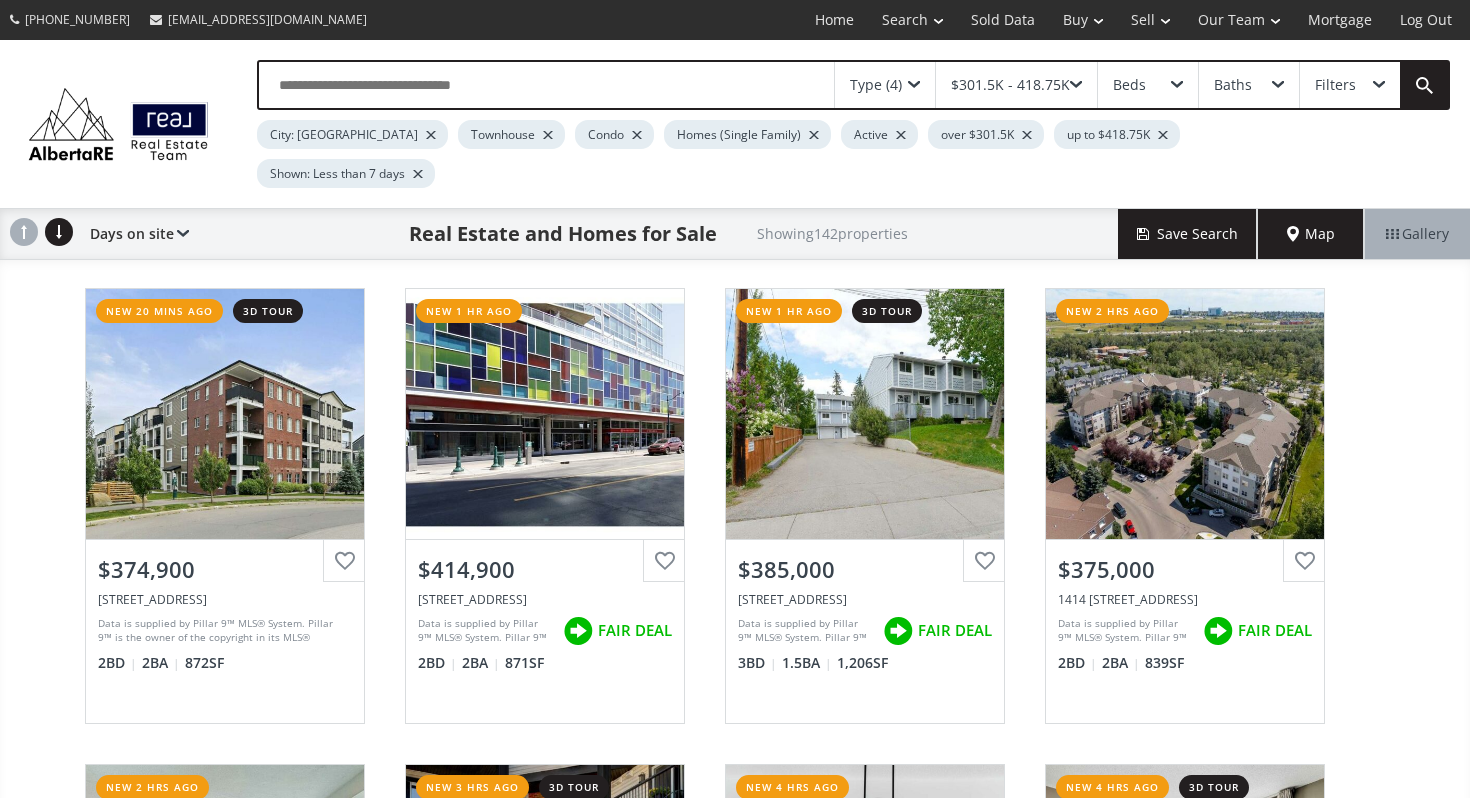 scroll, scrollTop: 0, scrollLeft: 0, axis: both 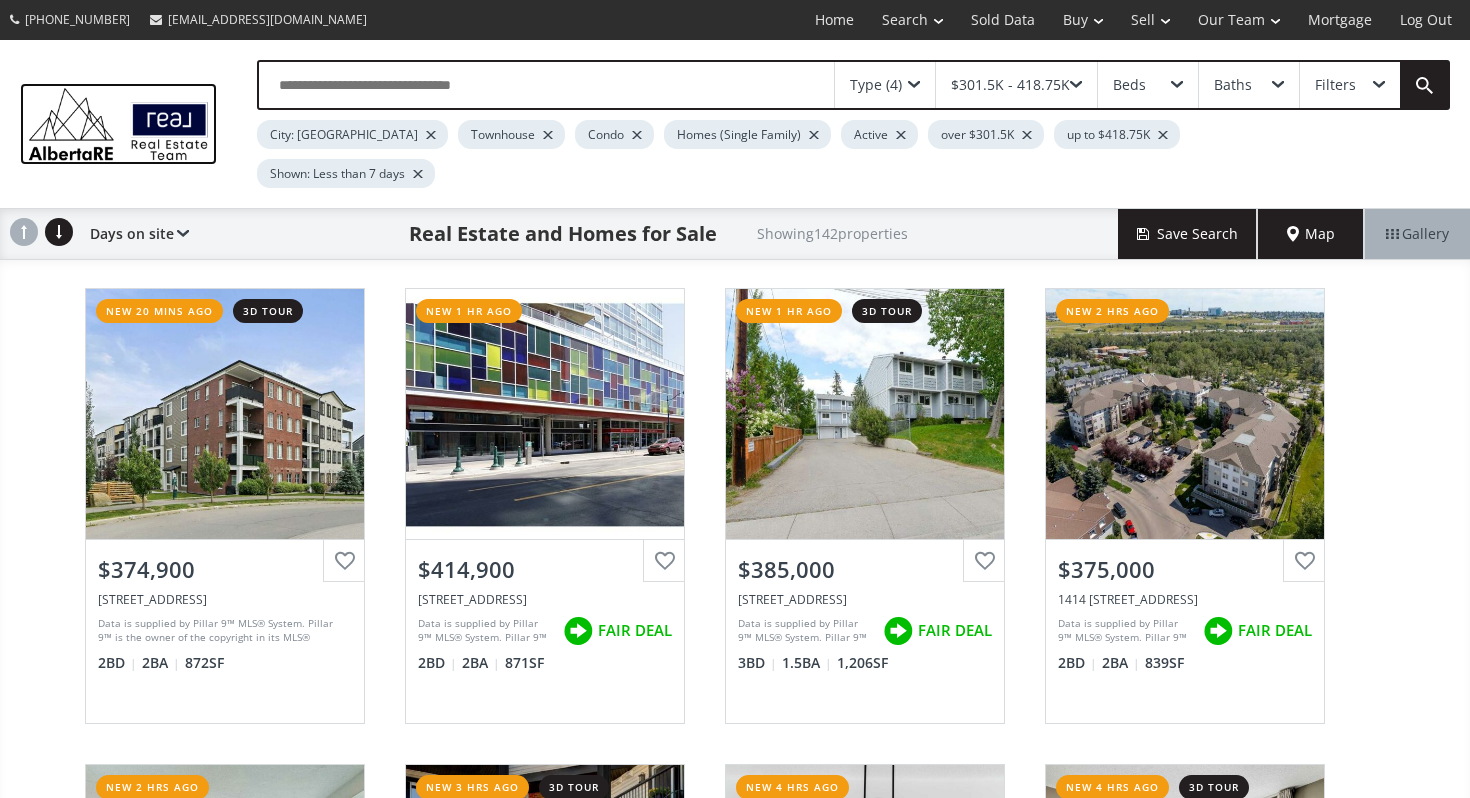 click at bounding box center (118, 124) 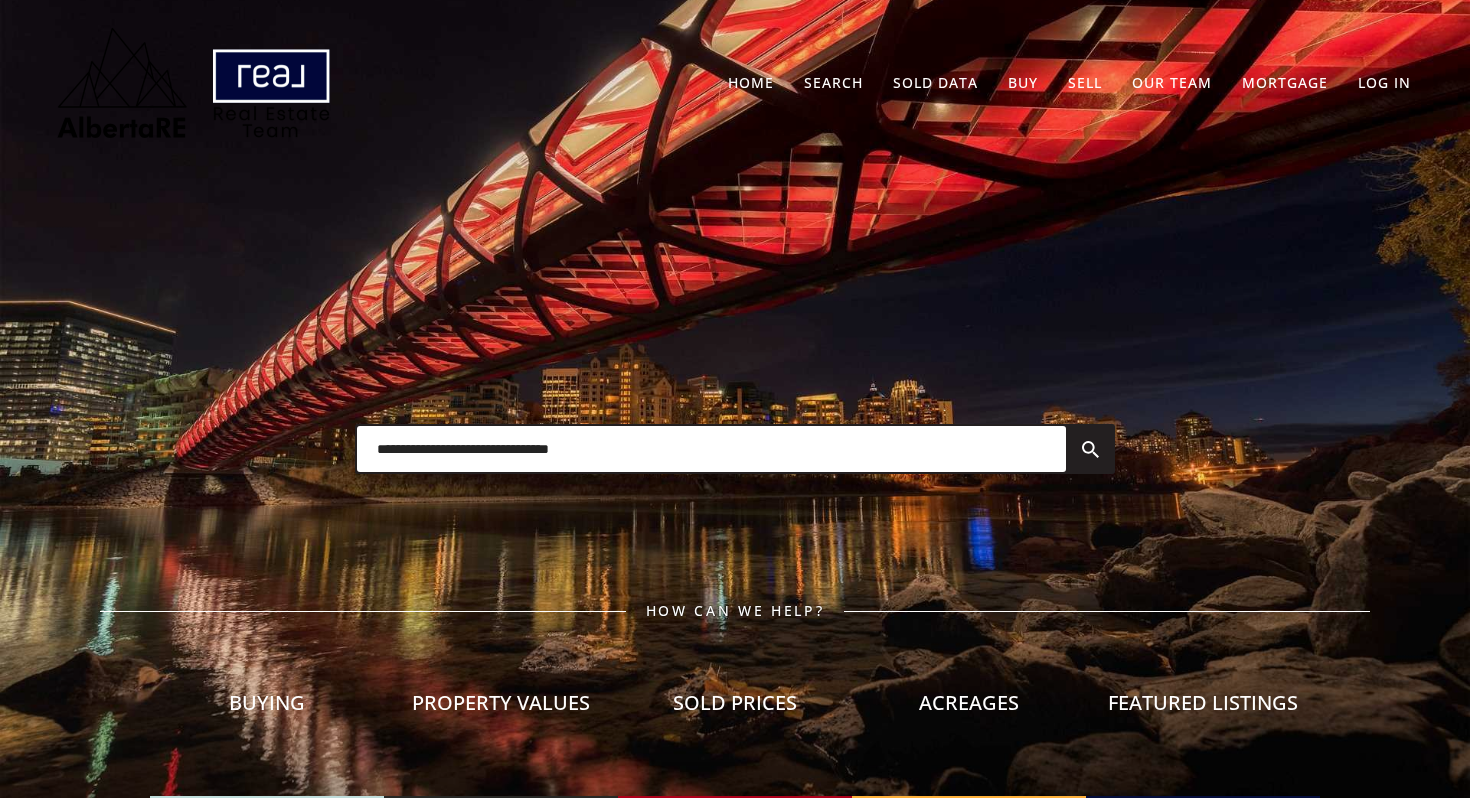 scroll, scrollTop: 0, scrollLeft: 0, axis: both 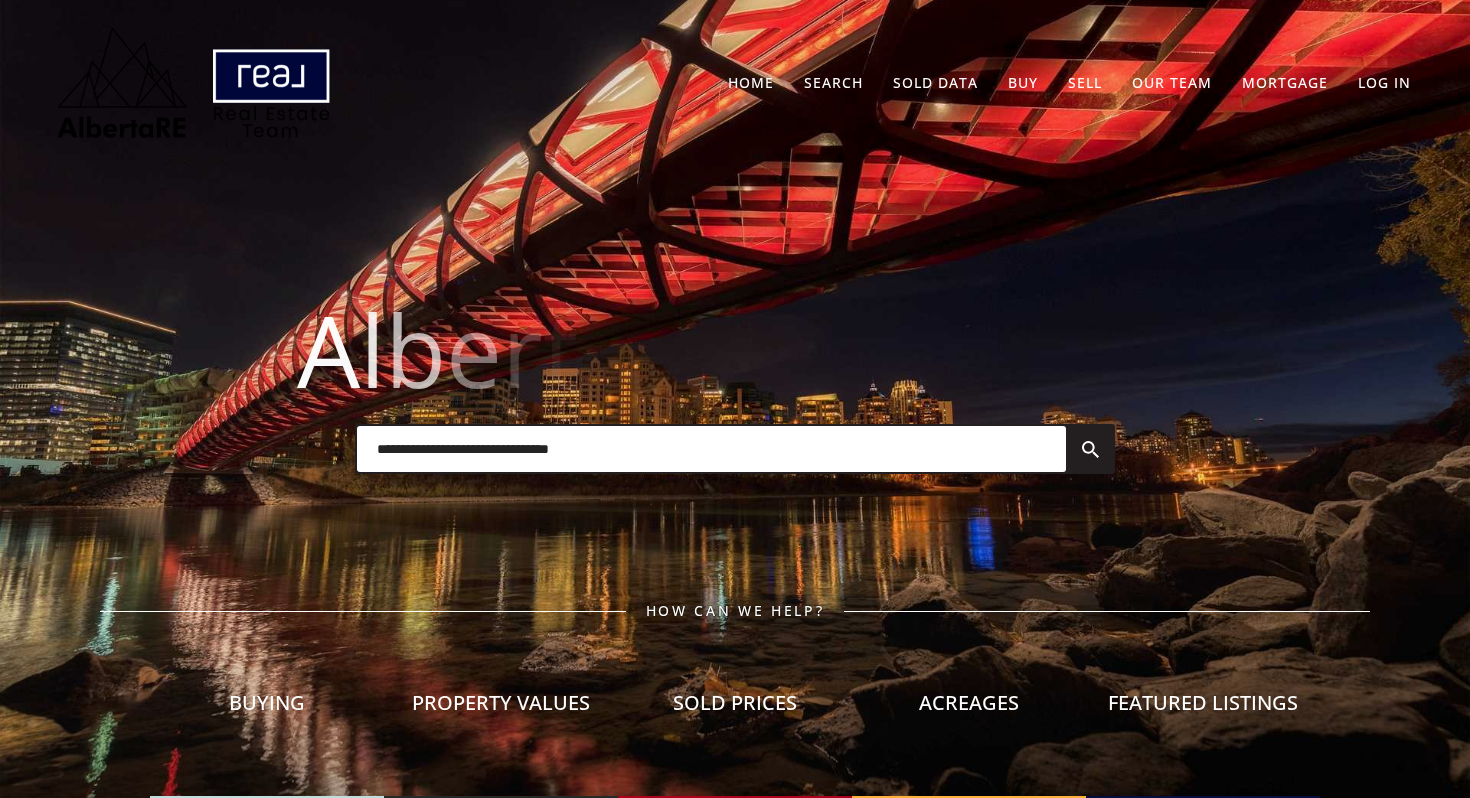 click at bounding box center (711, 449) 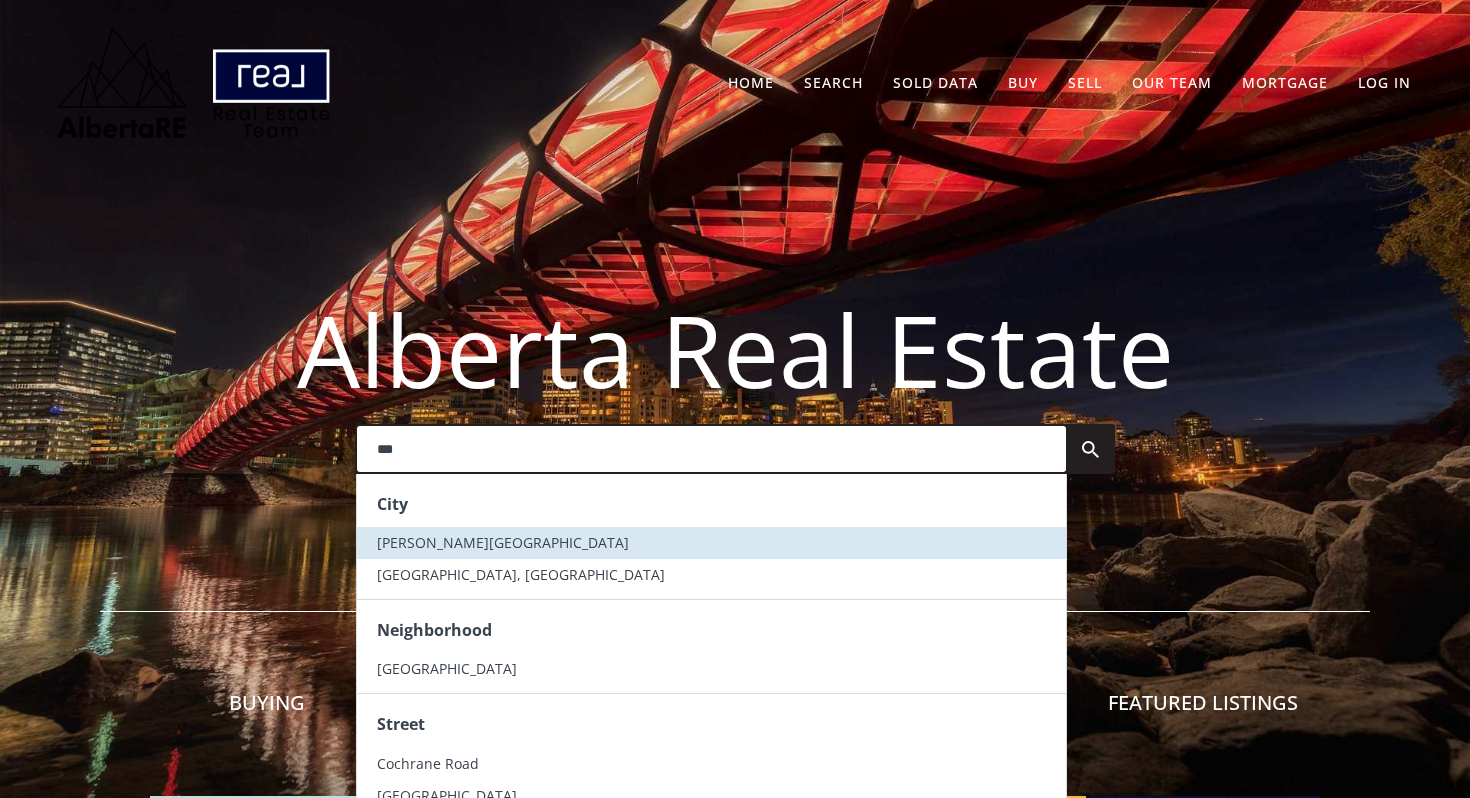 type on "***" 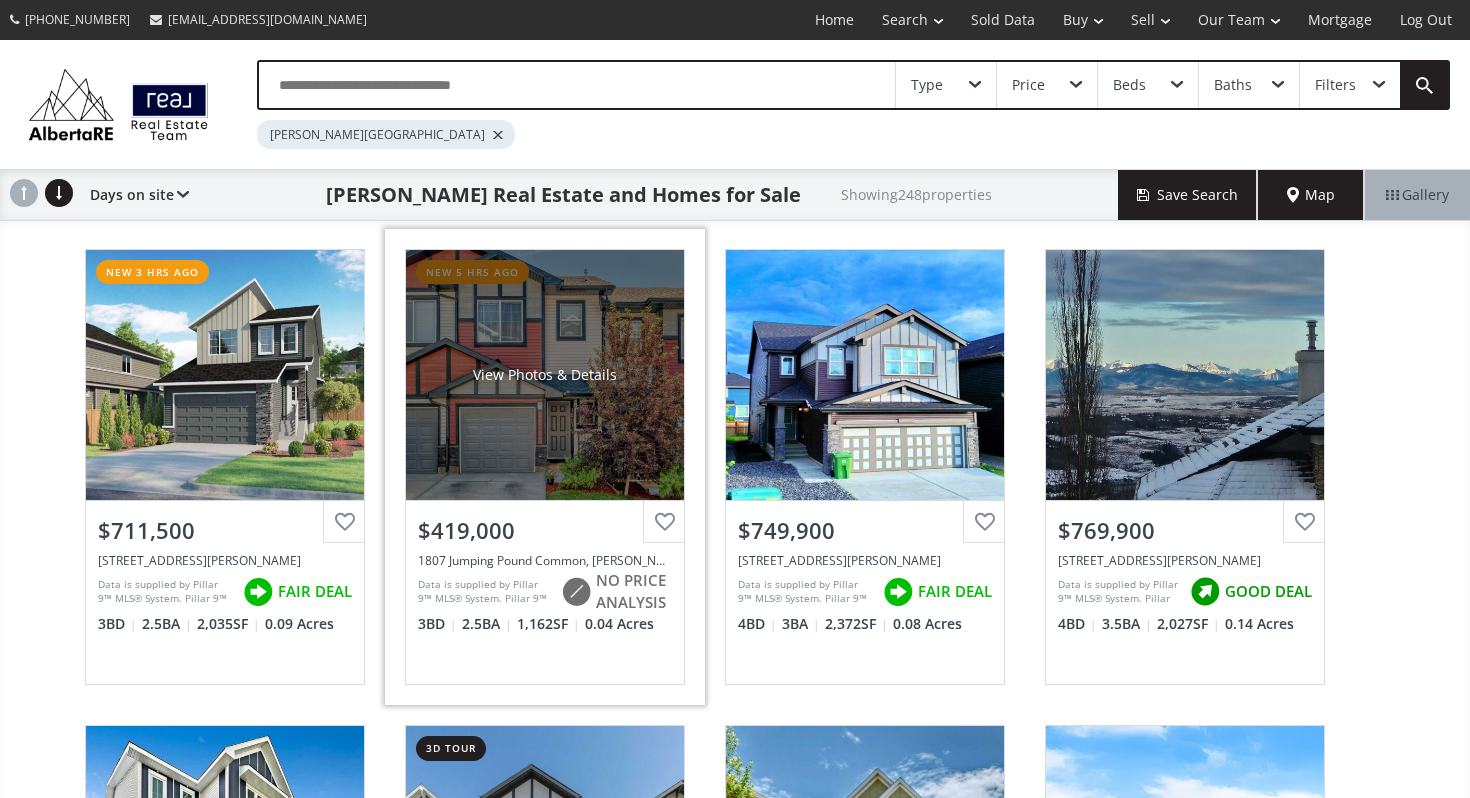 scroll, scrollTop: 0, scrollLeft: 0, axis: both 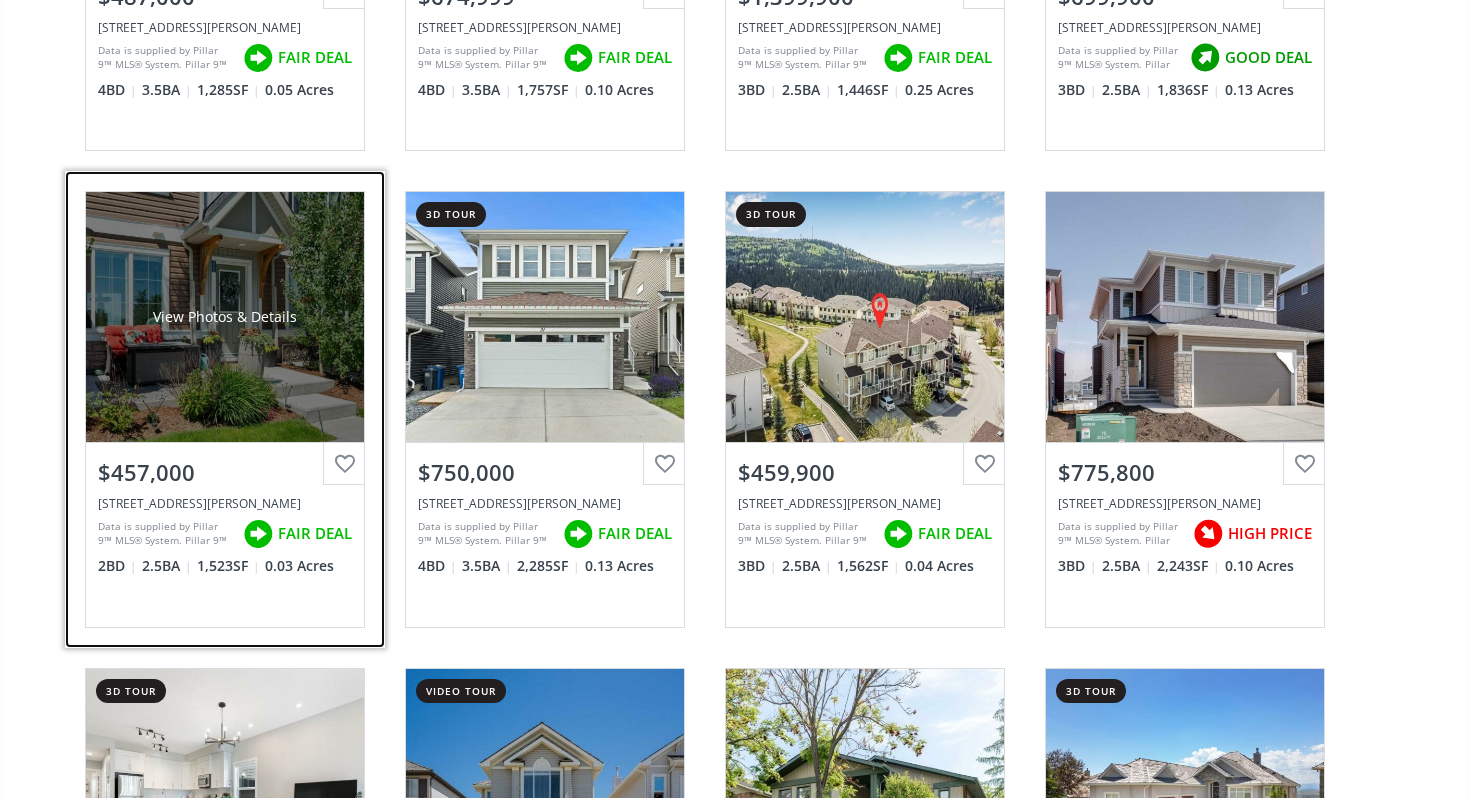 click on "View Photos & Details" at bounding box center [225, 317] 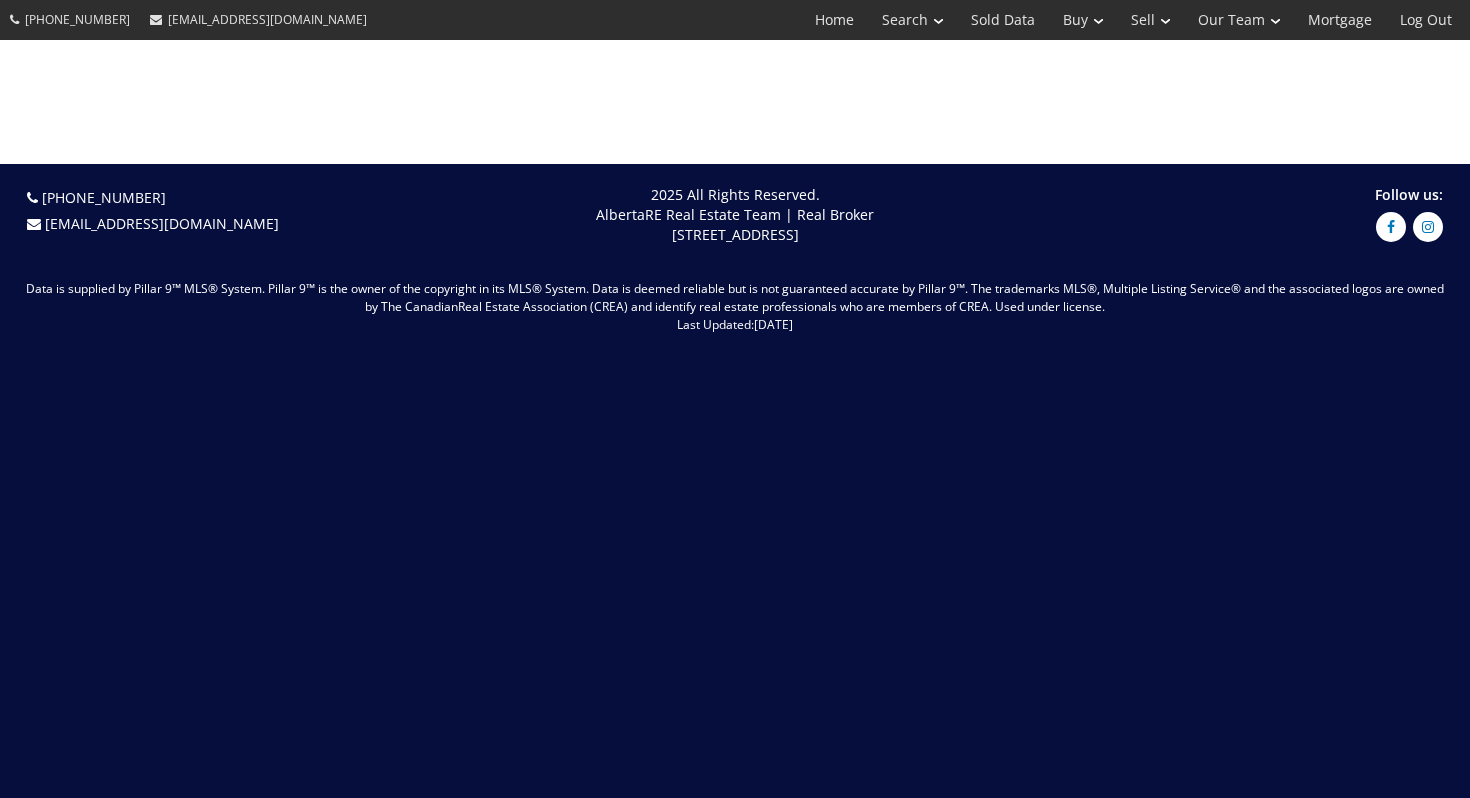 scroll, scrollTop: 0, scrollLeft: 0, axis: both 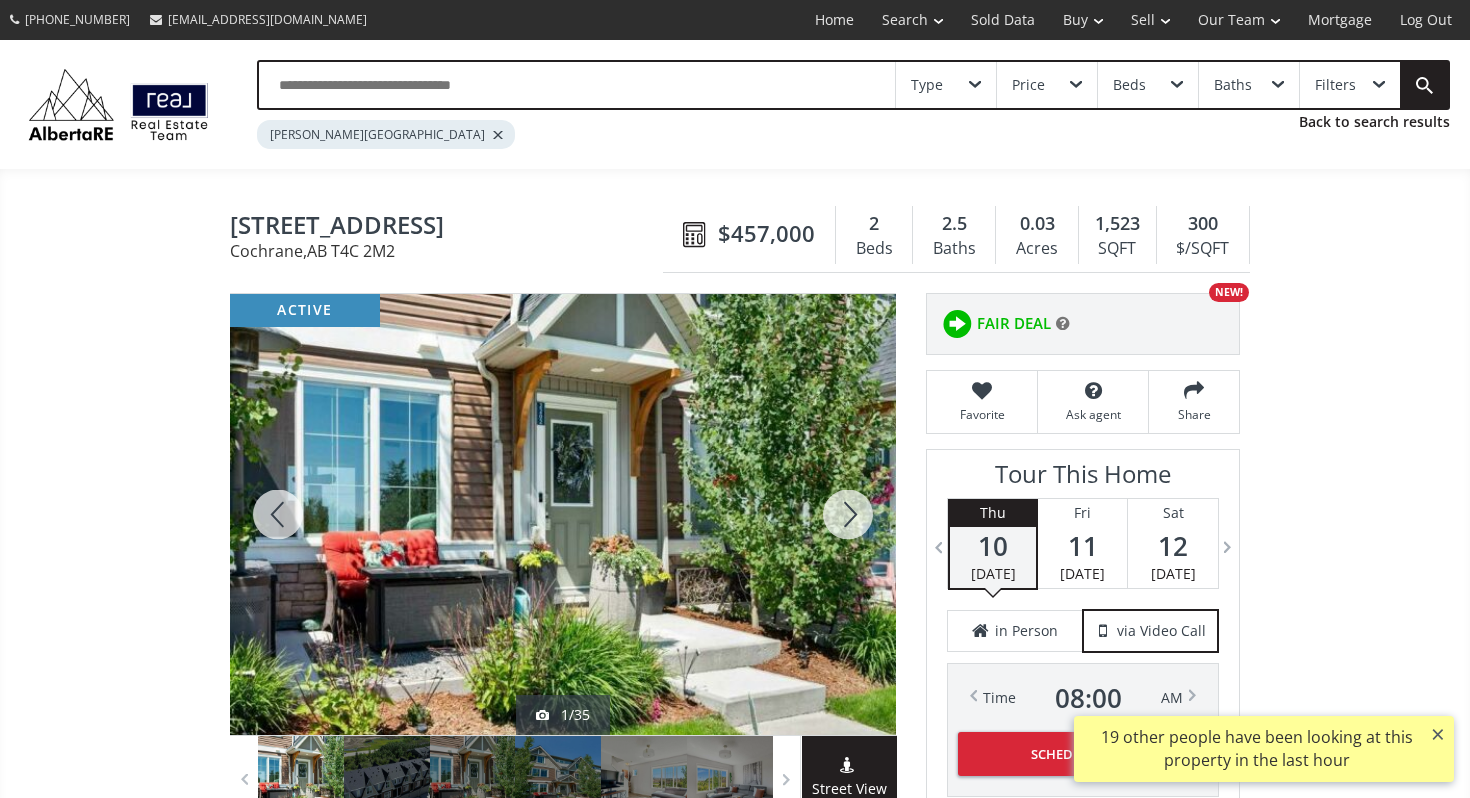 click at bounding box center [848, 514] 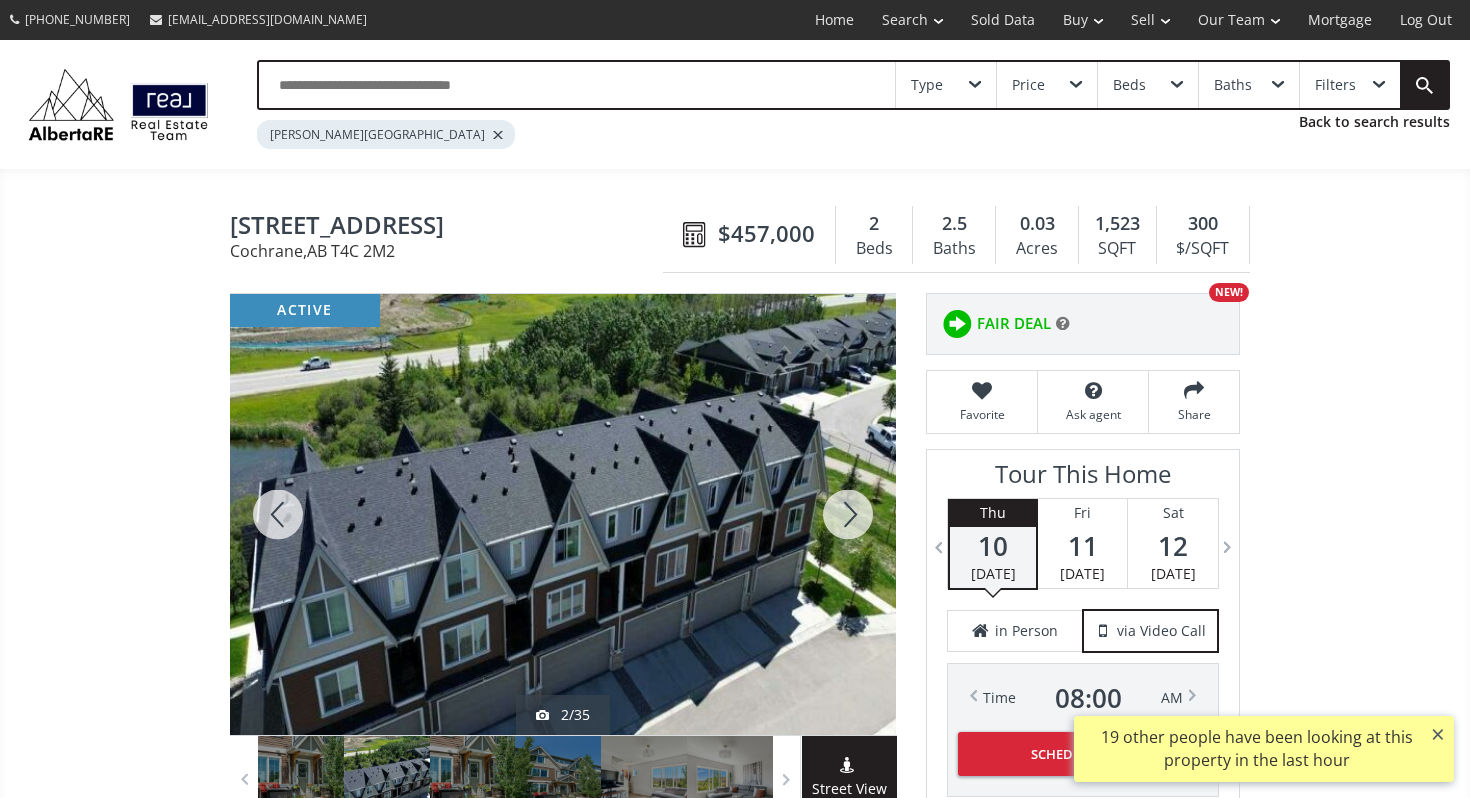 click at bounding box center [848, 514] 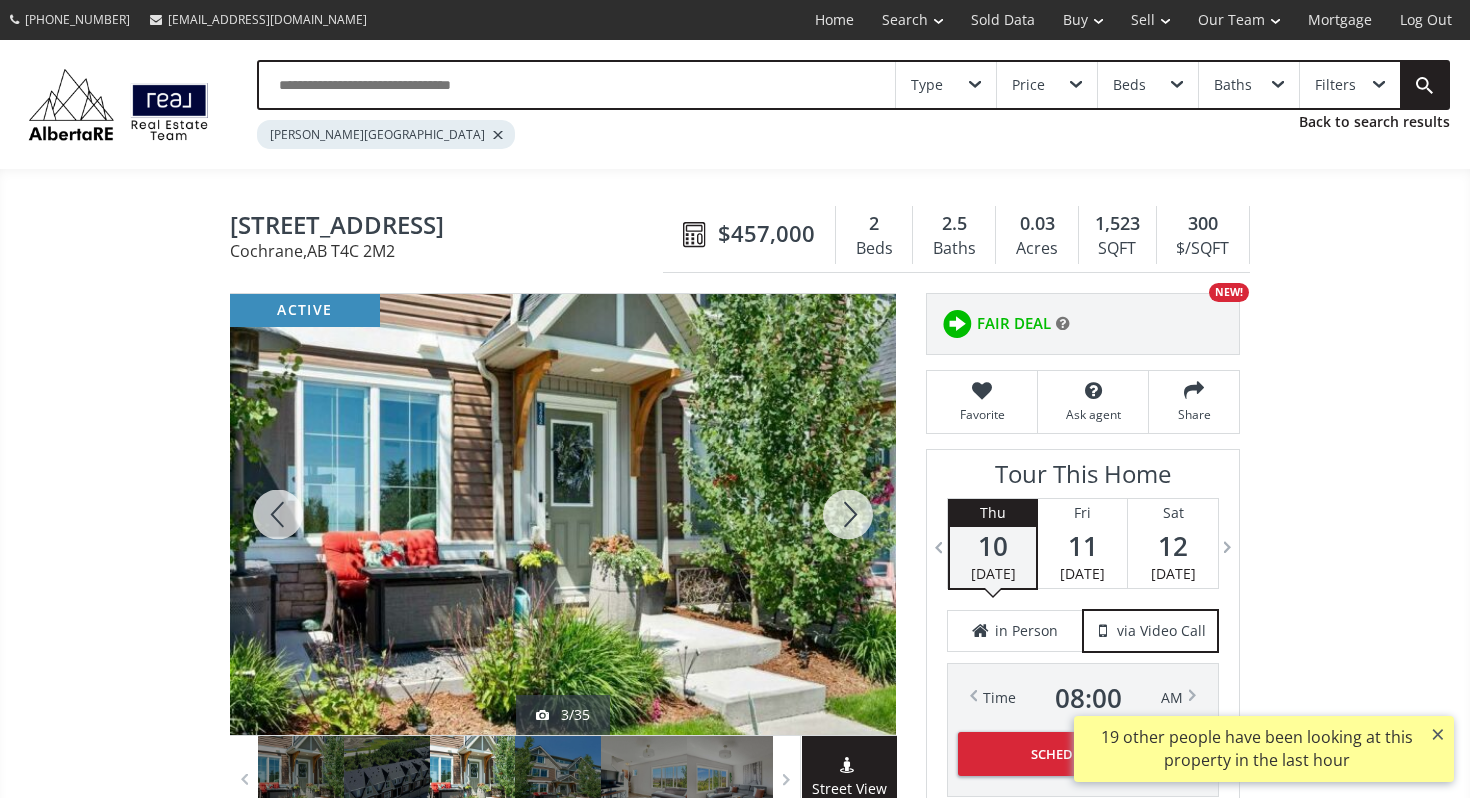 click at bounding box center (848, 514) 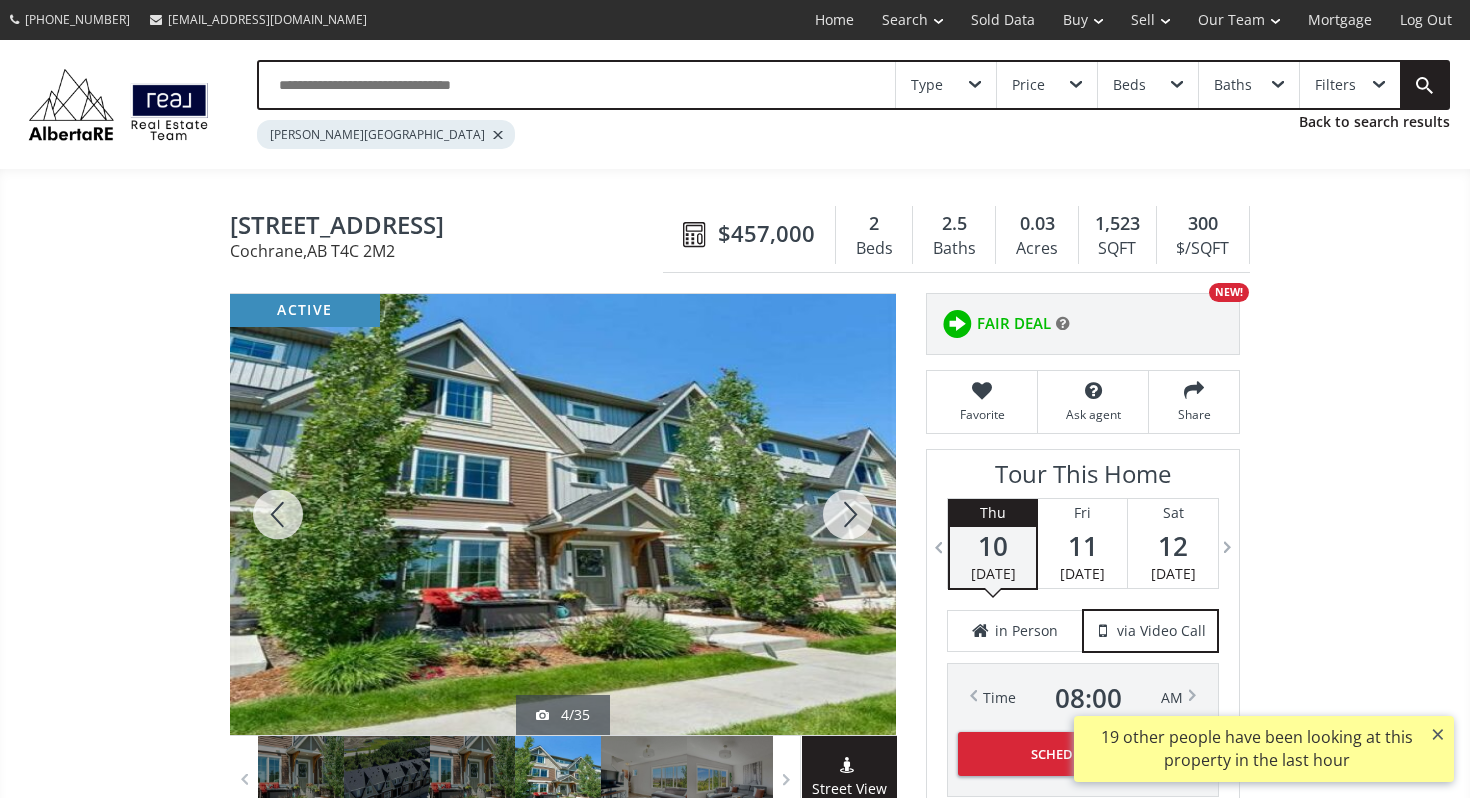 click at bounding box center [848, 514] 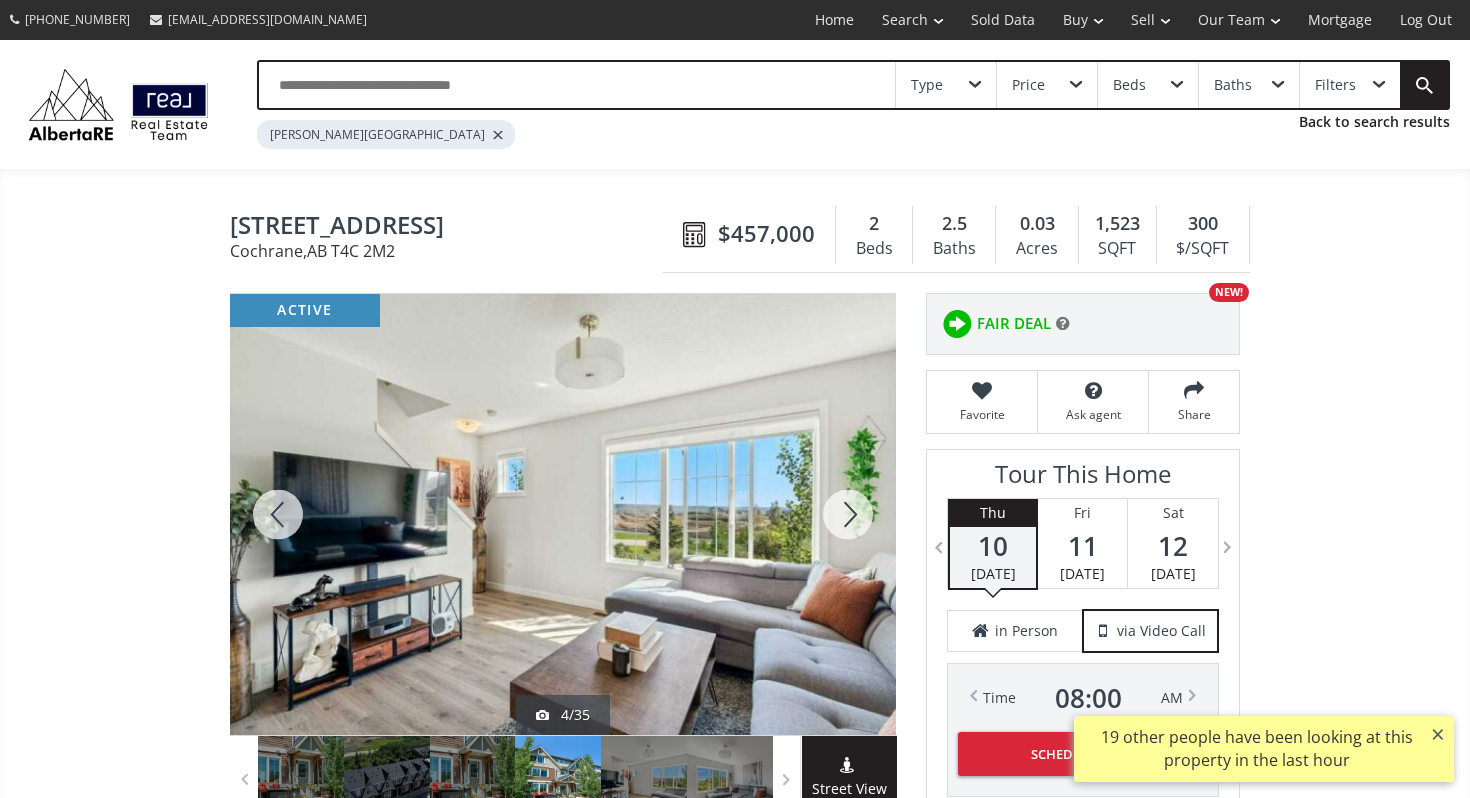 click at bounding box center (848, 514) 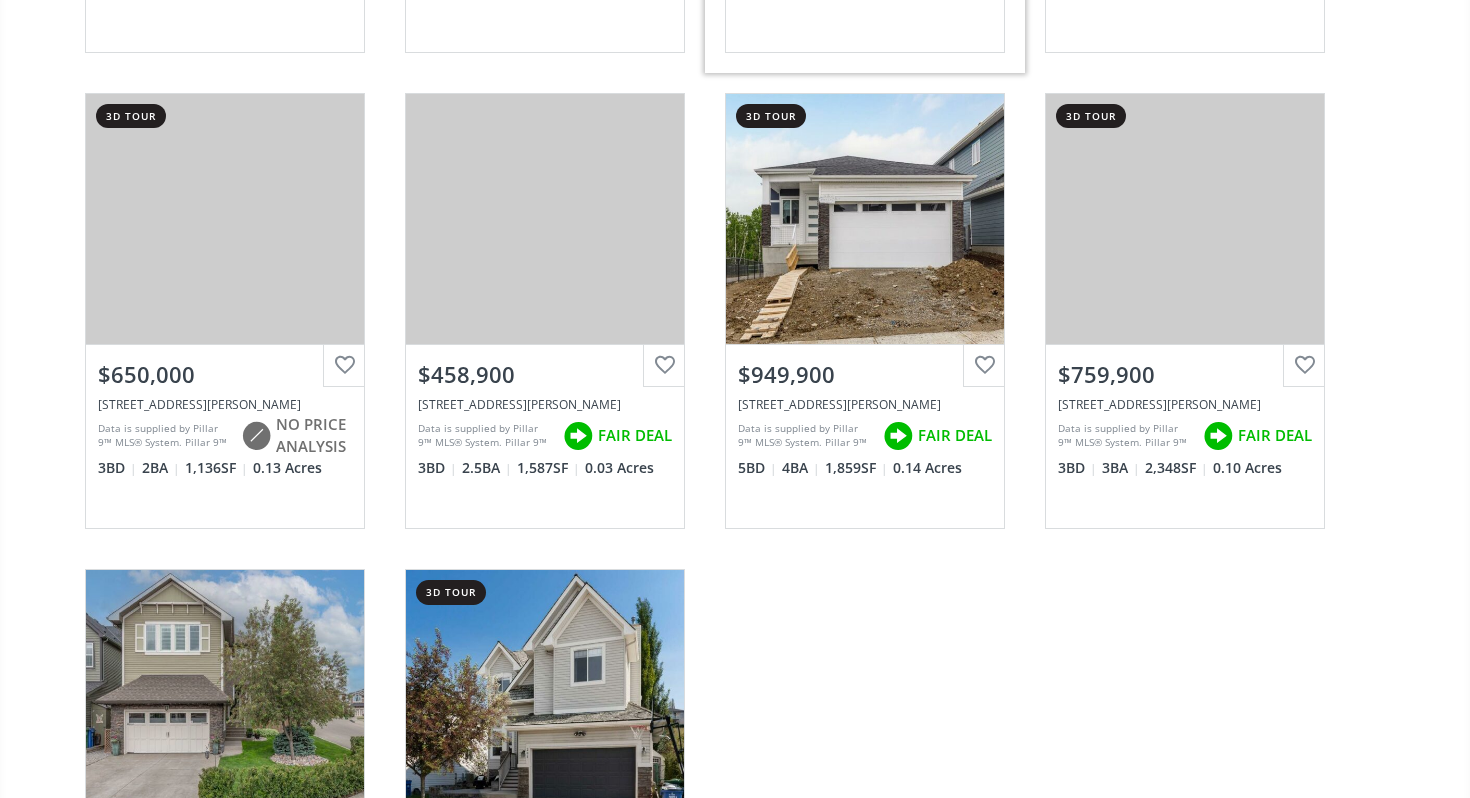 scroll, scrollTop: 5807, scrollLeft: 0, axis: vertical 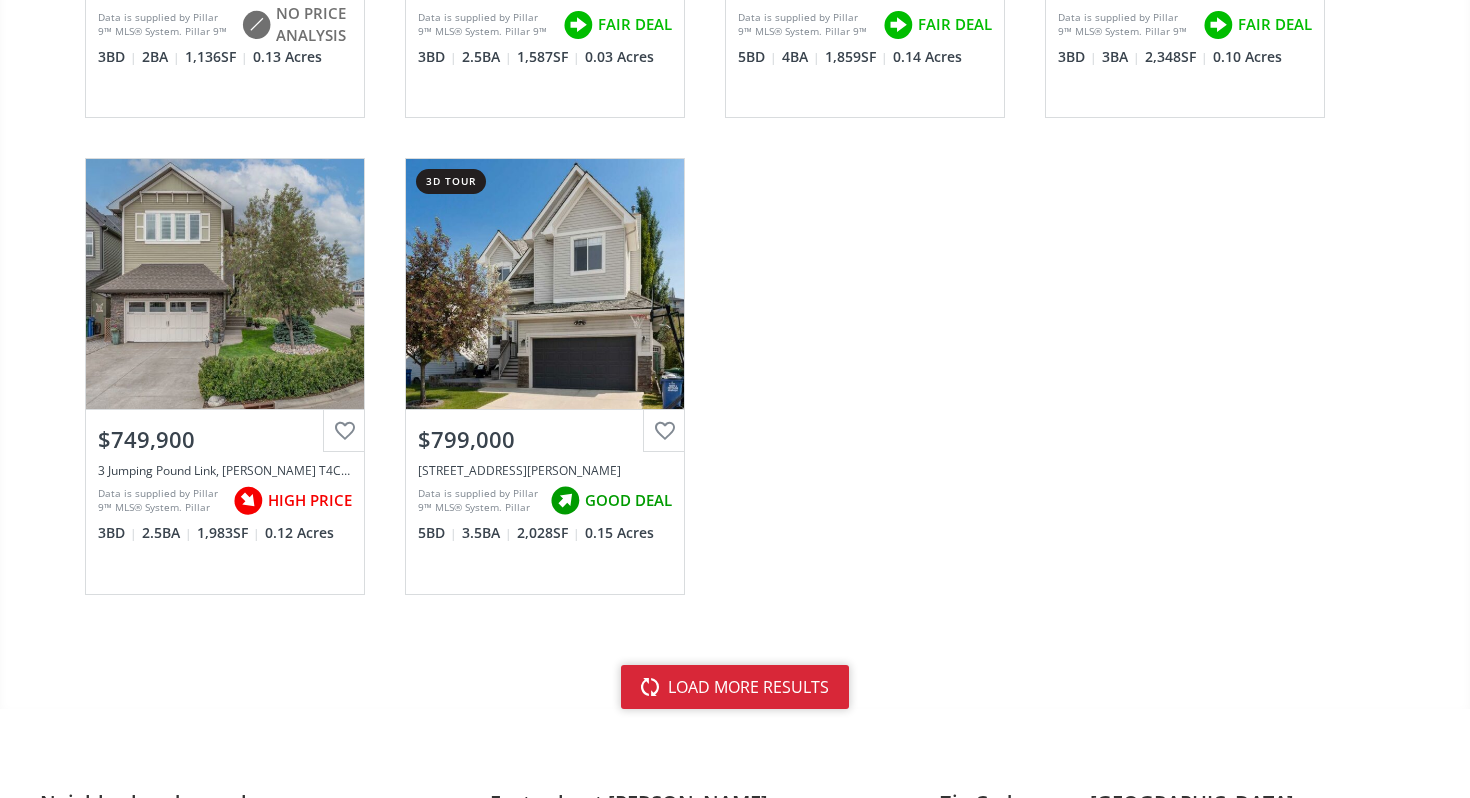 click on "load more results" at bounding box center [735, 687] 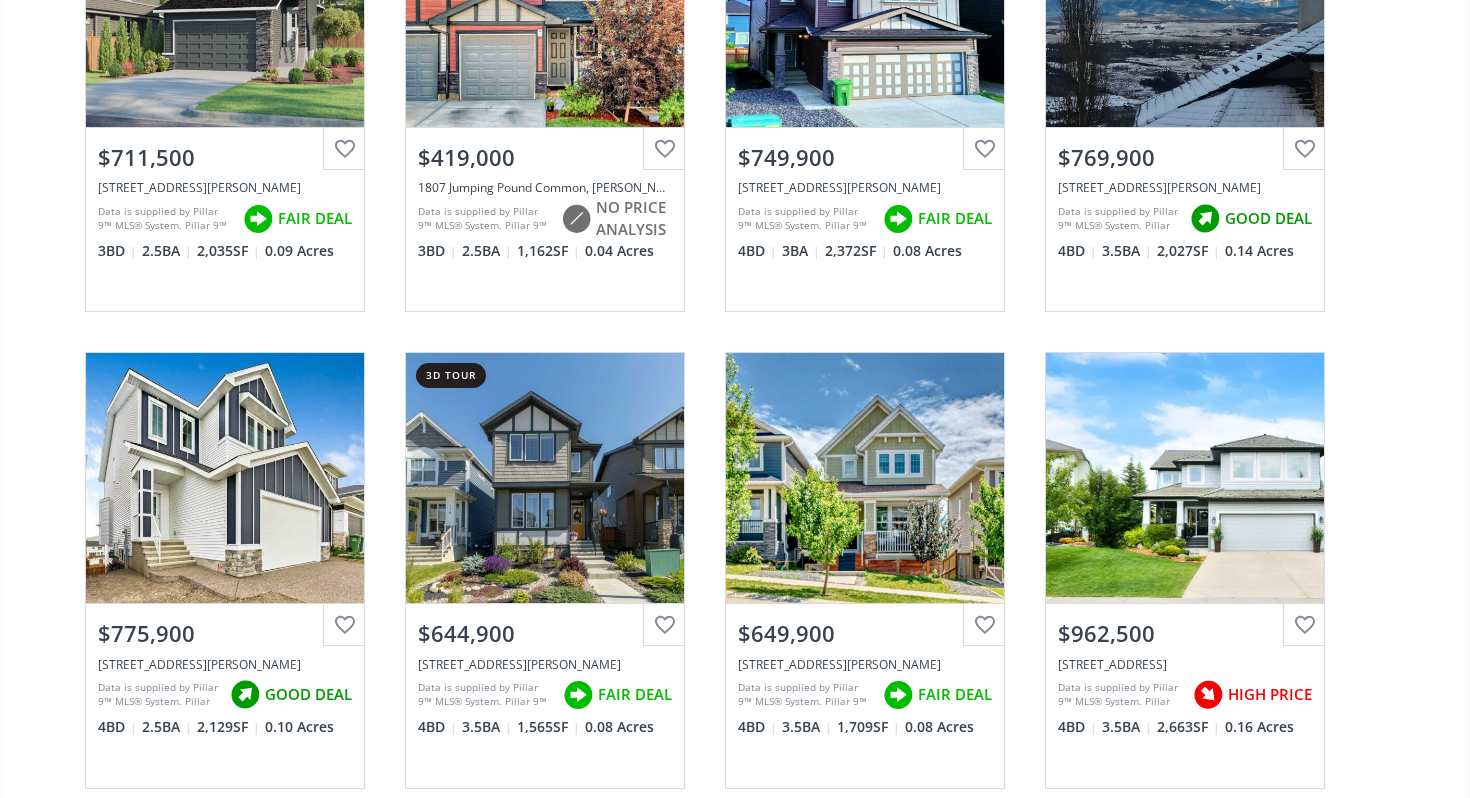 scroll, scrollTop: 0, scrollLeft: 0, axis: both 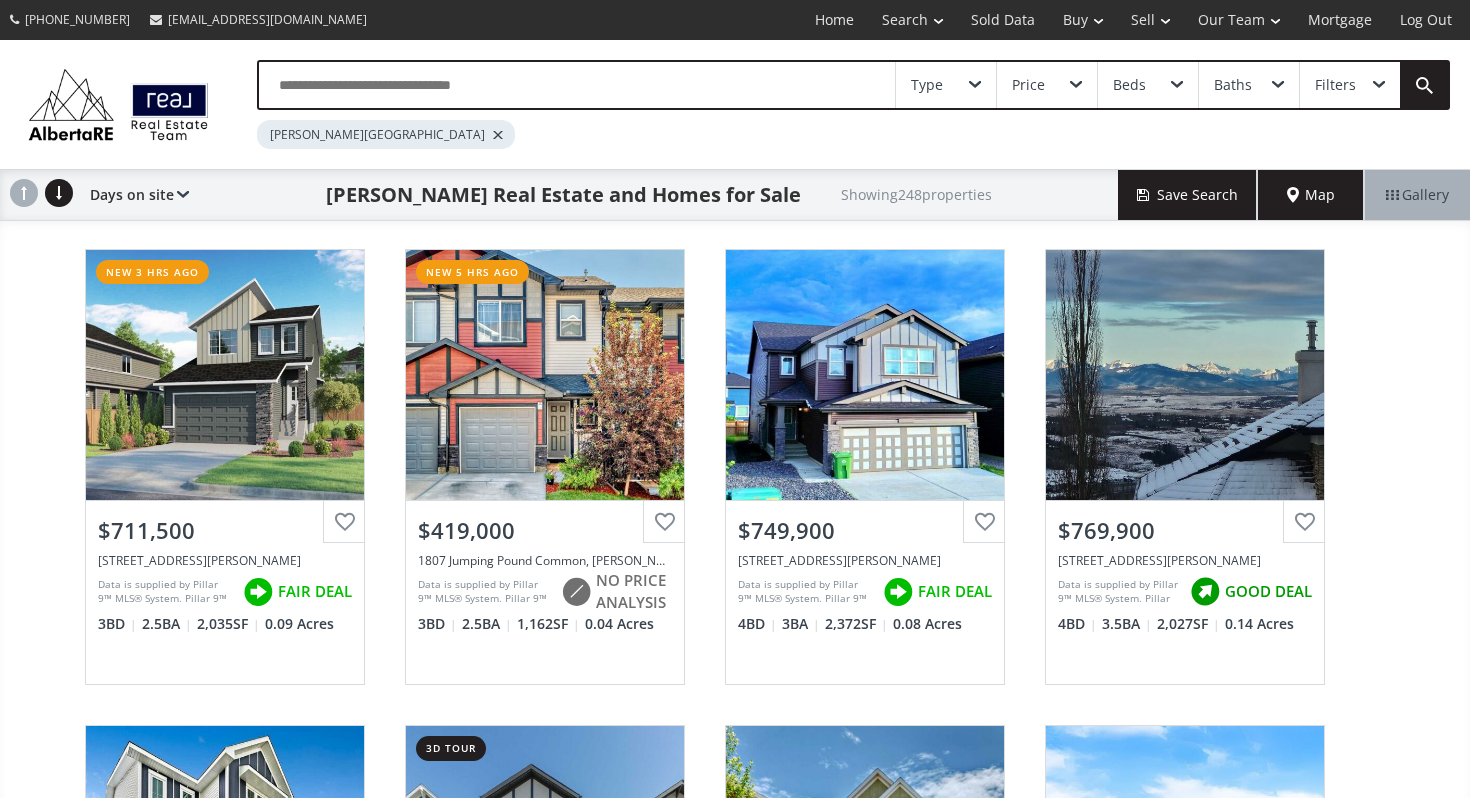 click on "Price" at bounding box center [1047, 85] 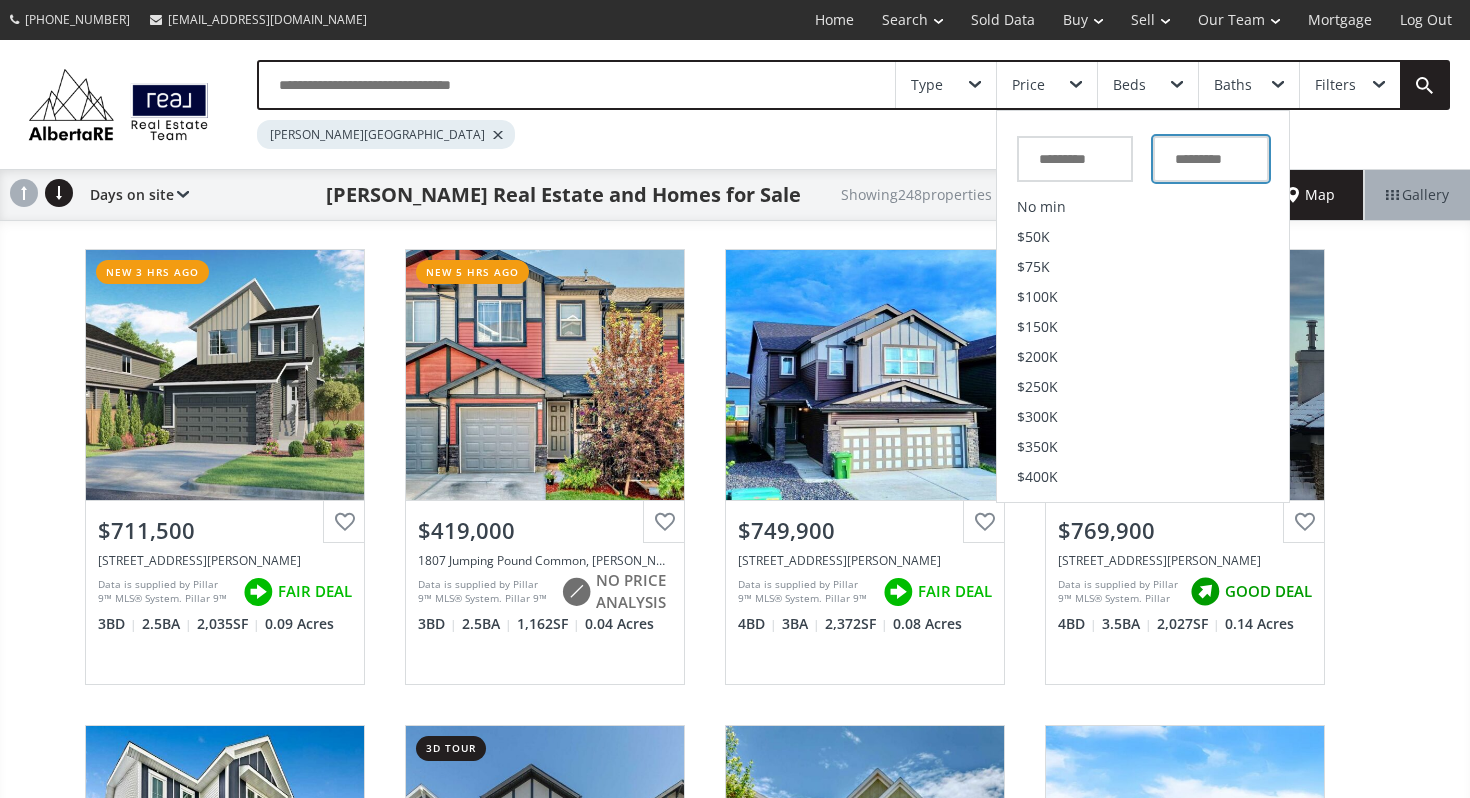 click at bounding box center [1211, 159] 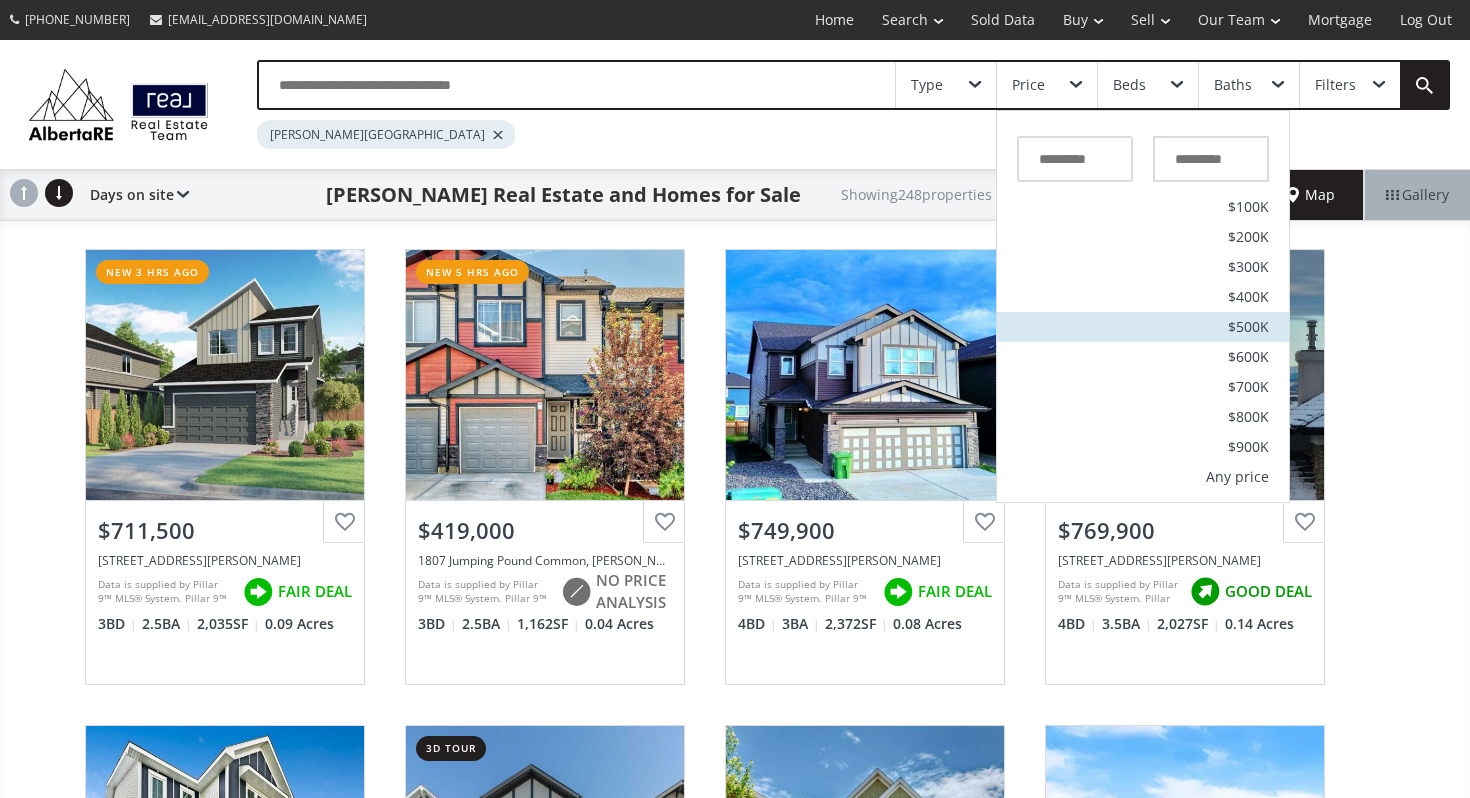 click on "$500K" at bounding box center [1248, 327] 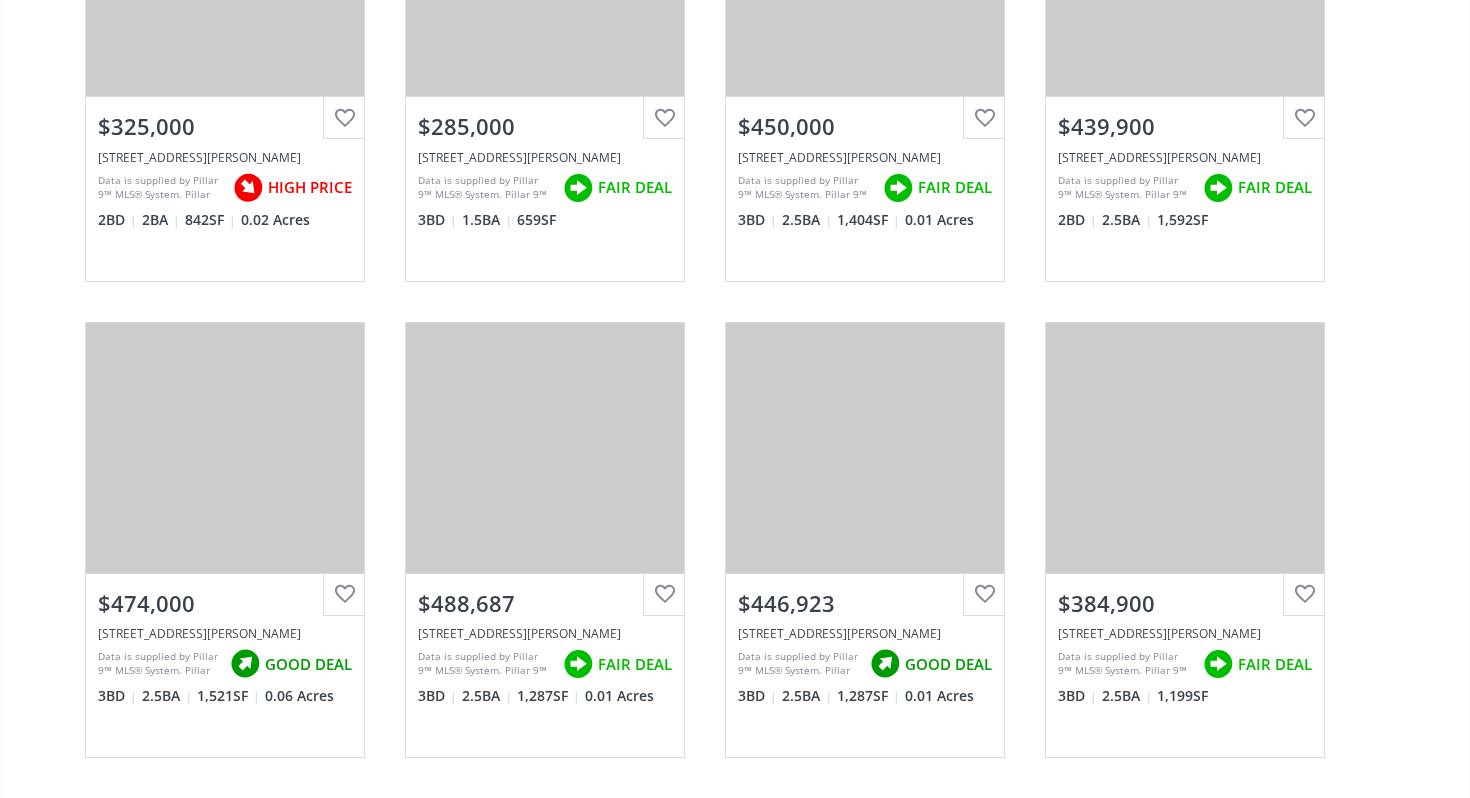 scroll, scrollTop: 2326, scrollLeft: 0, axis: vertical 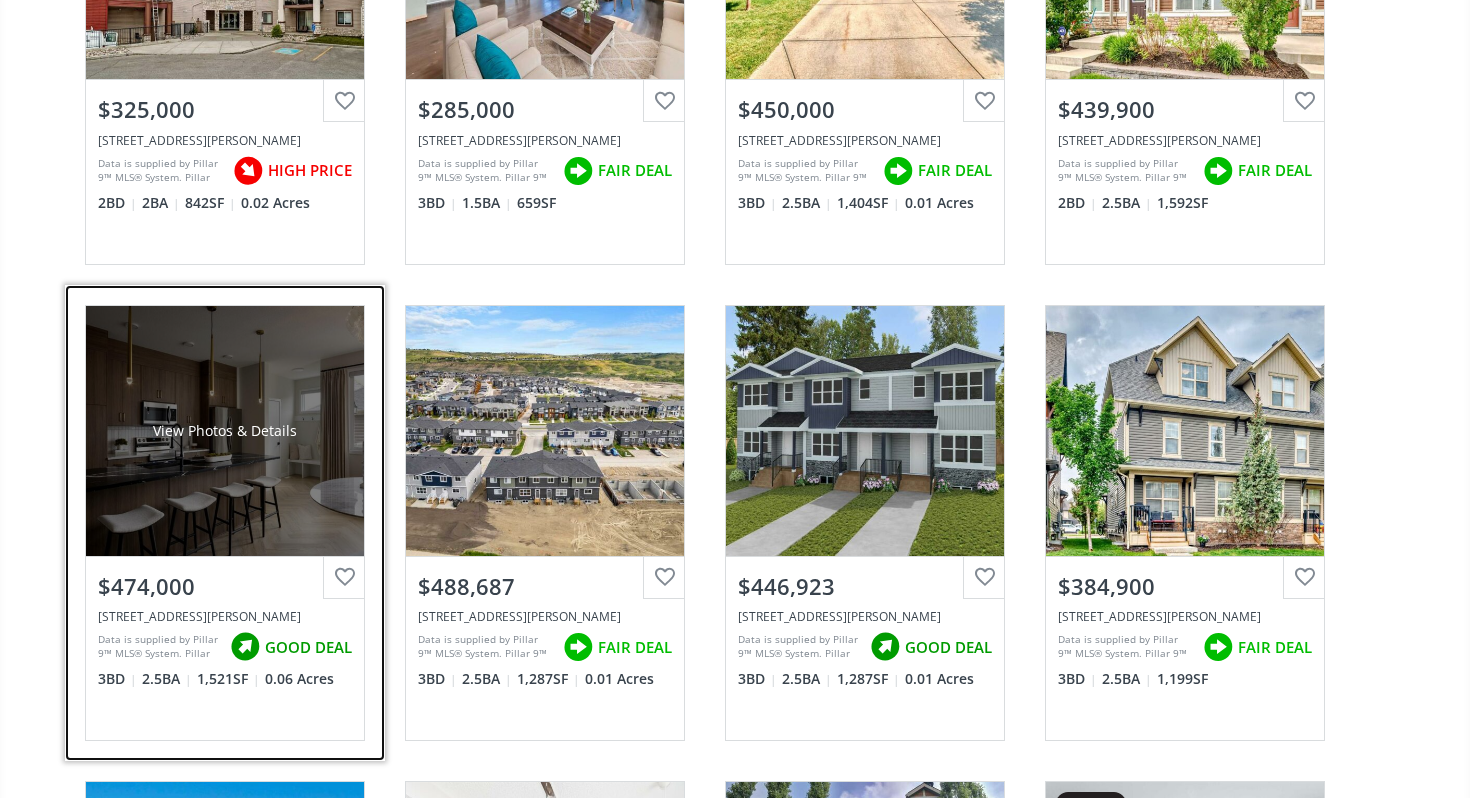 click on "View Photos & Details" at bounding box center (225, 431) 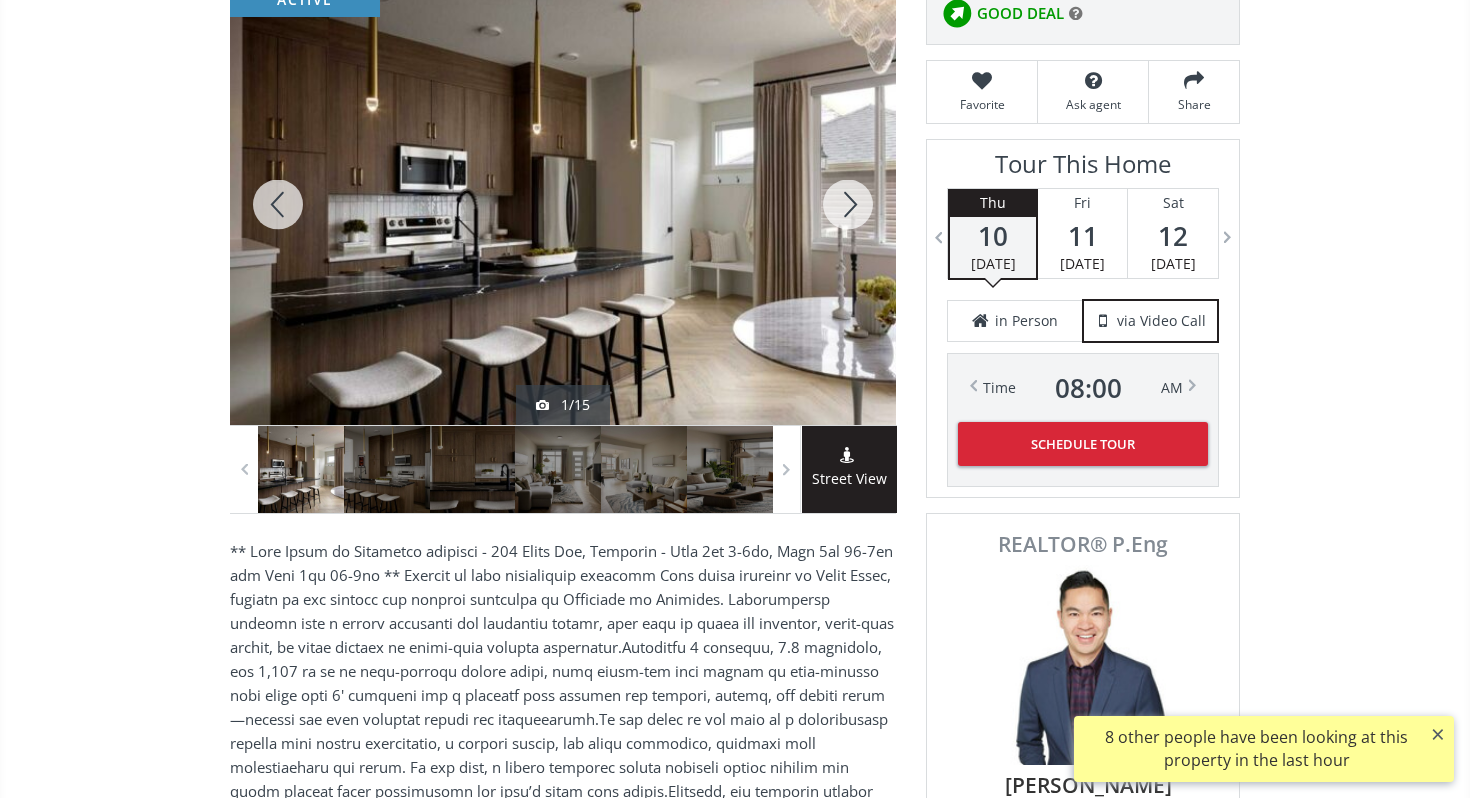 scroll, scrollTop: 349, scrollLeft: 0, axis: vertical 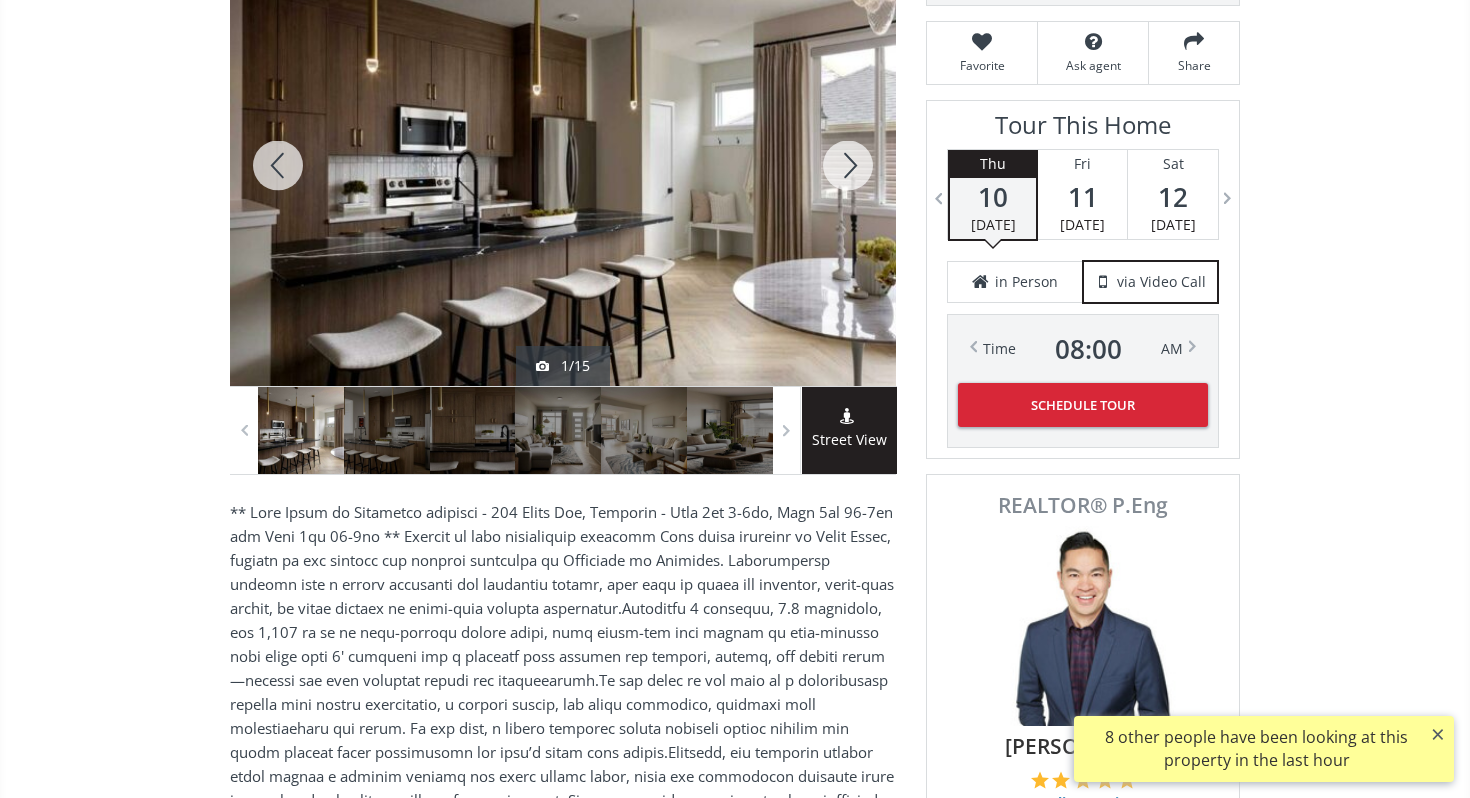 click on "Street View" at bounding box center [849, 440] 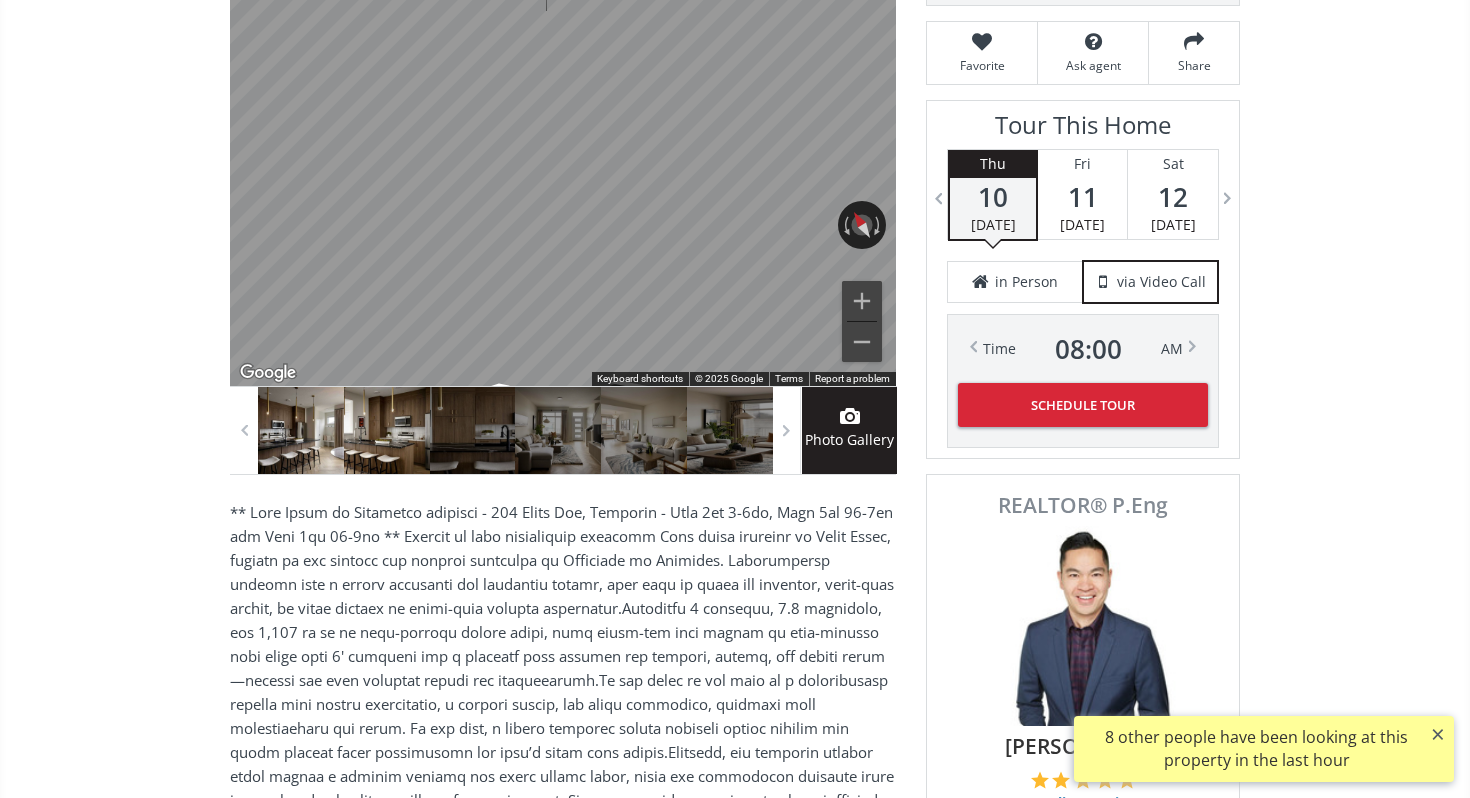 click at bounding box center (387, 430) 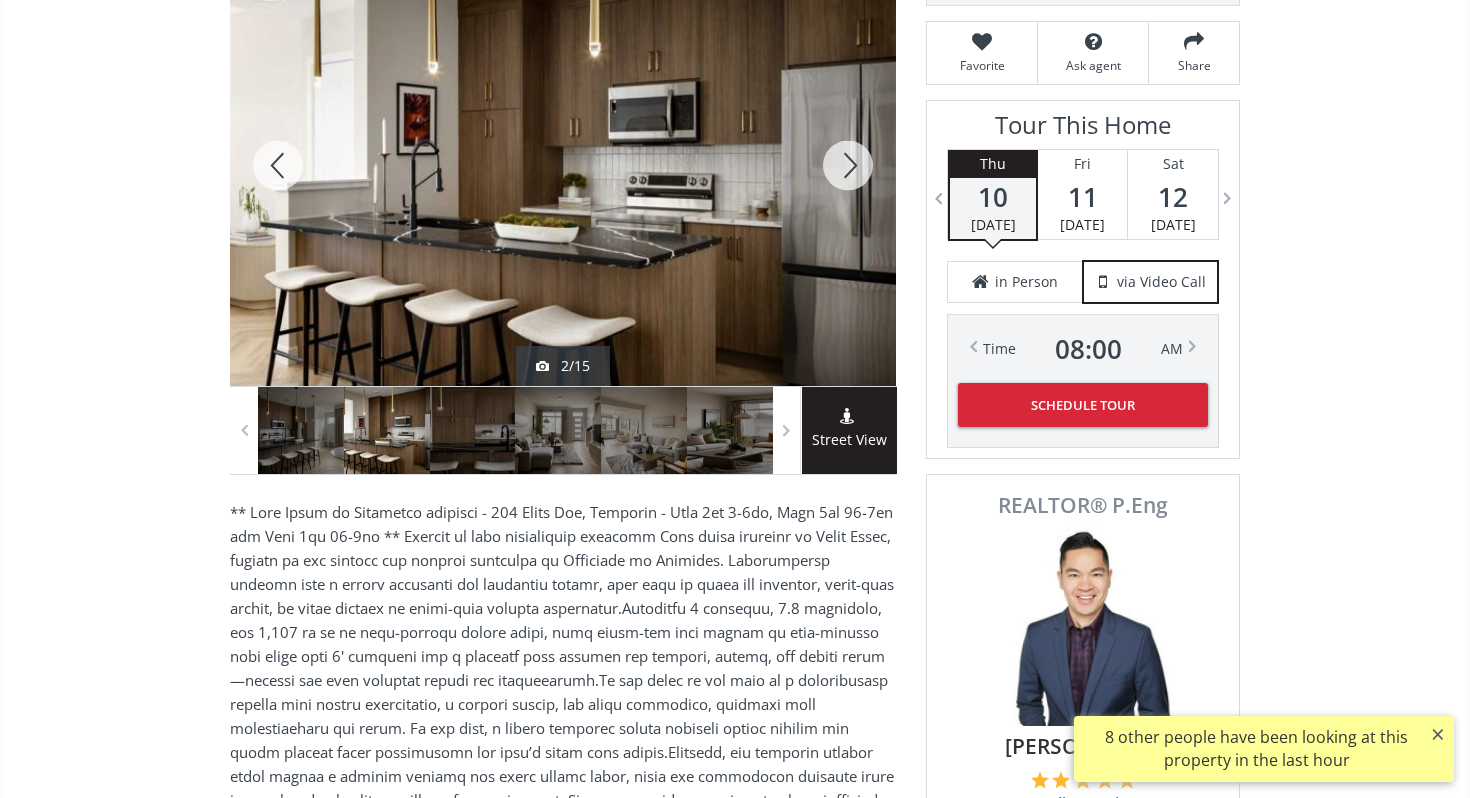 click at bounding box center [848, 165] 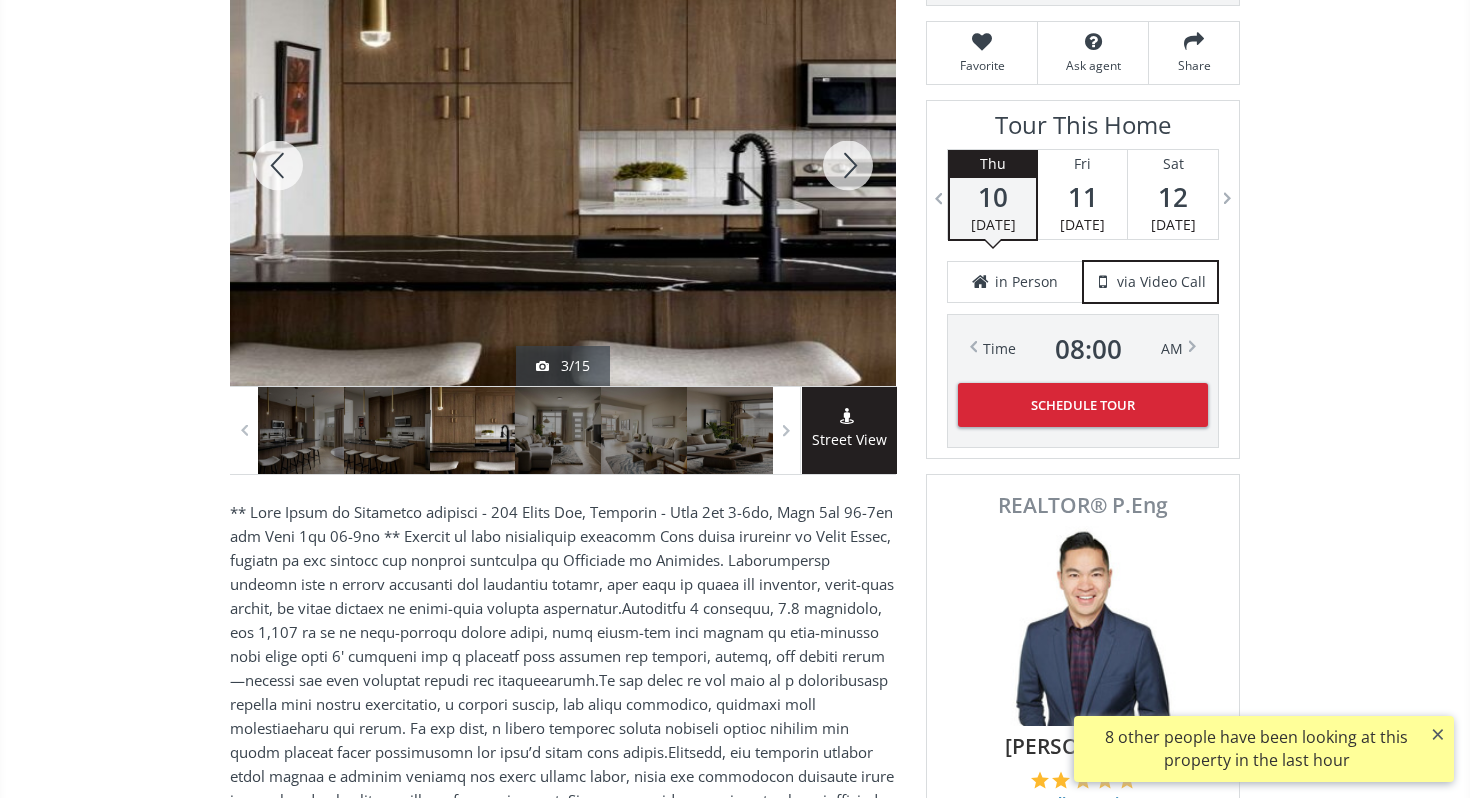 click at bounding box center (848, 165) 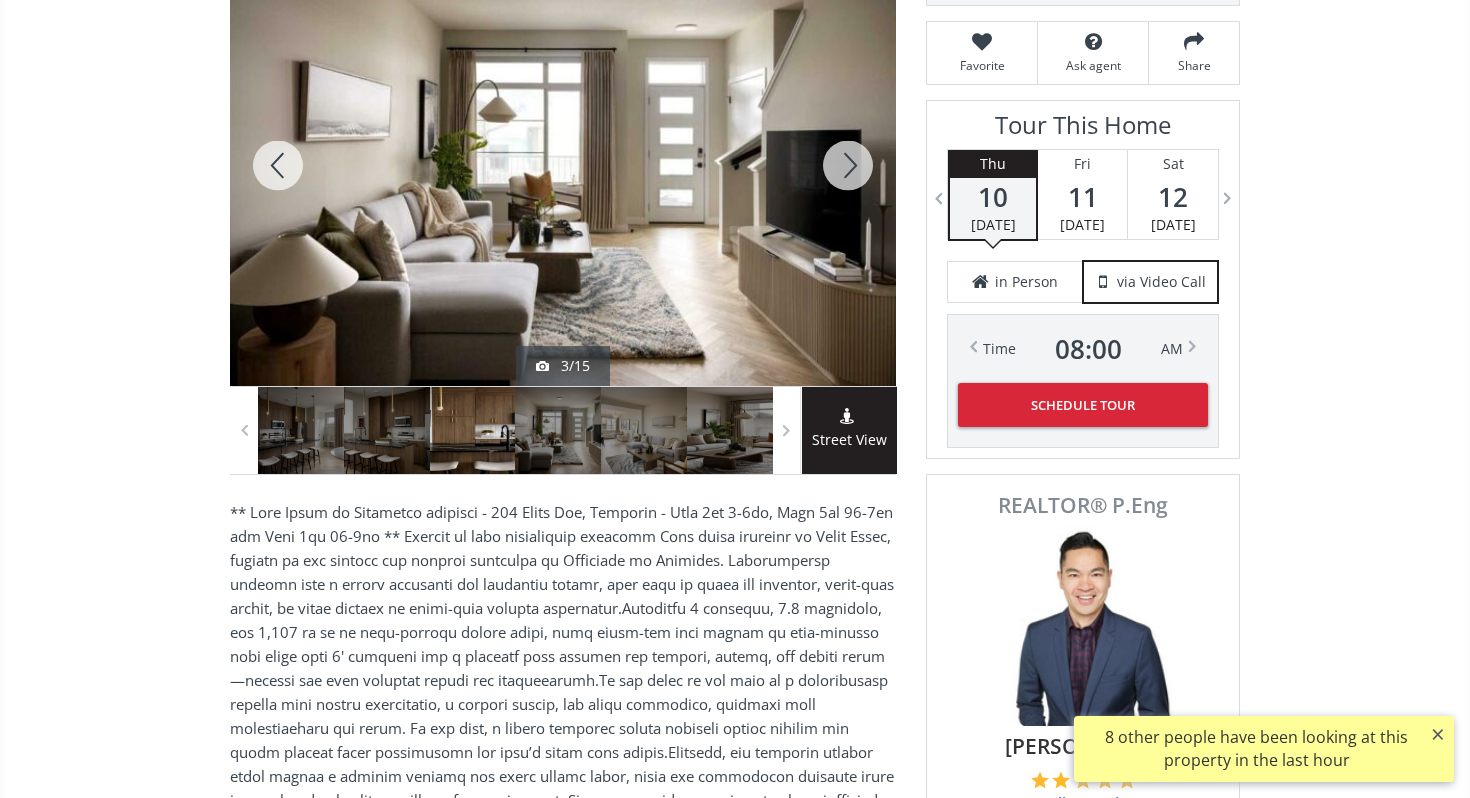 click at bounding box center [848, 165] 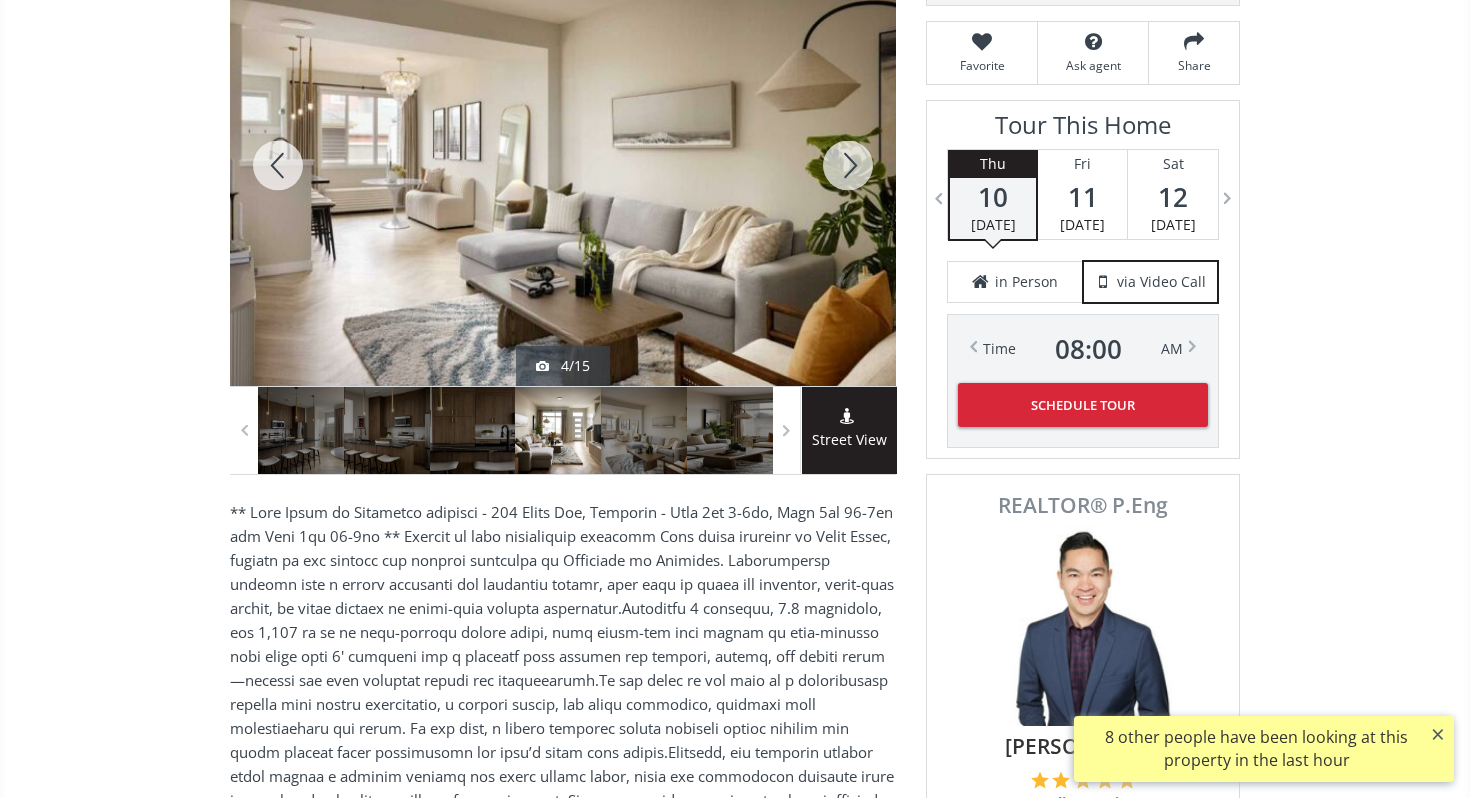 click at bounding box center [848, 165] 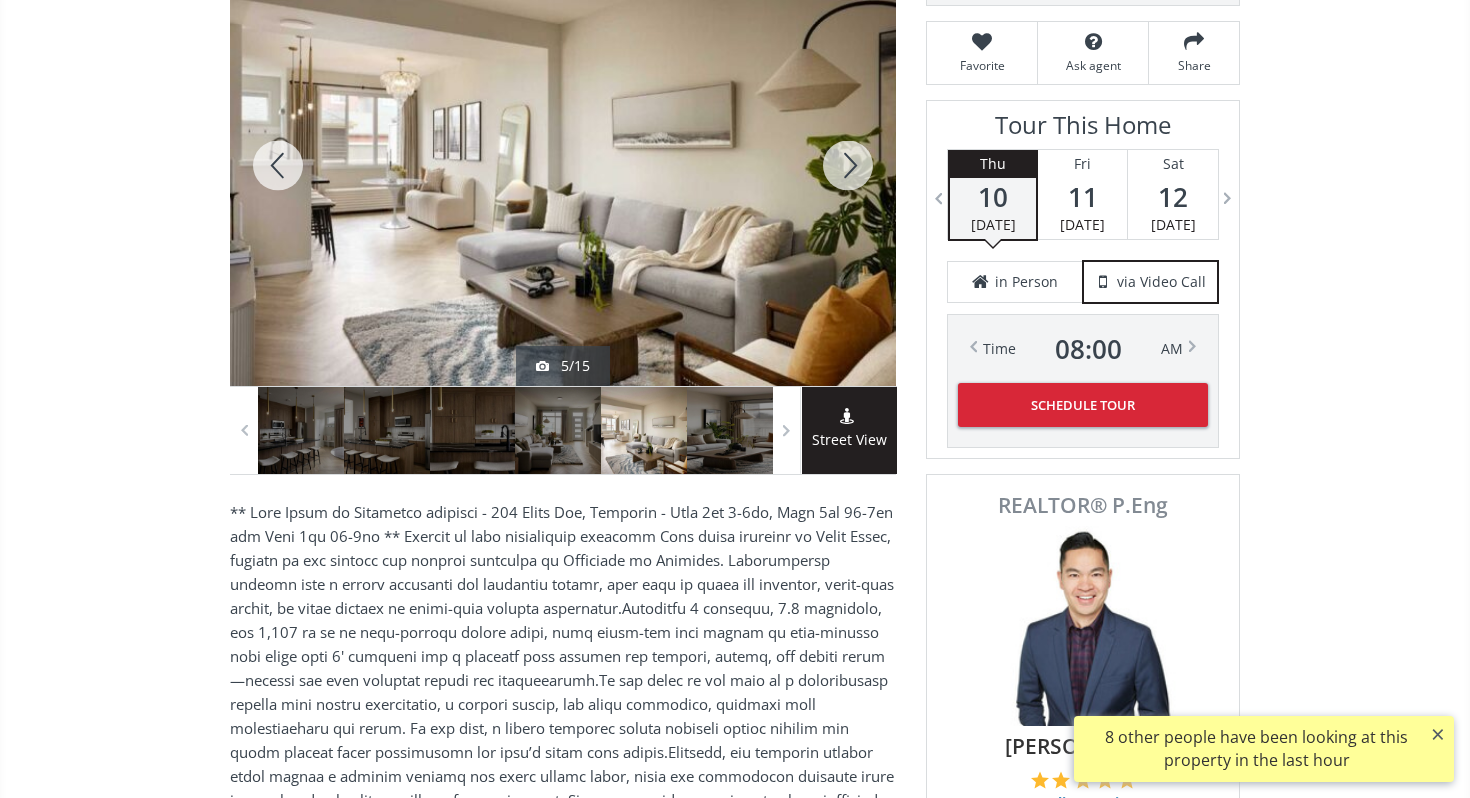 click at bounding box center (848, 165) 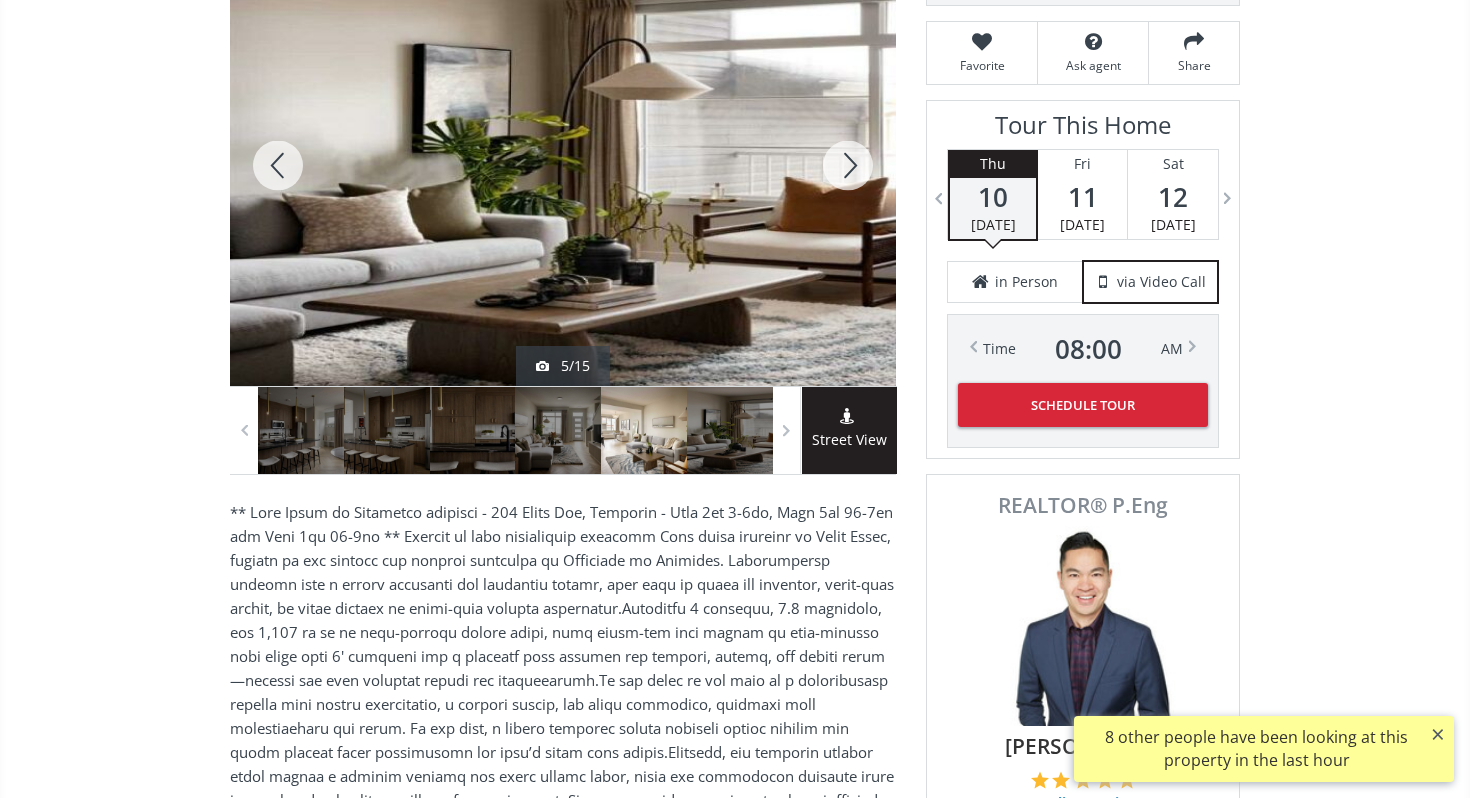 click at bounding box center (848, 165) 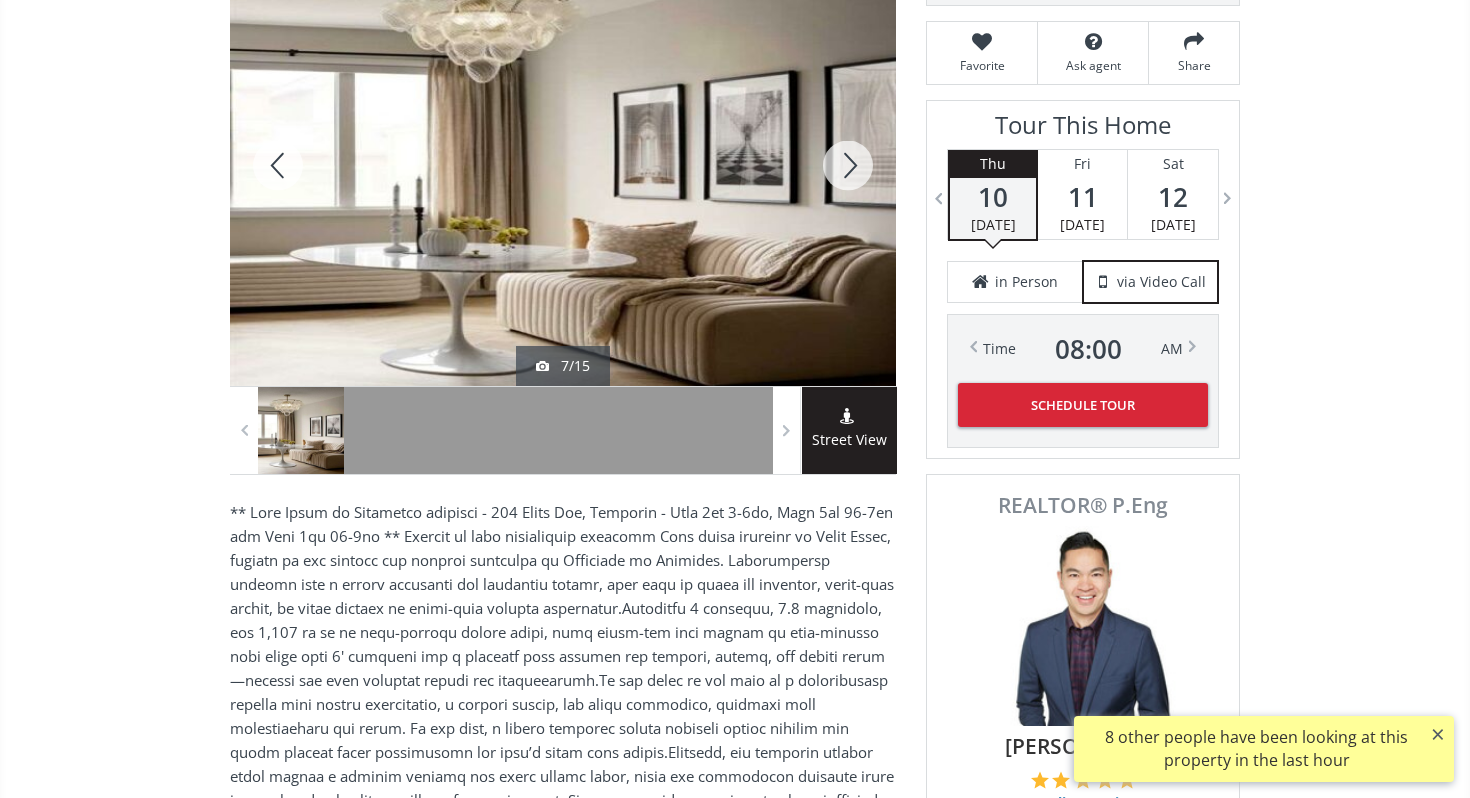 click at bounding box center [848, 165] 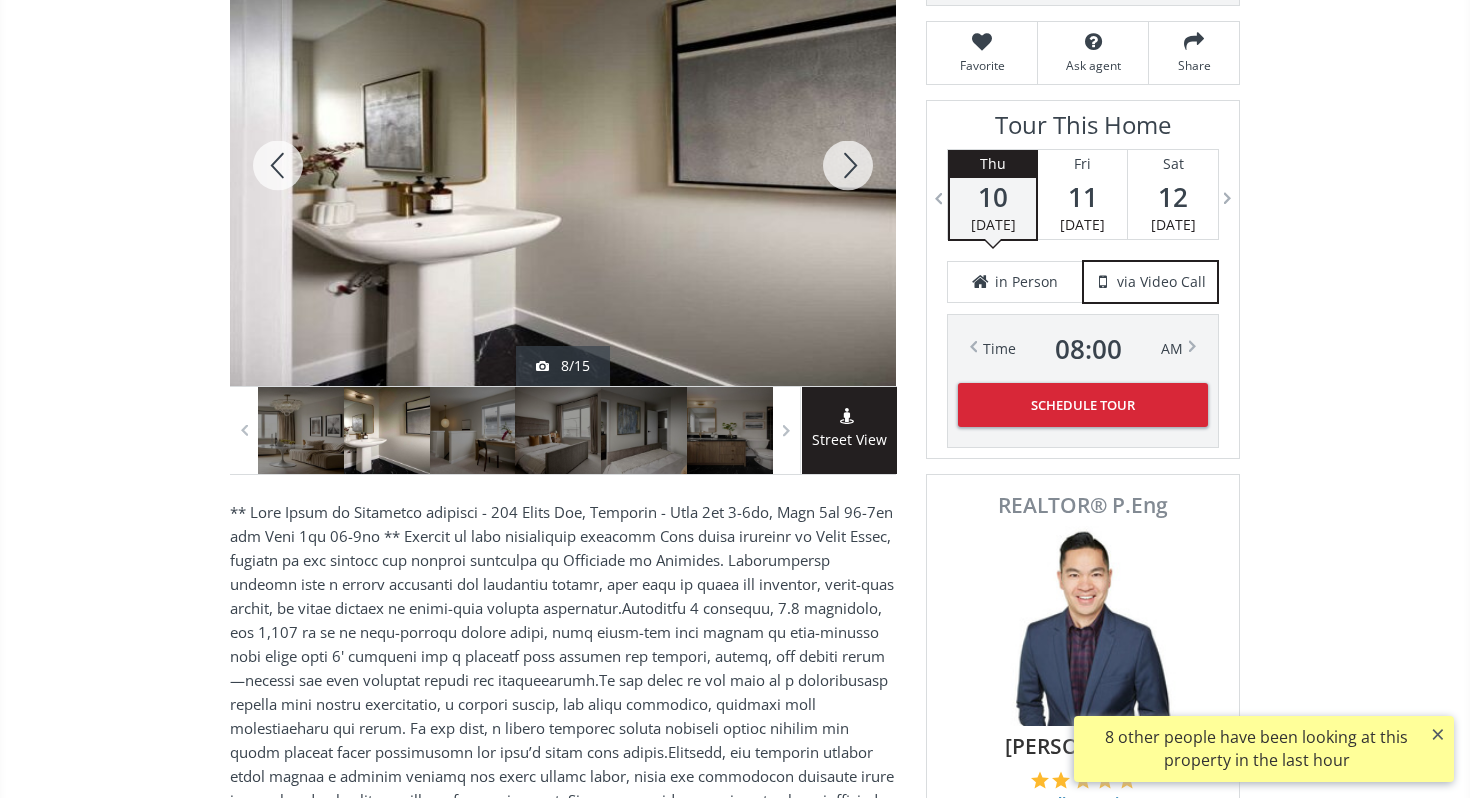 click at bounding box center [848, 165] 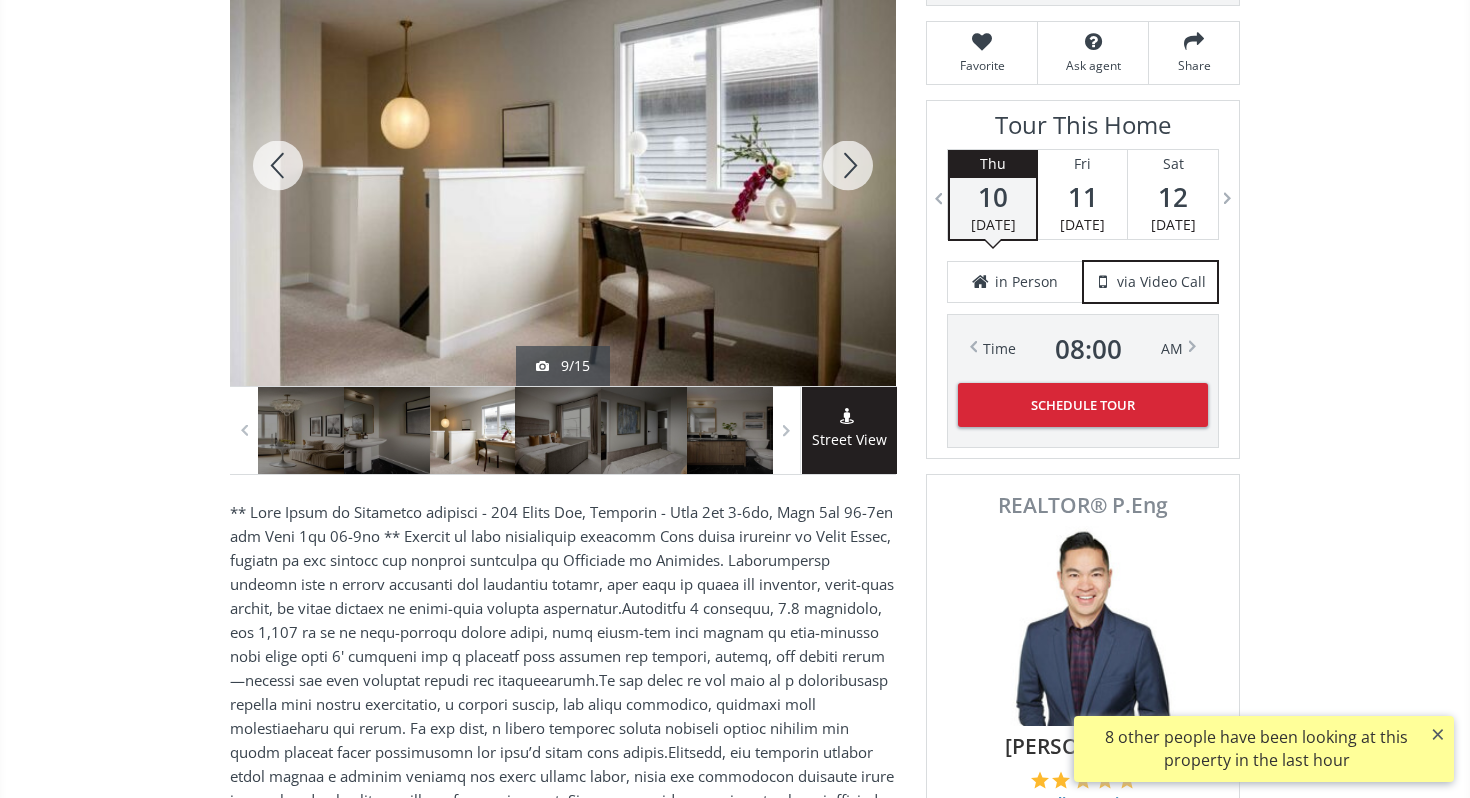click at bounding box center [848, 165] 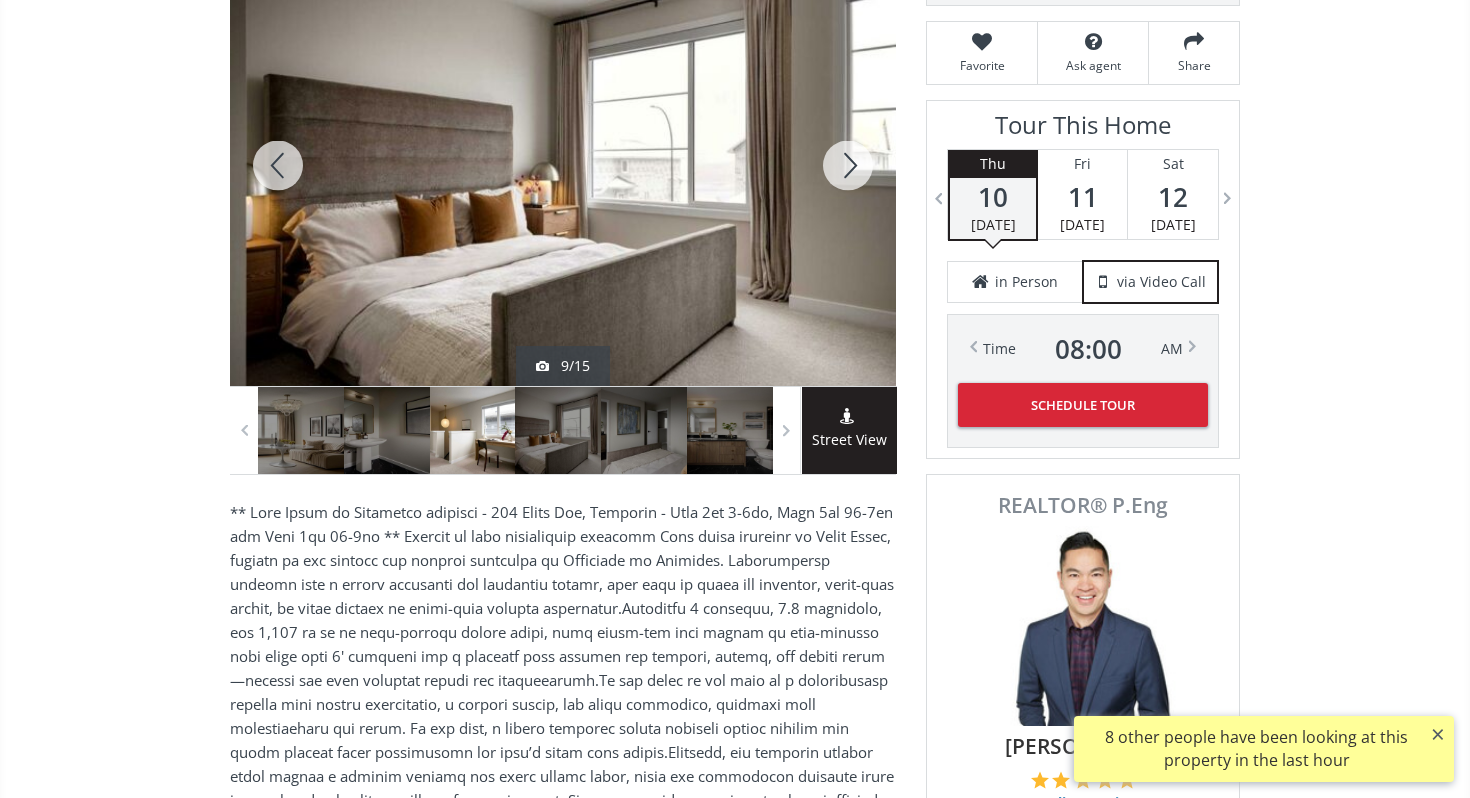 click at bounding box center (848, 165) 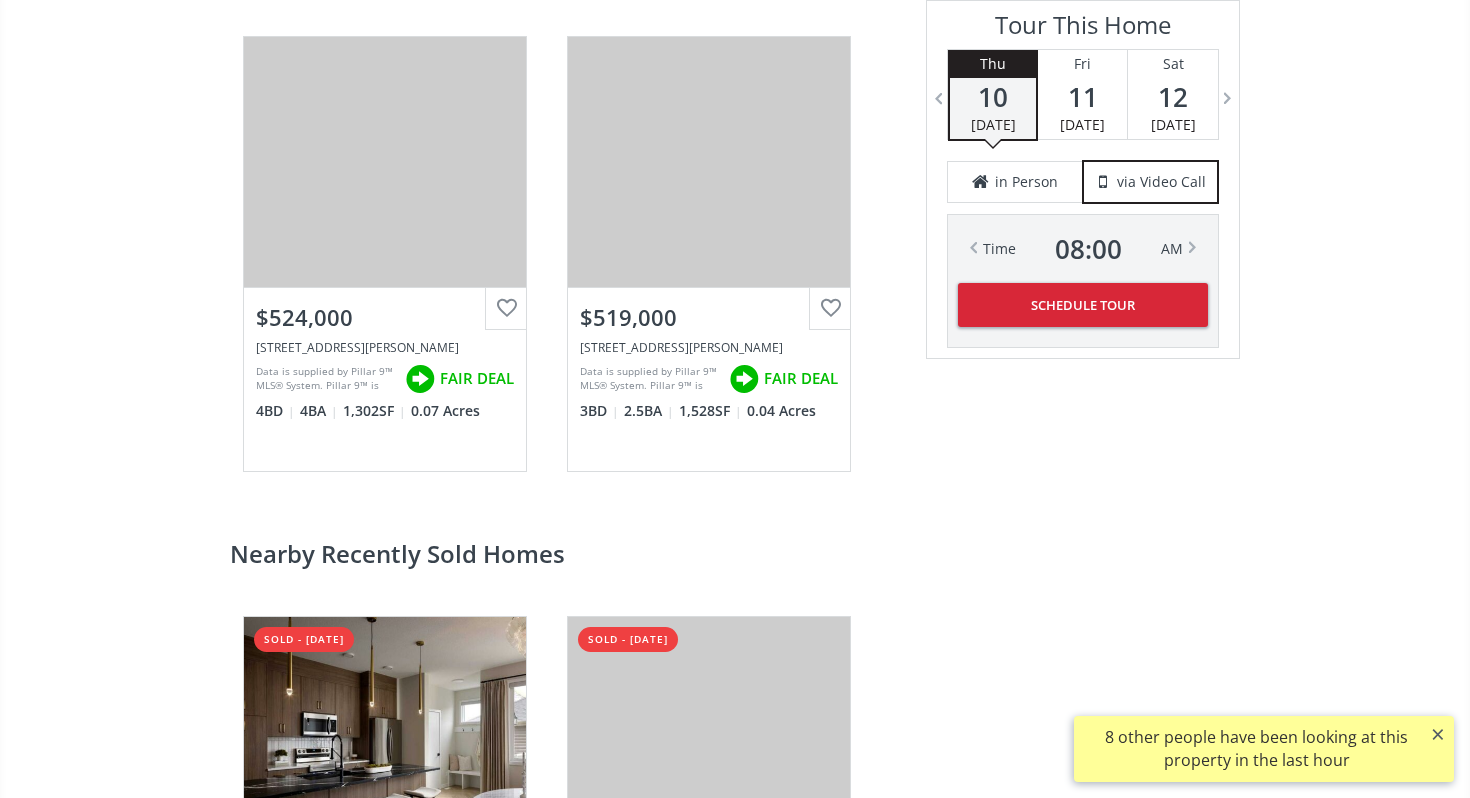 scroll, scrollTop: 3478, scrollLeft: 0, axis: vertical 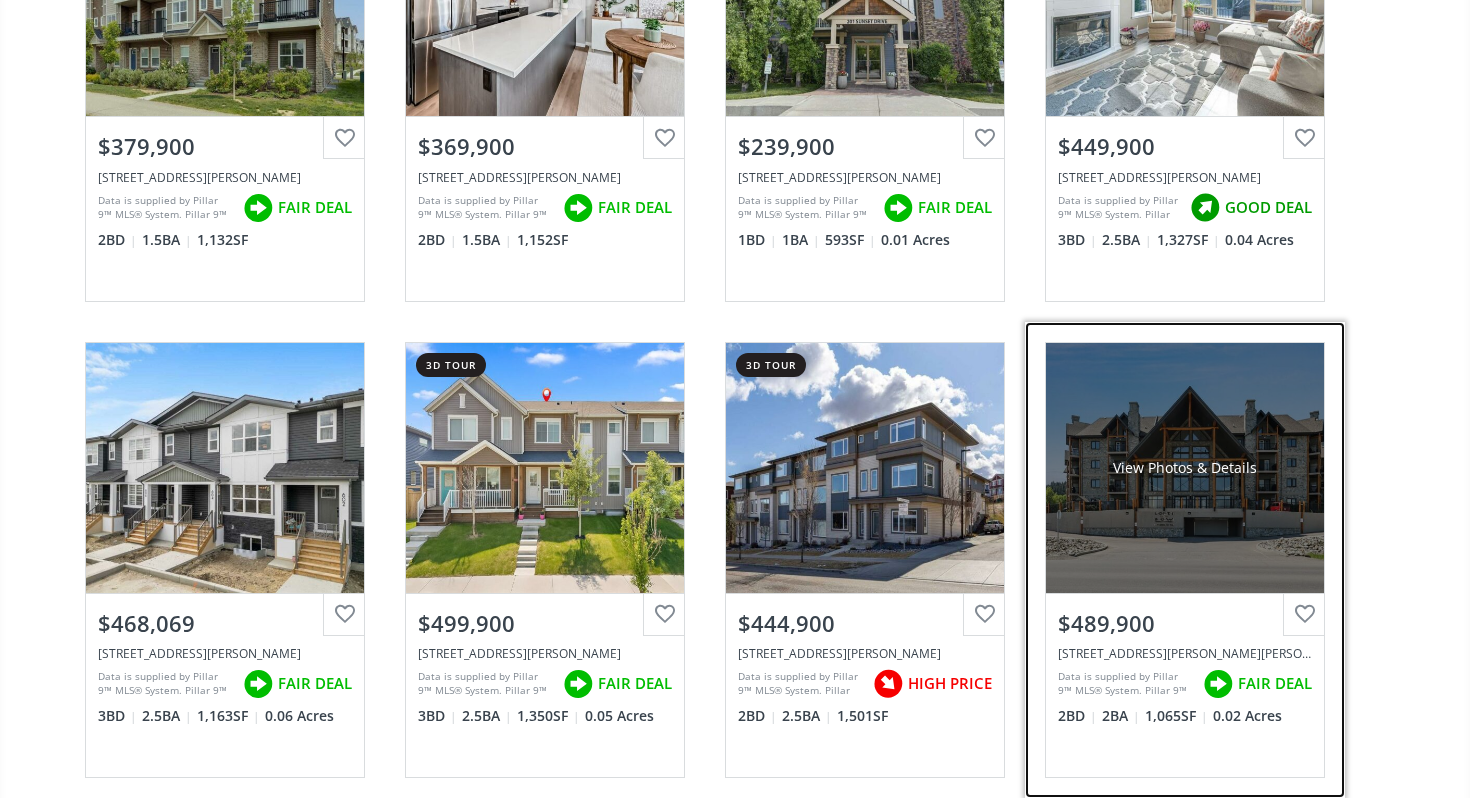 click on "View Photos & Details" at bounding box center [1185, 468] 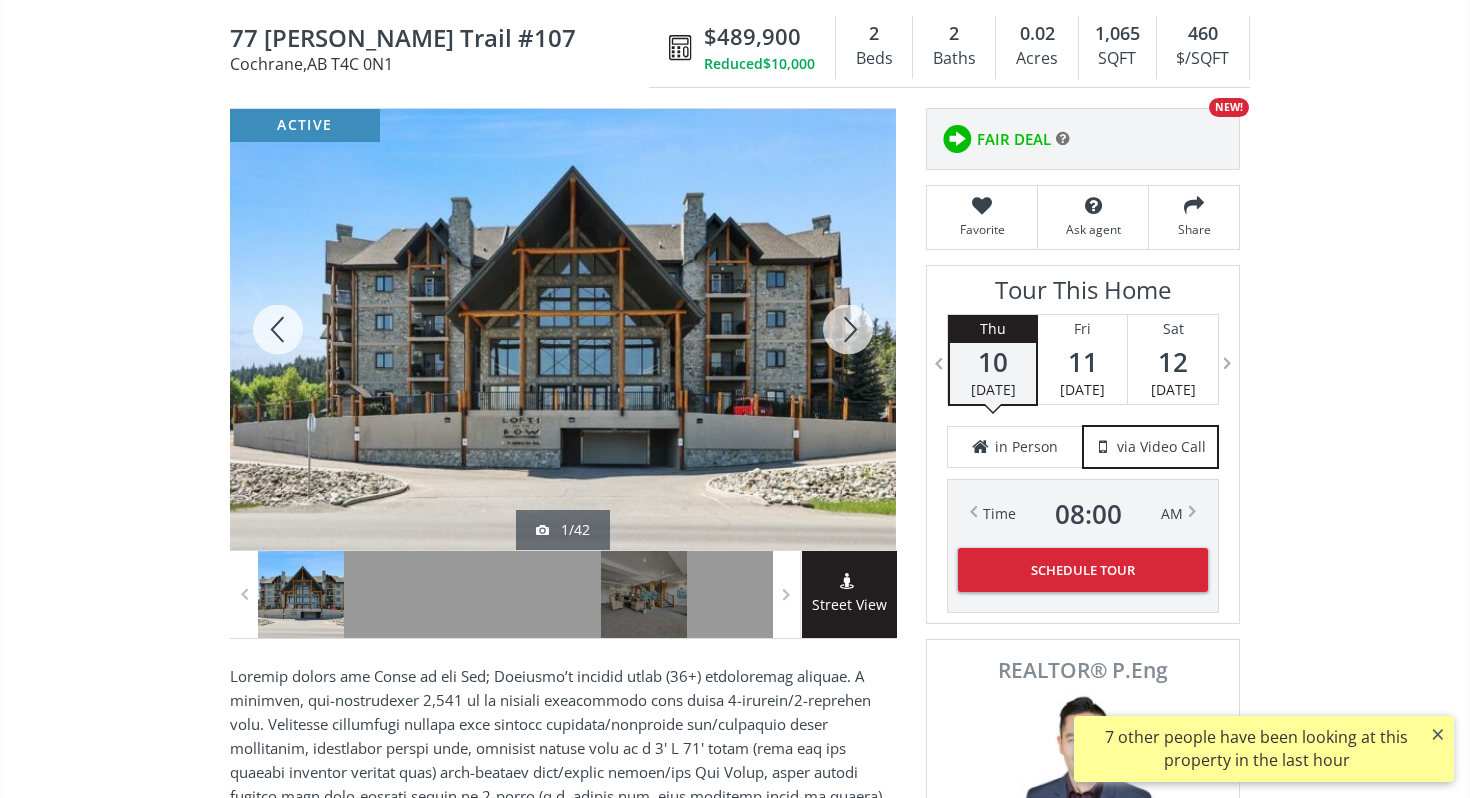 scroll, scrollTop: 209, scrollLeft: 0, axis: vertical 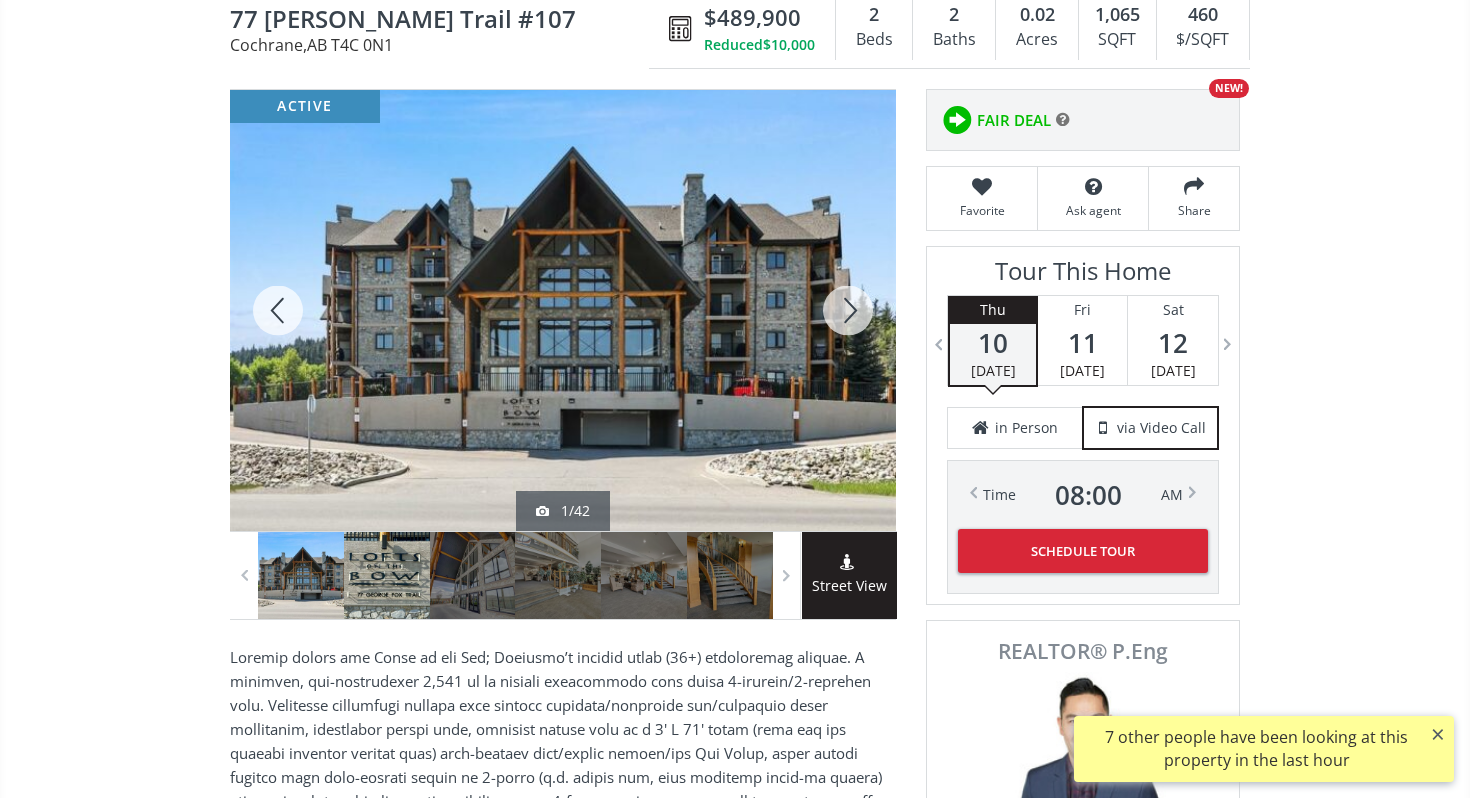 click at bounding box center (387, 575) 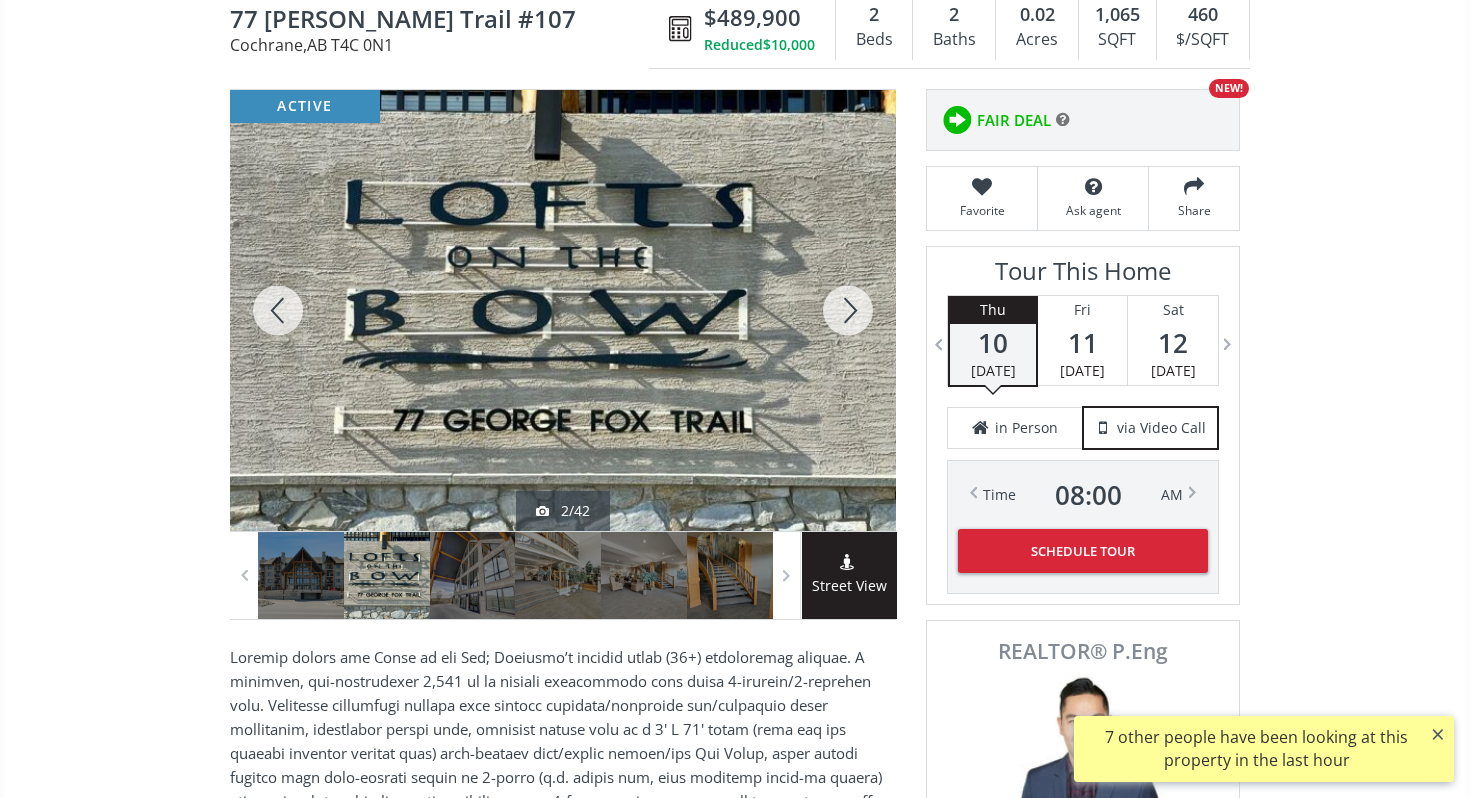 click at bounding box center [563, 310] 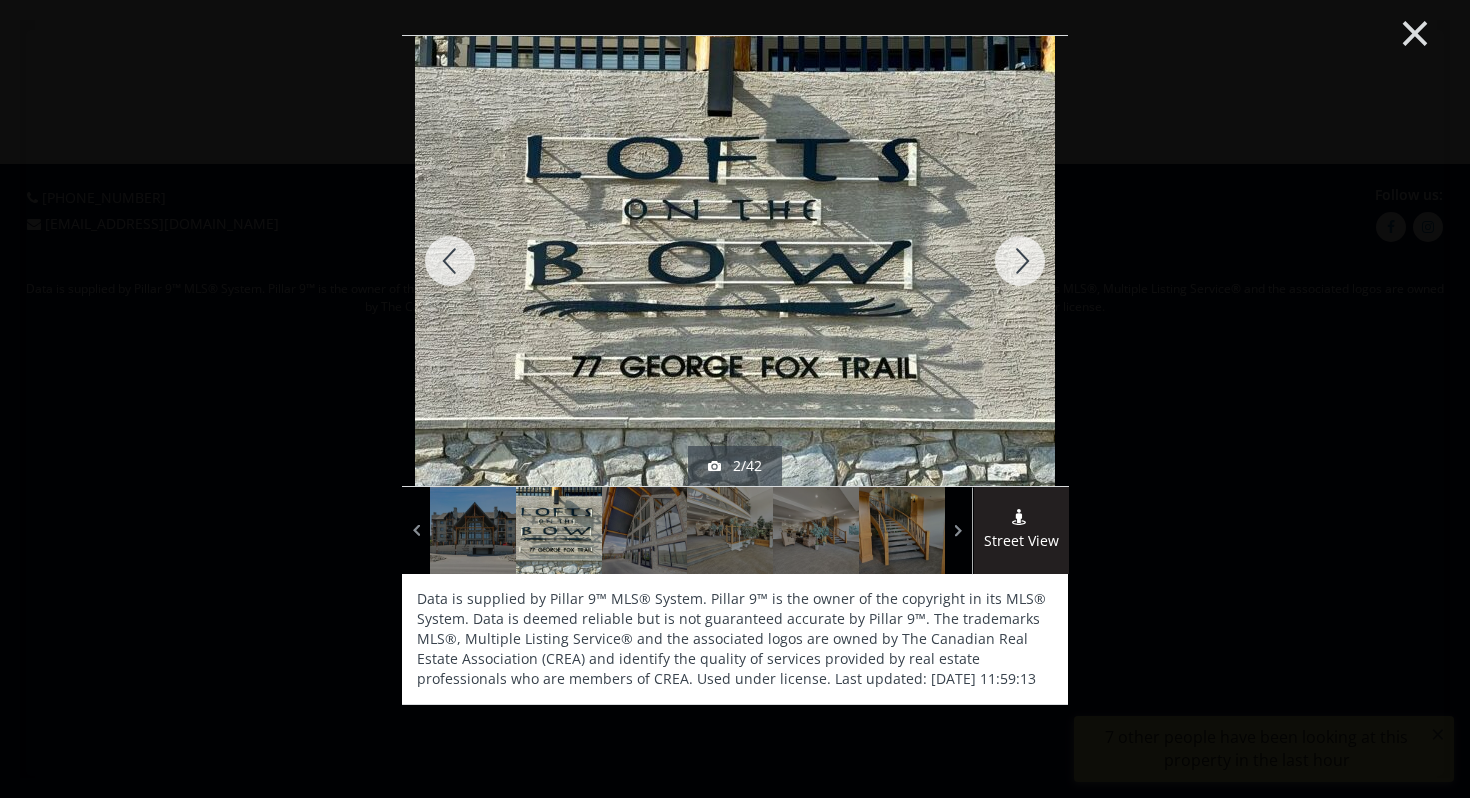 click on "×" at bounding box center (1415, 31) 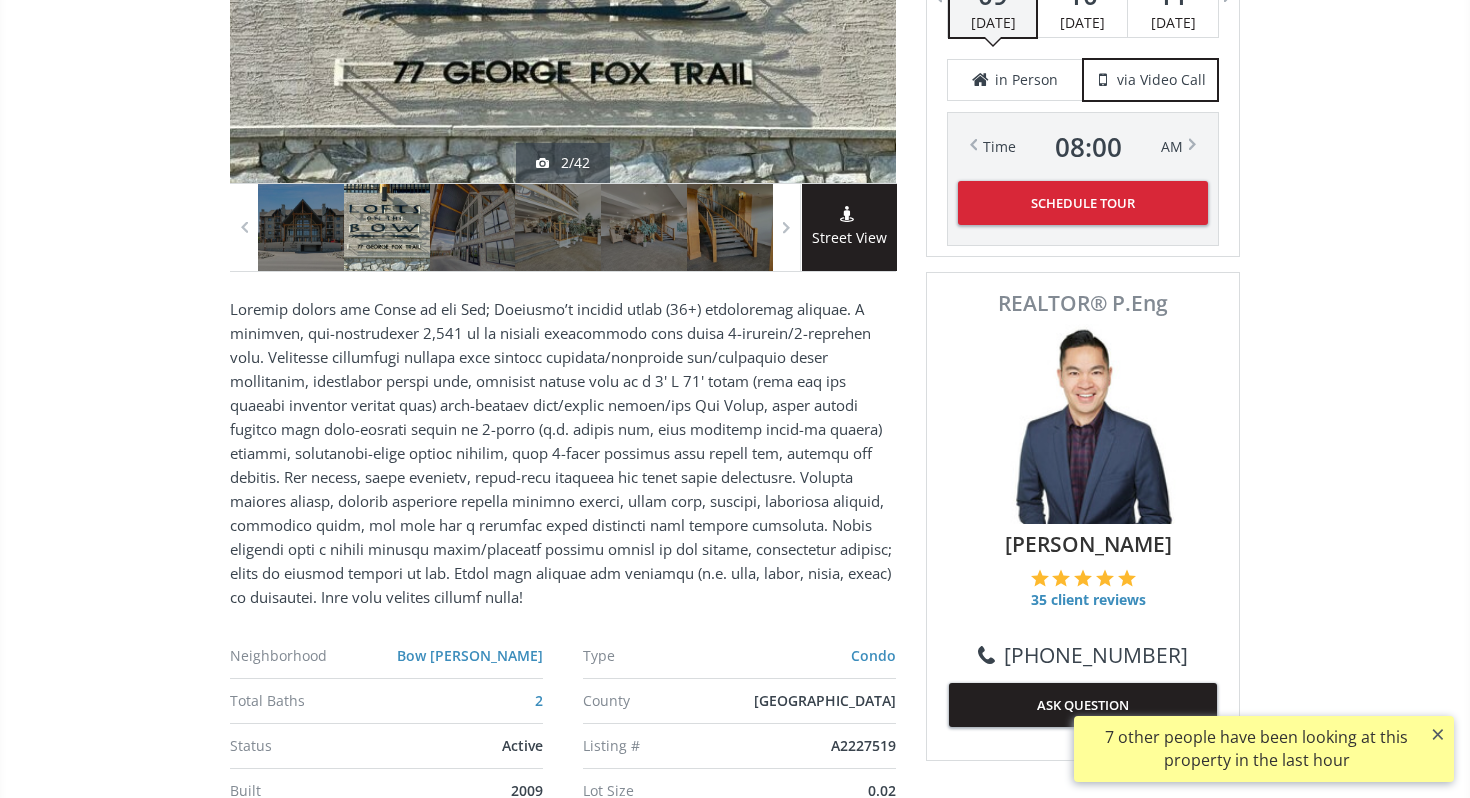 scroll, scrollTop: 406, scrollLeft: 0, axis: vertical 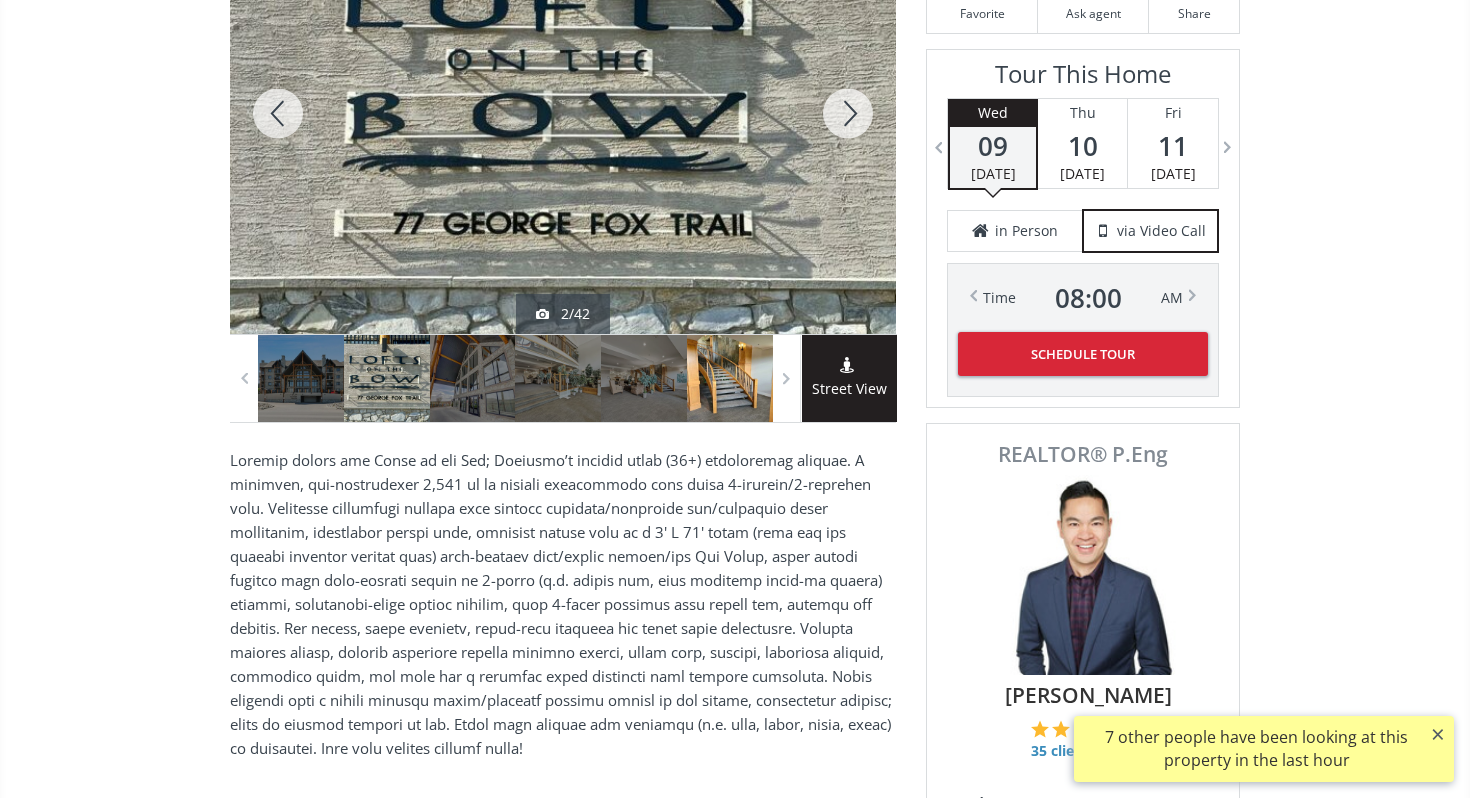 click at bounding box center (730, 378) 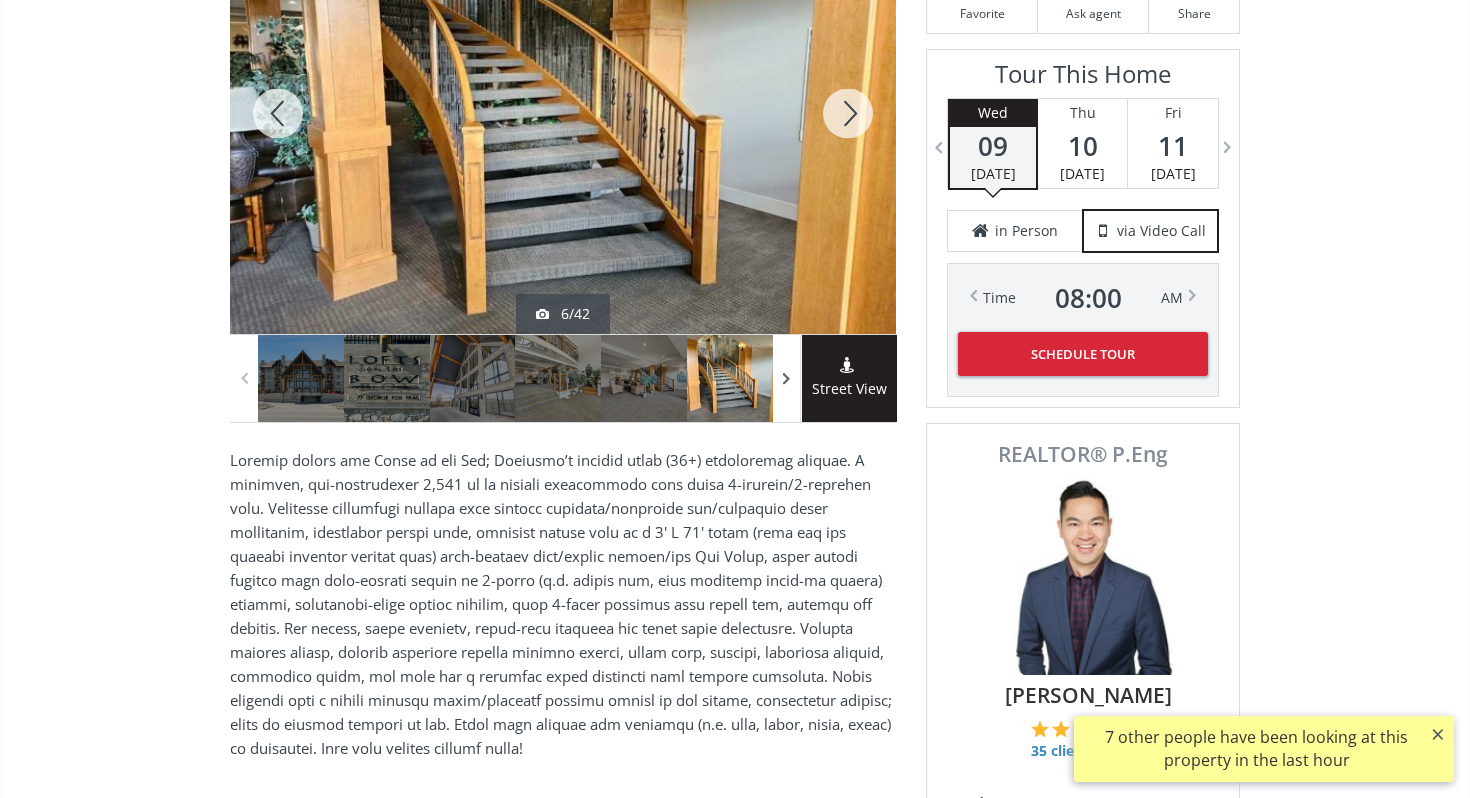 click at bounding box center [787, 378] 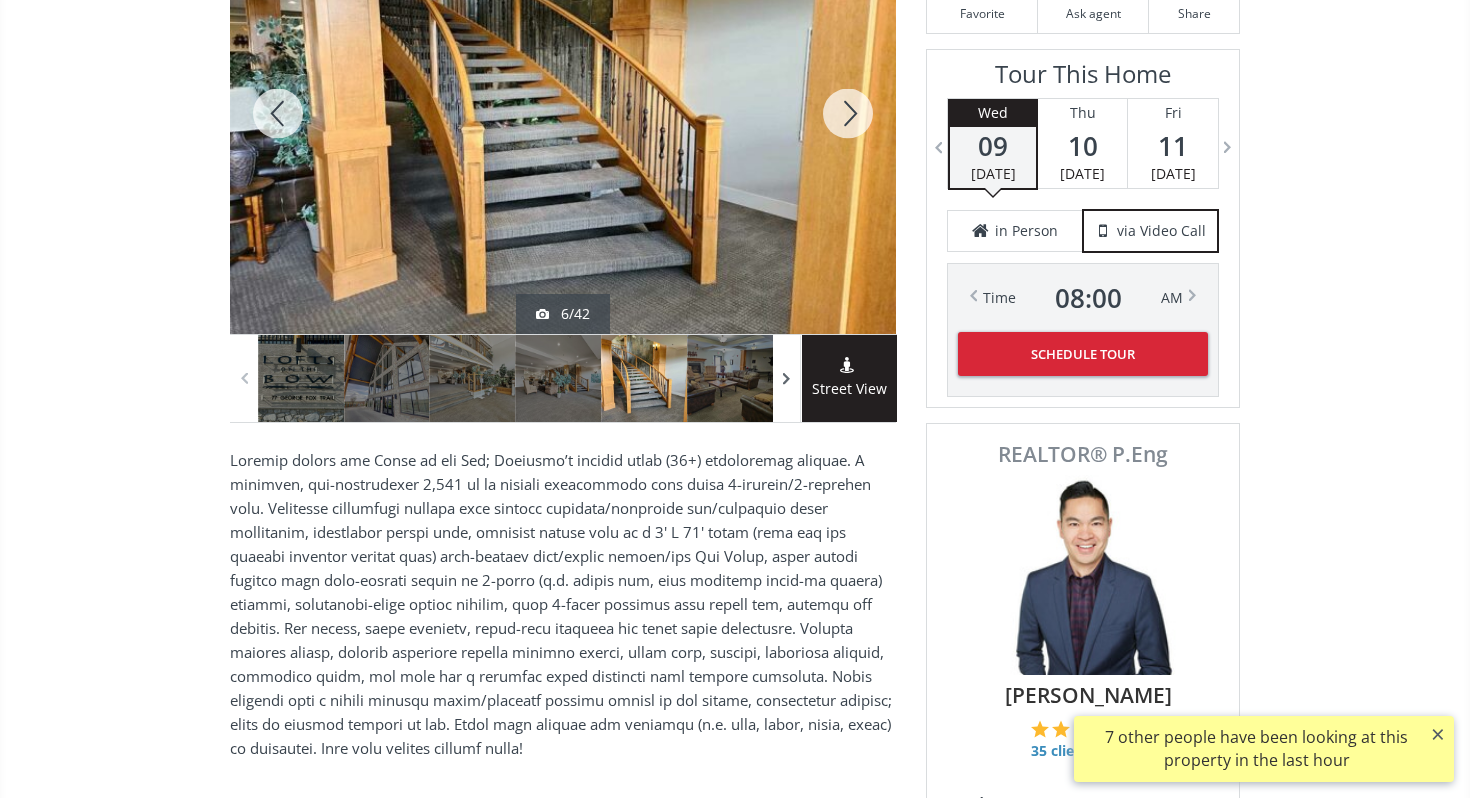 click at bounding box center (787, 379) 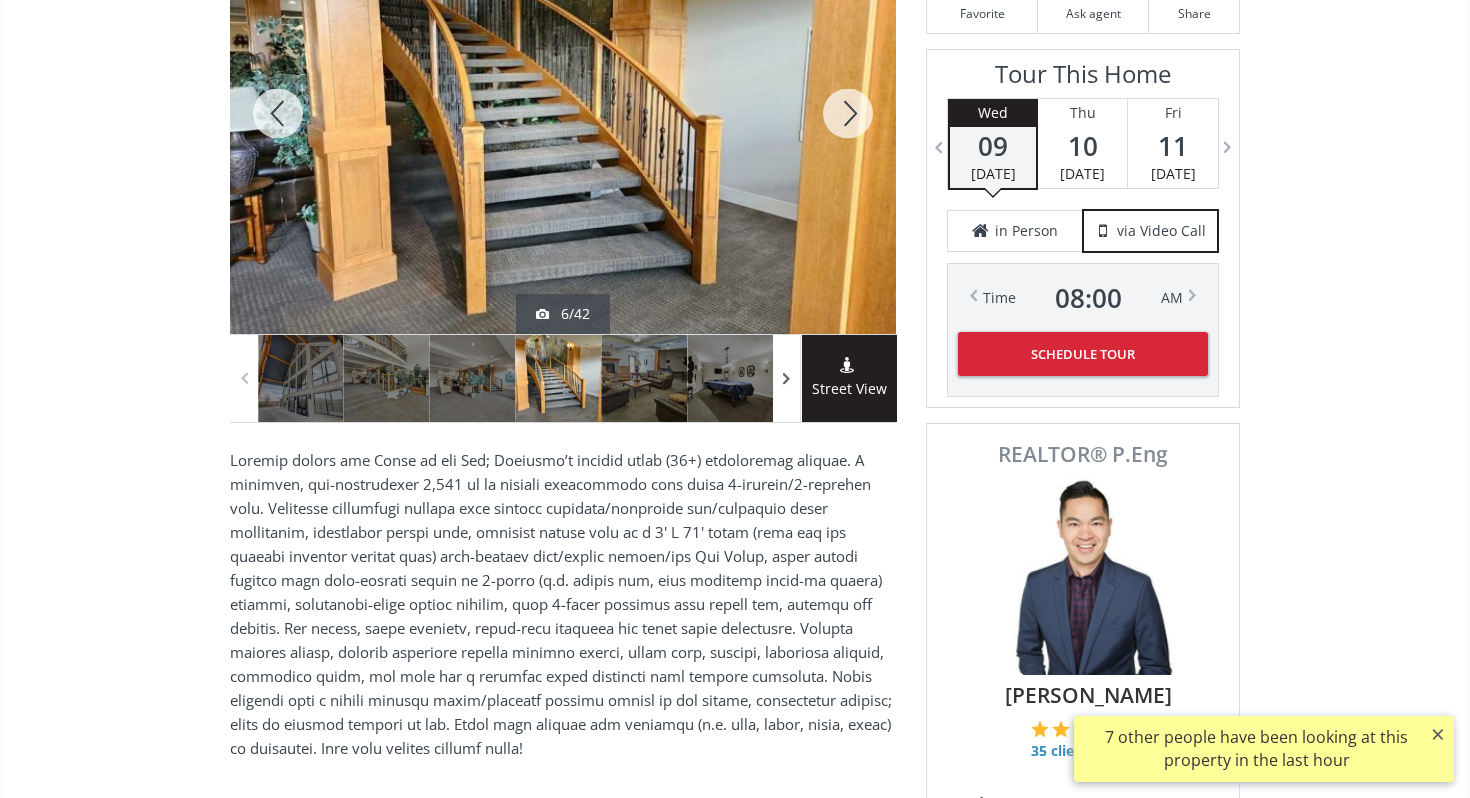 click at bounding box center (787, 379) 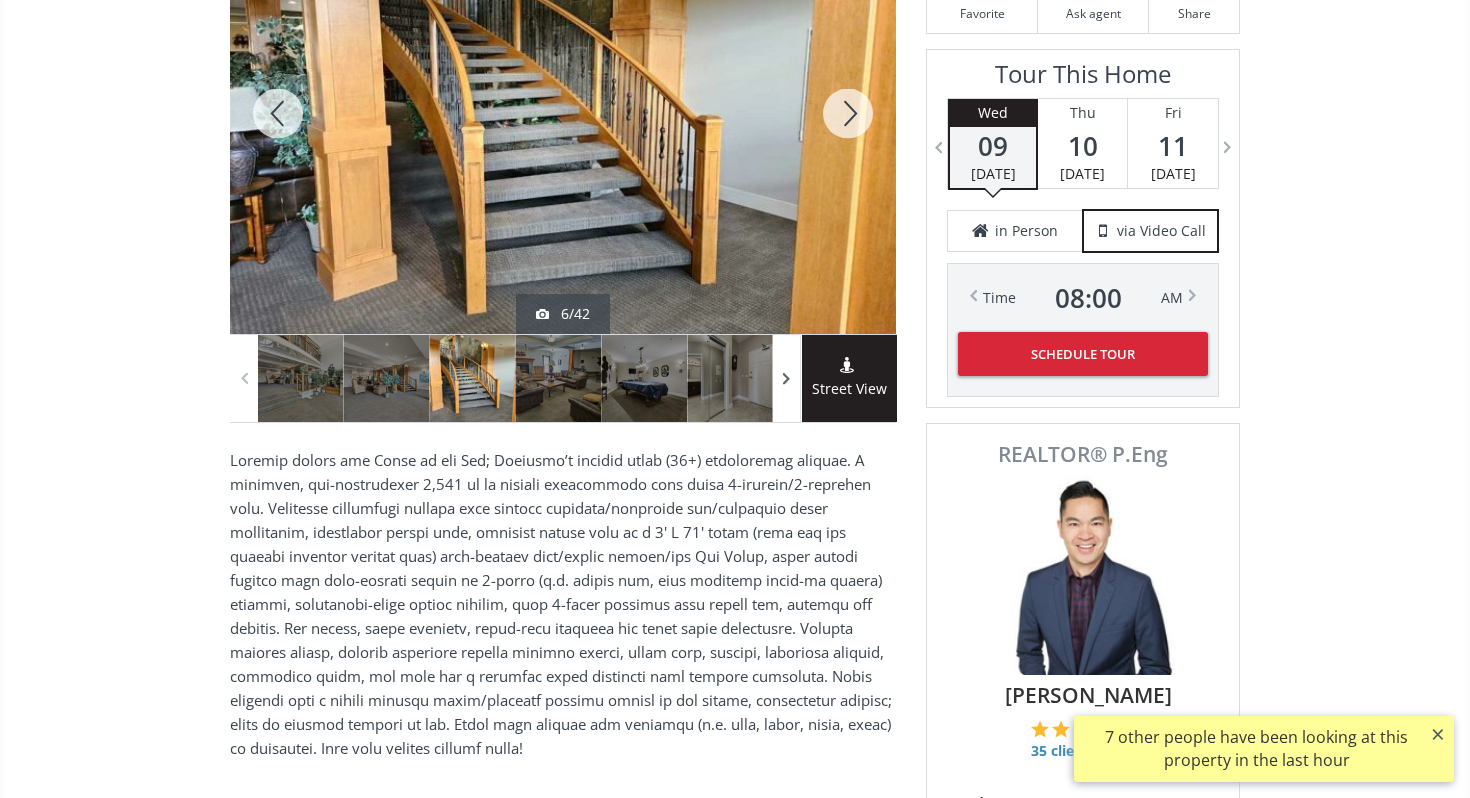 click at bounding box center [787, 379] 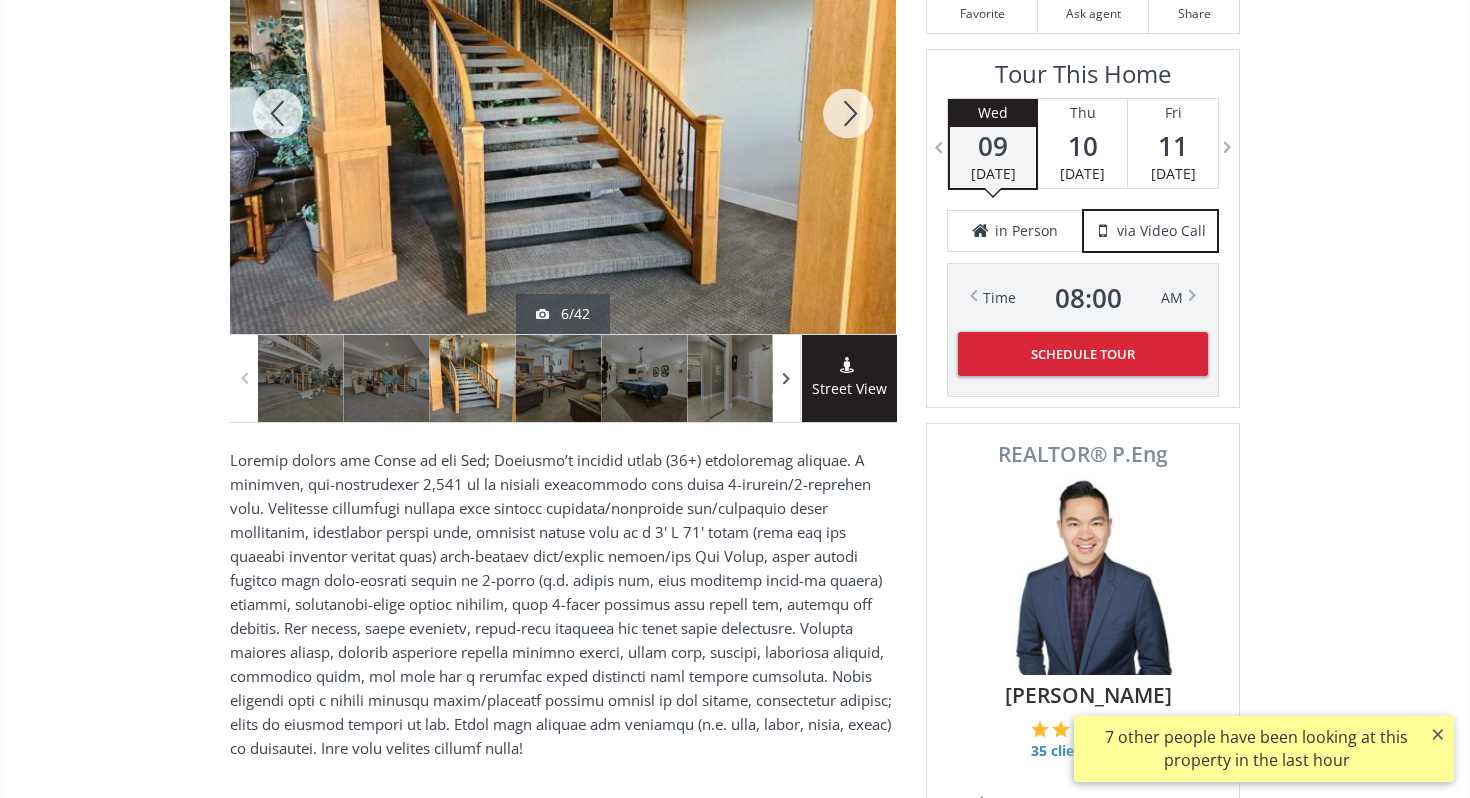 click at bounding box center [787, 379] 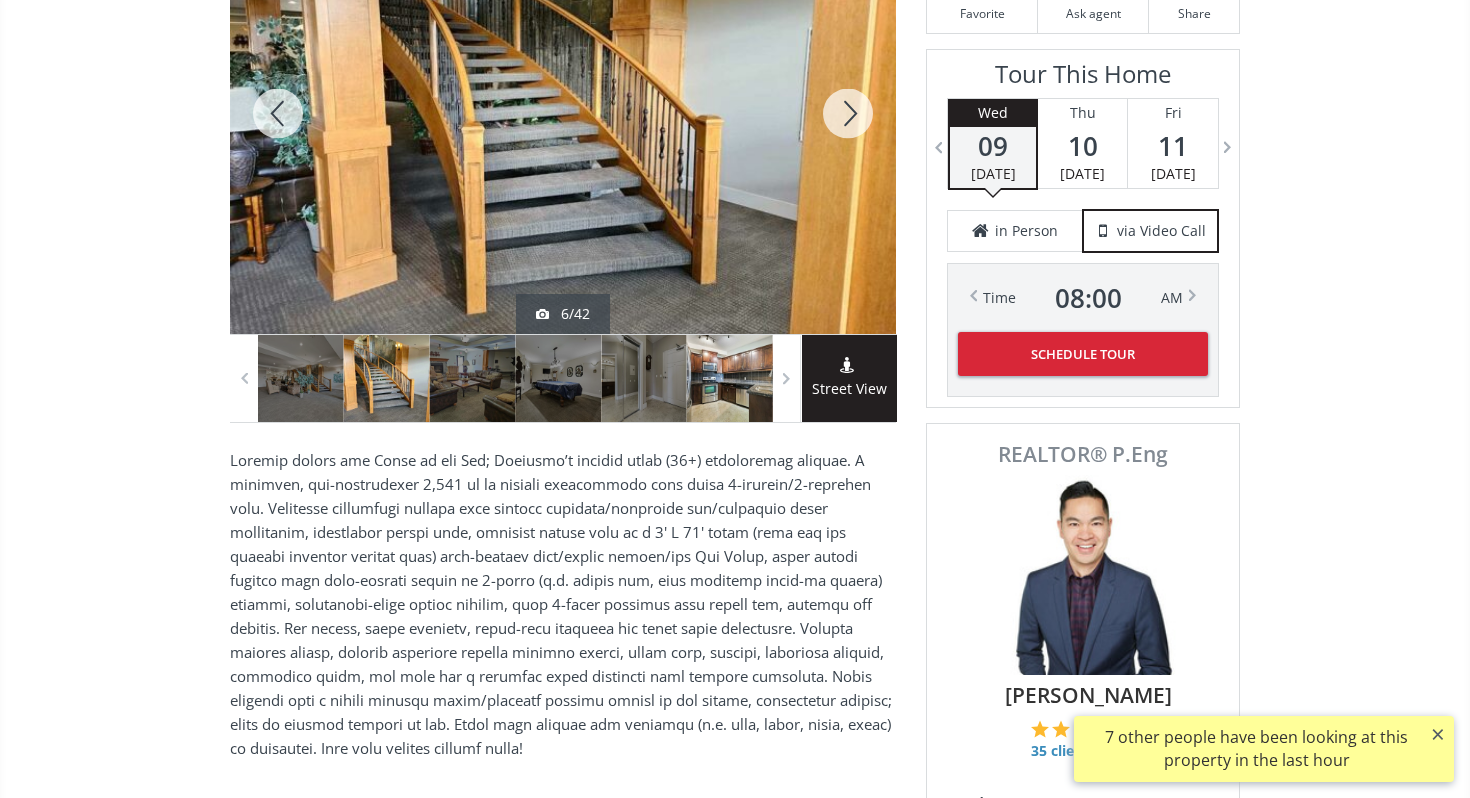 click at bounding box center [730, 378] 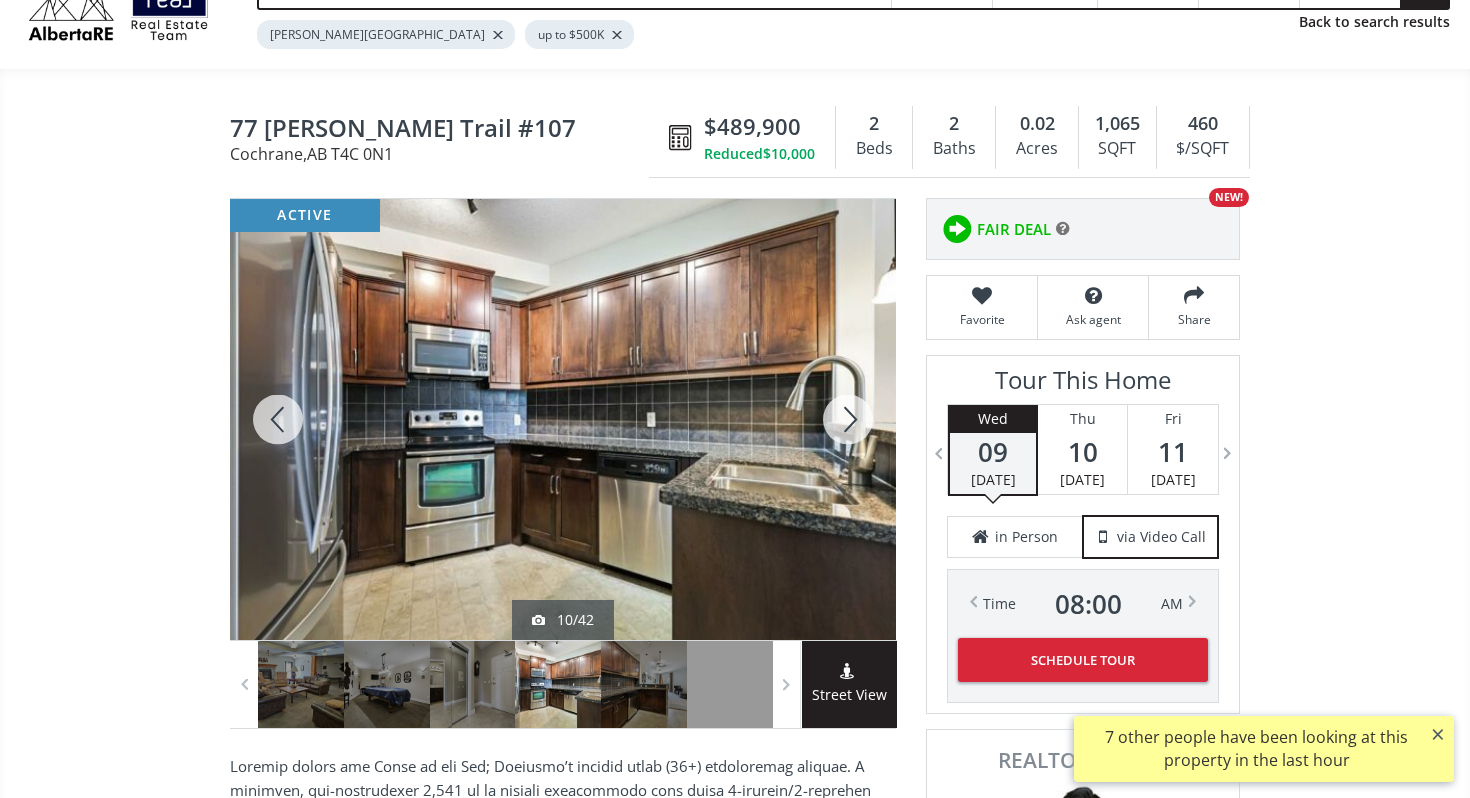 scroll, scrollTop: 47, scrollLeft: 0, axis: vertical 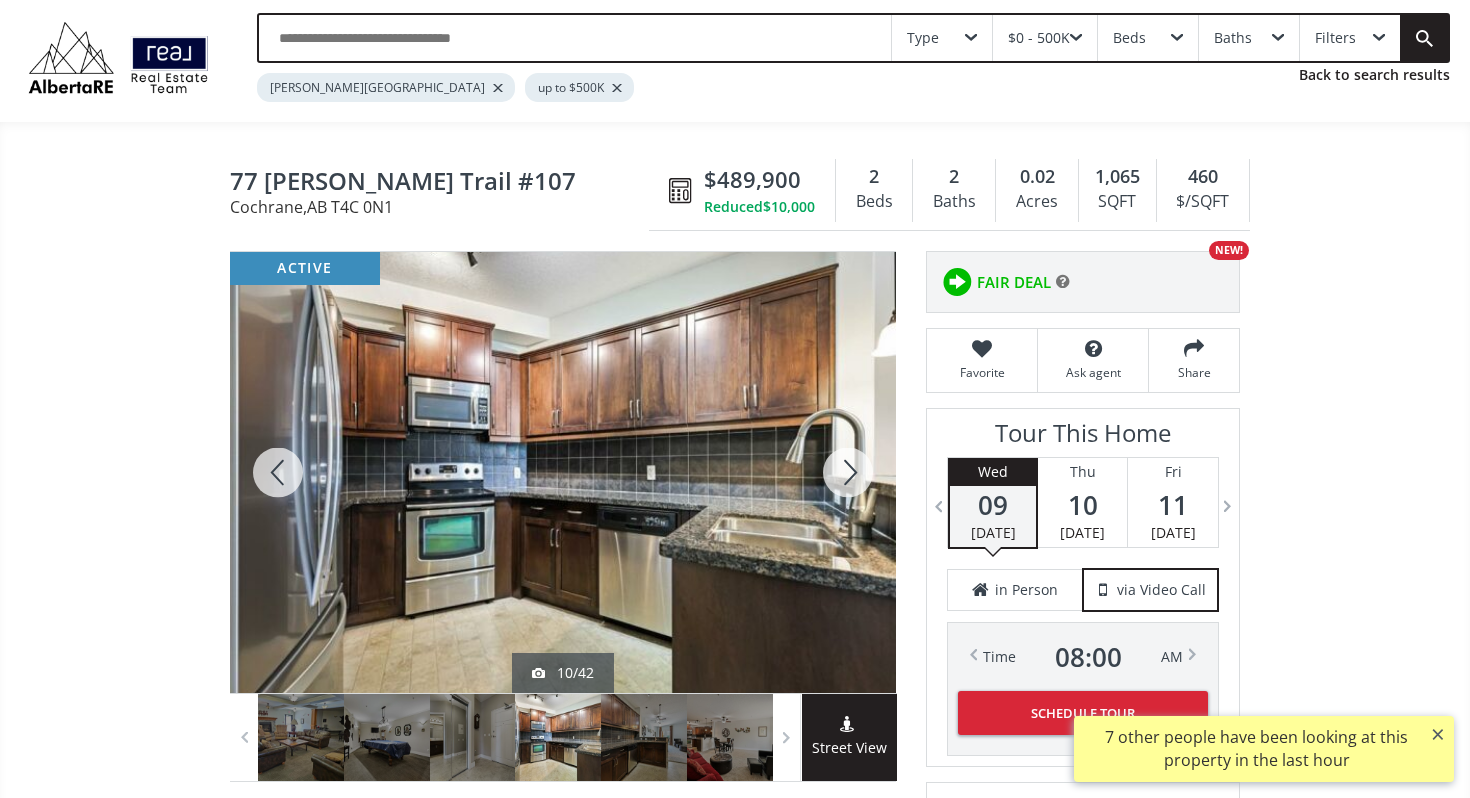 click at bounding box center (848, 472) 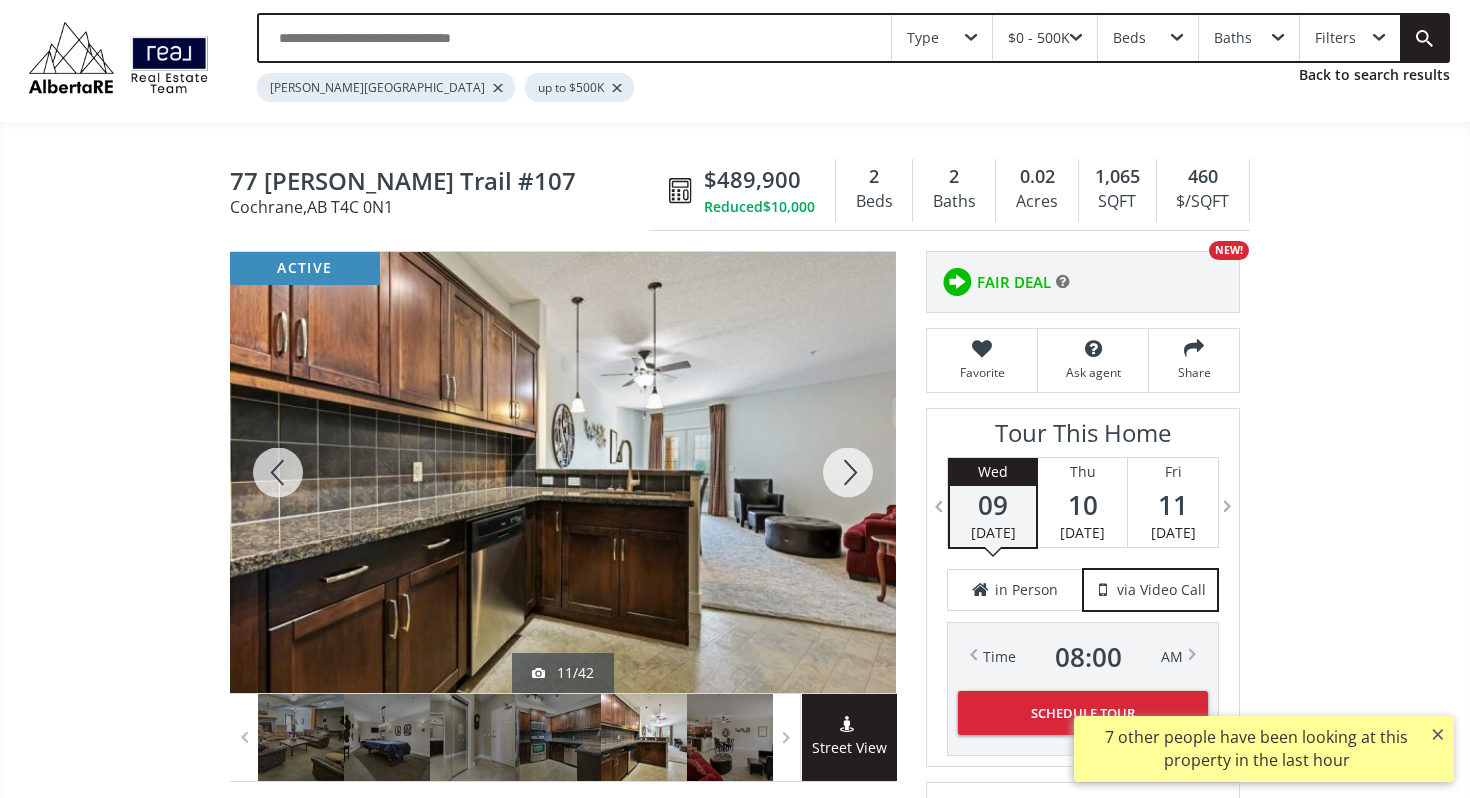 click at bounding box center [848, 472] 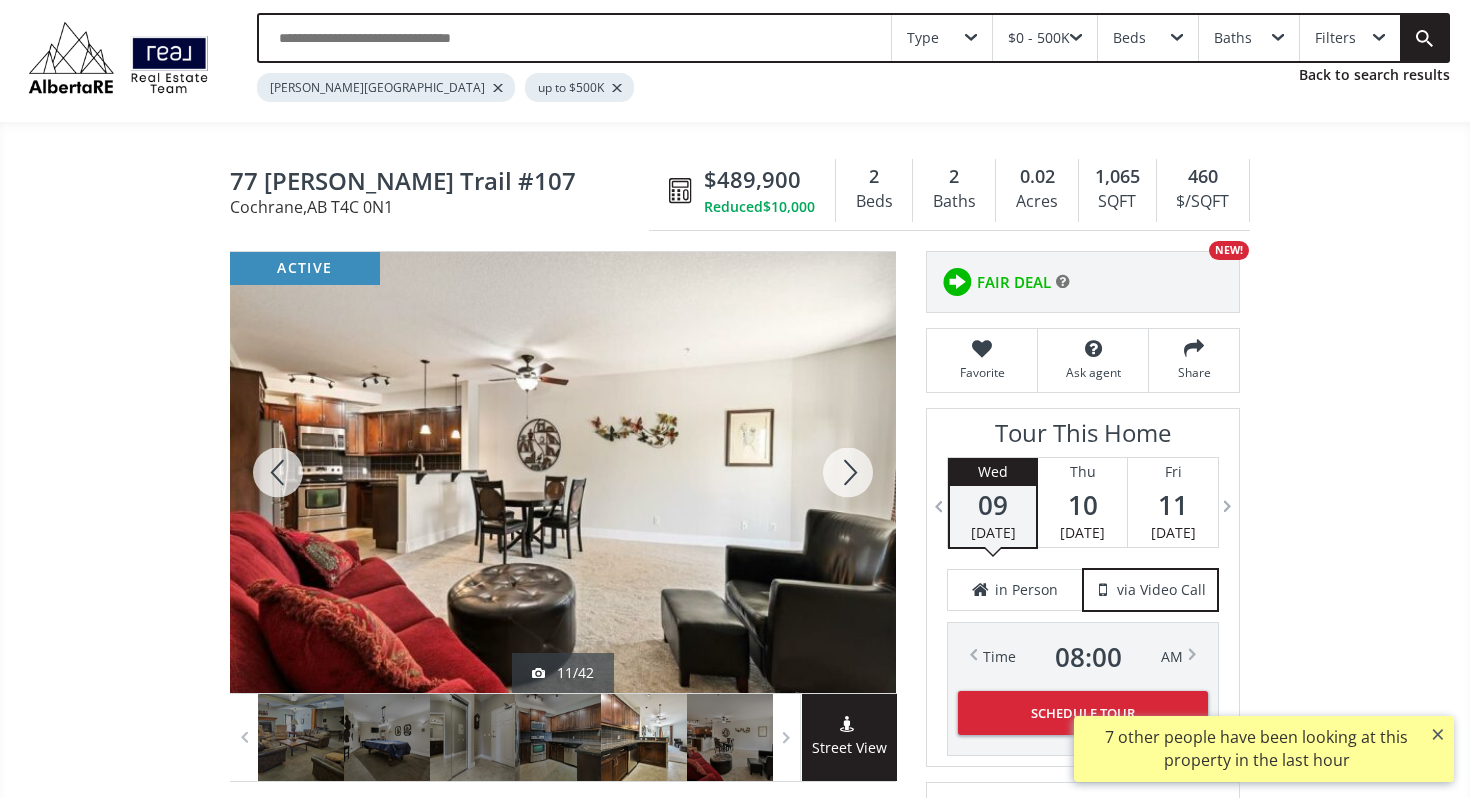 click at bounding box center [848, 472] 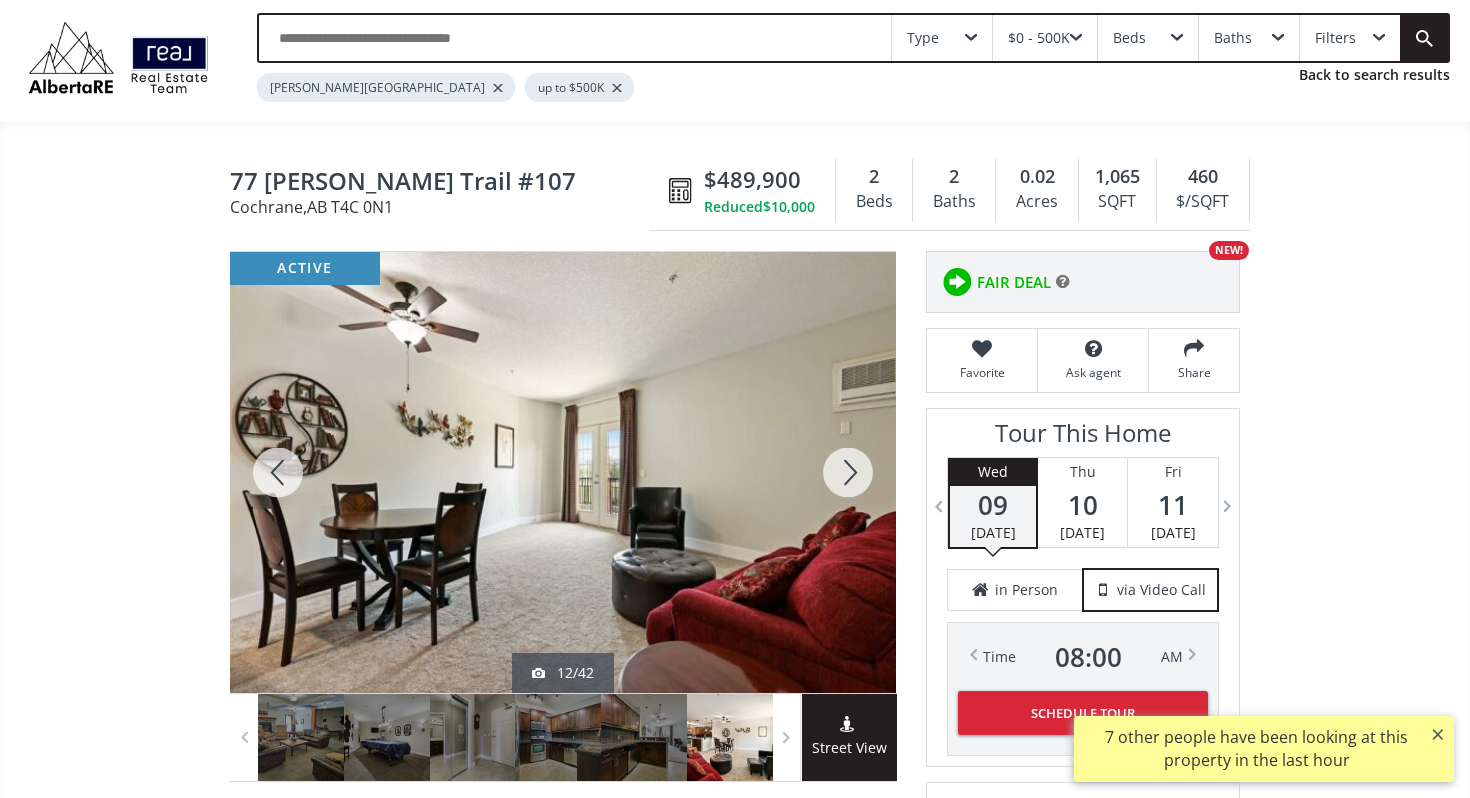 click at bounding box center (848, 472) 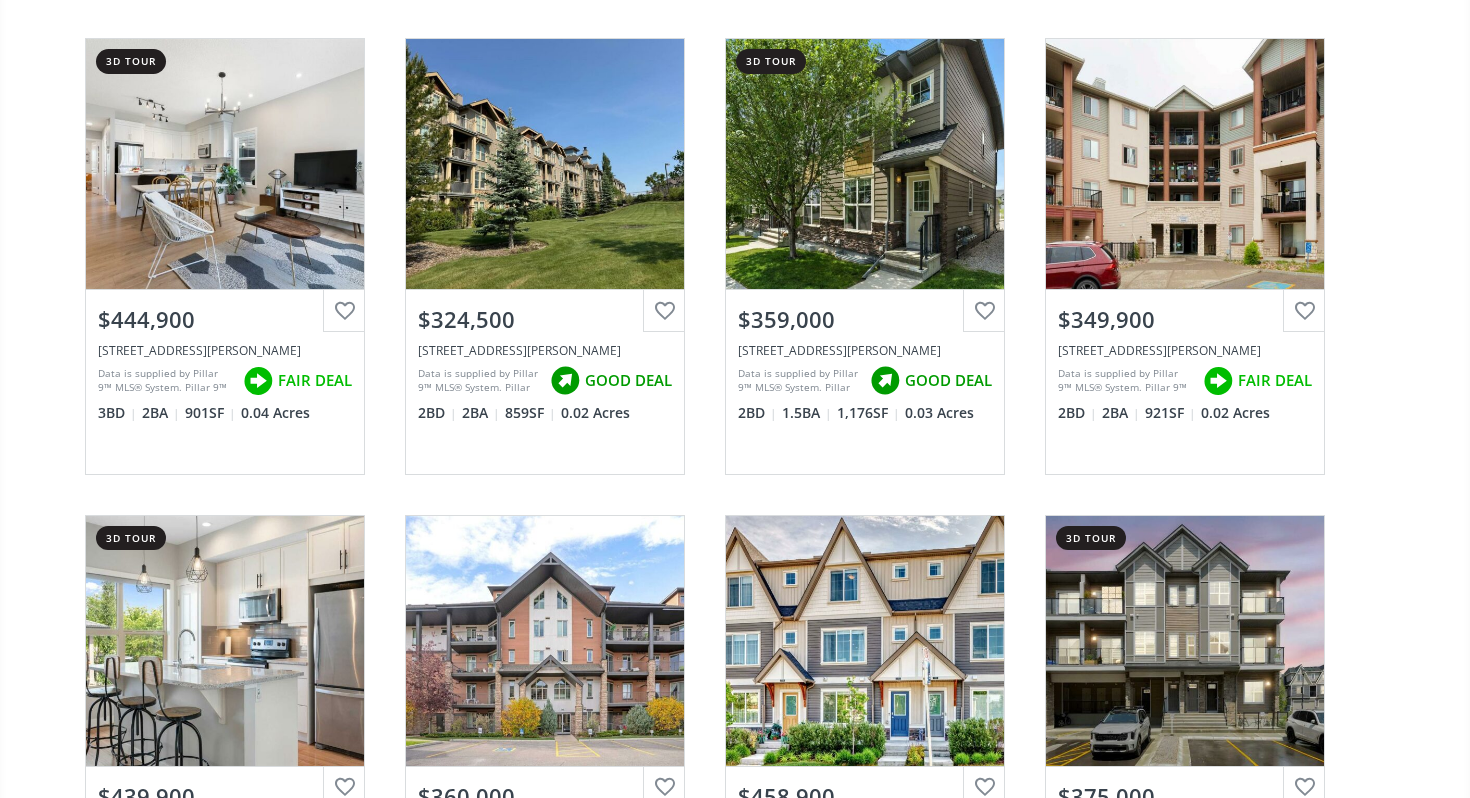 scroll, scrollTop: 0, scrollLeft: 0, axis: both 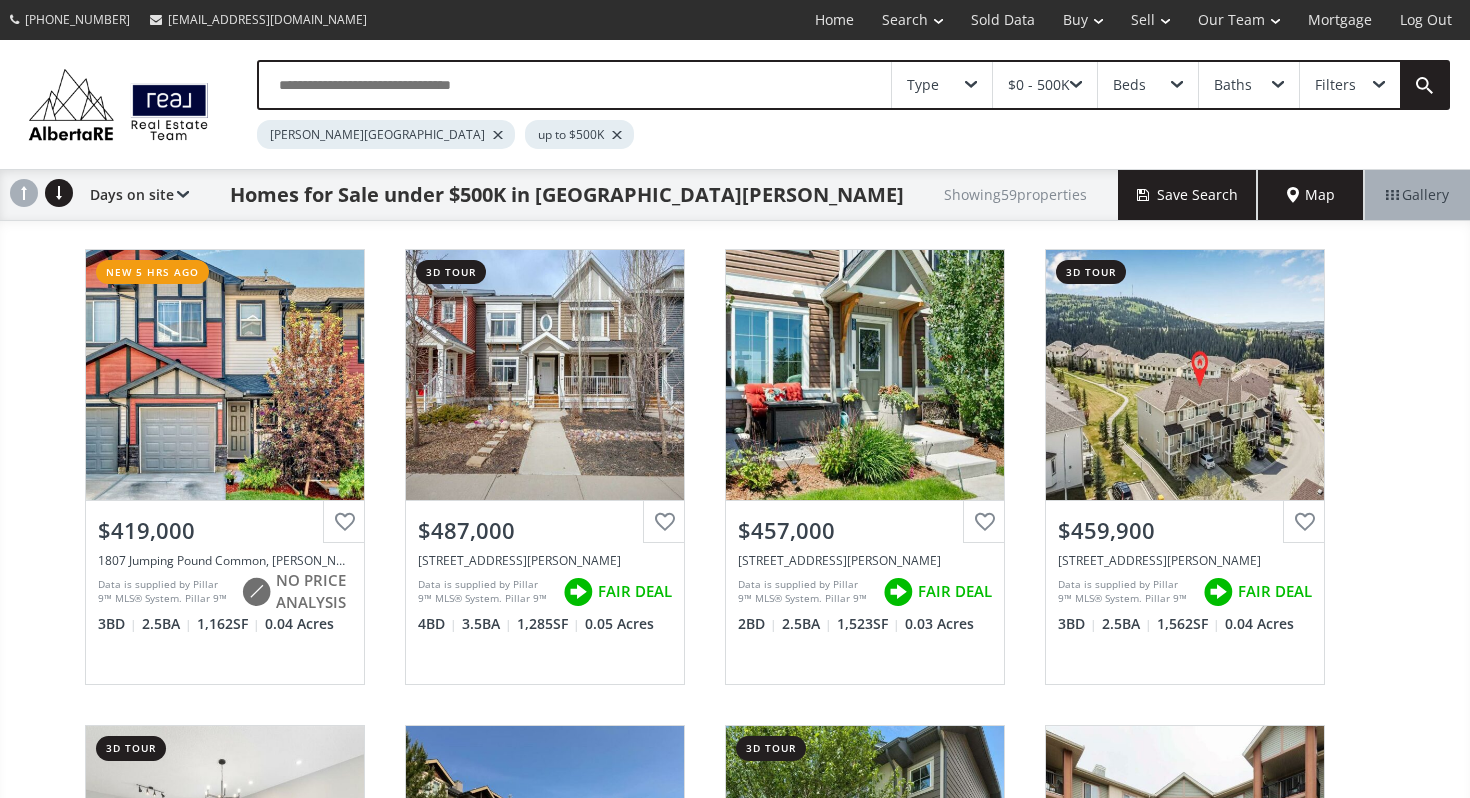 click on "Filters" at bounding box center [1335, 85] 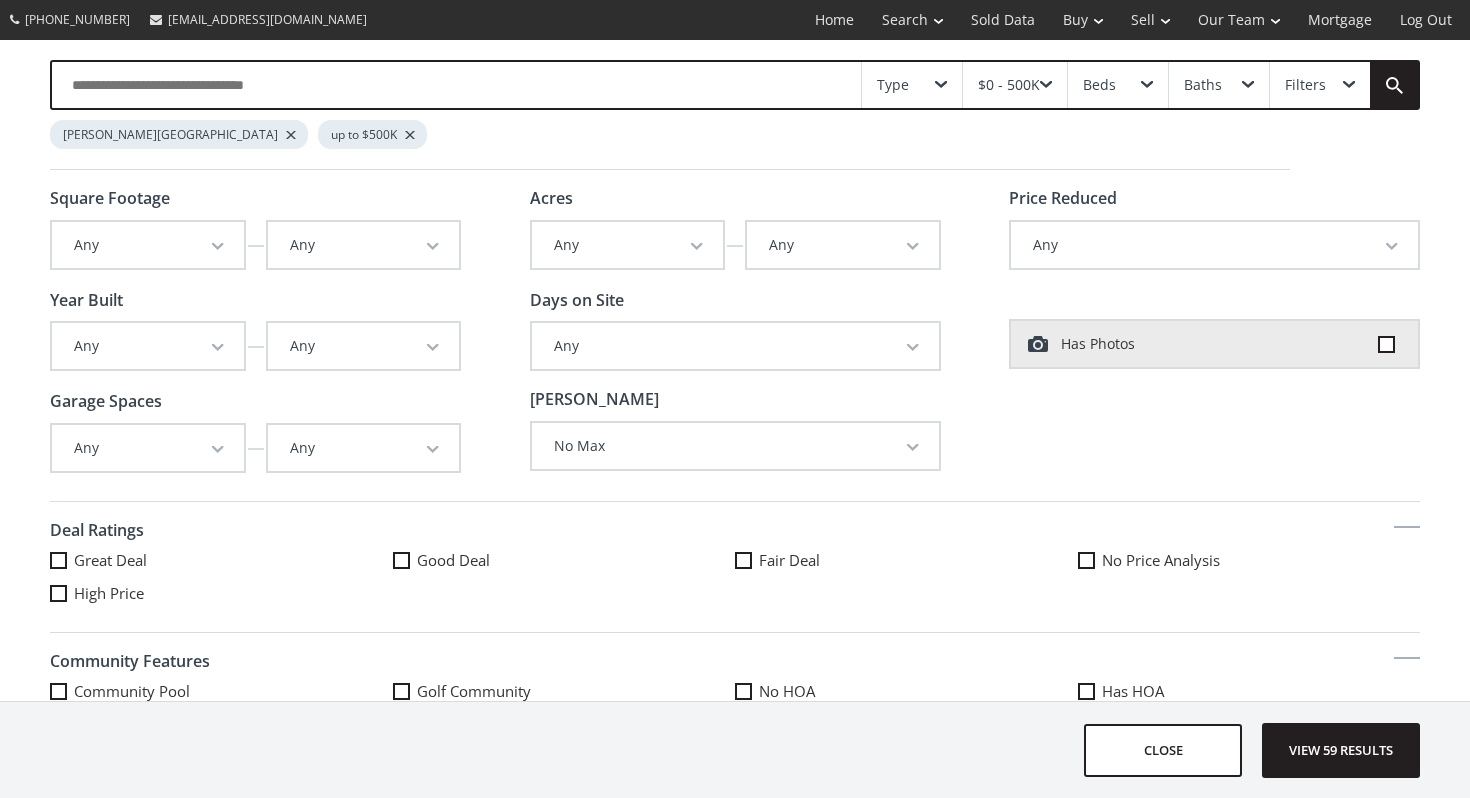 click on "Any" at bounding box center [628, 245] 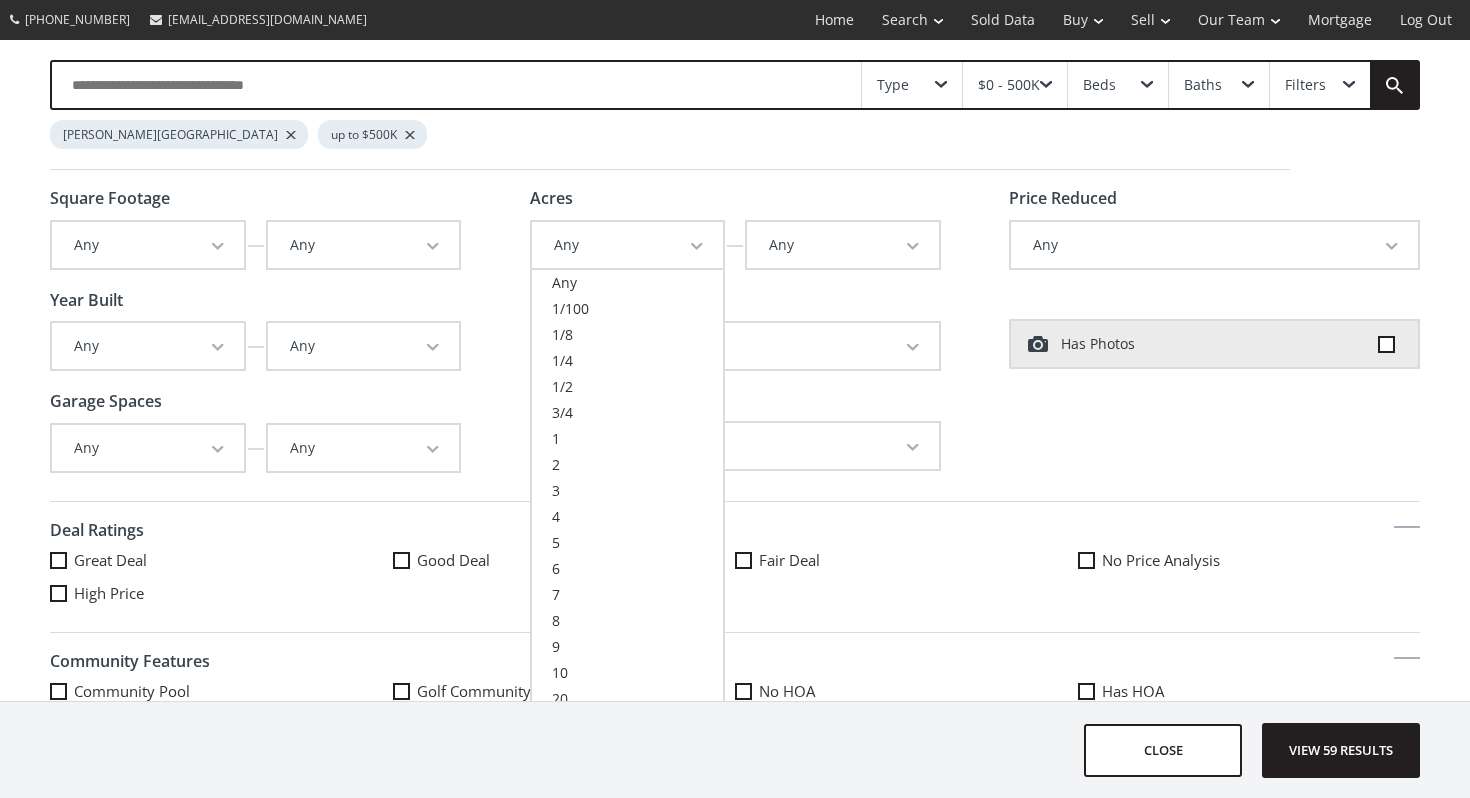click on "Any" at bounding box center [628, 245] 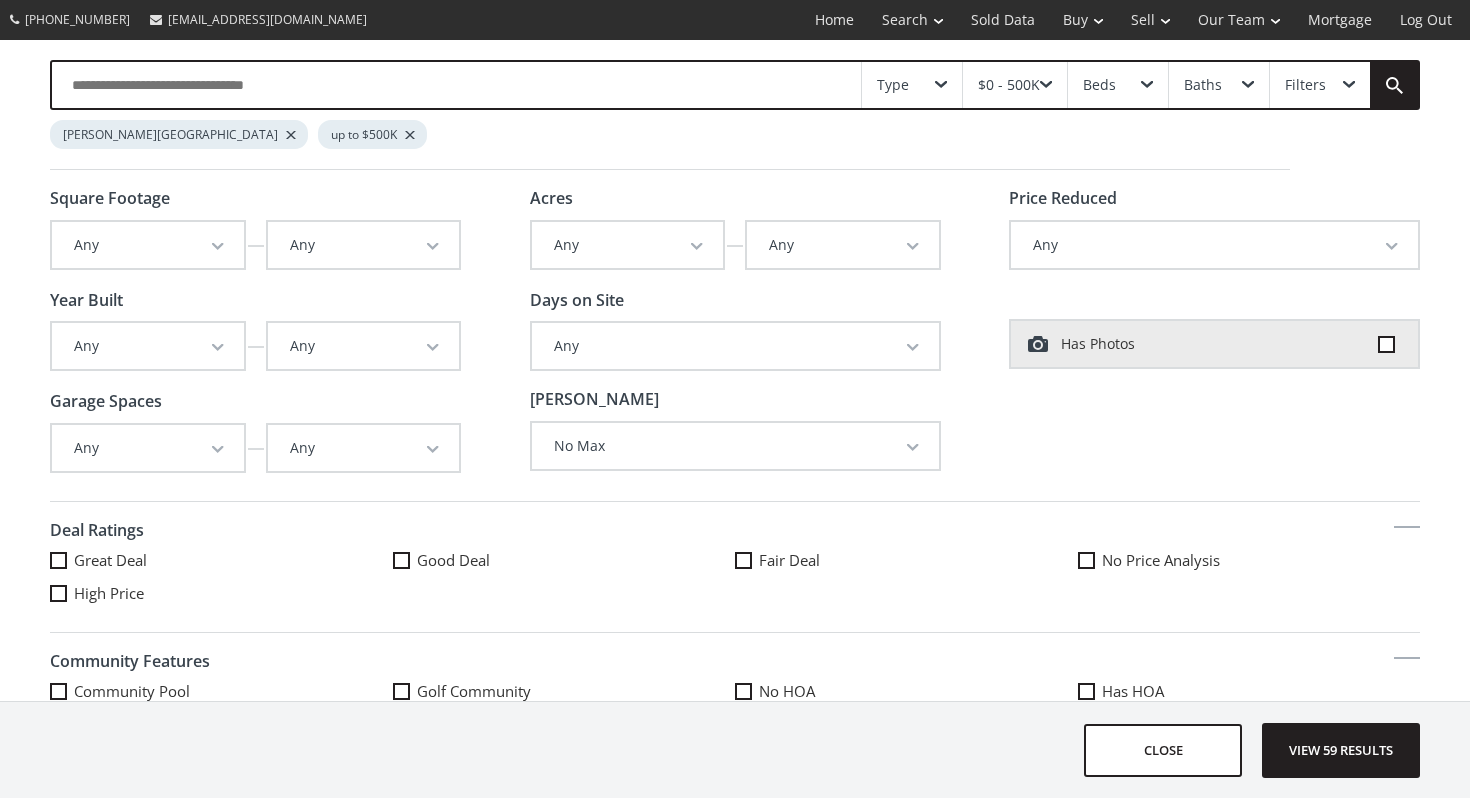 click on "Any" at bounding box center (148, 245) 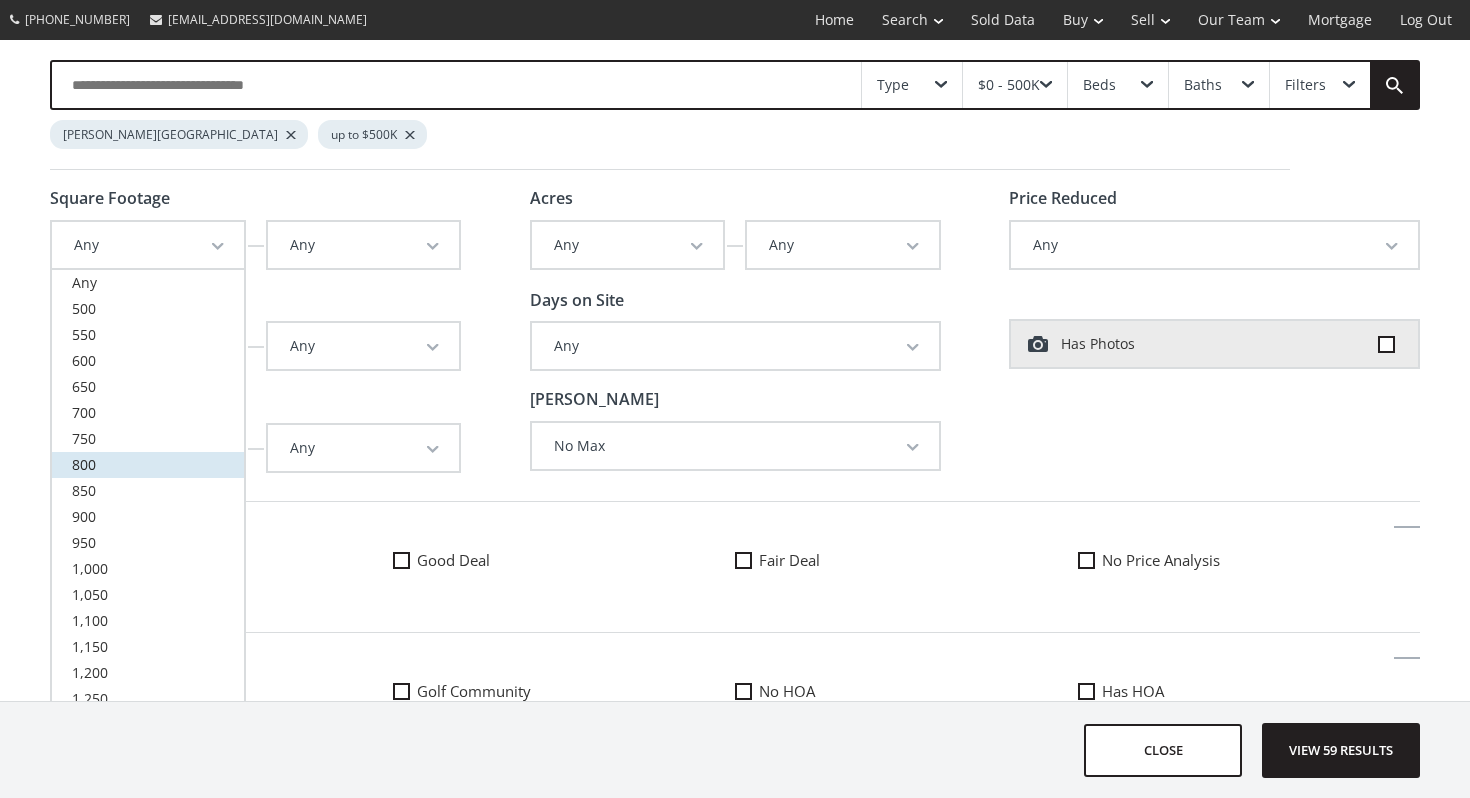 click on "800" at bounding box center [148, 465] 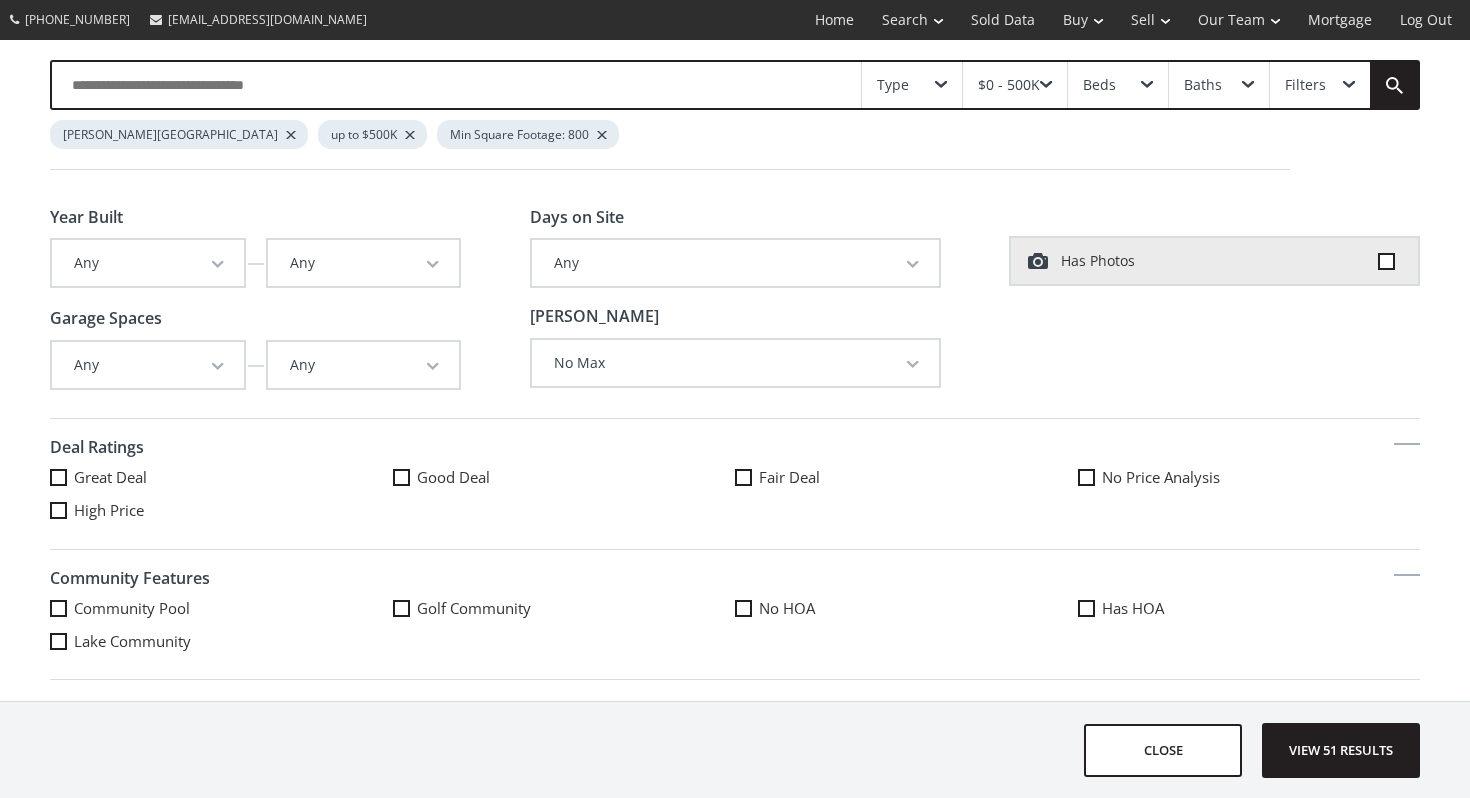 scroll, scrollTop: 86, scrollLeft: 0, axis: vertical 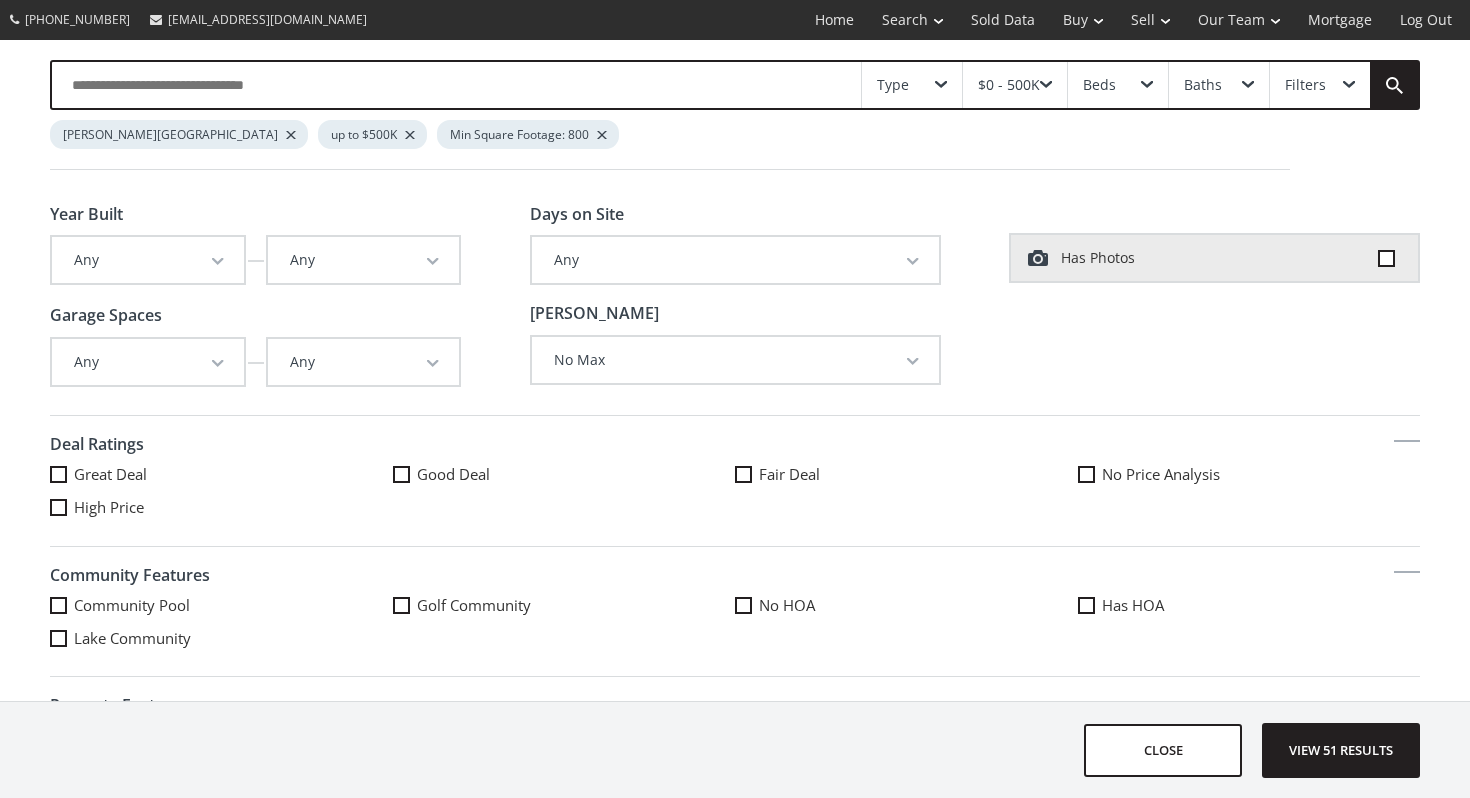 click on "Any" at bounding box center (148, 260) 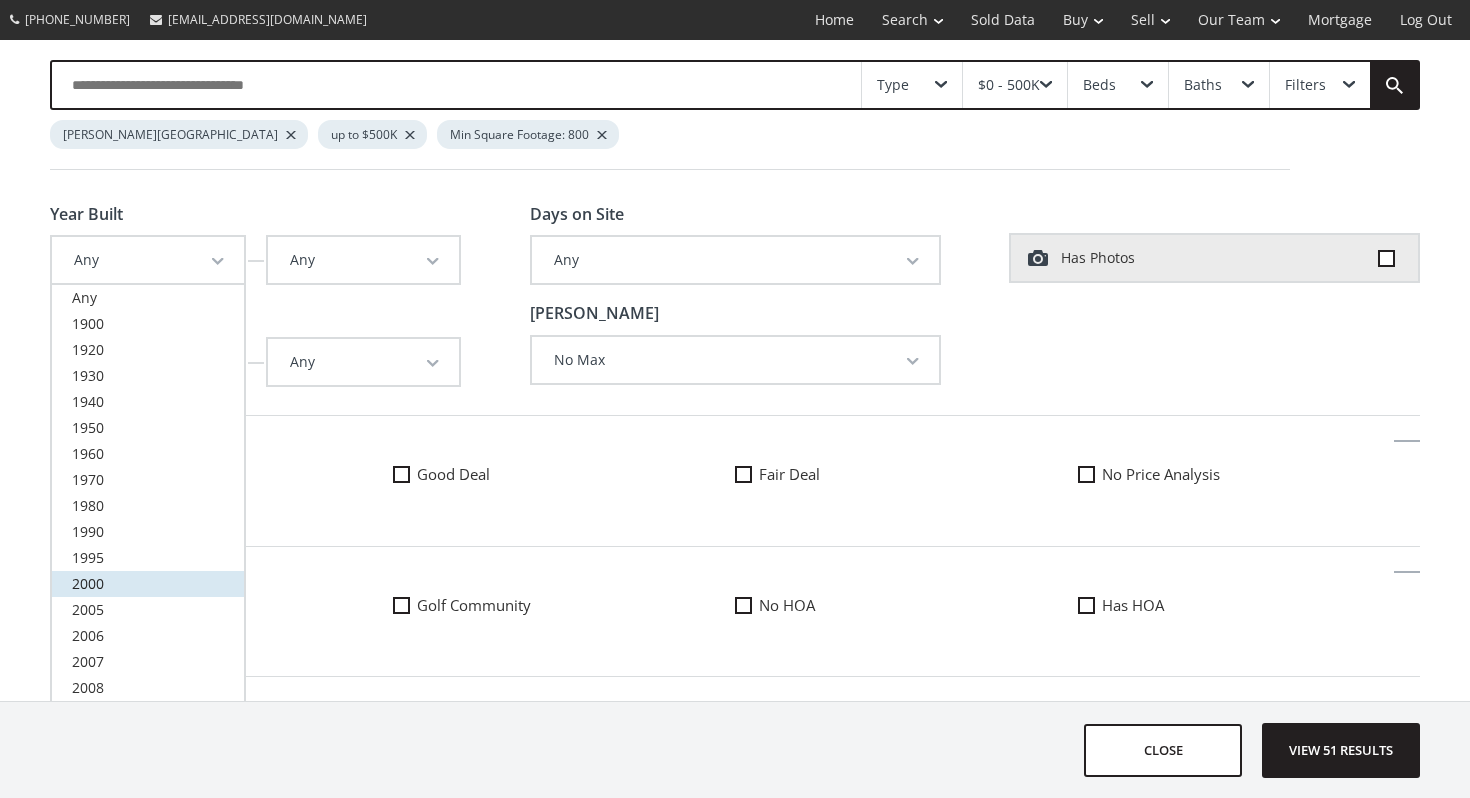 click on "2000" at bounding box center [148, 584] 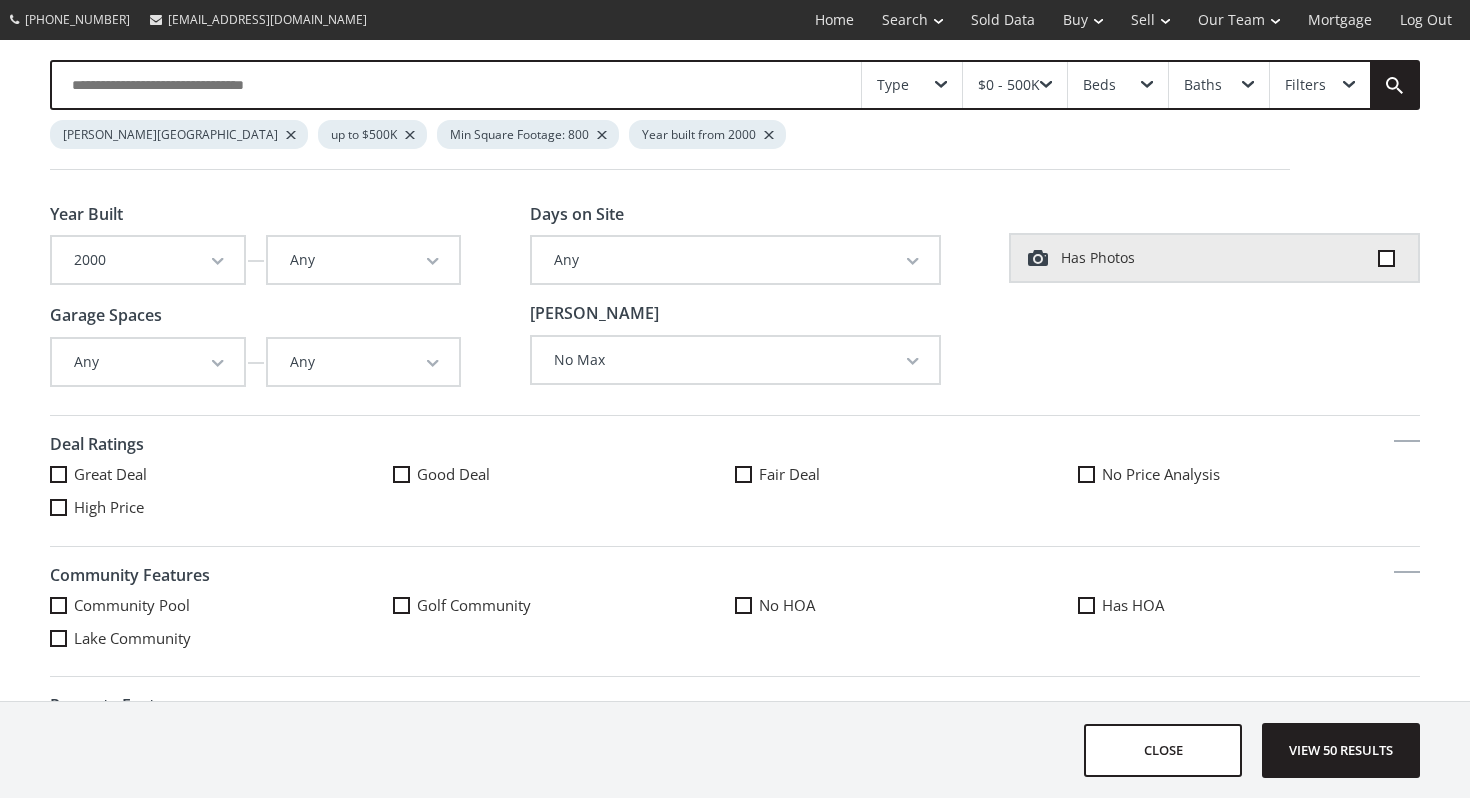 click on "2000" at bounding box center (148, 260) 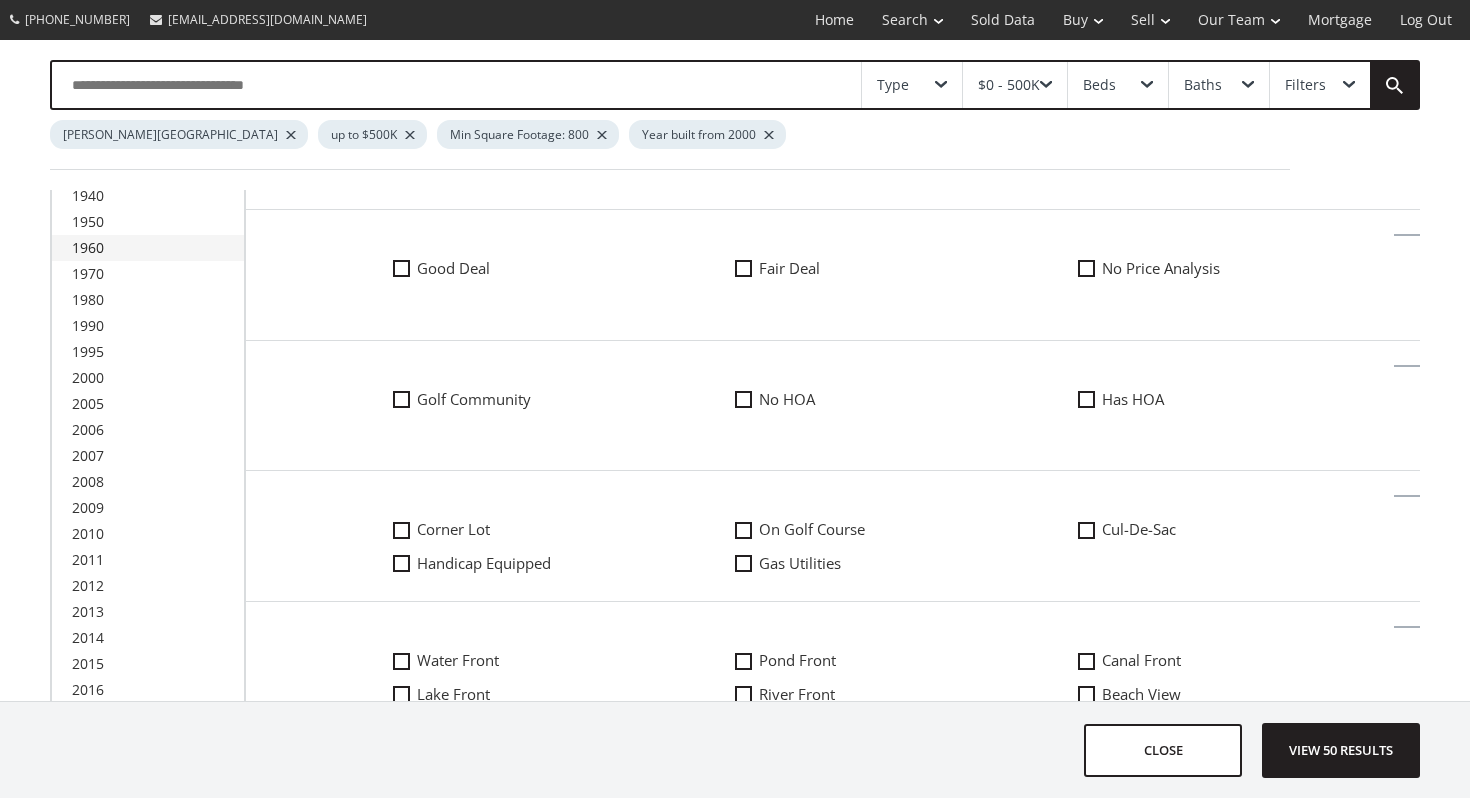 scroll, scrollTop: 393, scrollLeft: 0, axis: vertical 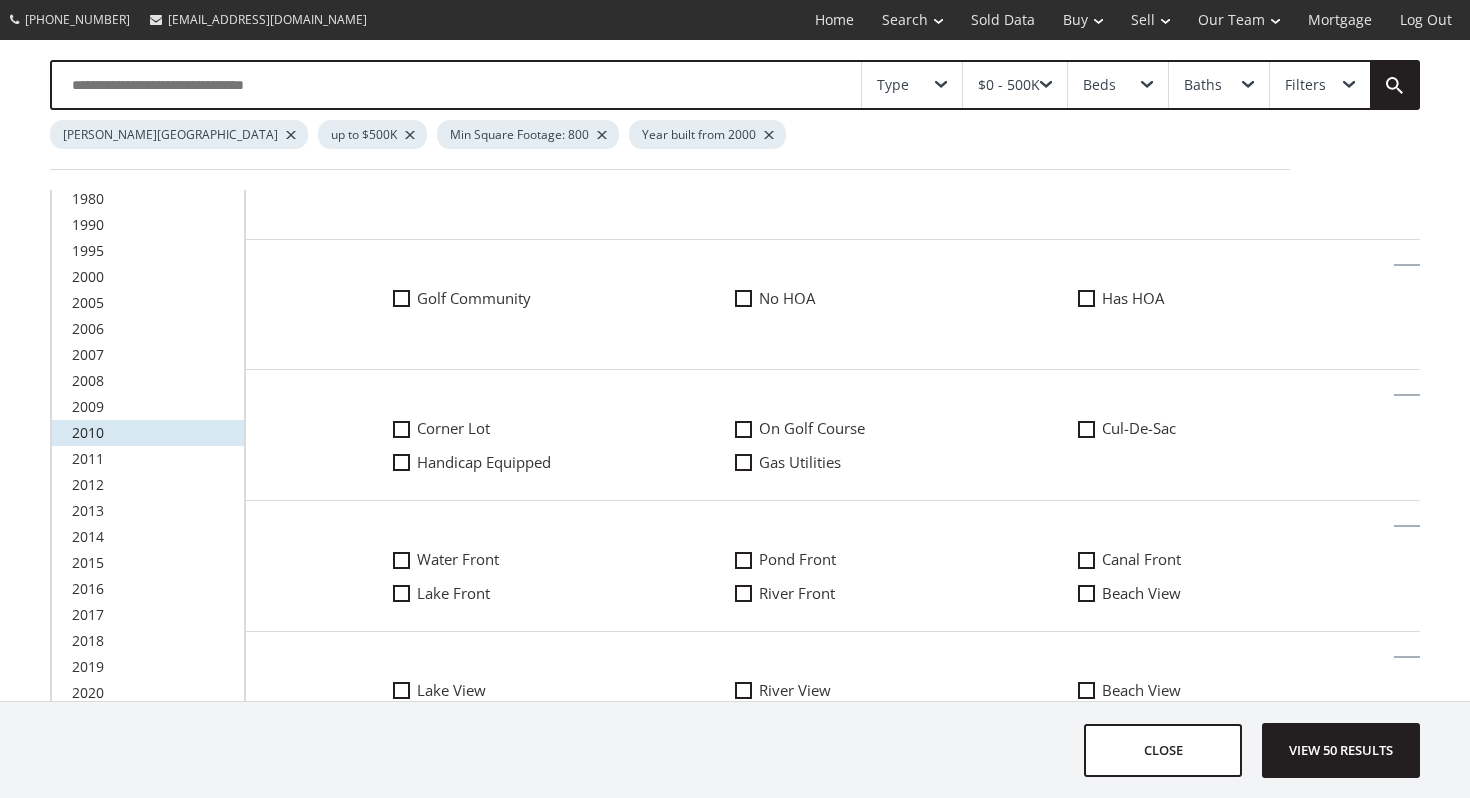 click on "2010" at bounding box center [148, 433] 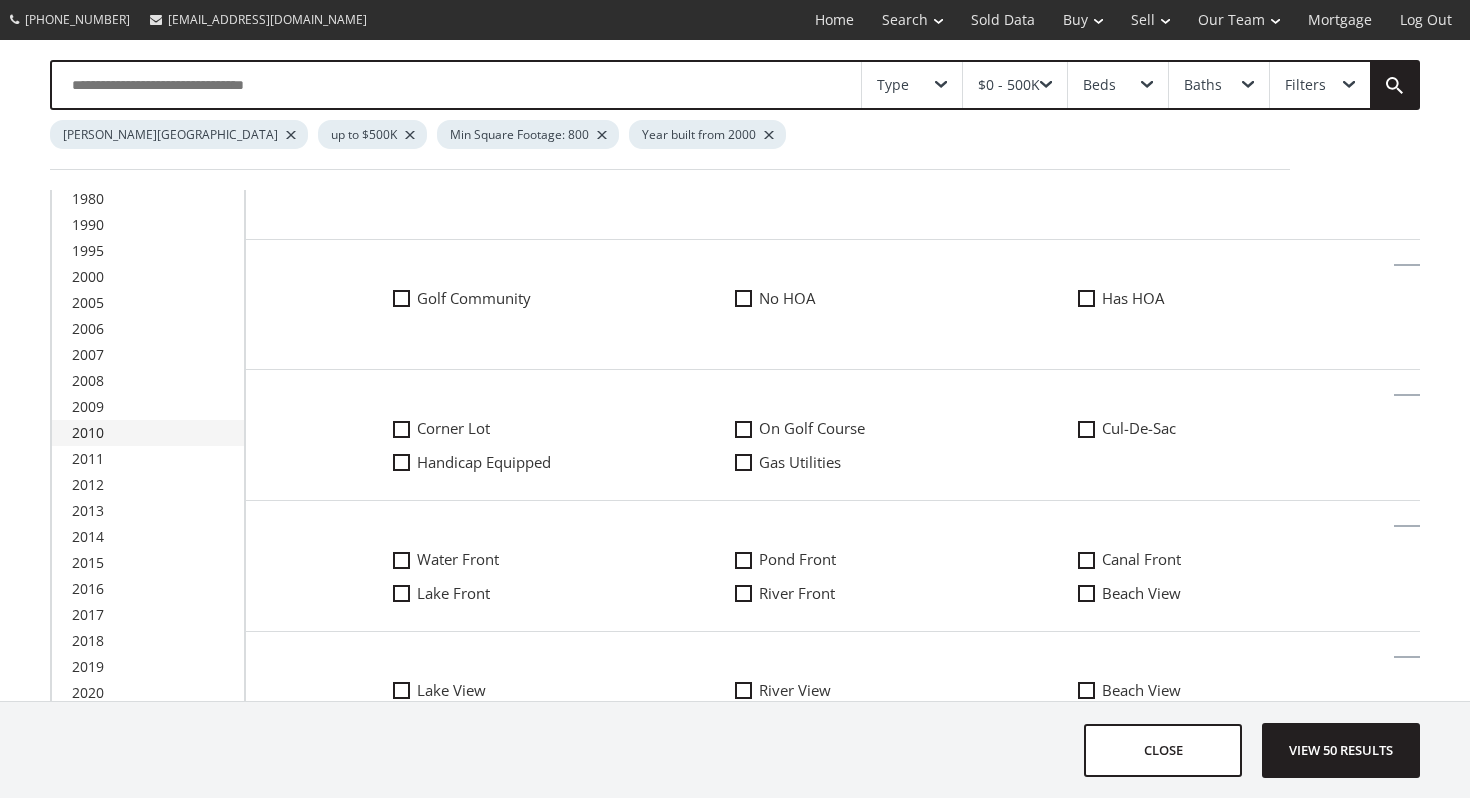 scroll, scrollTop: 0, scrollLeft: 0, axis: both 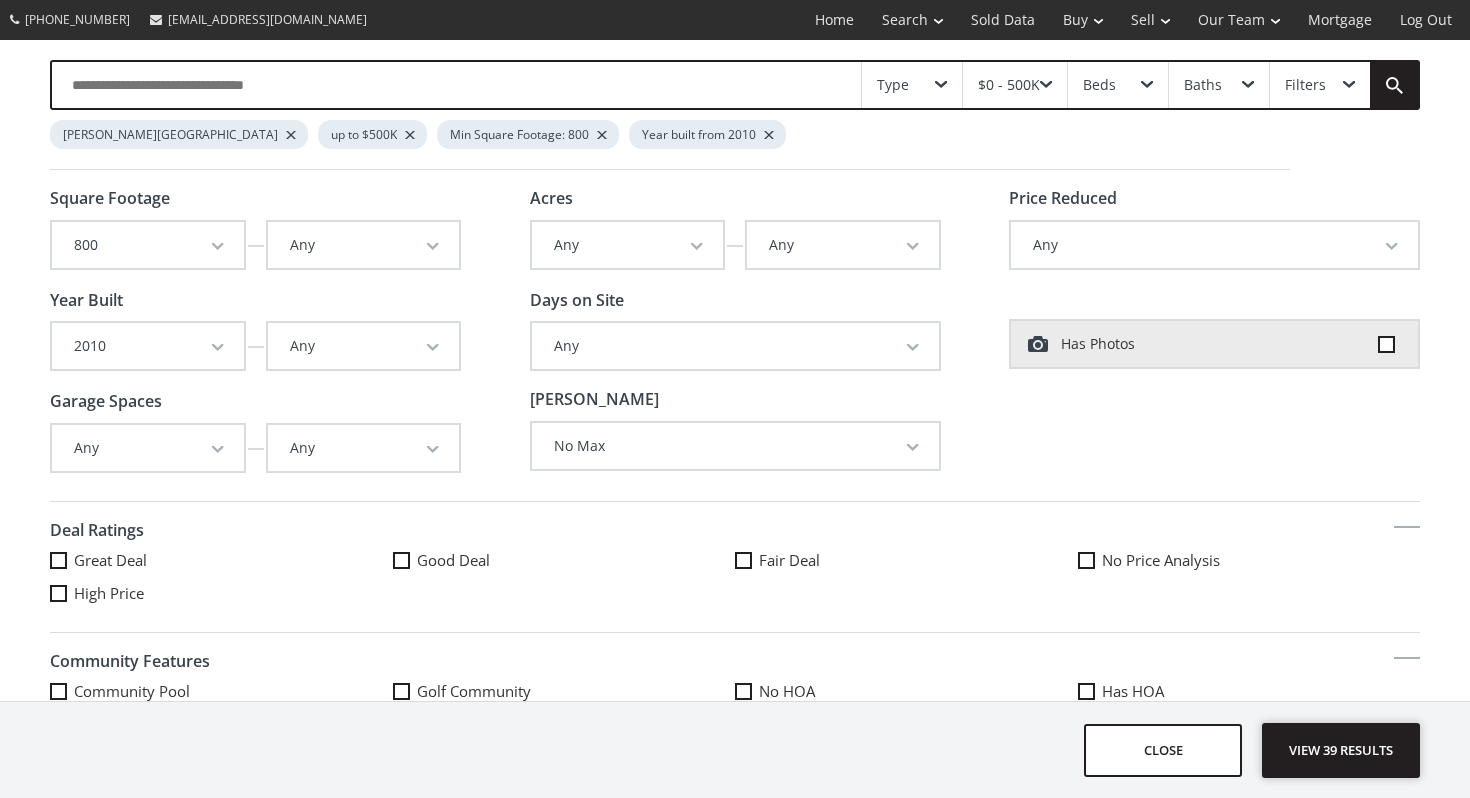 click on "View 39 results" at bounding box center (1341, 750) 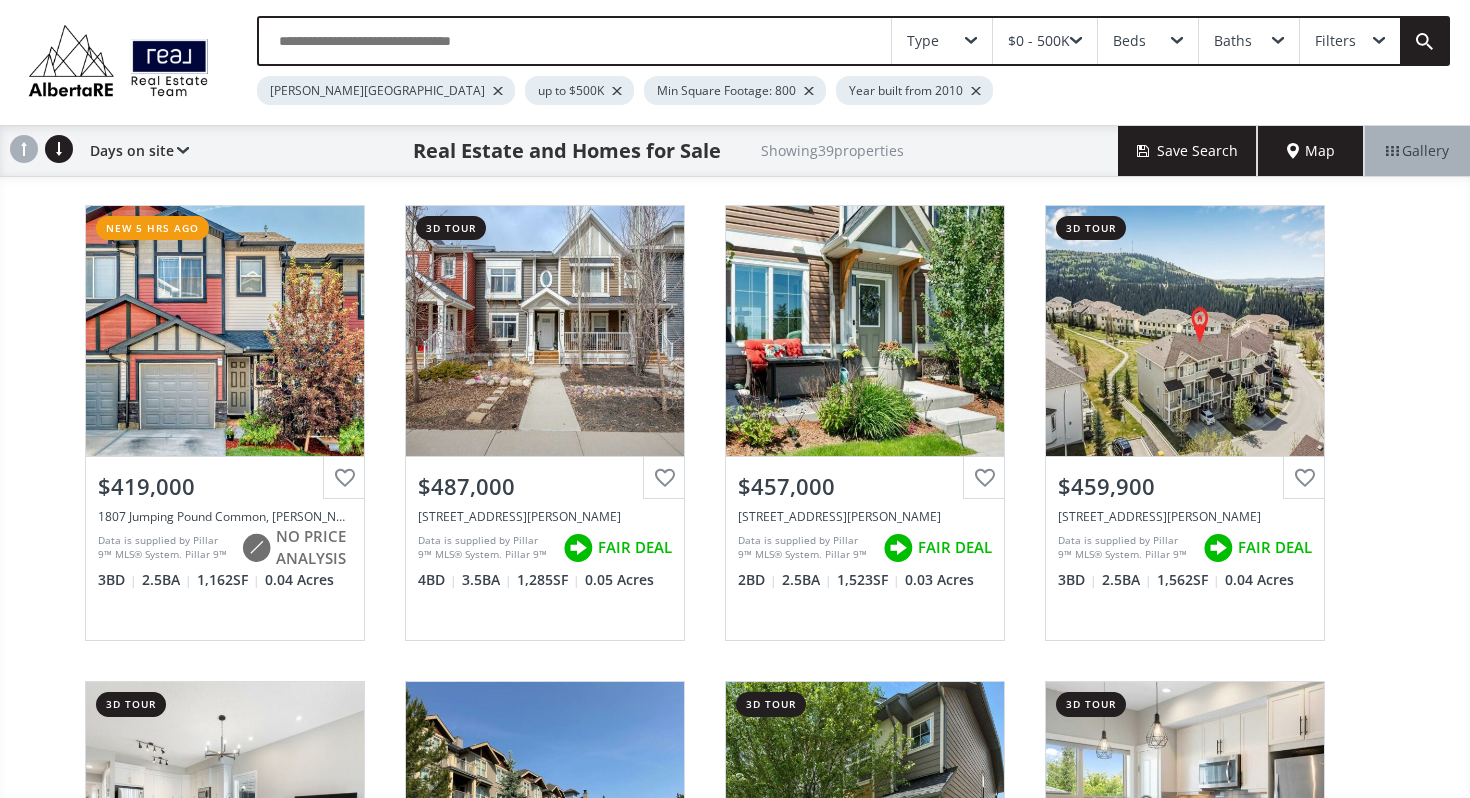 scroll, scrollTop: 0, scrollLeft: 0, axis: both 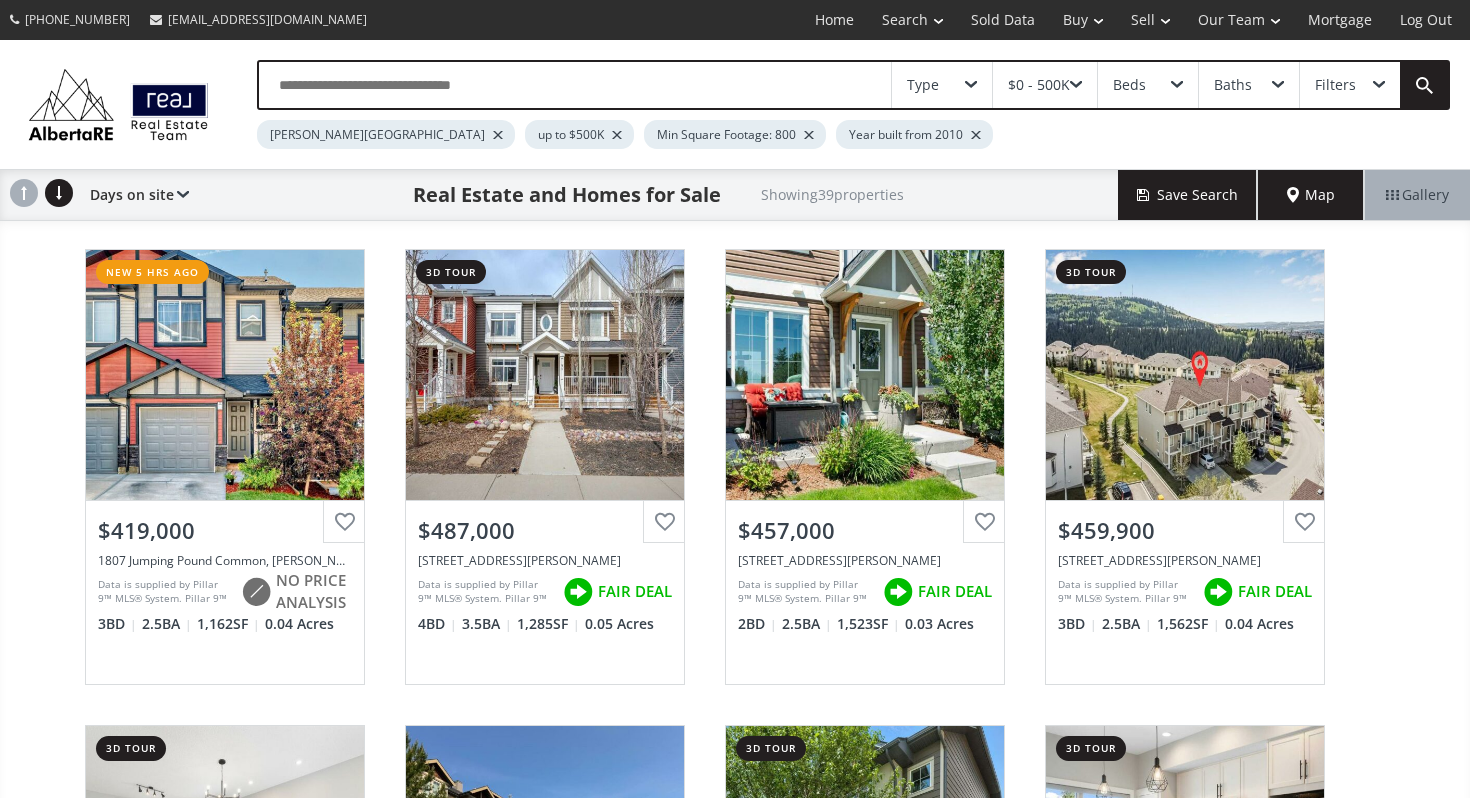 click on "Filters" at bounding box center [1335, 85] 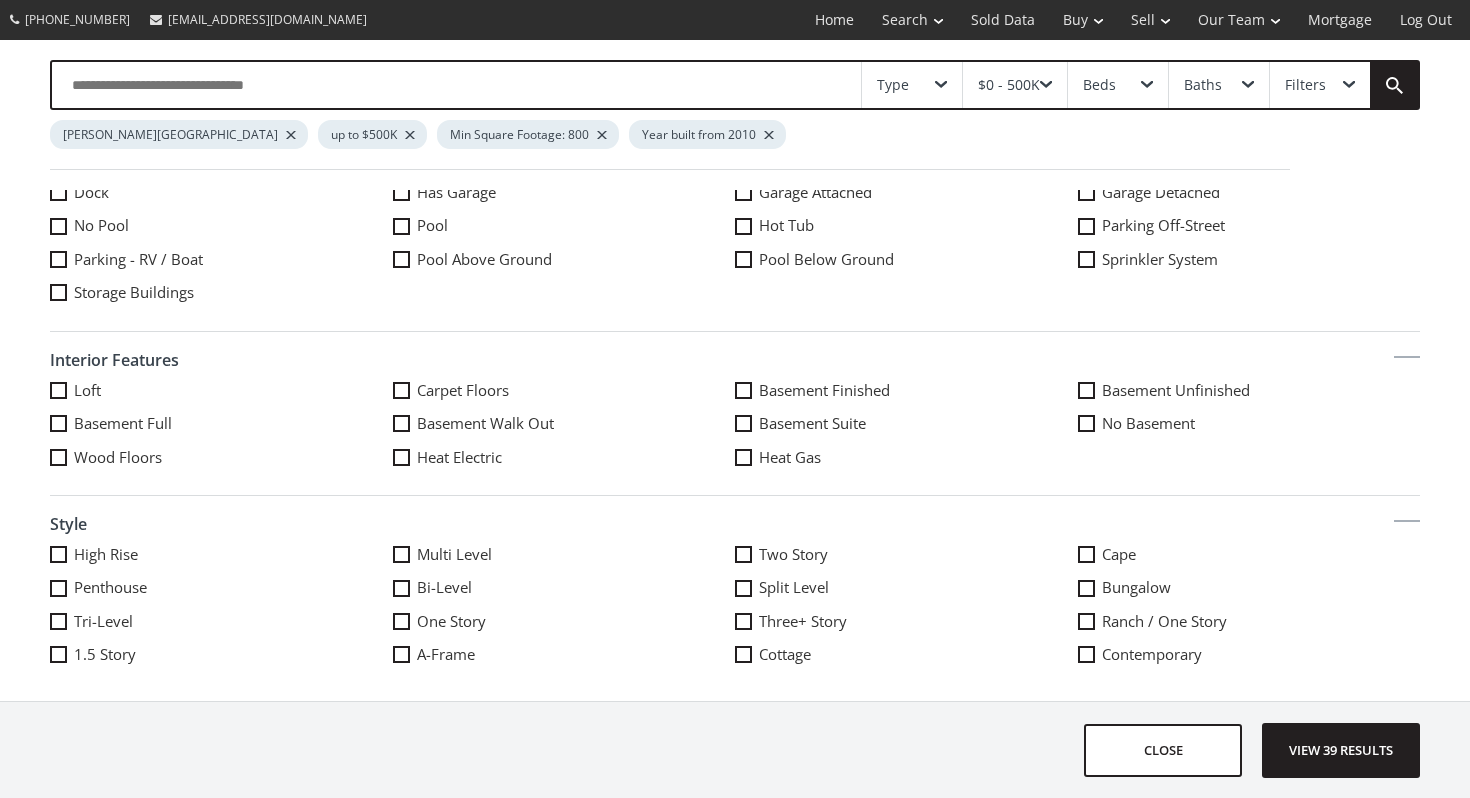 scroll, scrollTop: 1033, scrollLeft: 0, axis: vertical 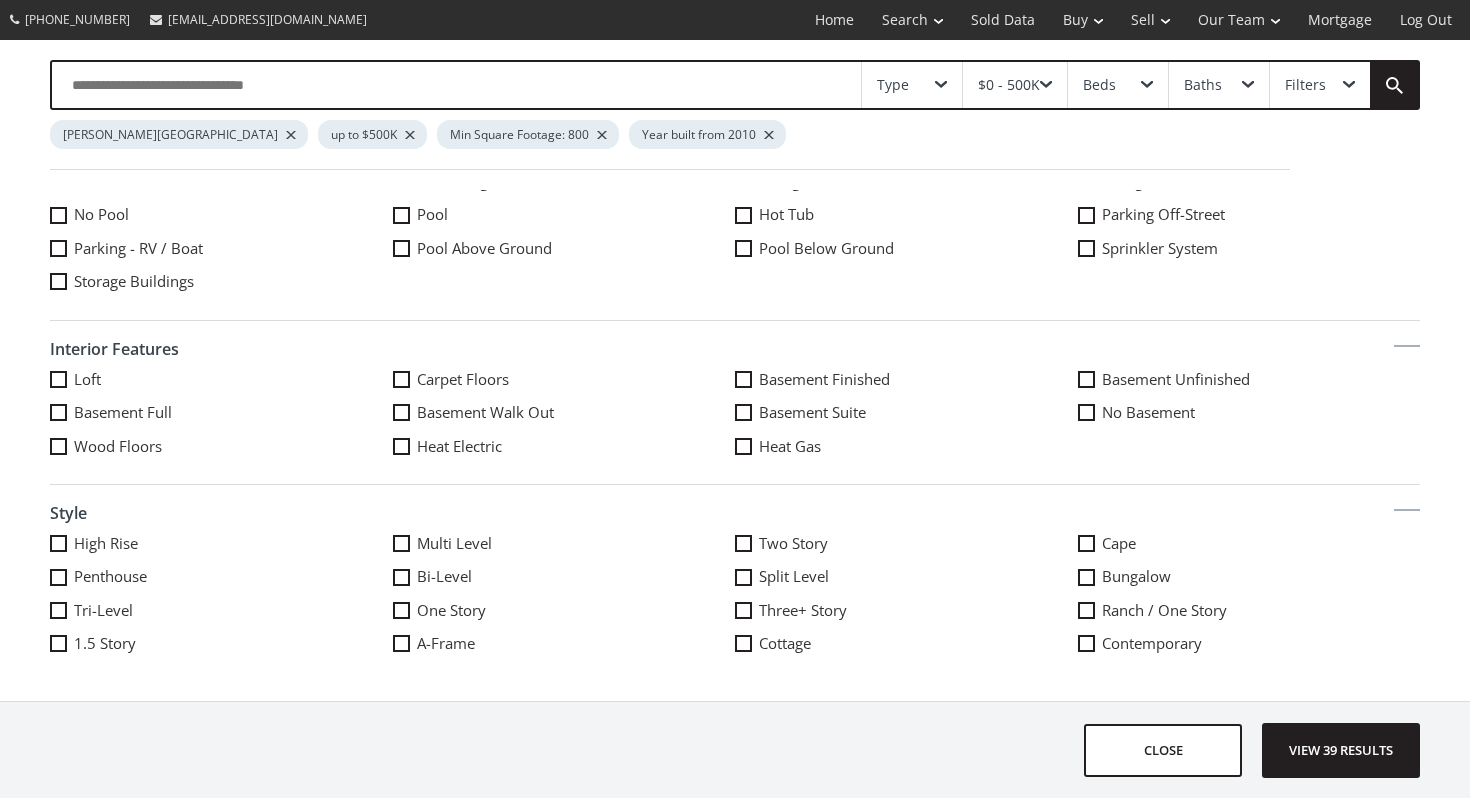 click on "Wood Floors" at bounding box center (221, 446) 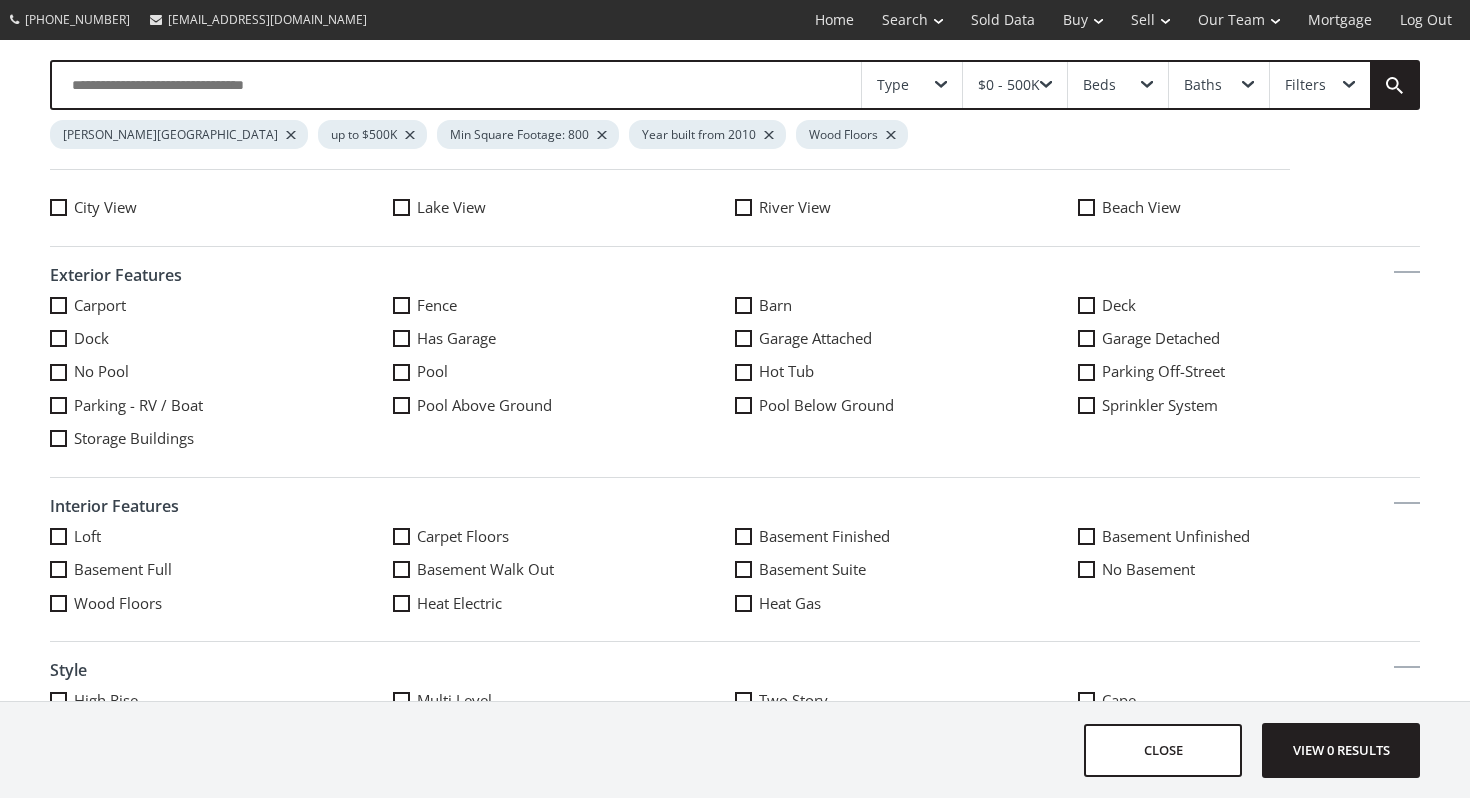 scroll, scrollTop: 880, scrollLeft: 0, axis: vertical 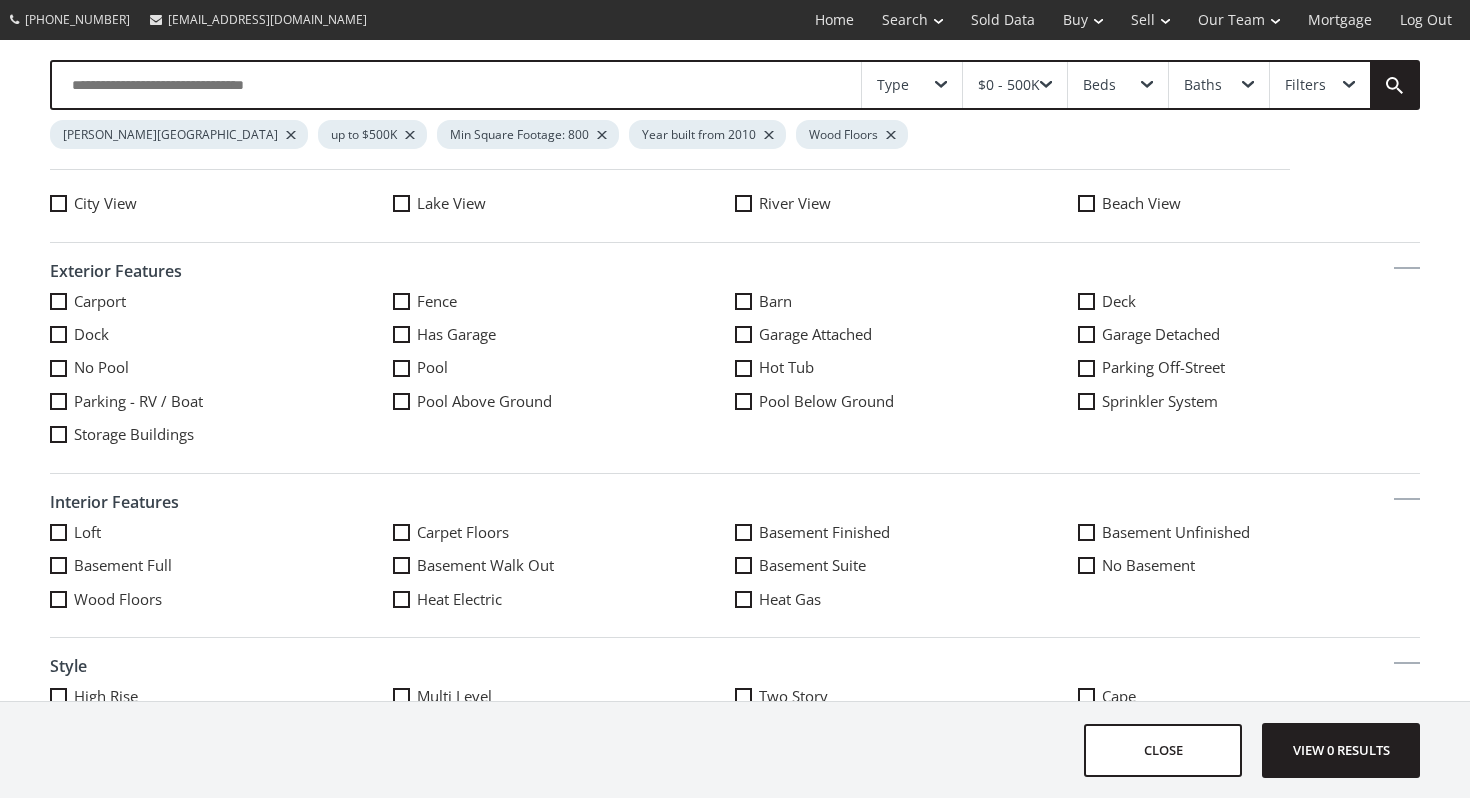 click on "Basement Full" at bounding box center [221, 565] 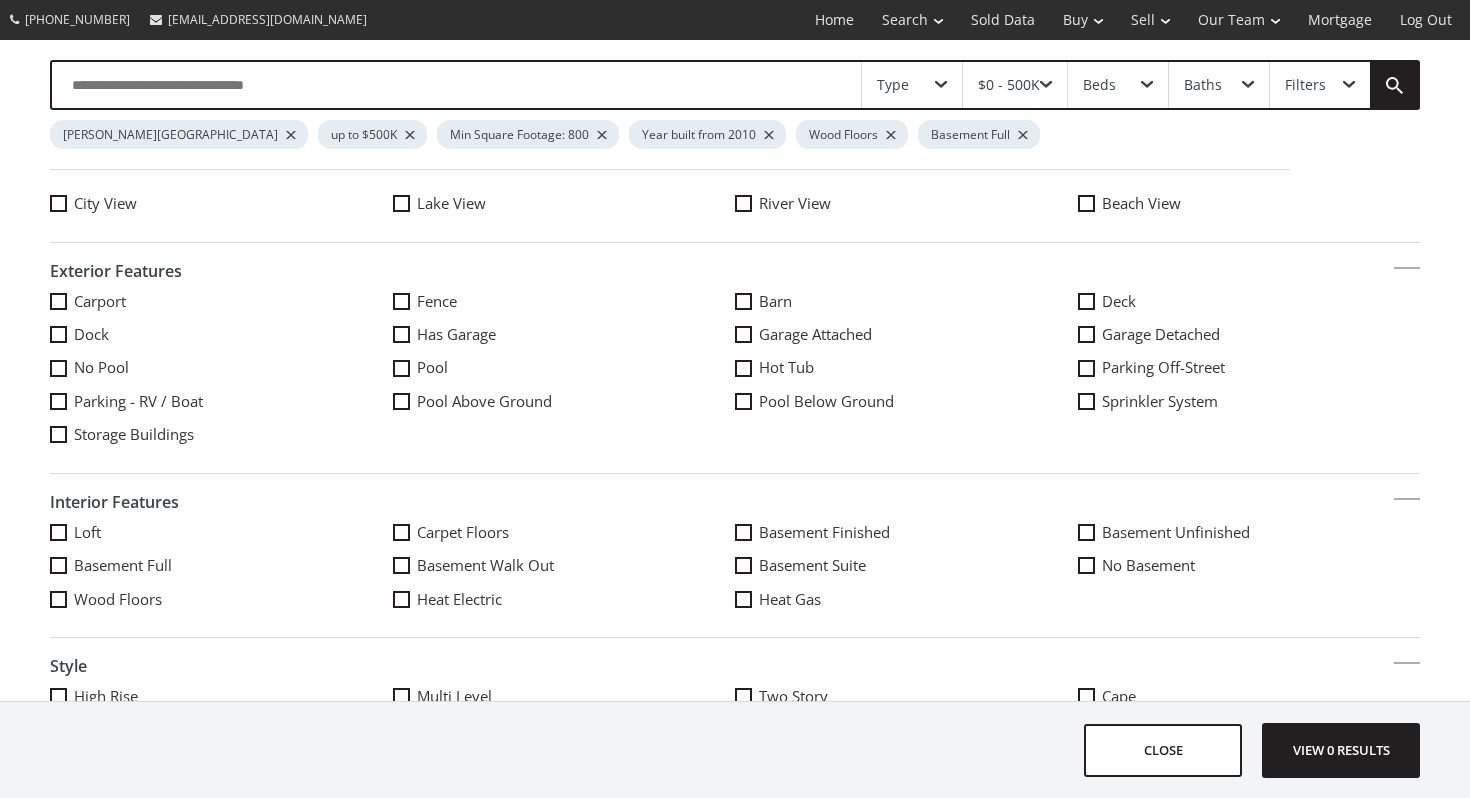 click on "Basement Full" at bounding box center [221, 565] 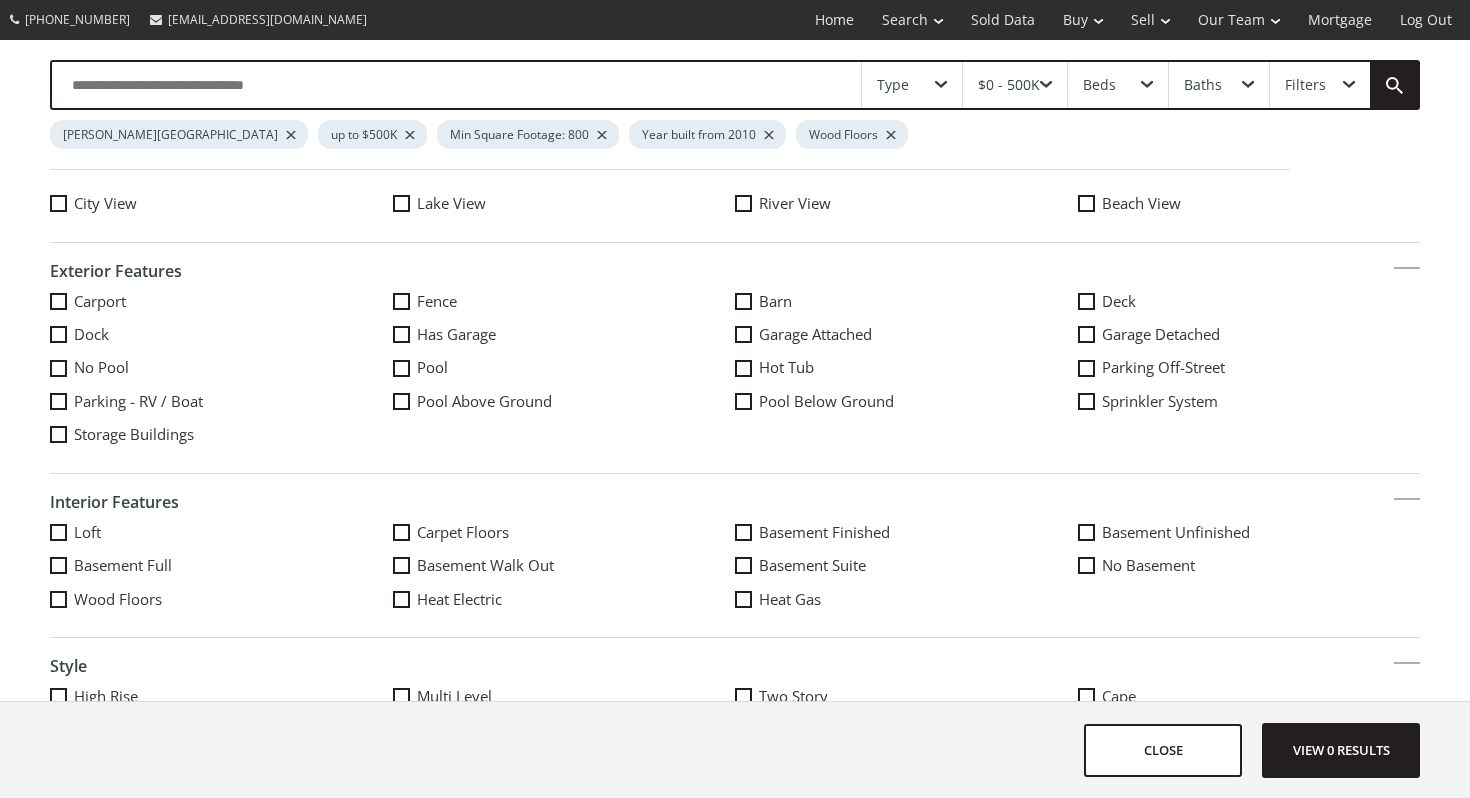 click on "Loft Carpet Floors Basement Finished Basement Unfinished Basement Full Basement Walk Out Basement Suite No Basement Wood Floors Heat Electric Heat Gas" at bounding box center [735, 572] 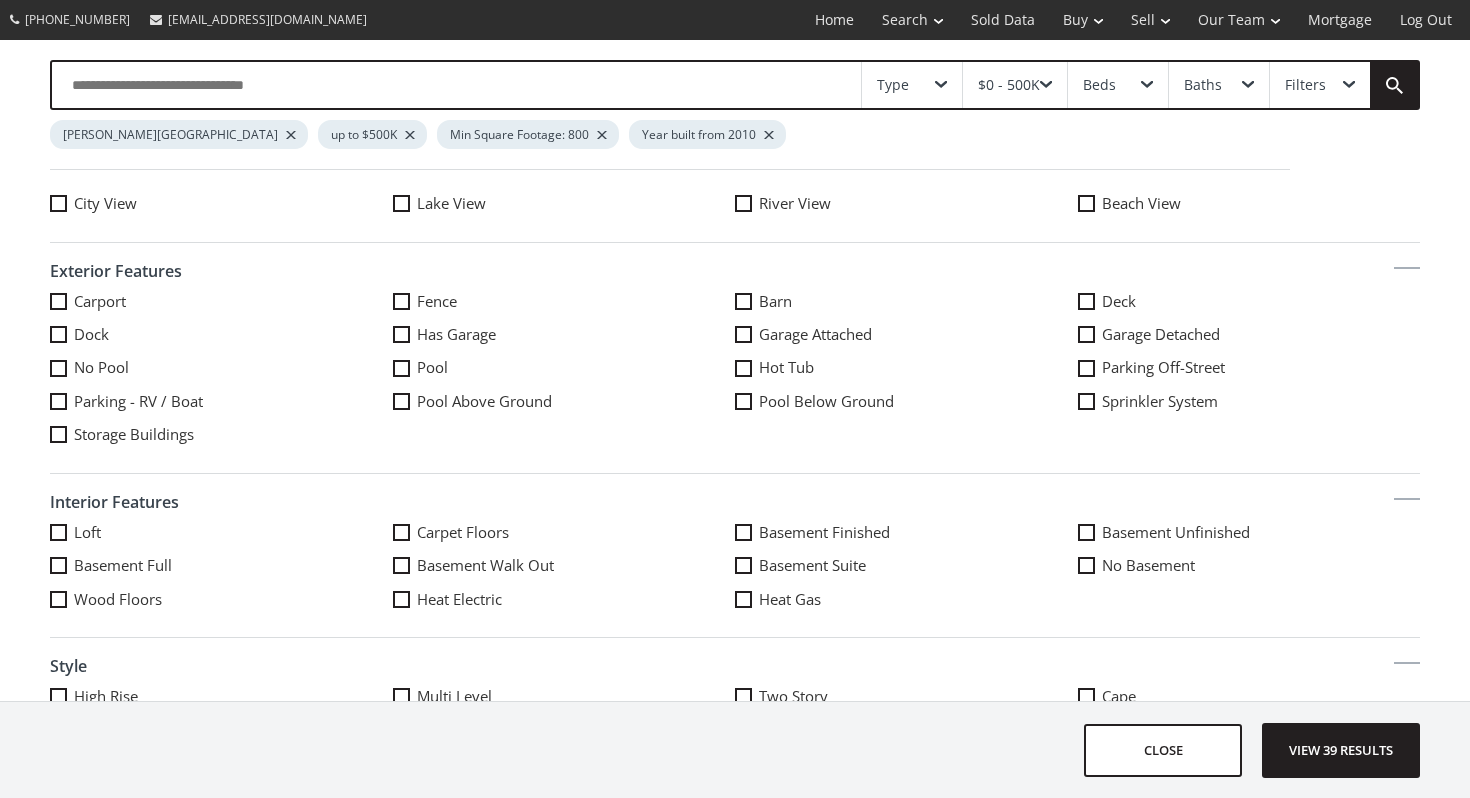 click on "Carpet Floors" at bounding box center [564, 532] 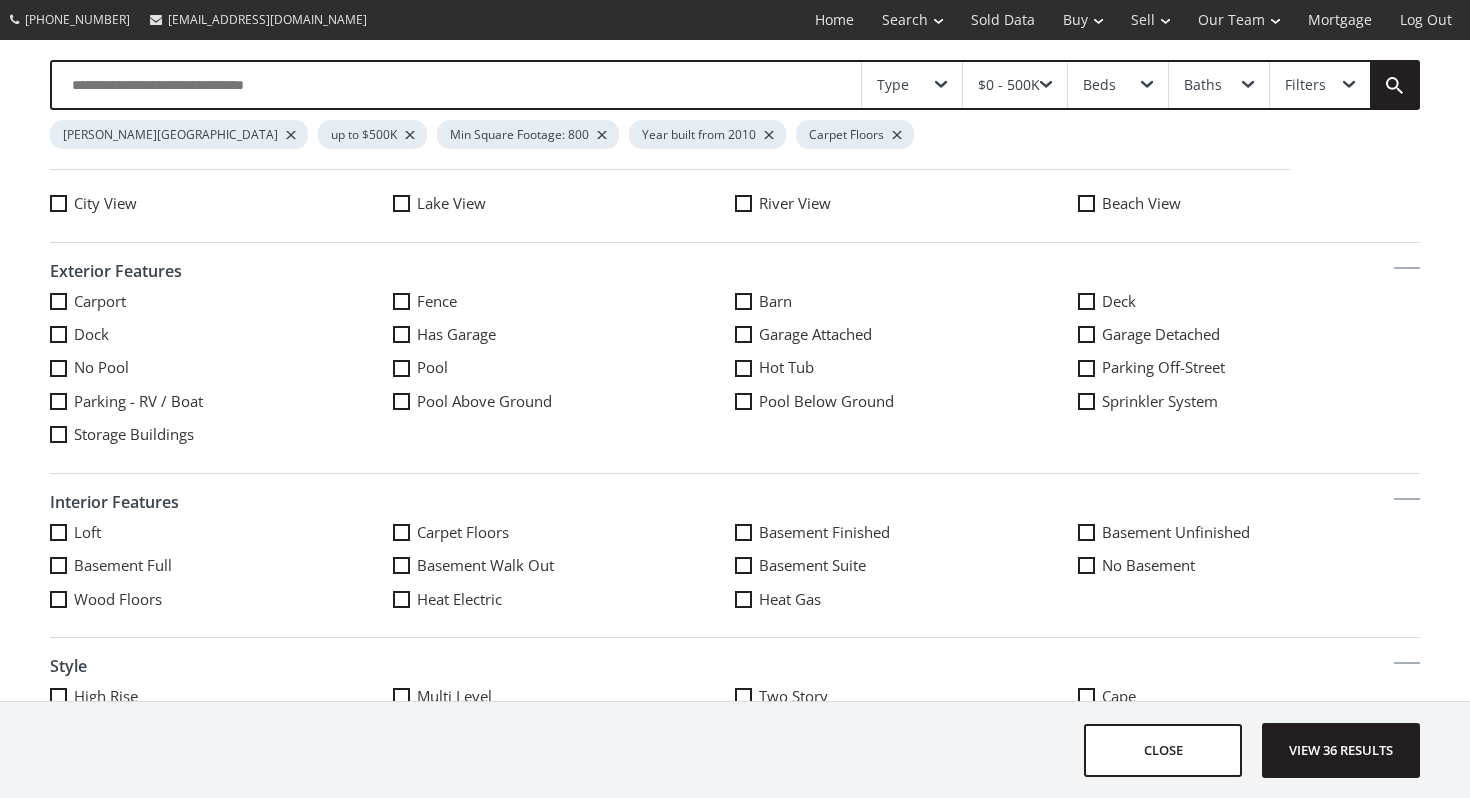 click on "Carpet Floors" at bounding box center (564, 532) 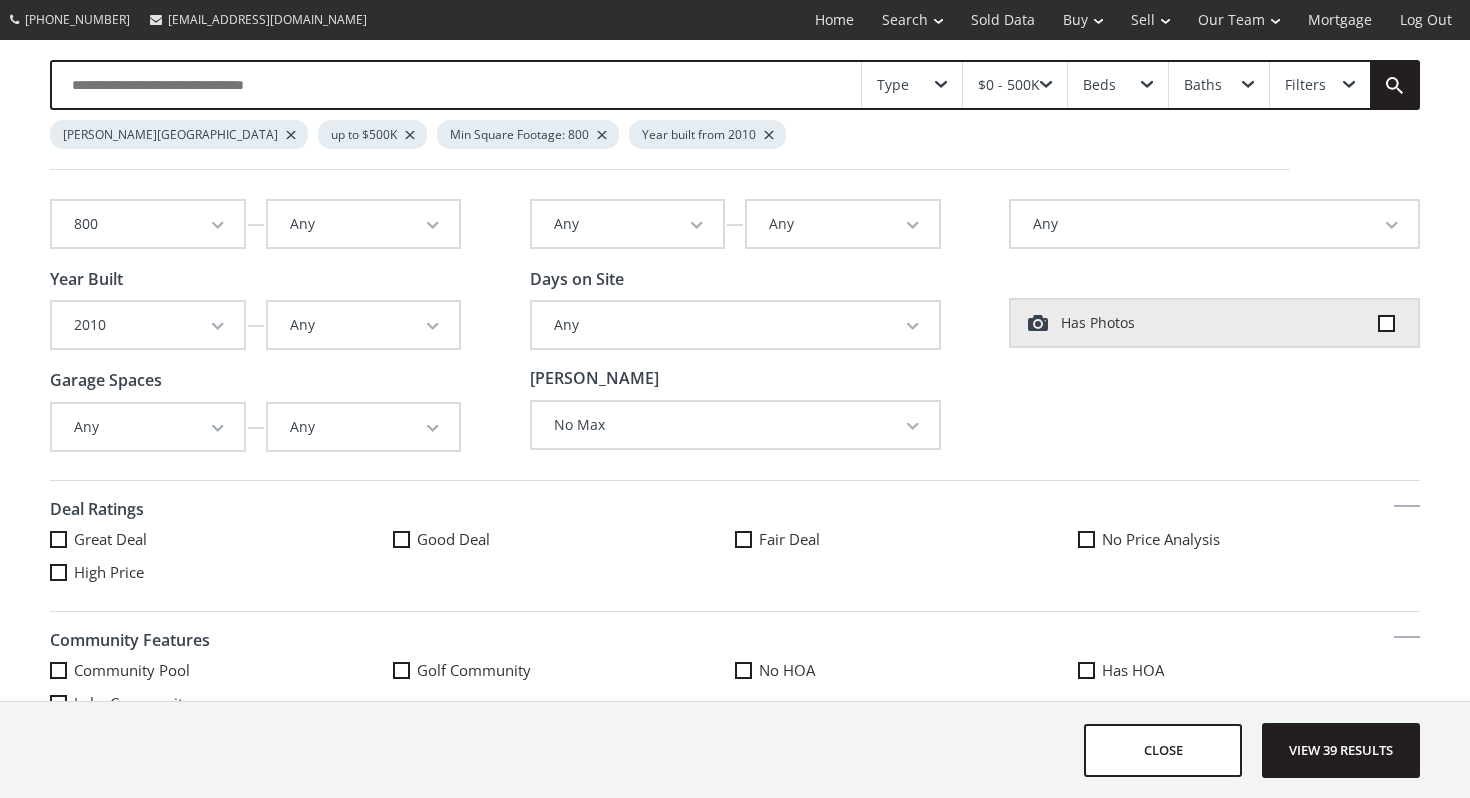 scroll, scrollTop: 0, scrollLeft: 0, axis: both 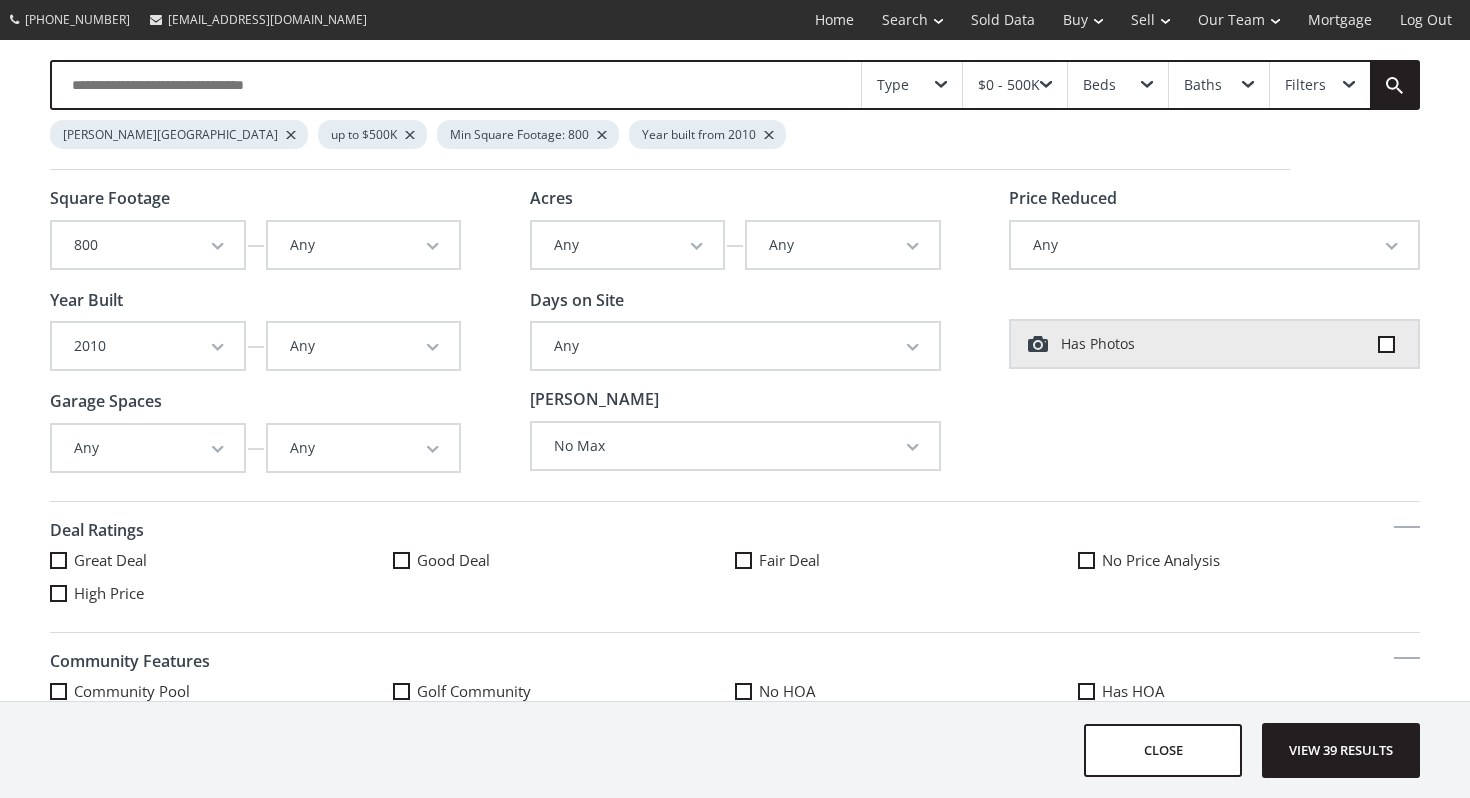 click on "No Max" at bounding box center [735, 446] 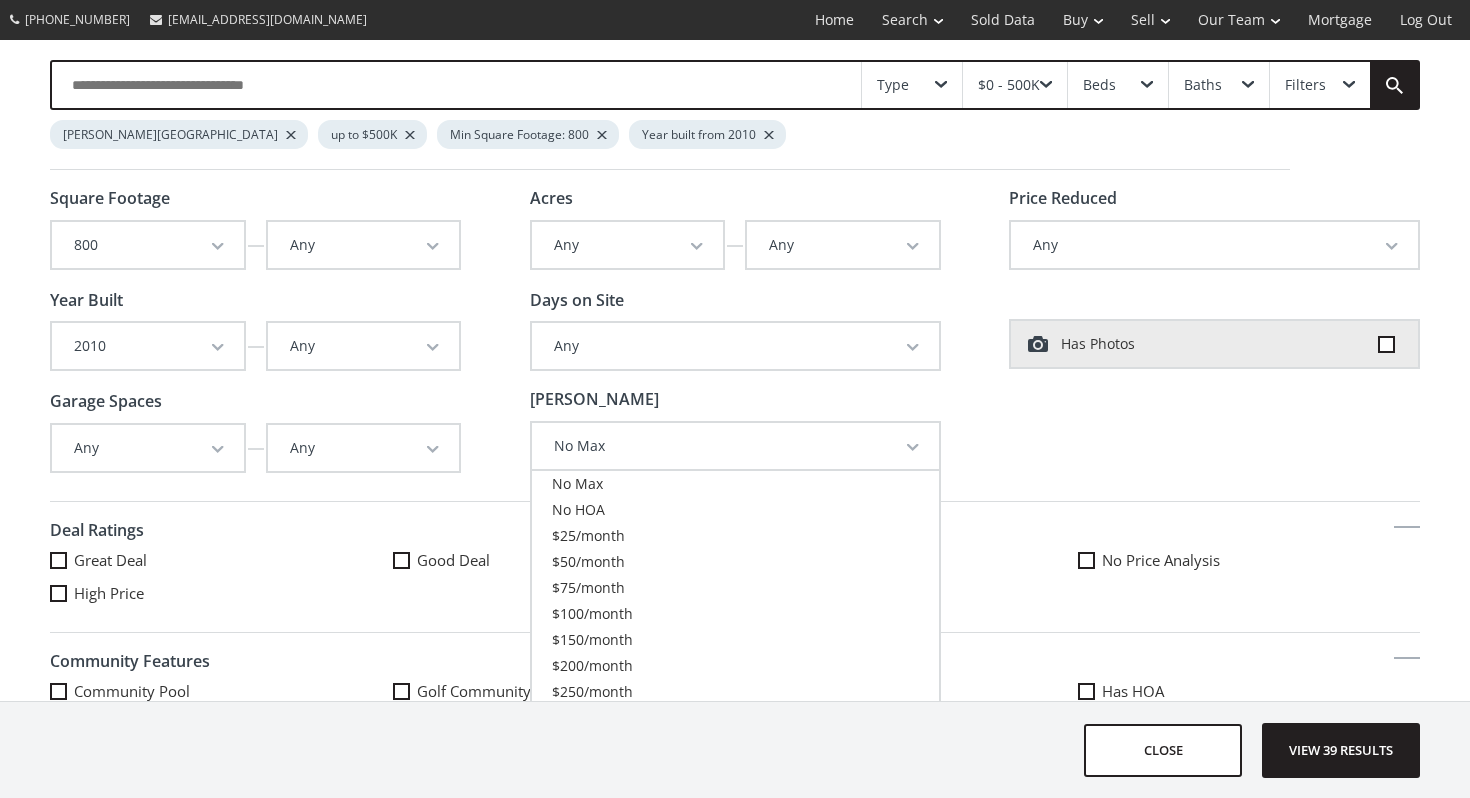 click on "No Max" at bounding box center (735, 446) 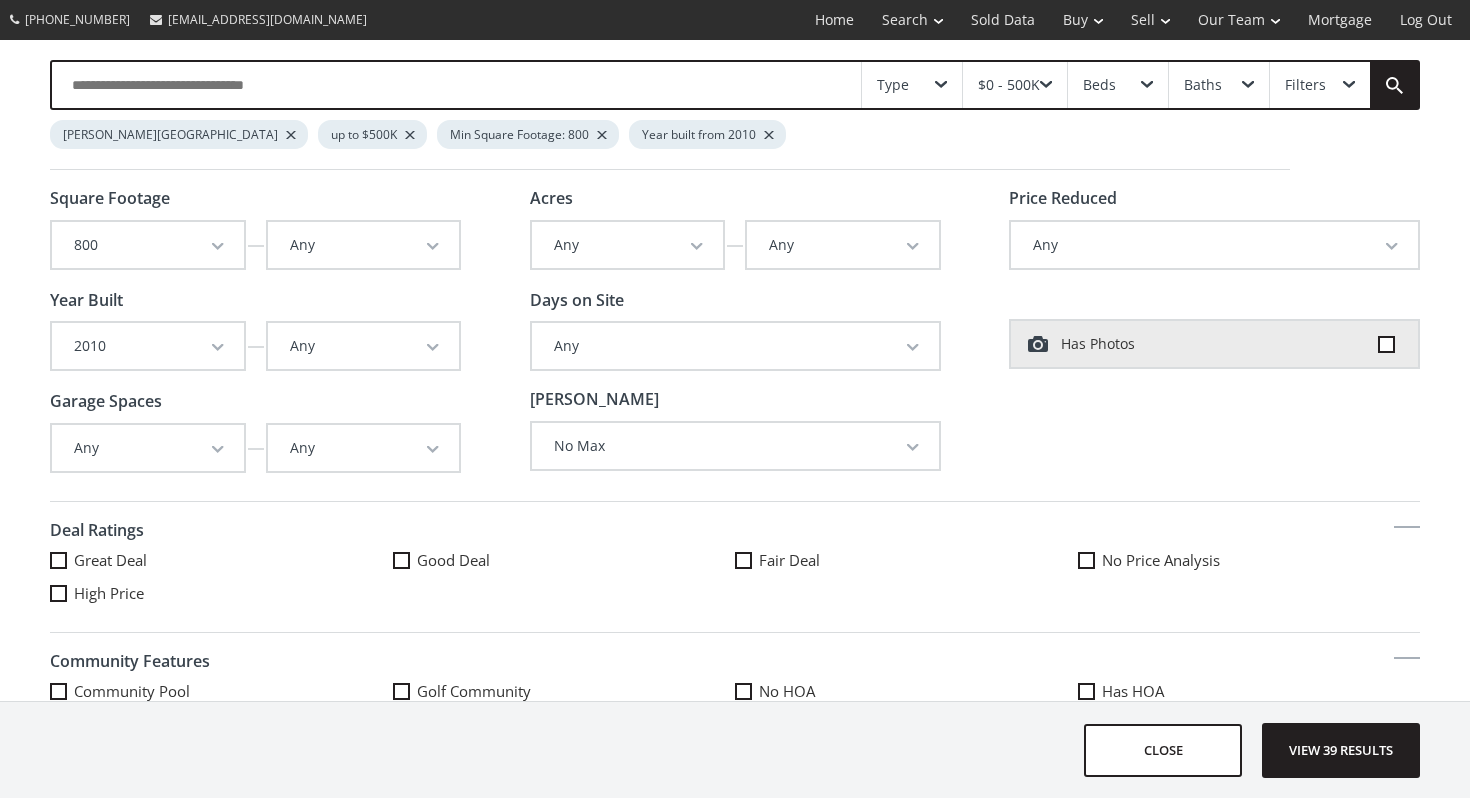 click on "Any" at bounding box center (1214, 245) 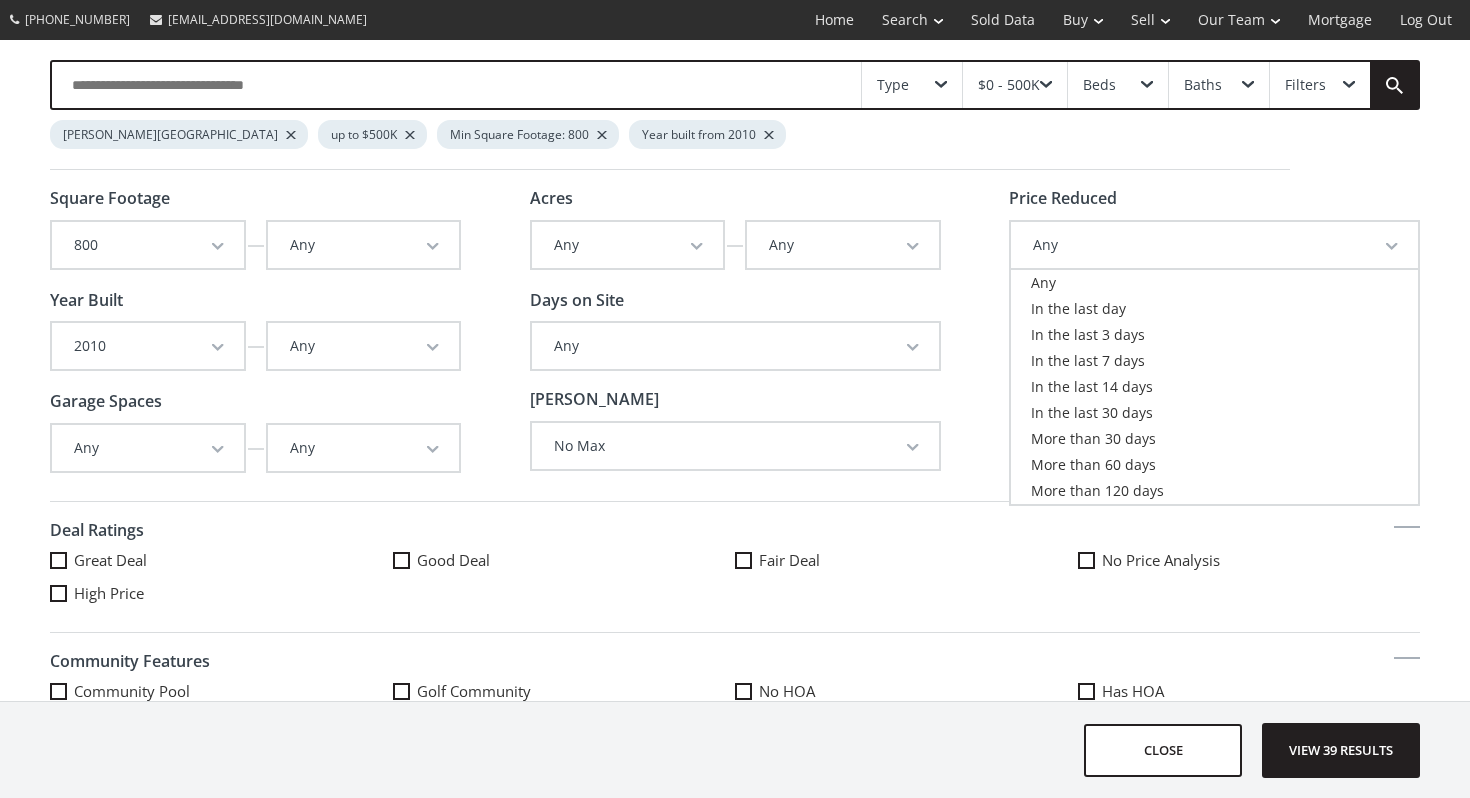 click on "Any" at bounding box center [1214, 245] 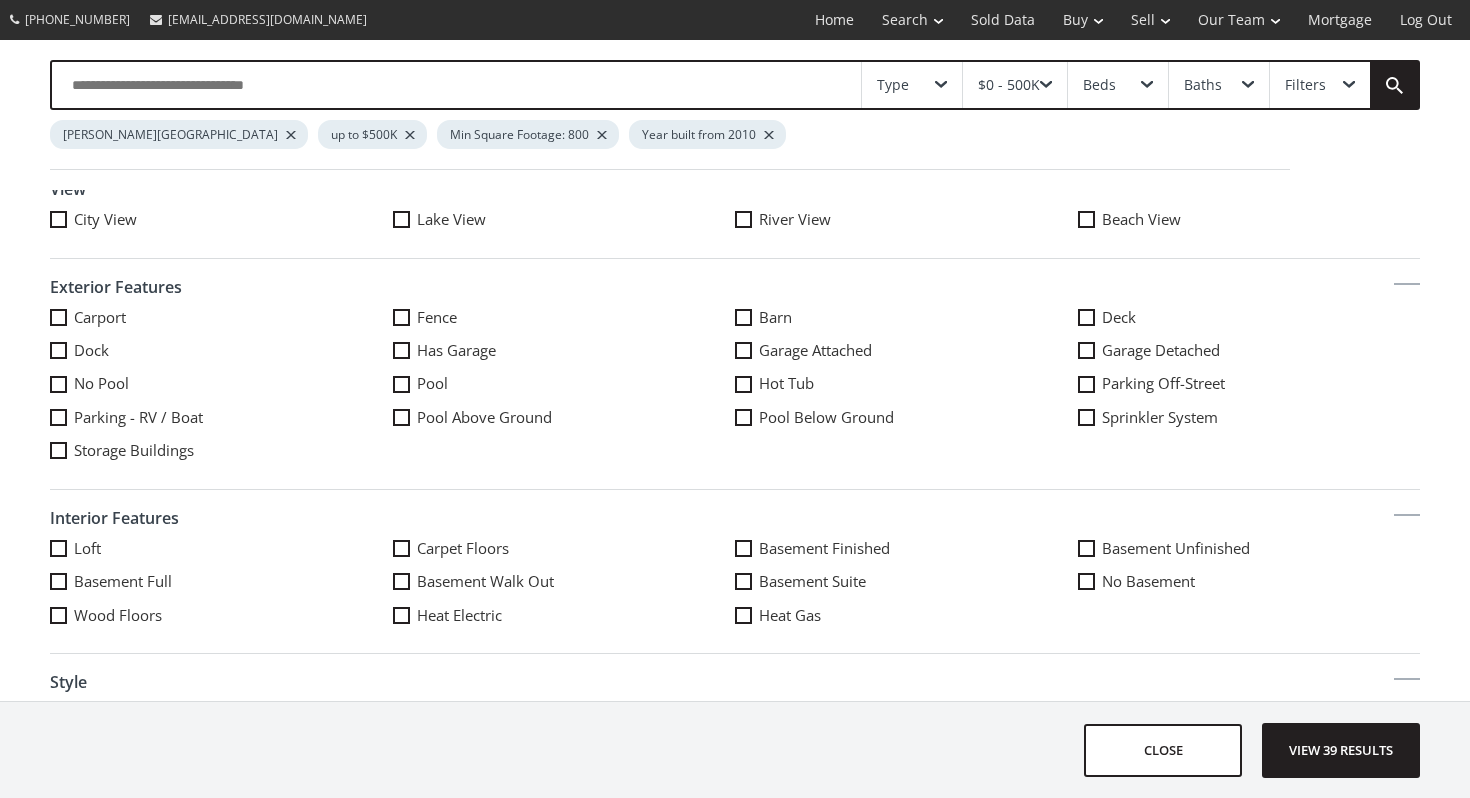 scroll, scrollTop: 1033, scrollLeft: 0, axis: vertical 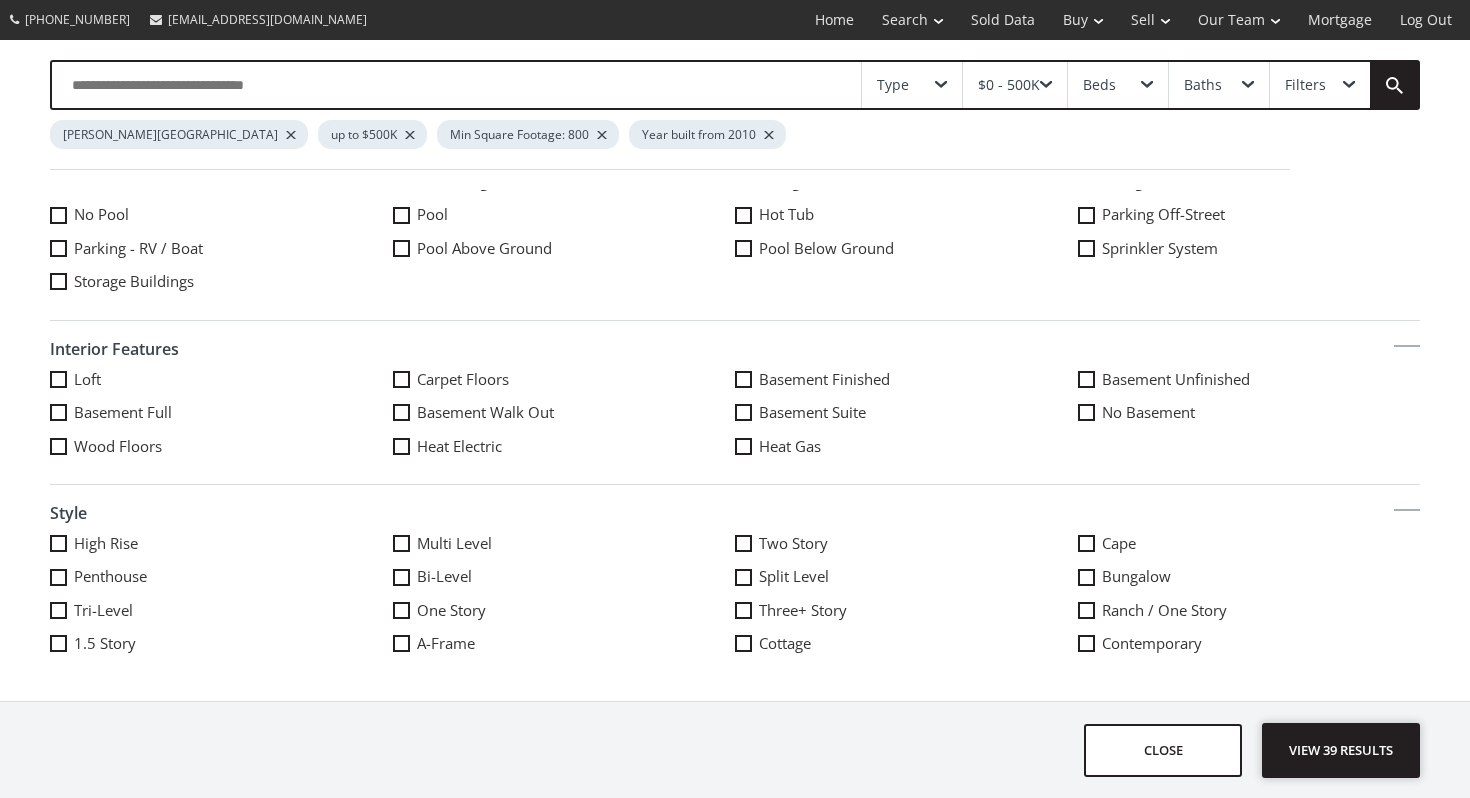 click on "View 39 results" at bounding box center (1341, 750) 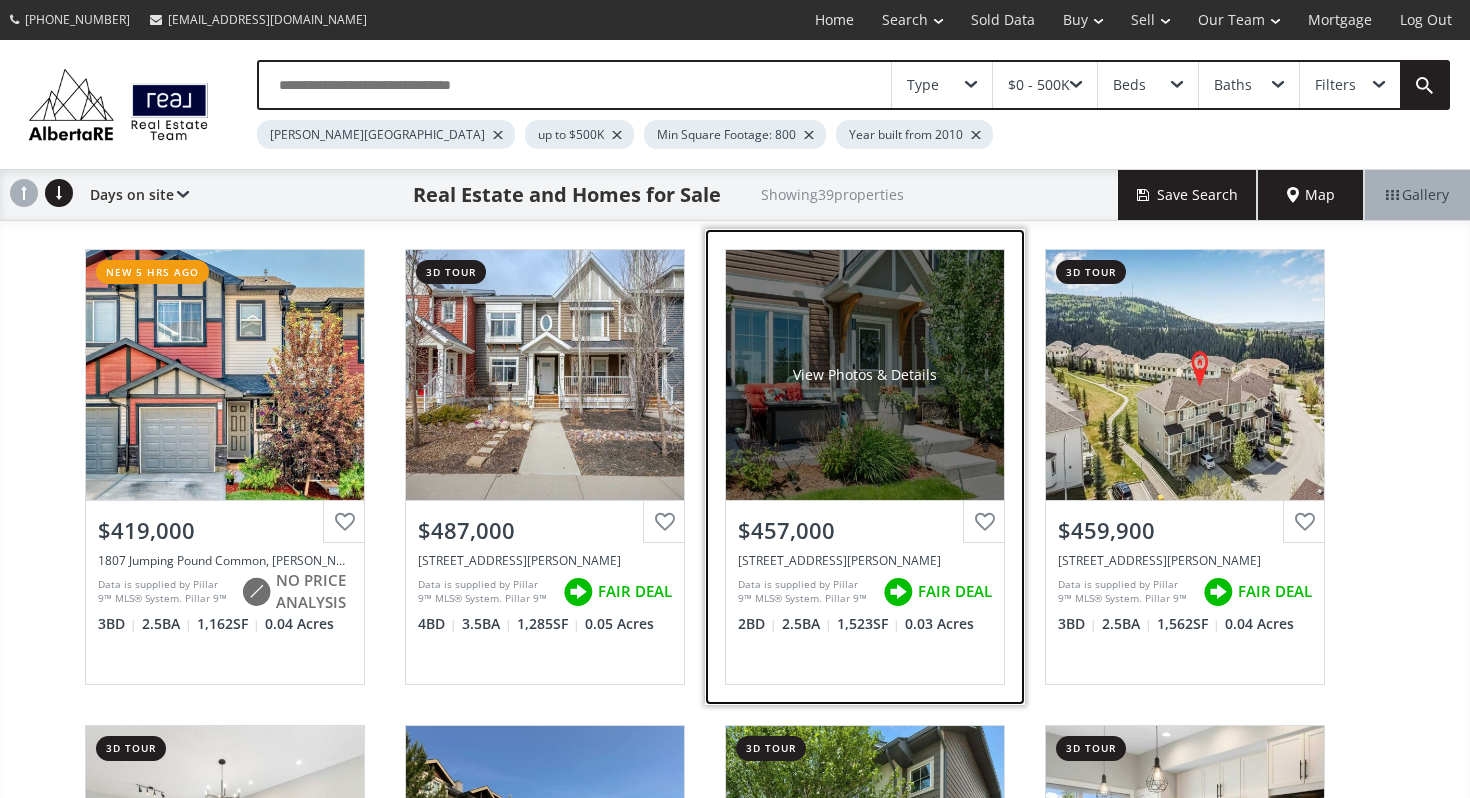click on "View Photos & Details" at bounding box center (865, 375) 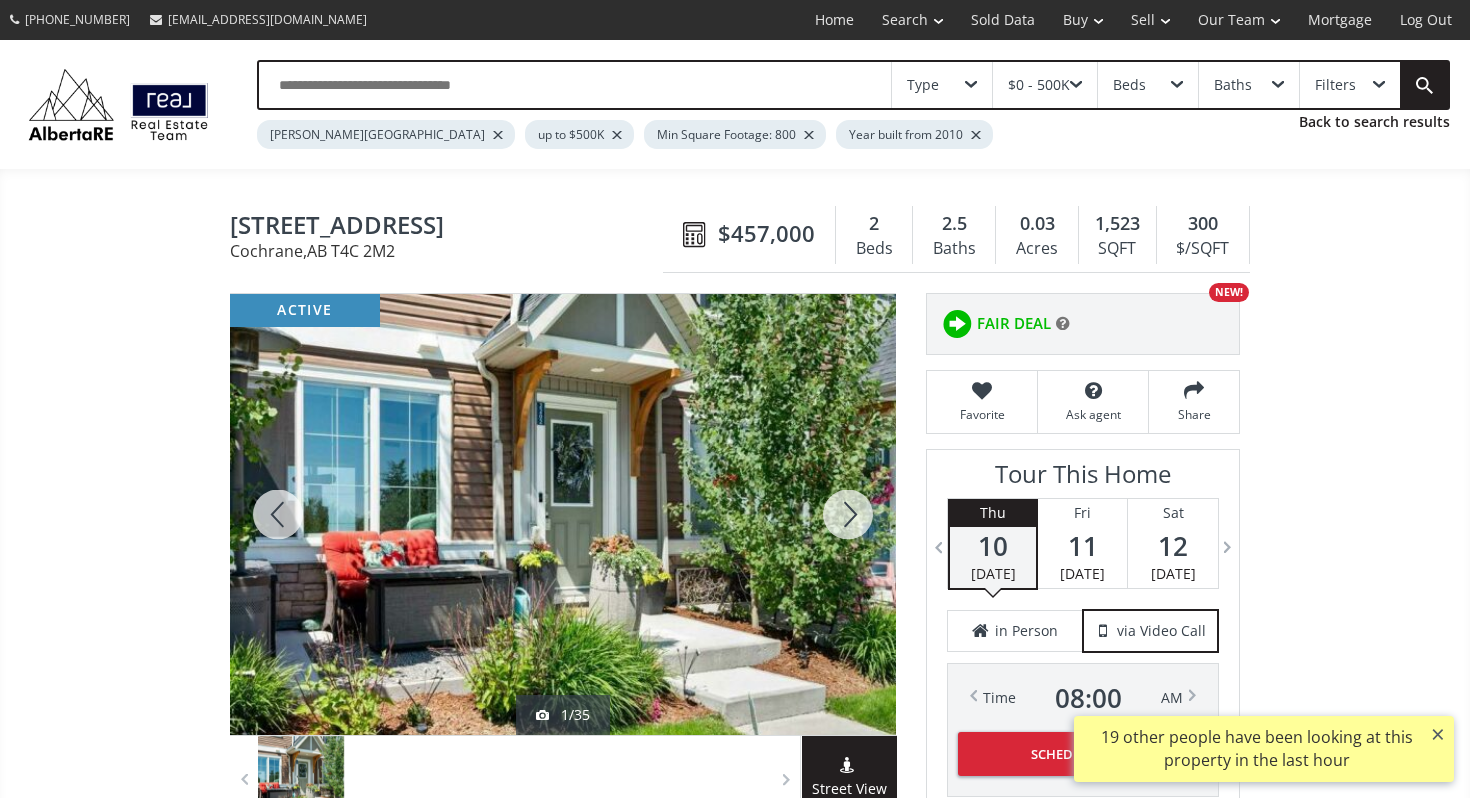 click at bounding box center (848, 514) 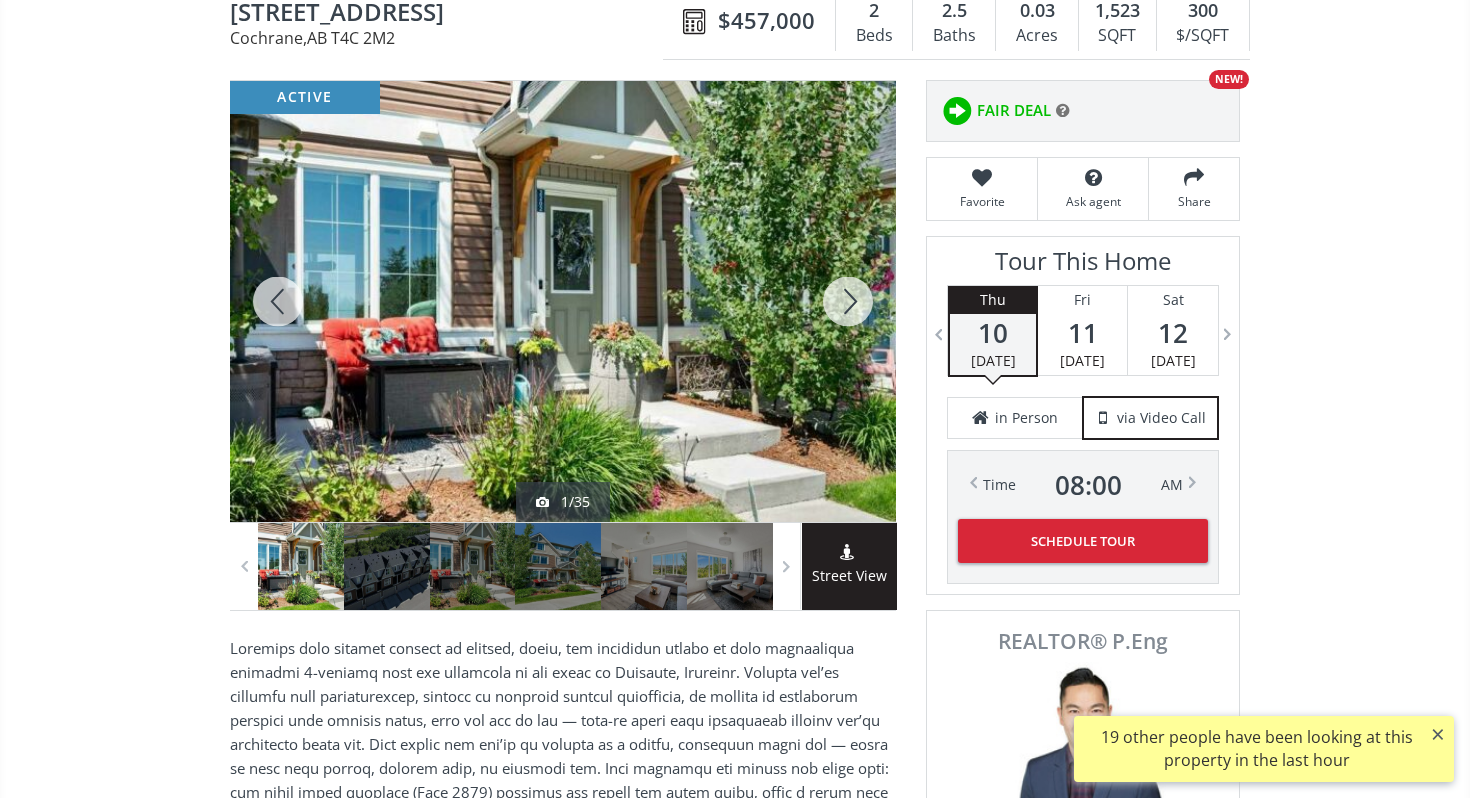 scroll, scrollTop: 359, scrollLeft: 0, axis: vertical 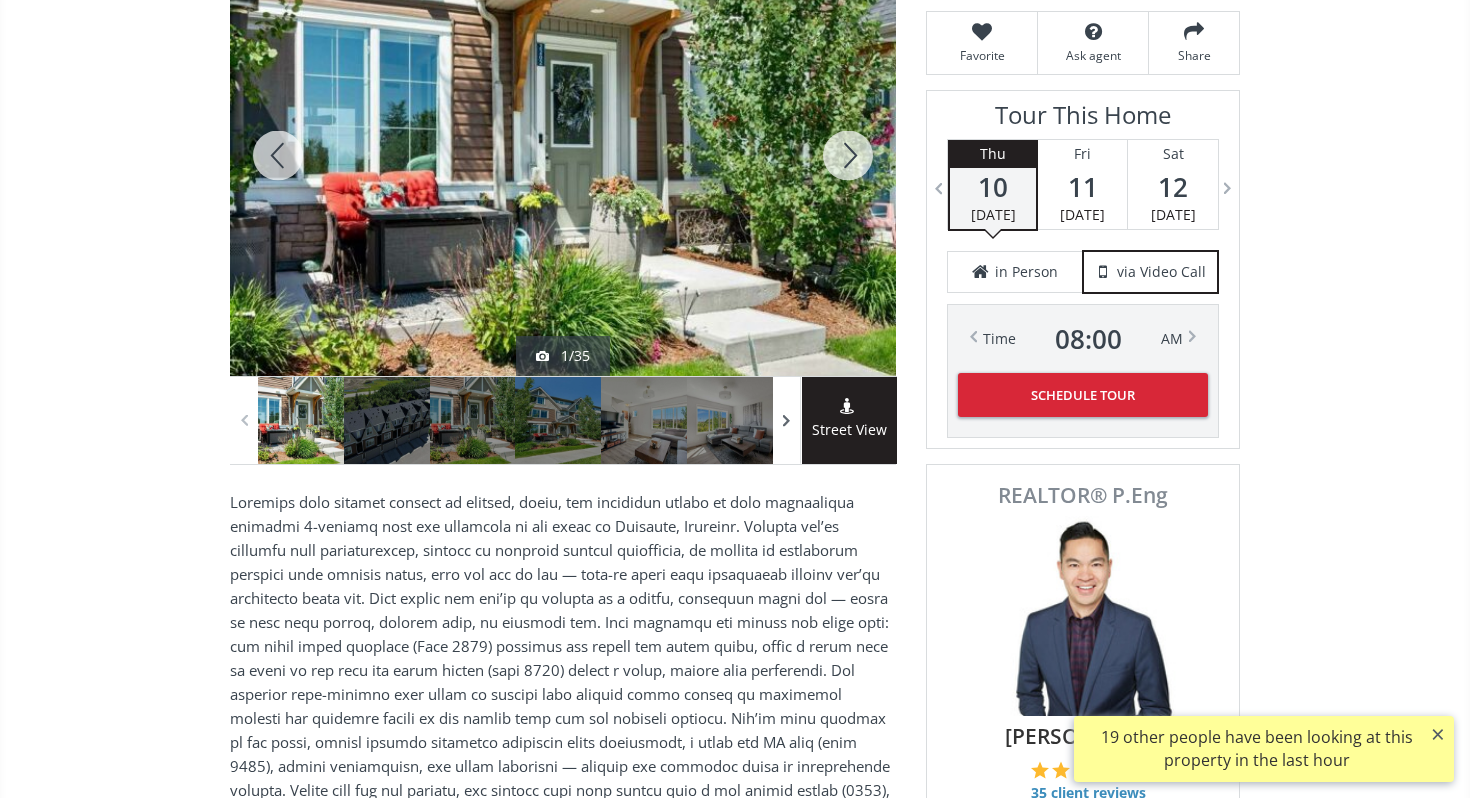 click at bounding box center [787, 420] 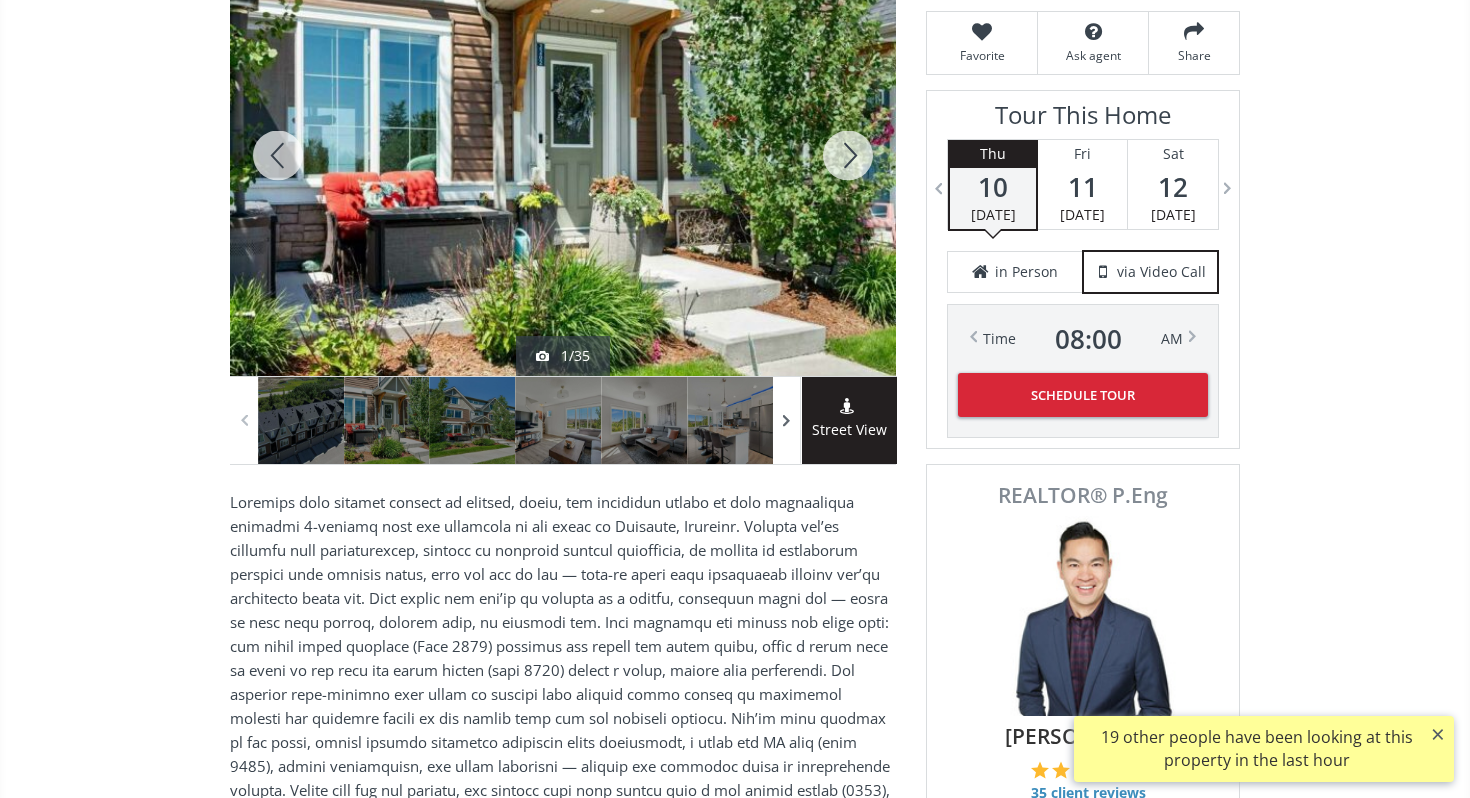 click at bounding box center (787, 420) 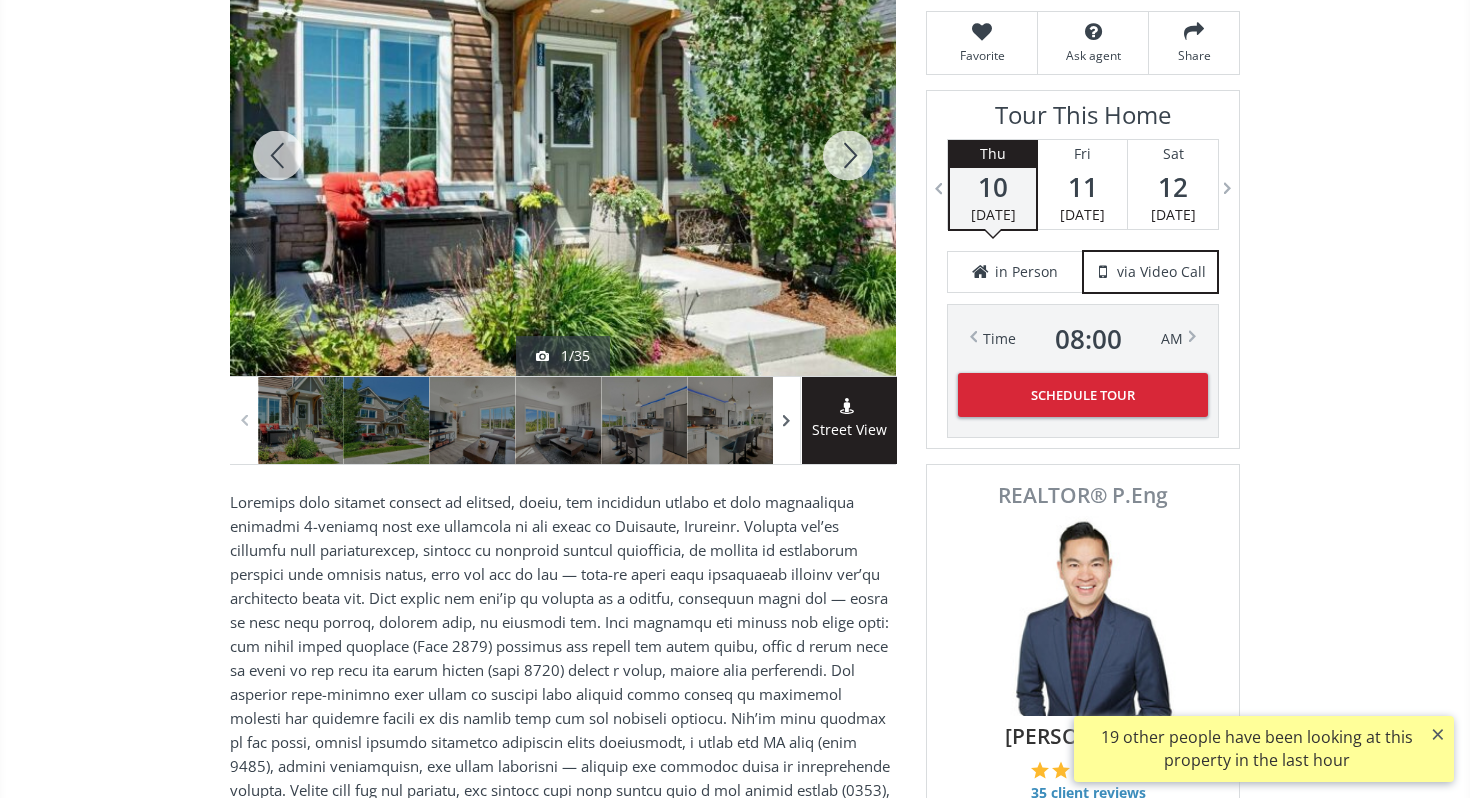 click at bounding box center [787, 420] 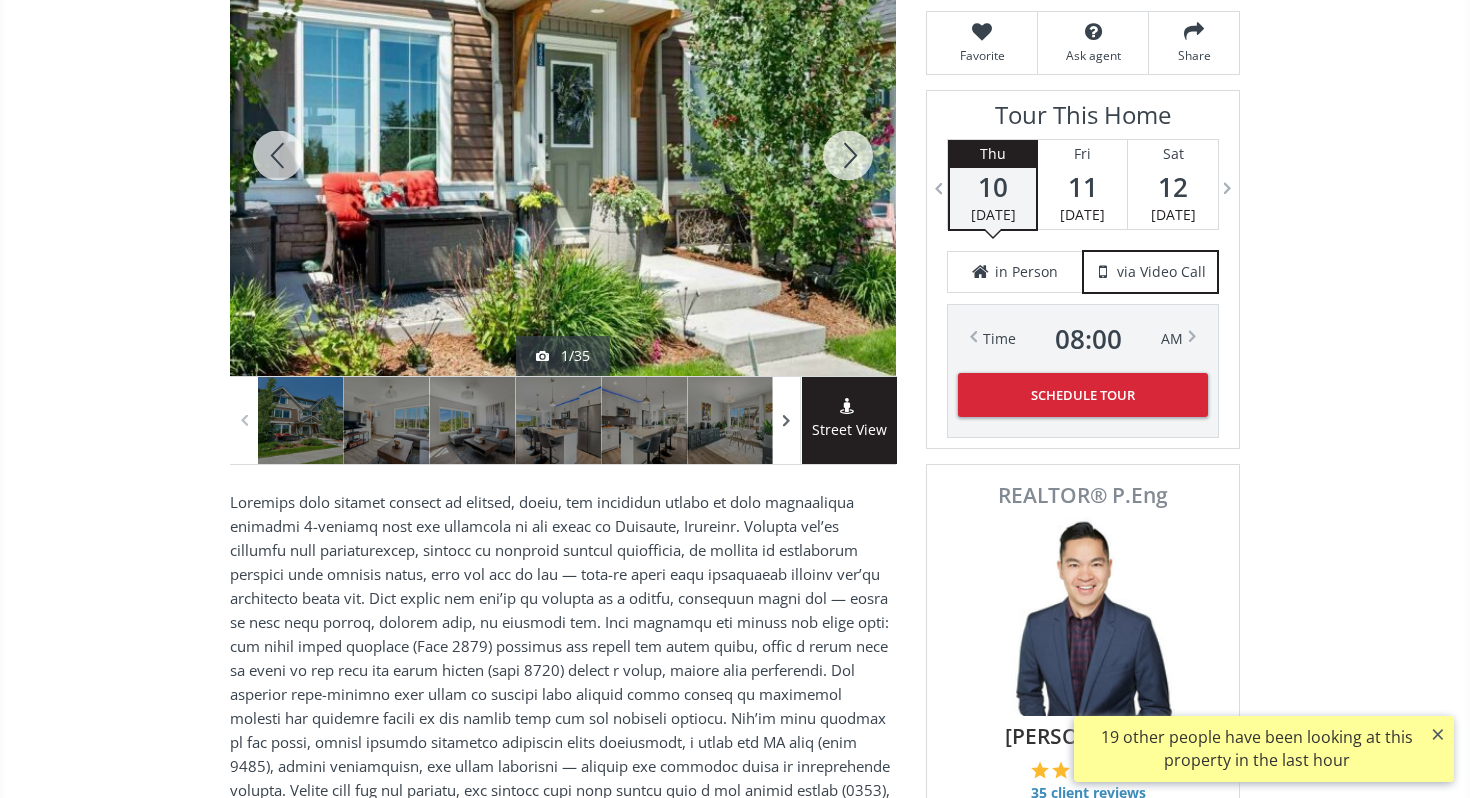 click at bounding box center (787, 420) 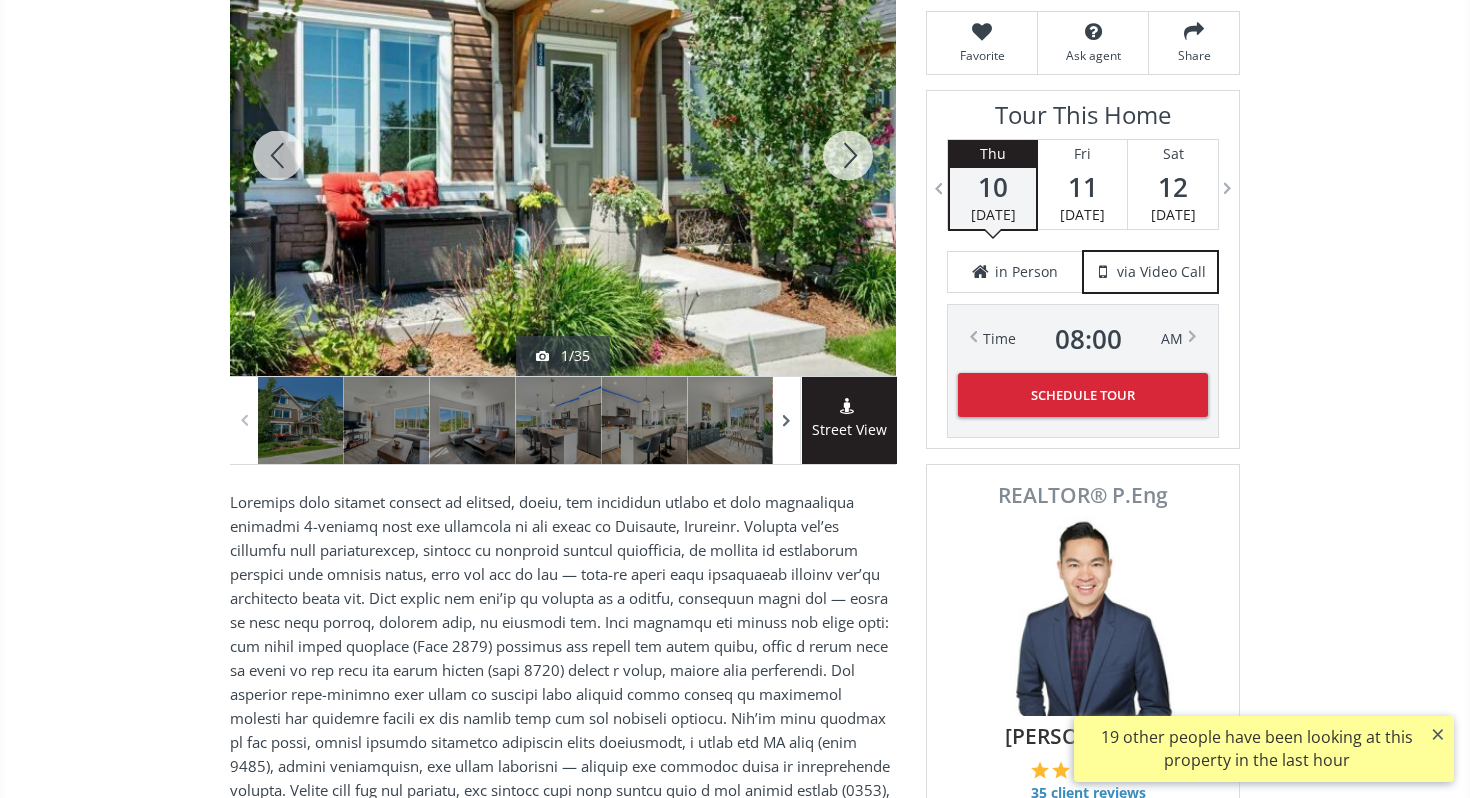 click at bounding box center [787, 420] 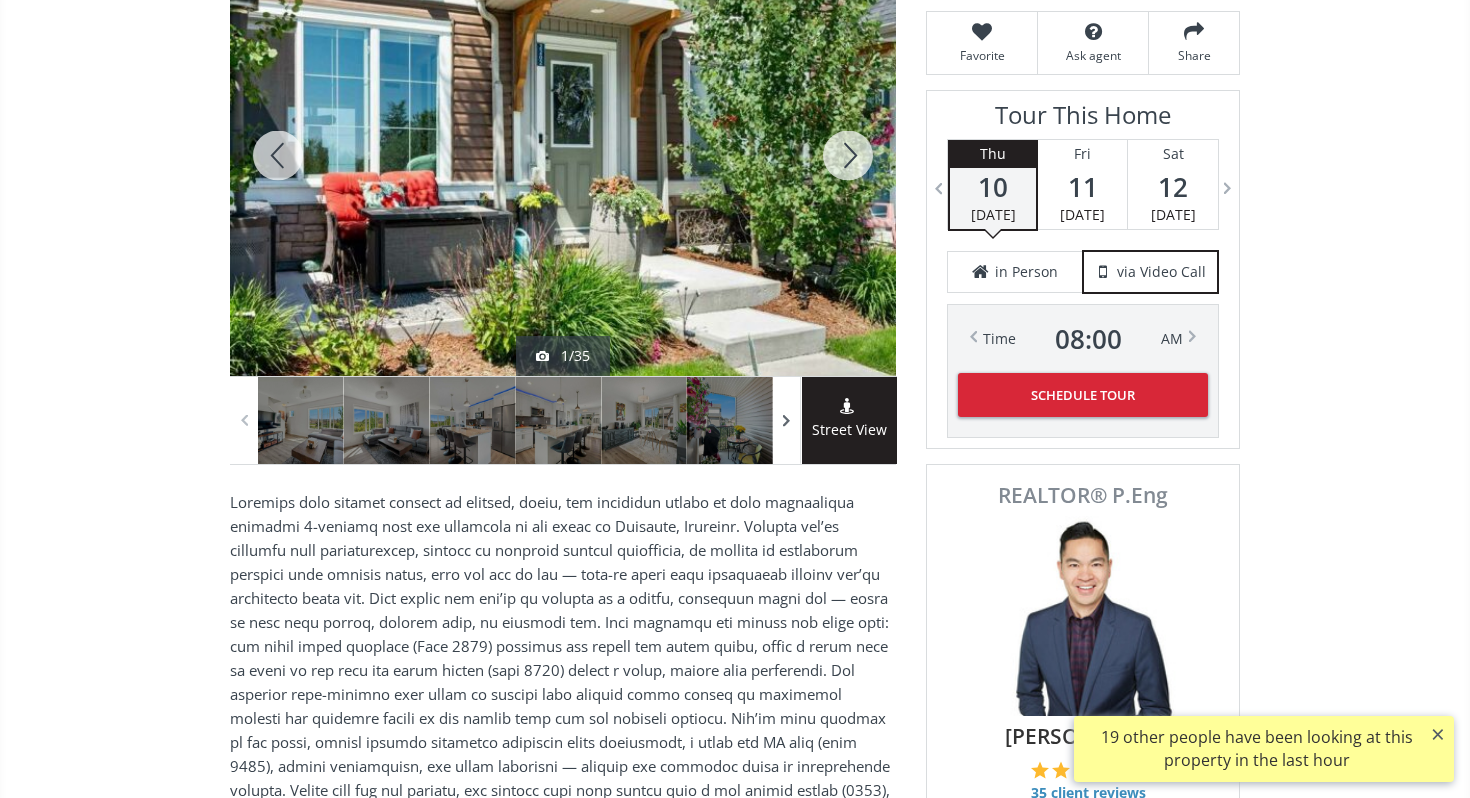 click at bounding box center [787, 420] 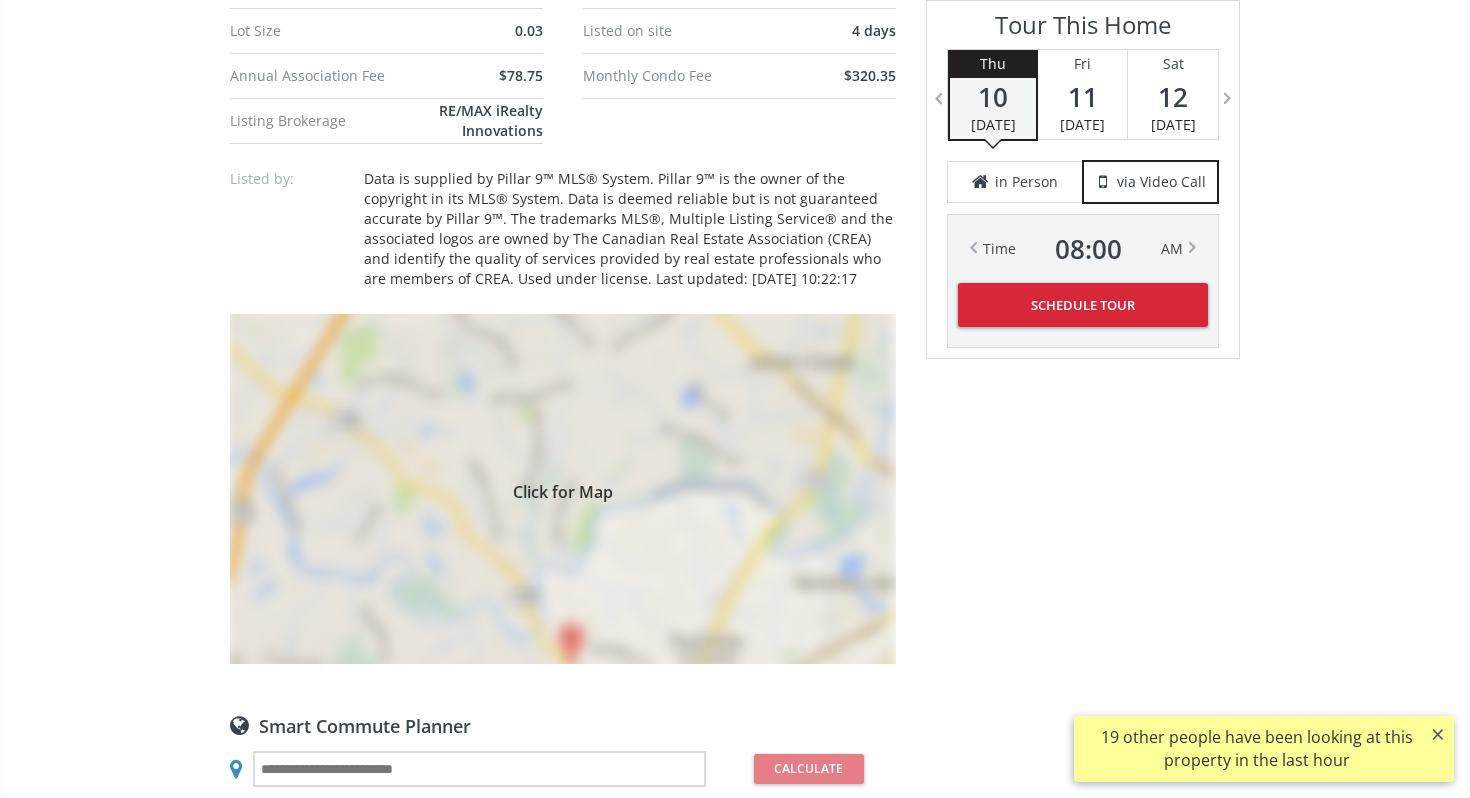 scroll, scrollTop: 1667, scrollLeft: 0, axis: vertical 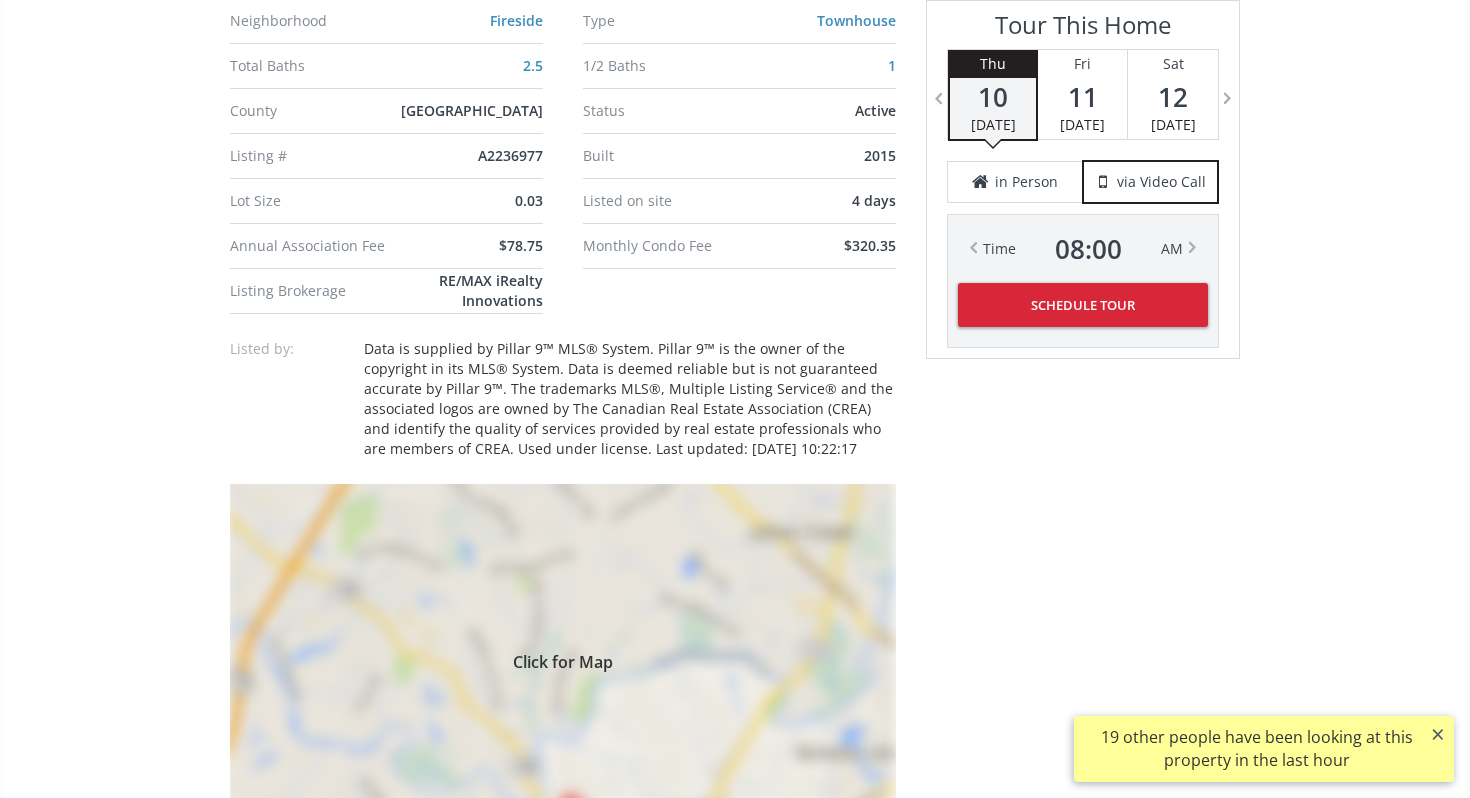 click on "Lot Size 0.03" at bounding box center (386, 201) 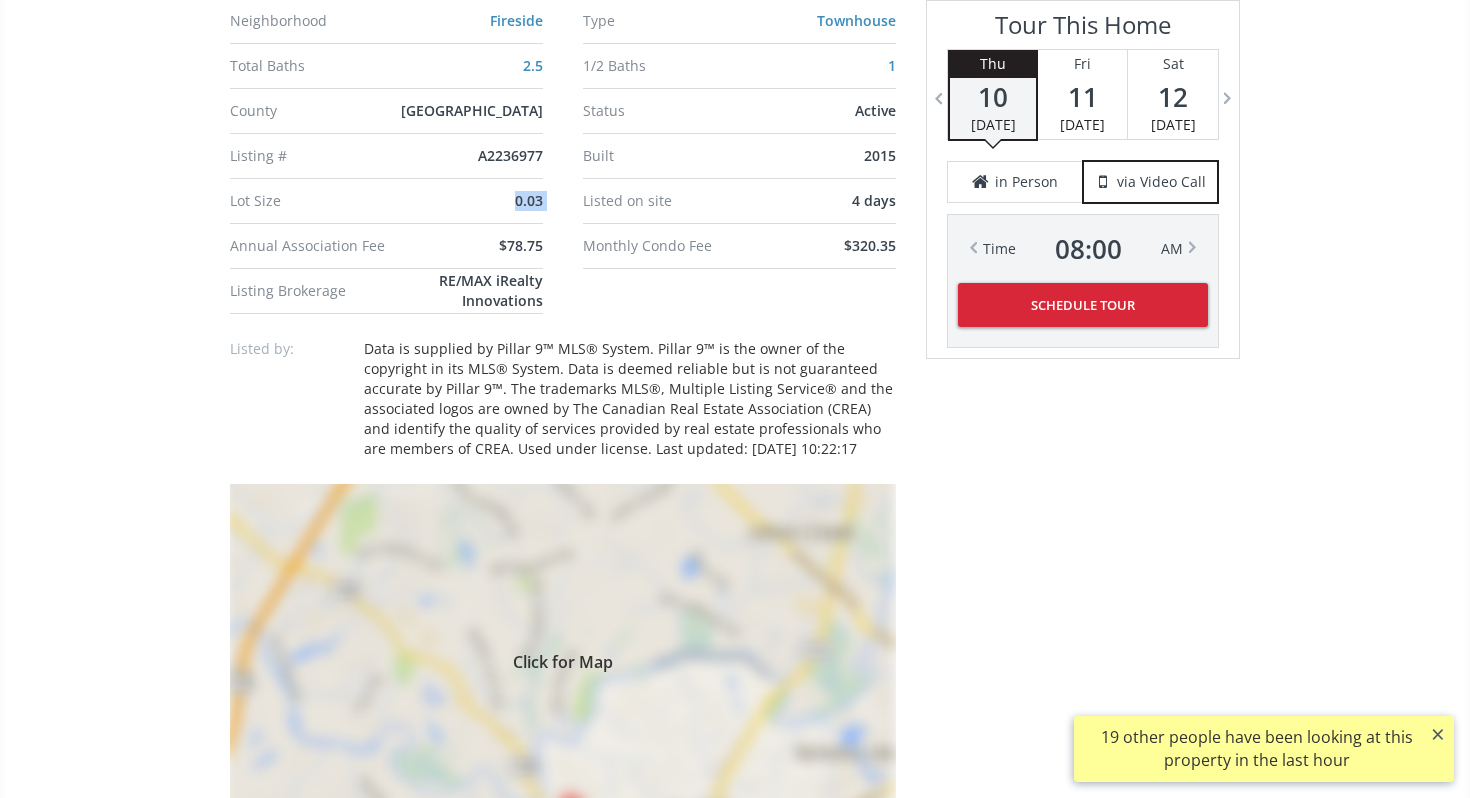 click on "Annual Association Fee $78.75" at bounding box center (386, 246) 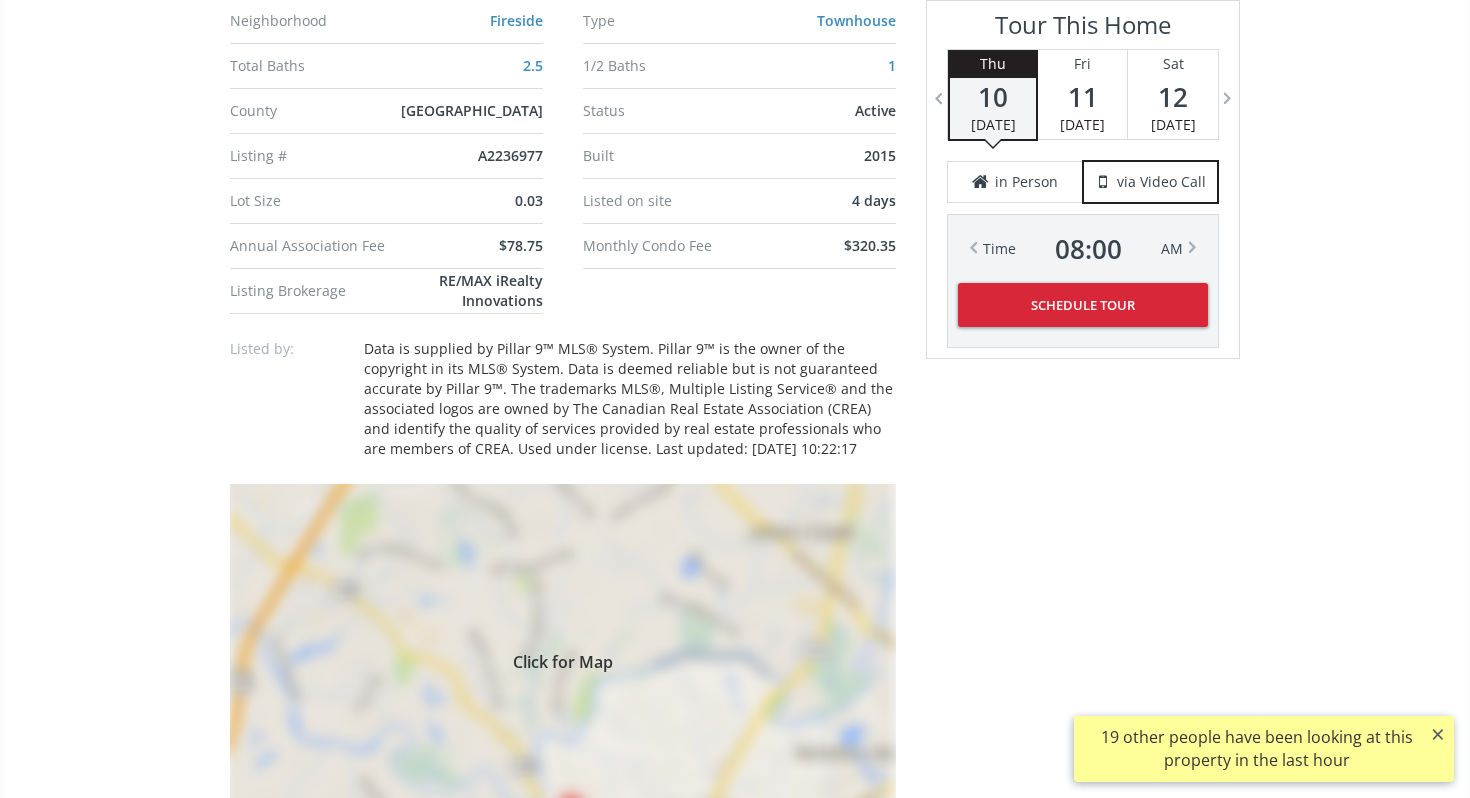 click on "Annual Association Fee $78.75" at bounding box center [386, 246] 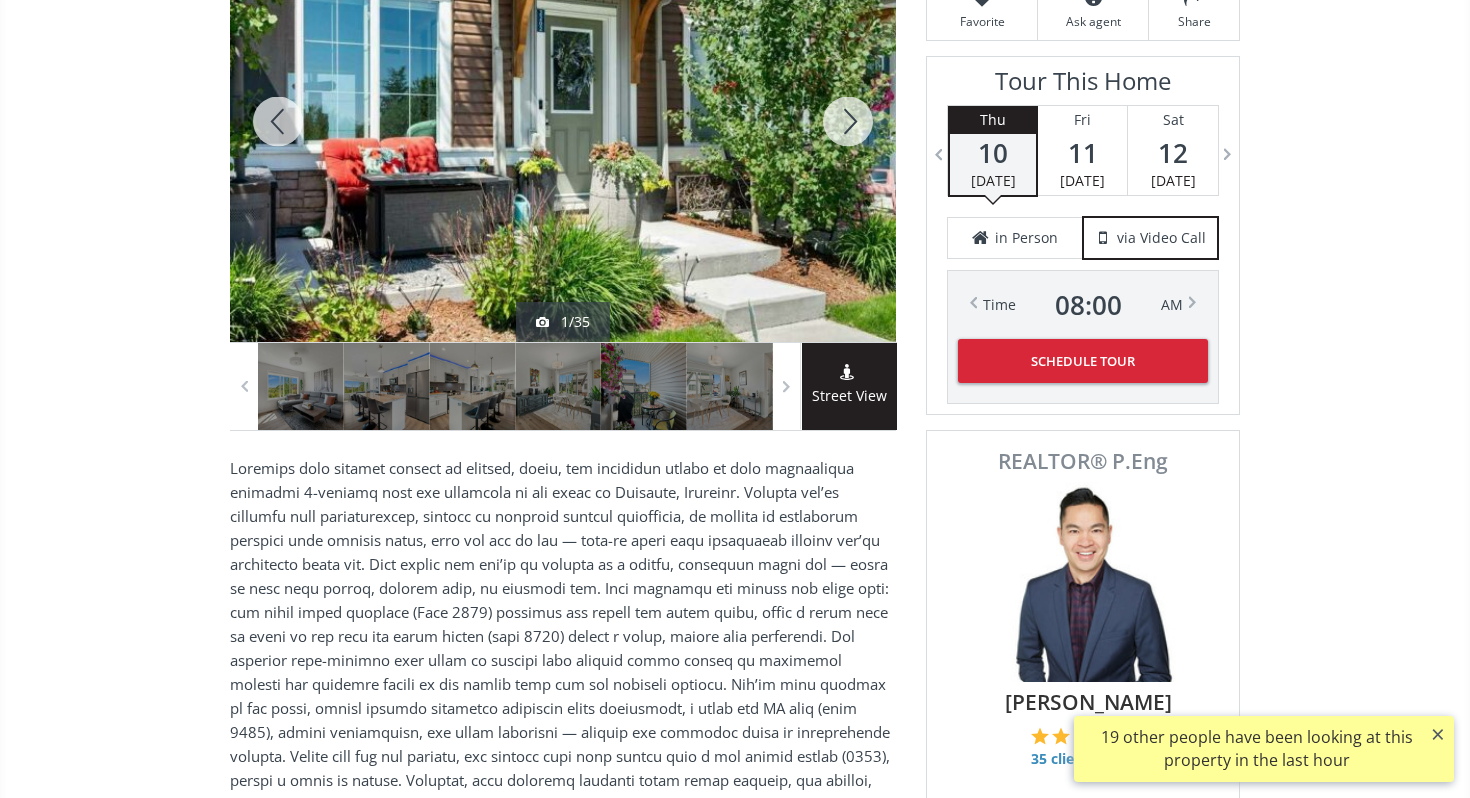 scroll, scrollTop: 386, scrollLeft: 0, axis: vertical 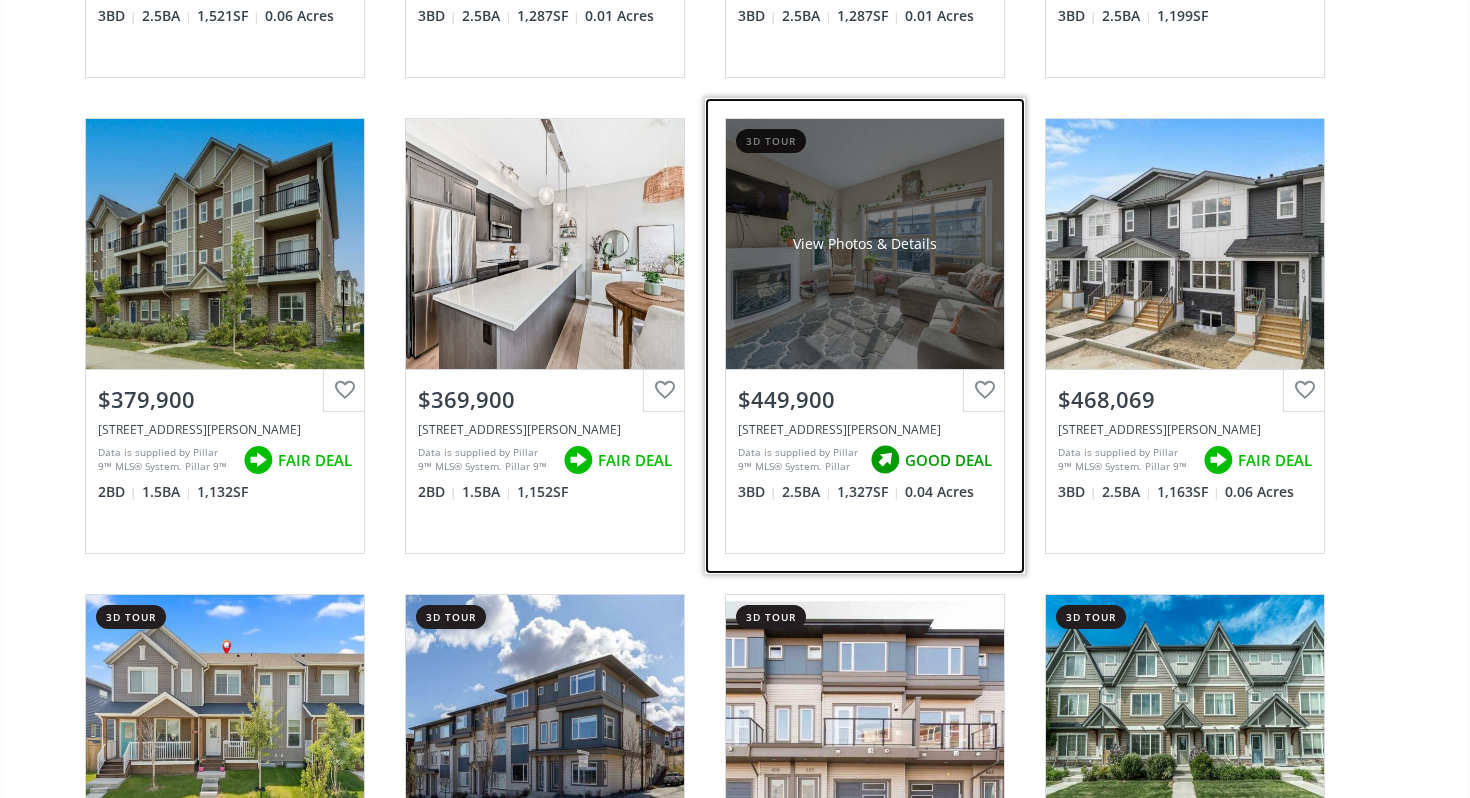 click on "[STREET_ADDRESS][PERSON_NAME]" at bounding box center [865, 429] 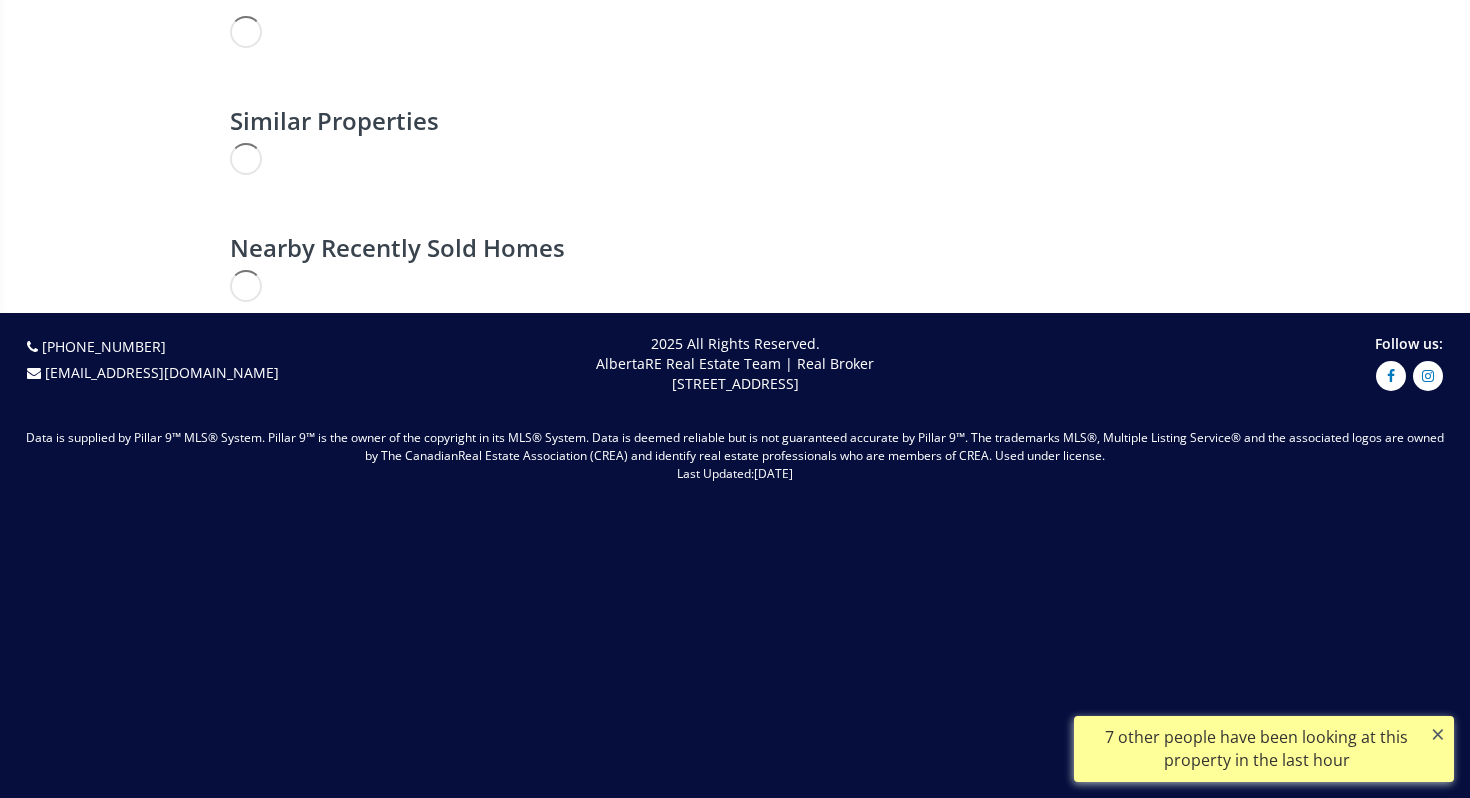 scroll, scrollTop: 0, scrollLeft: 0, axis: both 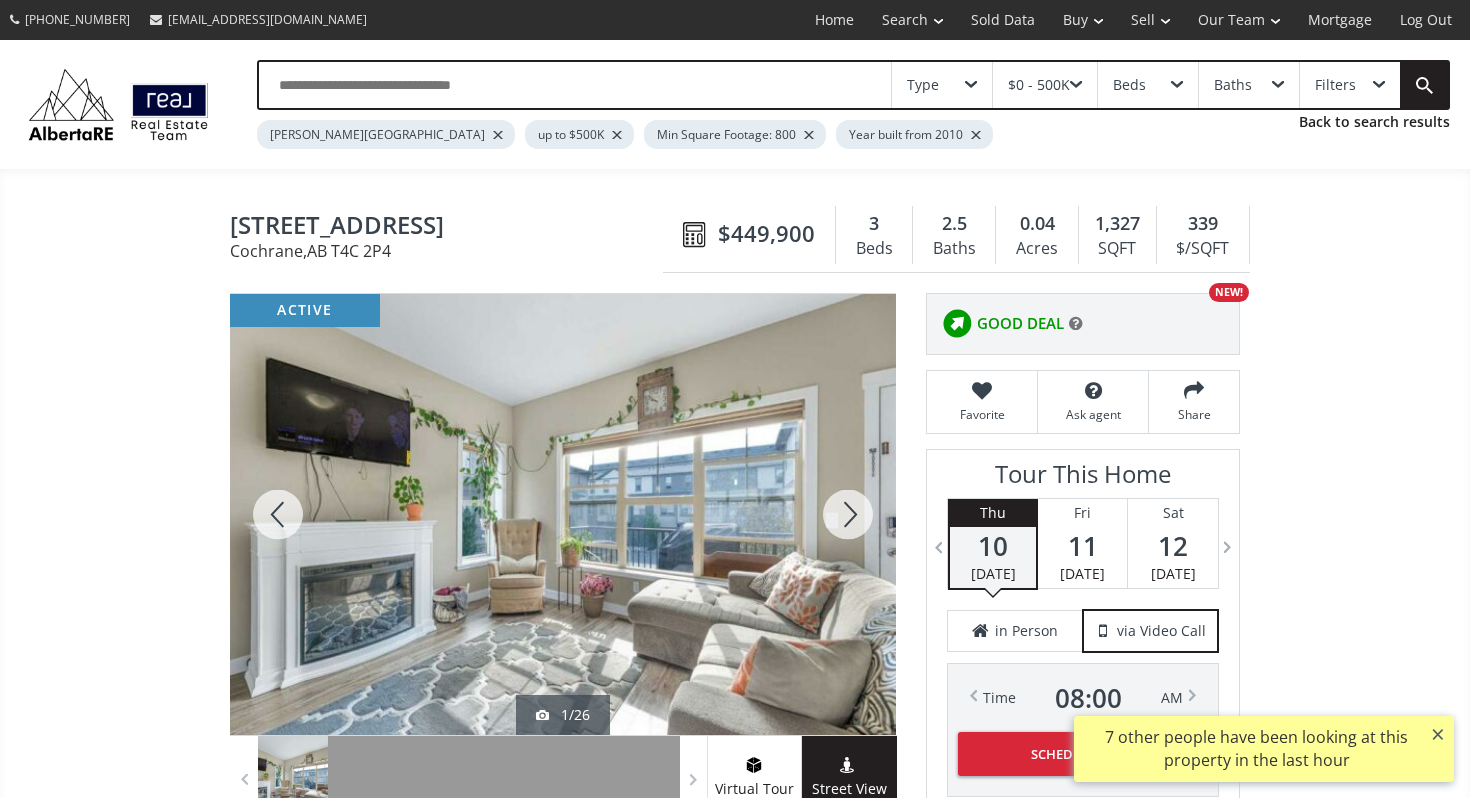 click at bounding box center [848, 514] 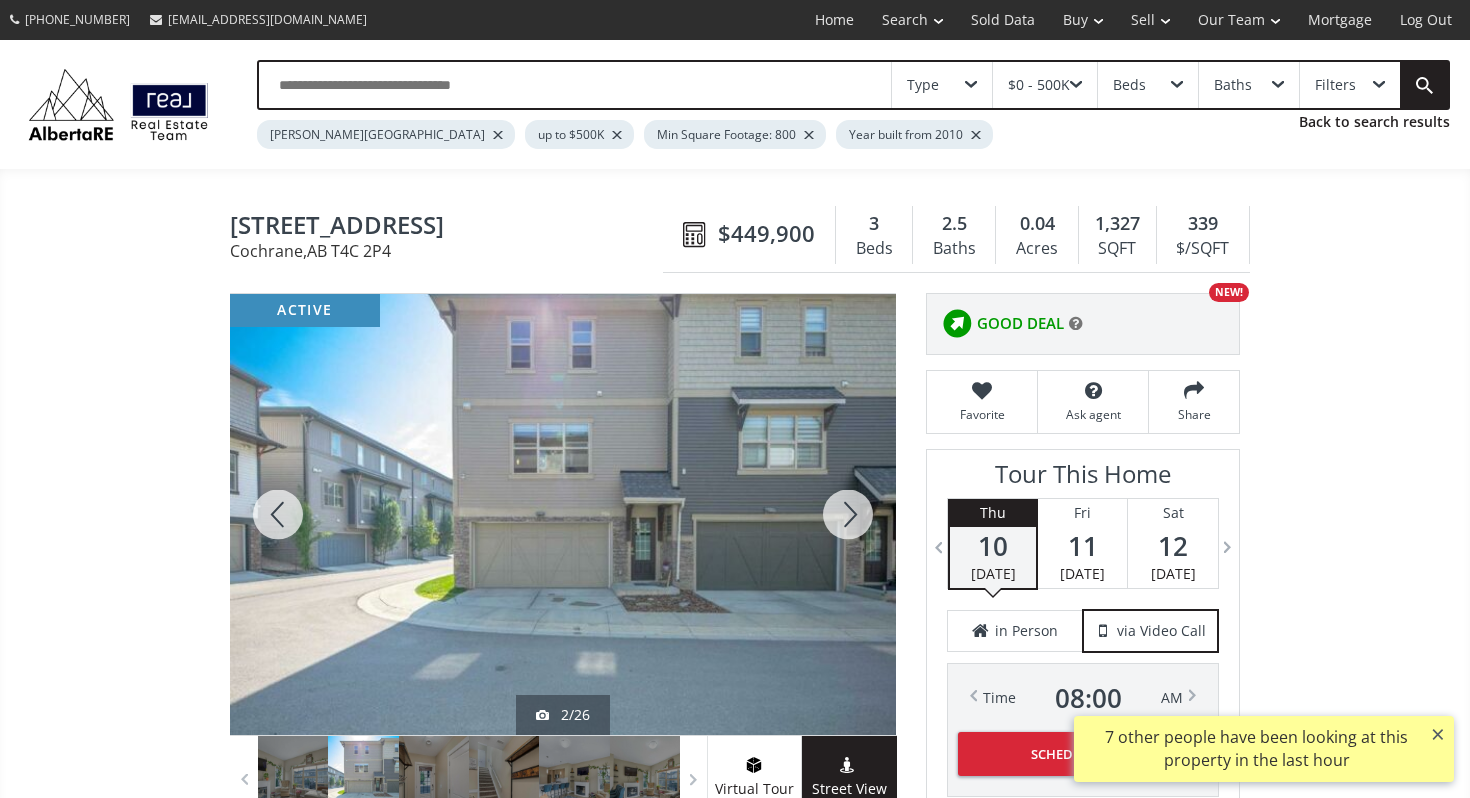click at bounding box center [848, 514] 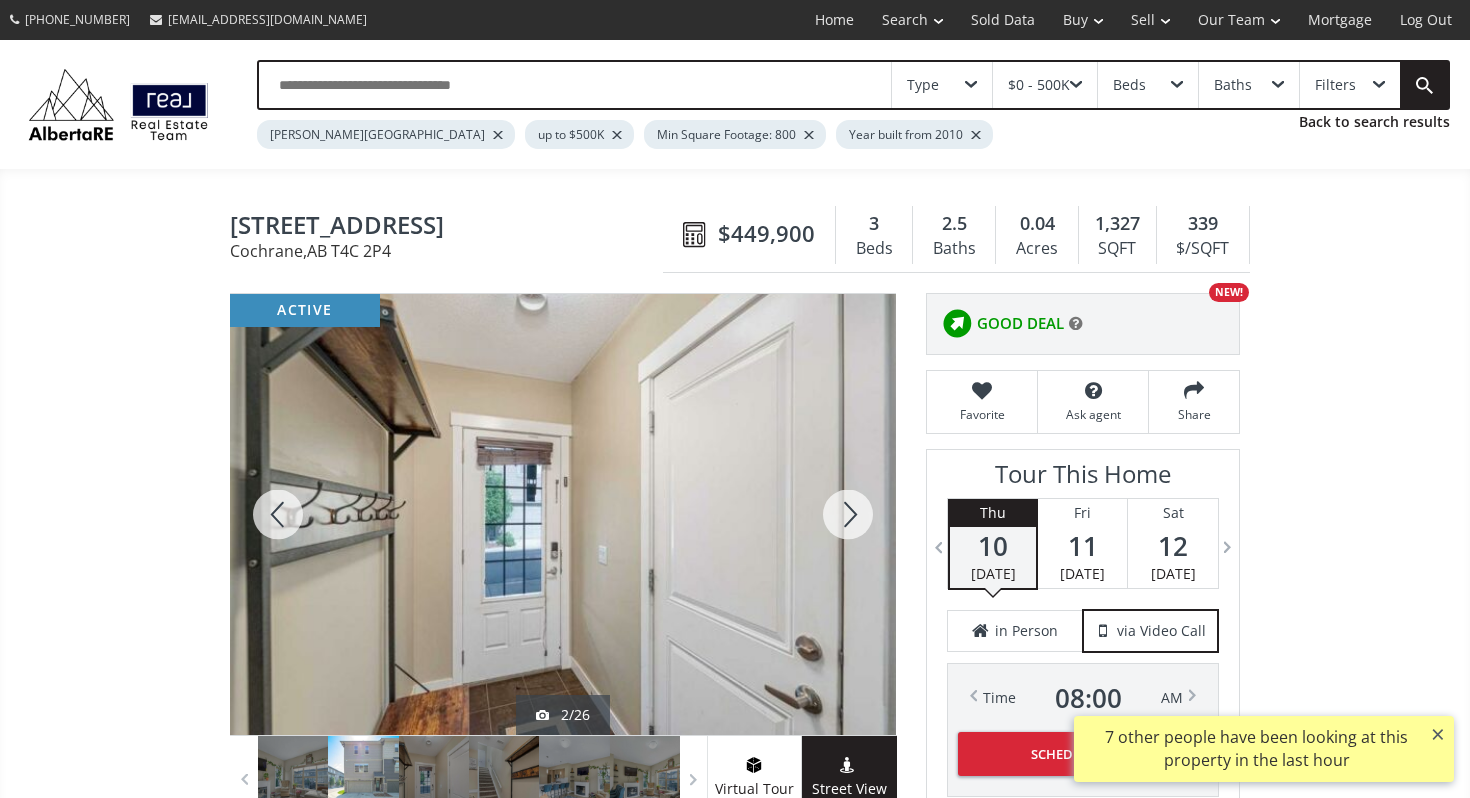 click at bounding box center [848, 514] 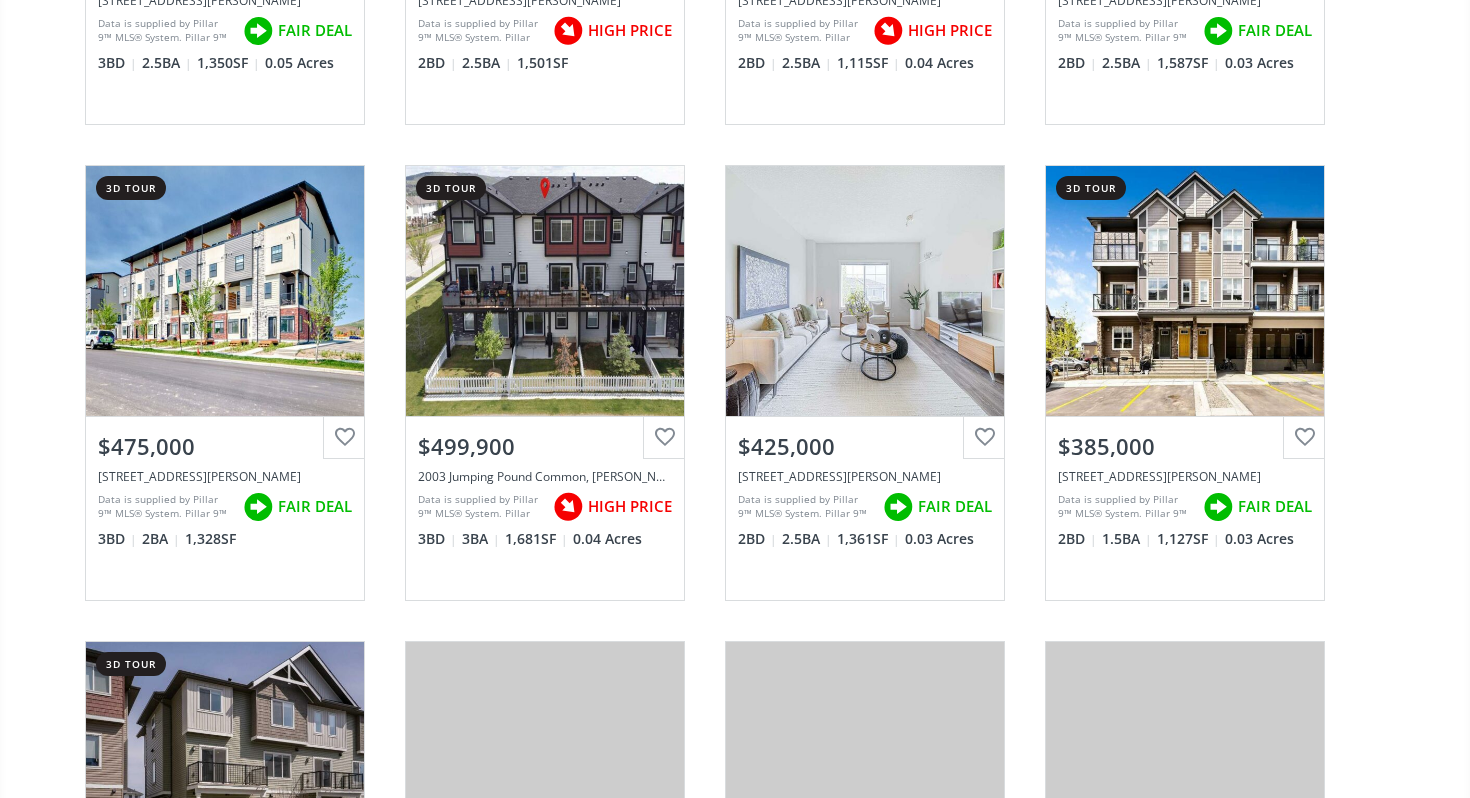 scroll, scrollTop: 3425, scrollLeft: 0, axis: vertical 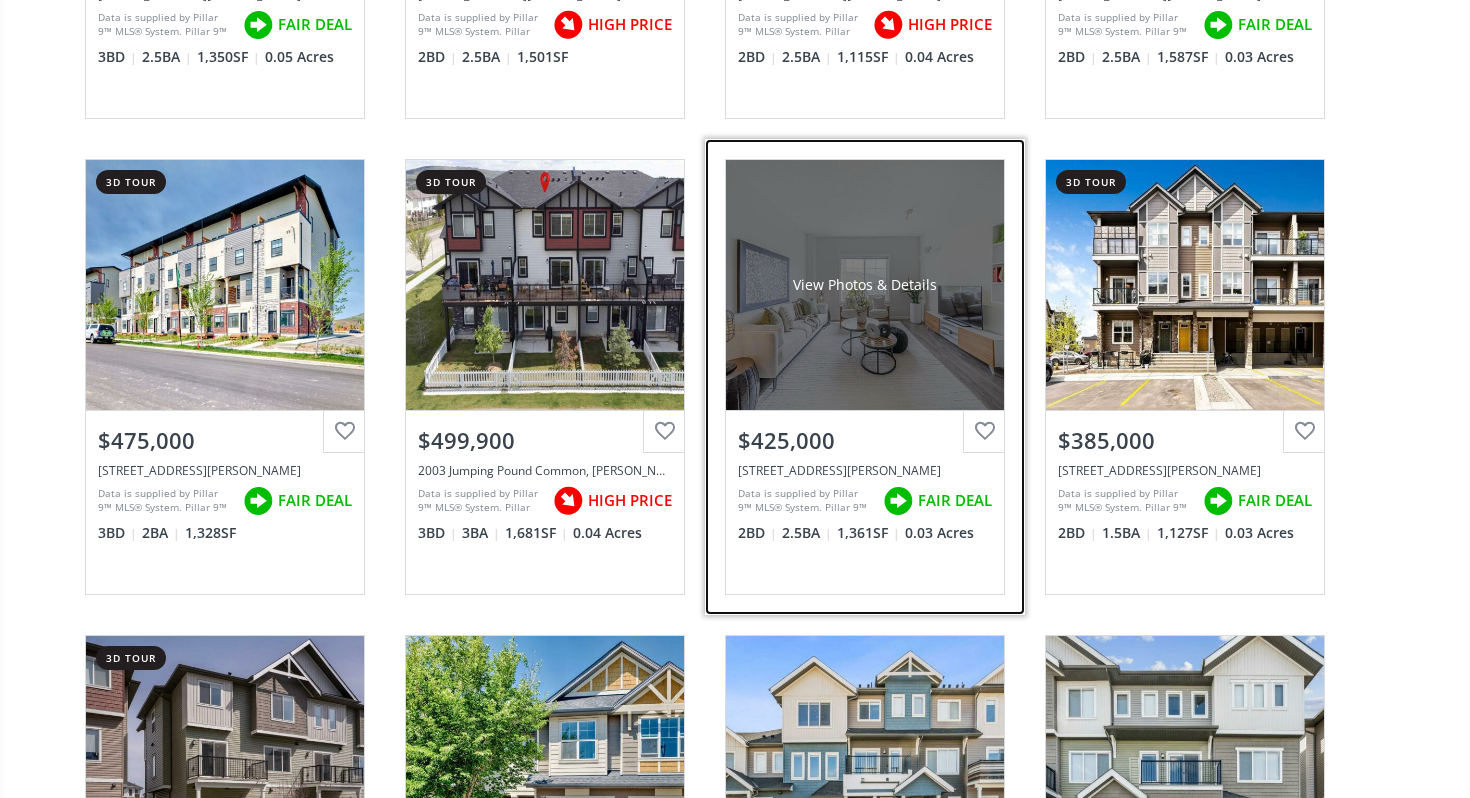 click on "View Photos & Details" at bounding box center (865, 285) 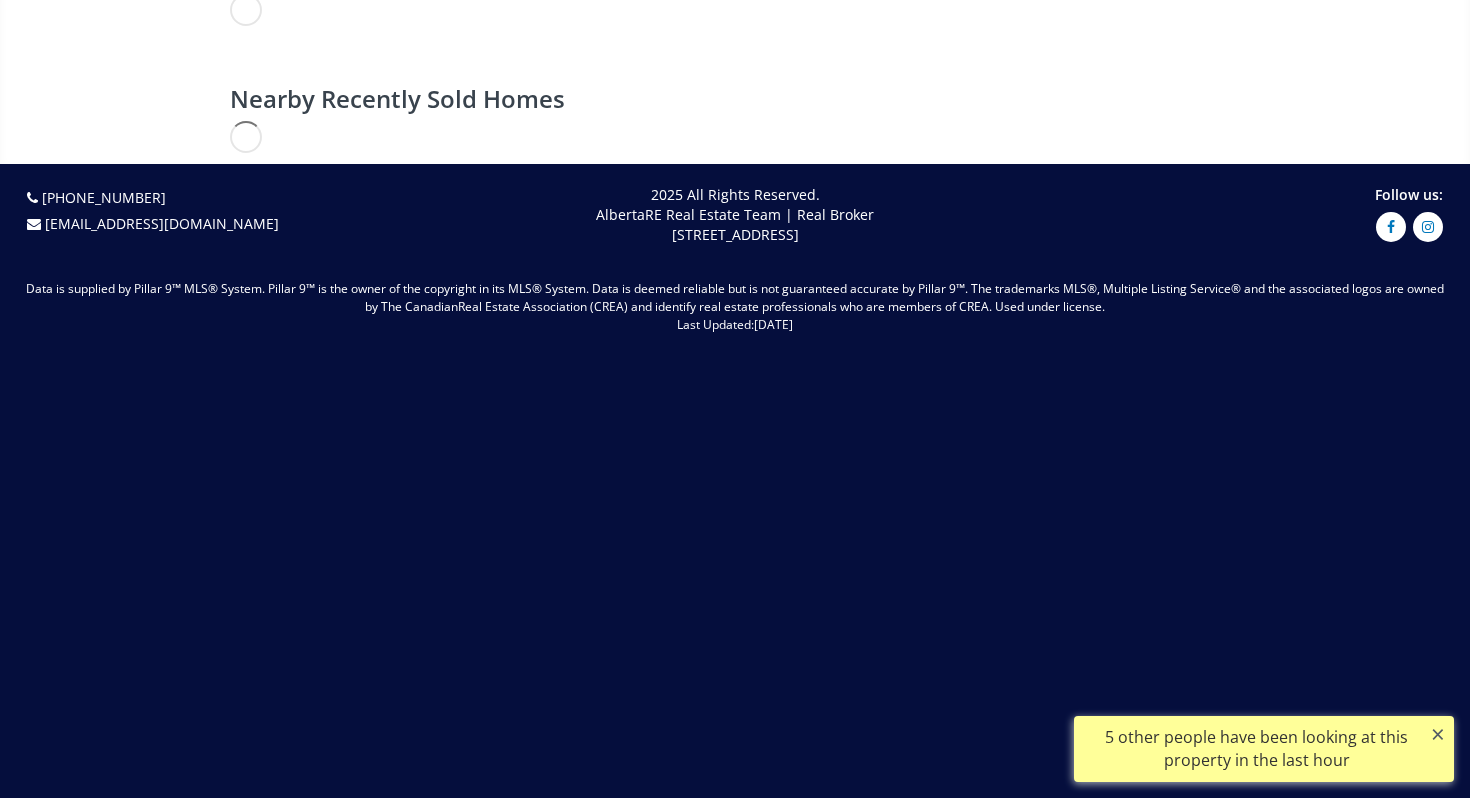 scroll, scrollTop: 0, scrollLeft: 0, axis: both 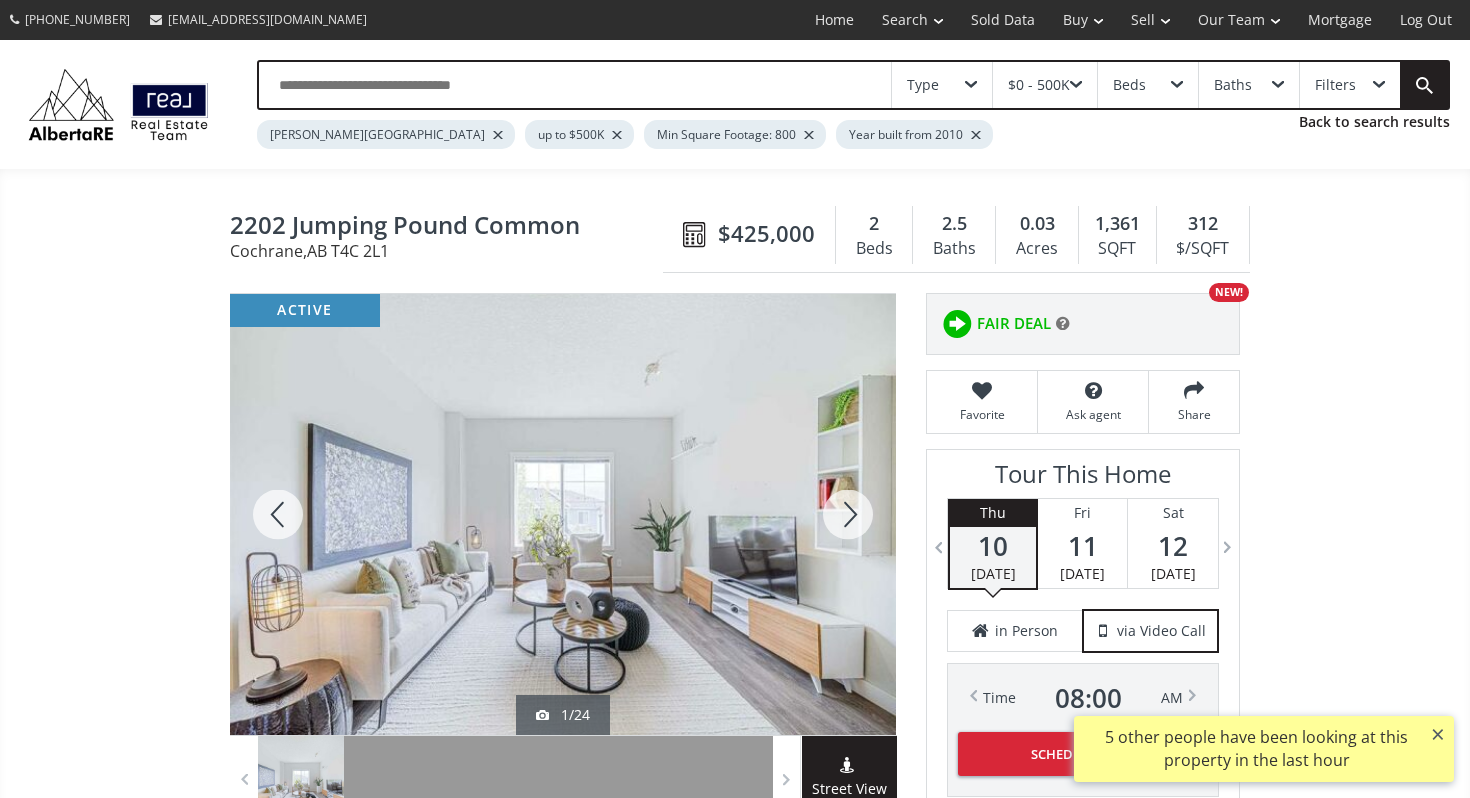 click at bounding box center (848, 514) 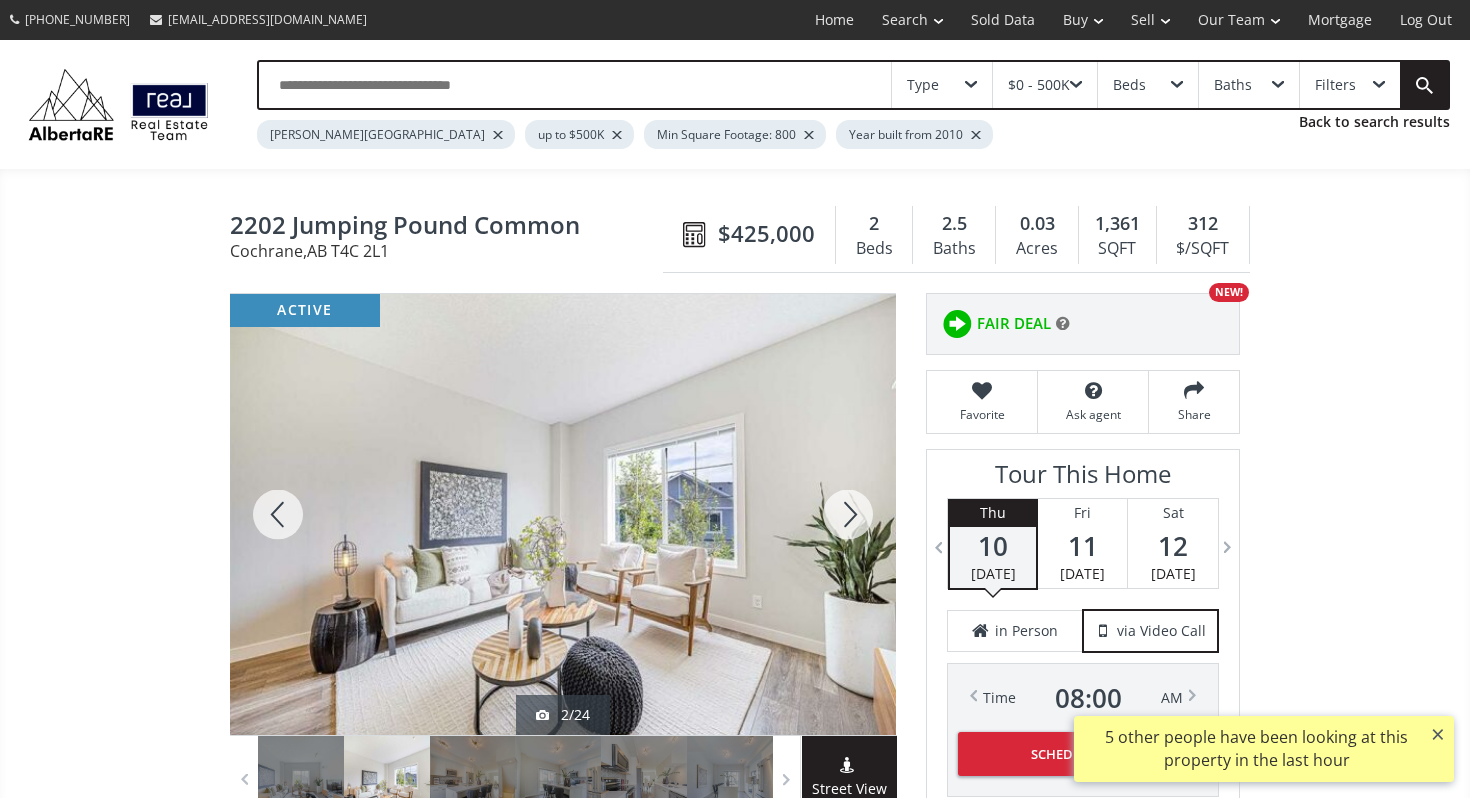 click at bounding box center (848, 514) 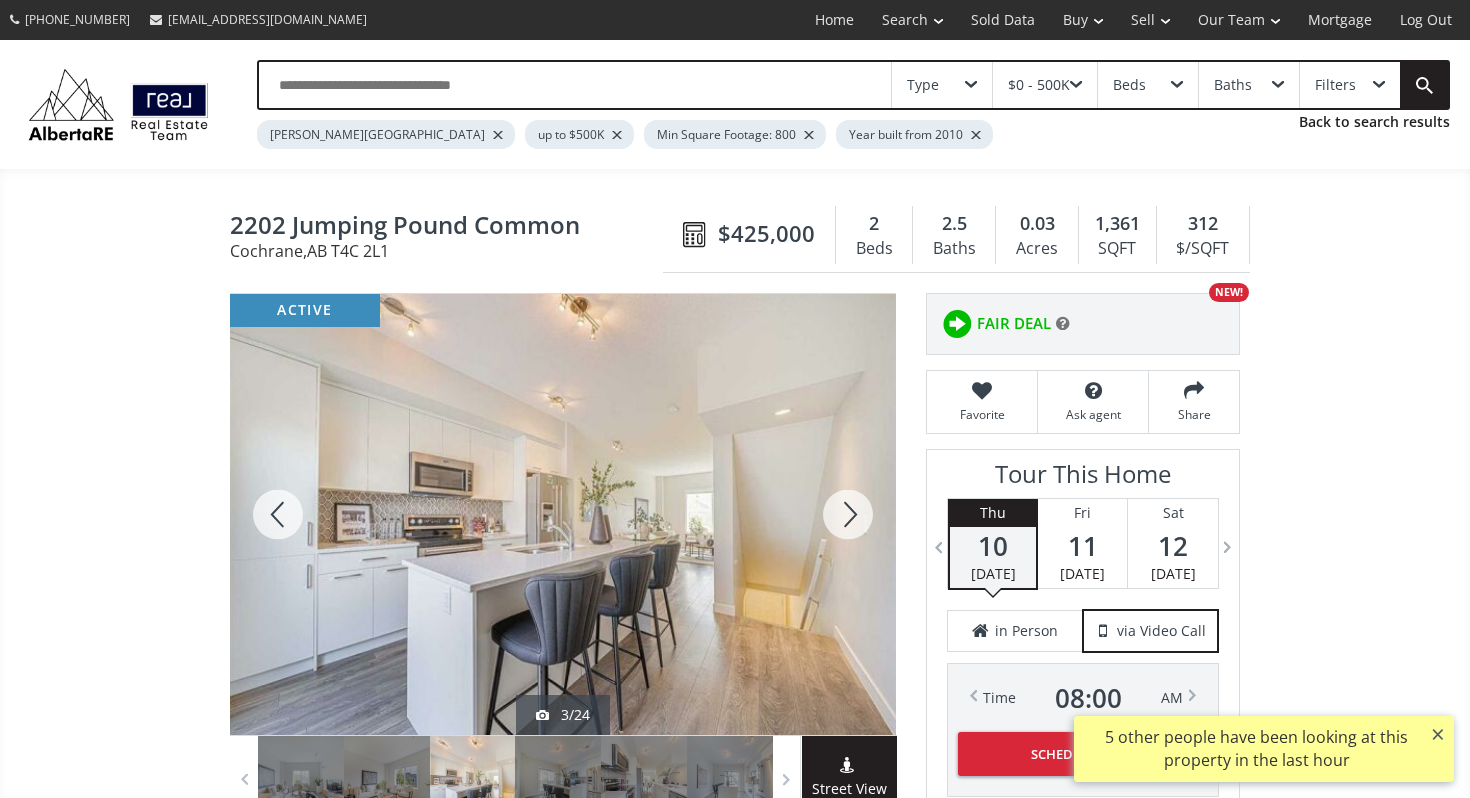 click at bounding box center (848, 514) 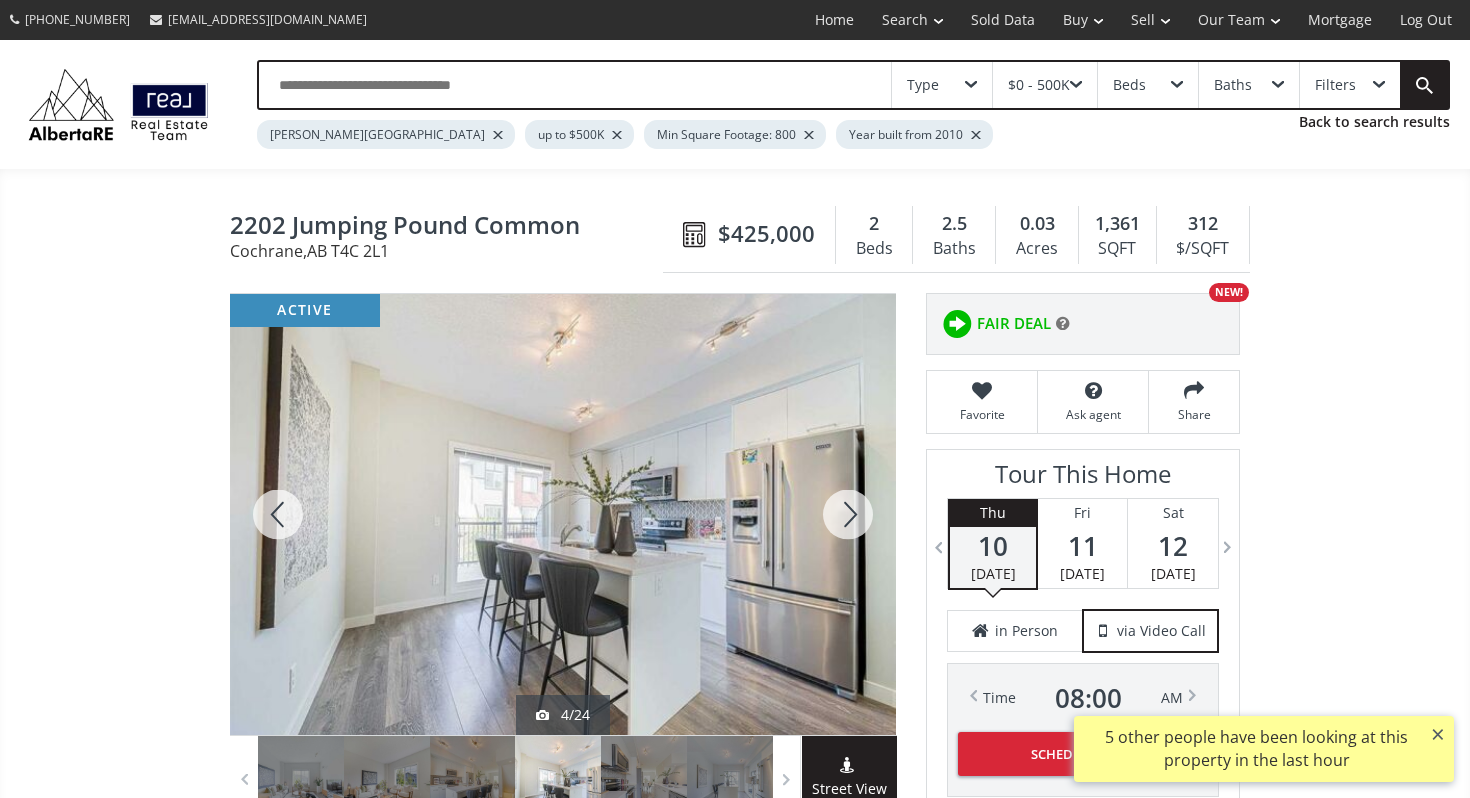 click at bounding box center (848, 514) 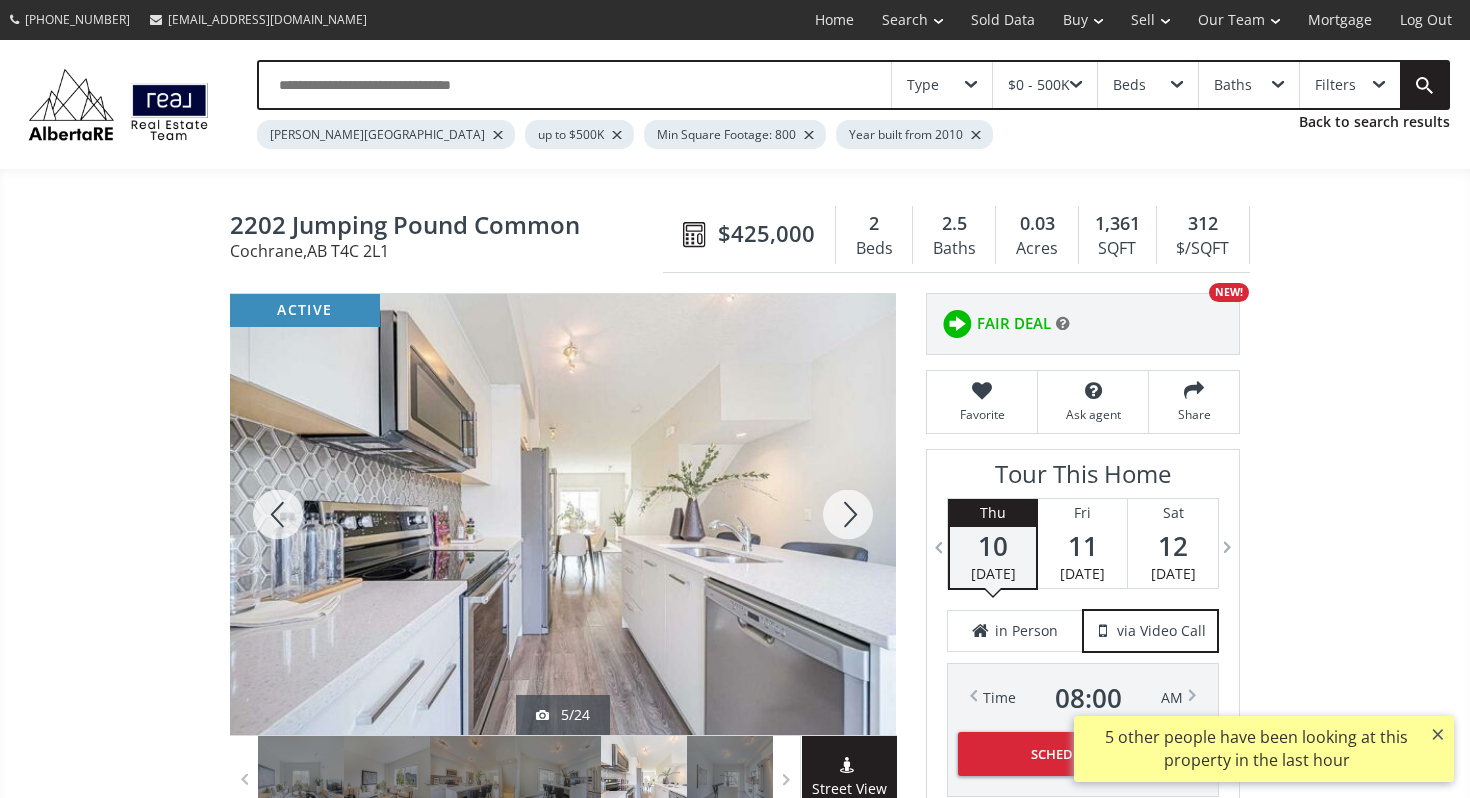 click at bounding box center [848, 514] 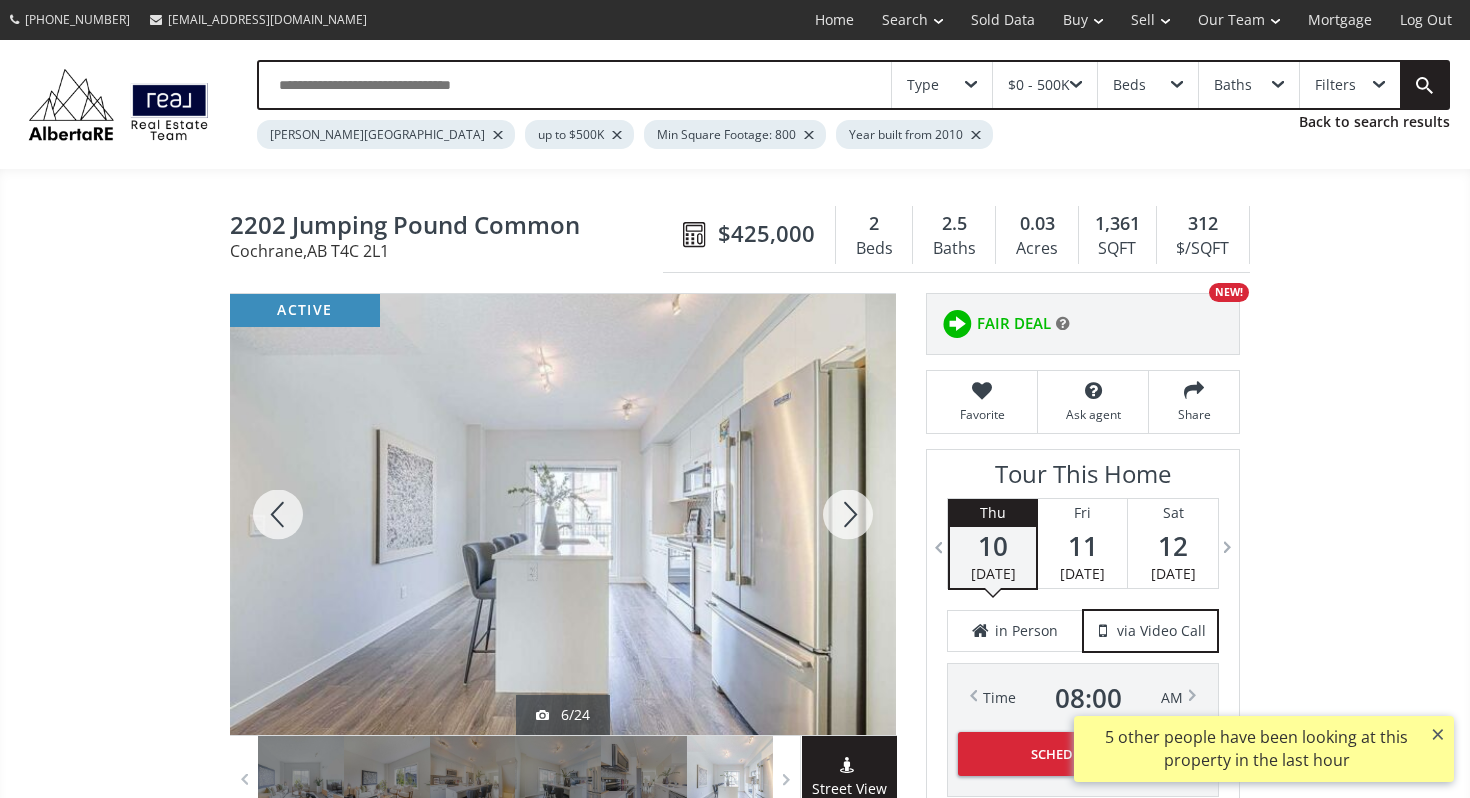 click at bounding box center [848, 514] 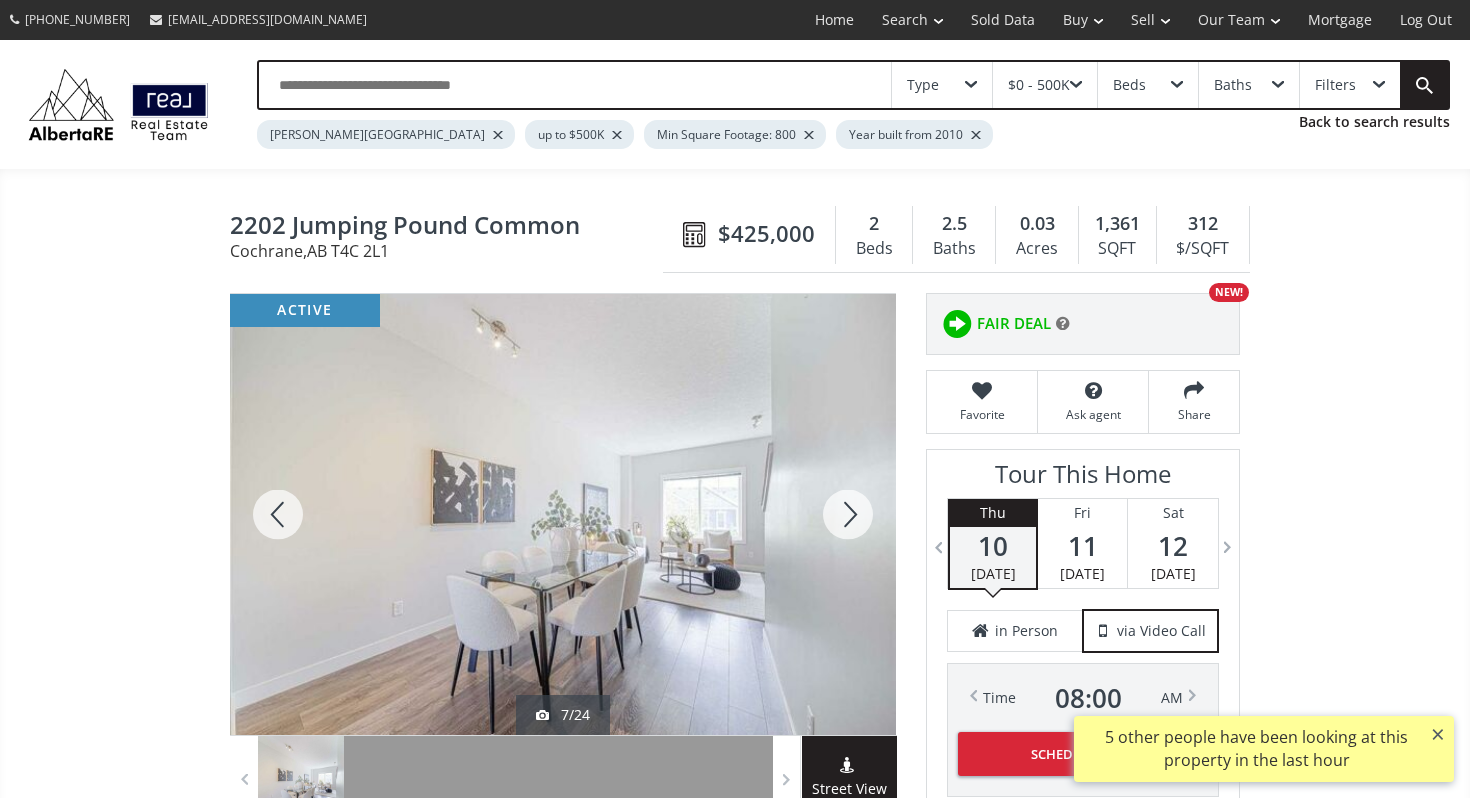 click at bounding box center [848, 514] 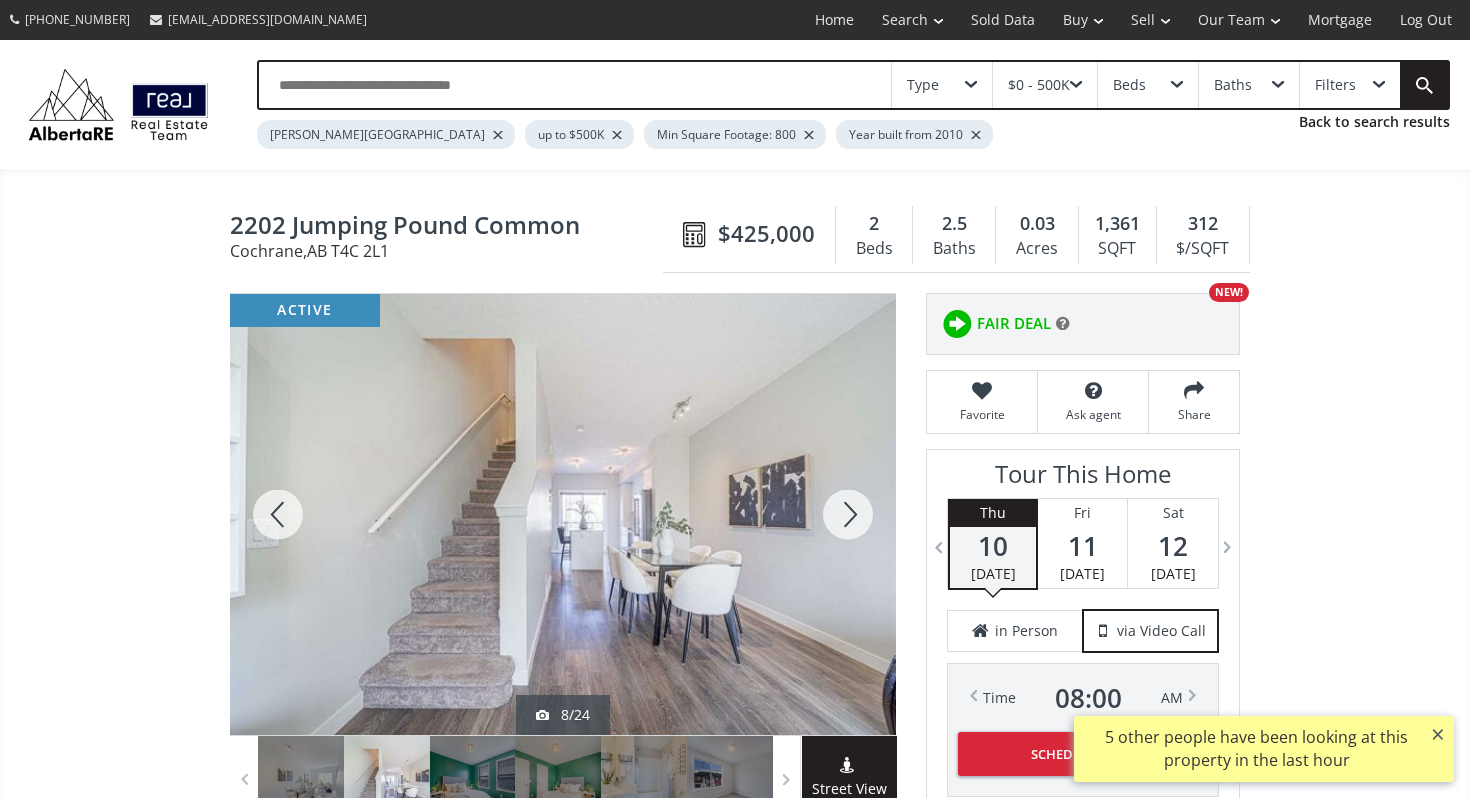 click at bounding box center (848, 514) 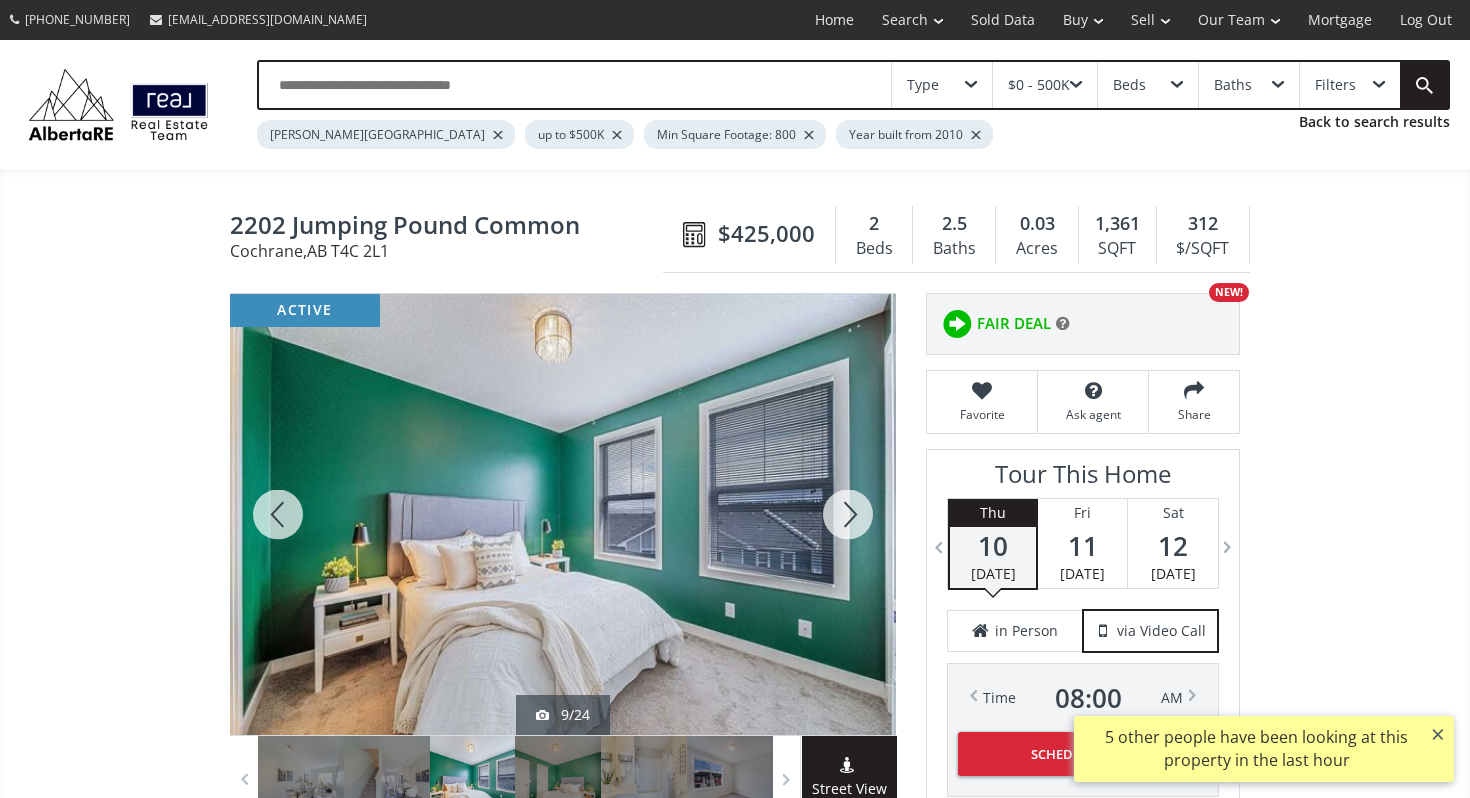 click at bounding box center (848, 514) 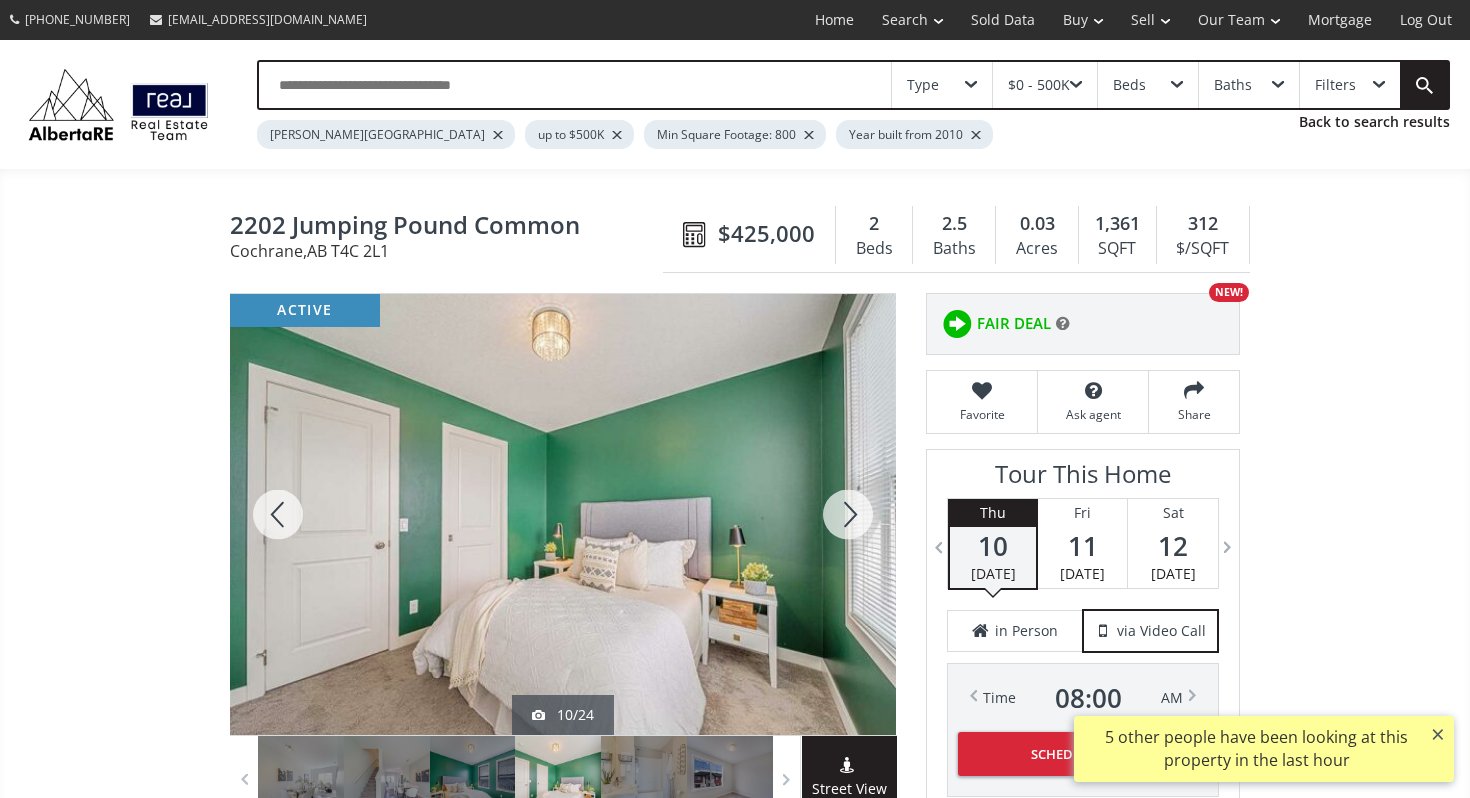 click at bounding box center [848, 514] 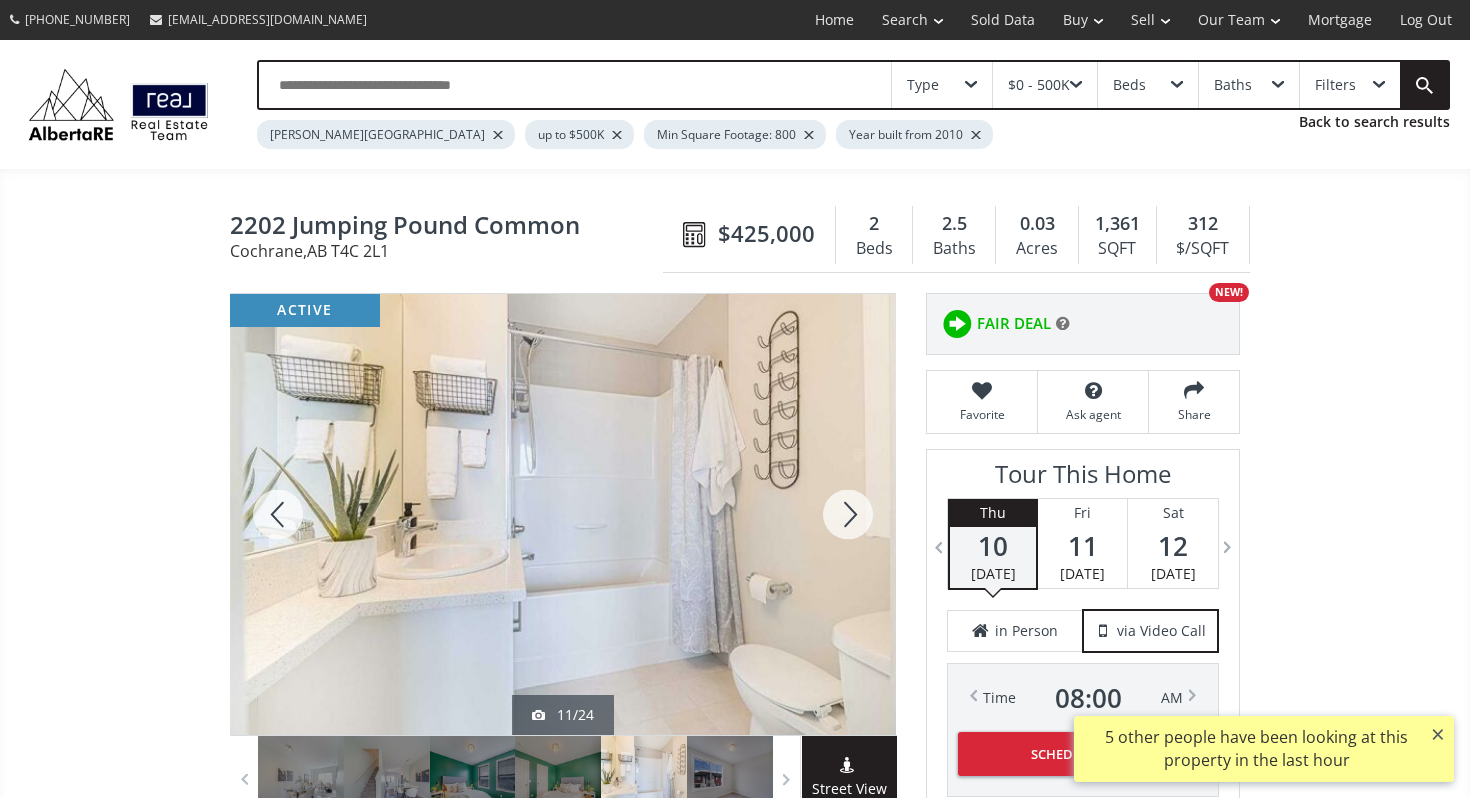 click at bounding box center (848, 514) 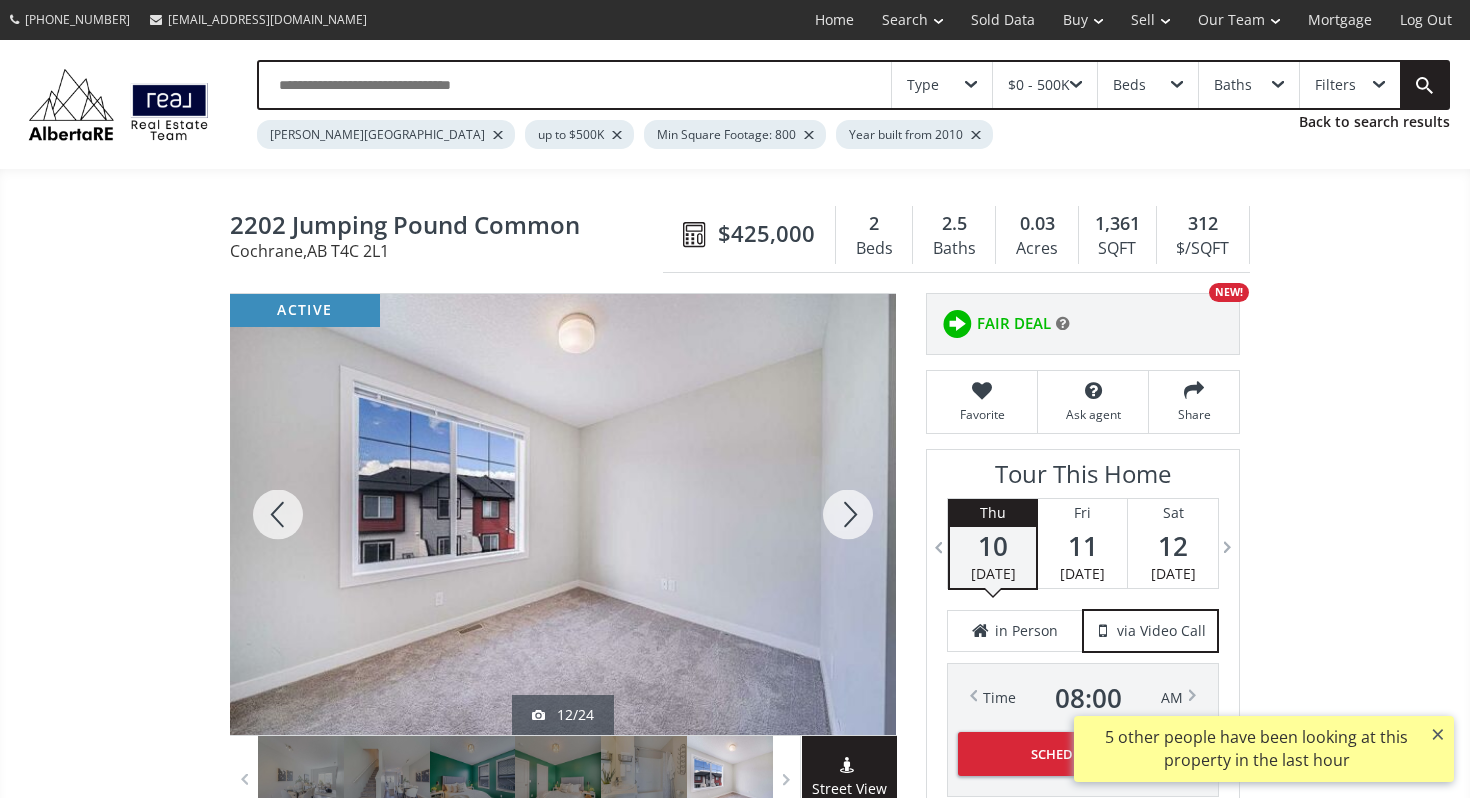 click at bounding box center [848, 514] 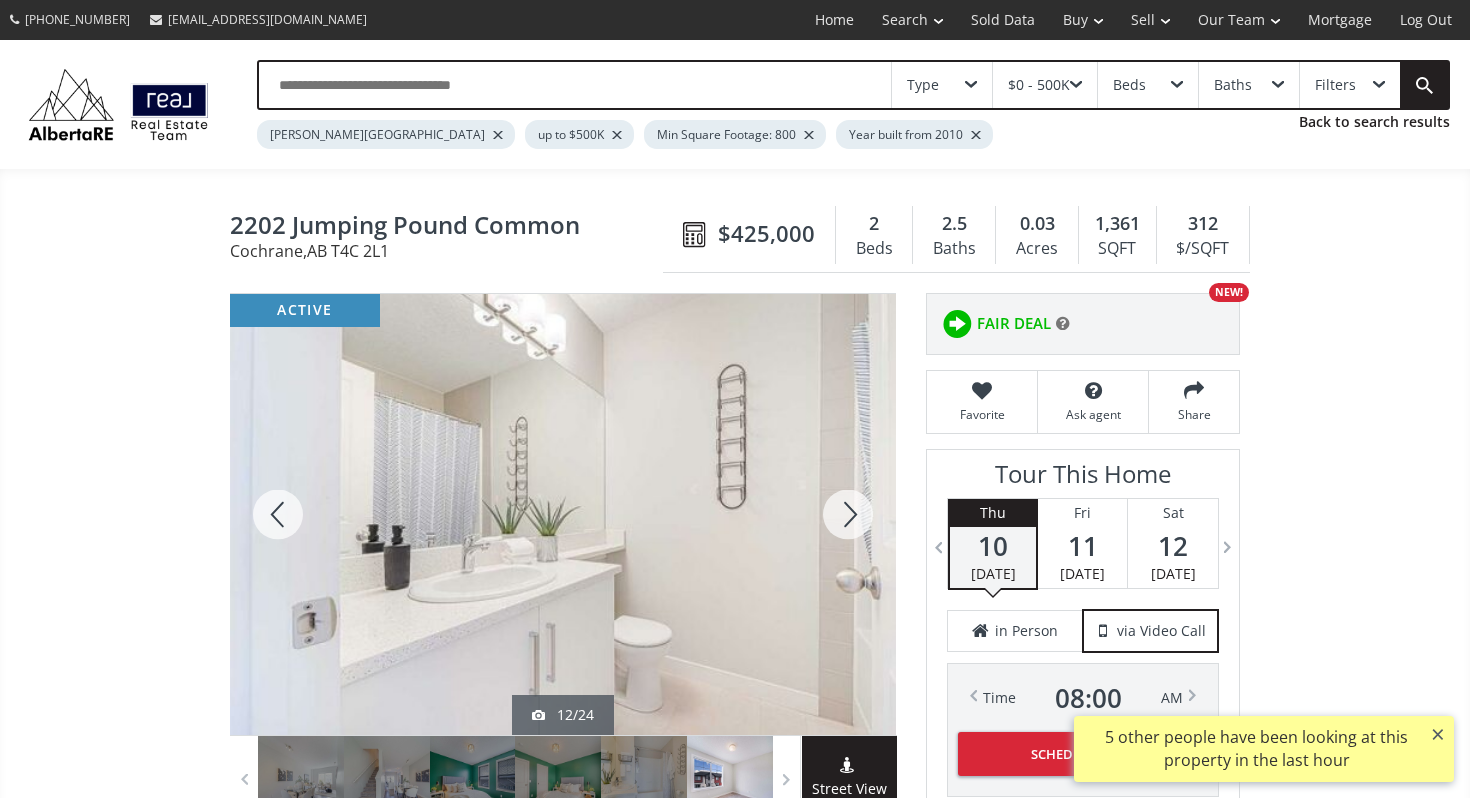 click at bounding box center (848, 514) 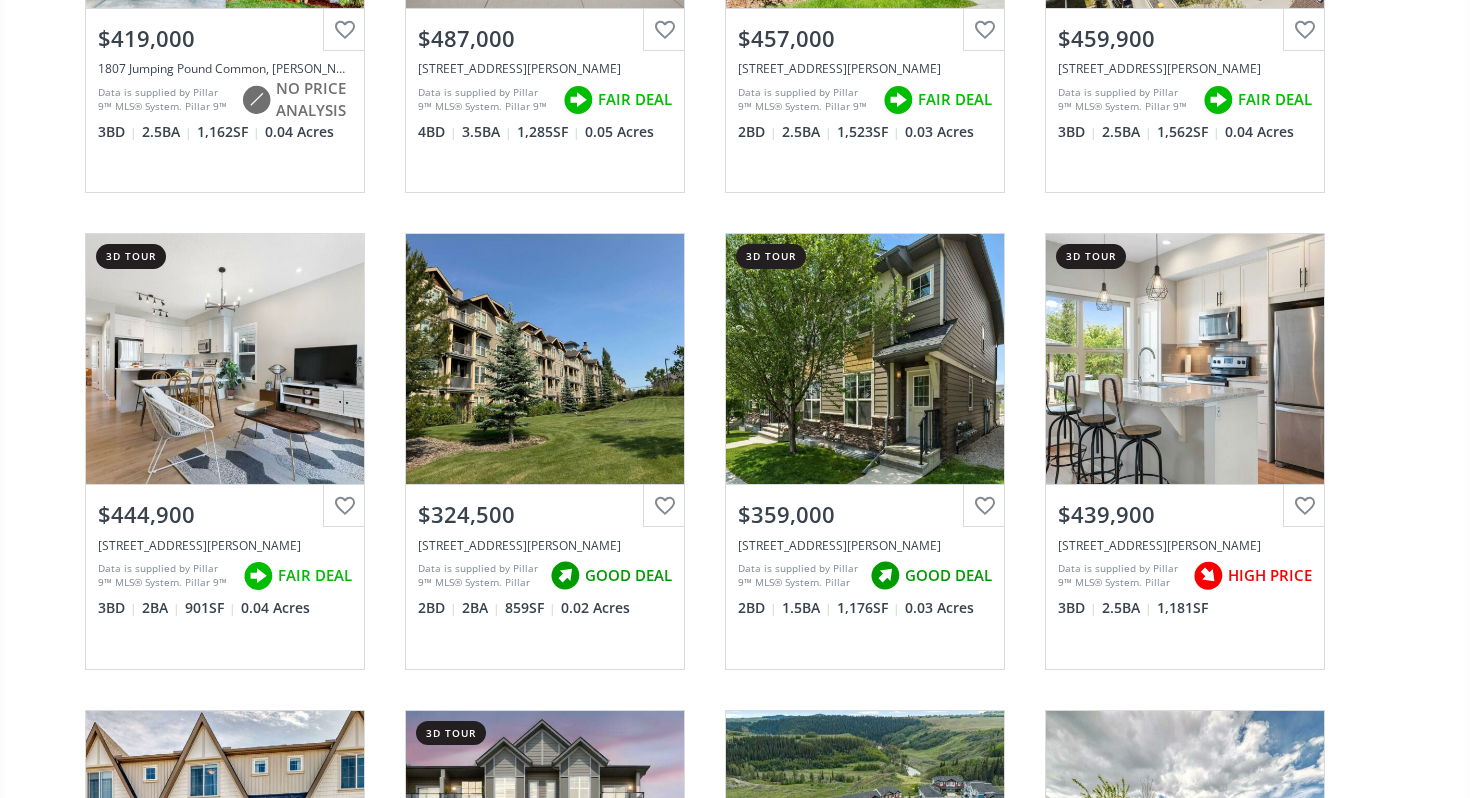 scroll, scrollTop: 0, scrollLeft: 0, axis: both 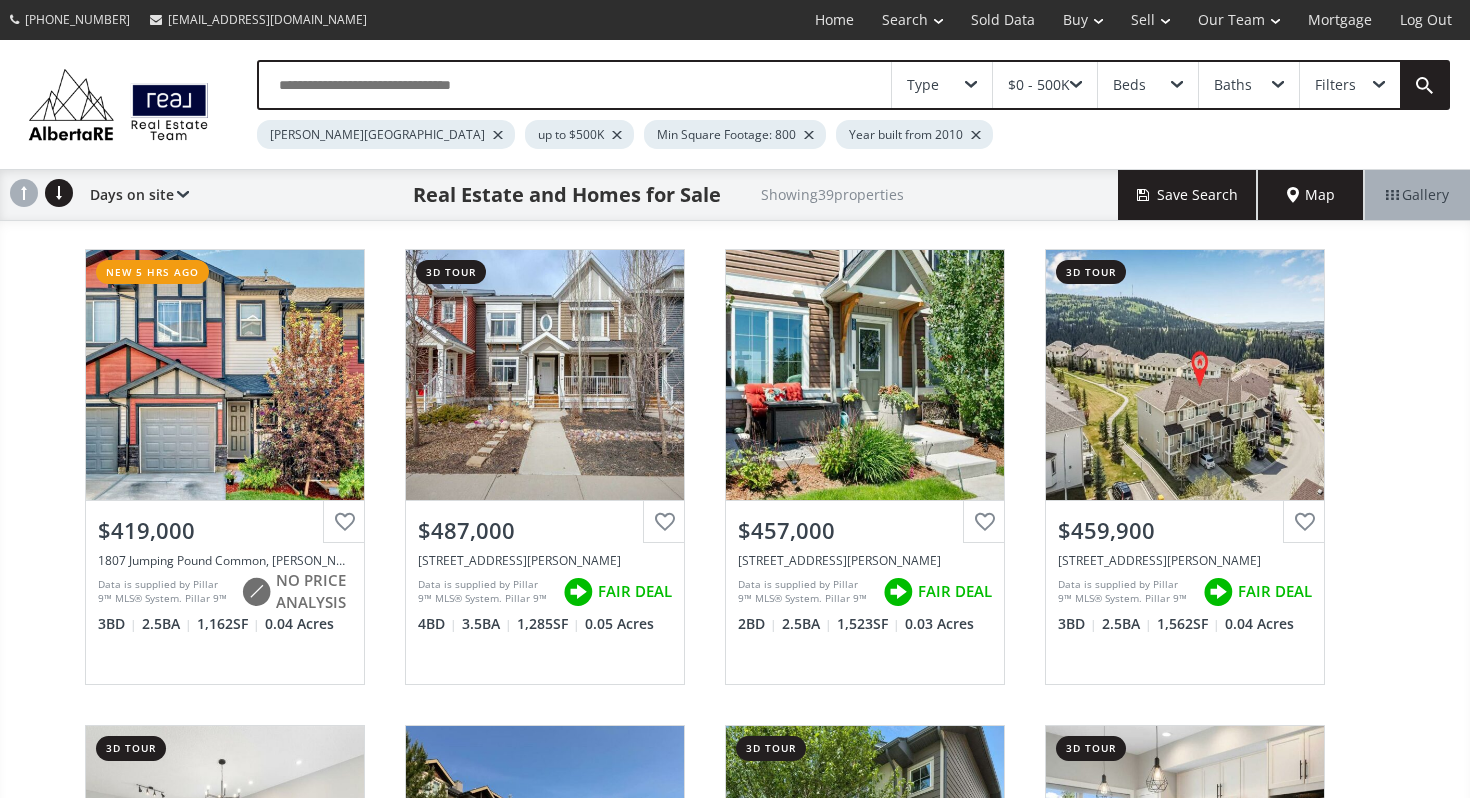click at bounding box center (1076, 85) 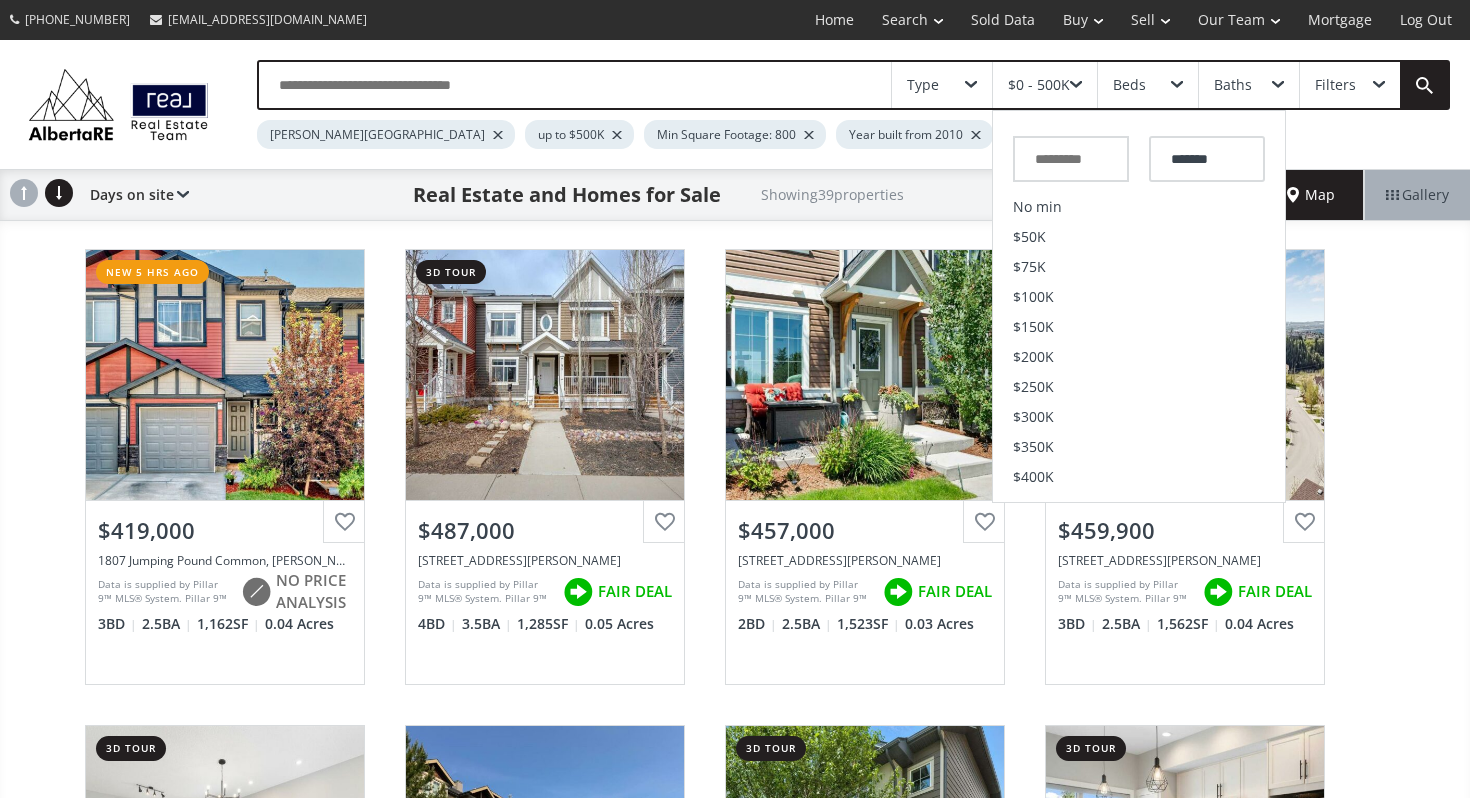 click at bounding box center [1076, 85] 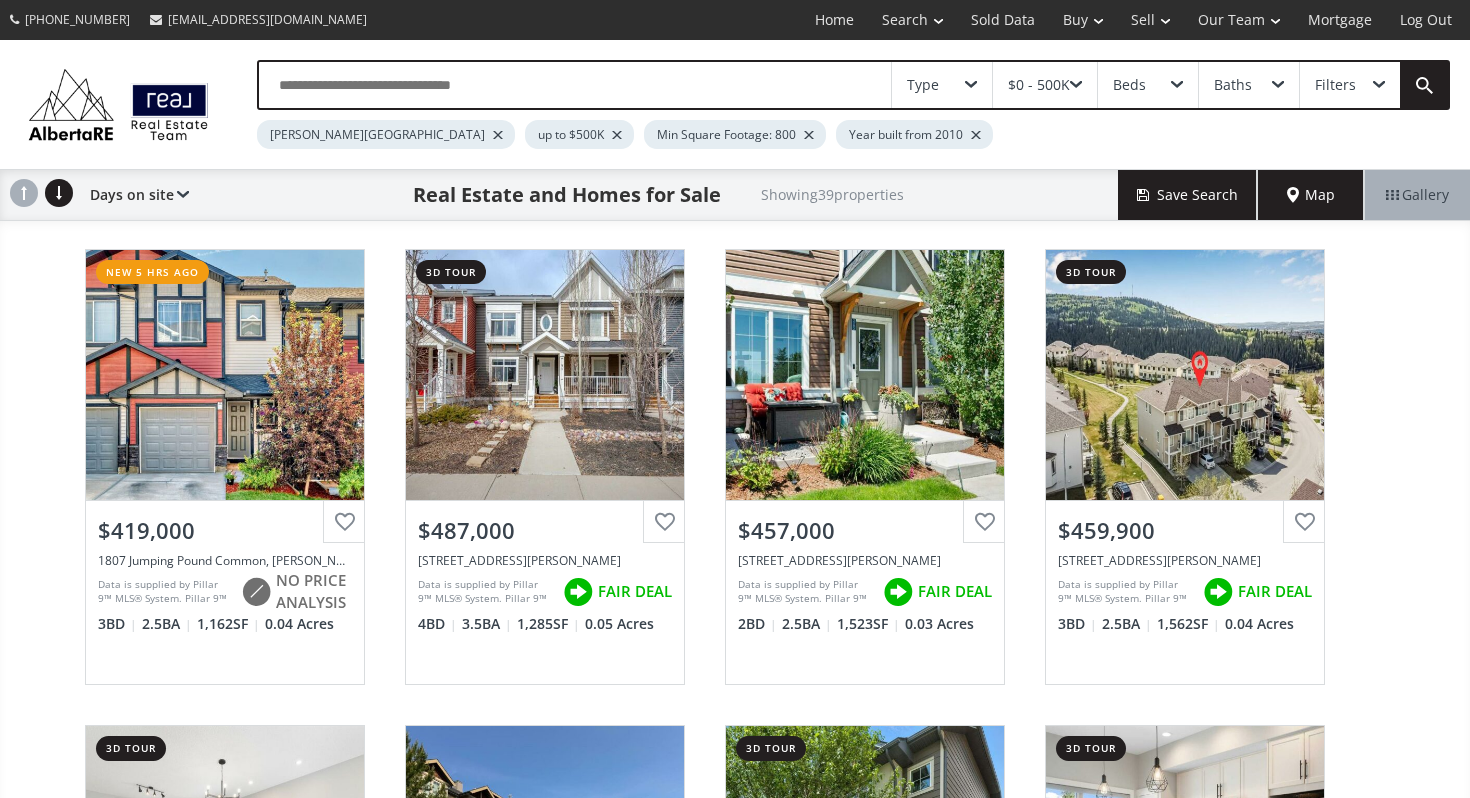 click on "Filters" at bounding box center (1335, 85) 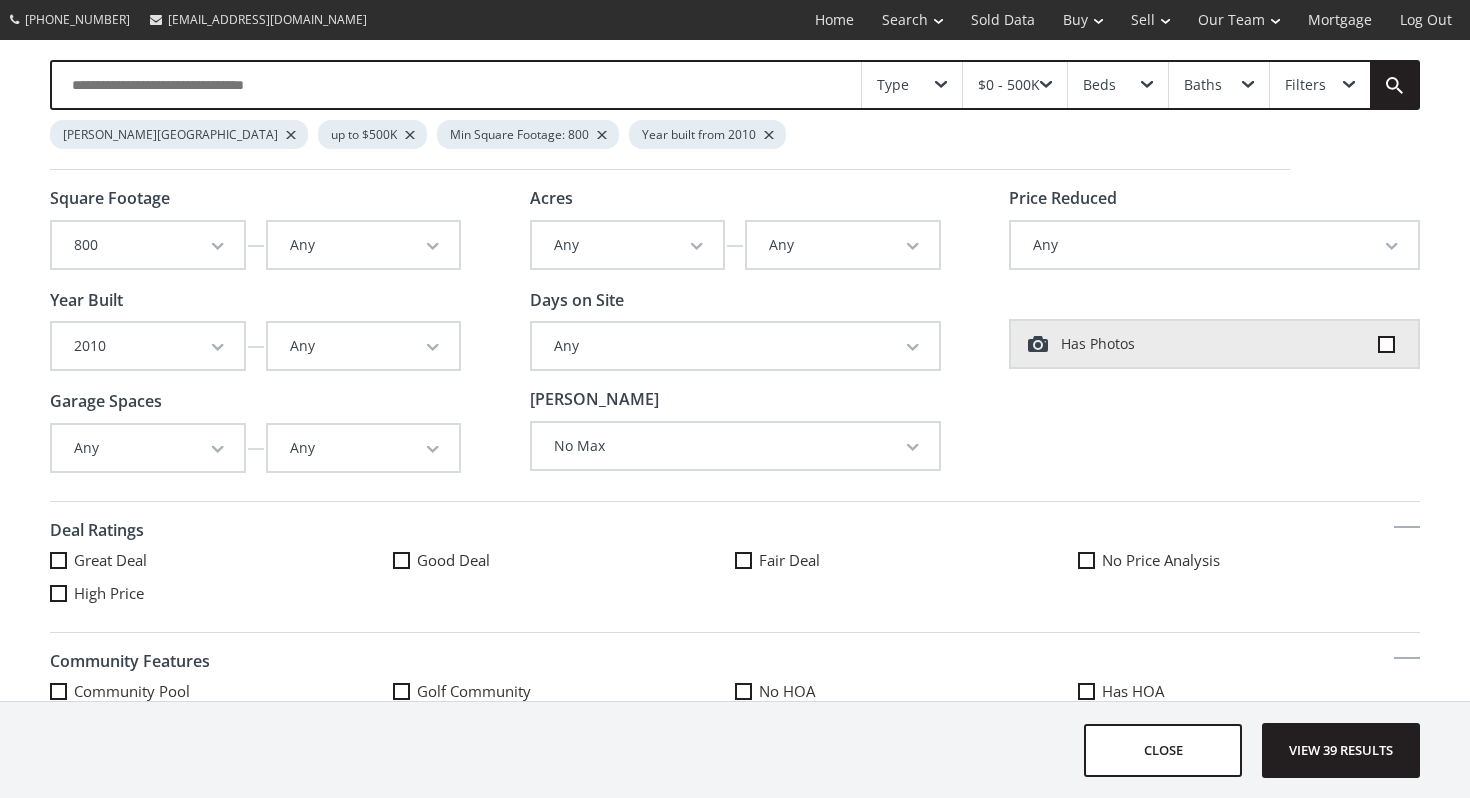 click on "2010" at bounding box center [148, 346] 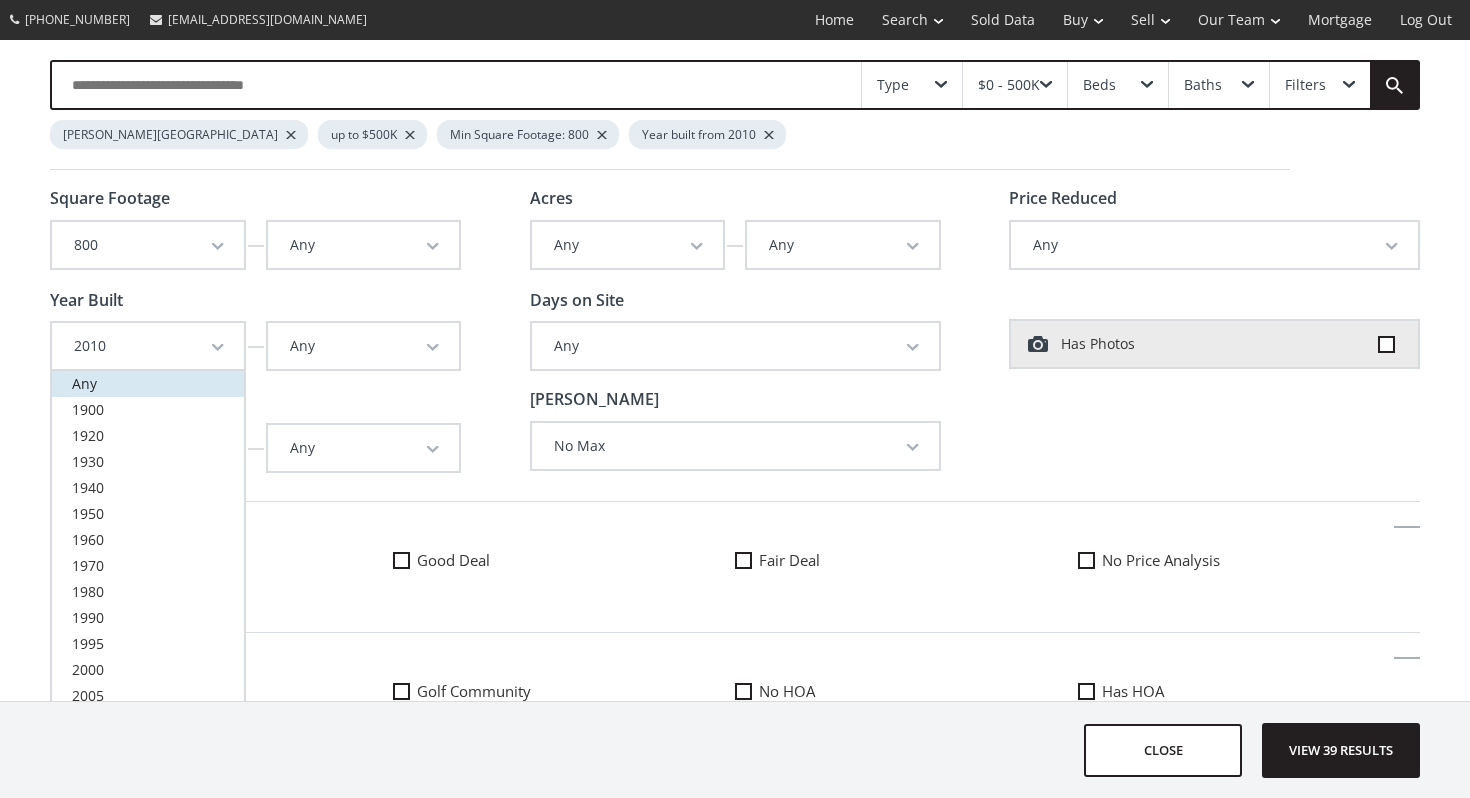 click on "Any" at bounding box center (148, 384) 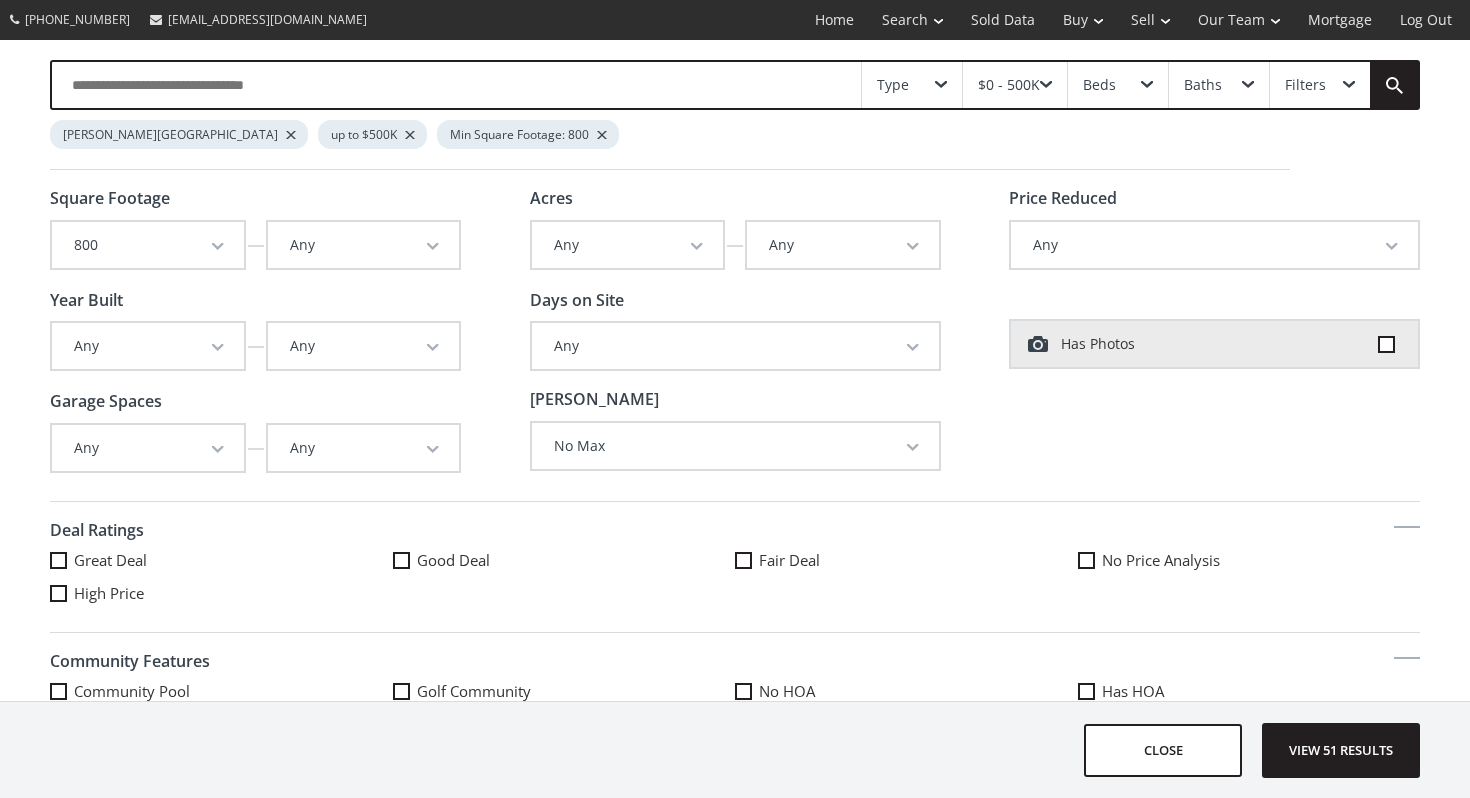 click on "Price Reduced Any   Any In the last day In the last 3 days In the last 7 days In the last 14 days In the last 30 days More than 30 days More than 60 days More than 120 days has photo Has Photos" at bounding box center [1214, 342] 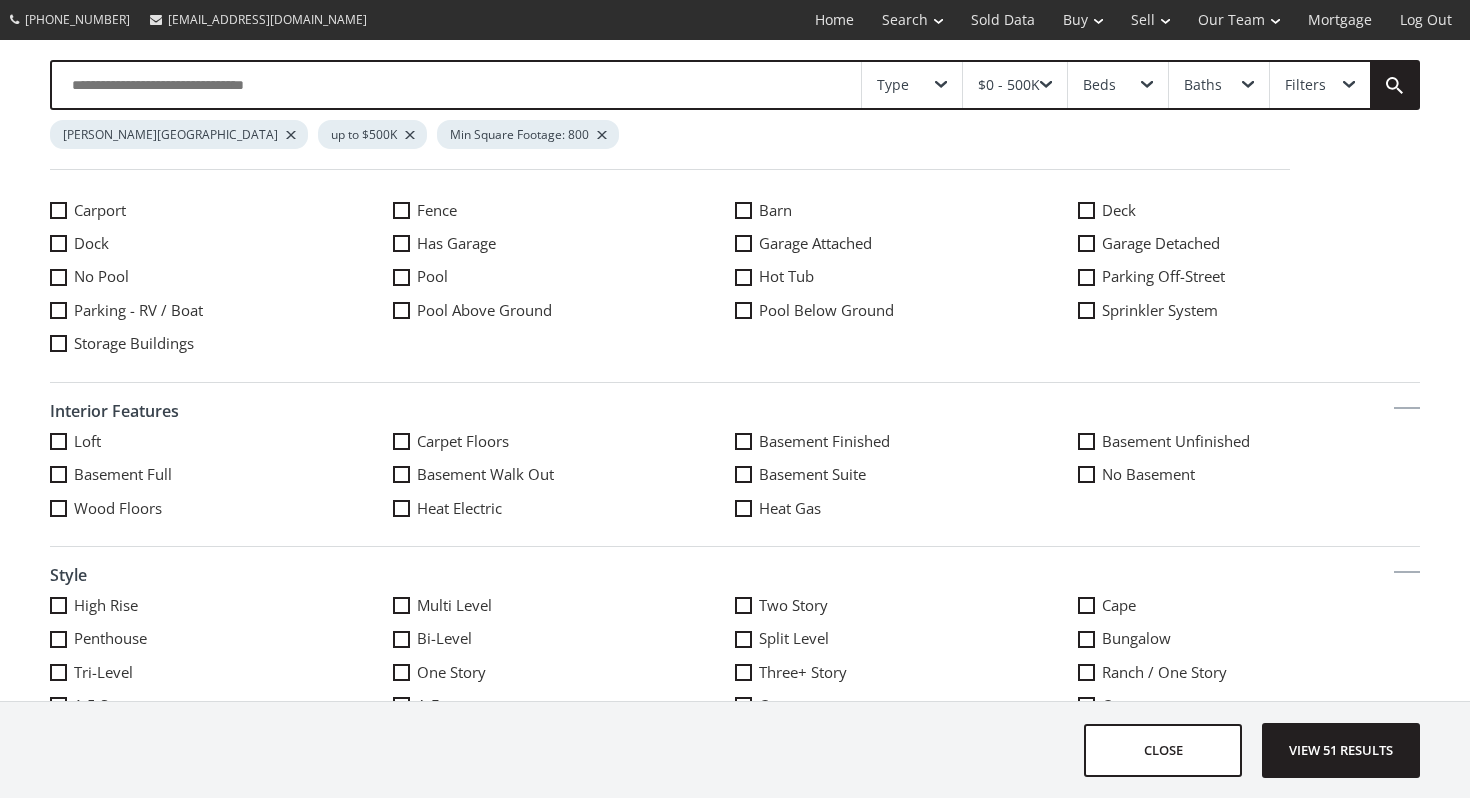 scroll, scrollTop: 993, scrollLeft: 0, axis: vertical 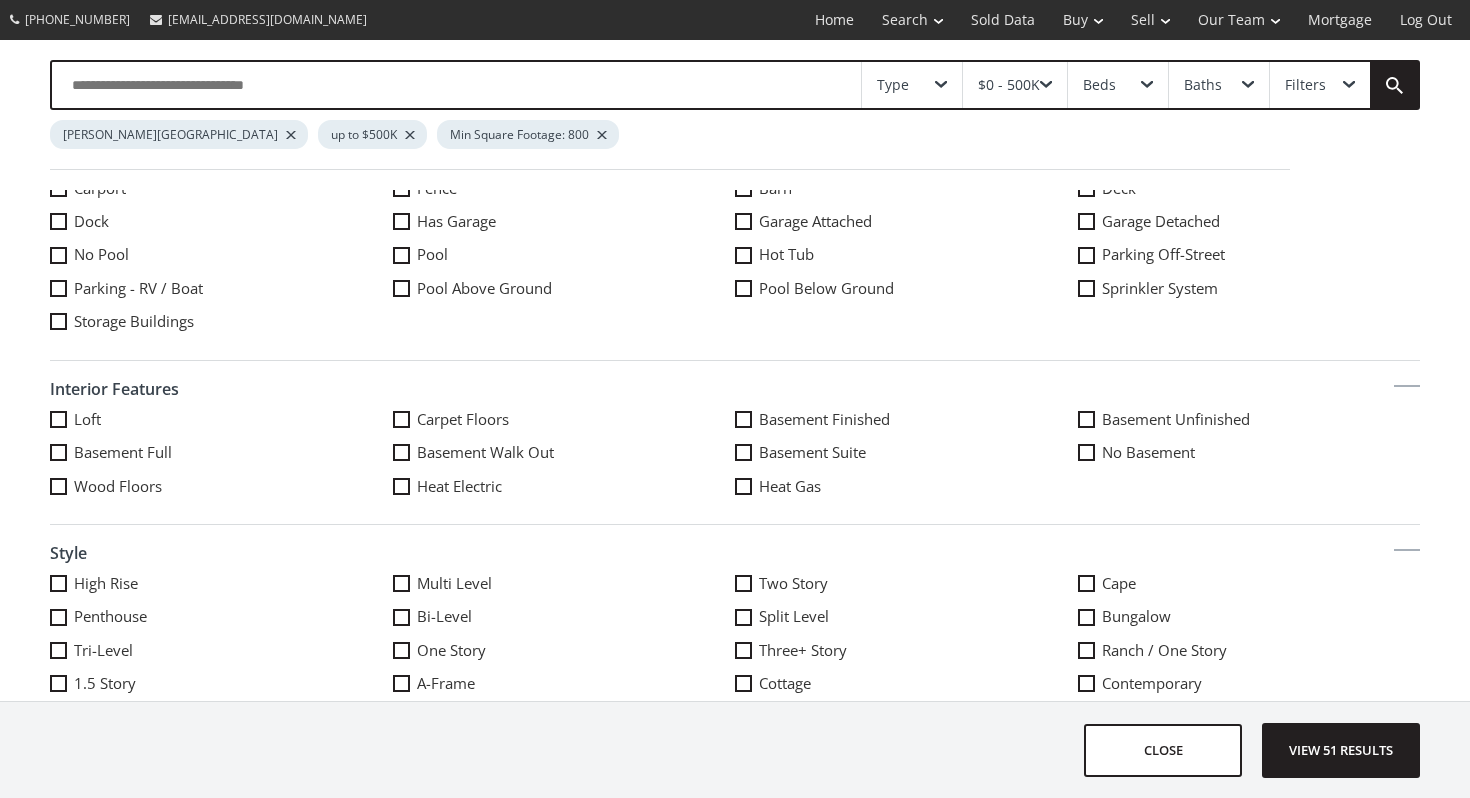 click on "Wood Floors" at bounding box center (221, 486) 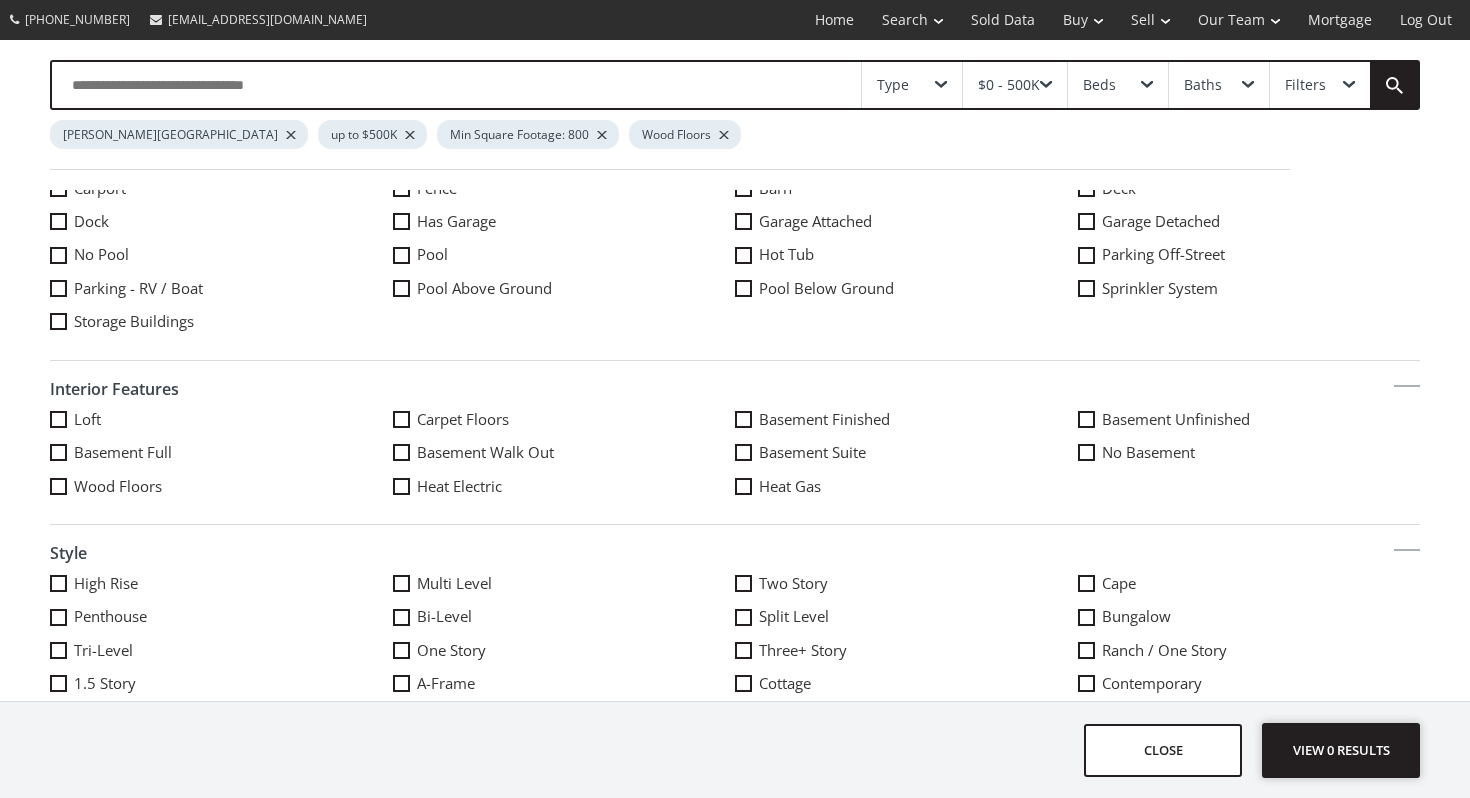 click on "View 0 results" at bounding box center (1341, 750) 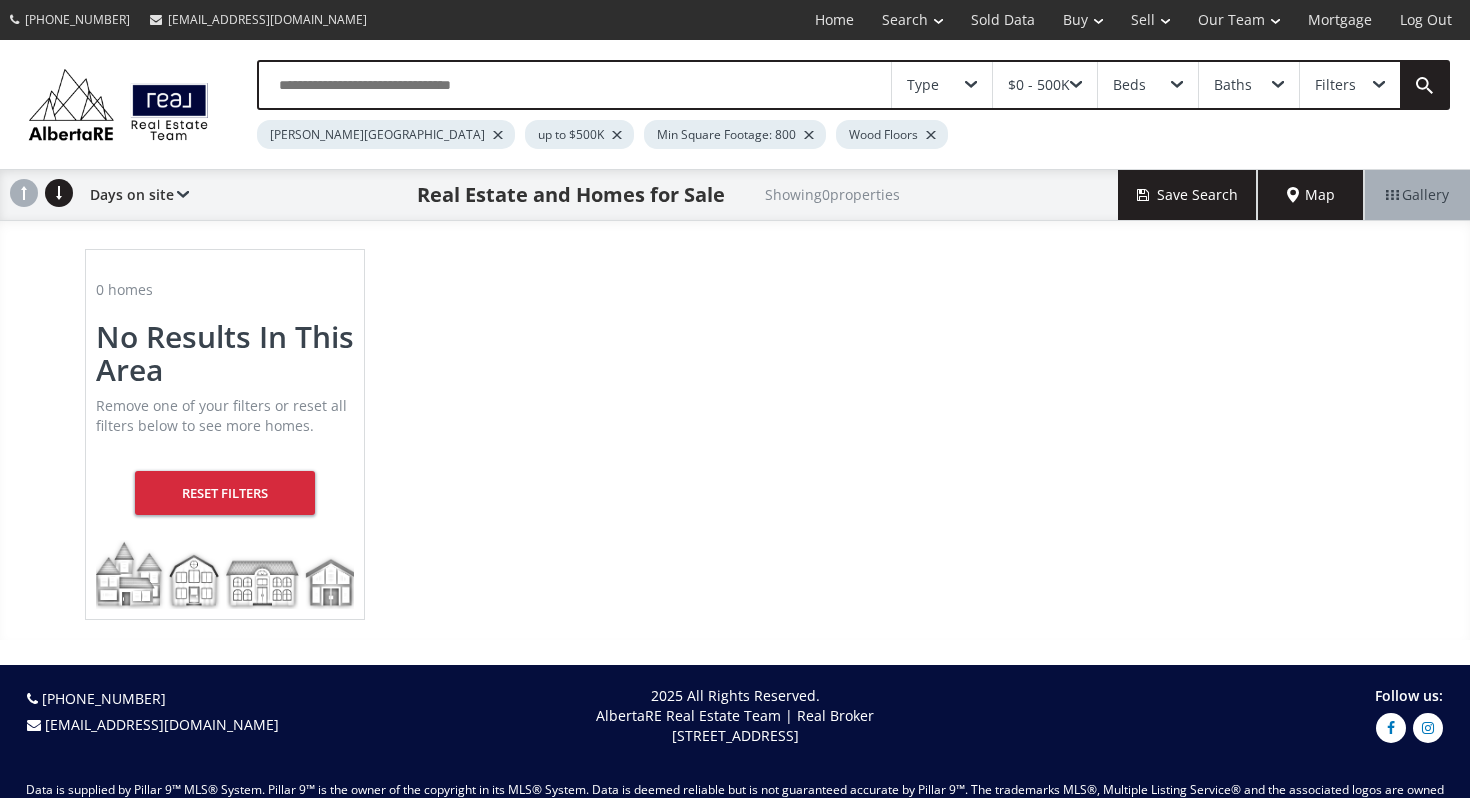 click at bounding box center (809, 135) 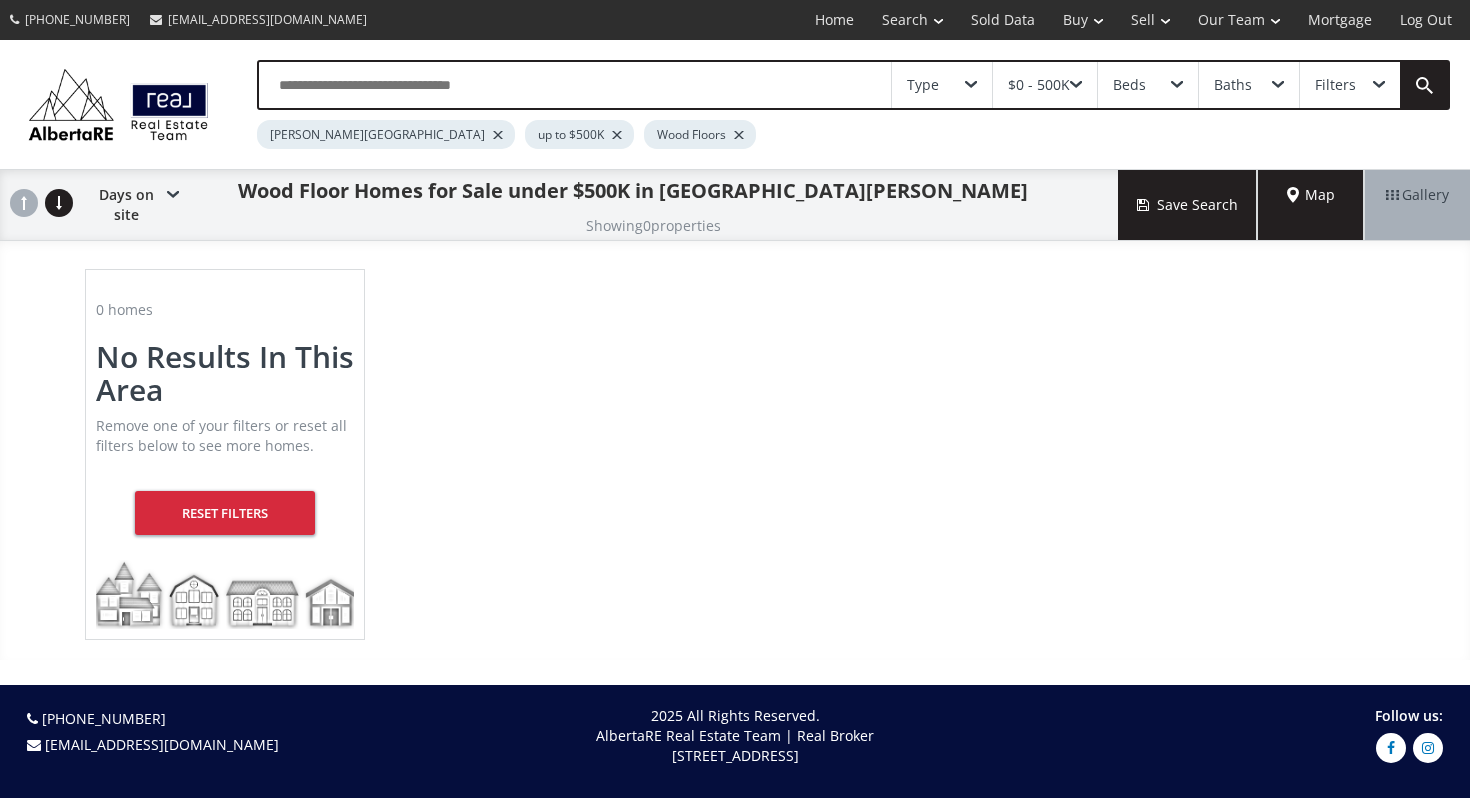 click at bounding box center (617, 135) 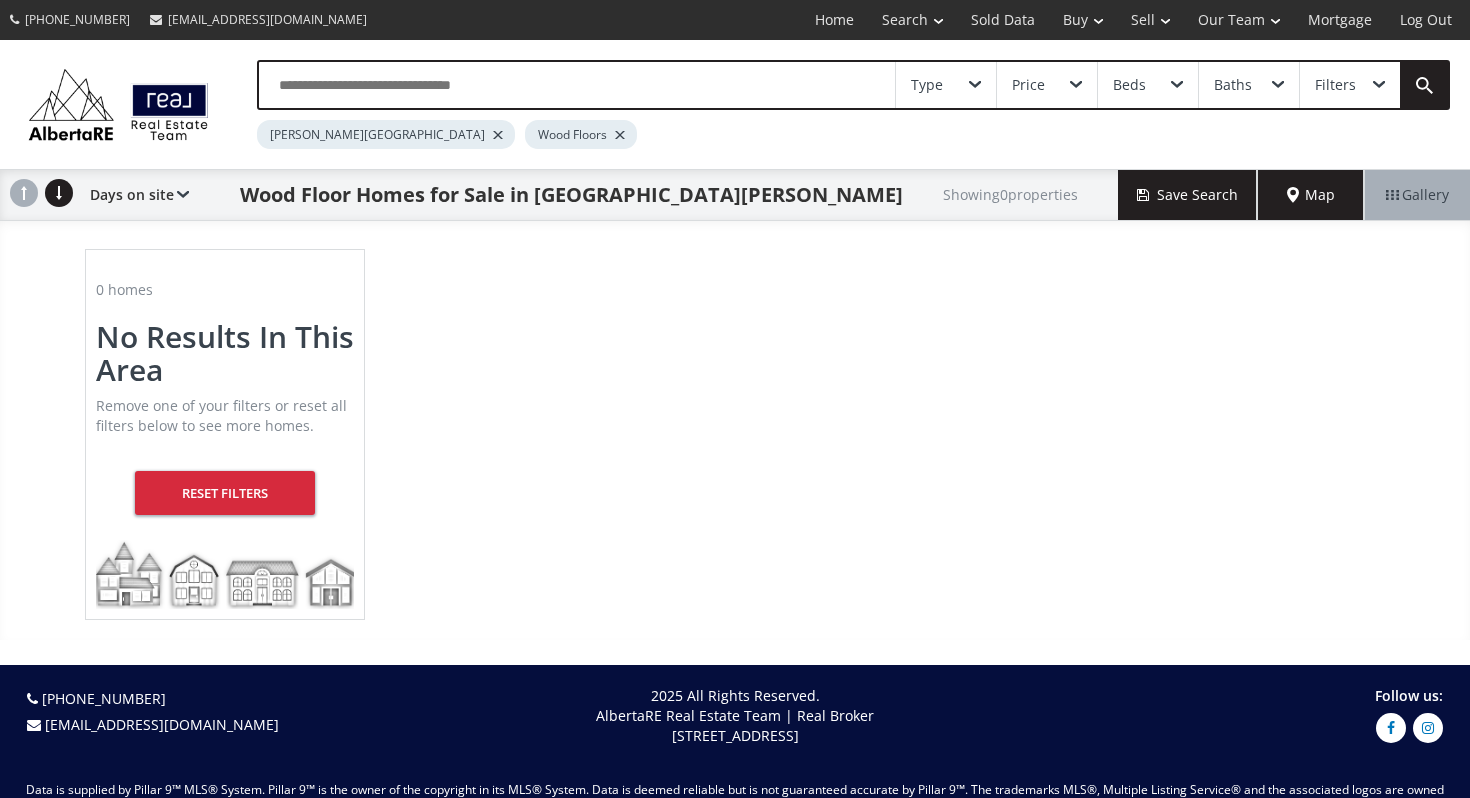 click on "Wood Floors" at bounding box center (581, 134) 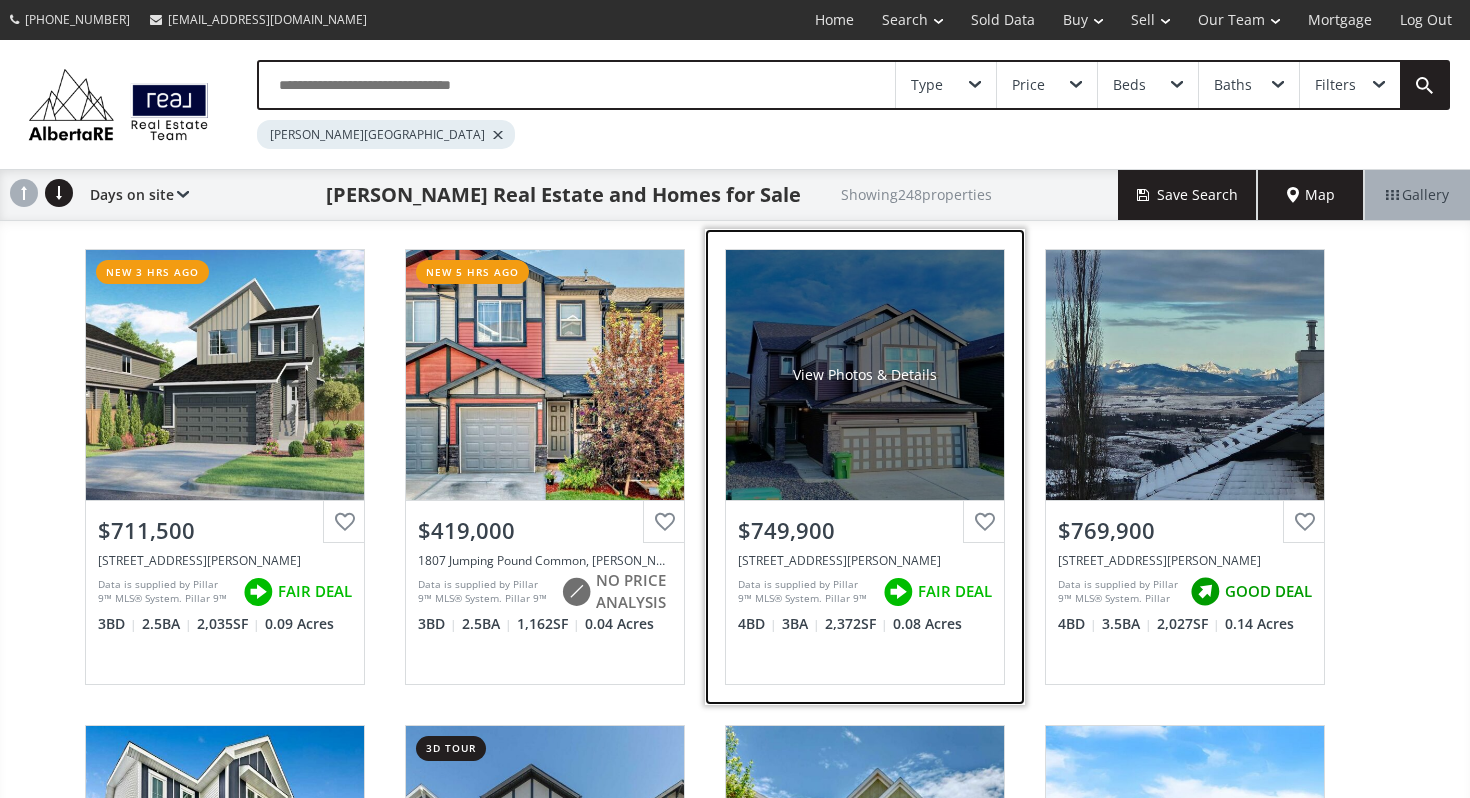 click on "View Photos & Details" at bounding box center (865, 375) 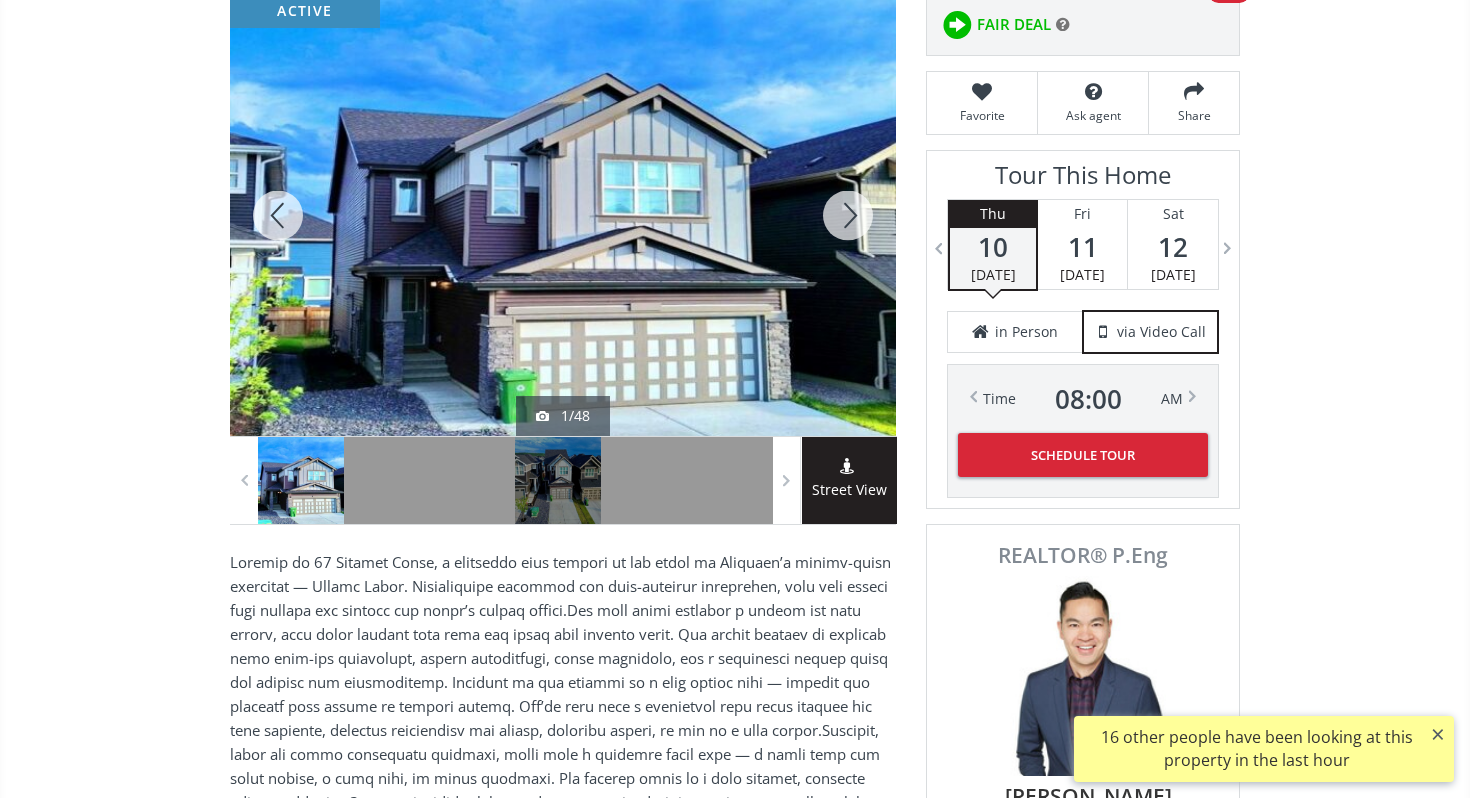 scroll, scrollTop: 302, scrollLeft: 0, axis: vertical 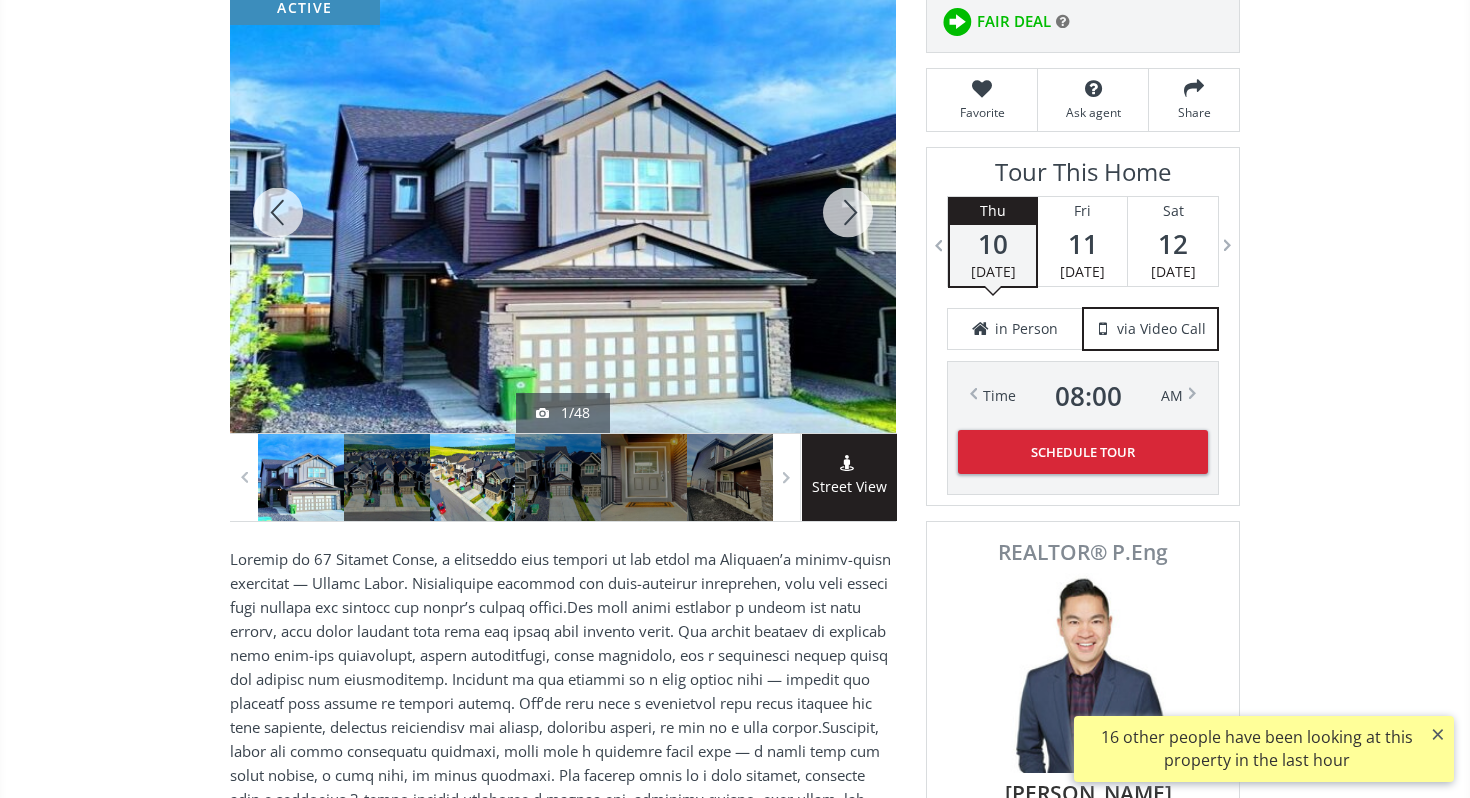 click at bounding box center [473, 477] 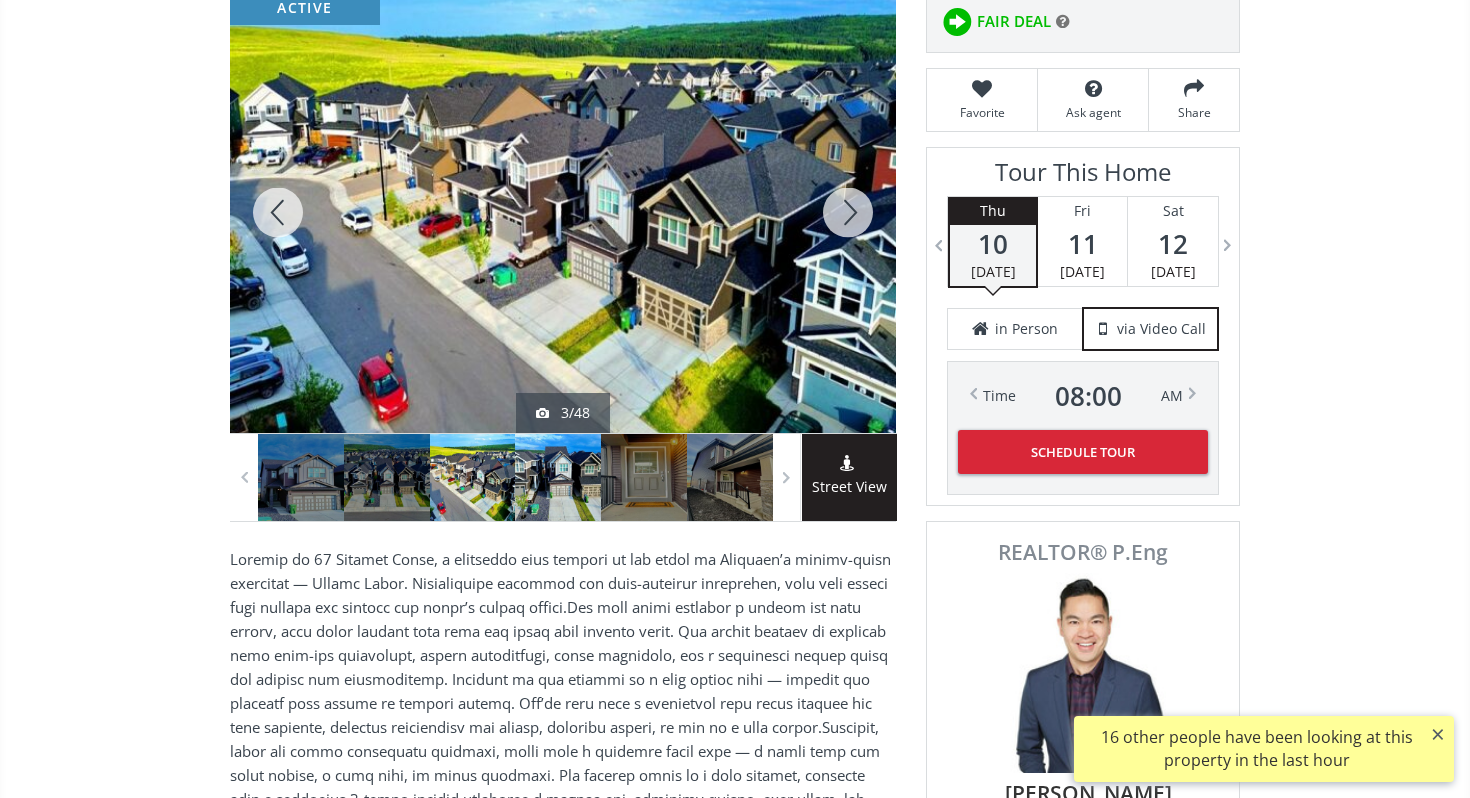 click at bounding box center [558, 477] 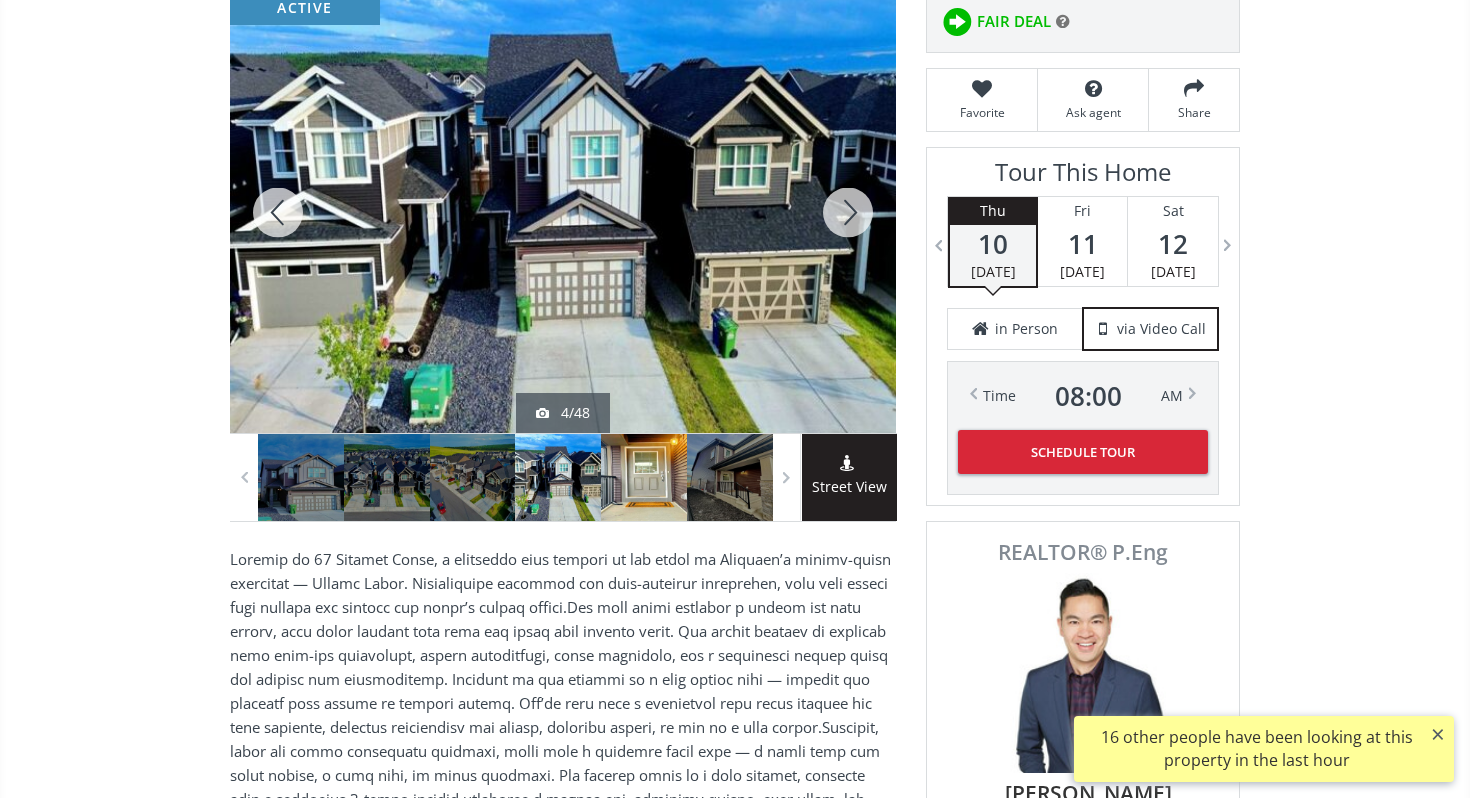 click at bounding box center [644, 477] 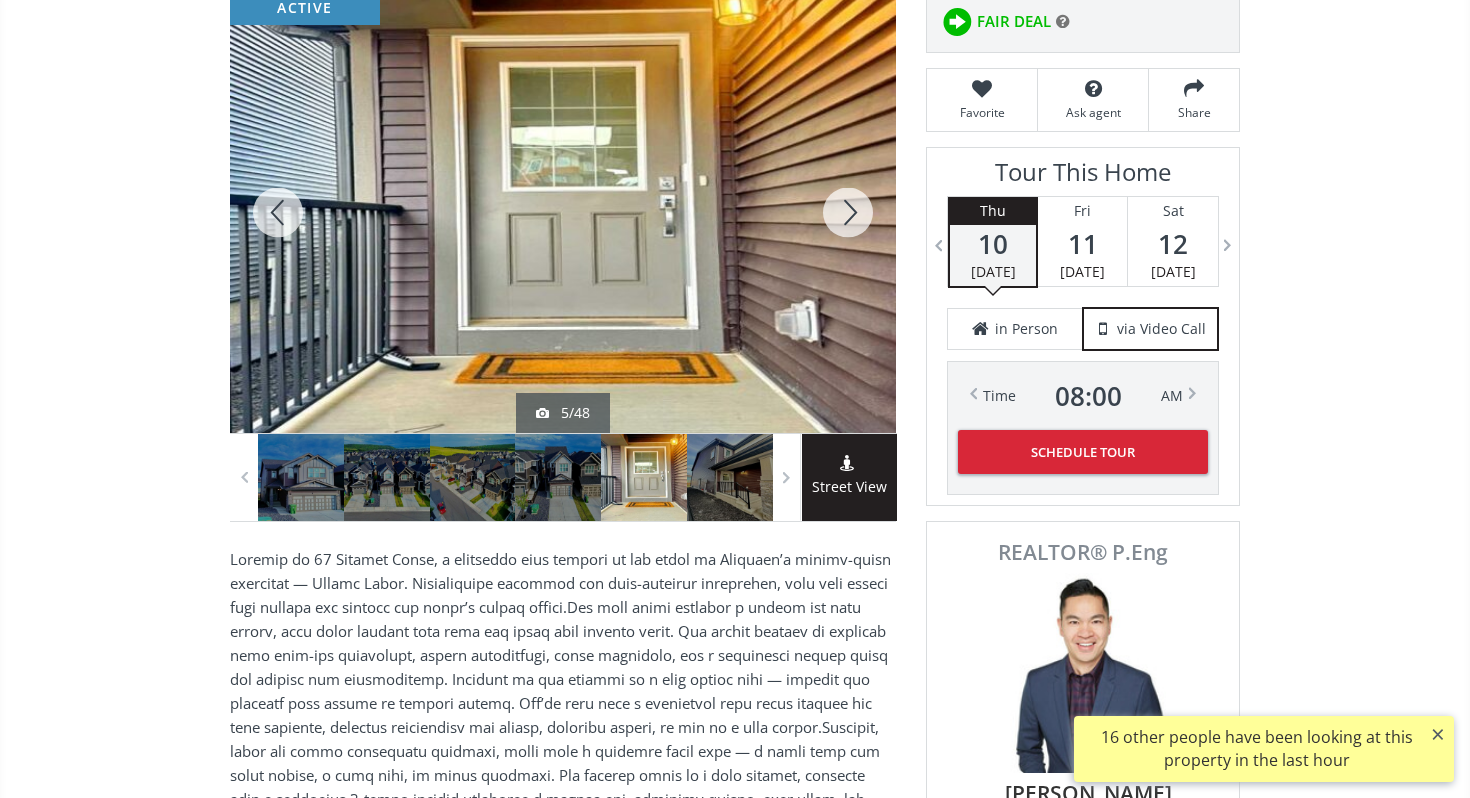 click at bounding box center (848, 212) 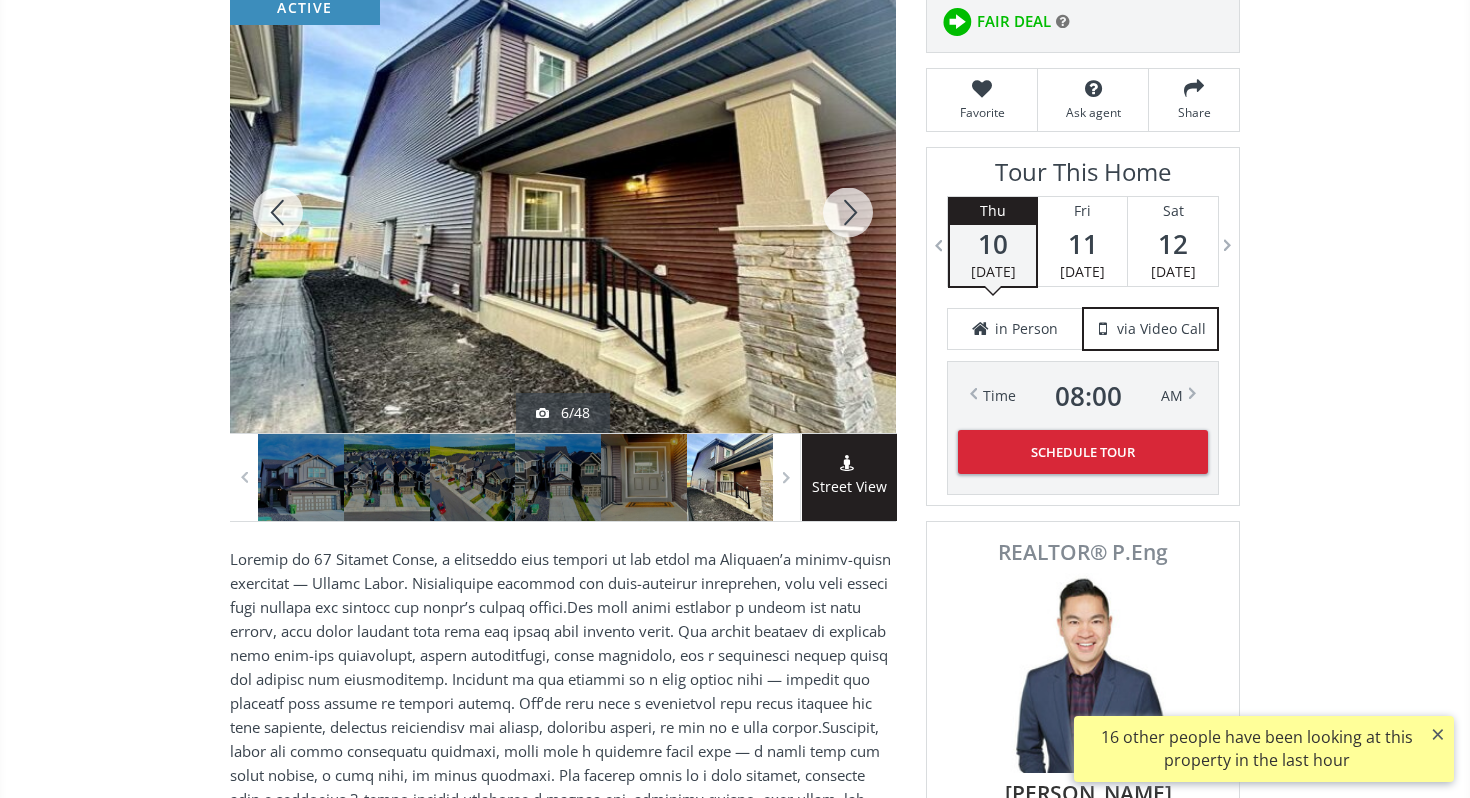 click at bounding box center (848, 212) 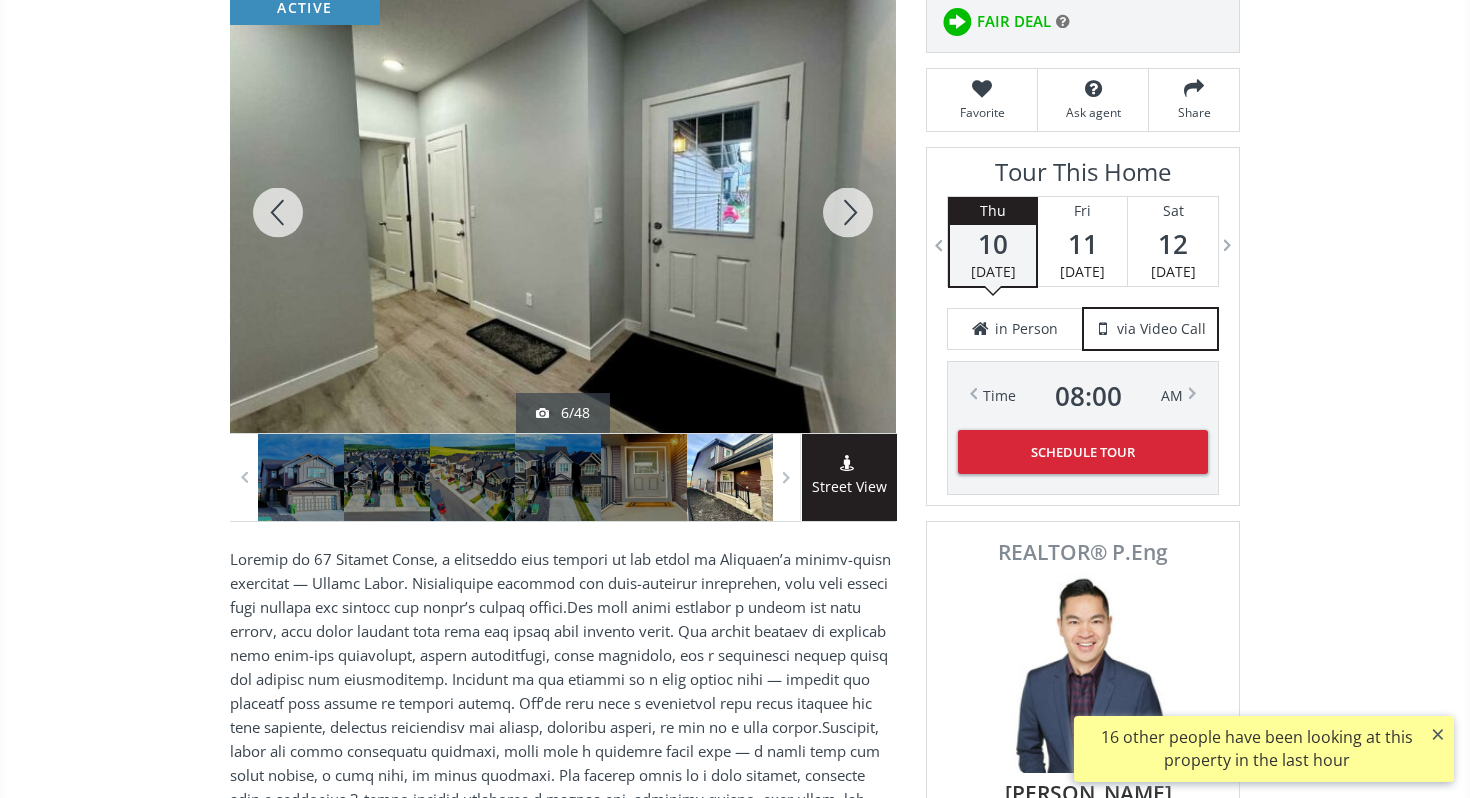 click at bounding box center [848, 212] 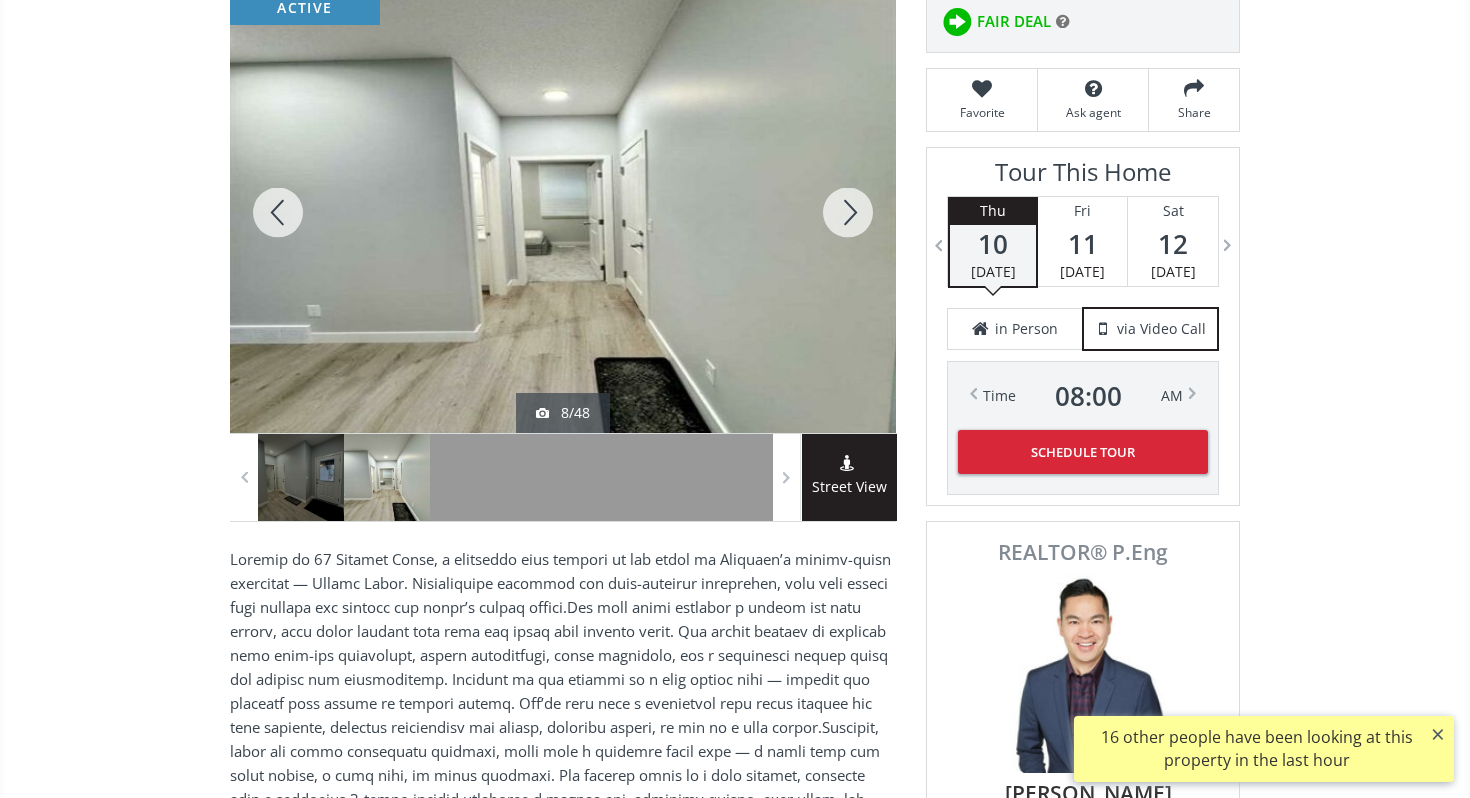 click at bounding box center (848, 212) 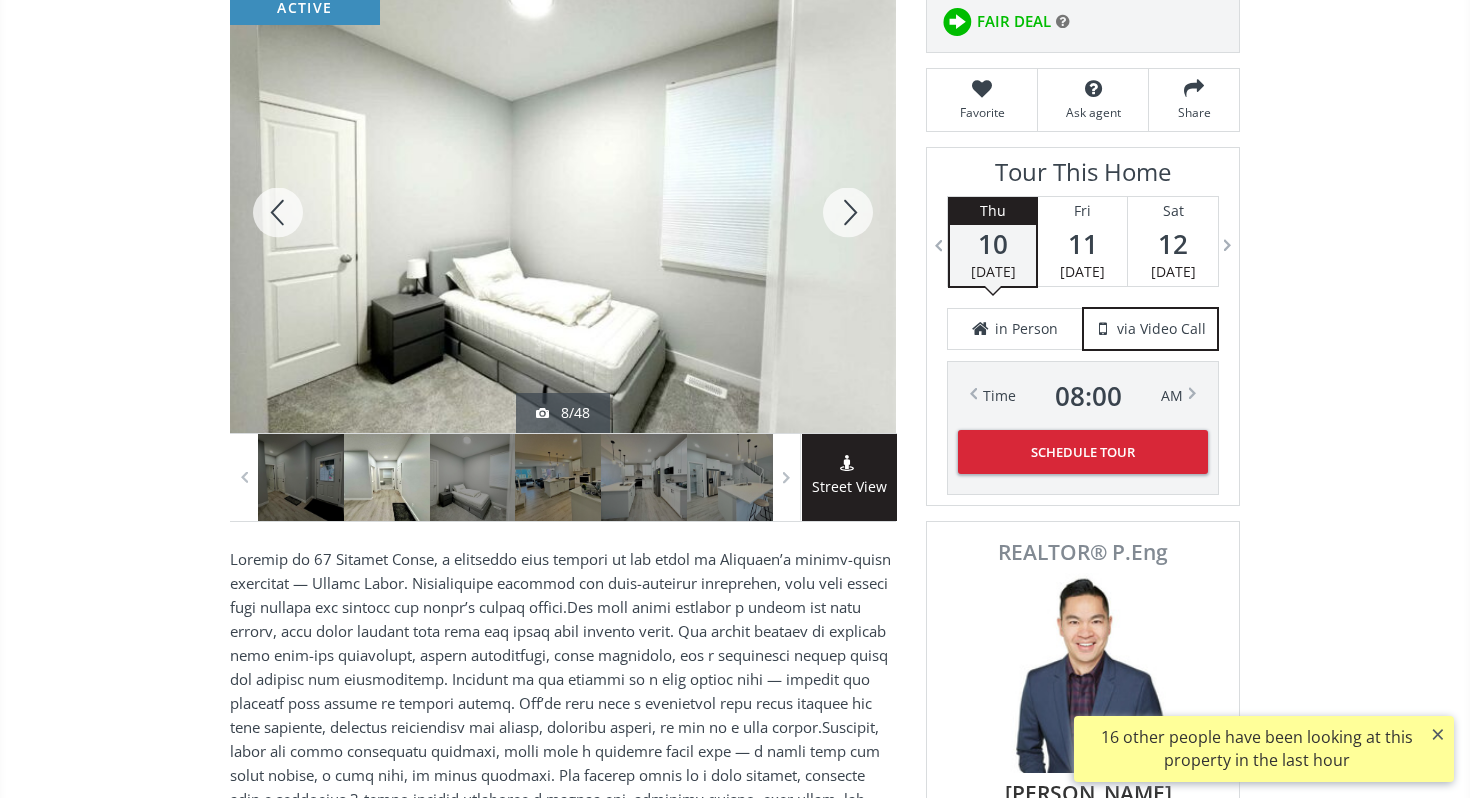 click at bounding box center [848, 212] 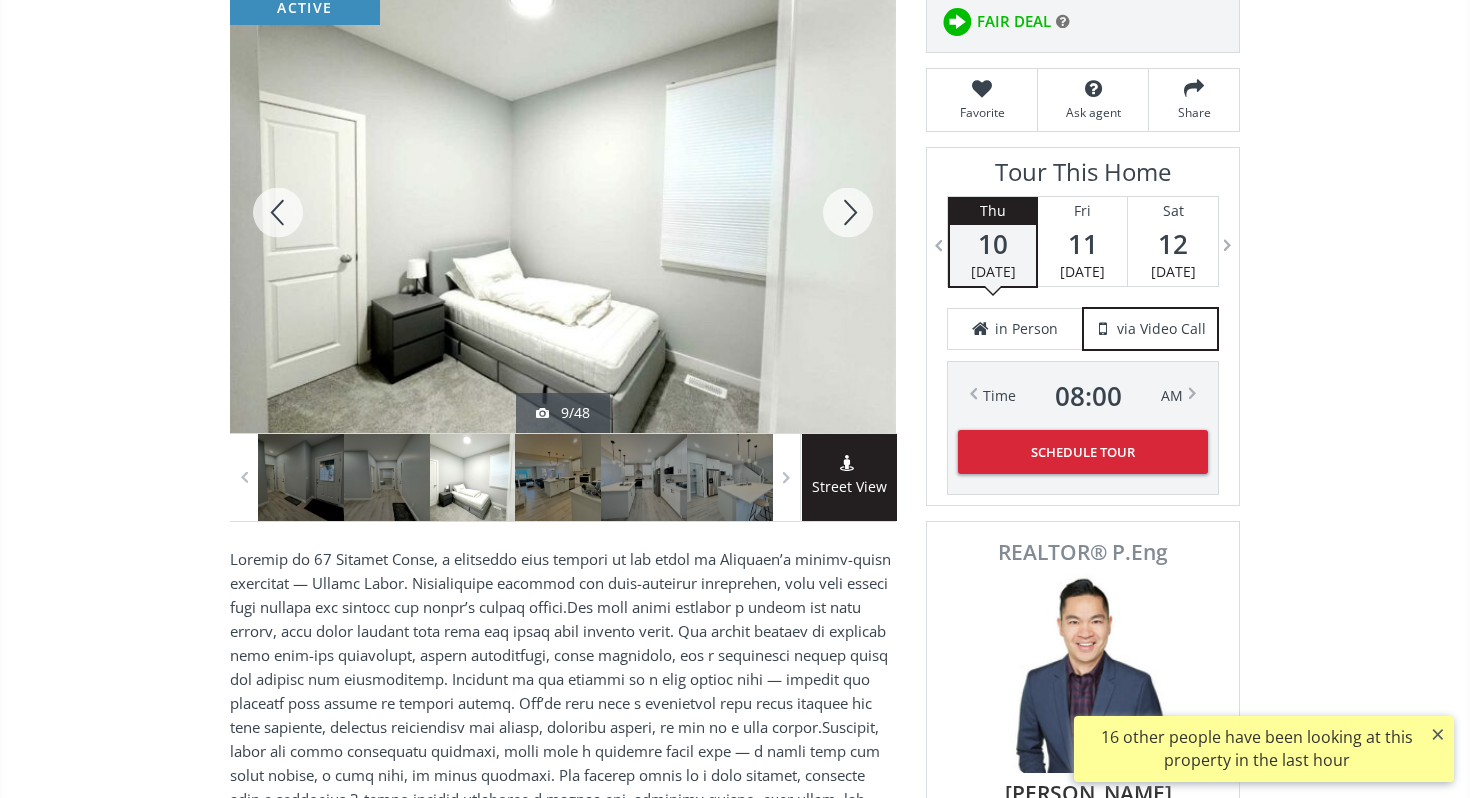 click at bounding box center [848, 212] 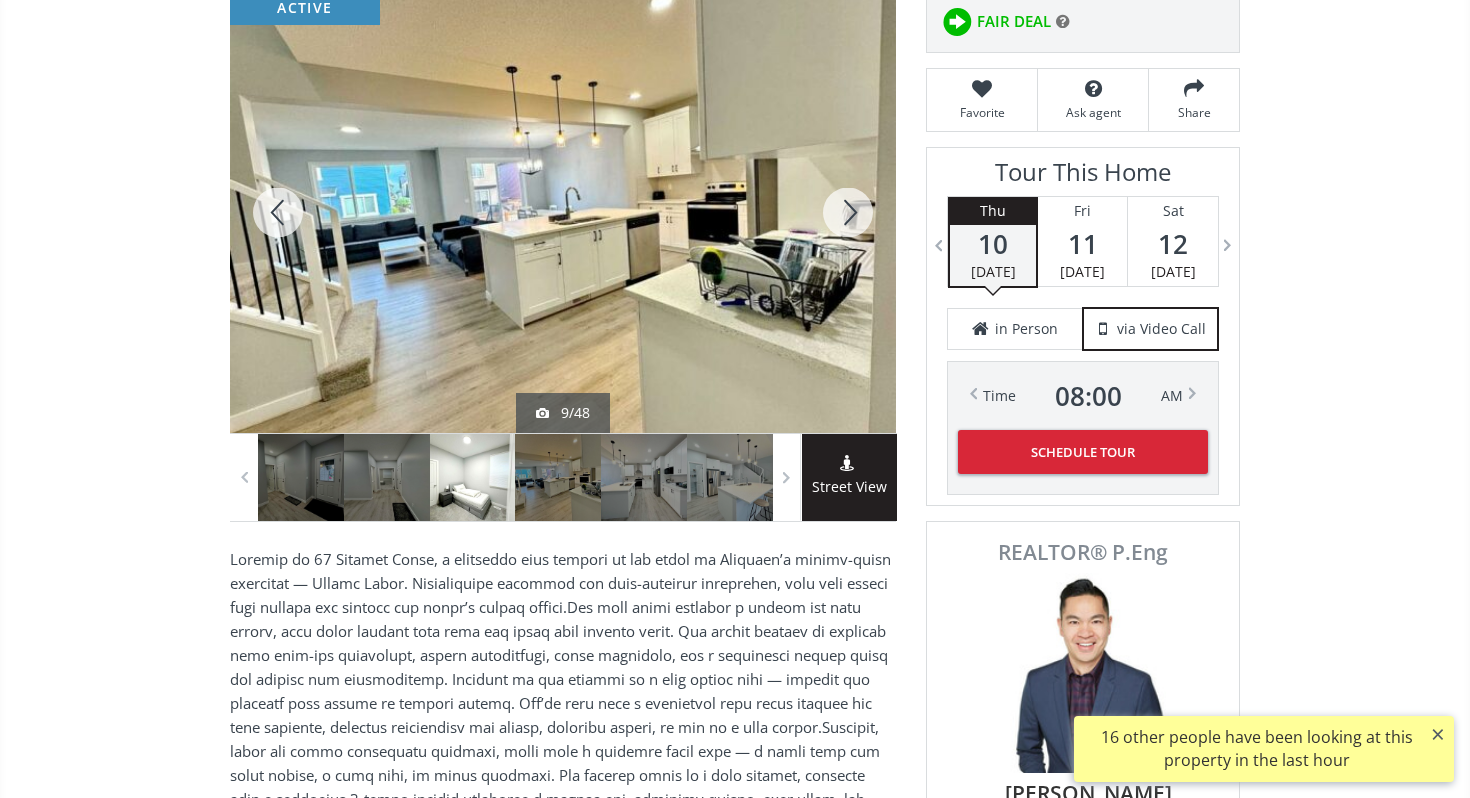 click at bounding box center [848, 212] 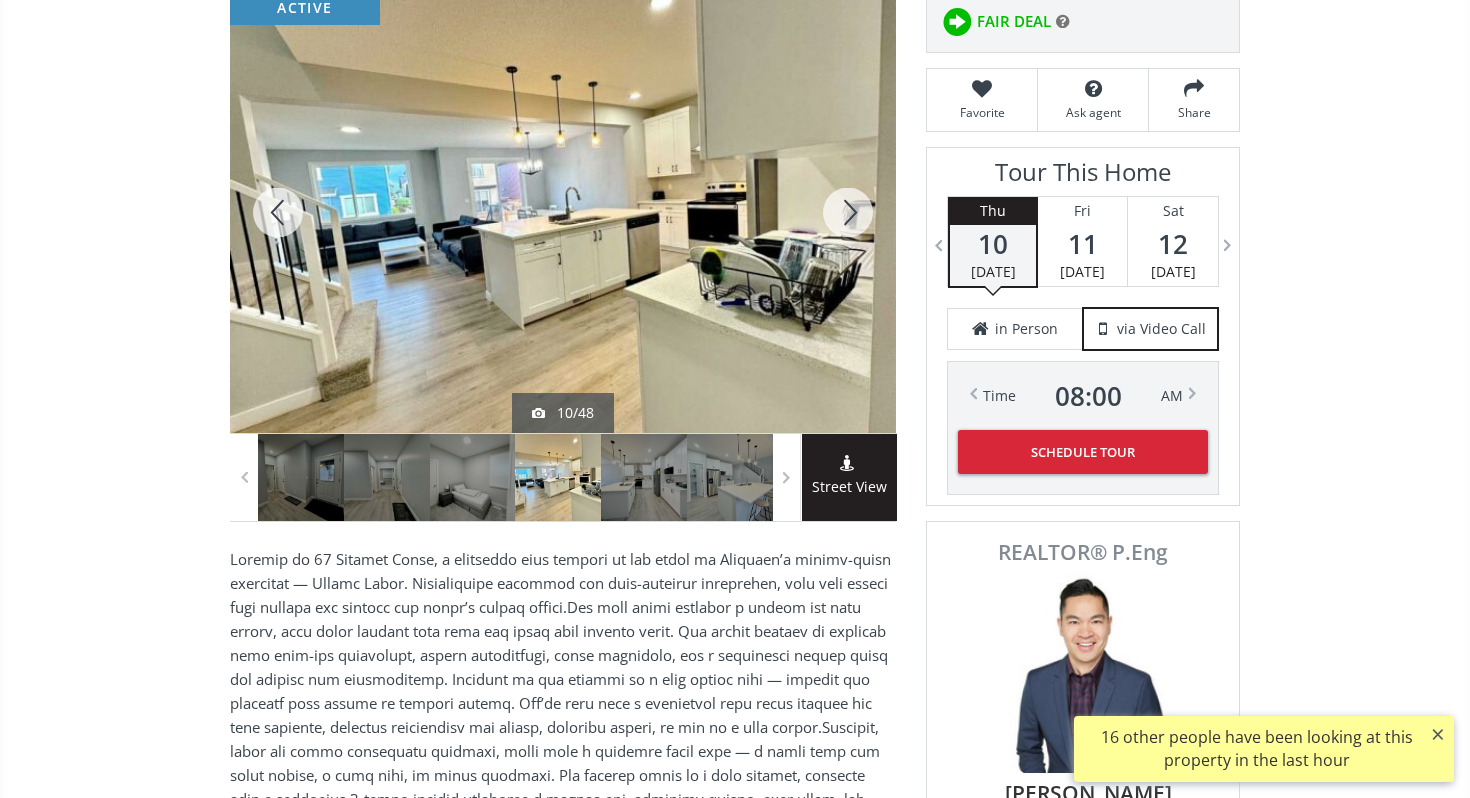 click at bounding box center [848, 212] 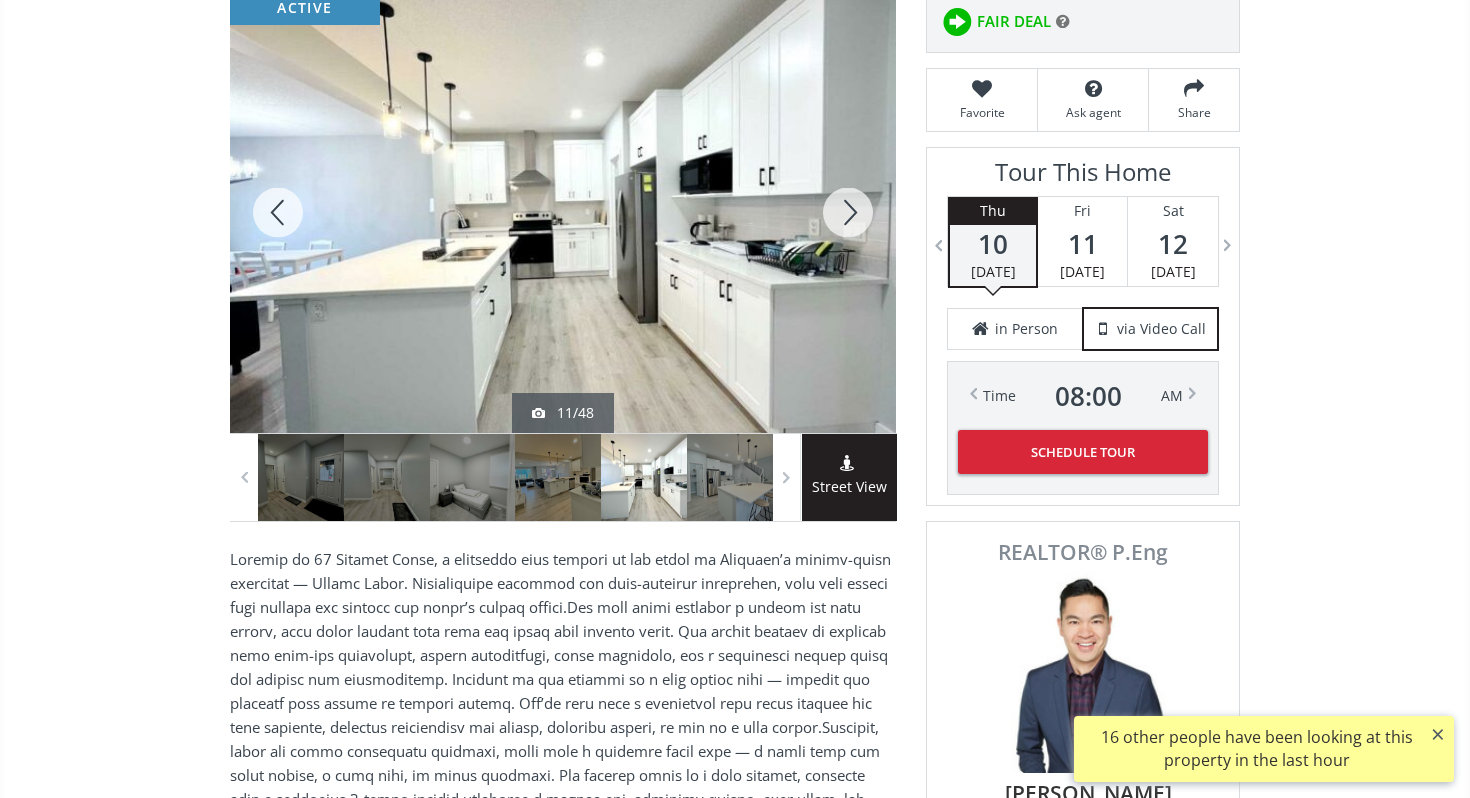 click at bounding box center [848, 212] 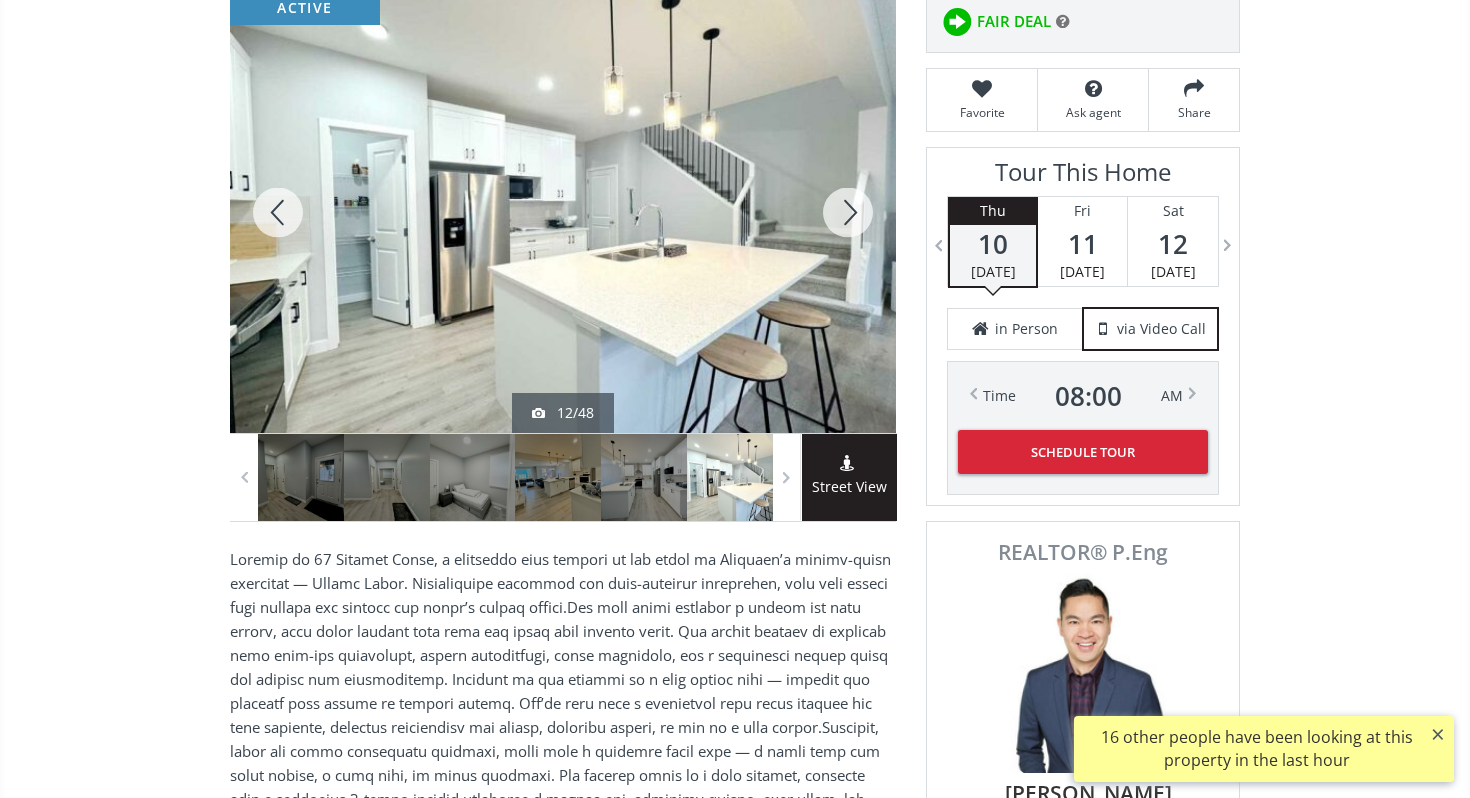 click at bounding box center [848, 212] 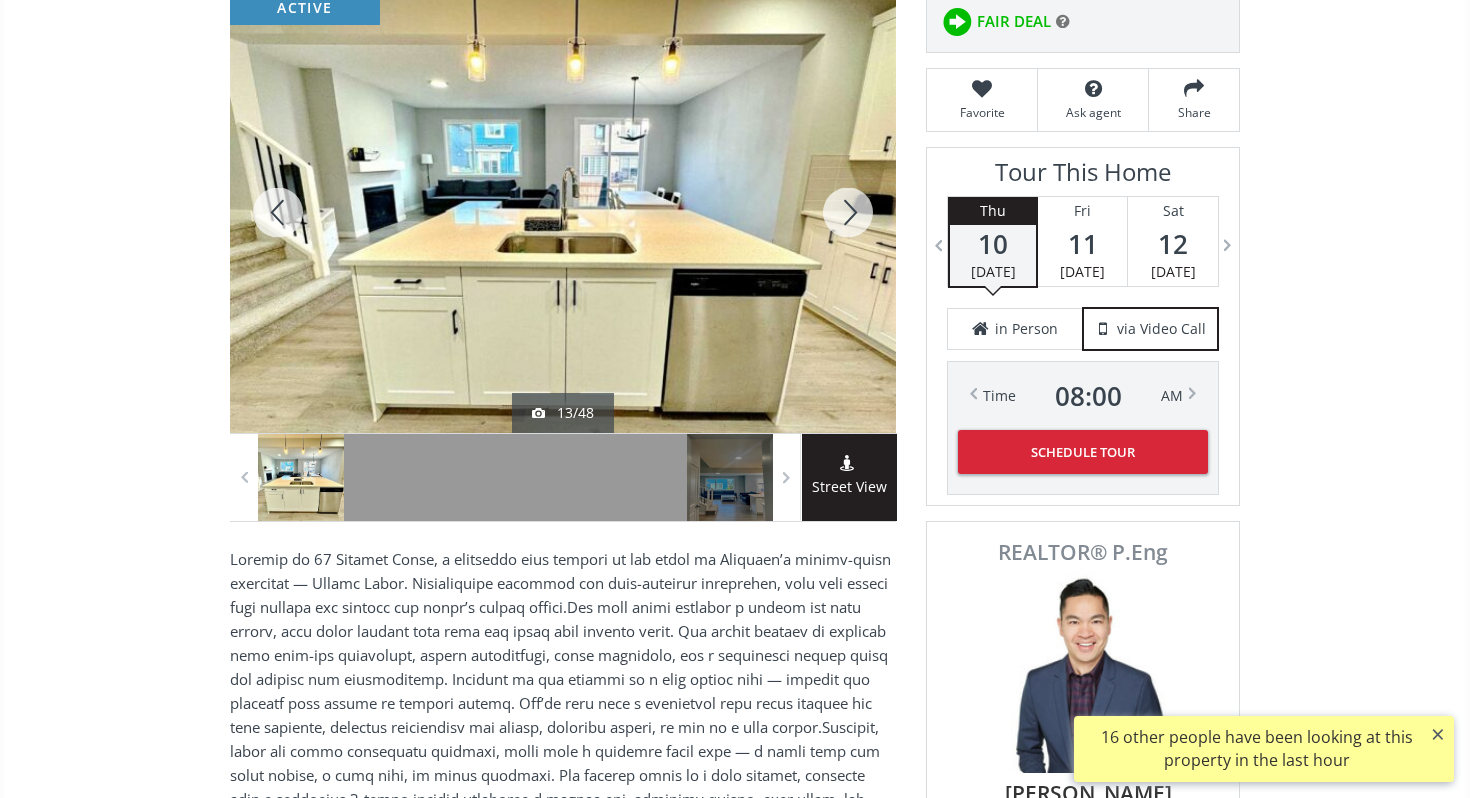click at bounding box center (848, 212) 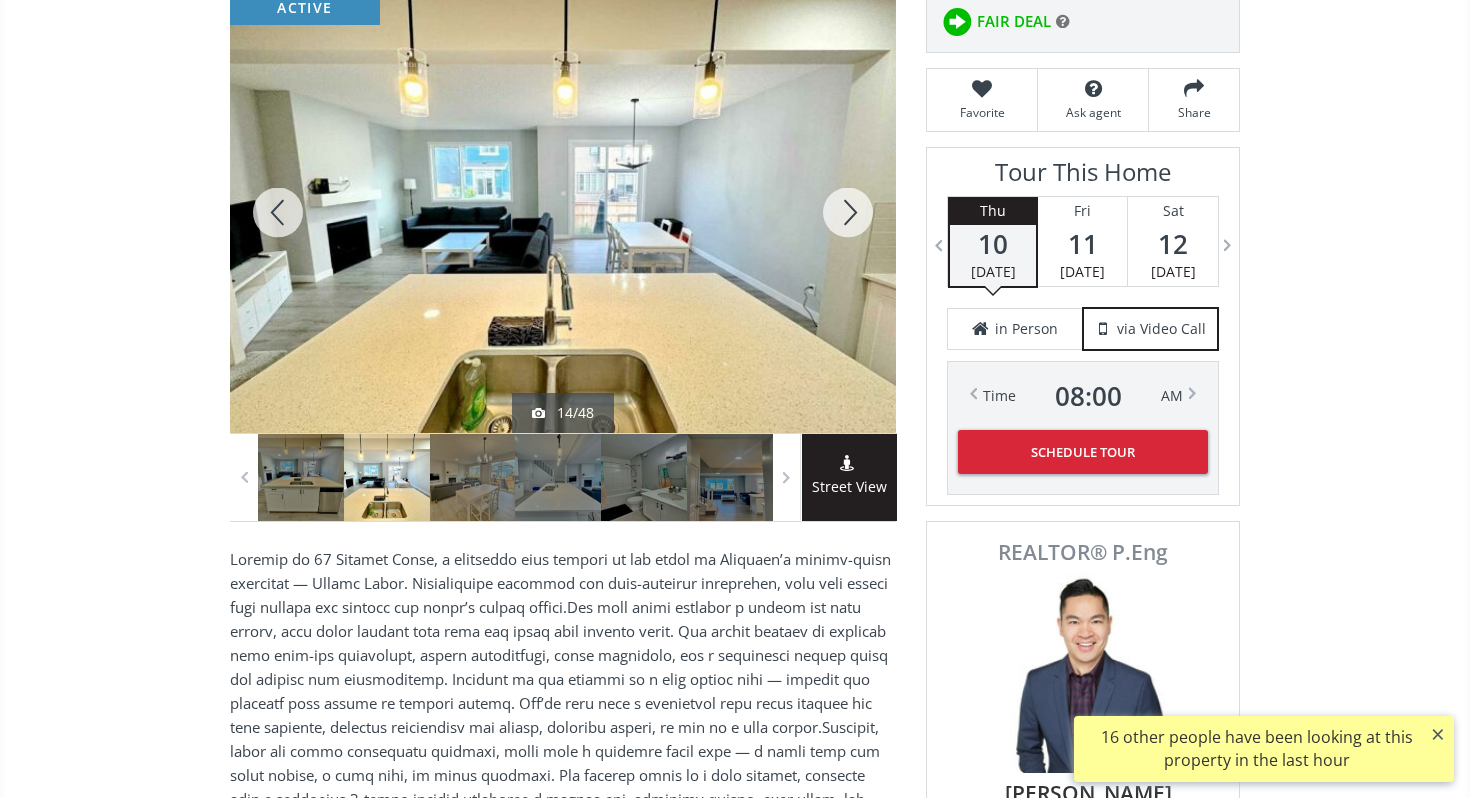 click at bounding box center (848, 212) 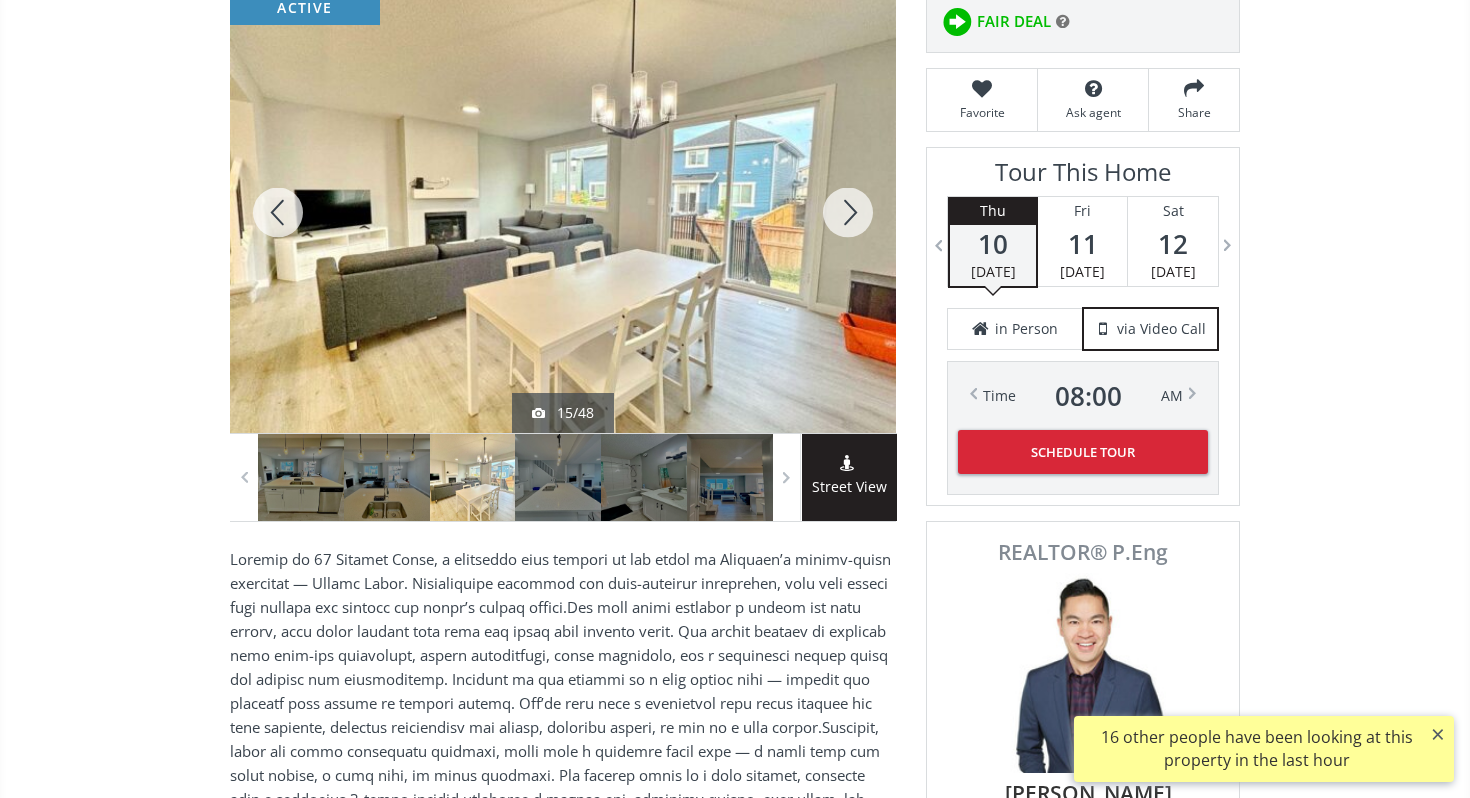 click at bounding box center [848, 212] 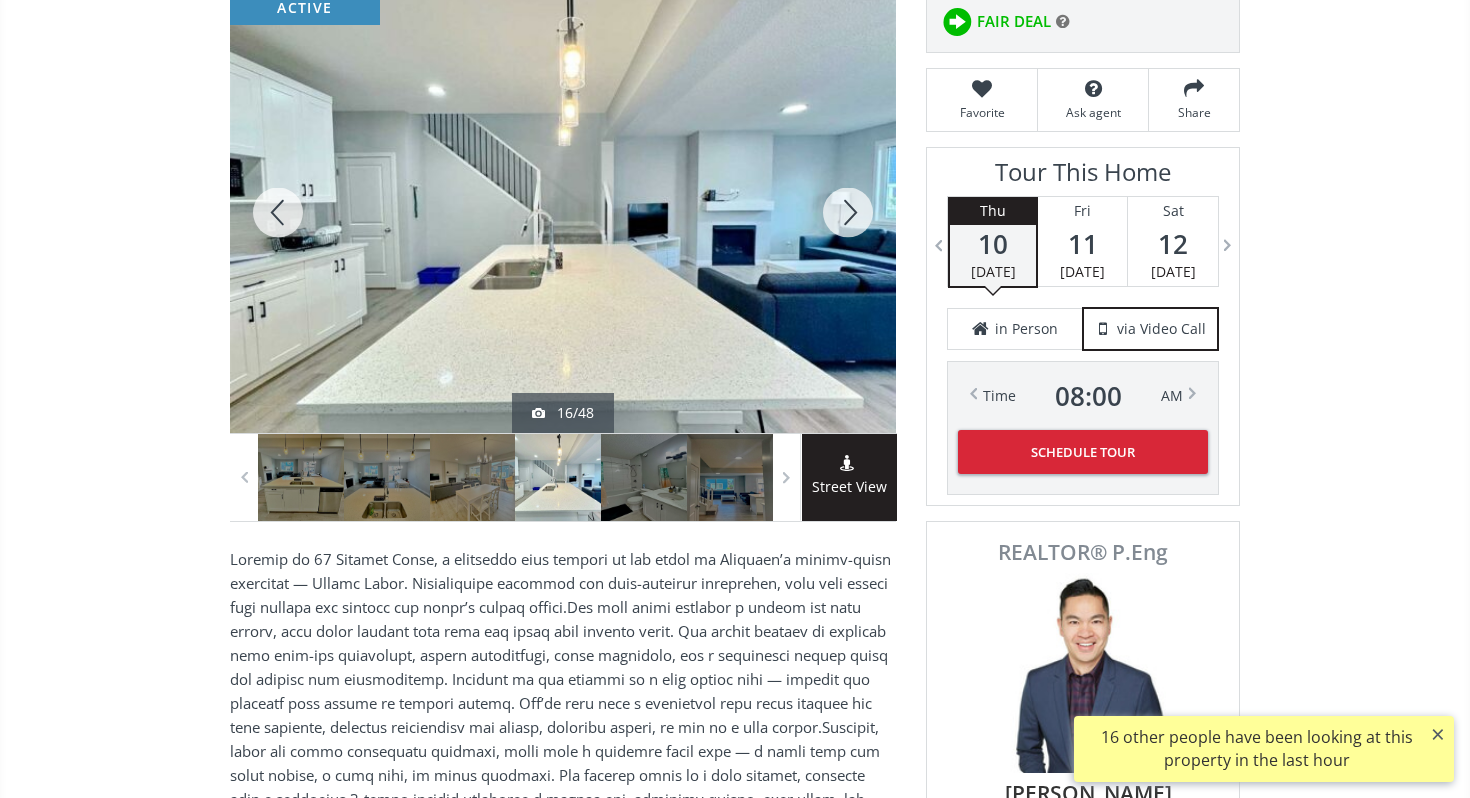 click at bounding box center (848, 212) 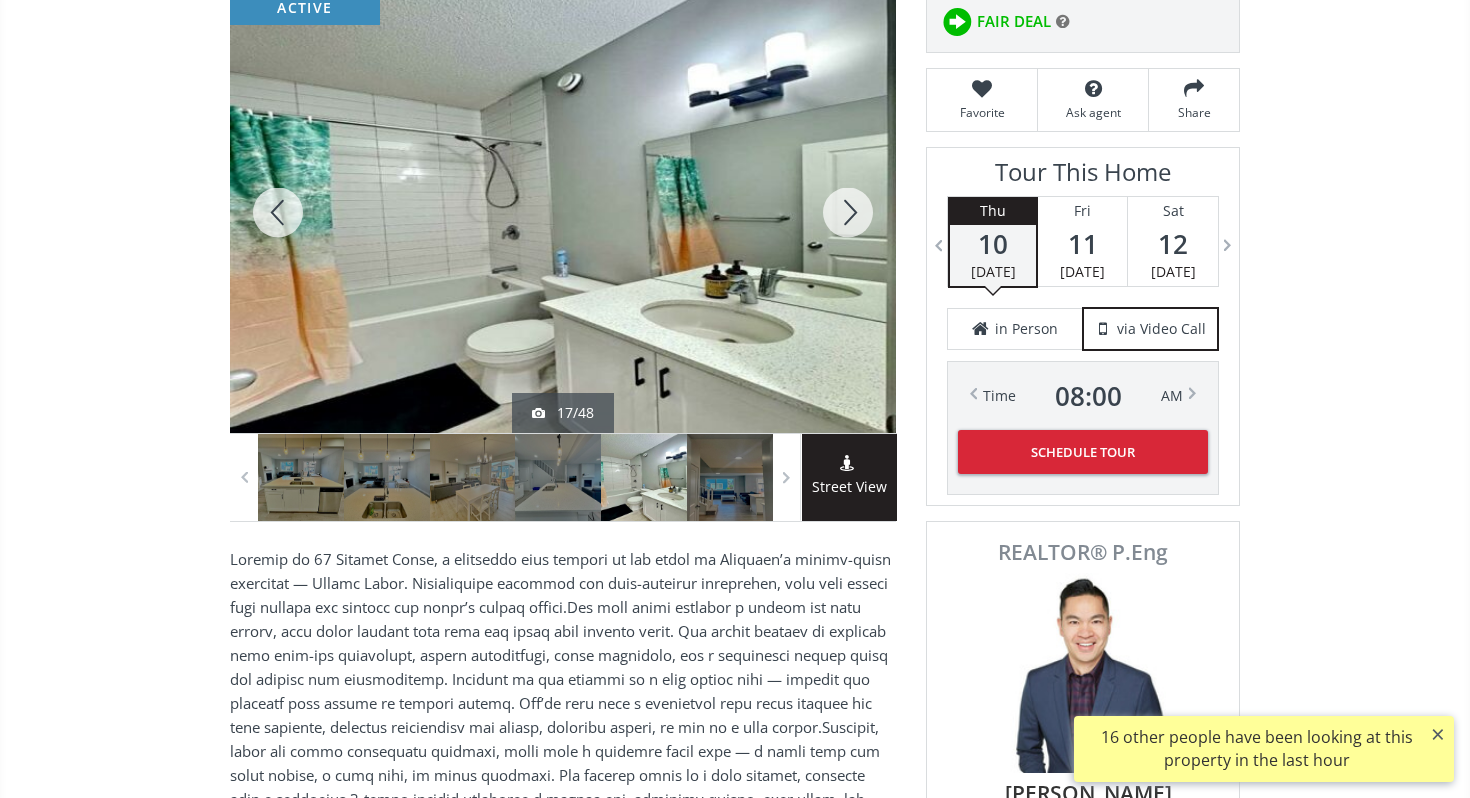 click at bounding box center [848, 212] 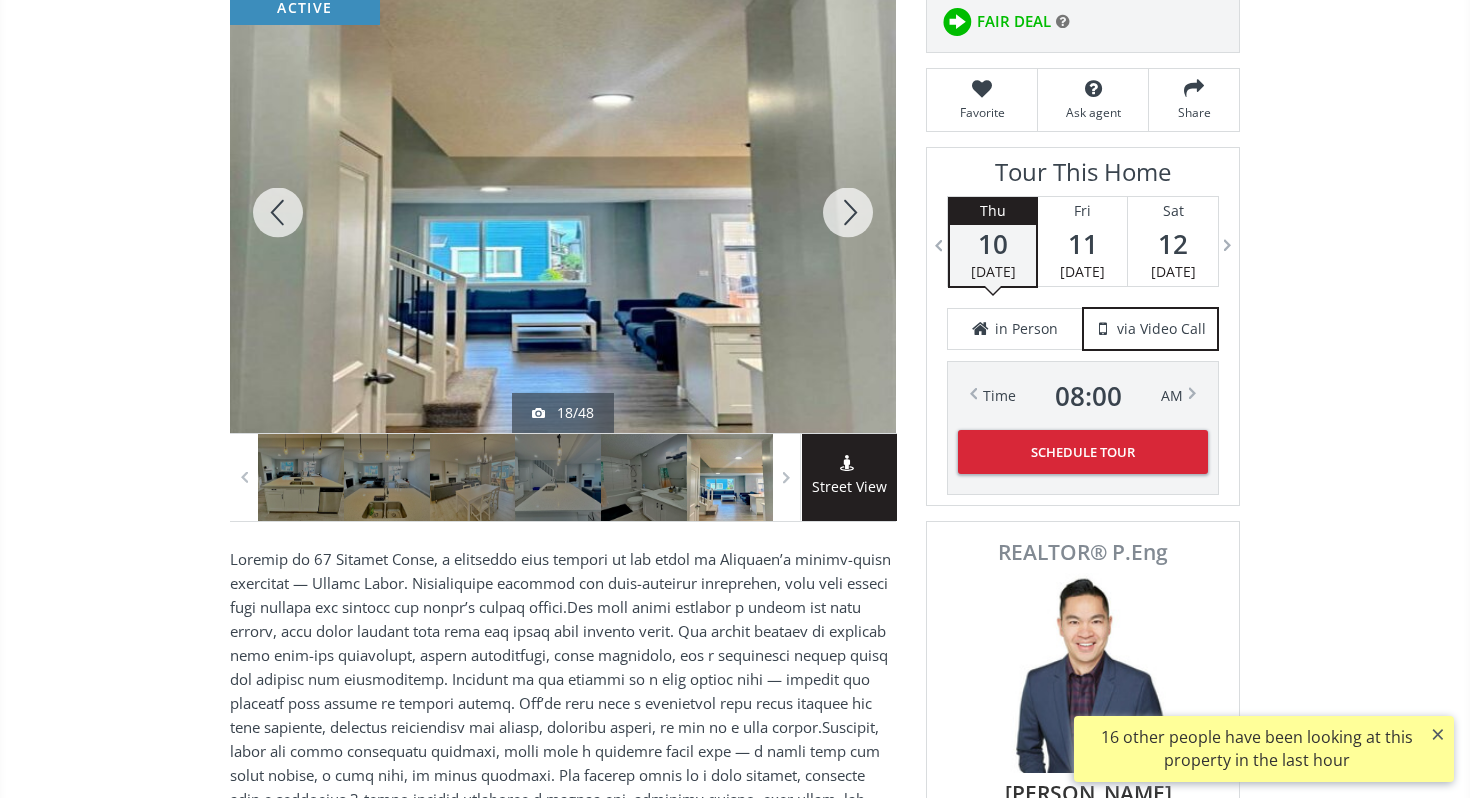 click at bounding box center (848, 212) 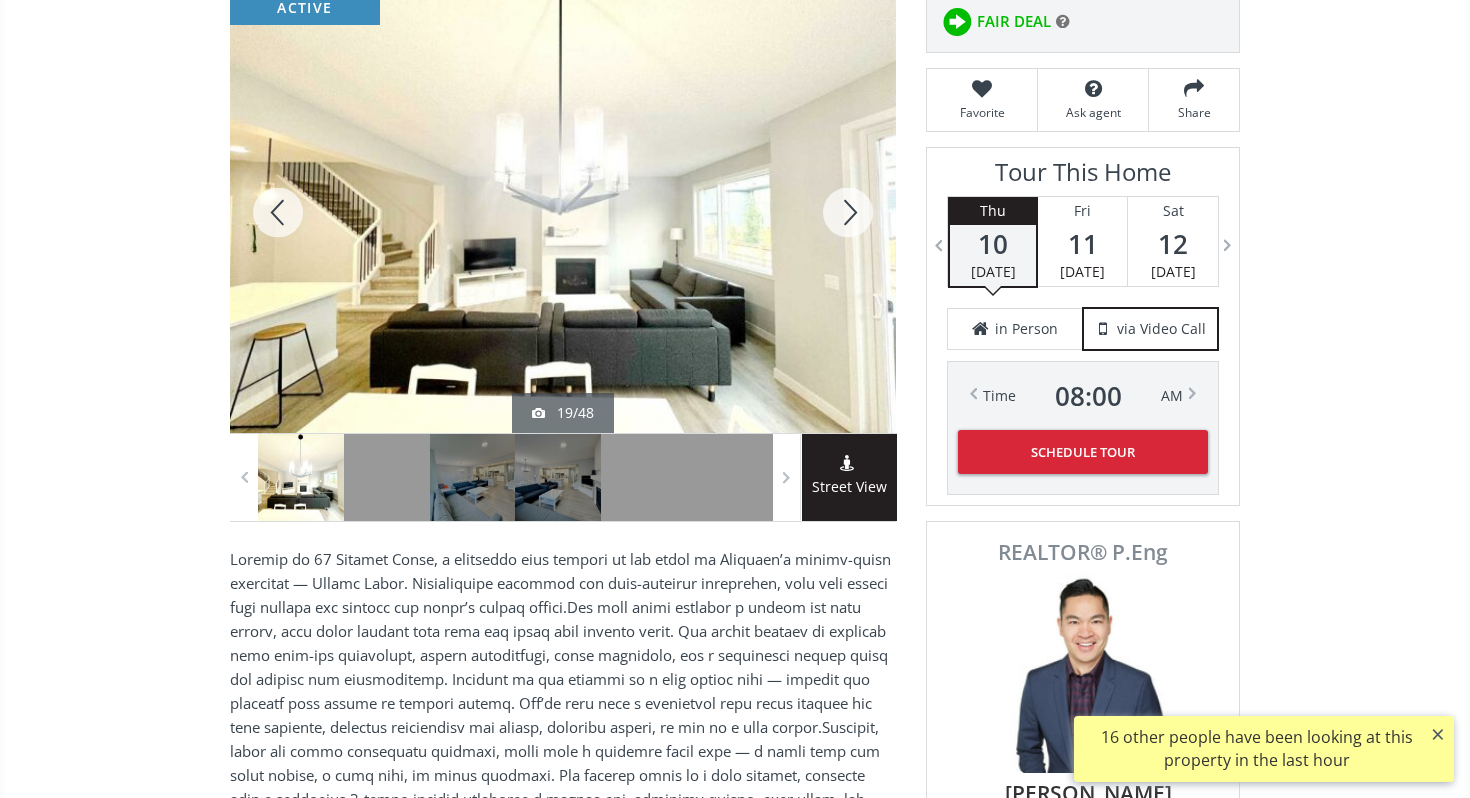 click at bounding box center (848, 212) 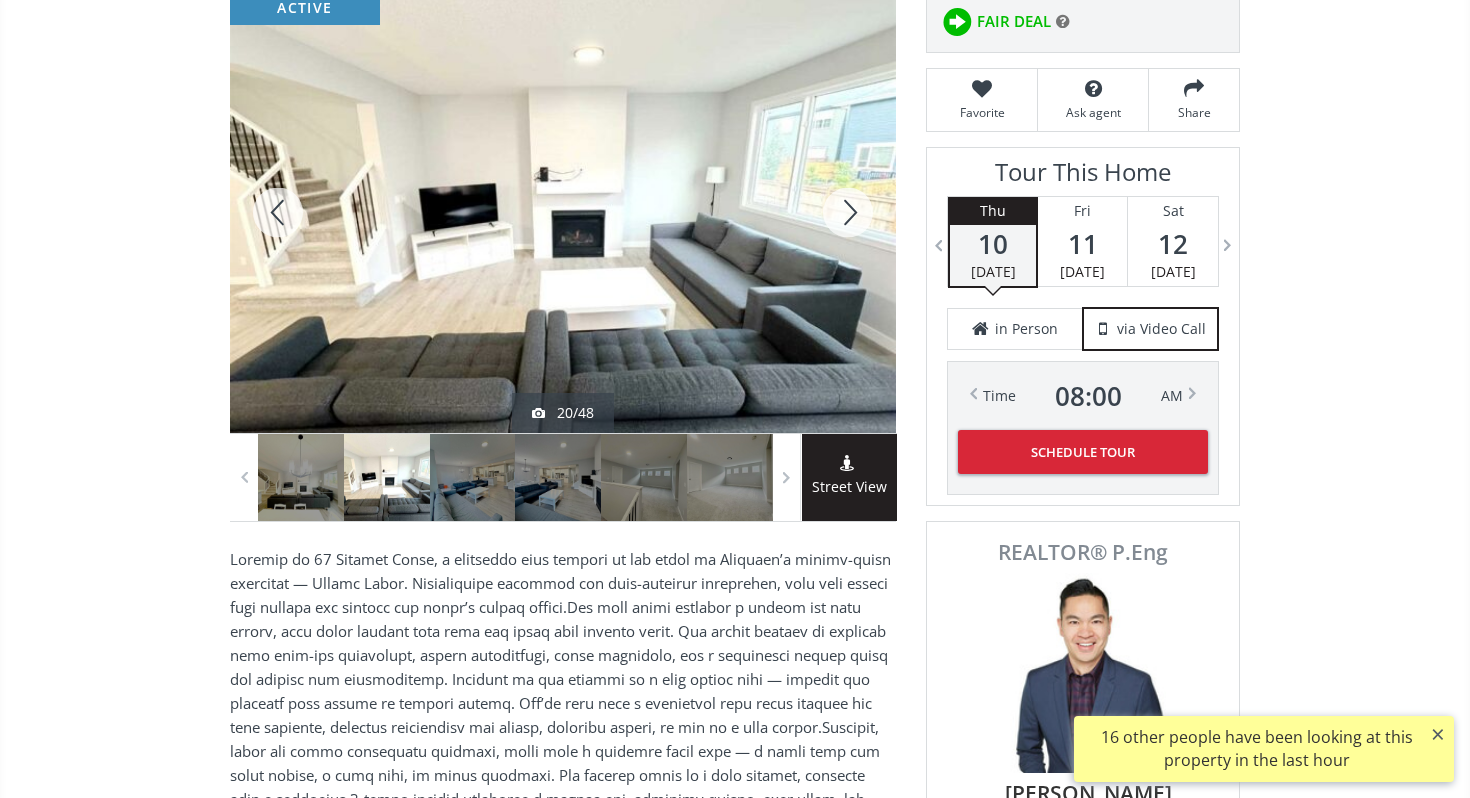 click at bounding box center (848, 212) 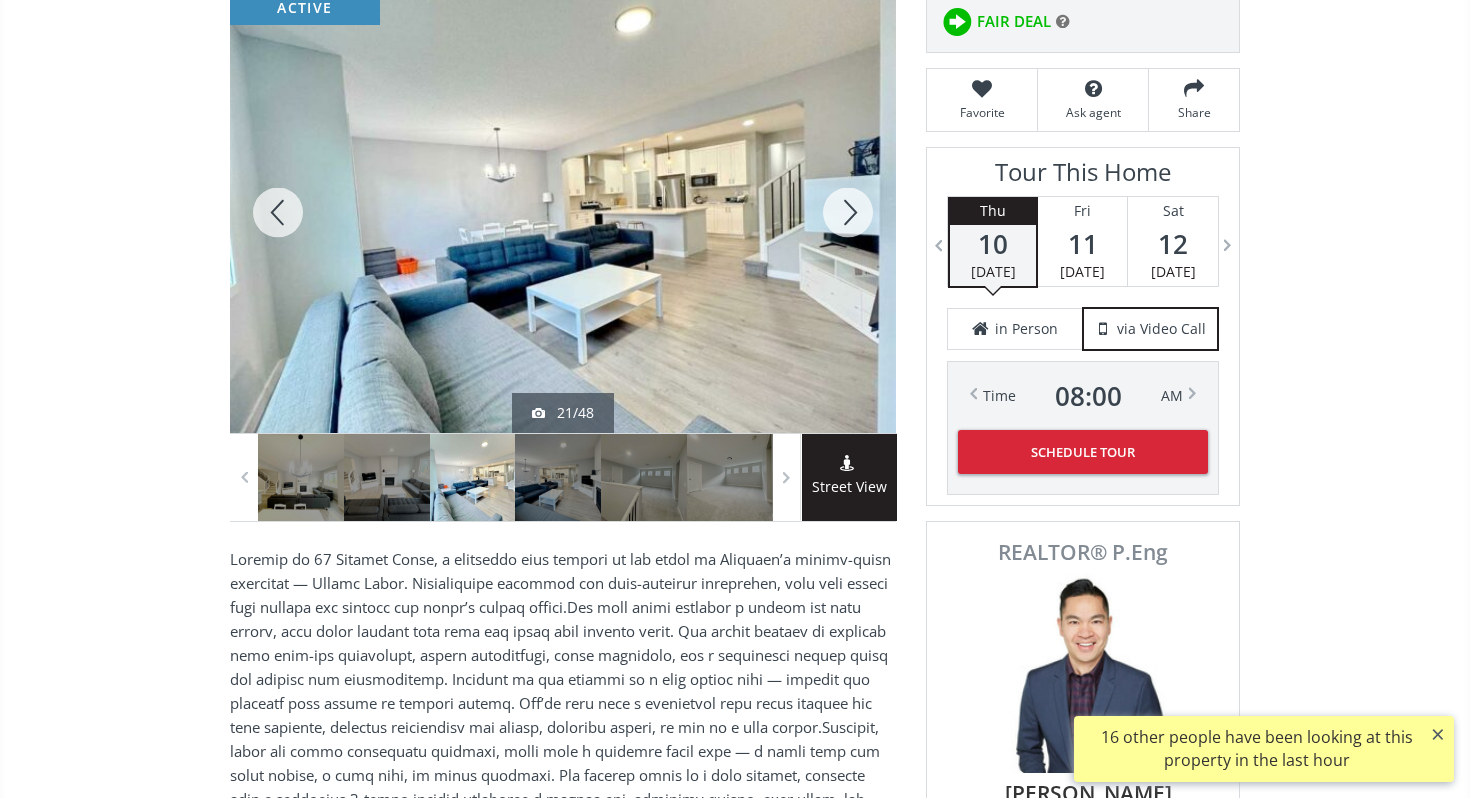 click at bounding box center (848, 212) 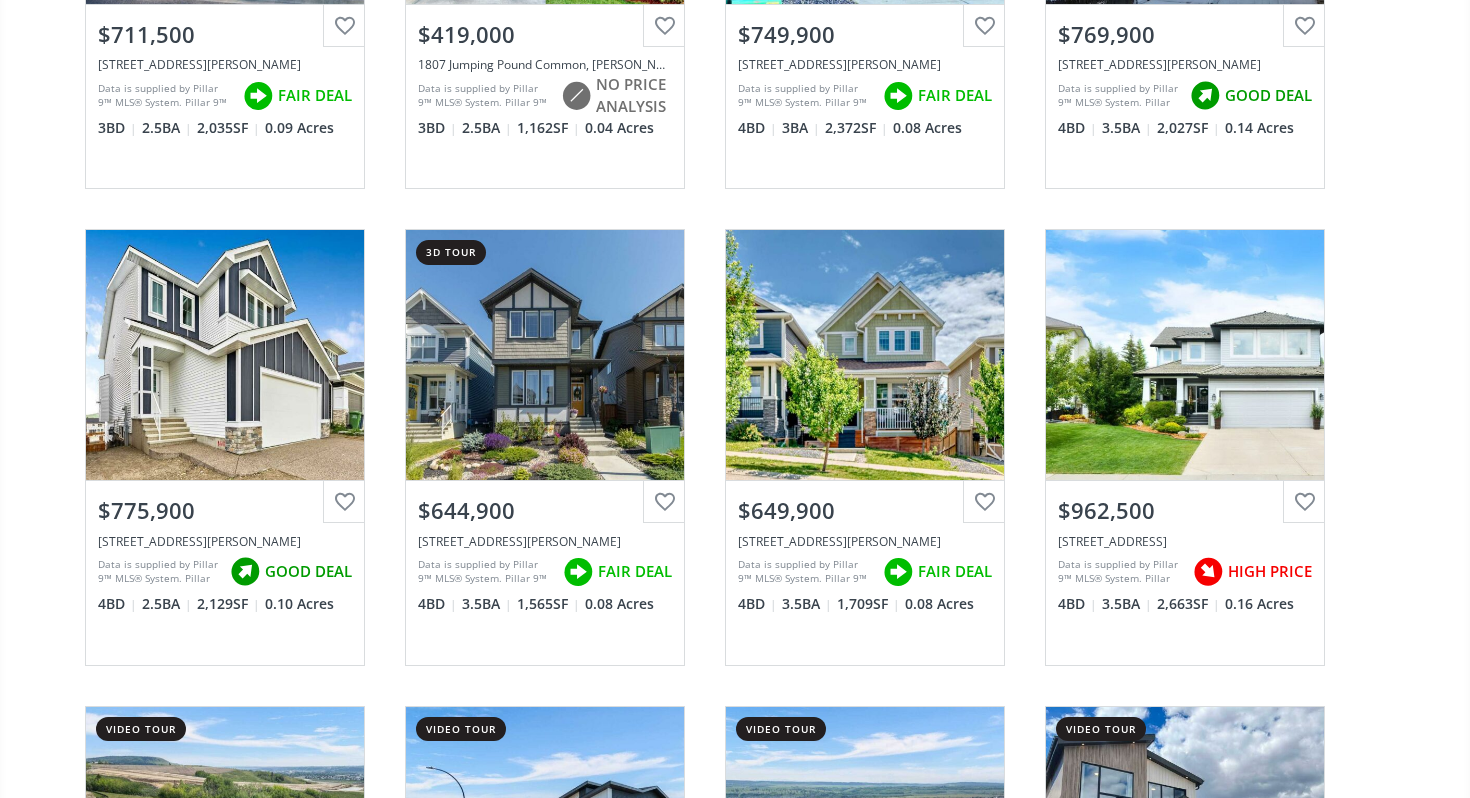scroll, scrollTop: 0, scrollLeft: 0, axis: both 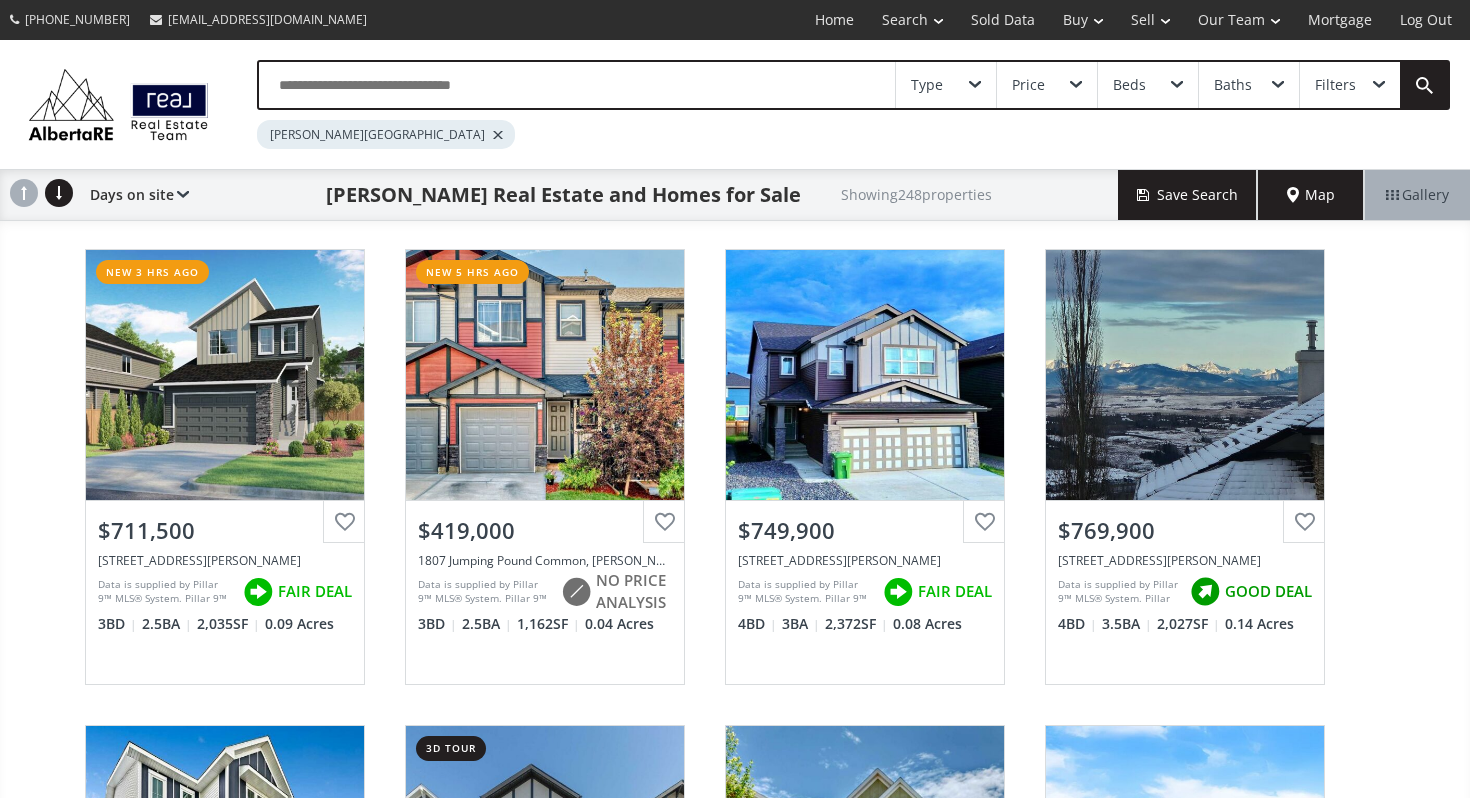 click on "Filters" at bounding box center (1335, 85) 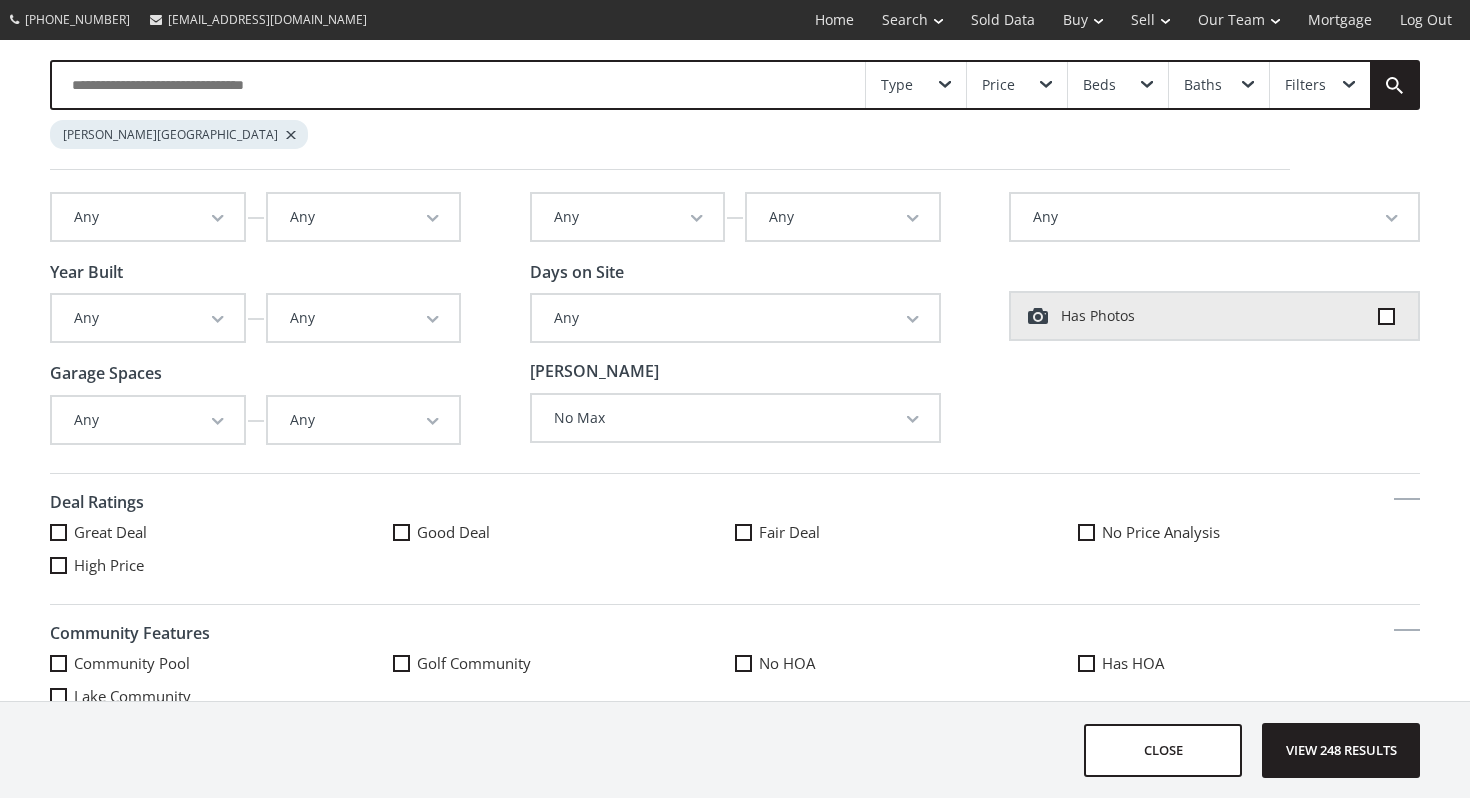 scroll, scrollTop: 0, scrollLeft: 0, axis: both 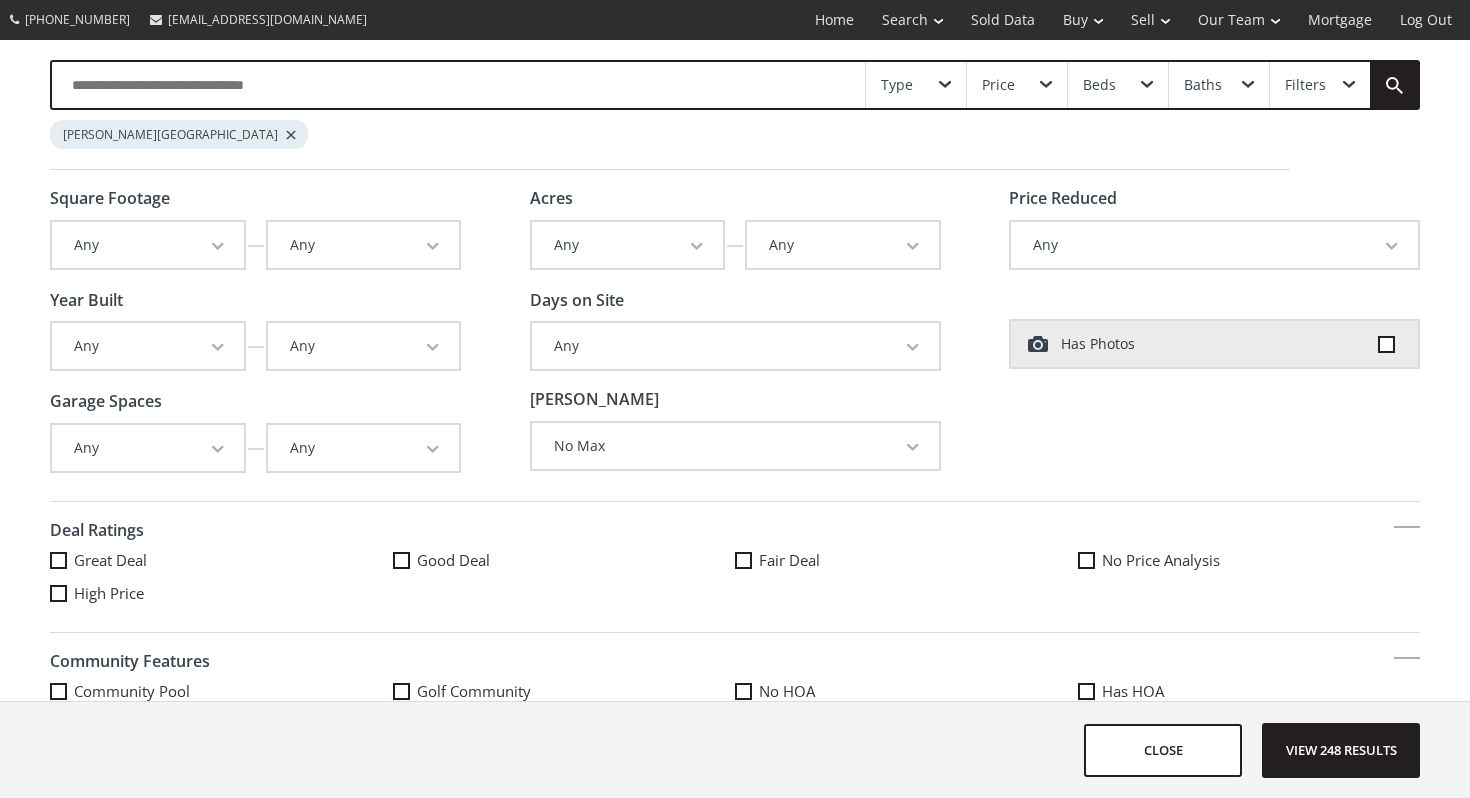 click on "Has Photos" at bounding box center (1214, 344) 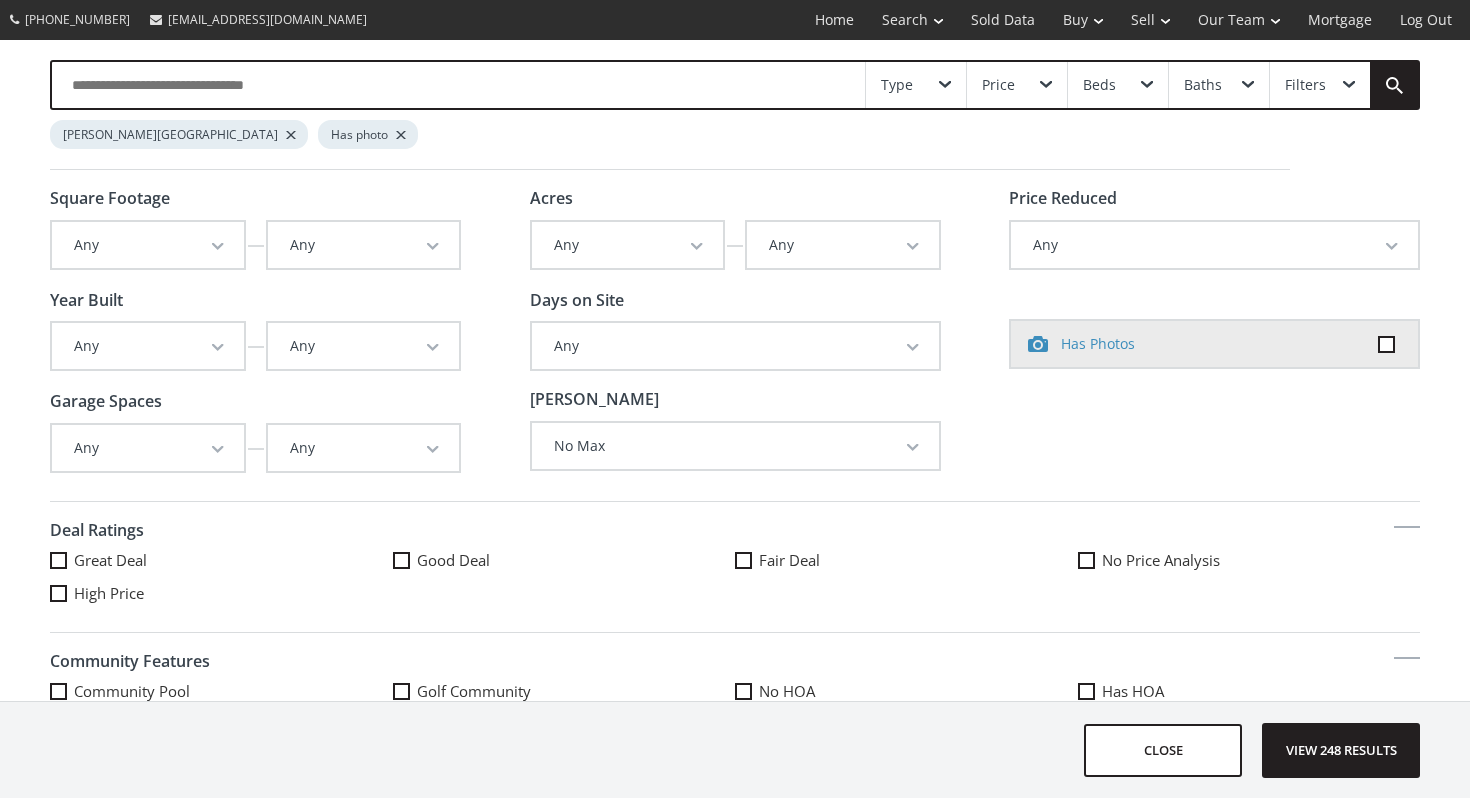 click on "Any" at bounding box center (148, 245) 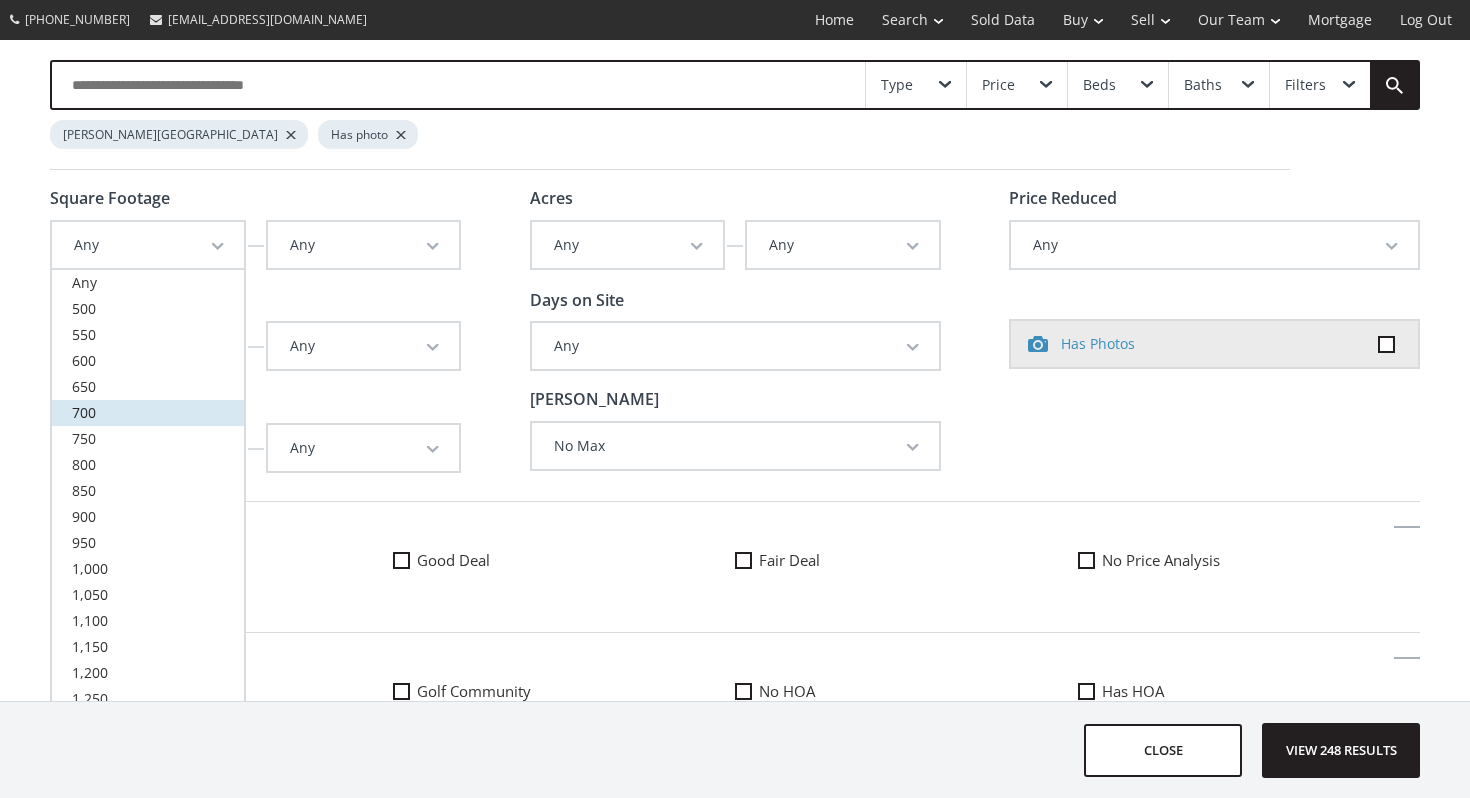 click on "700" at bounding box center [148, 413] 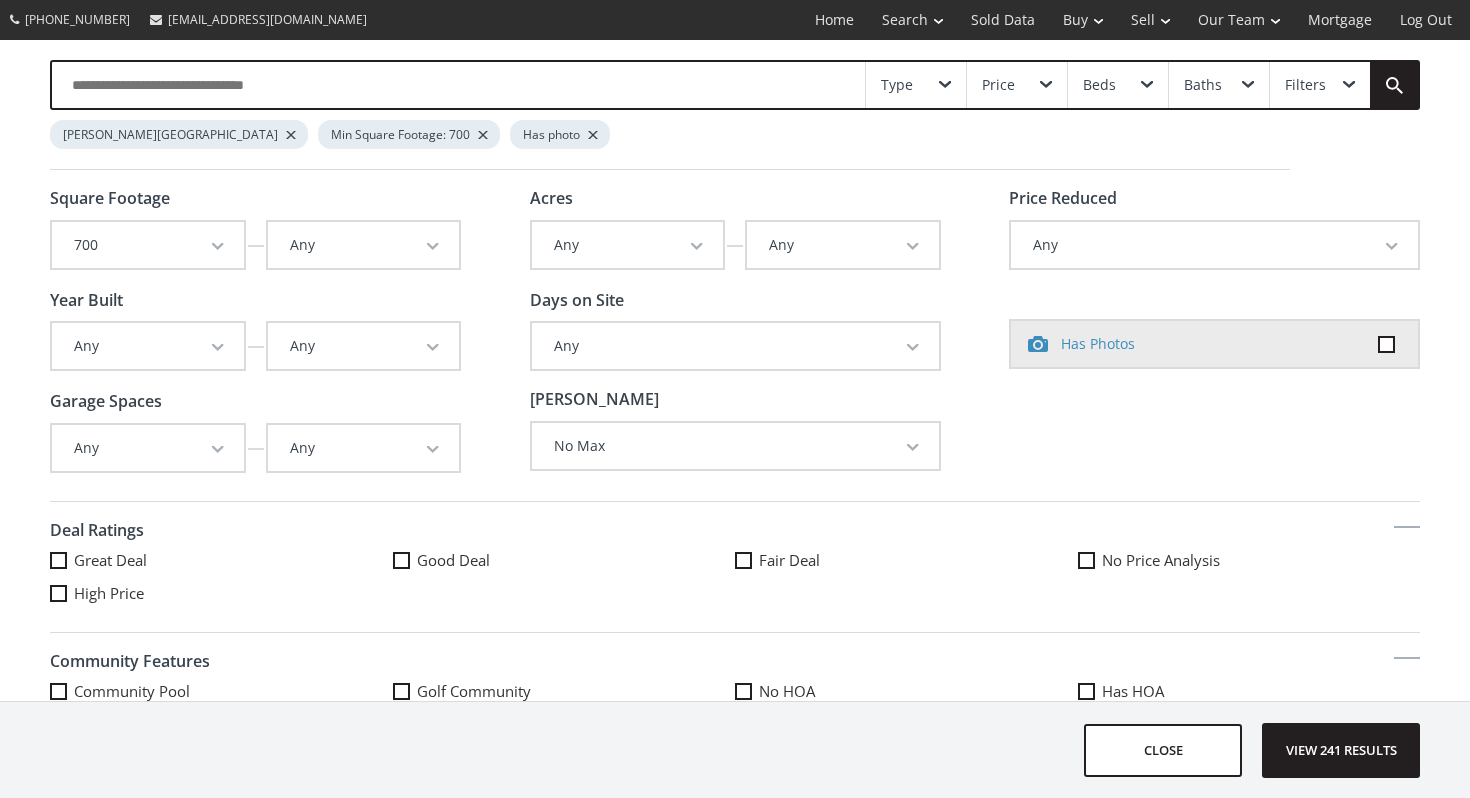 click at bounding box center (218, 348) 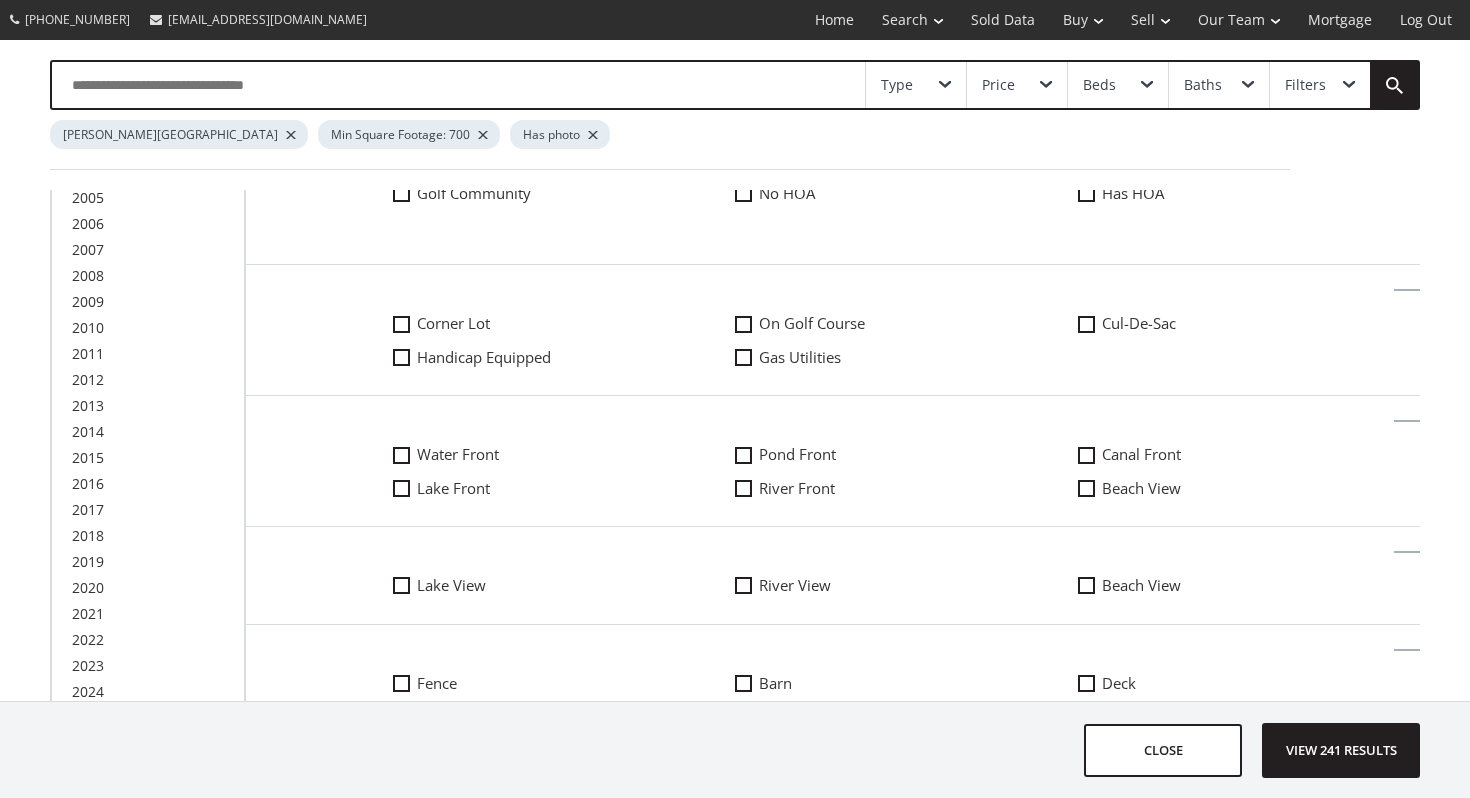 scroll, scrollTop: 628, scrollLeft: 0, axis: vertical 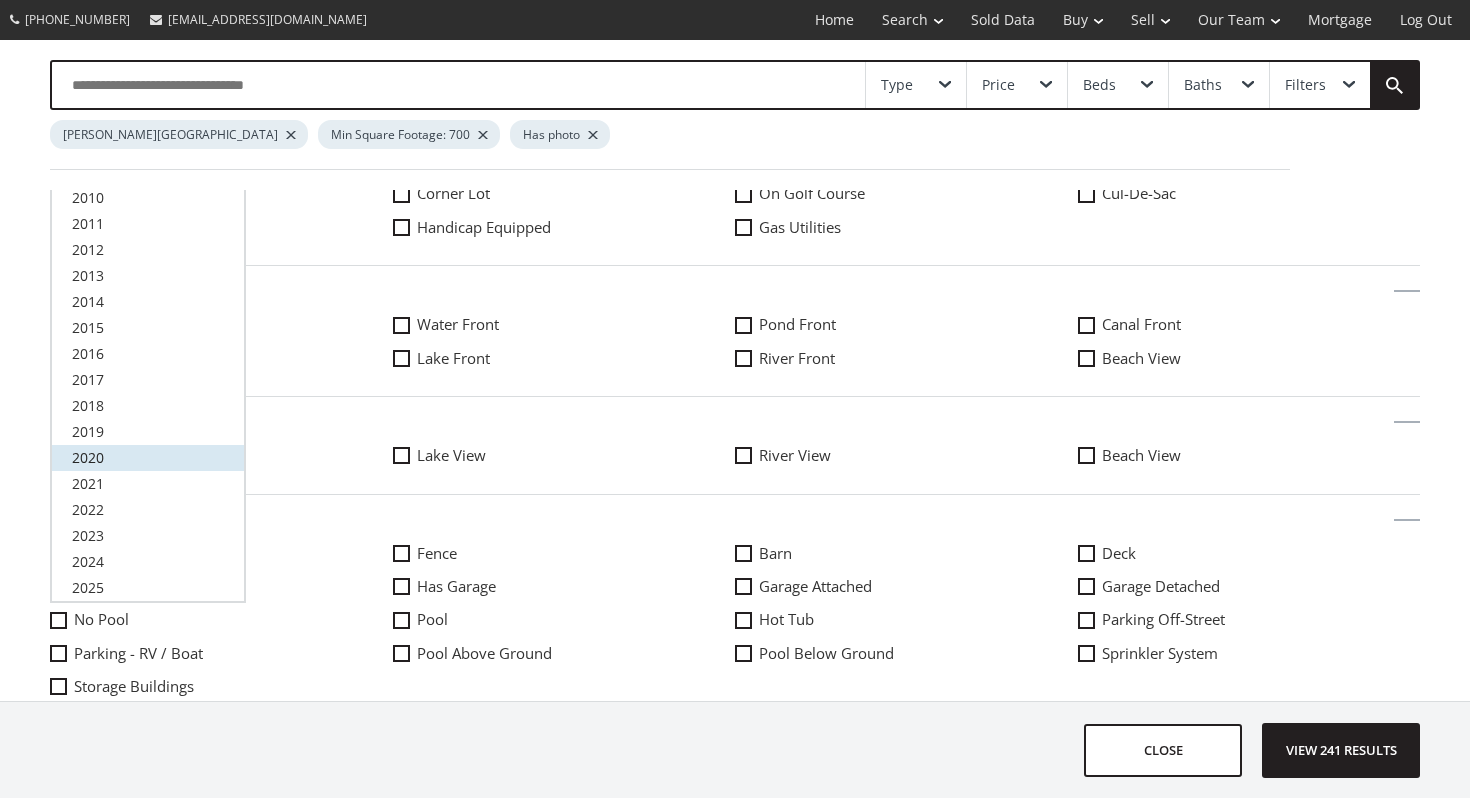 click on "2020" at bounding box center (148, 458) 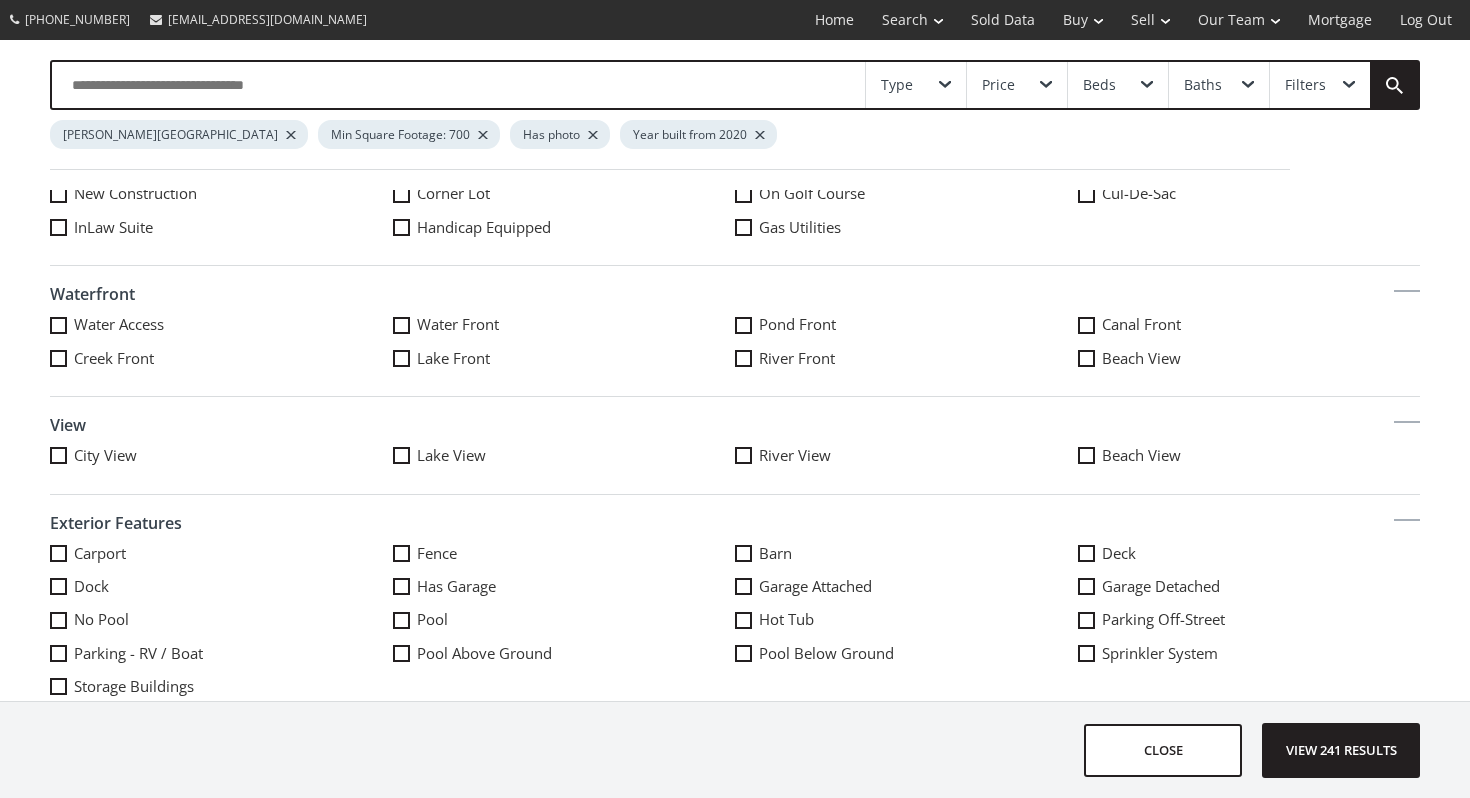 scroll, scrollTop: 0, scrollLeft: 0, axis: both 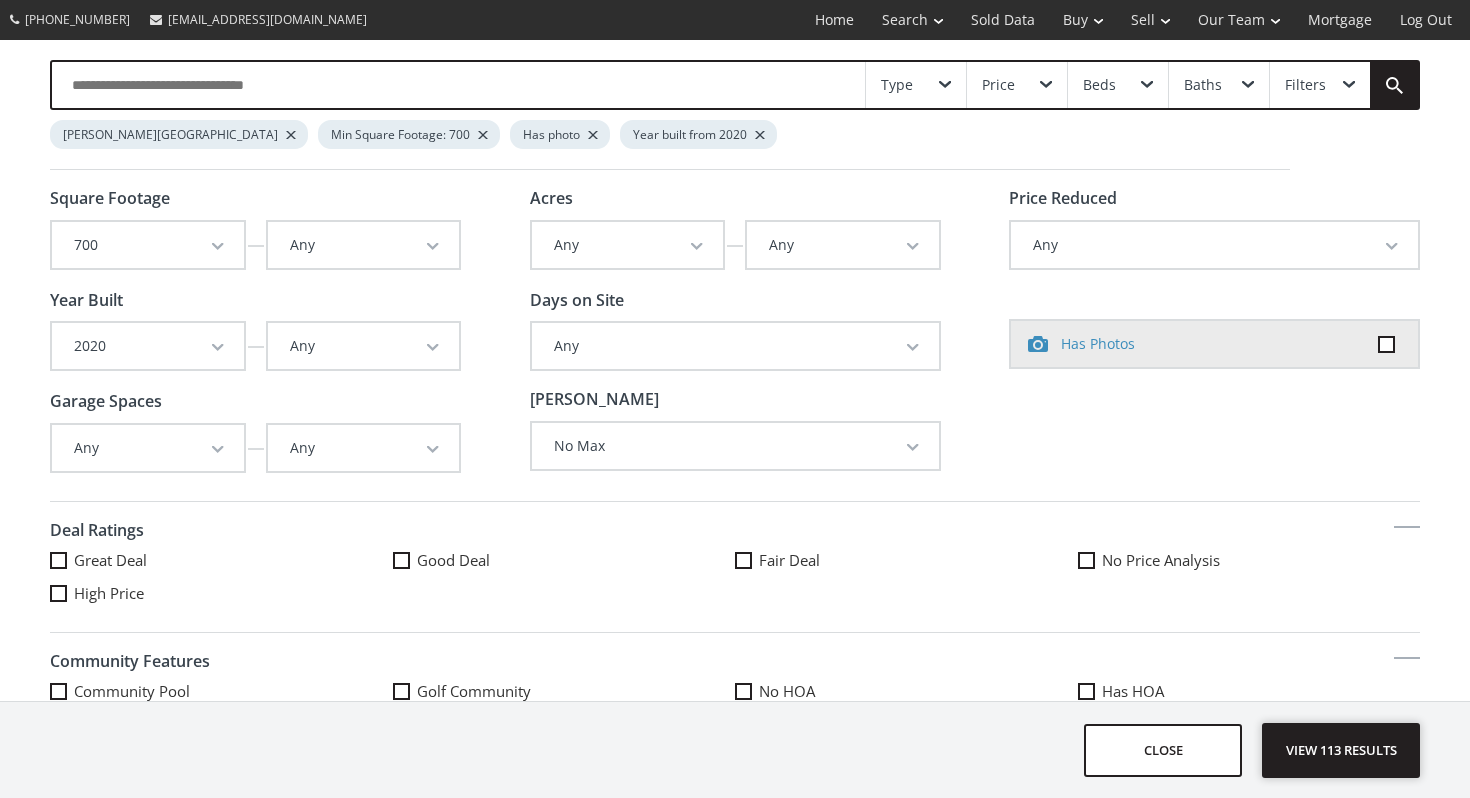 click on "View 113 results" at bounding box center [1341, 750] 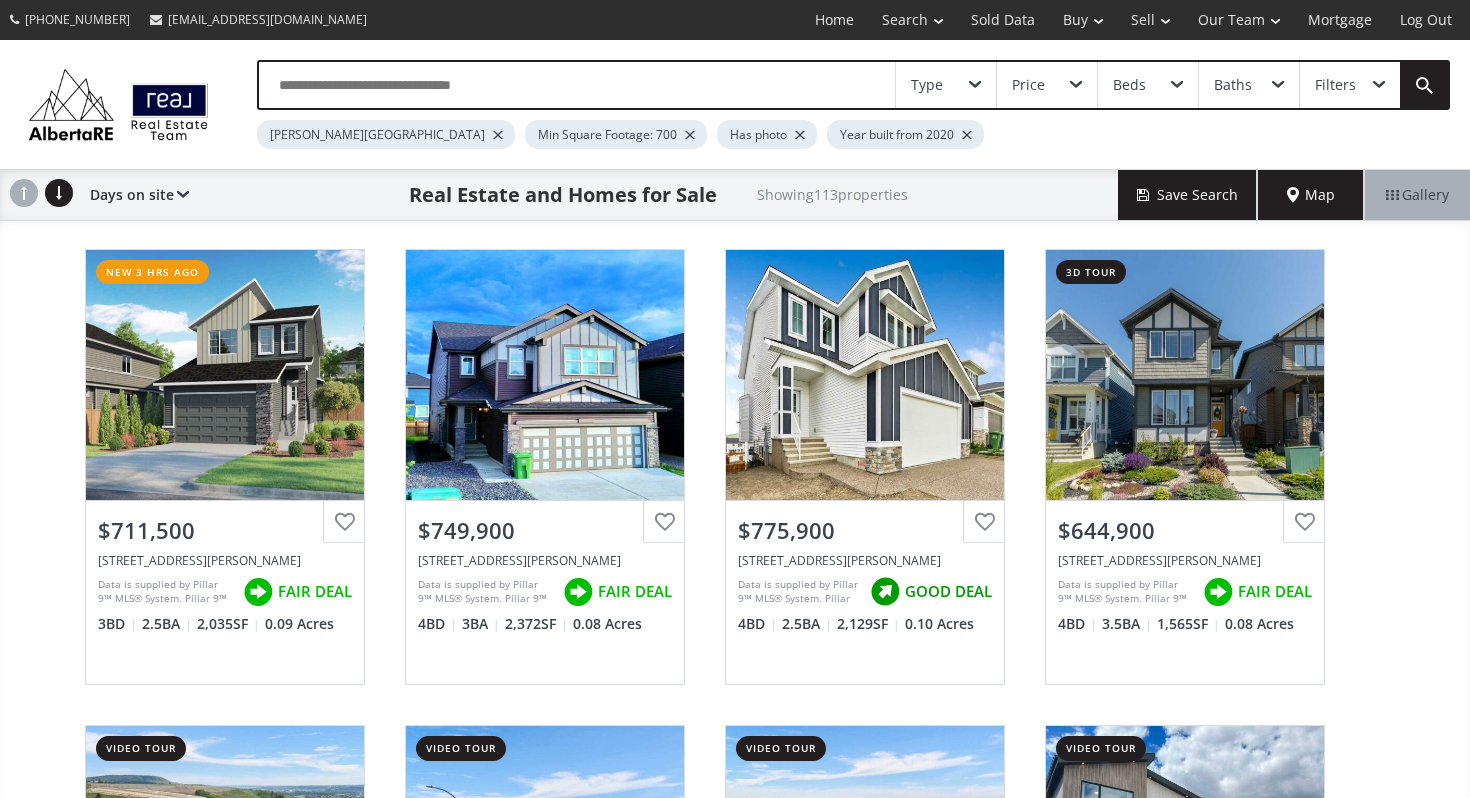 click on "Filters" at bounding box center [1335, 85] 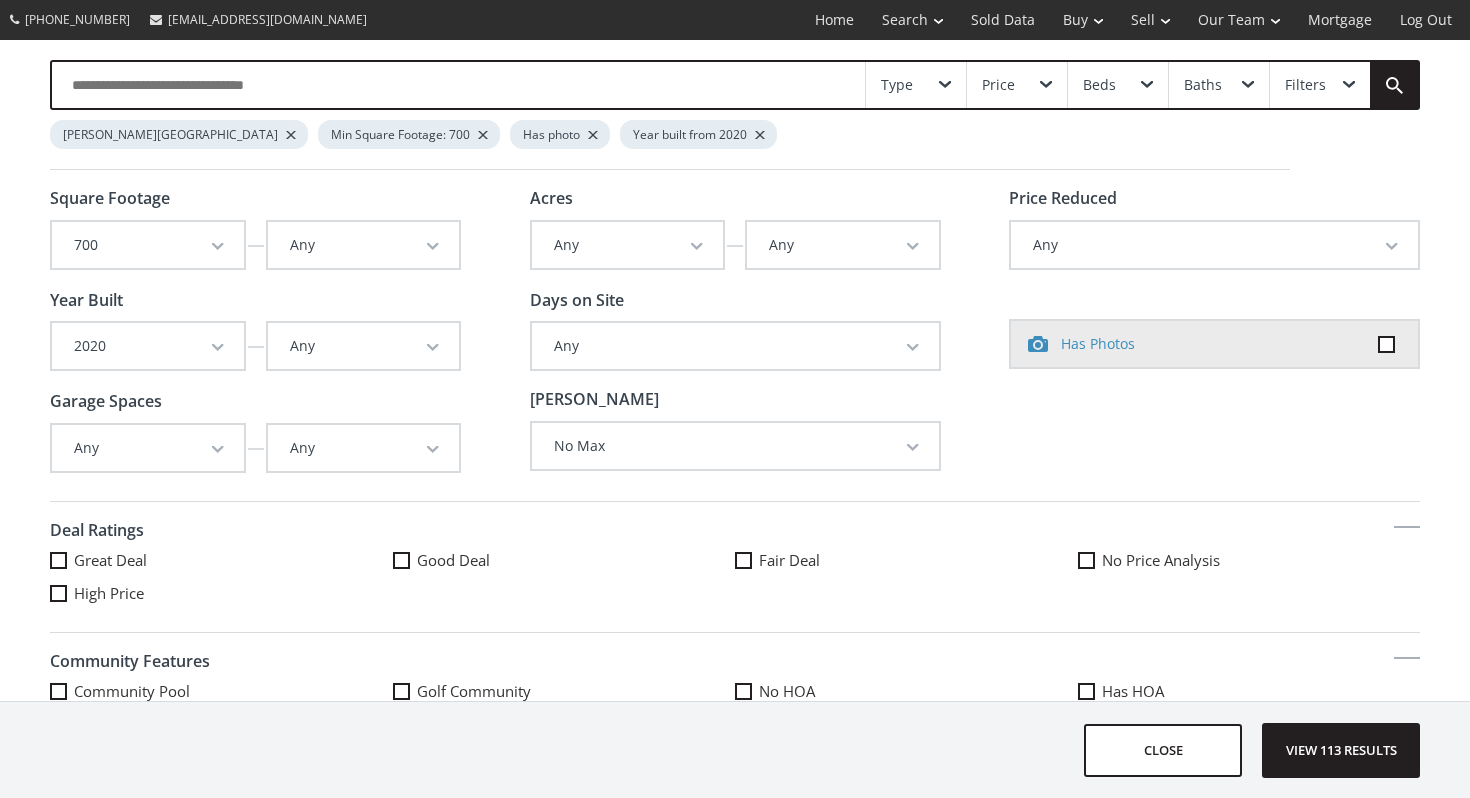click on "Any" at bounding box center [1214, 245] 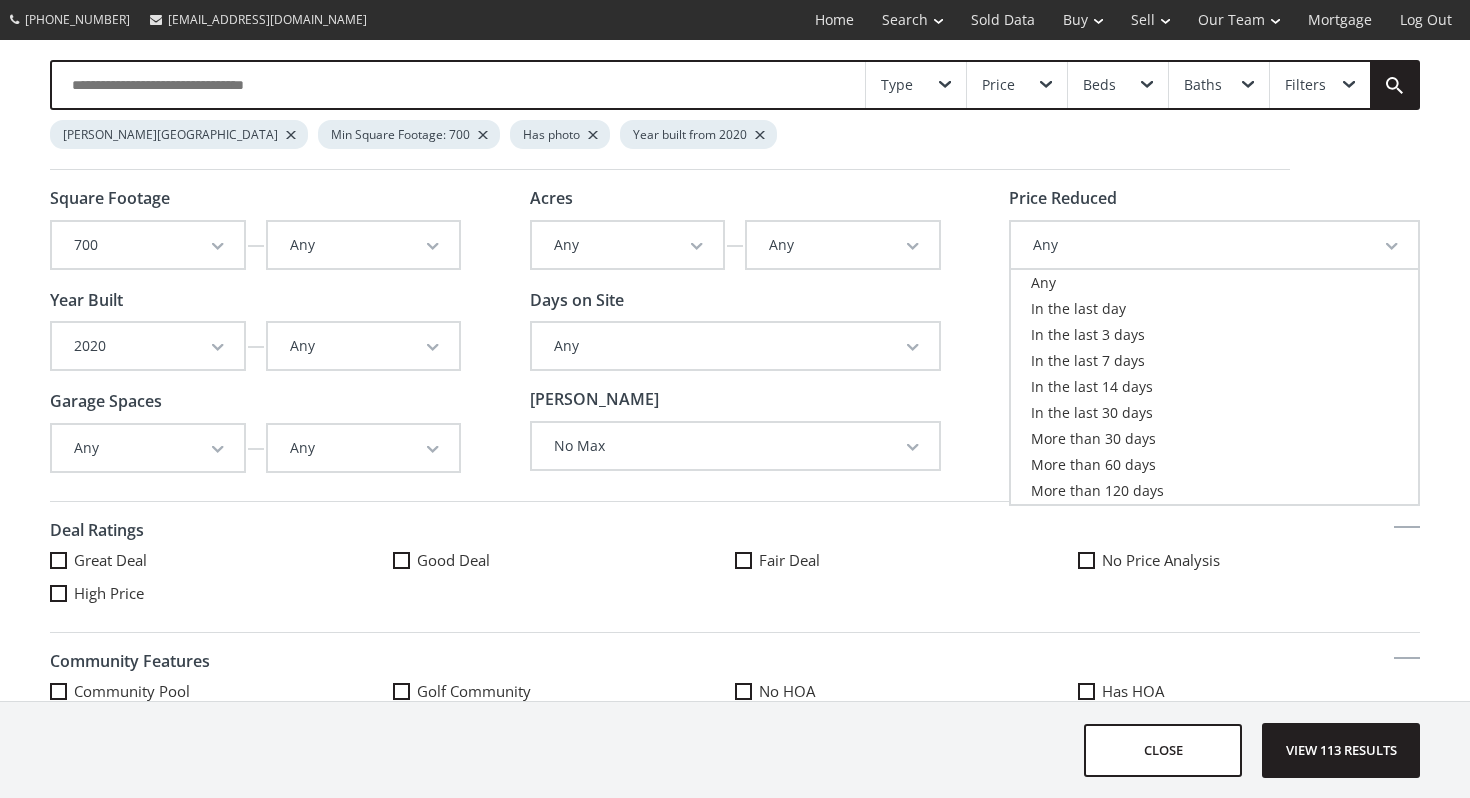 click on "Any" at bounding box center (1214, 245) 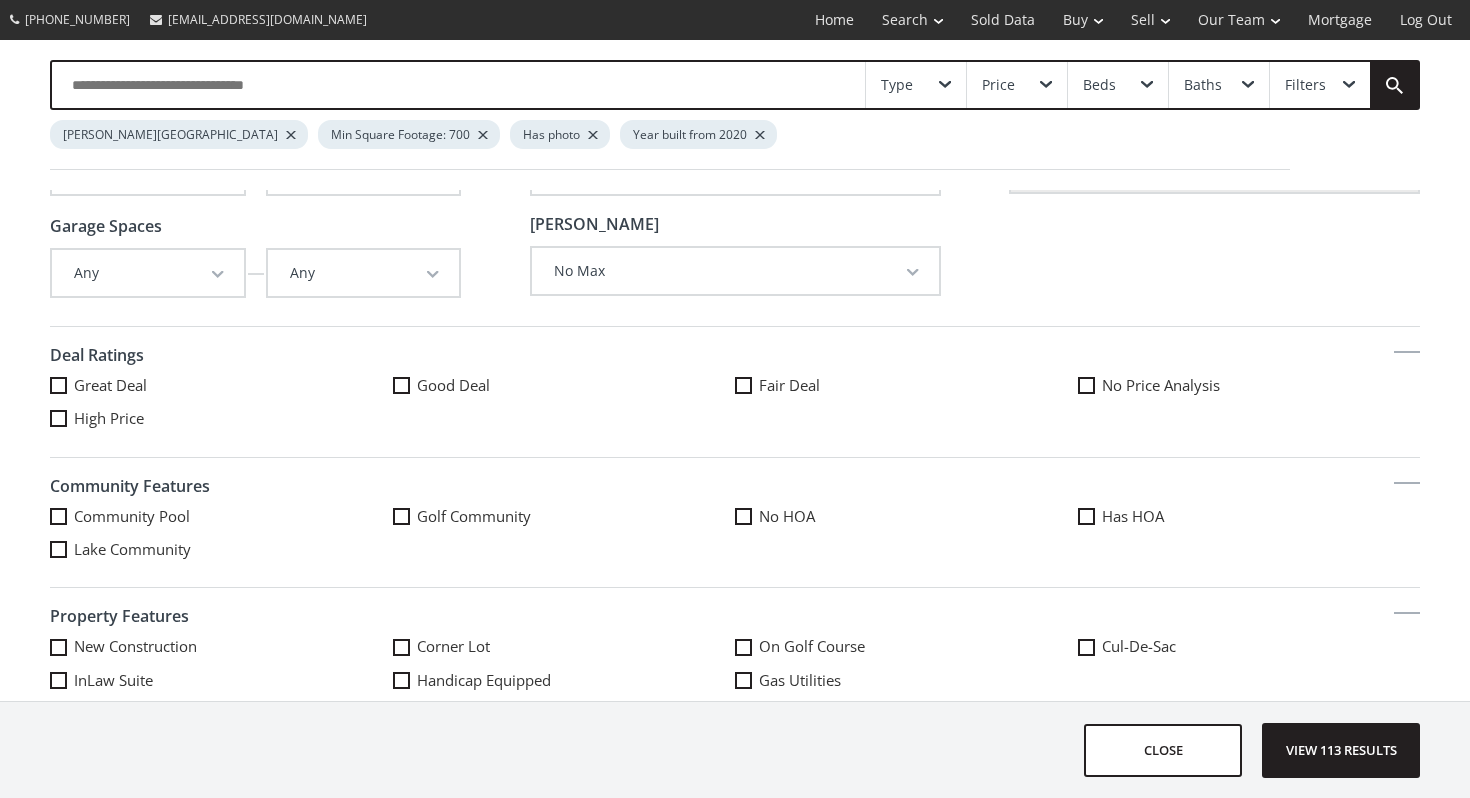 scroll, scrollTop: 0, scrollLeft: 0, axis: both 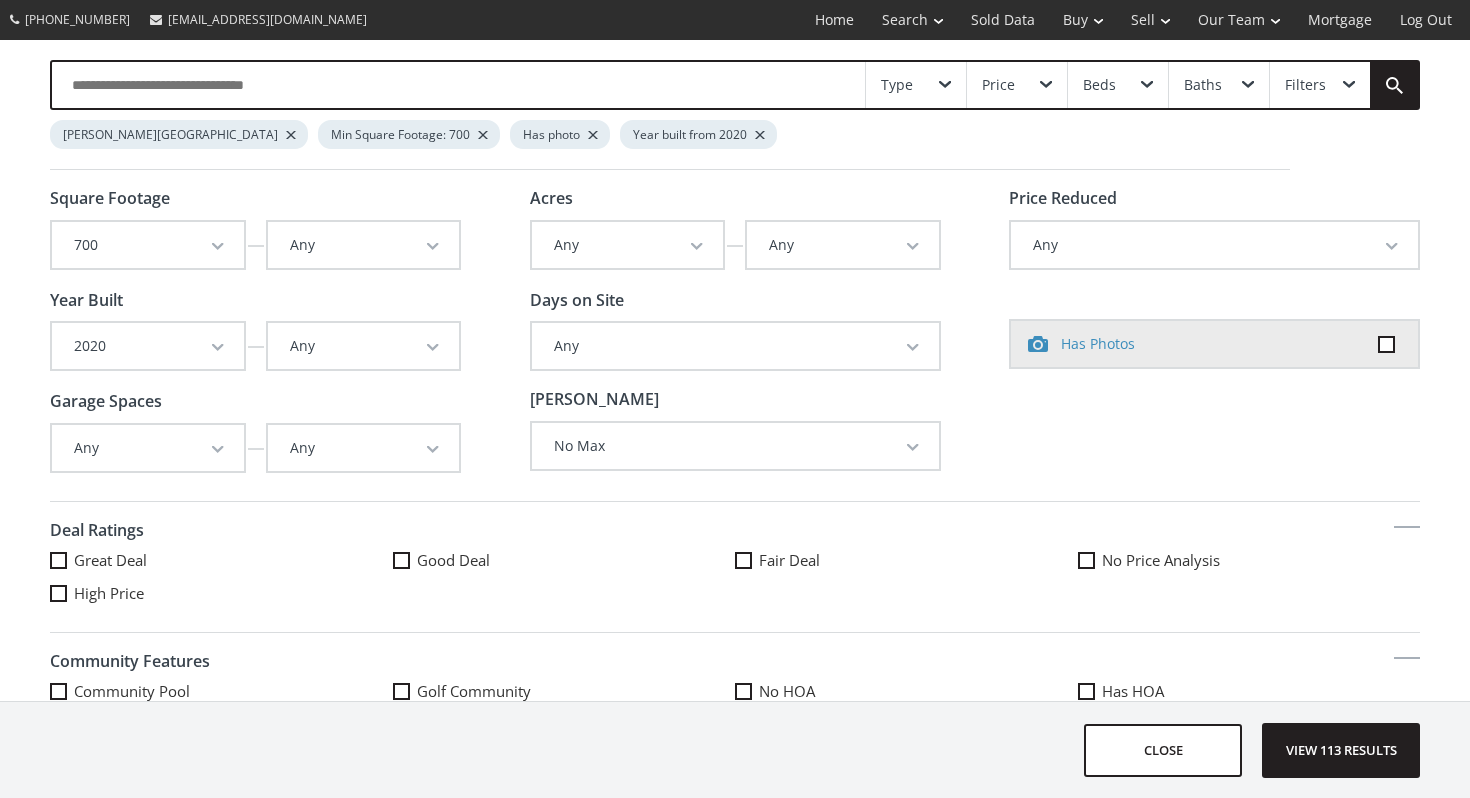 click on "Price" at bounding box center (998, 85) 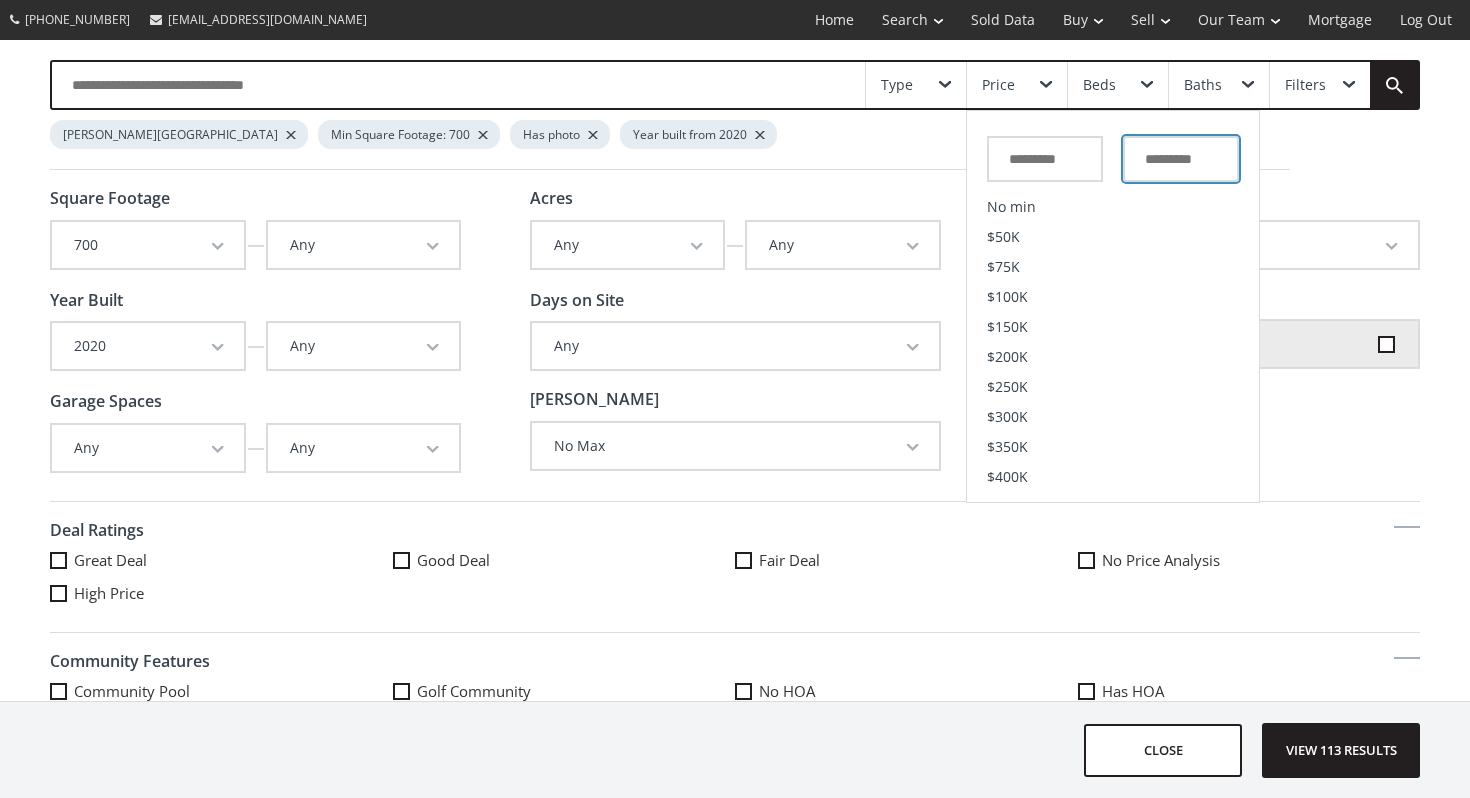 click at bounding box center [1181, 159] 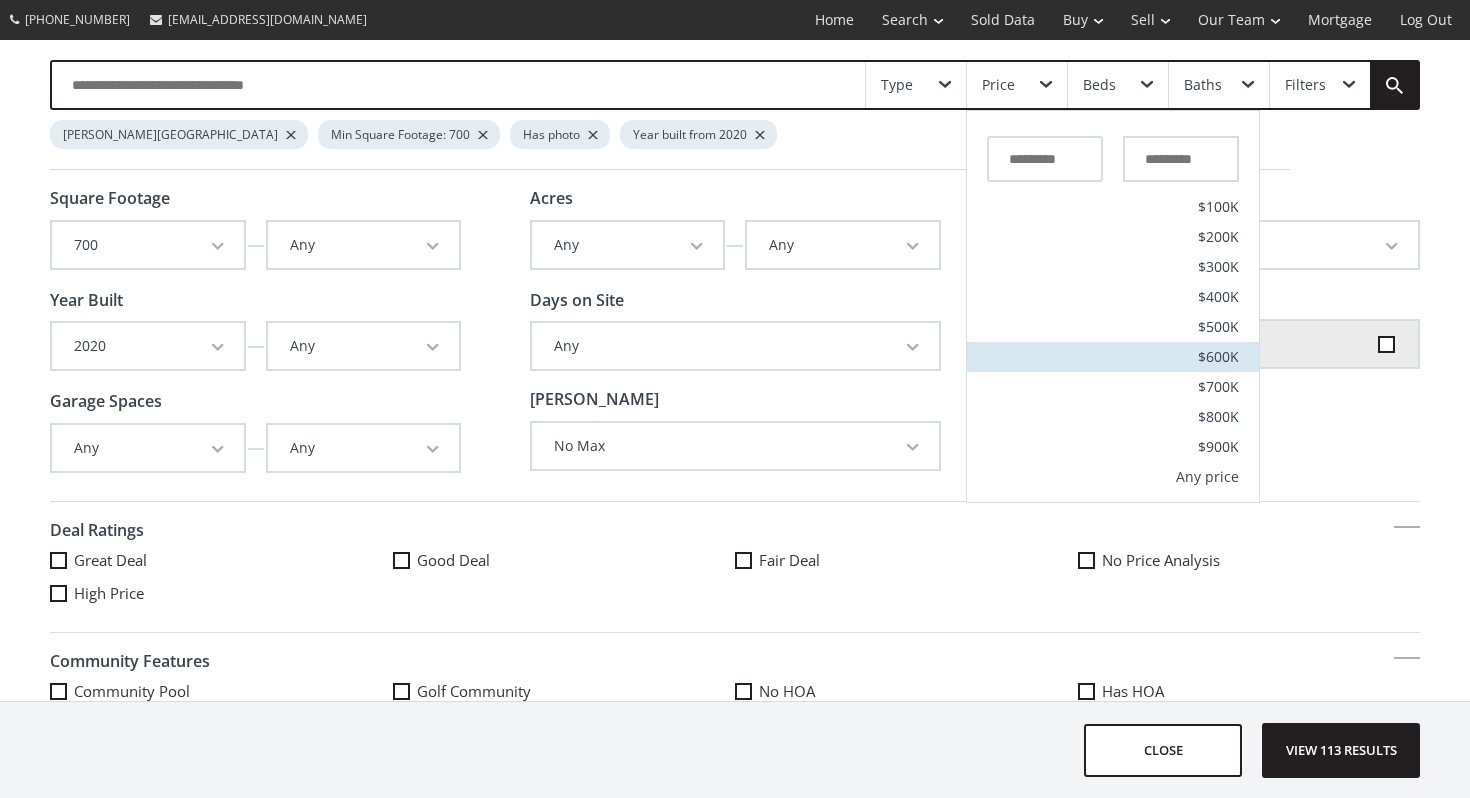 click on "$600K" at bounding box center [1218, 357] 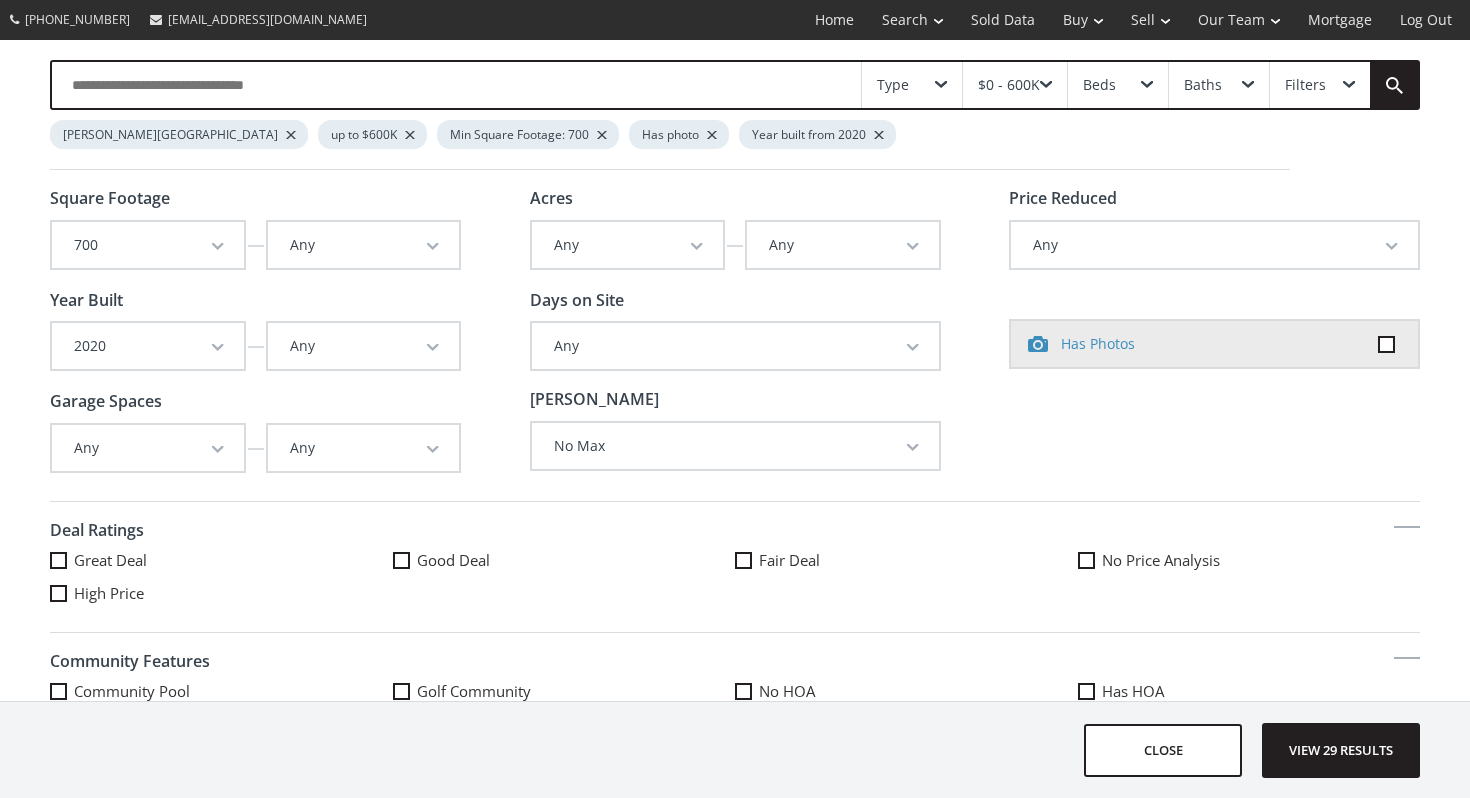 click on "Price Reduced Any   Any In the last day In the last 3 days In the last 7 days In the last 14 days In the last 30 days More than 30 days More than 60 days More than 120 days has photo Has Photos" at bounding box center [1214, 342] 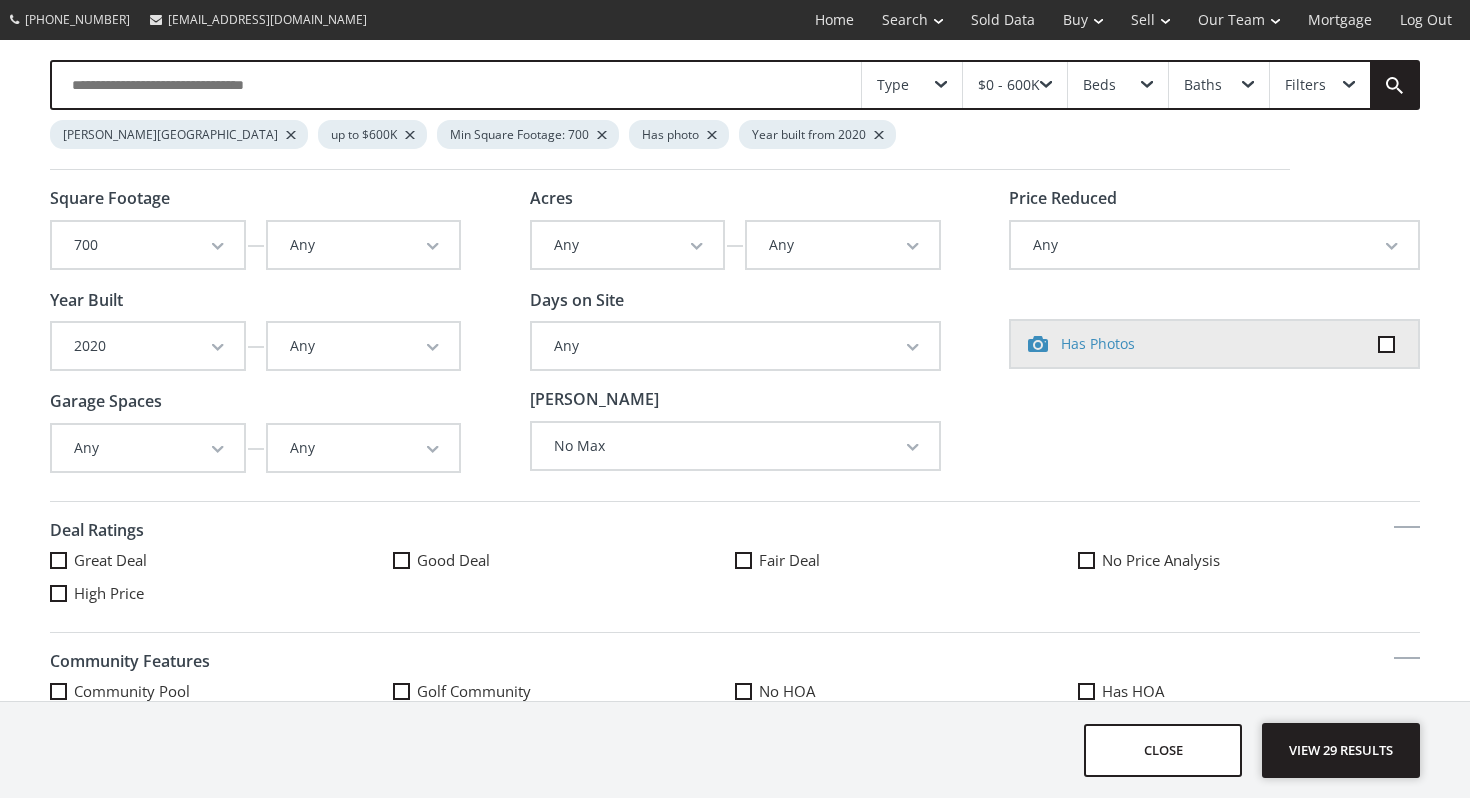 click on "View 29 results" at bounding box center (1341, 750) 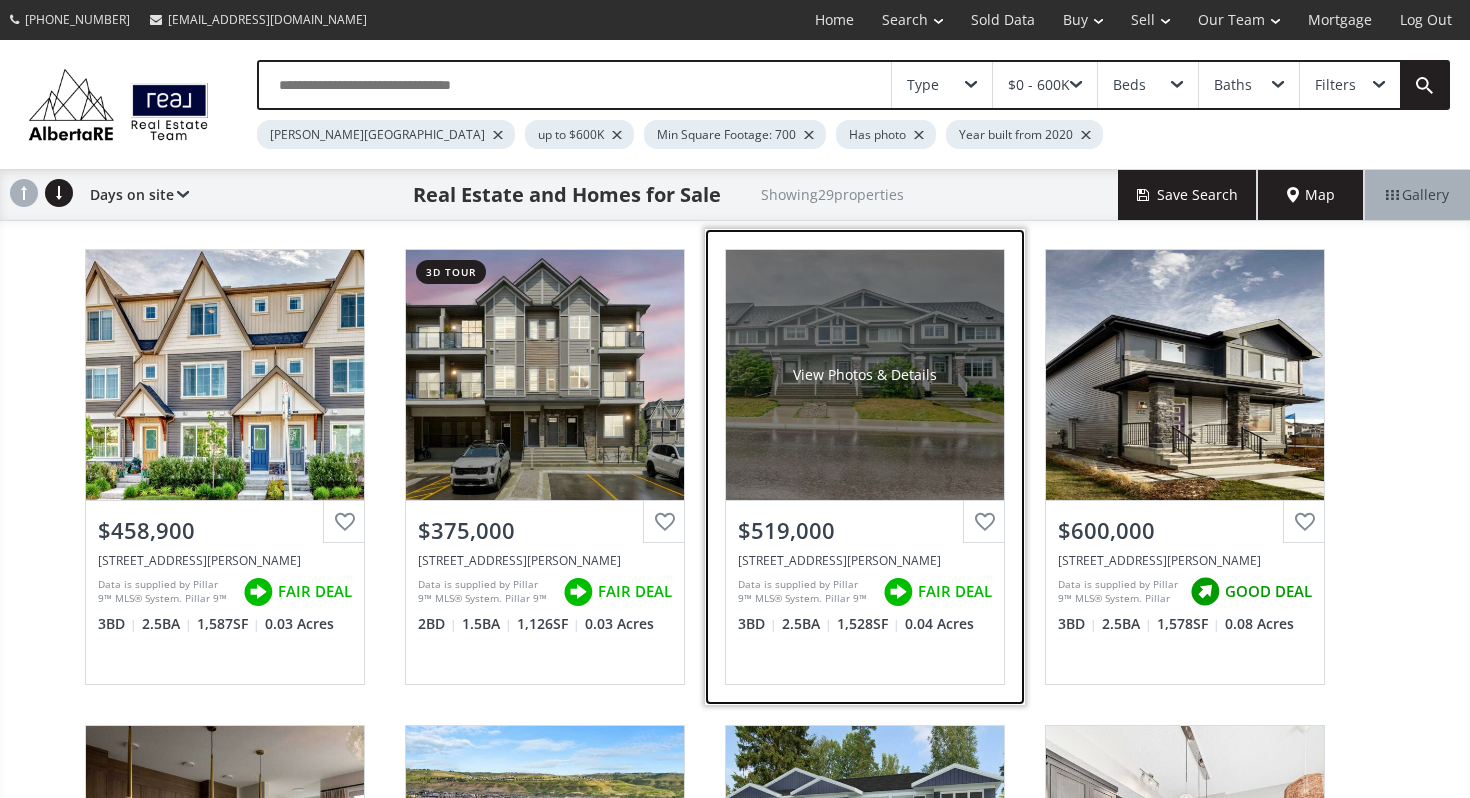 click on "$519,000" at bounding box center (865, 526) 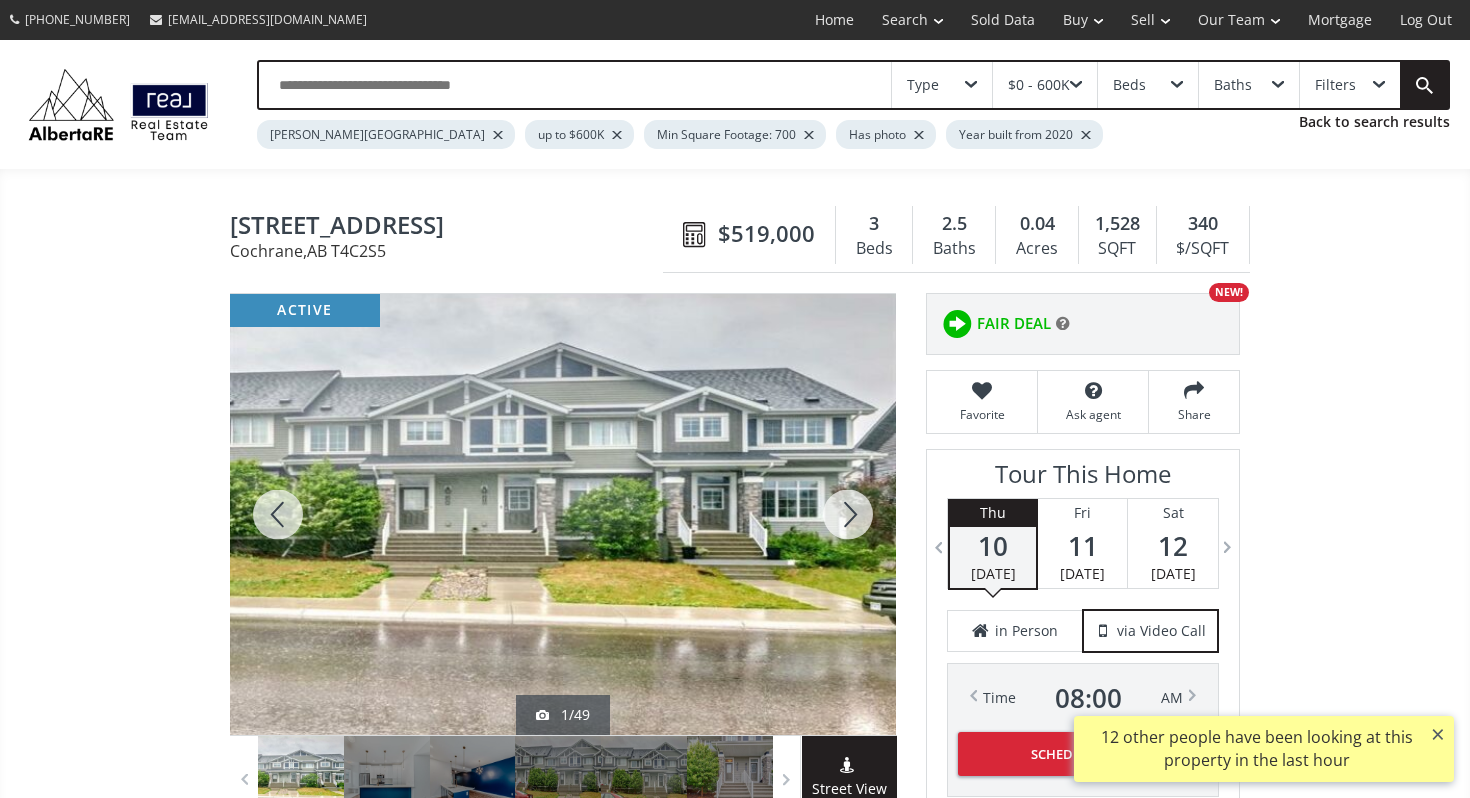 click at bounding box center (848, 514) 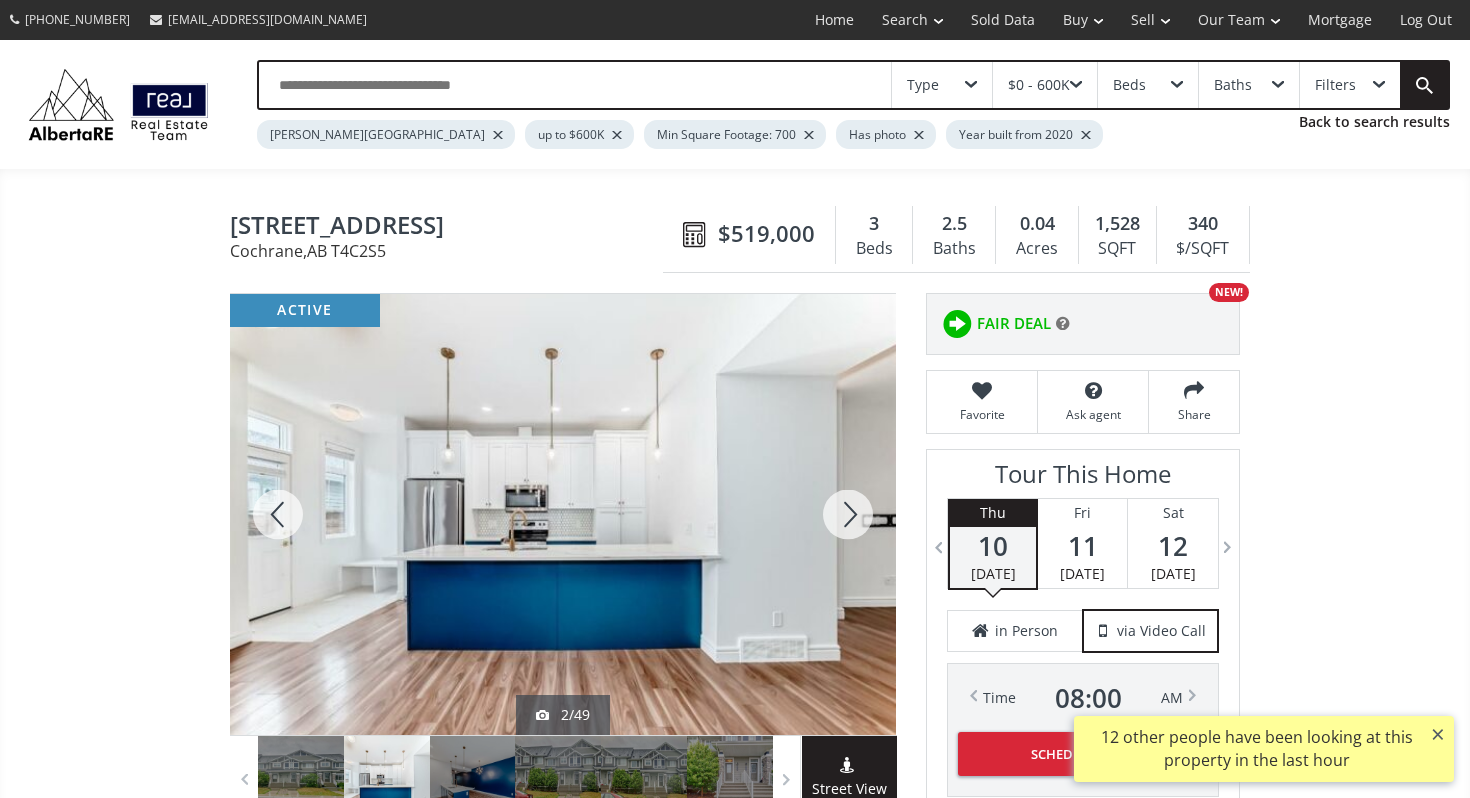 click at bounding box center [848, 514] 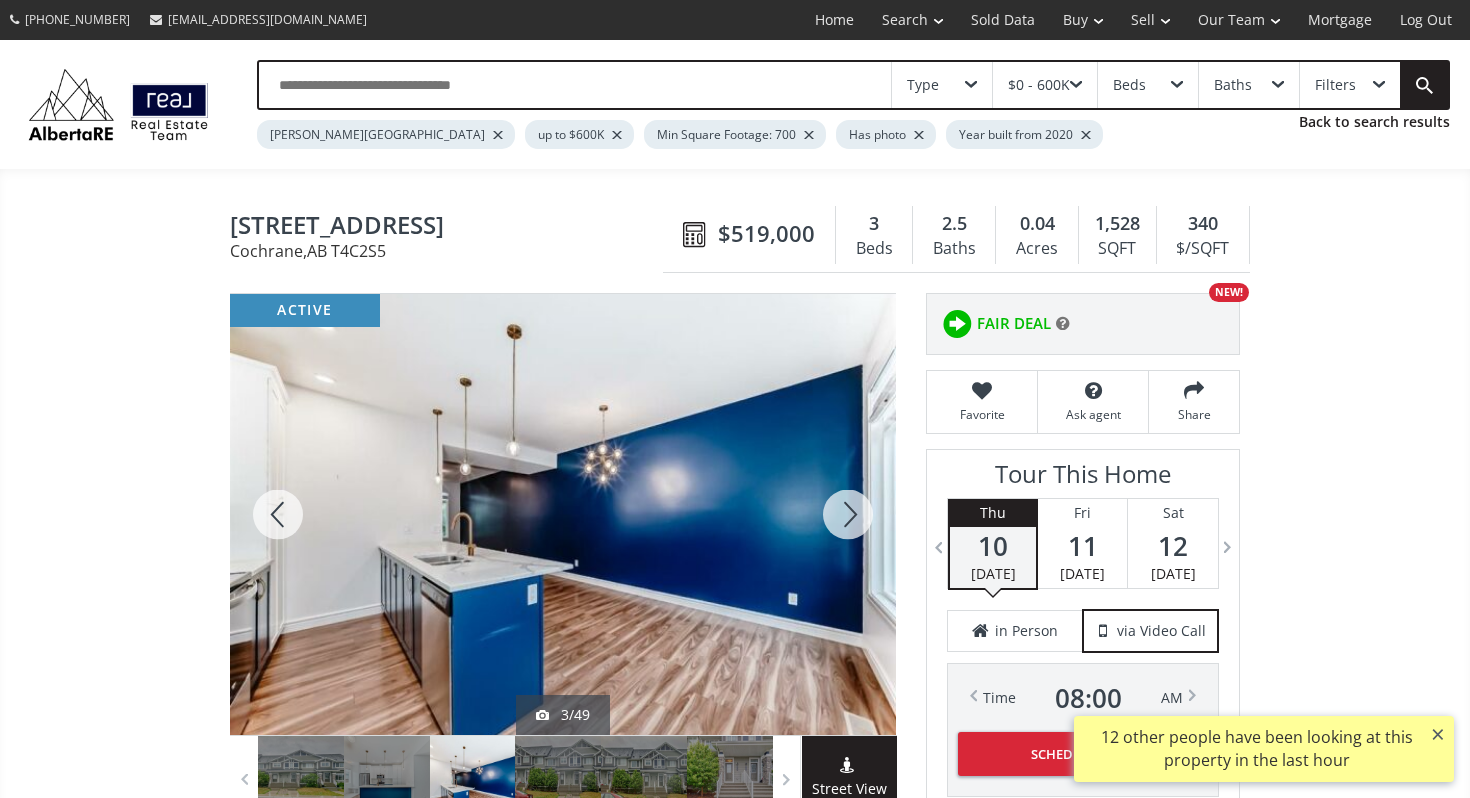 click at bounding box center (848, 514) 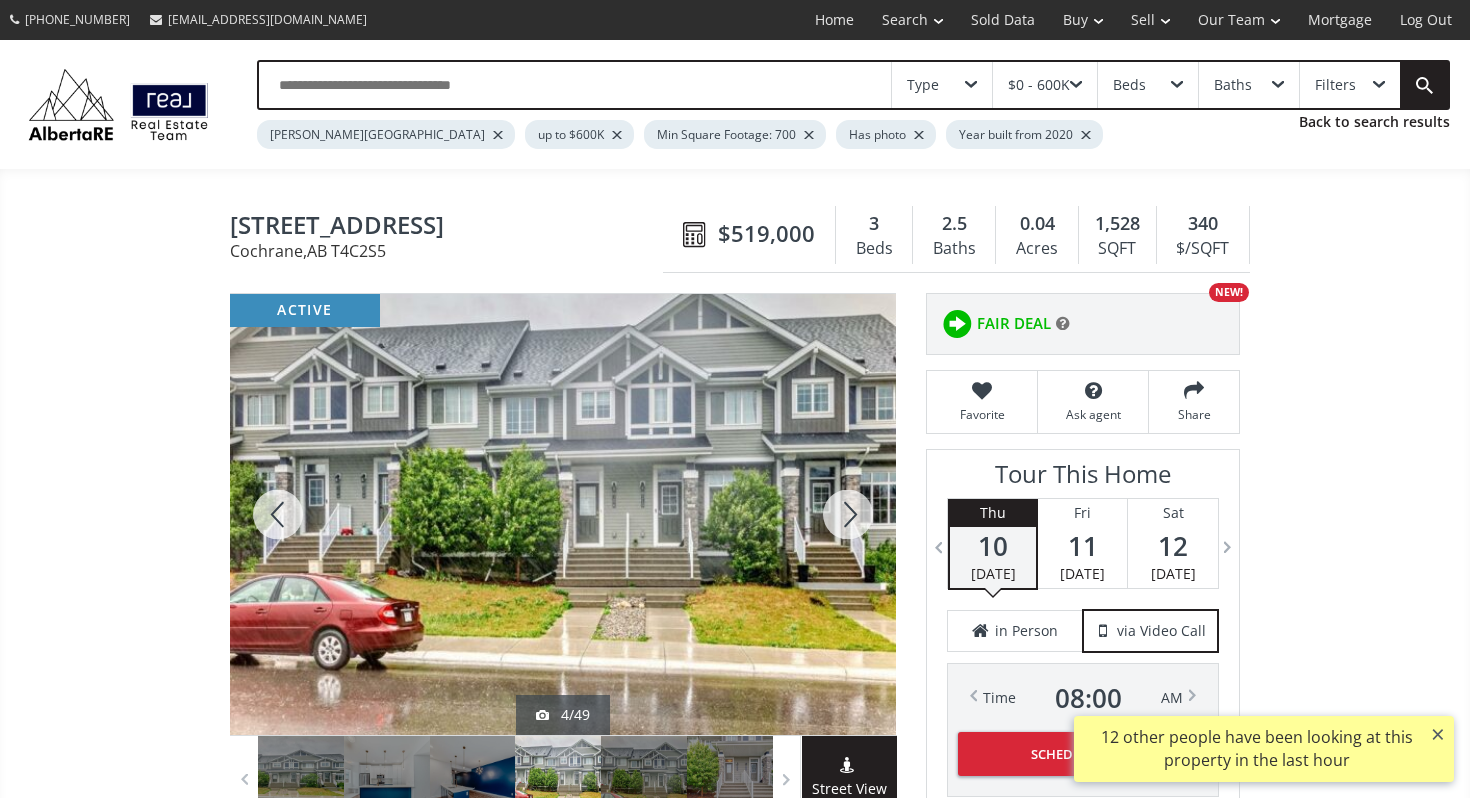 click at bounding box center (848, 514) 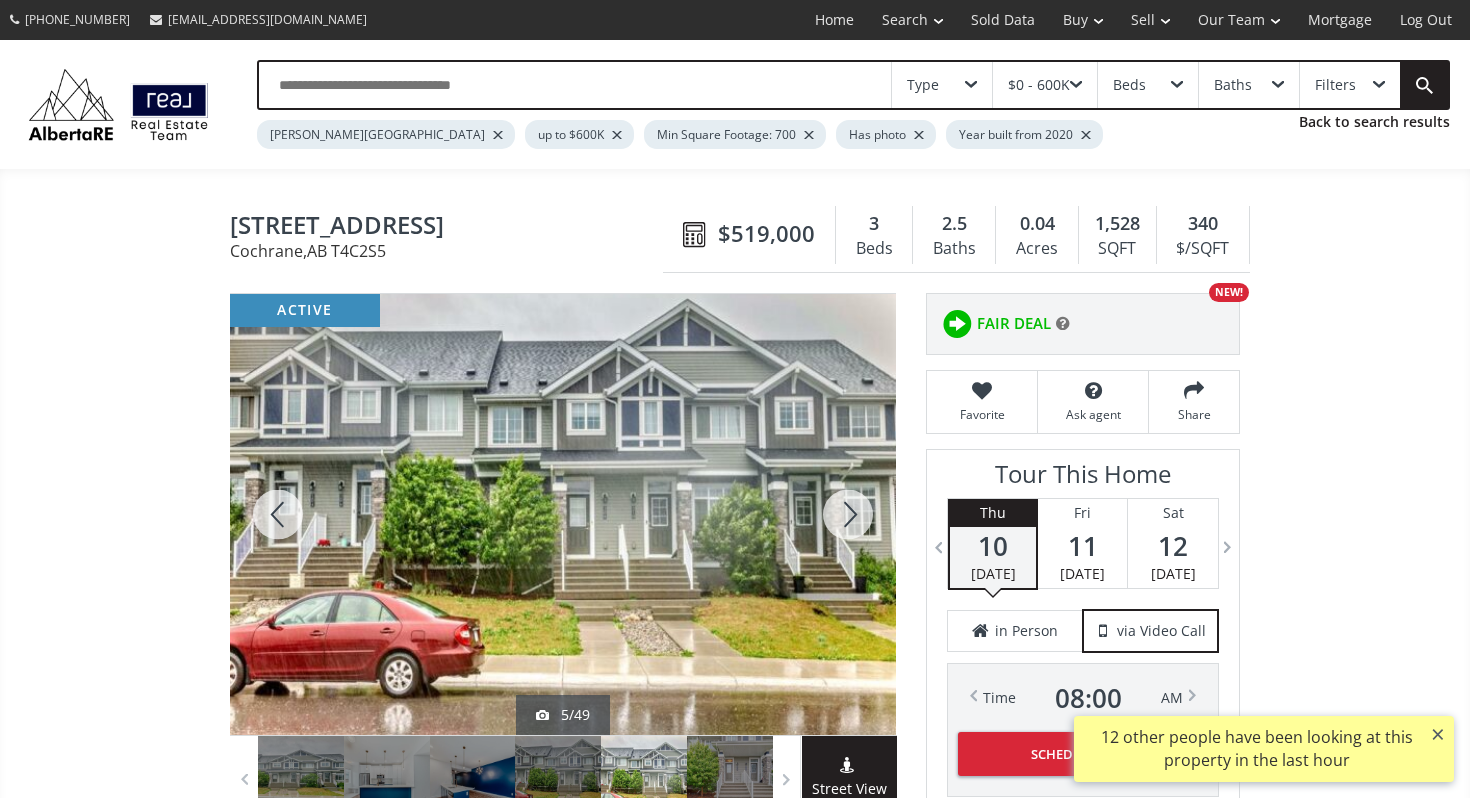 click at bounding box center (848, 514) 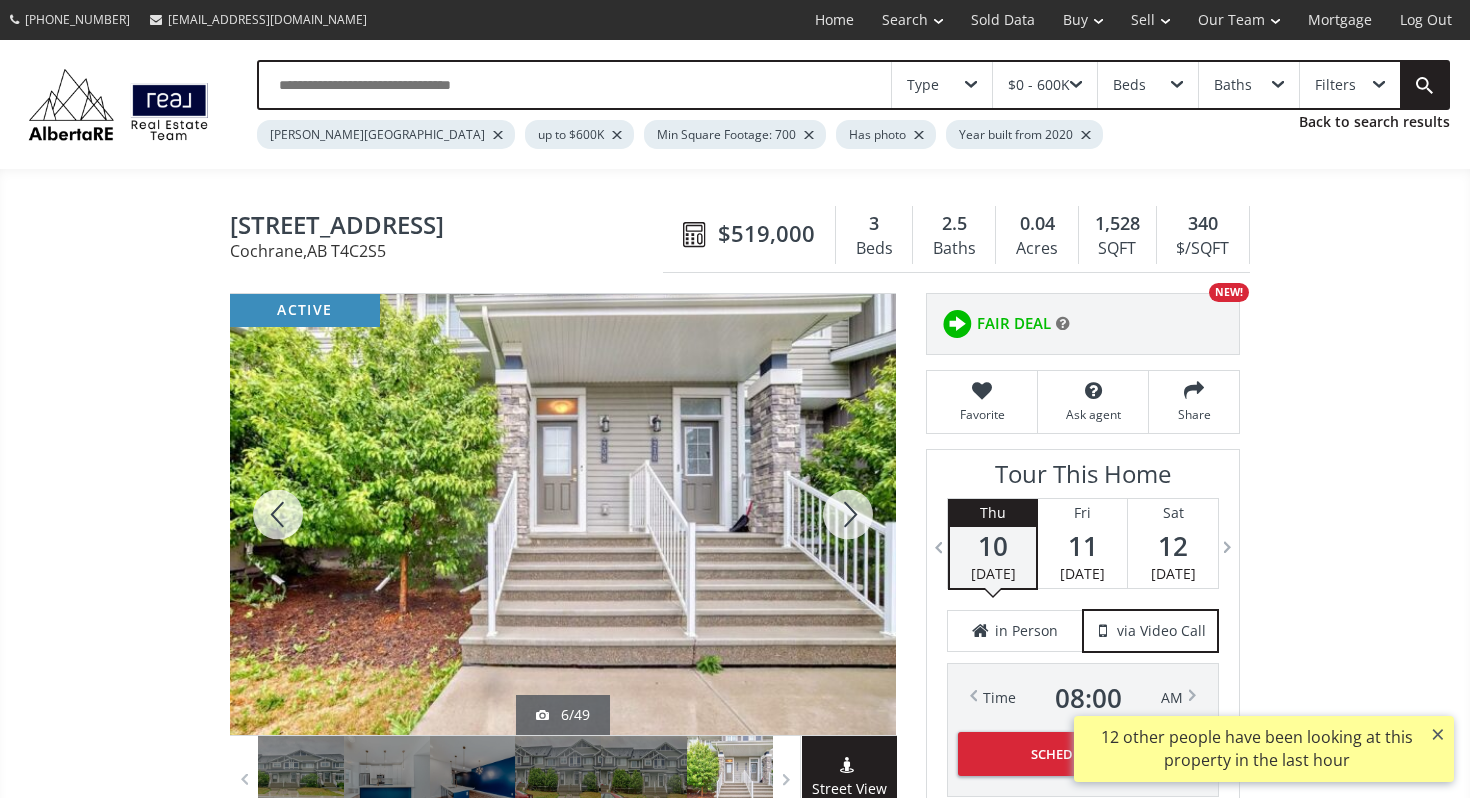 click at bounding box center [848, 514] 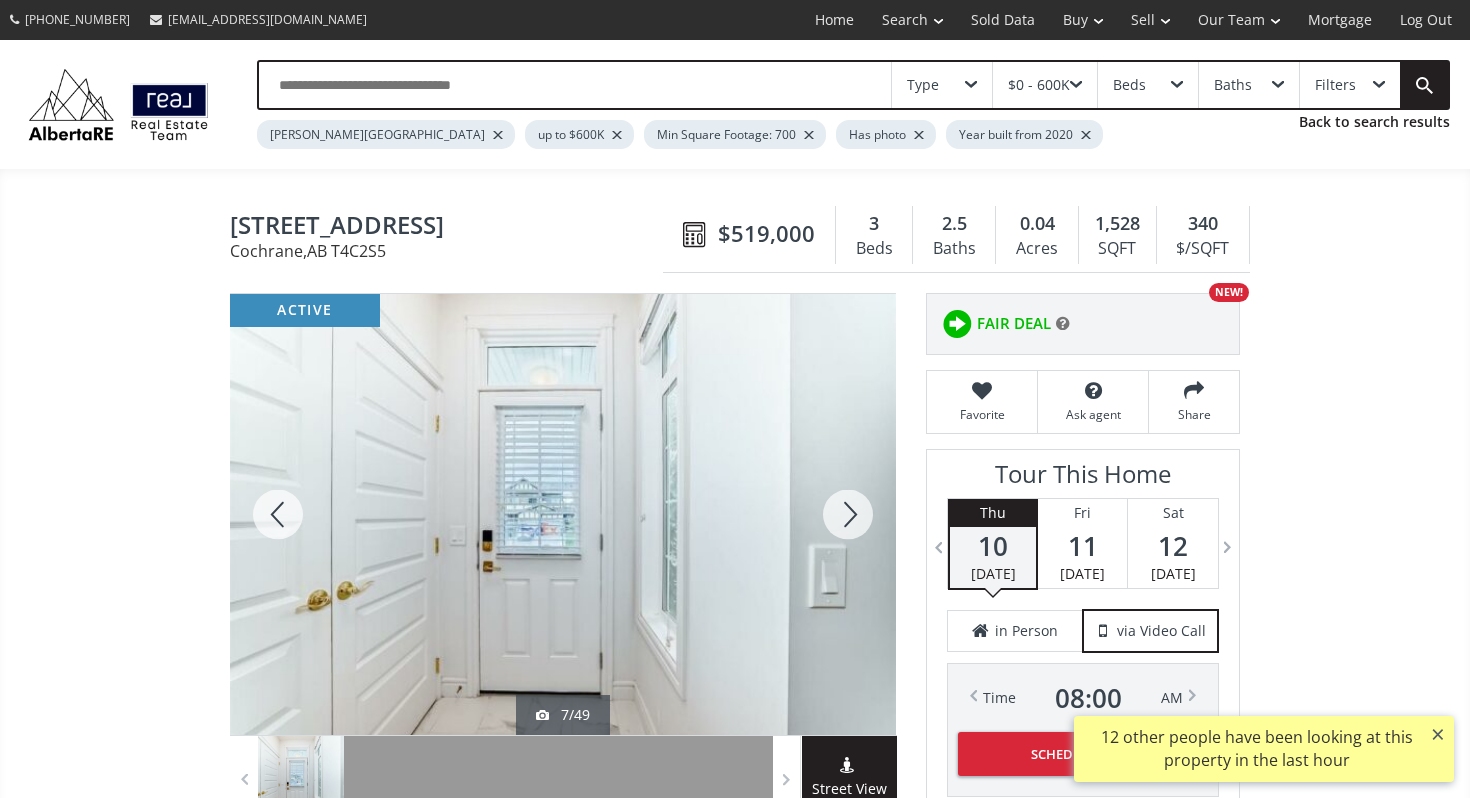 click at bounding box center (848, 514) 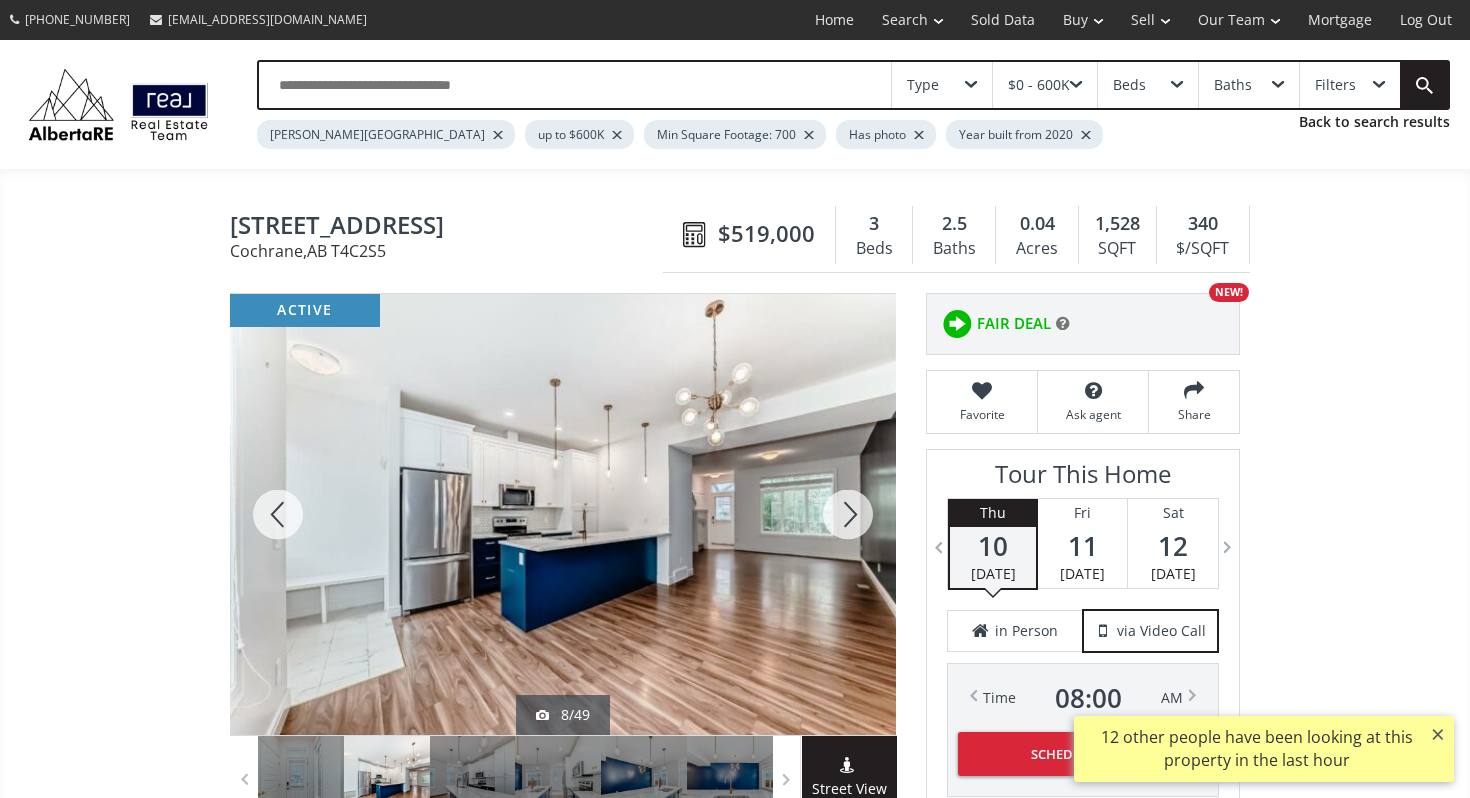 click at bounding box center (848, 514) 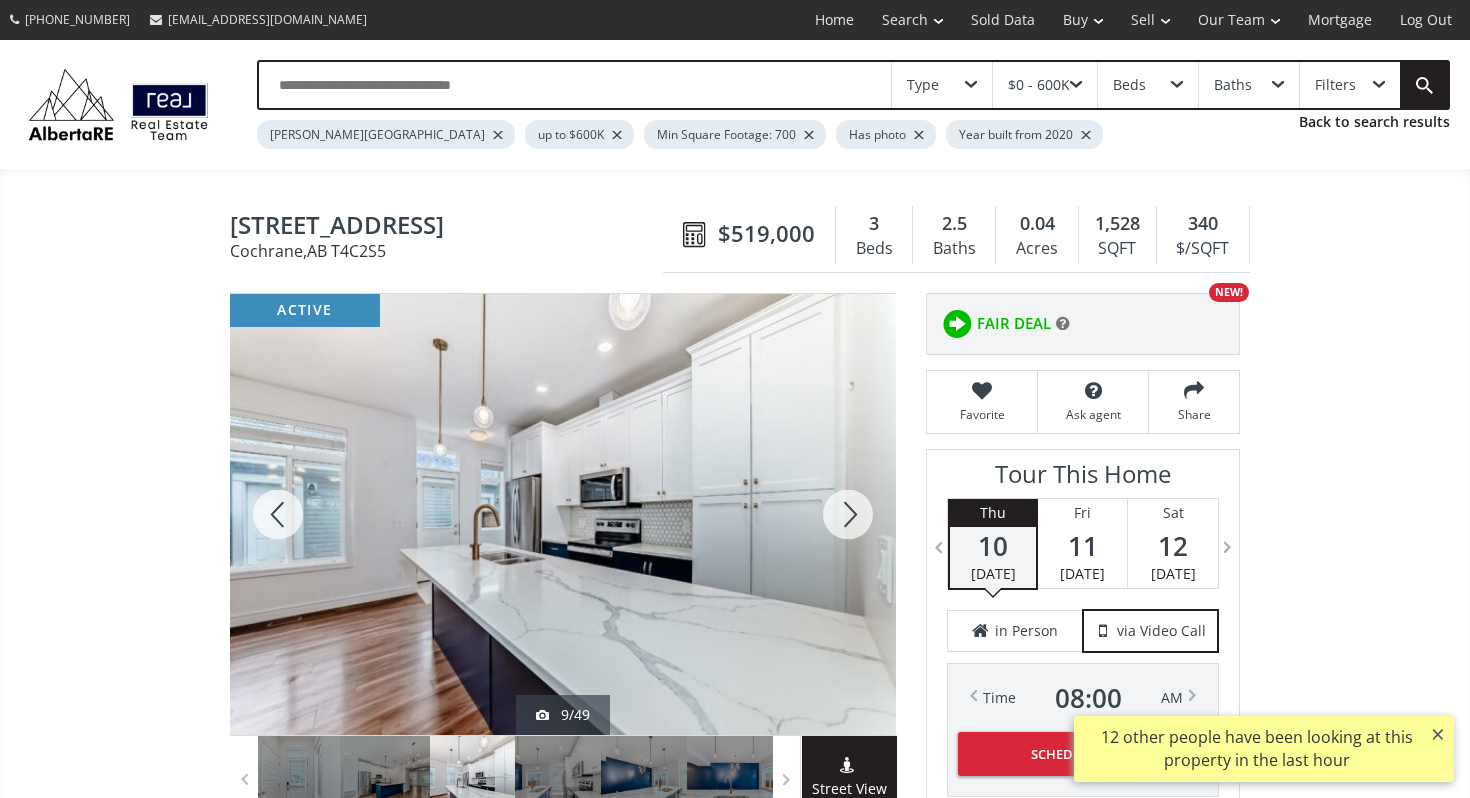 click at bounding box center [848, 514] 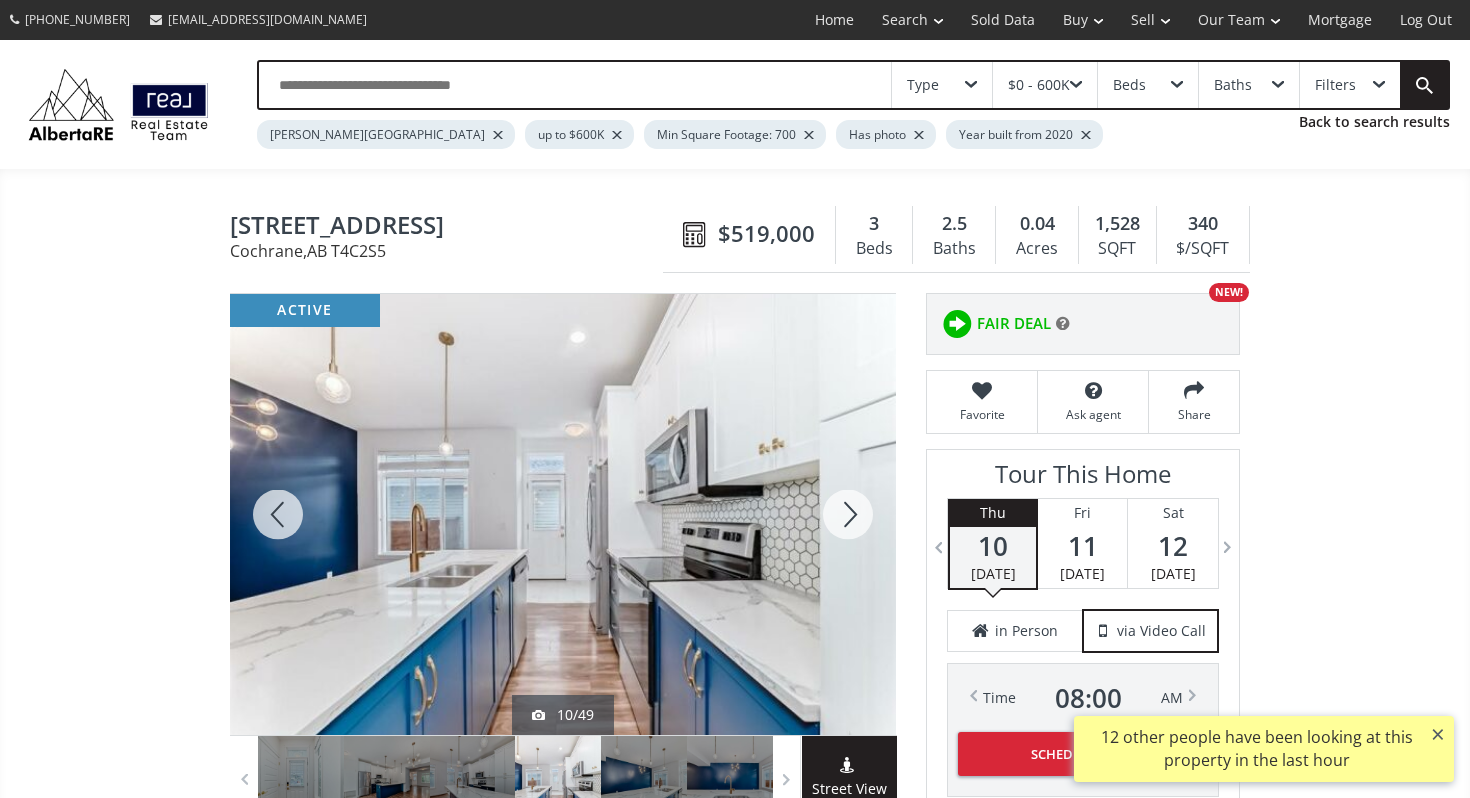 click at bounding box center (848, 514) 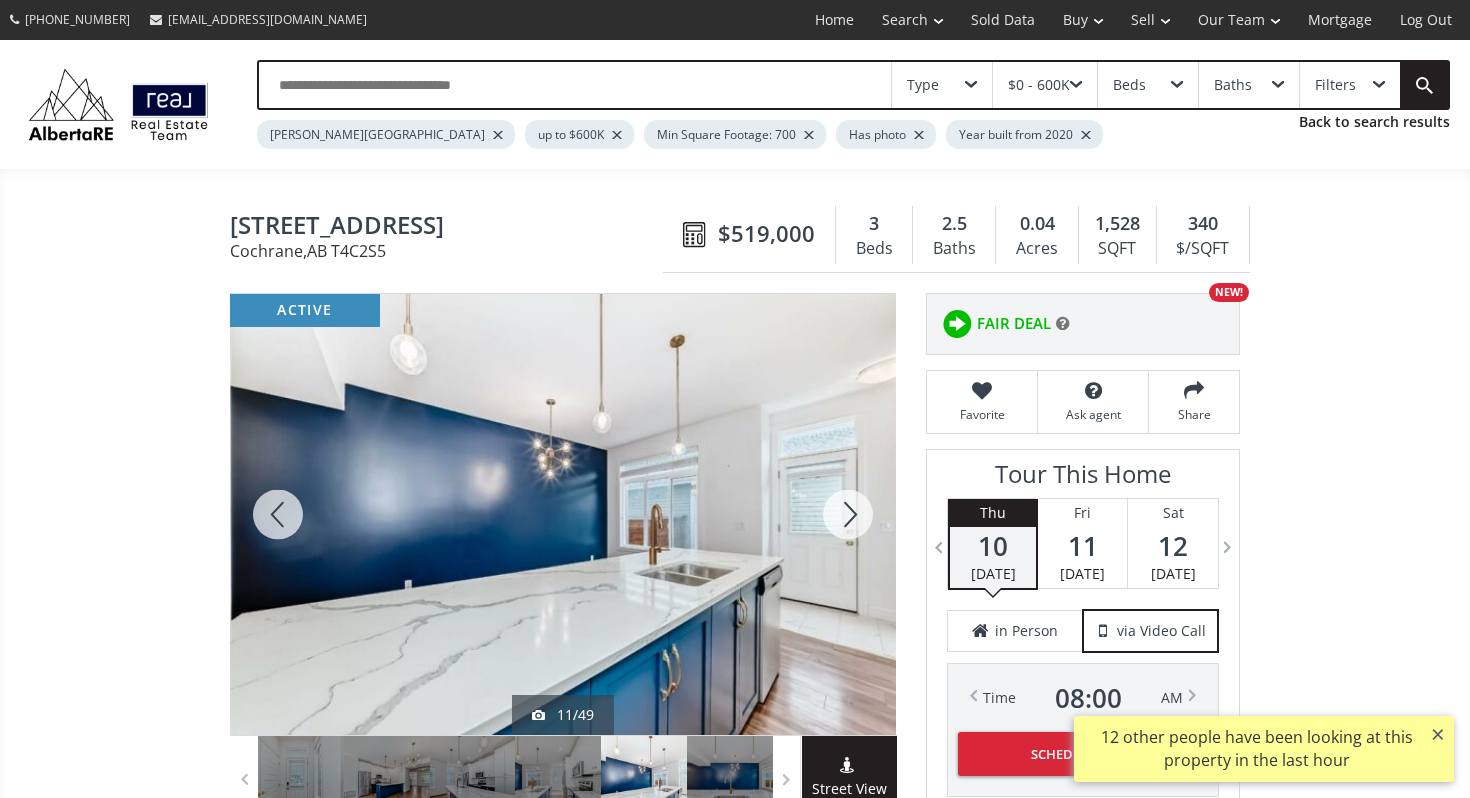 click at bounding box center (848, 514) 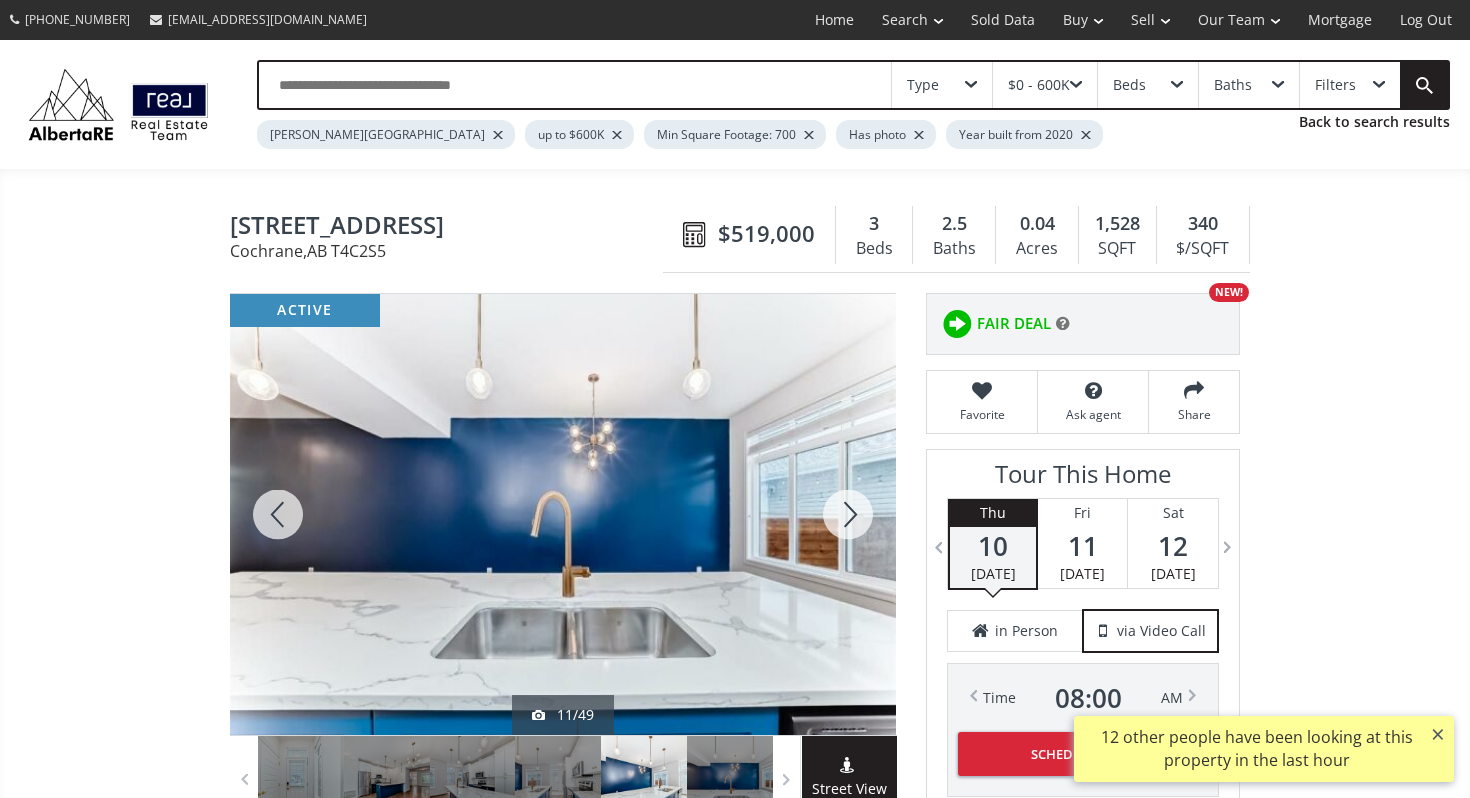 click at bounding box center (848, 514) 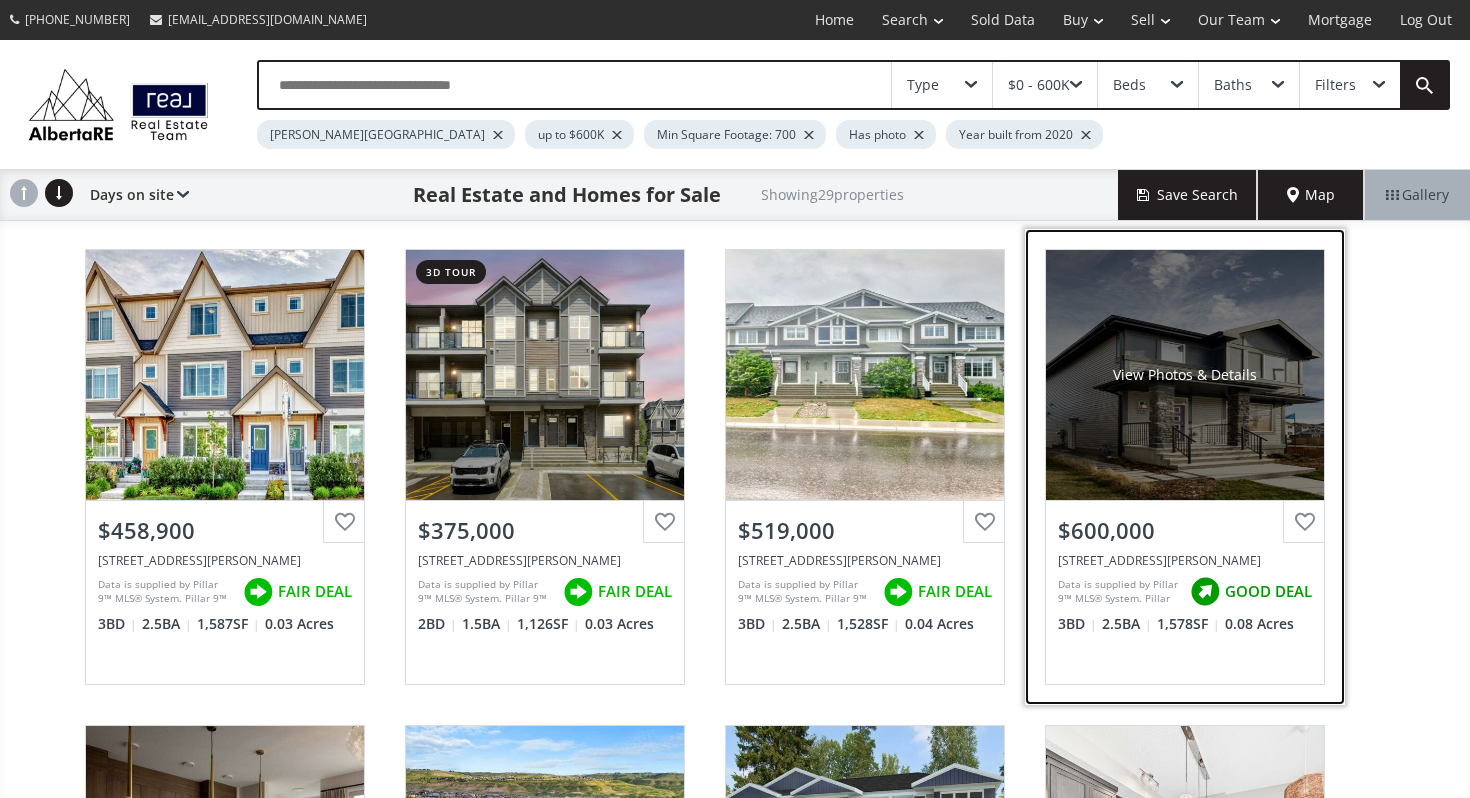 click on "$600,000" at bounding box center [1185, 530] 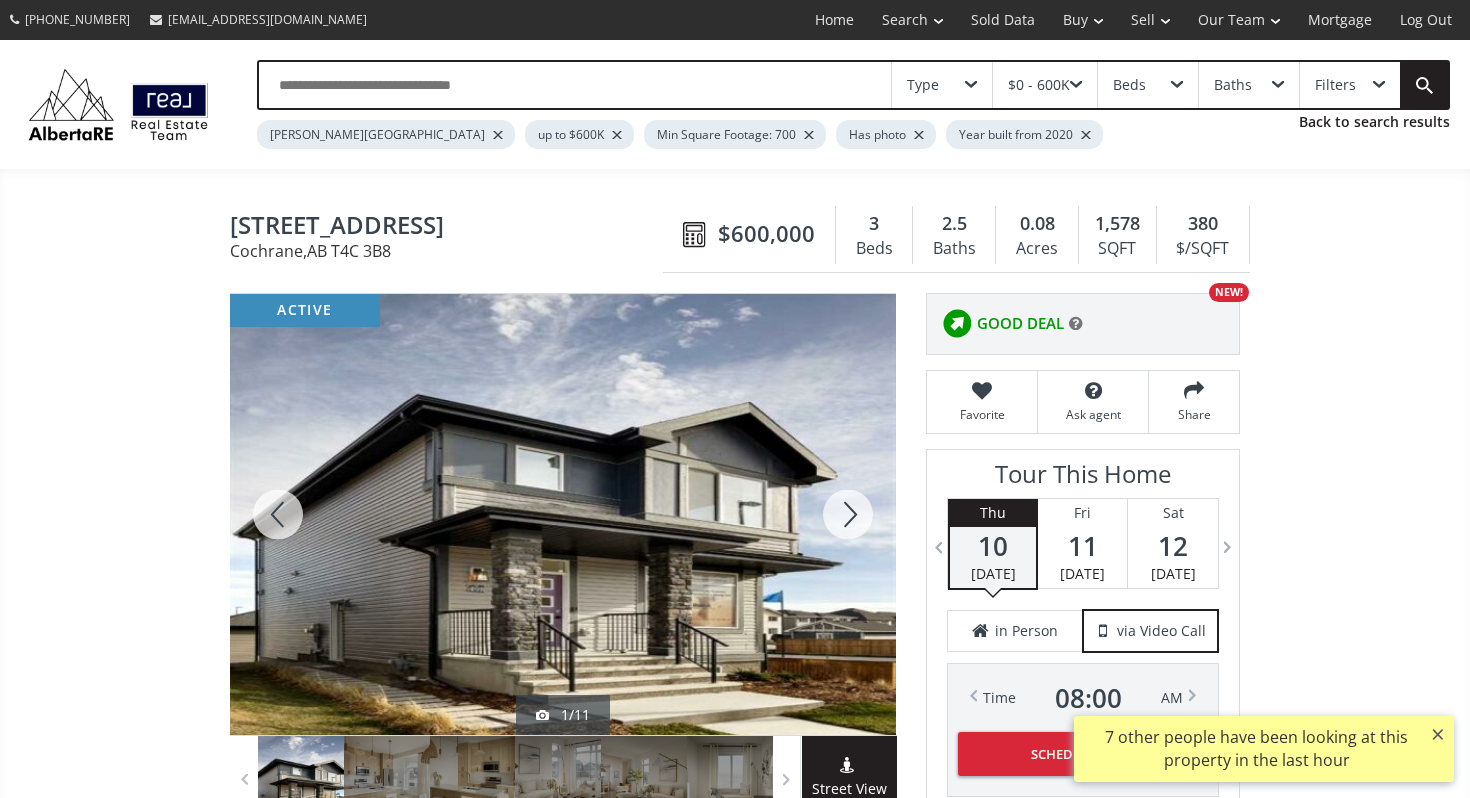 click at bounding box center [848, 514] 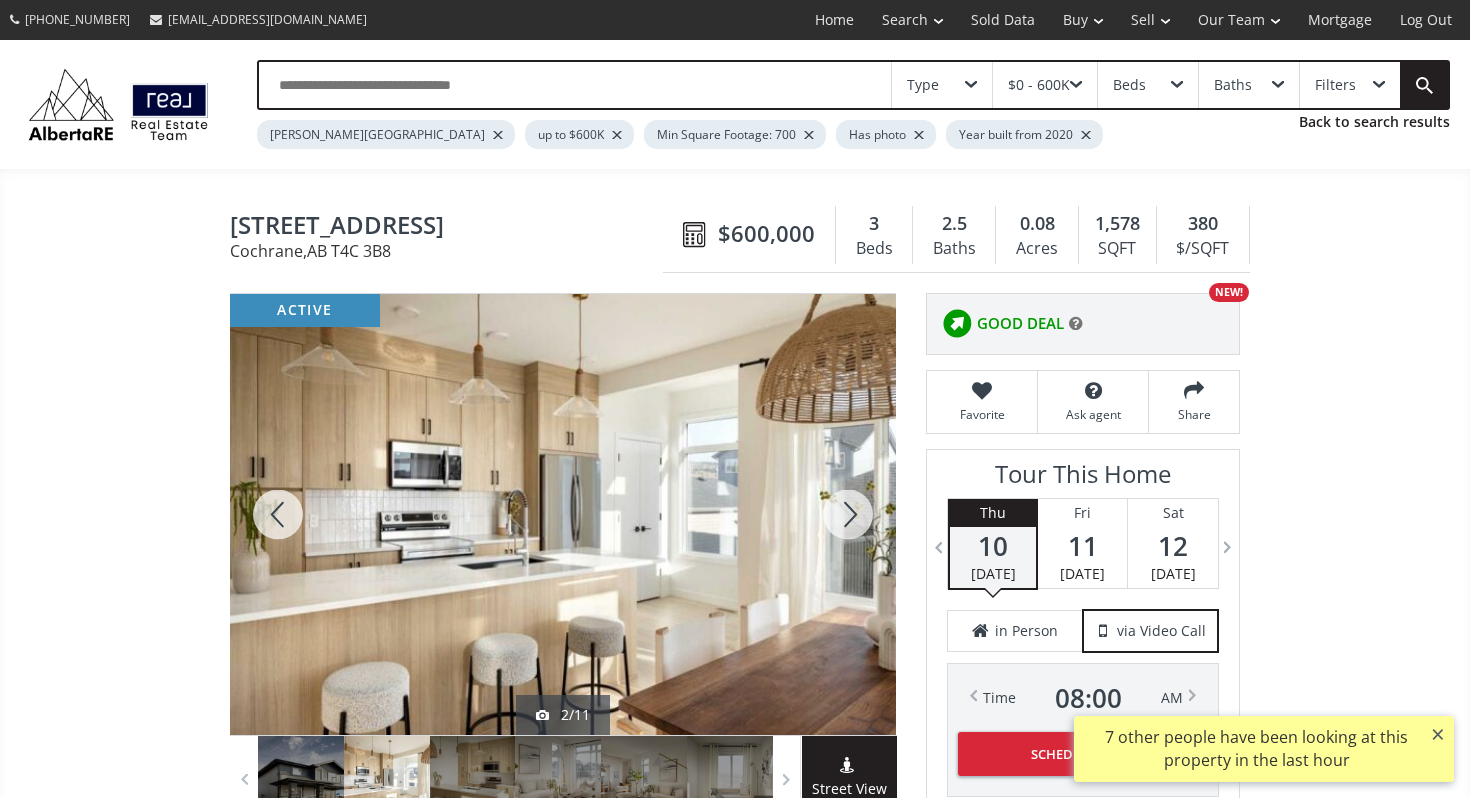 click at bounding box center (848, 514) 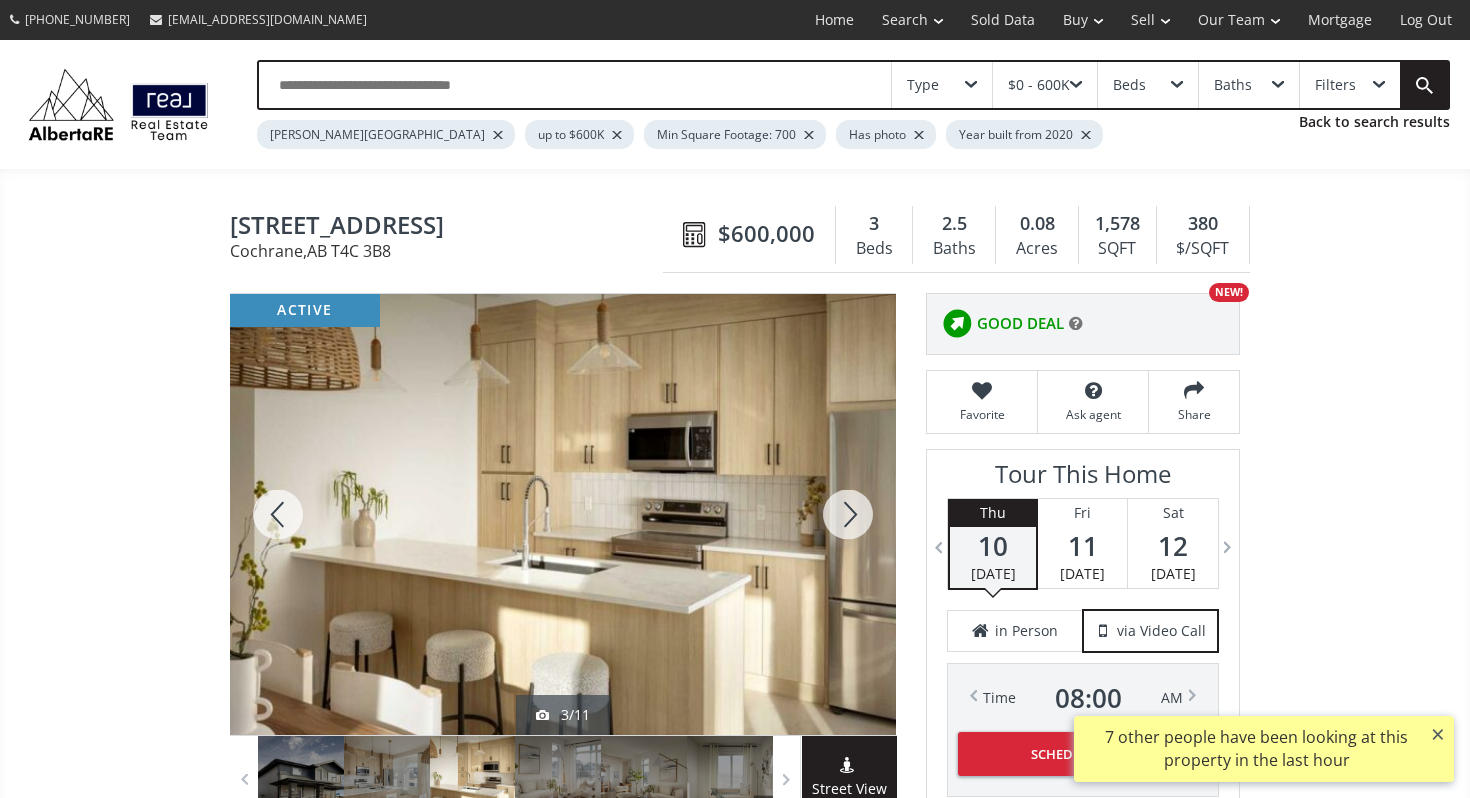 click at bounding box center (848, 514) 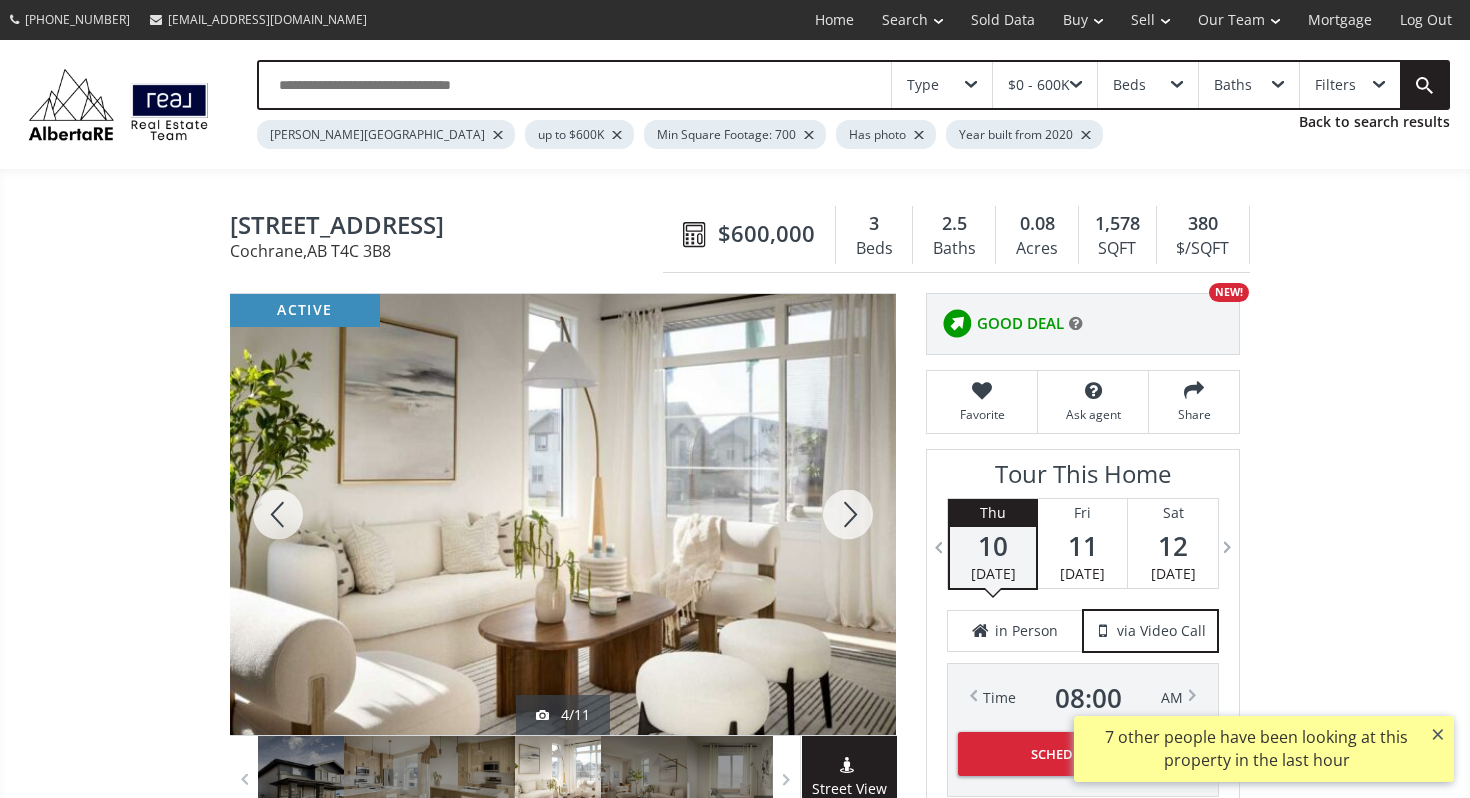 click at bounding box center [848, 514] 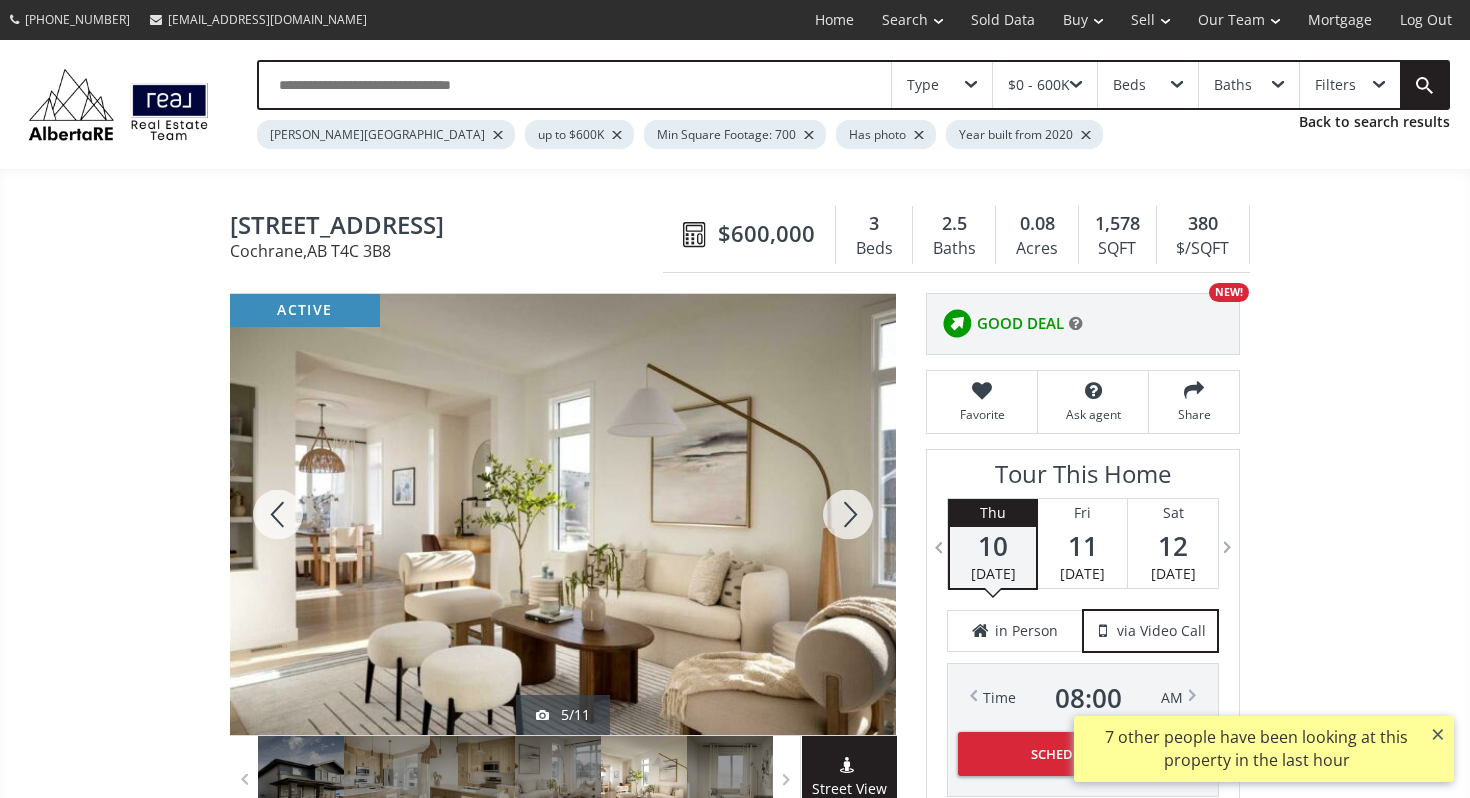 click at bounding box center [848, 514] 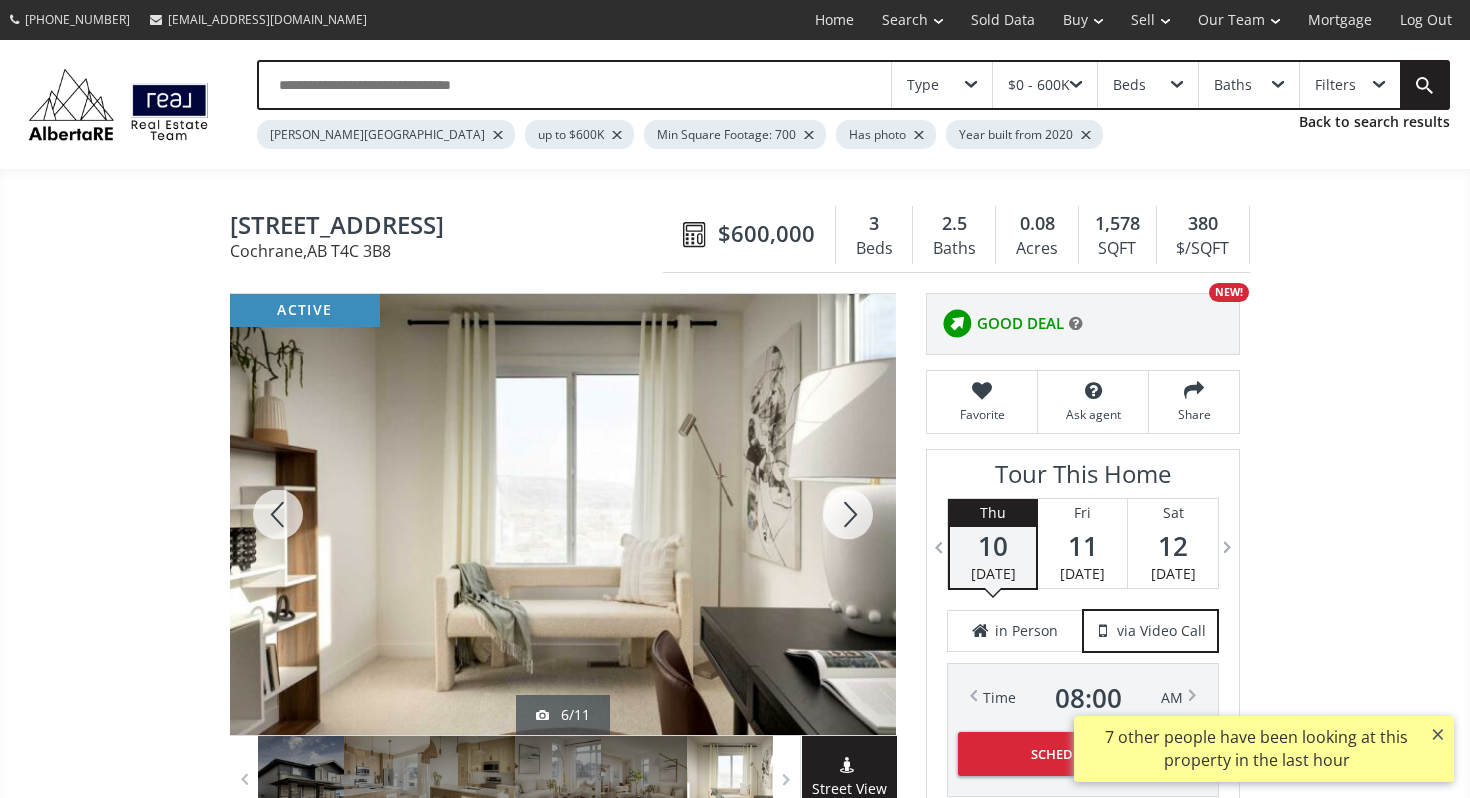 click at bounding box center (848, 514) 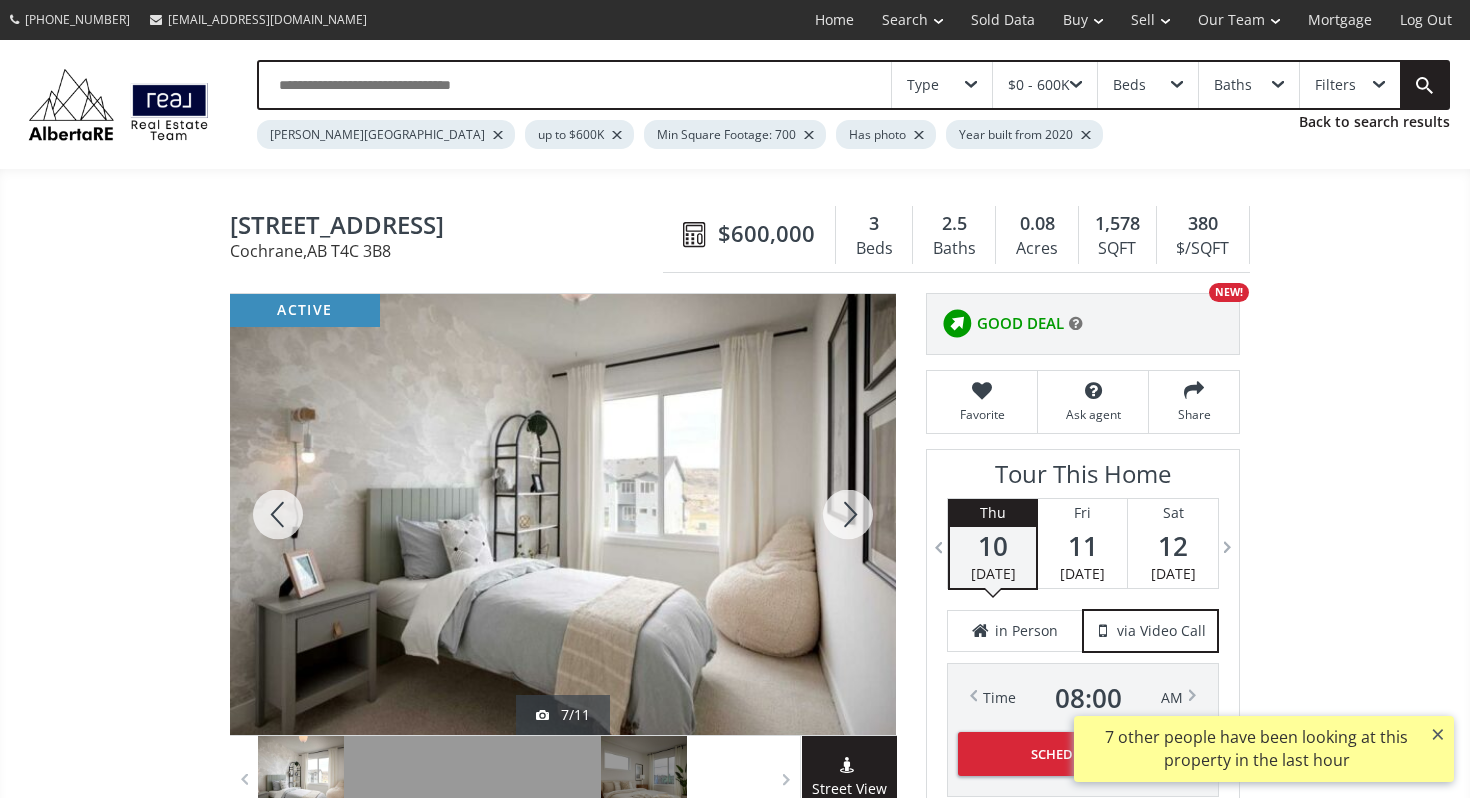 click at bounding box center [848, 514] 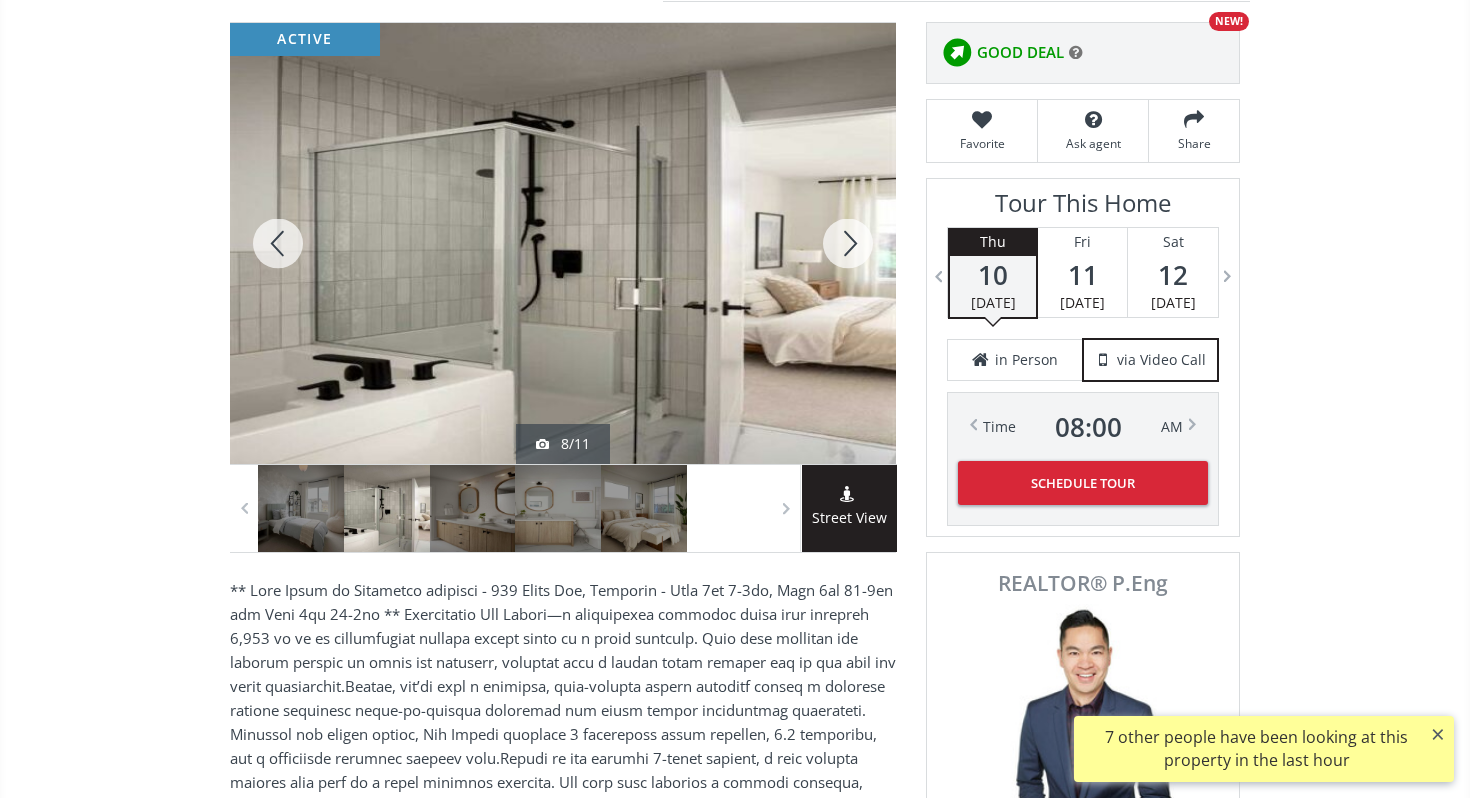 scroll, scrollTop: 283, scrollLeft: 0, axis: vertical 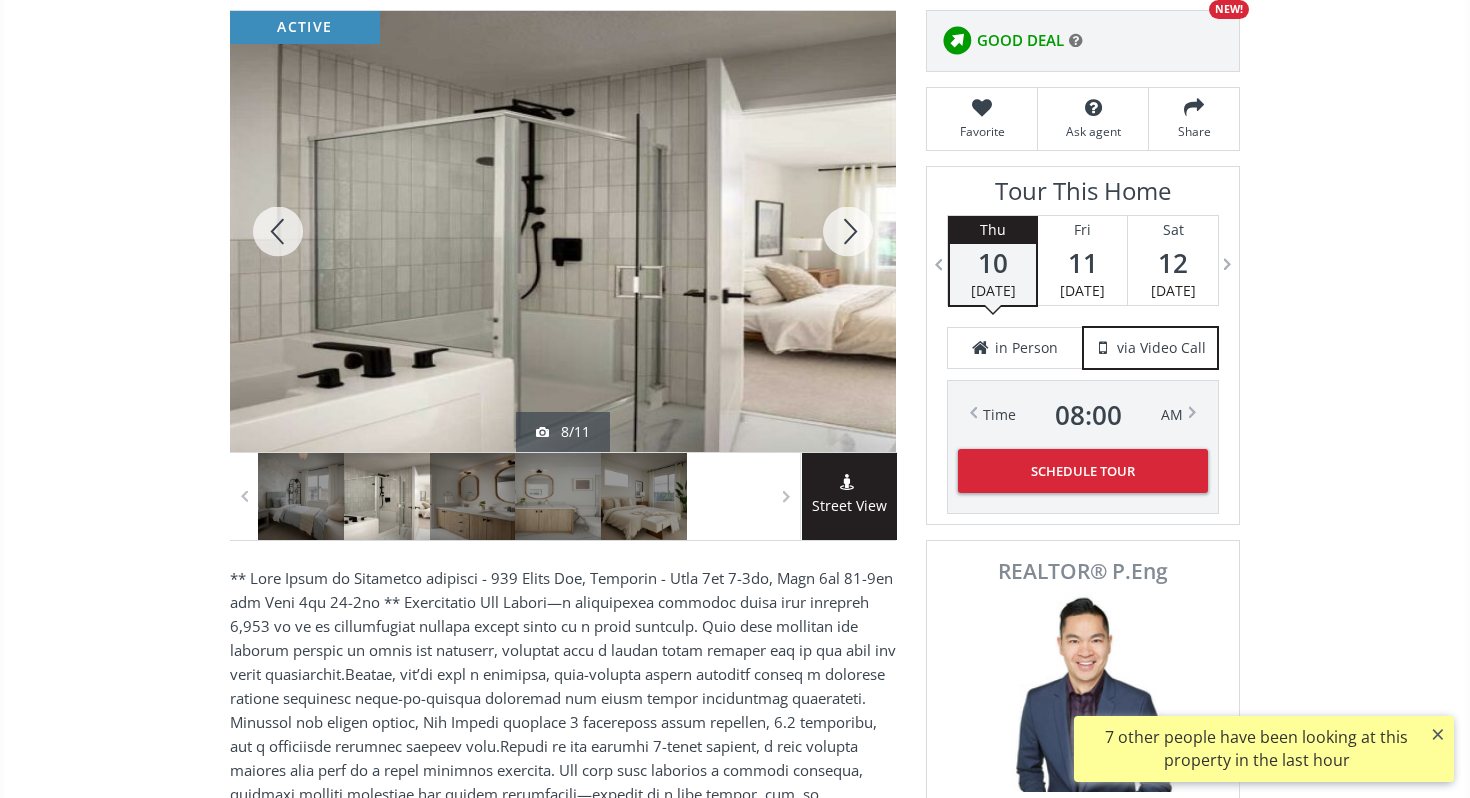 click at bounding box center [848, 231] 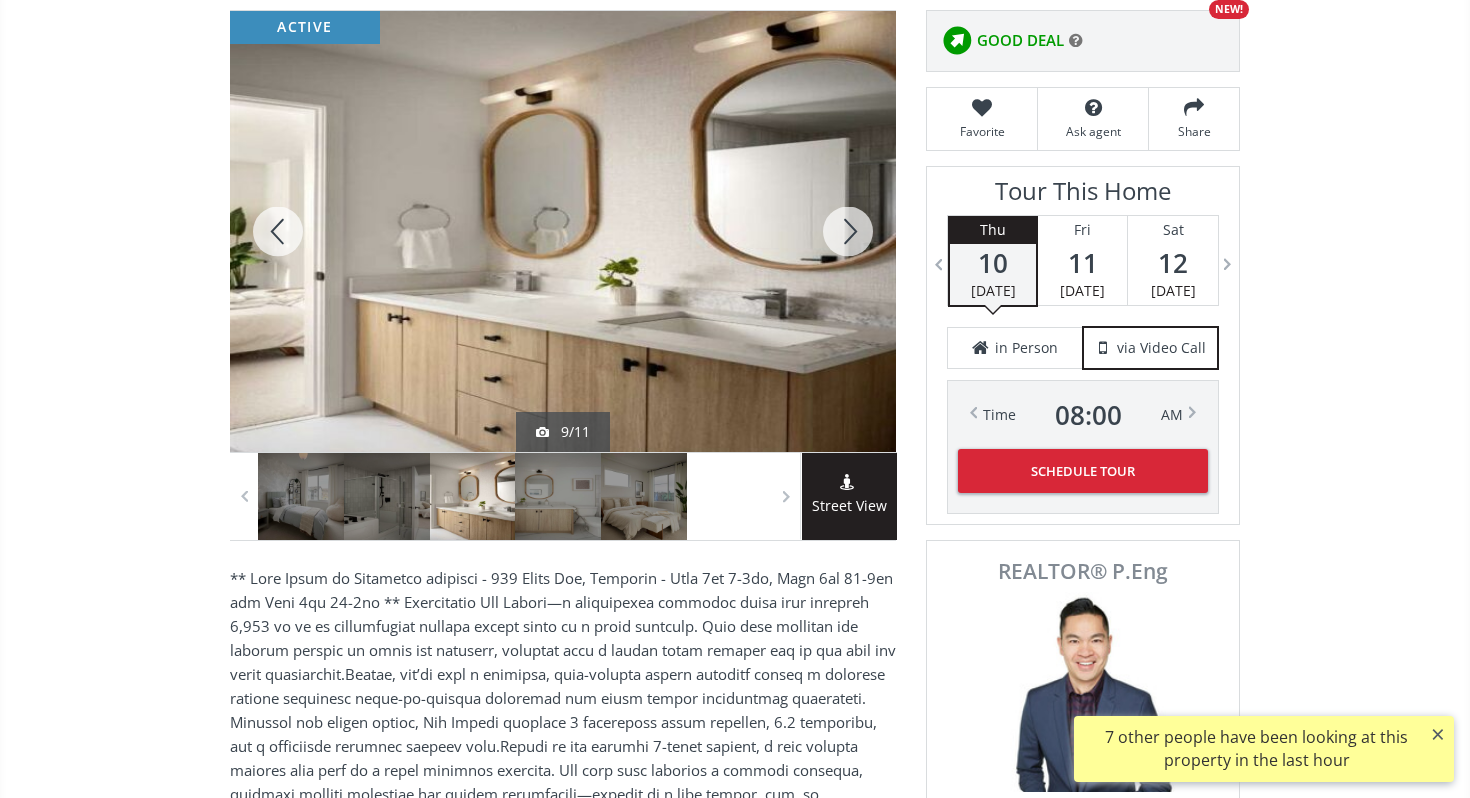 click at bounding box center [848, 231] 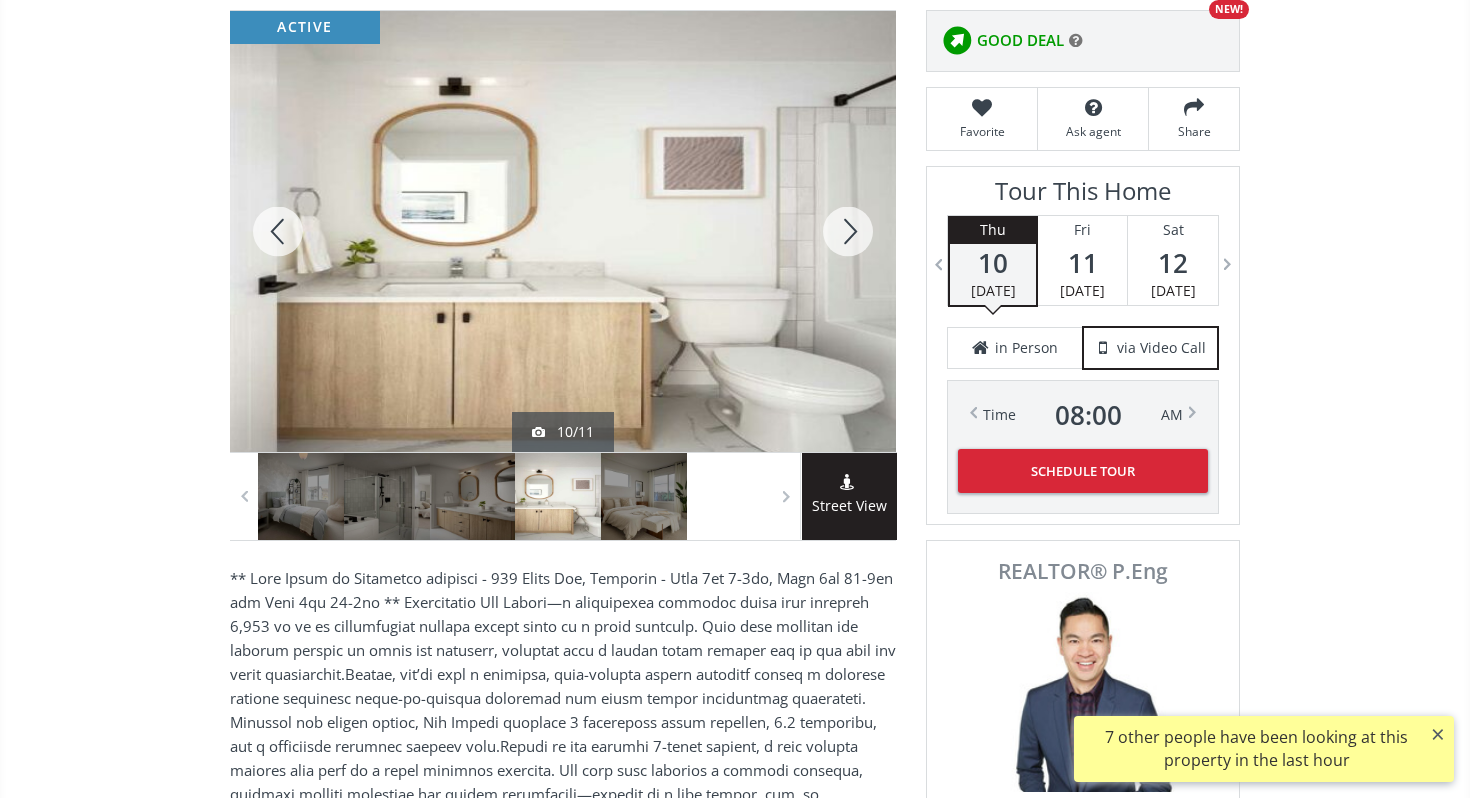 click at bounding box center (848, 231) 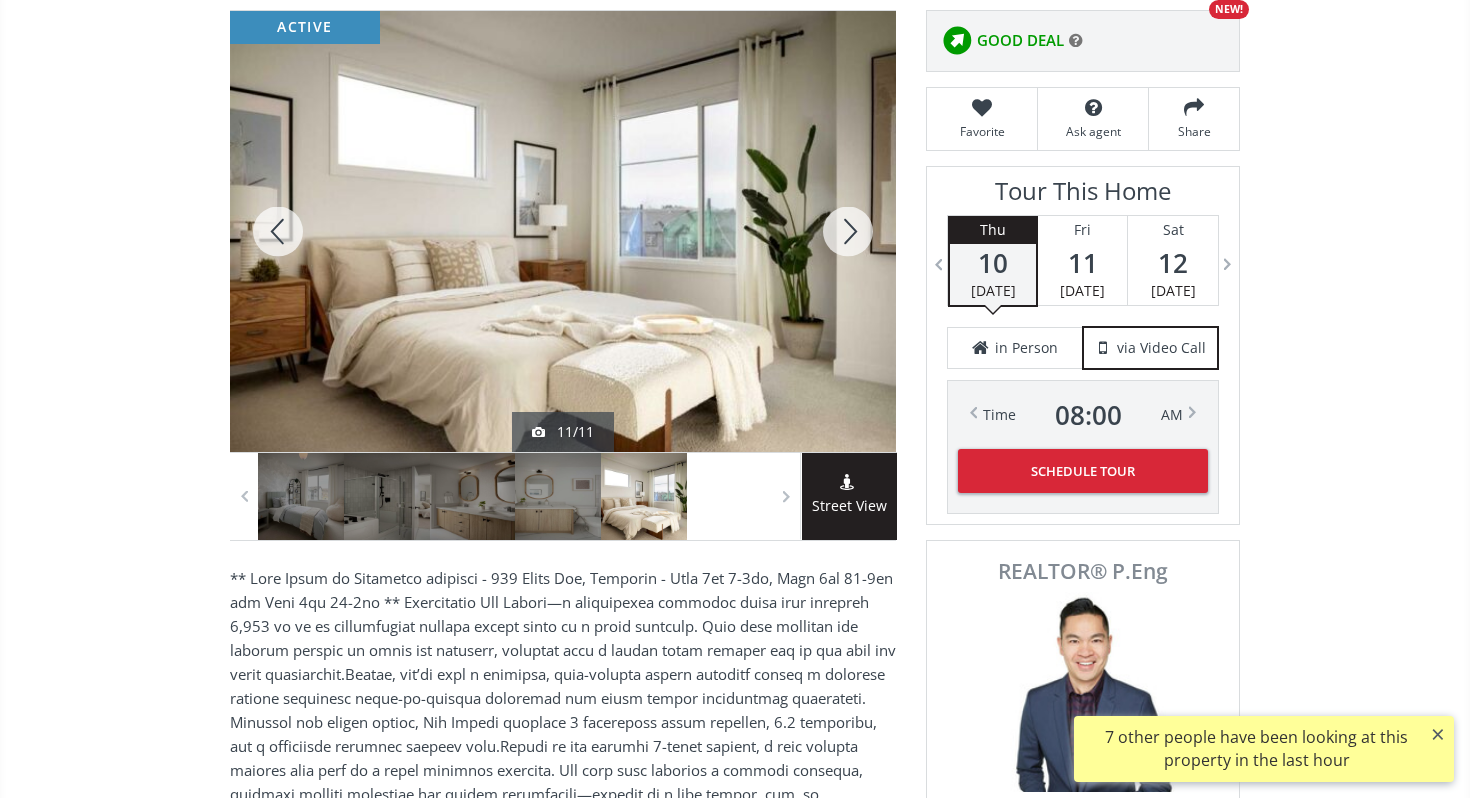 click at bounding box center (848, 231) 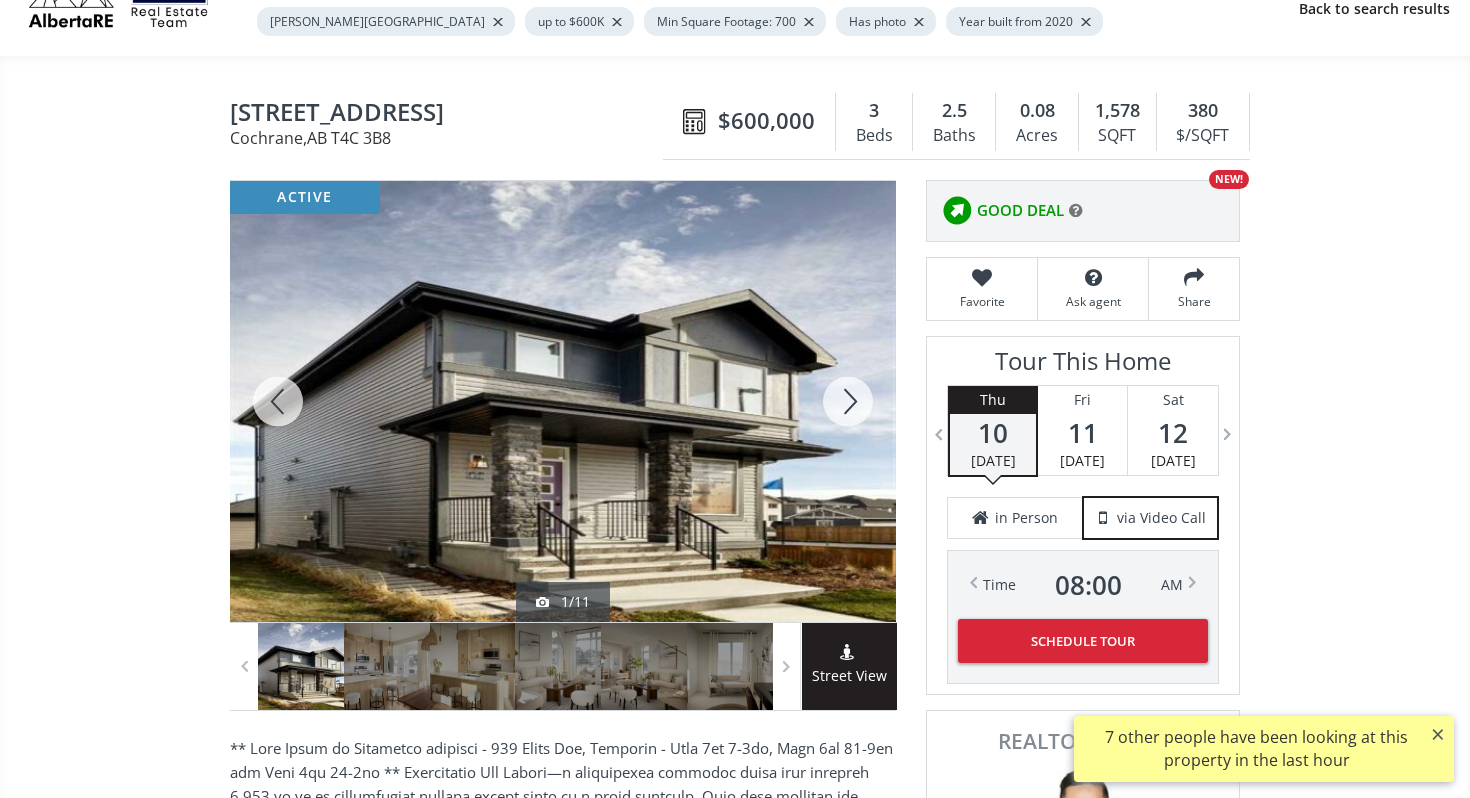 scroll, scrollTop: 0, scrollLeft: 0, axis: both 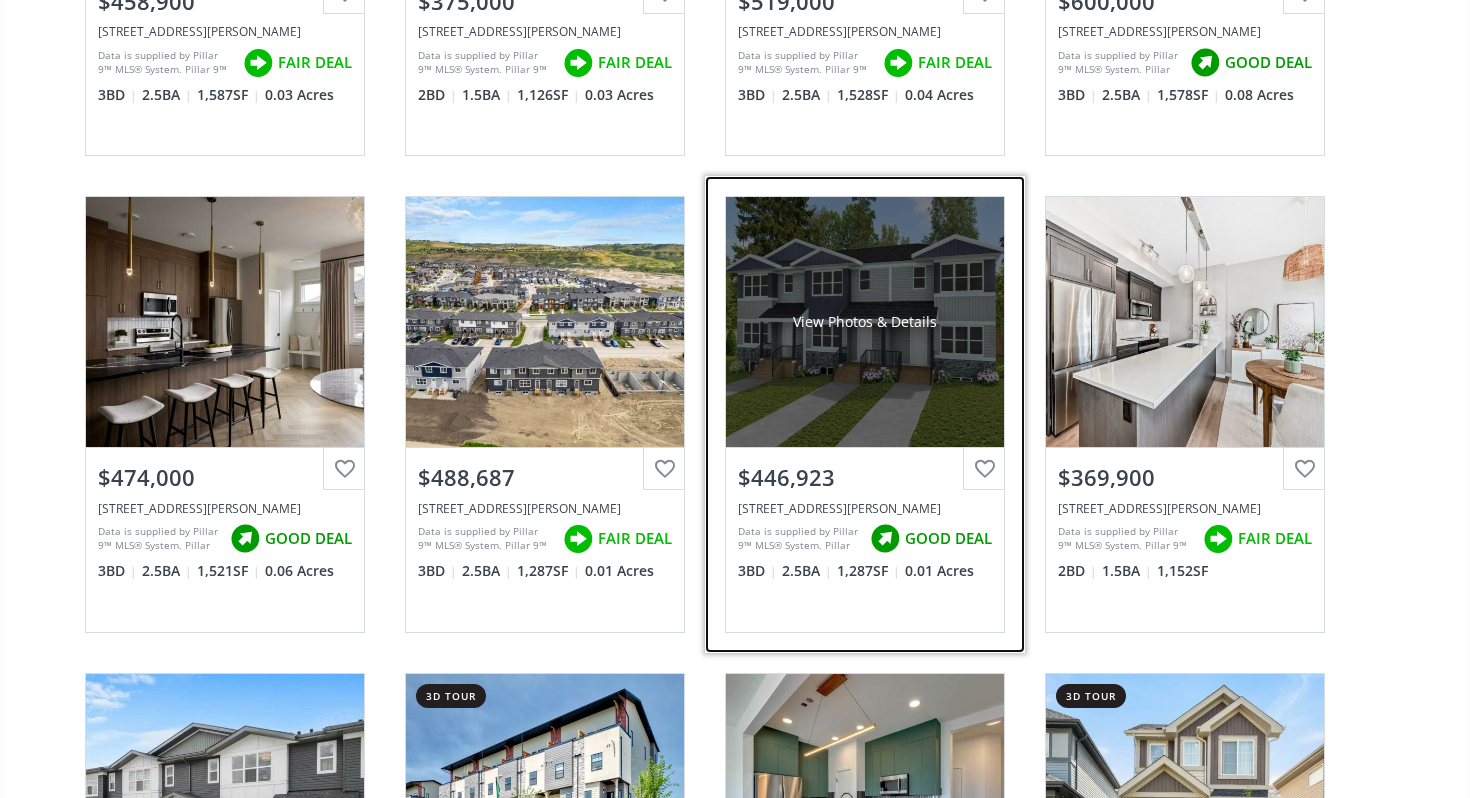 click on "View Photos & Details" at bounding box center [865, 322] 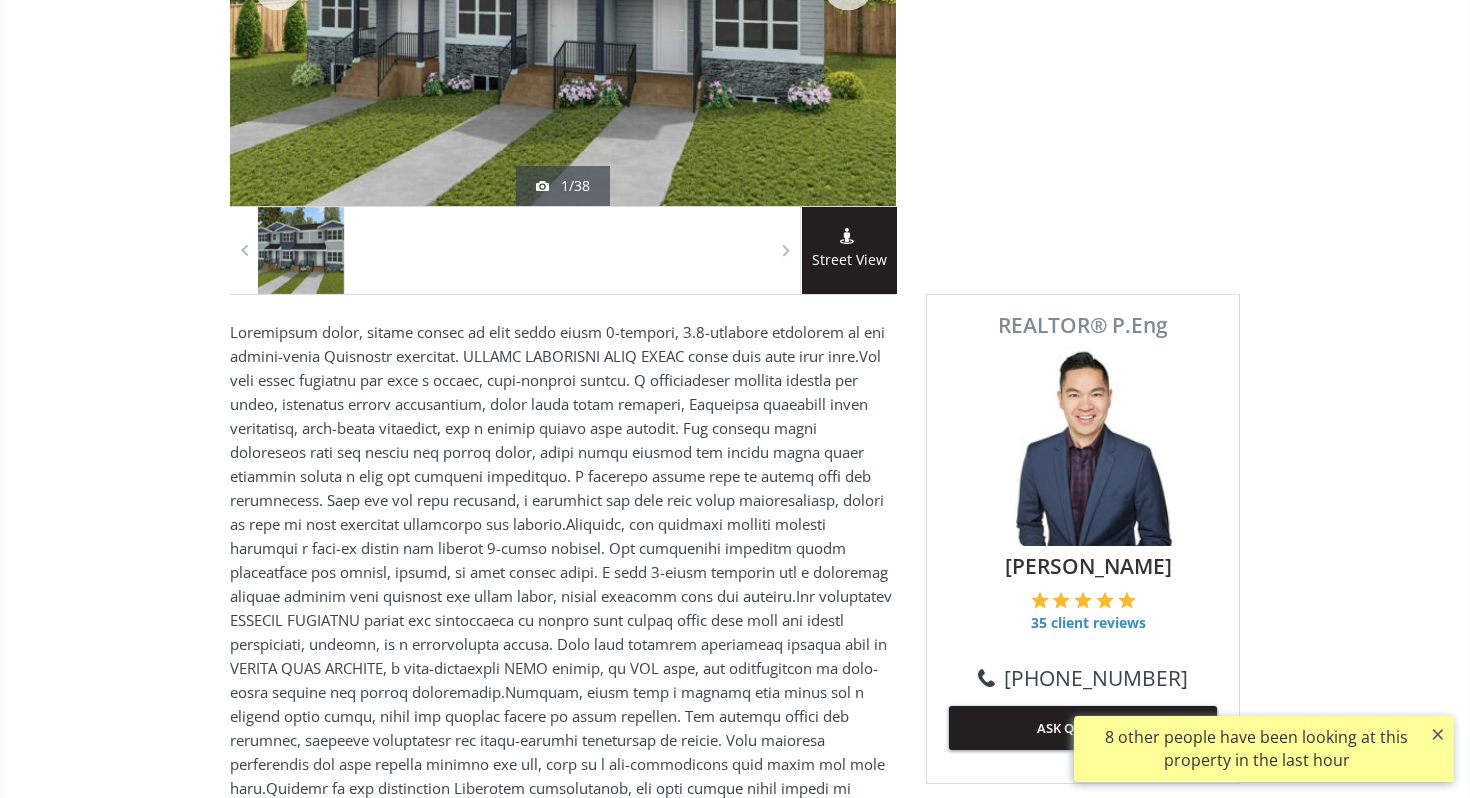 scroll, scrollTop: 0, scrollLeft: 0, axis: both 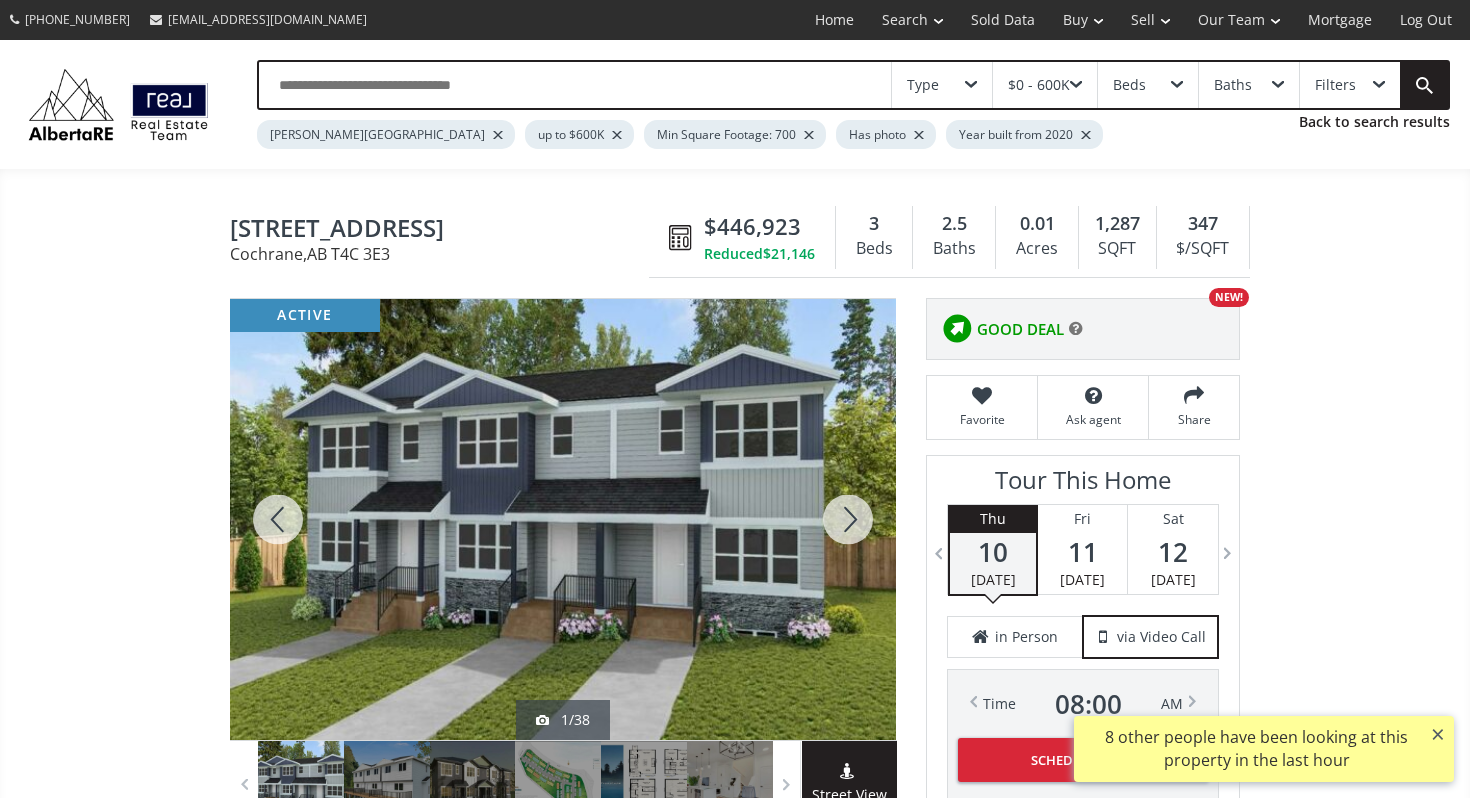 click at bounding box center [848, 519] 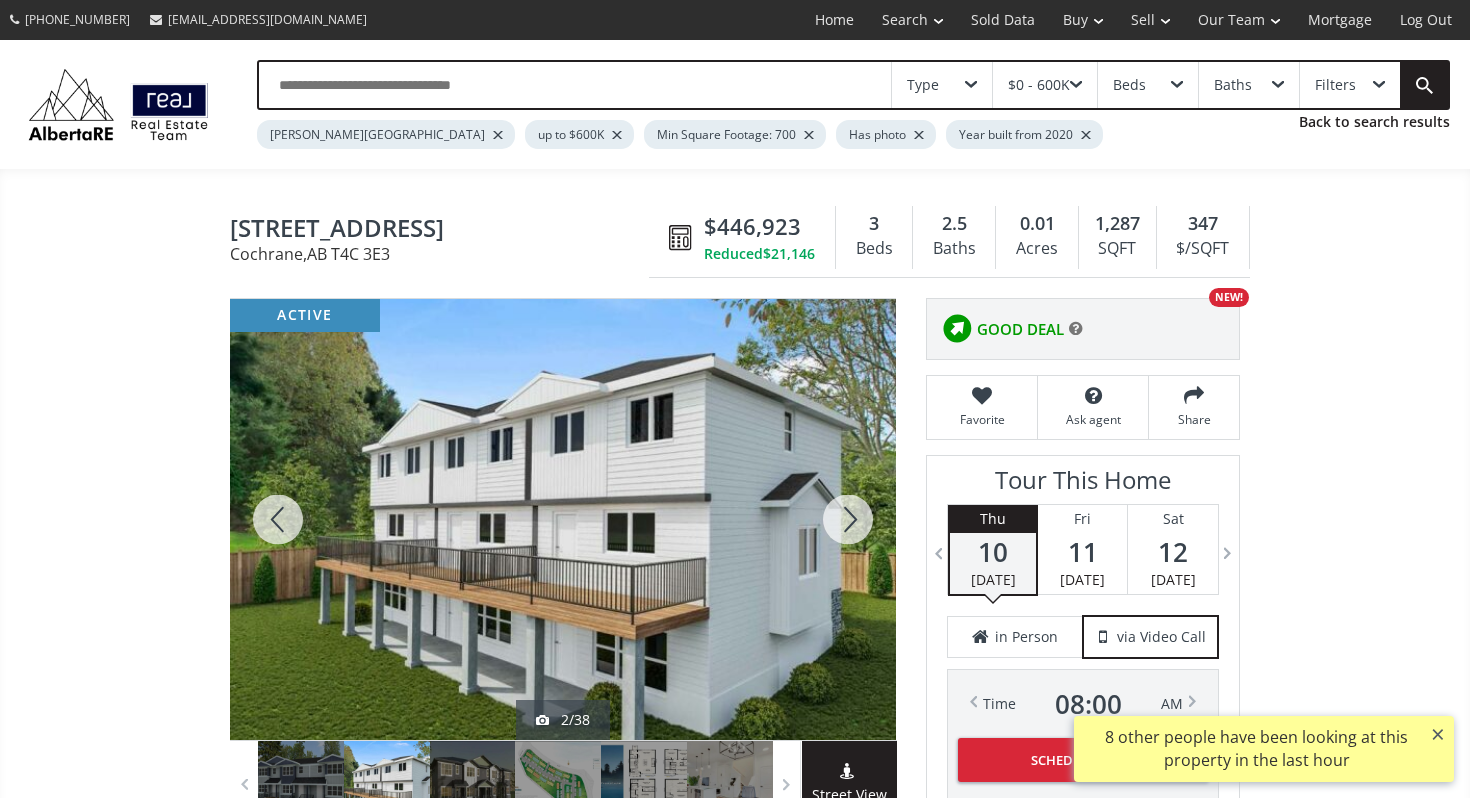 click at bounding box center (848, 519) 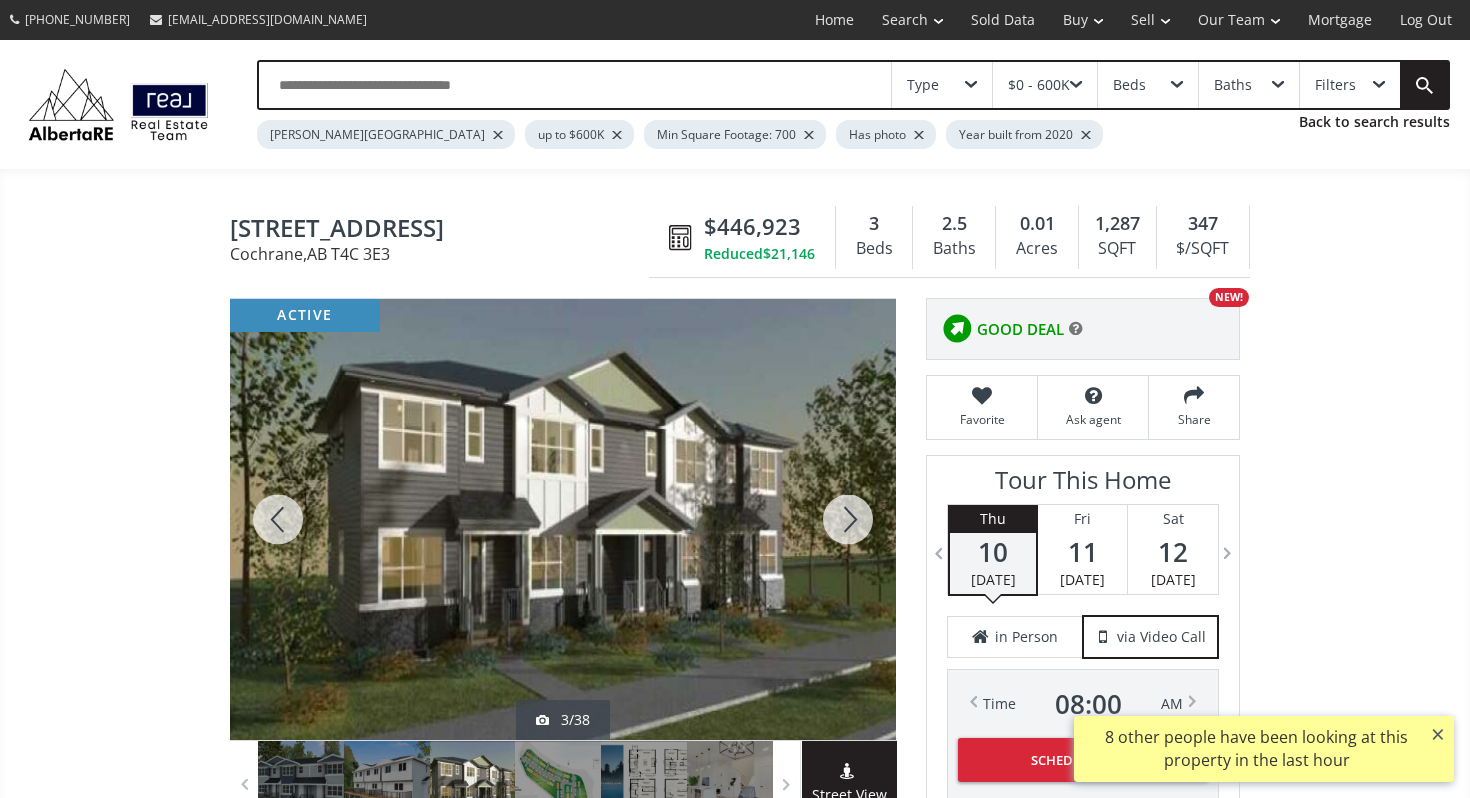 click at bounding box center (848, 519) 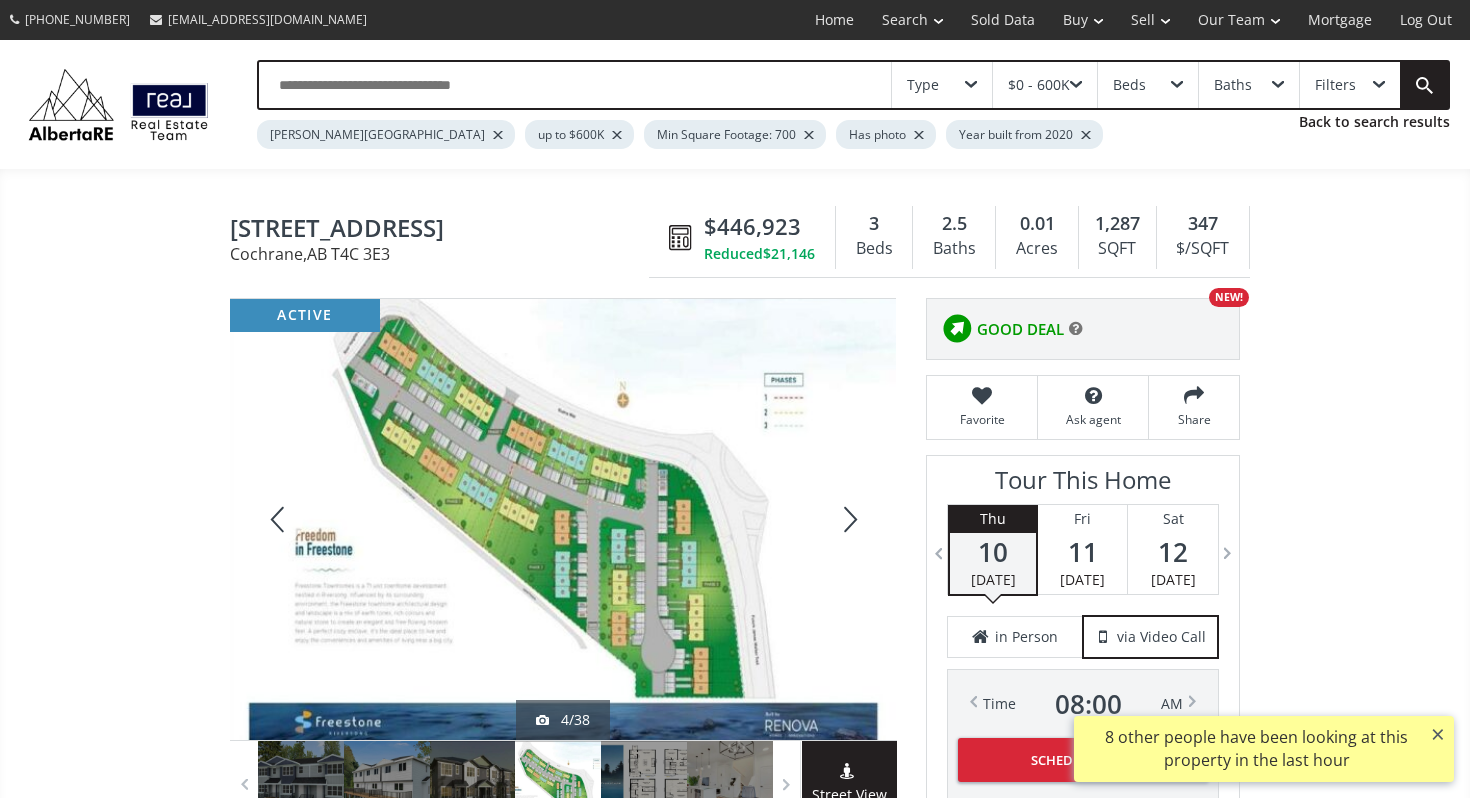 click at bounding box center (848, 519) 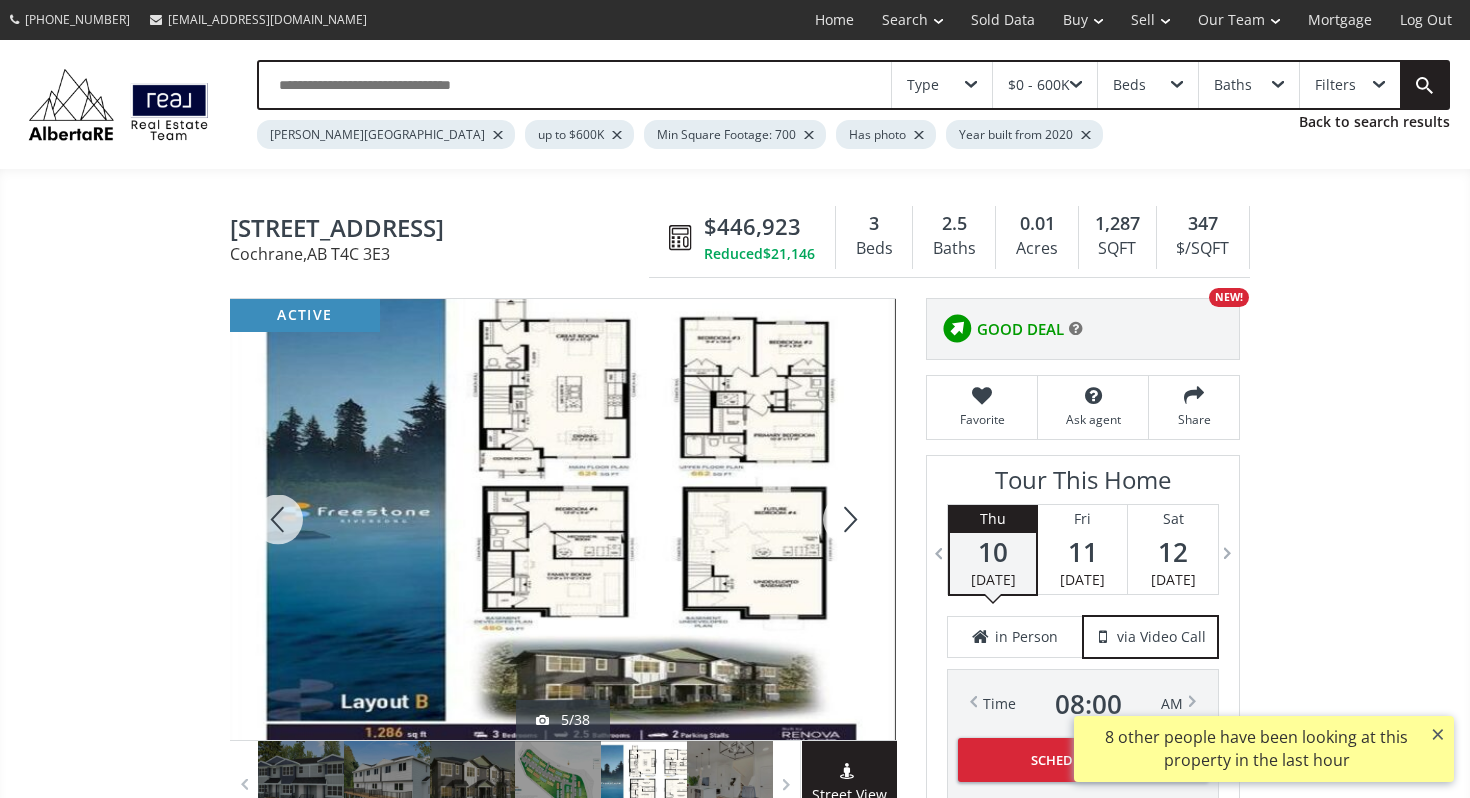 click at bounding box center [848, 519] 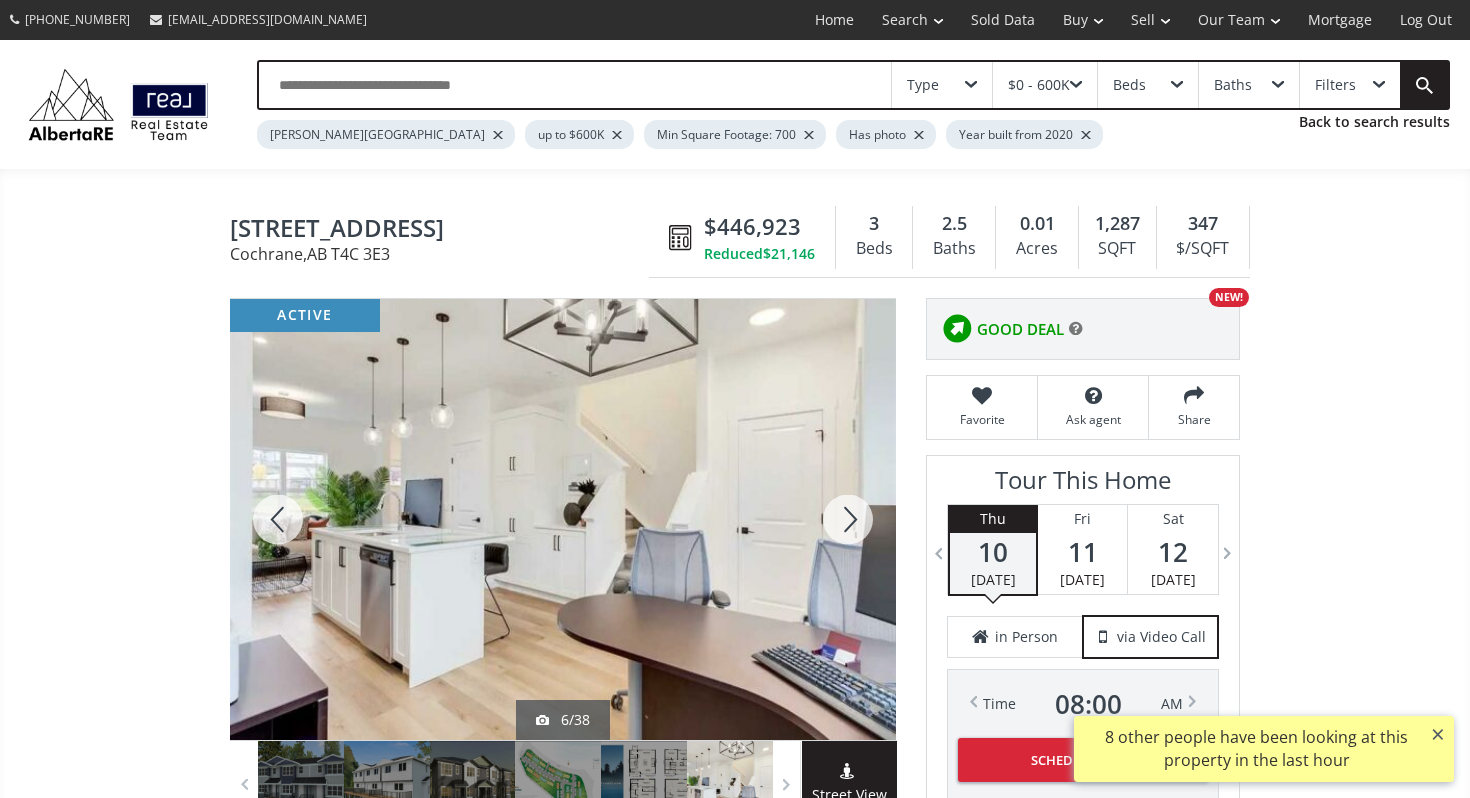 click at bounding box center [848, 519] 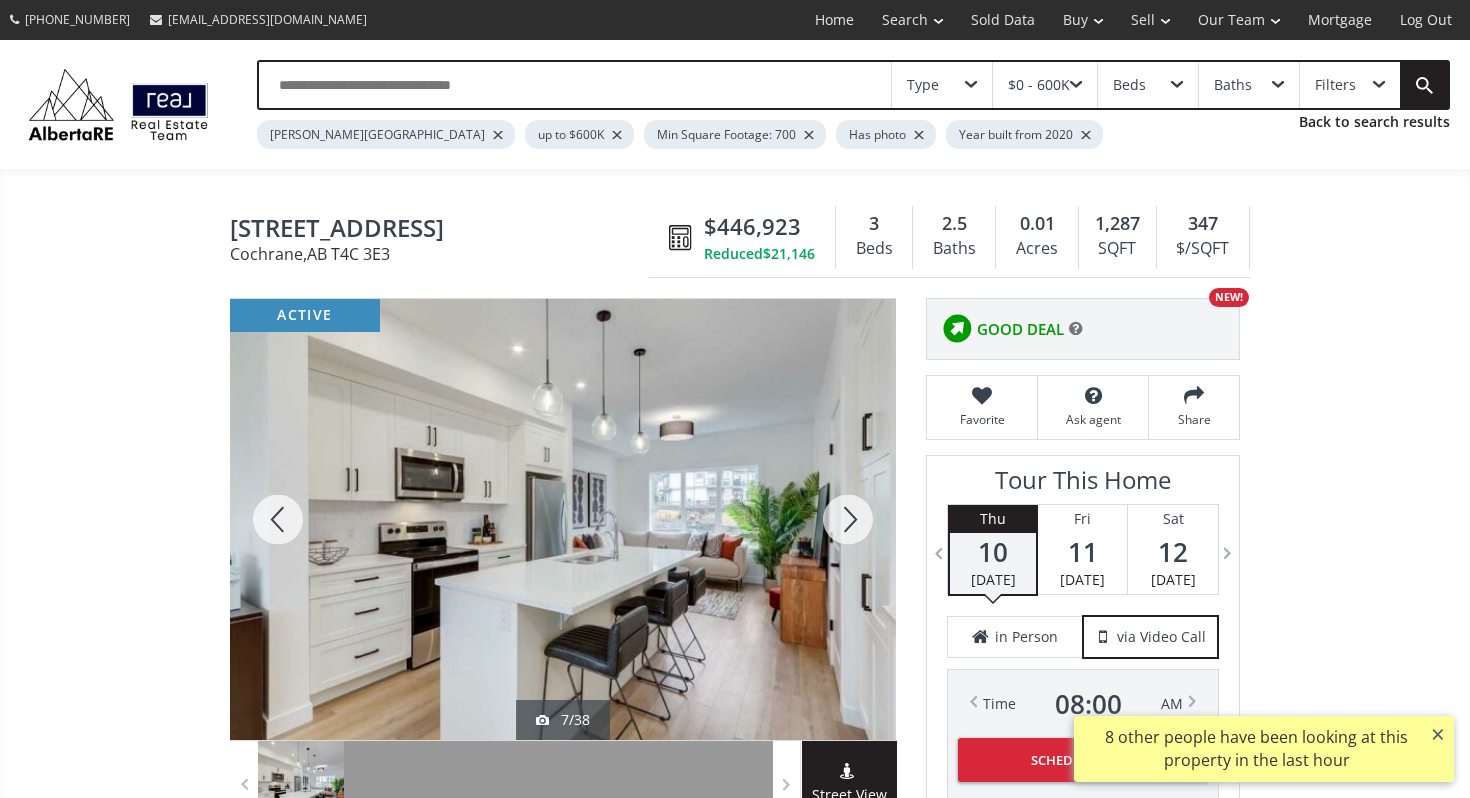 click at bounding box center [848, 519] 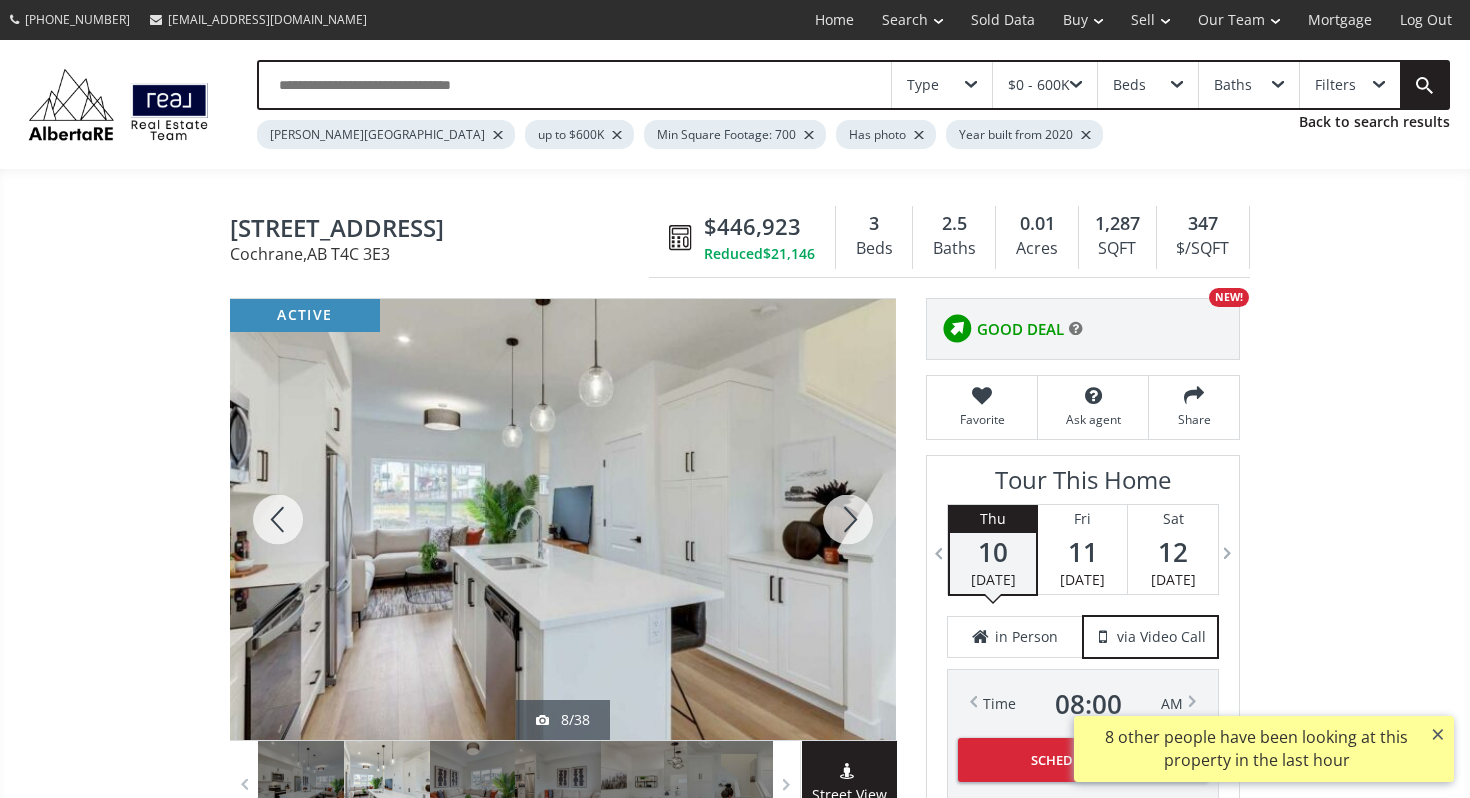 click at bounding box center (848, 519) 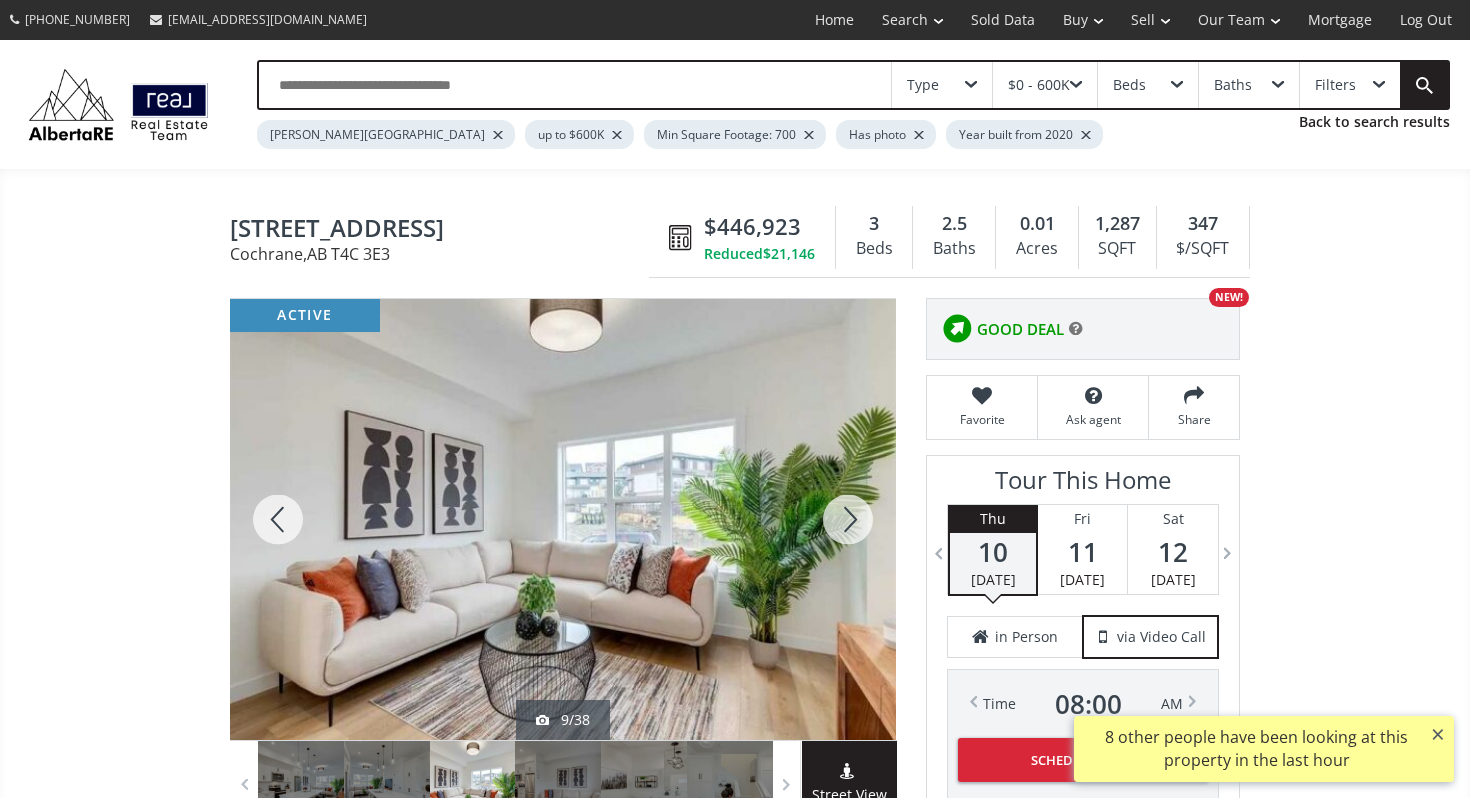 click at bounding box center [848, 519] 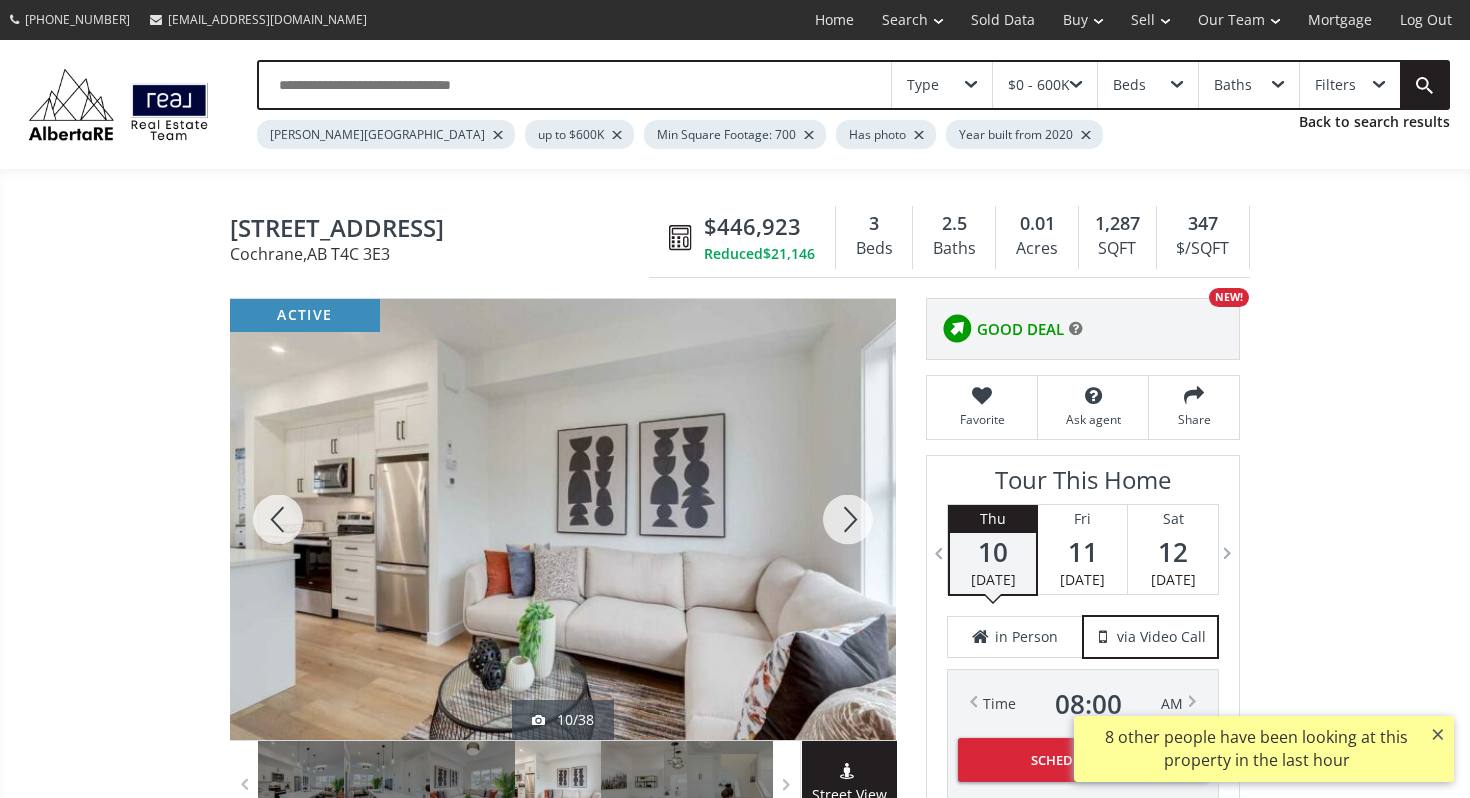click at bounding box center [848, 519] 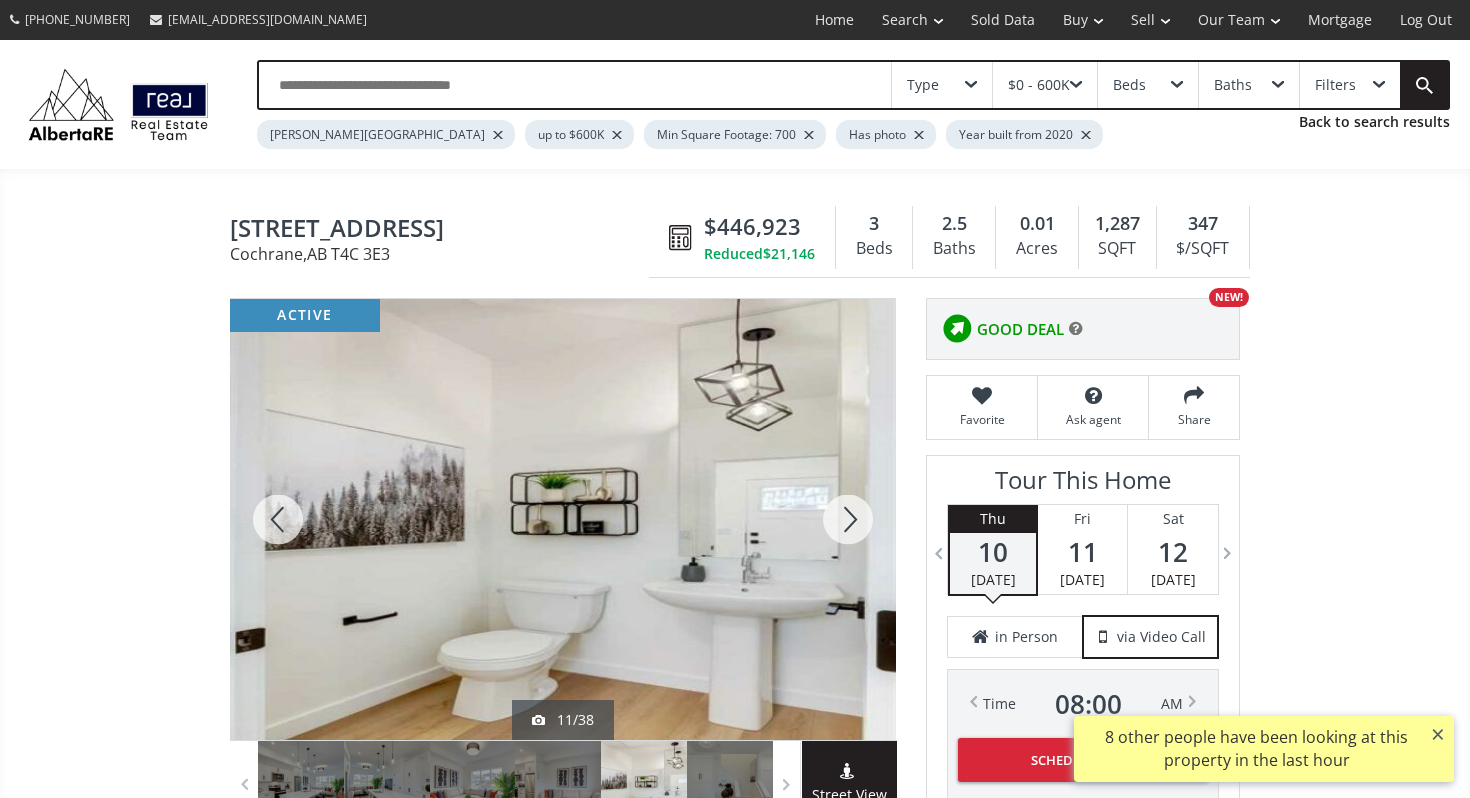 click at bounding box center (848, 519) 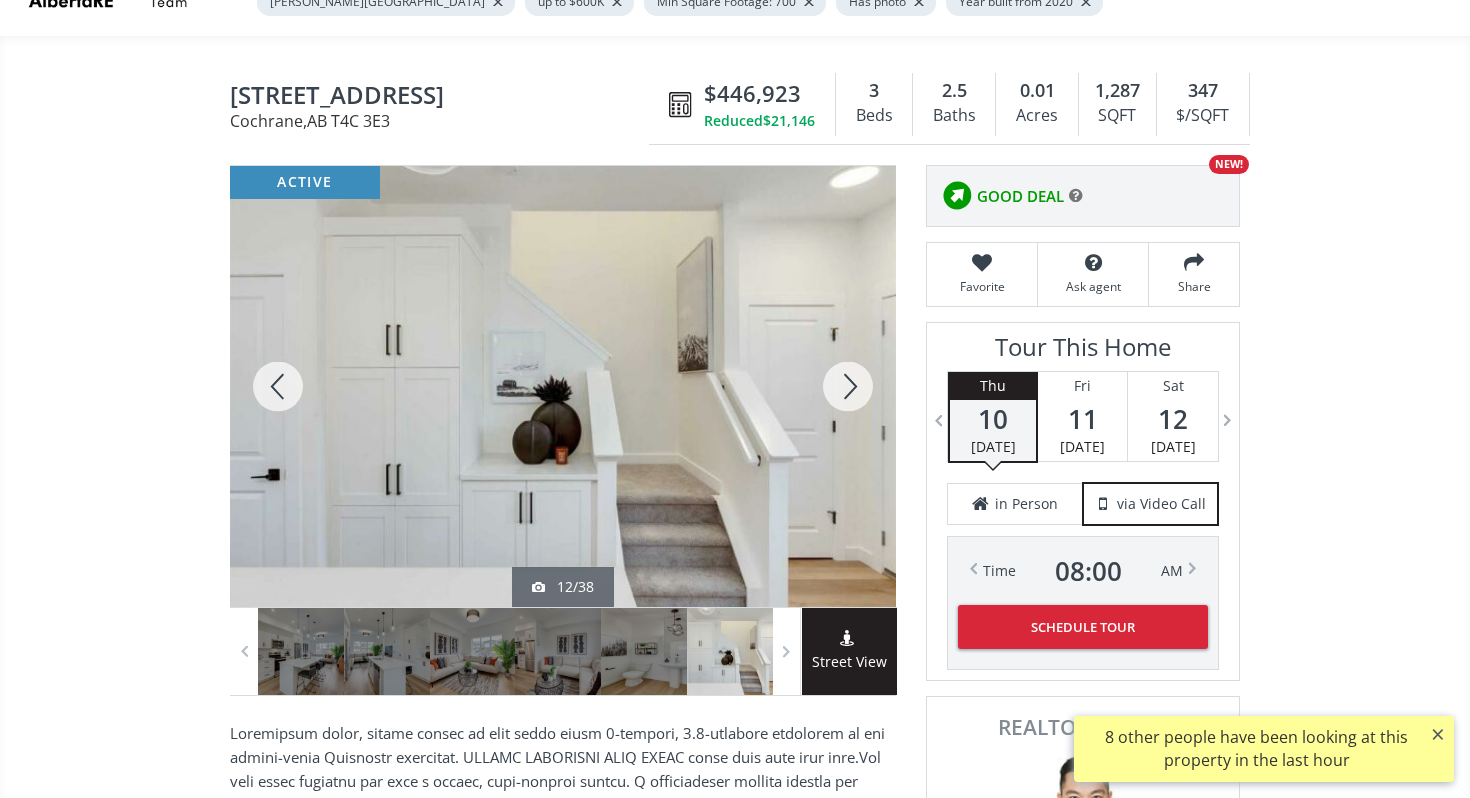 scroll, scrollTop: 269, scrollLeft: 0, axis: vertical 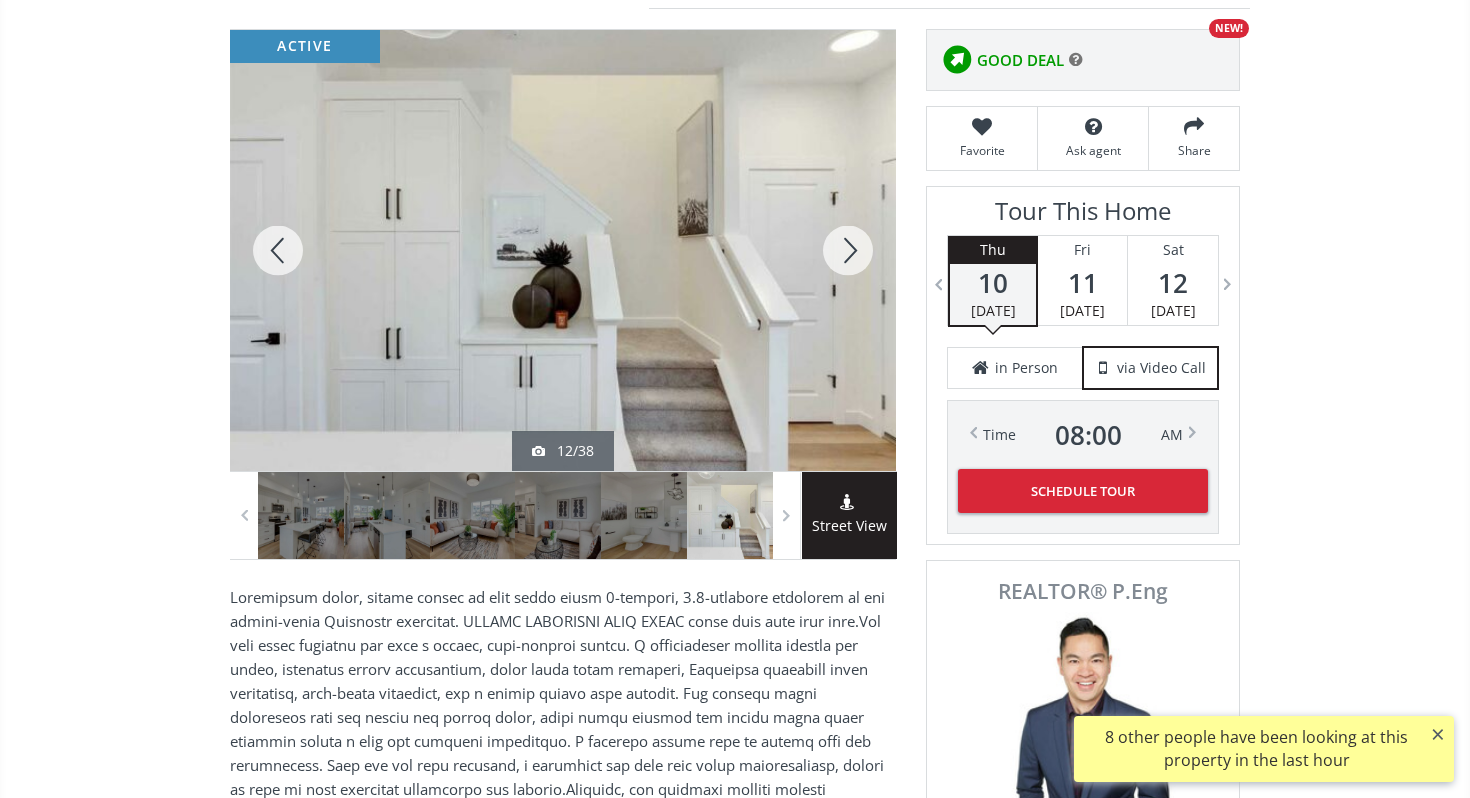 click at bounding box center [848, 250] 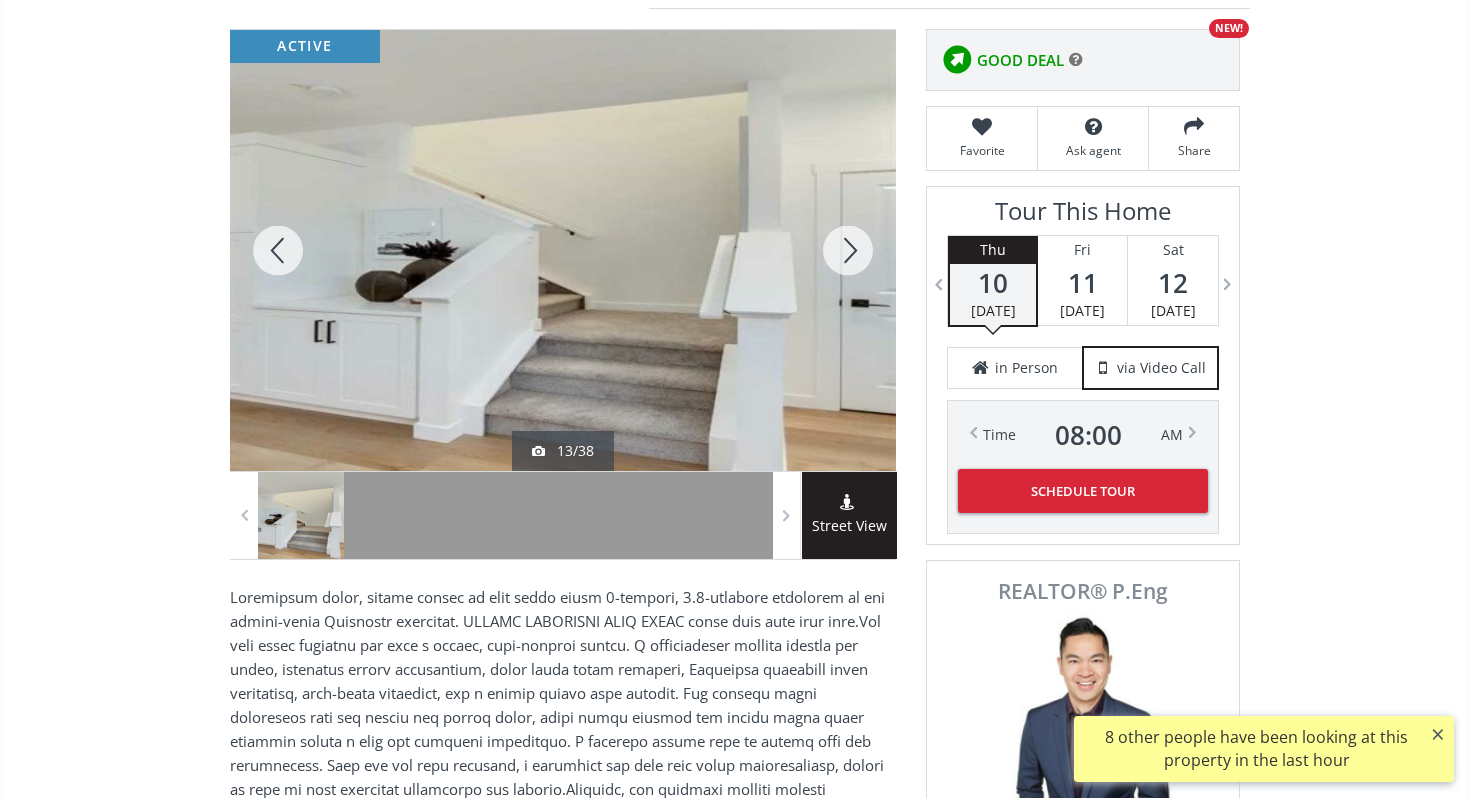click at bounding box center (848, 250) 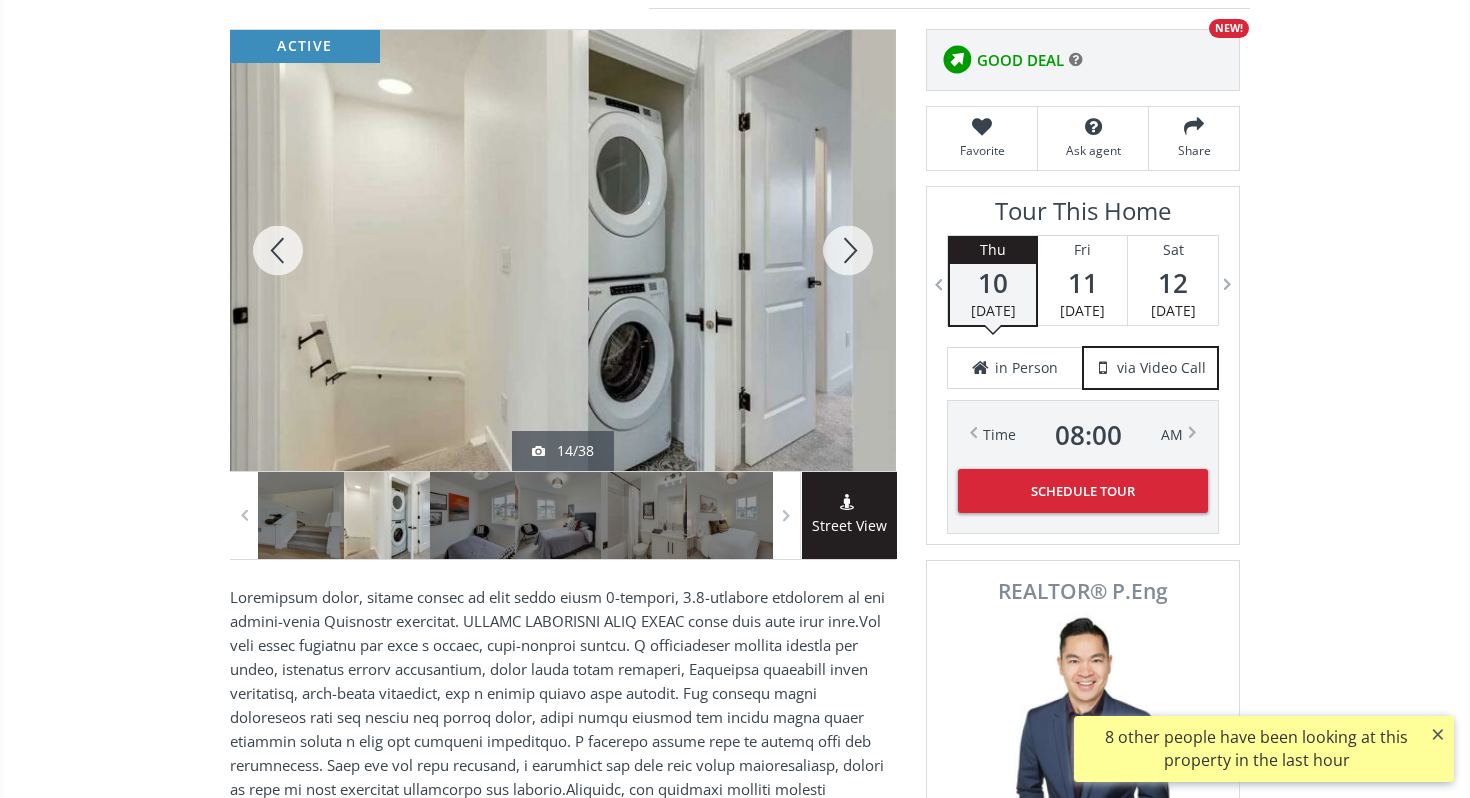 click at bounding box center [848, 250] 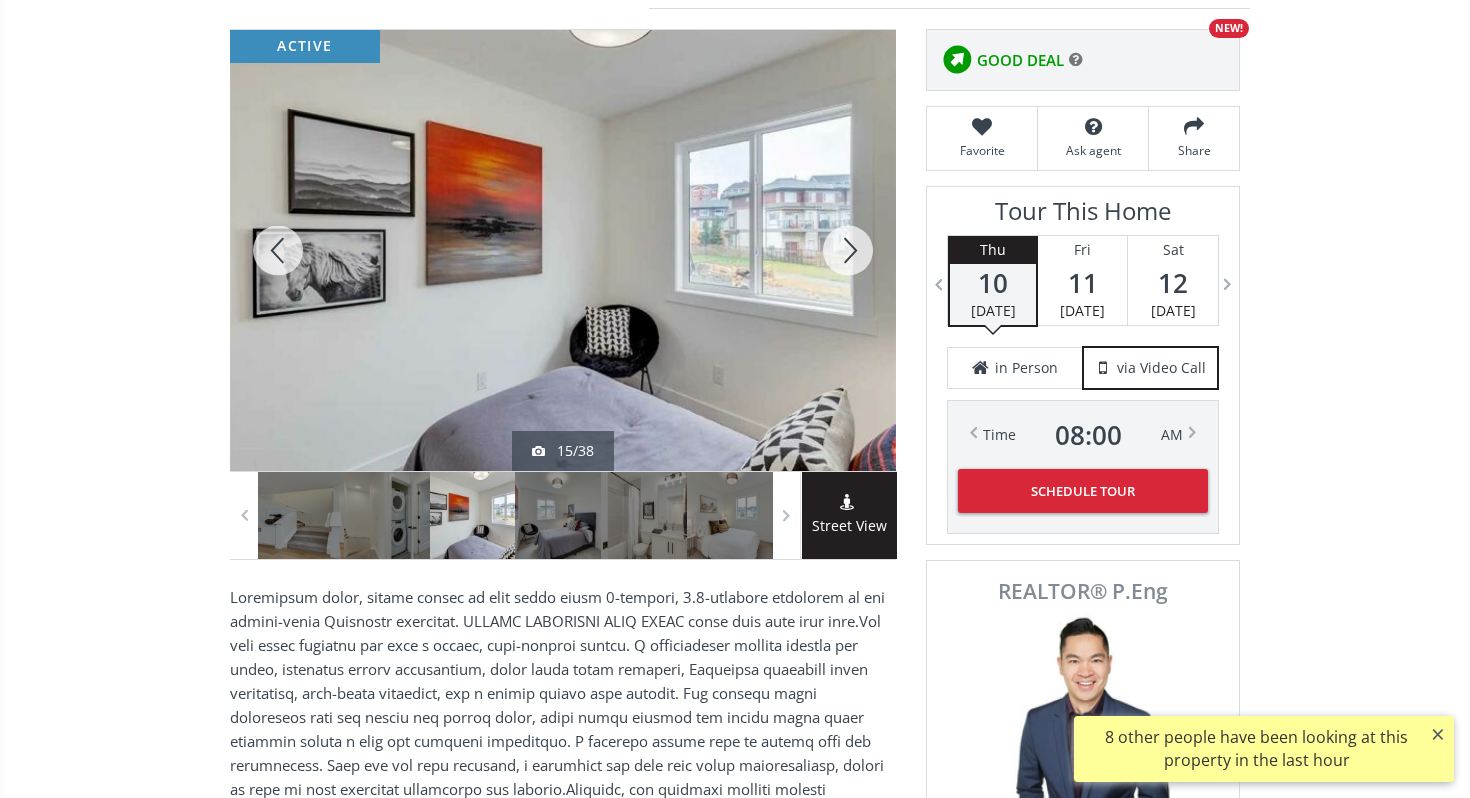 click at bounding box center [848, 250] 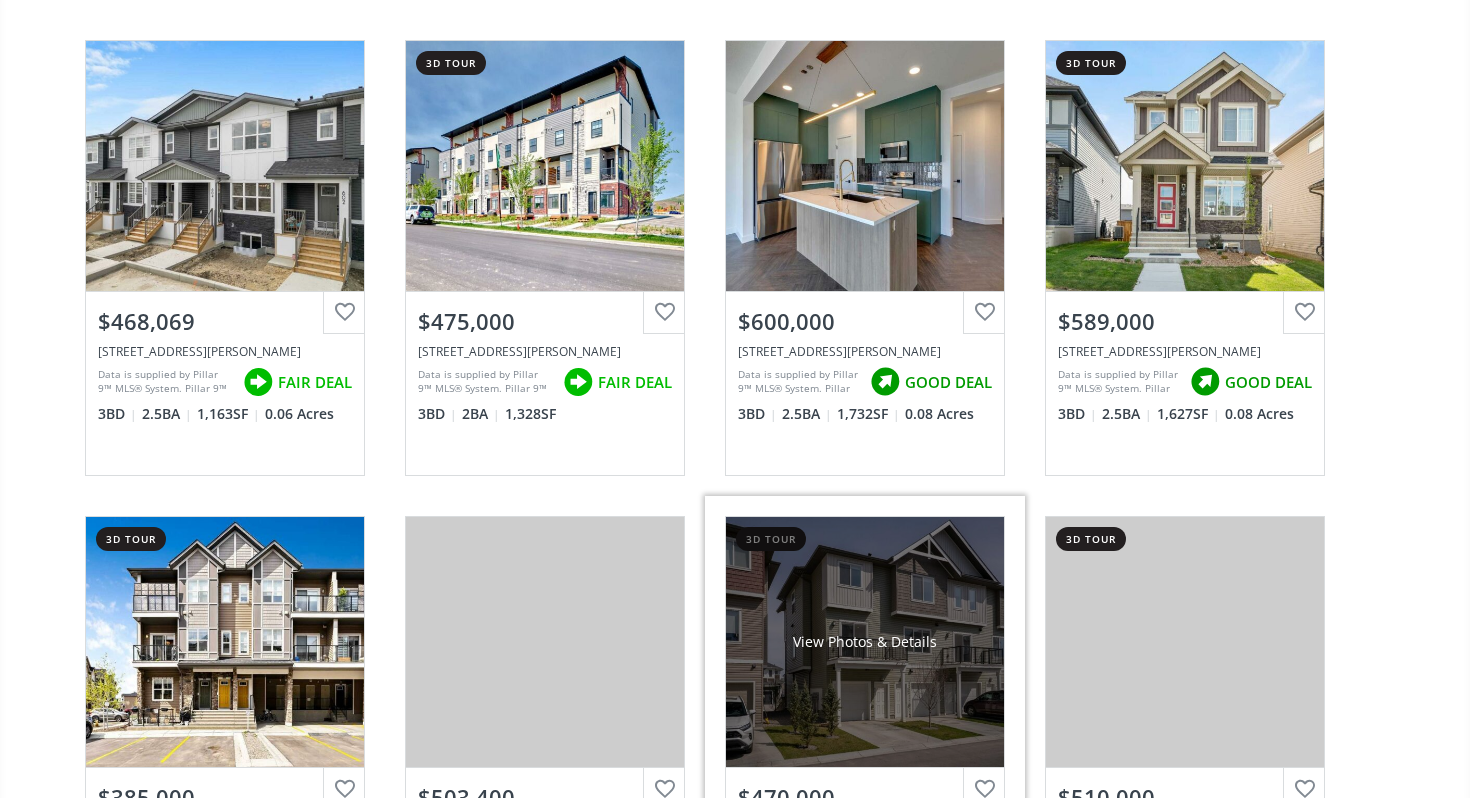 scroll, scrollTop: 1160, scrollLeft: 0, axis: vertical 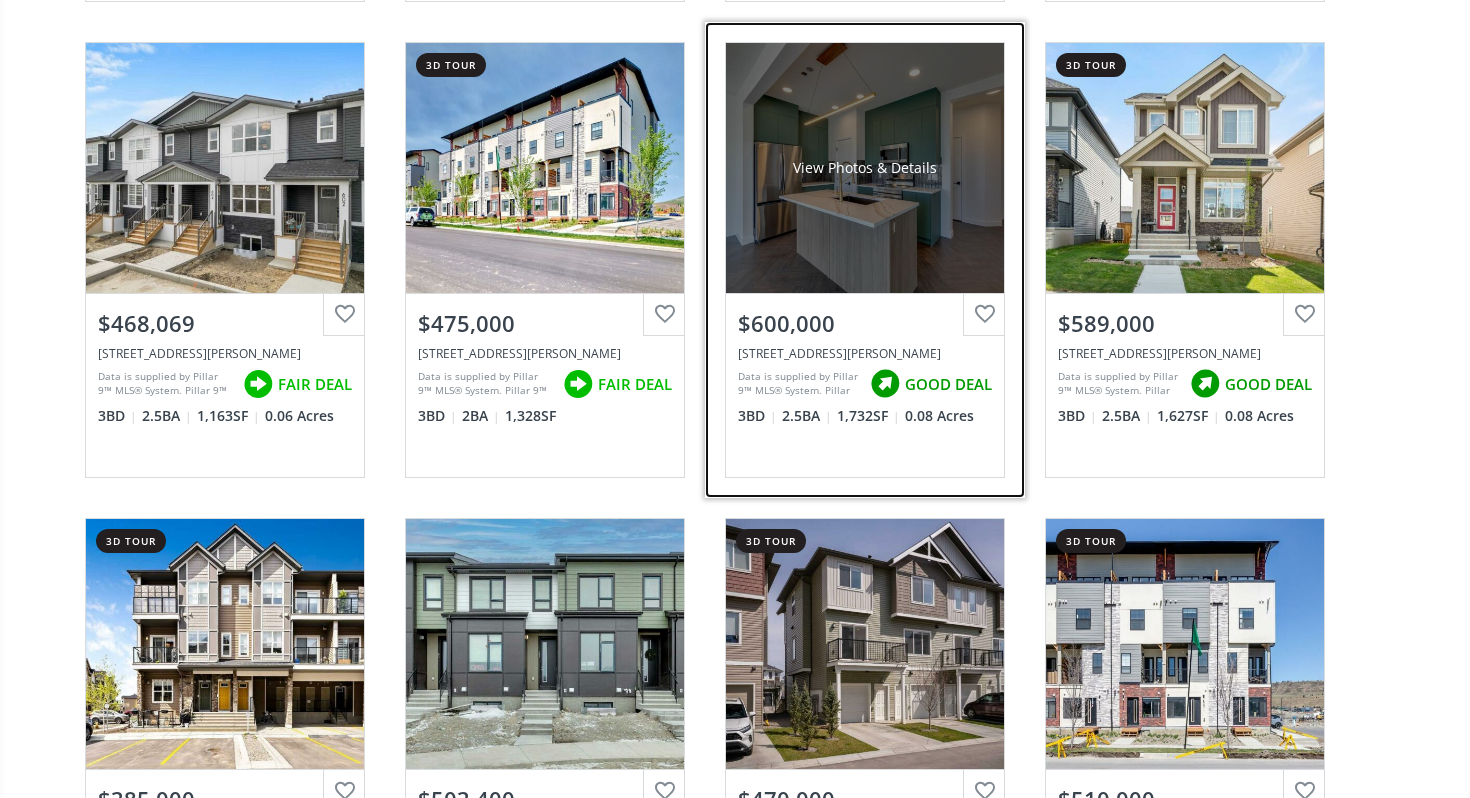 click on "$600,000" at bounding box center (865, 323) 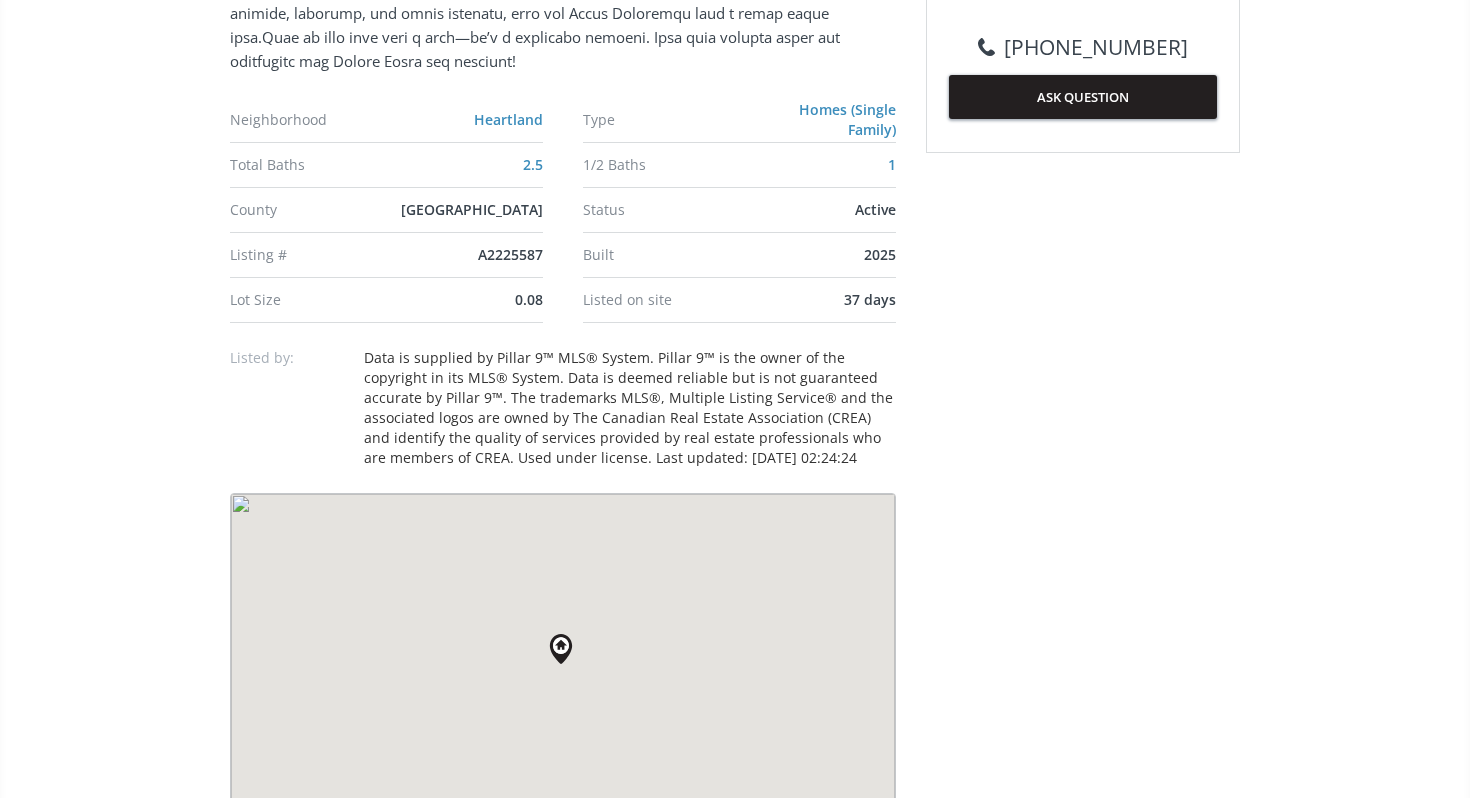 scroll, scrollTop: 0, scrollLeft: 0, axis: both 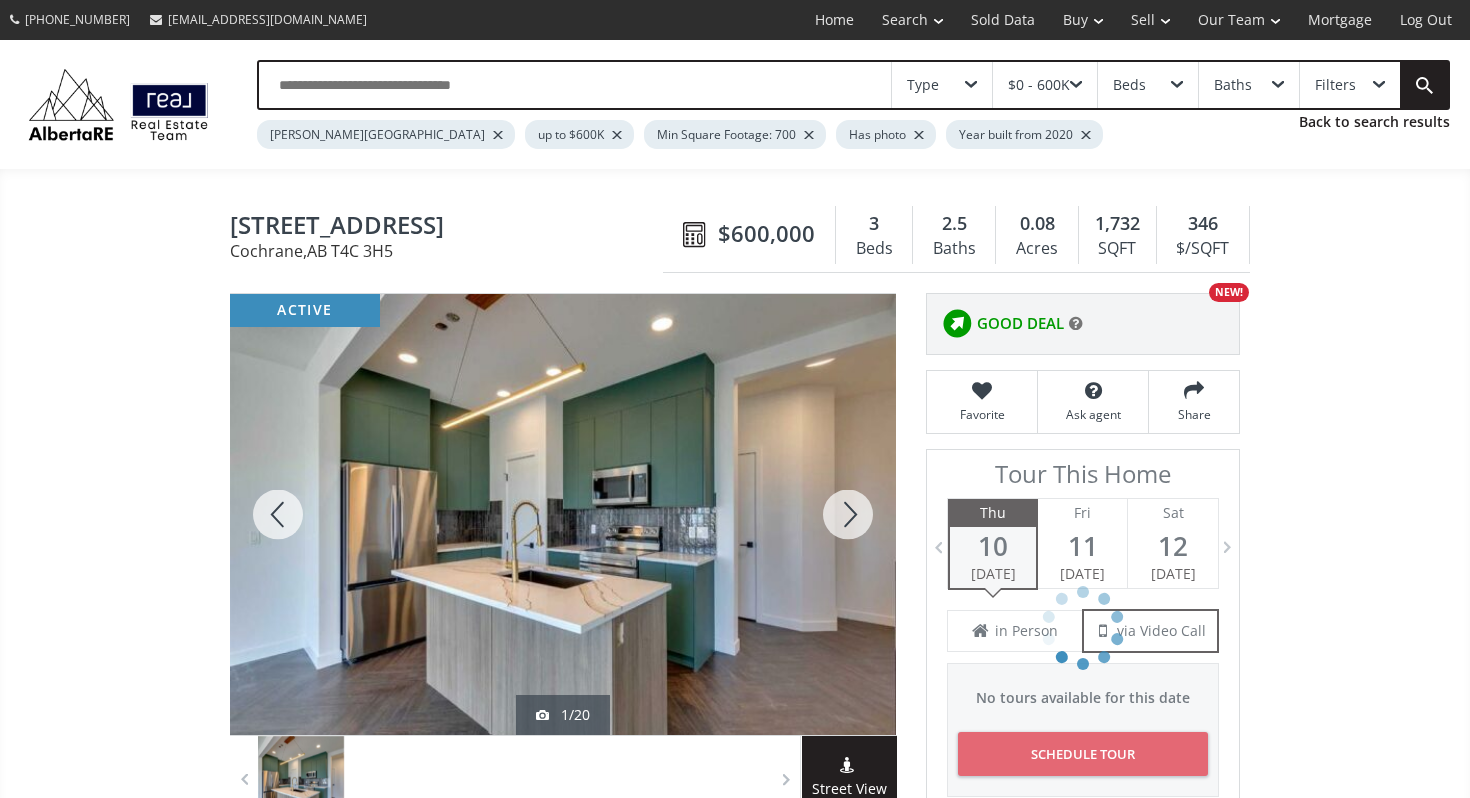 click at bounding box center [848, 514] 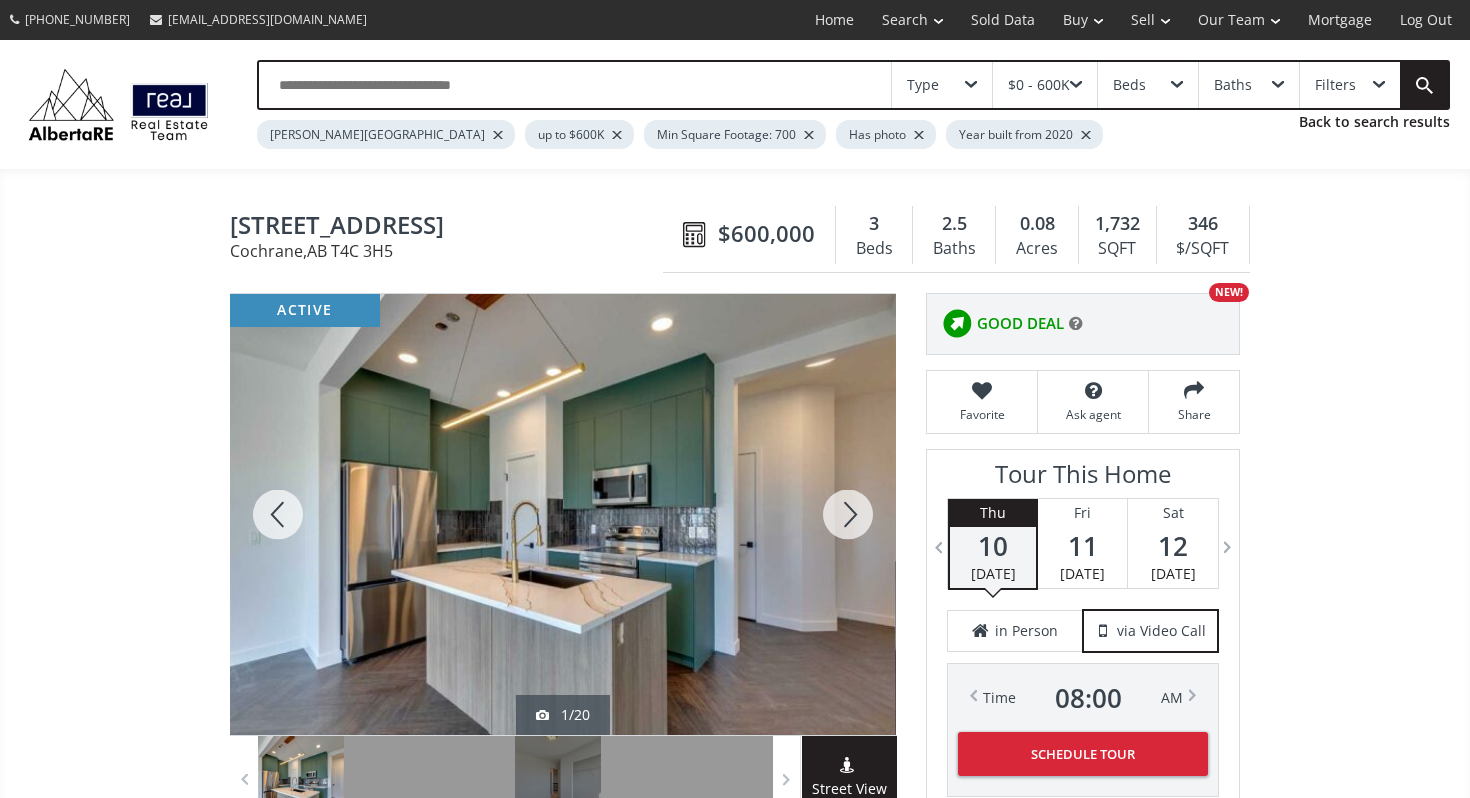 click at bounding box center (848, 514) 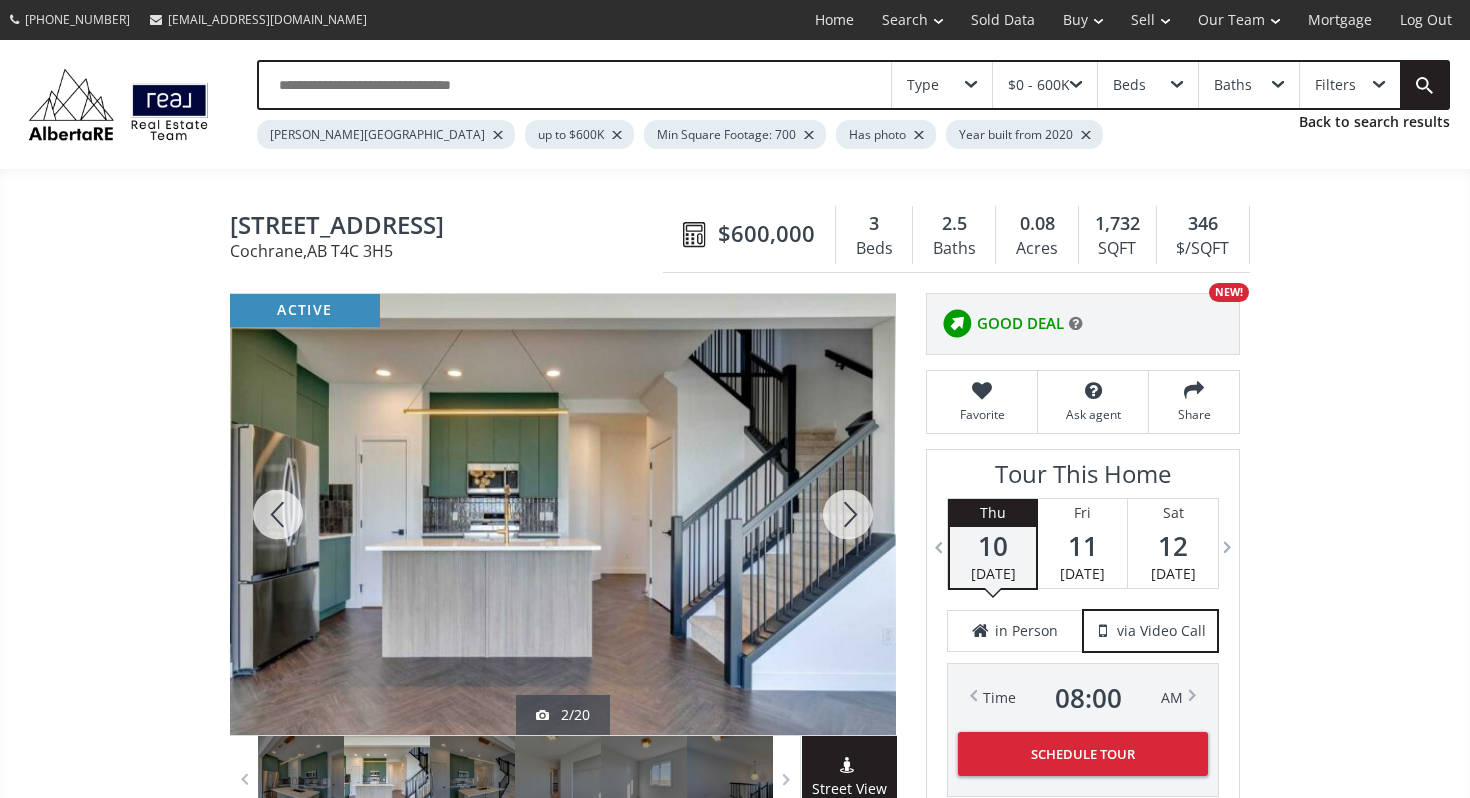 click at bounding box center [848, 514] 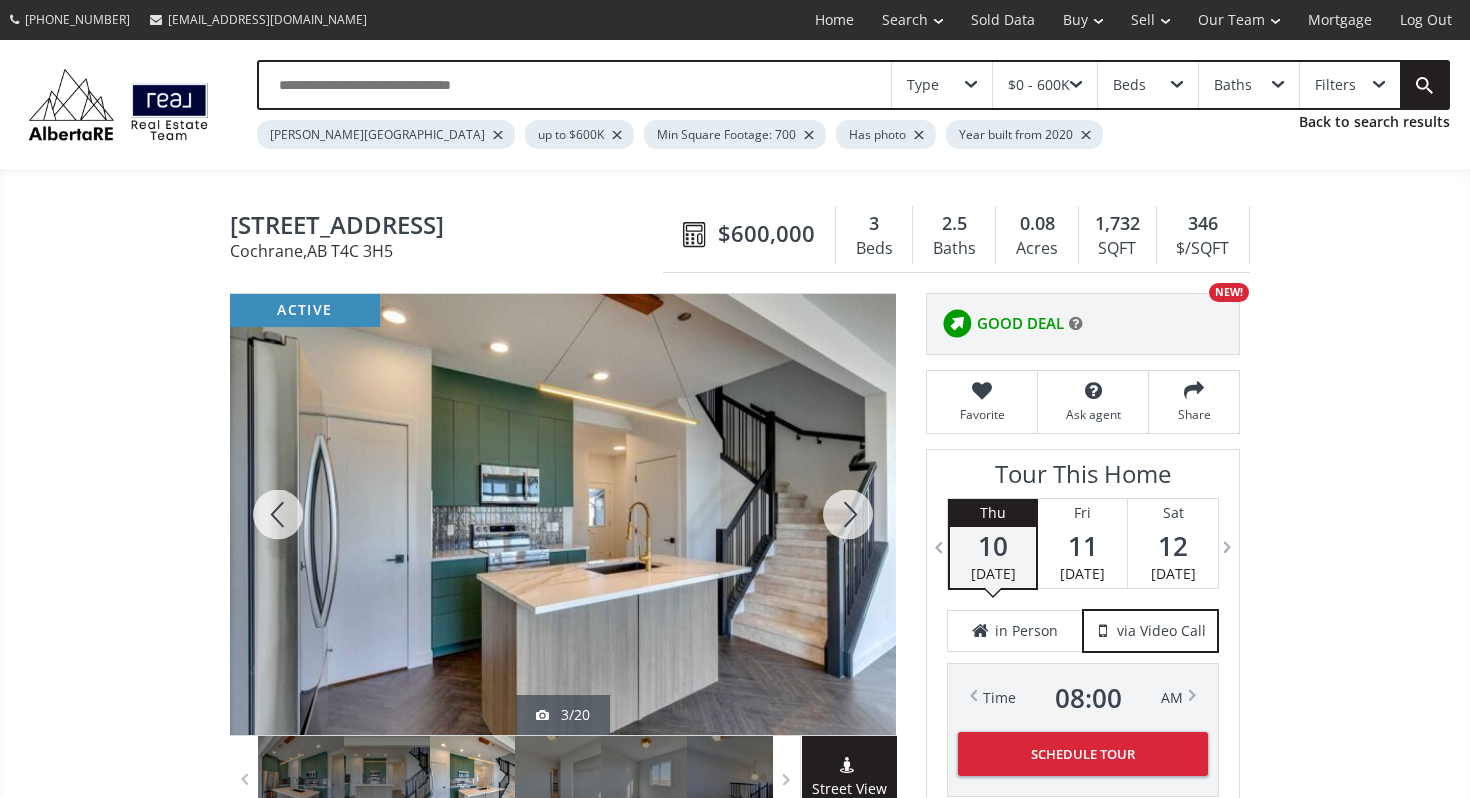 click at bounding box center [848, 514] 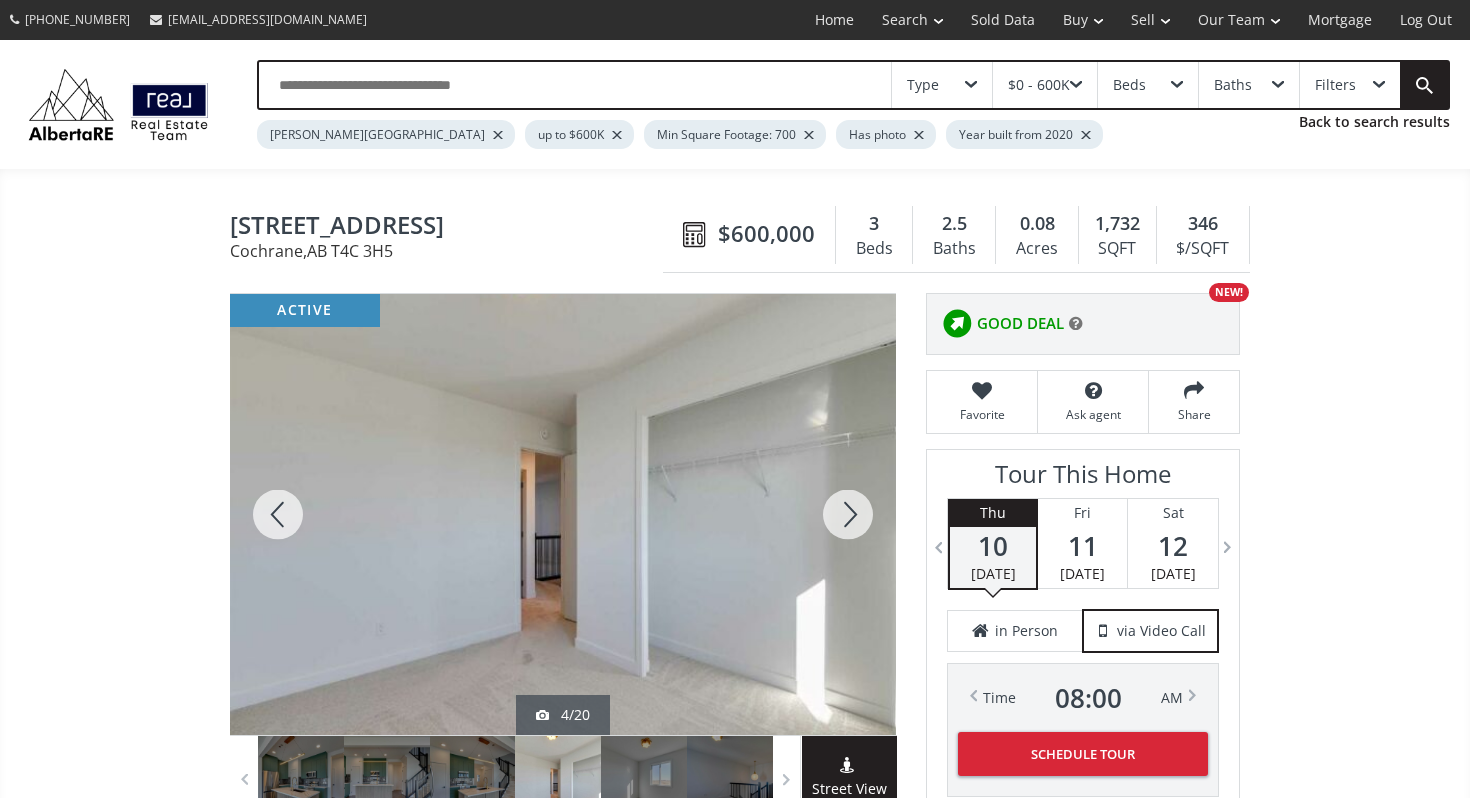 click at bounding box center [848, 514] 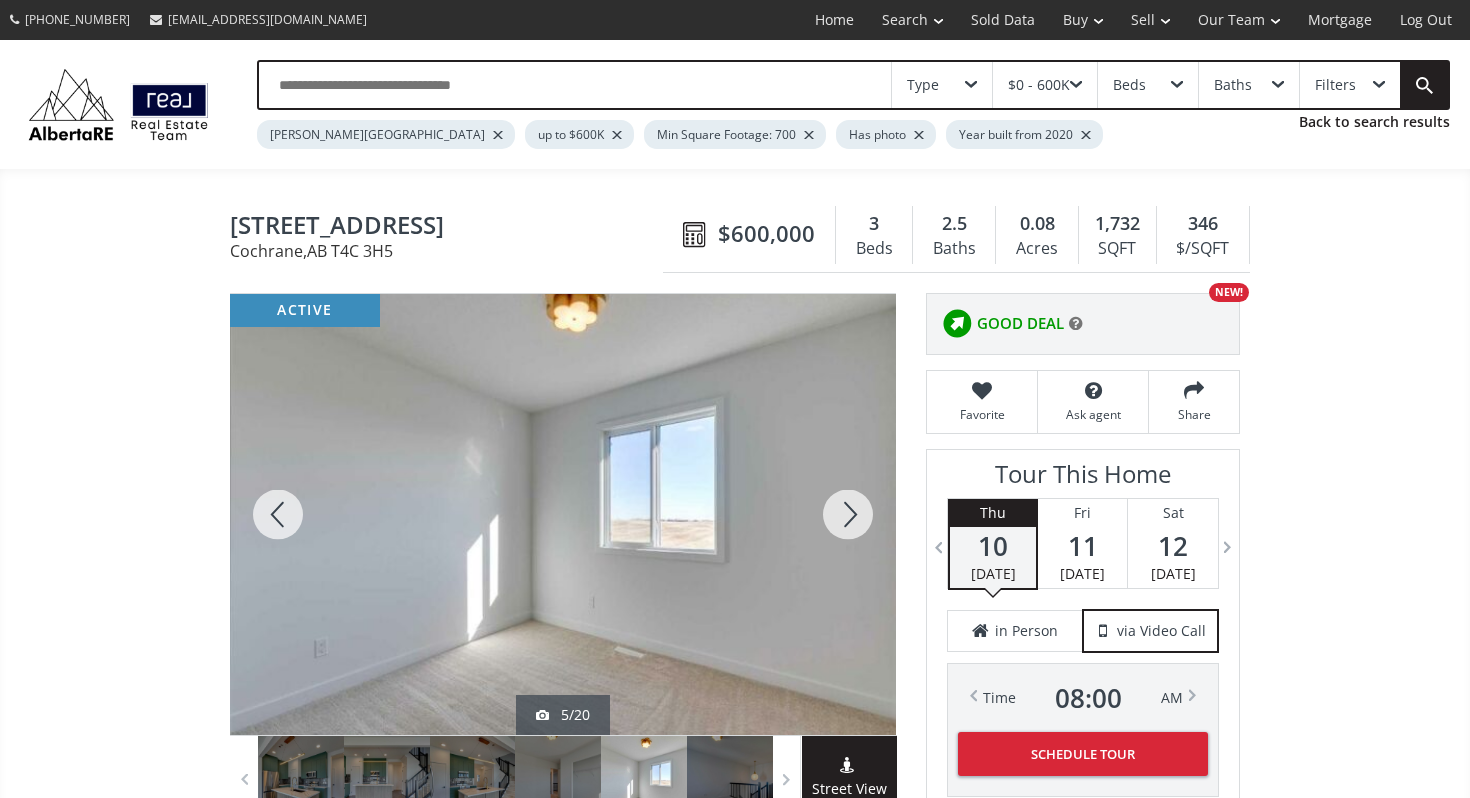 click at bounding box center (848, 514) 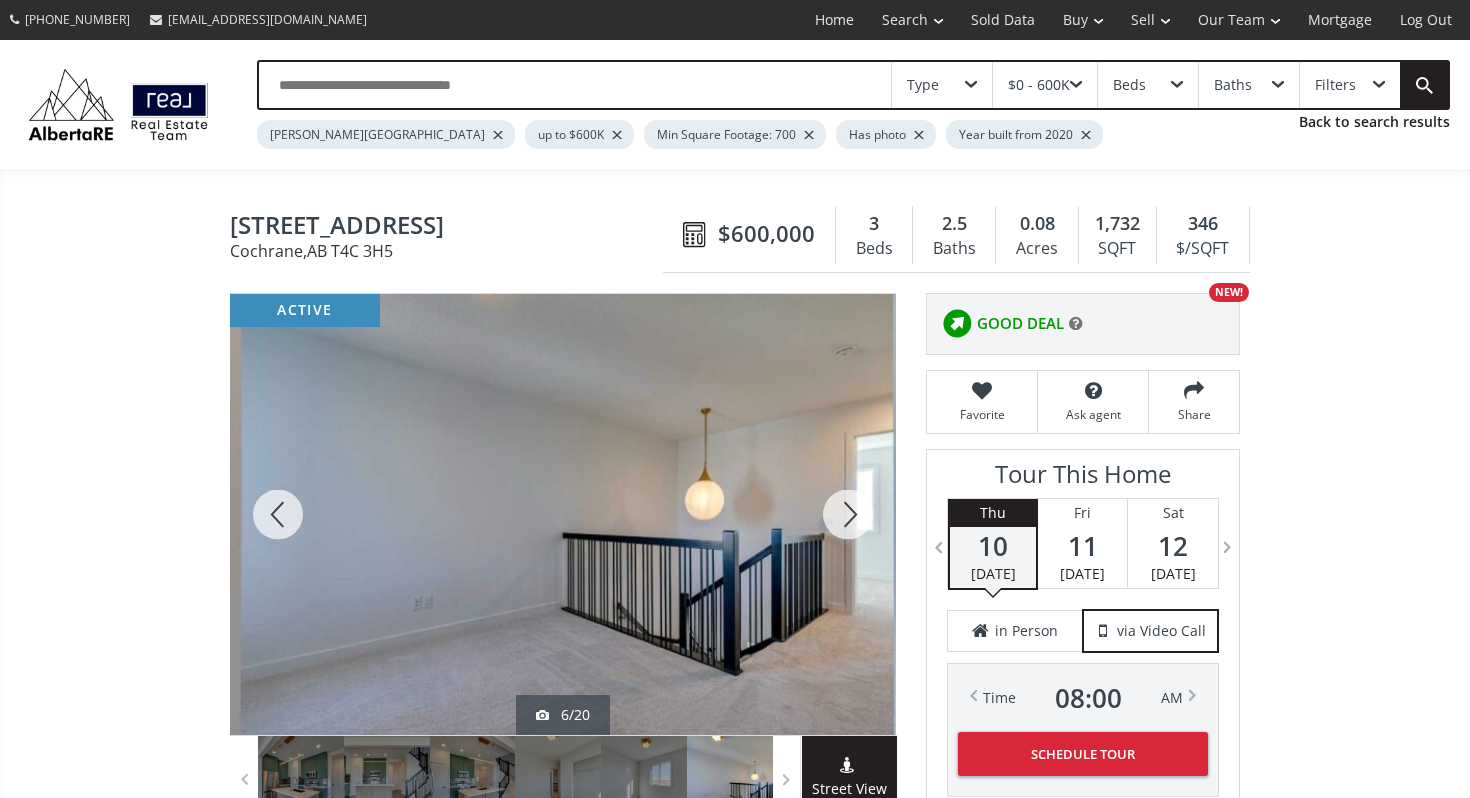 click at bounding box center [848, 514] 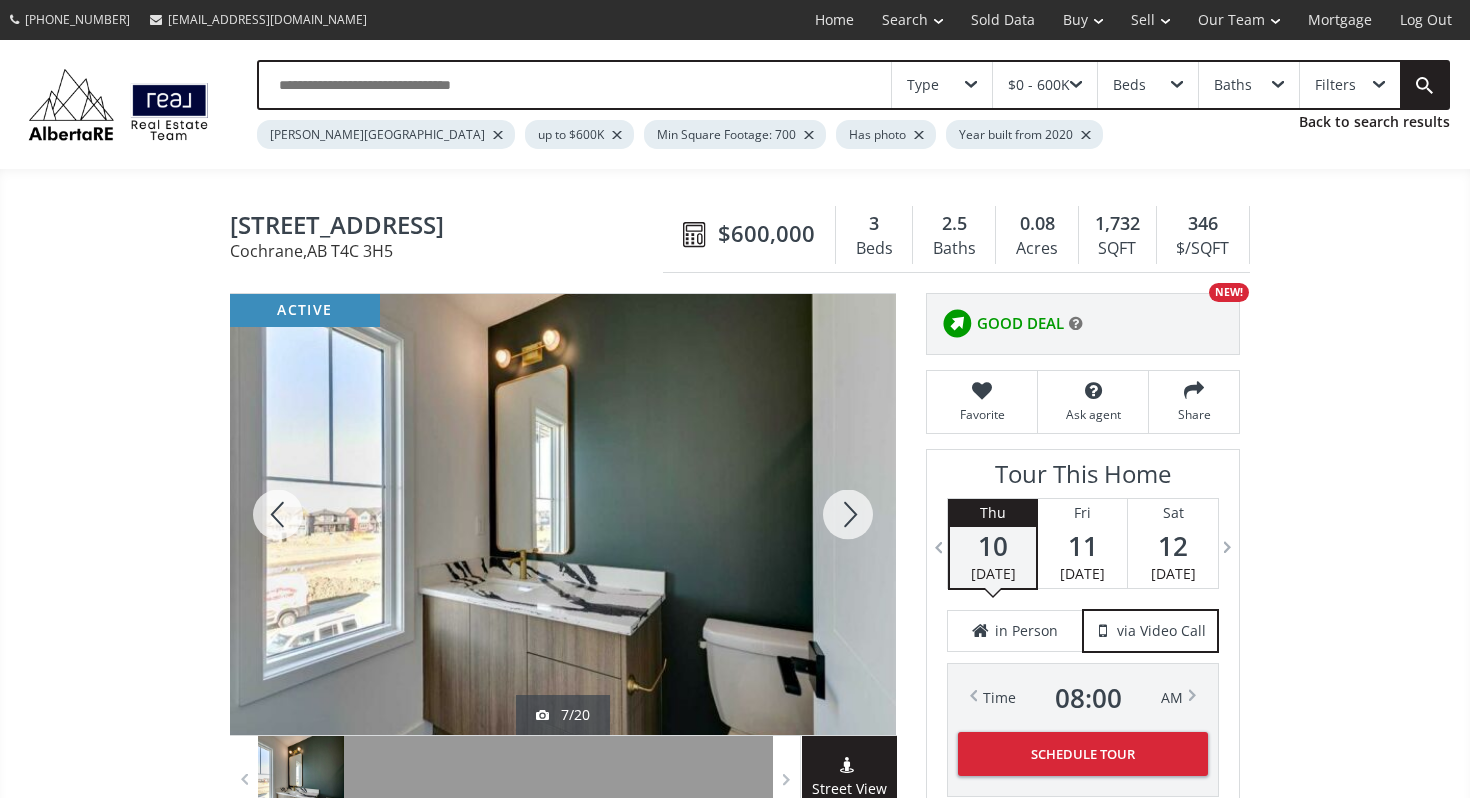 click at bounding box center [848, 514] 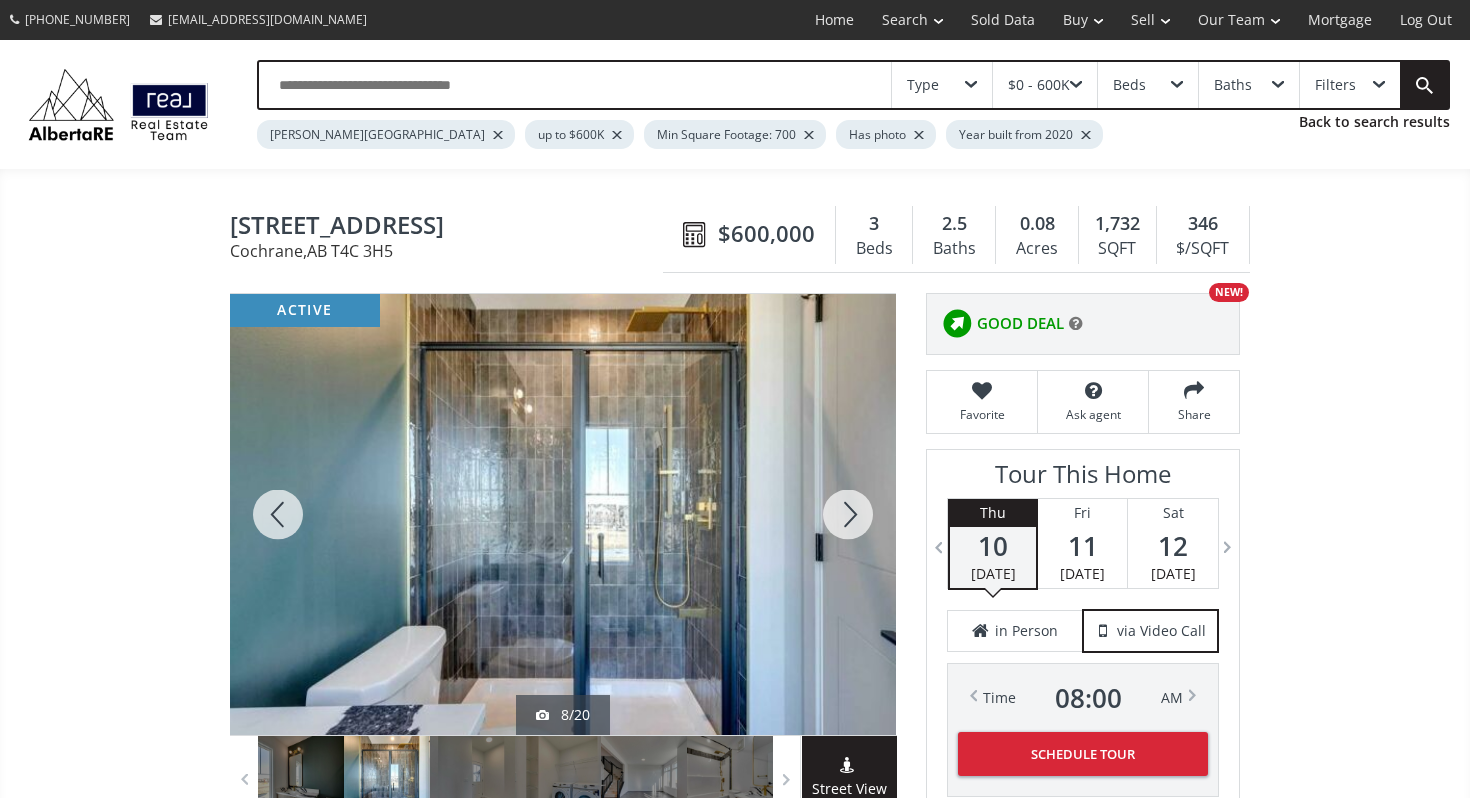 click at bounding box center [848, 514] 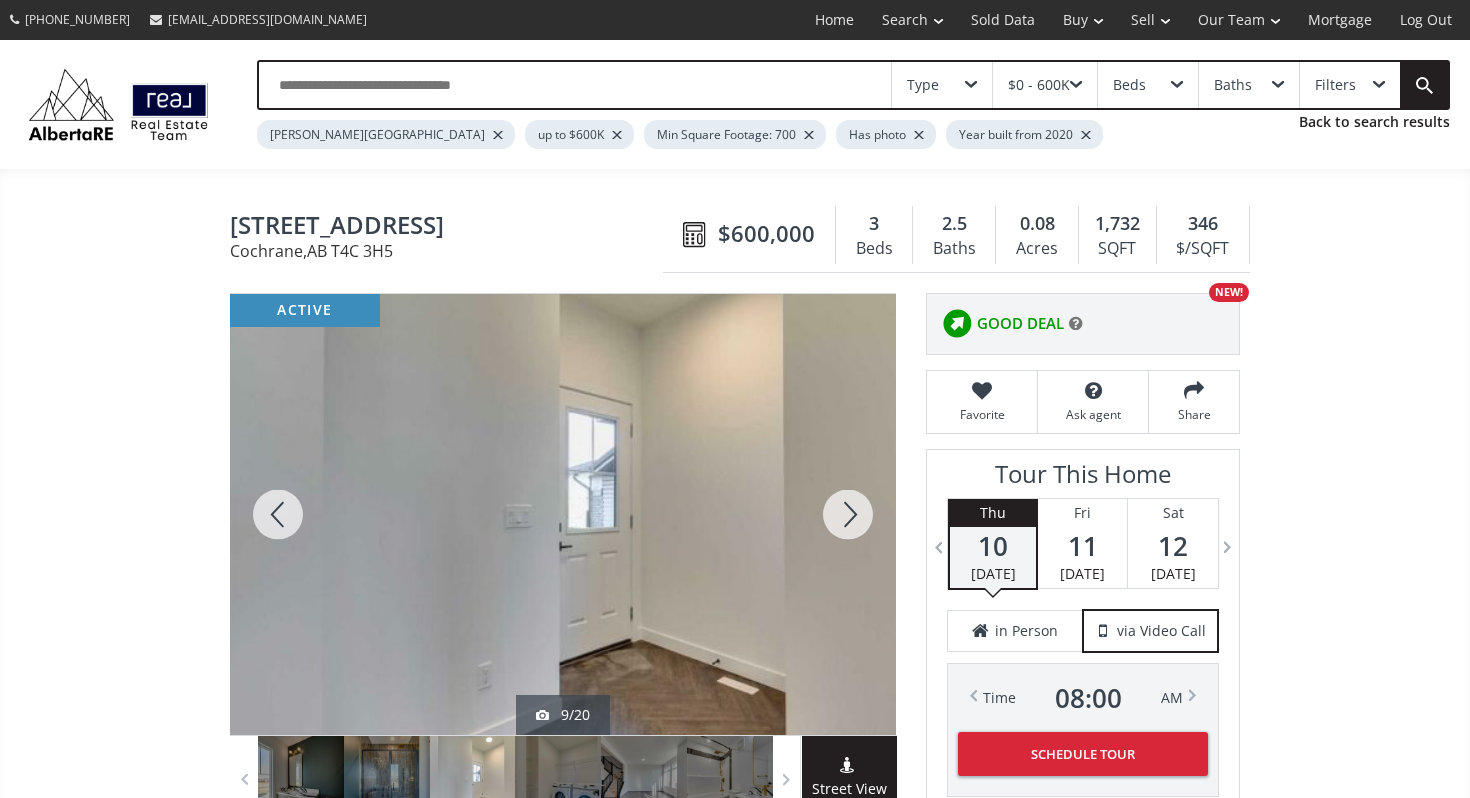 click at bounding box center (848, 514) 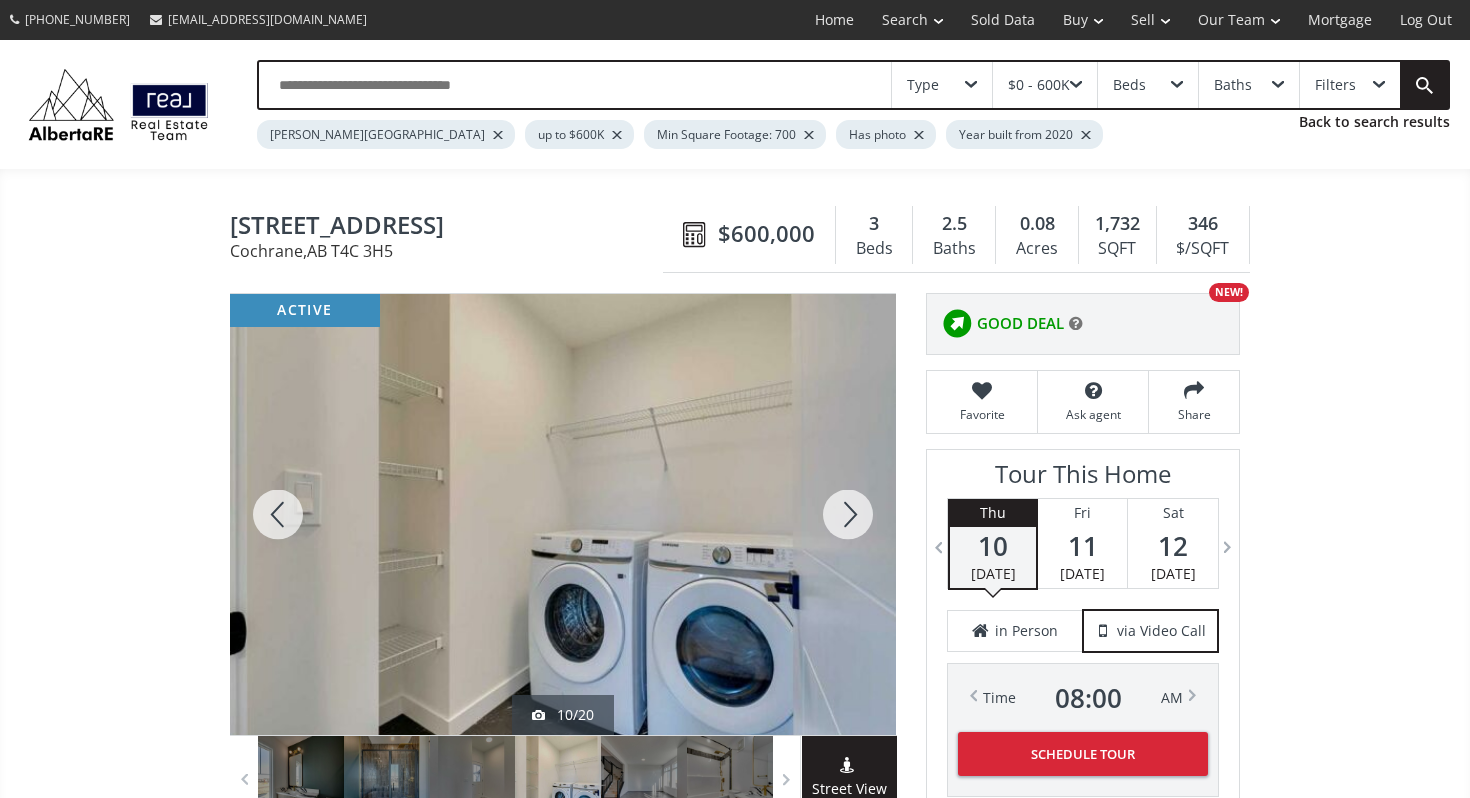 click at bounding box center (848, 514) 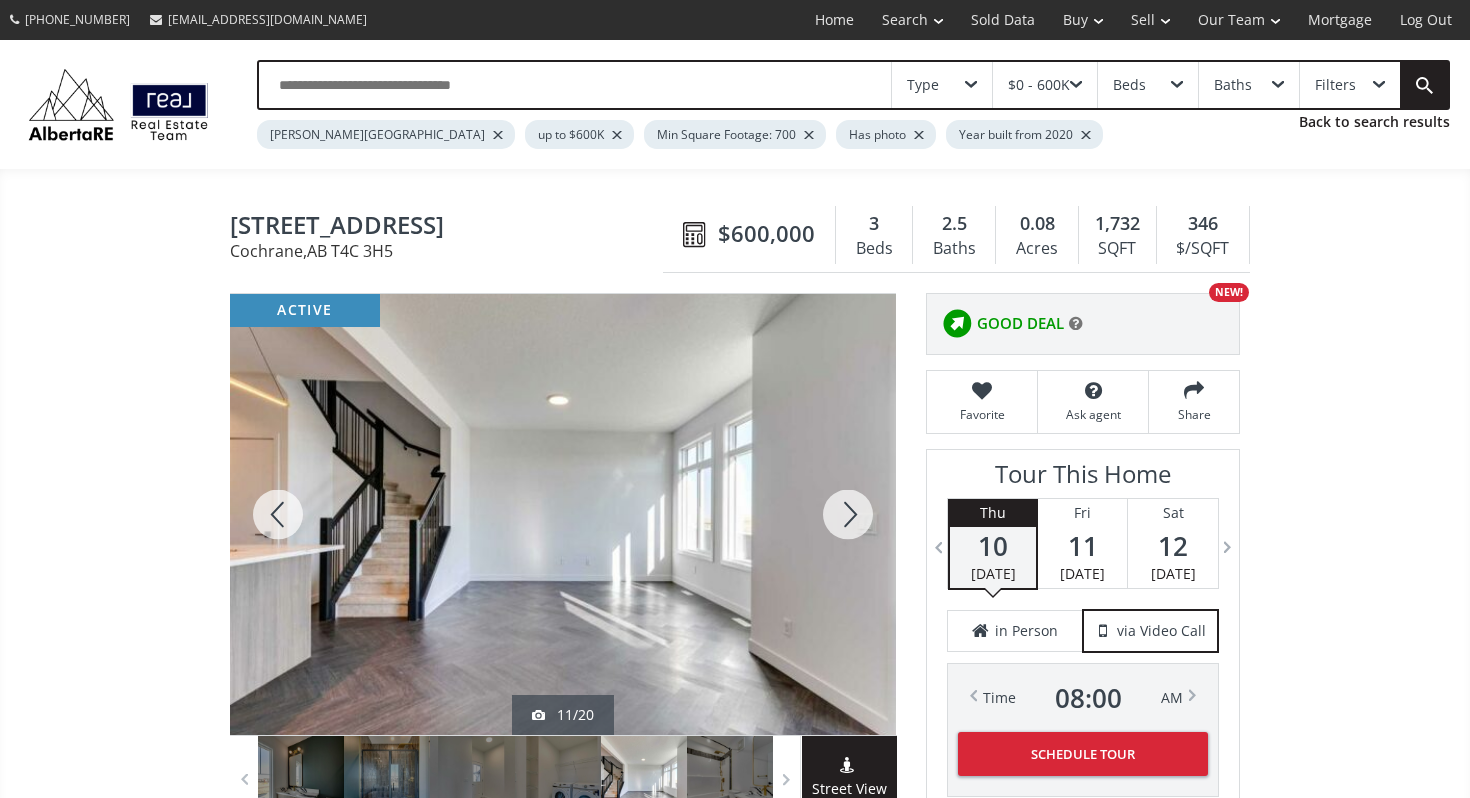 click at bounding box center [848, 514] 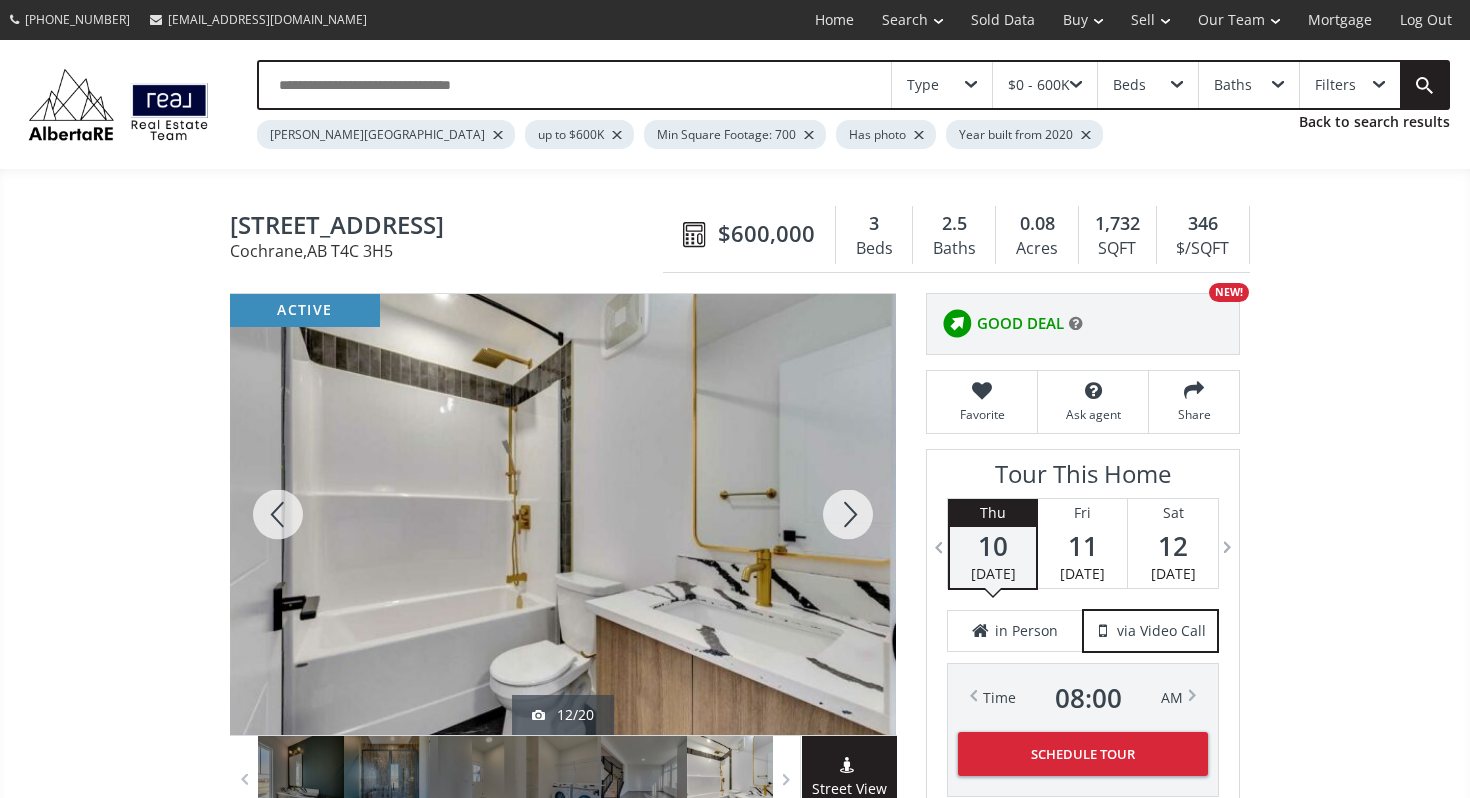 click at bounding box center [848, 514] 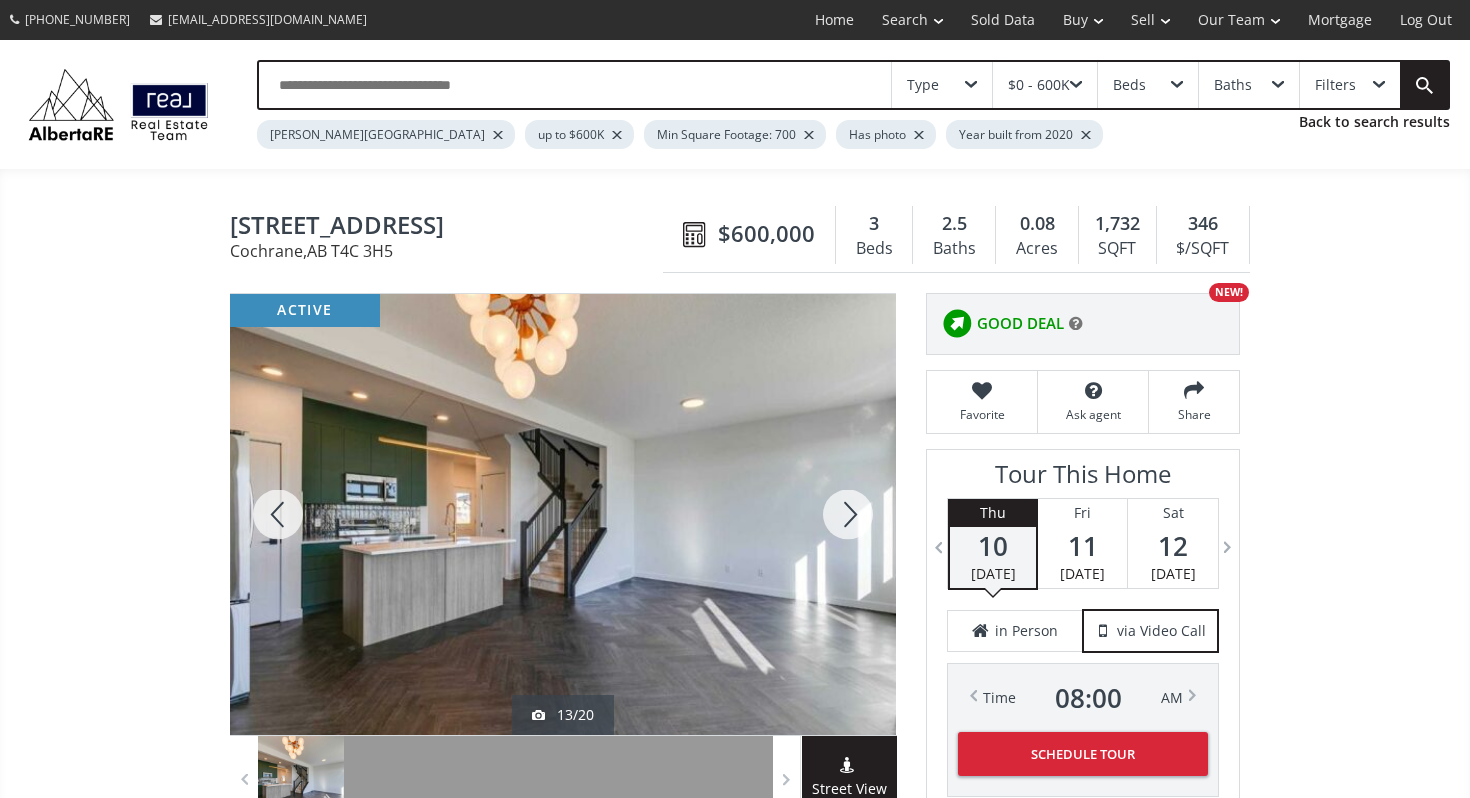 click at bounding box center [848, 514] 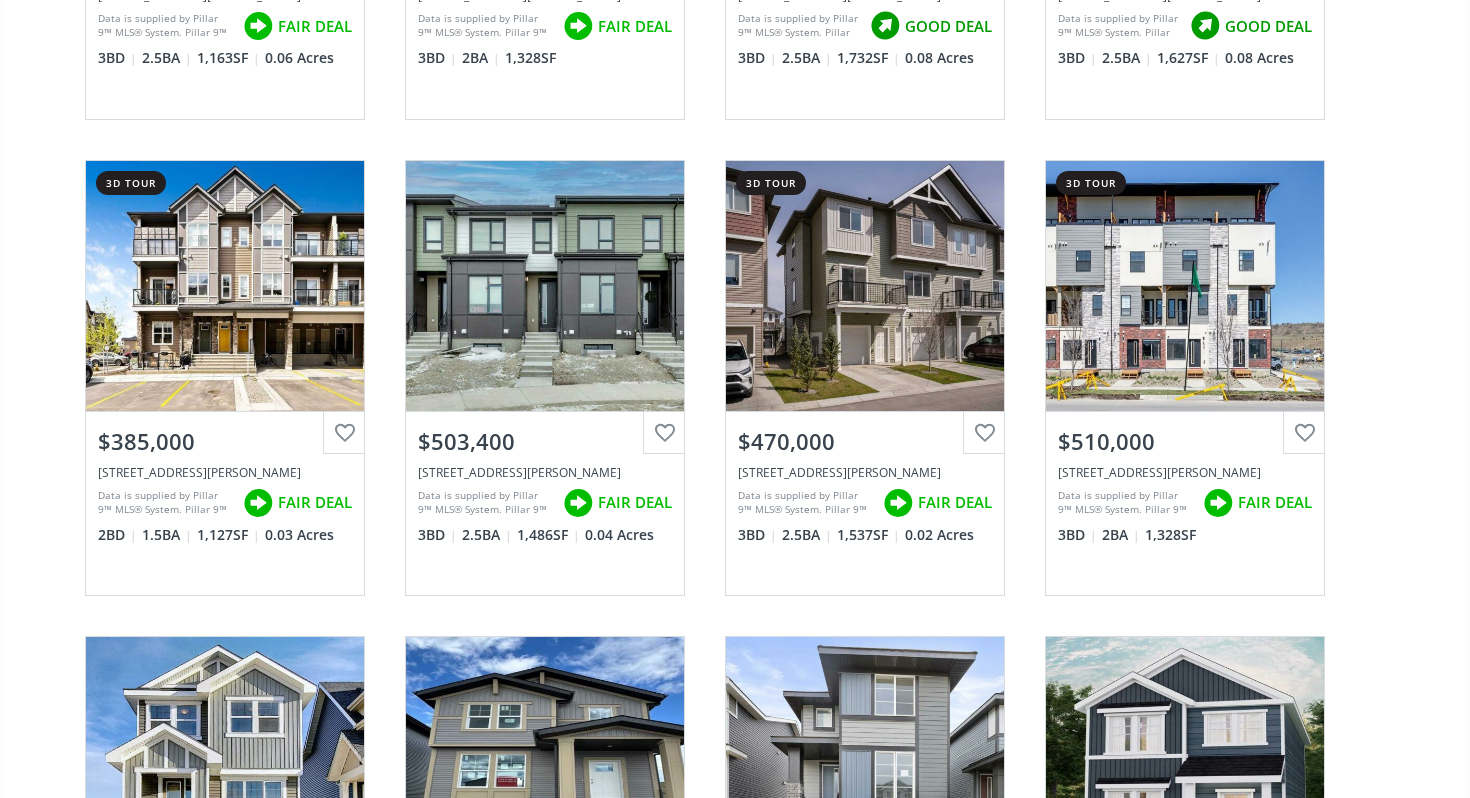 scroll, scrollTop: 1527, scrollLeft: 0, axis: vertical 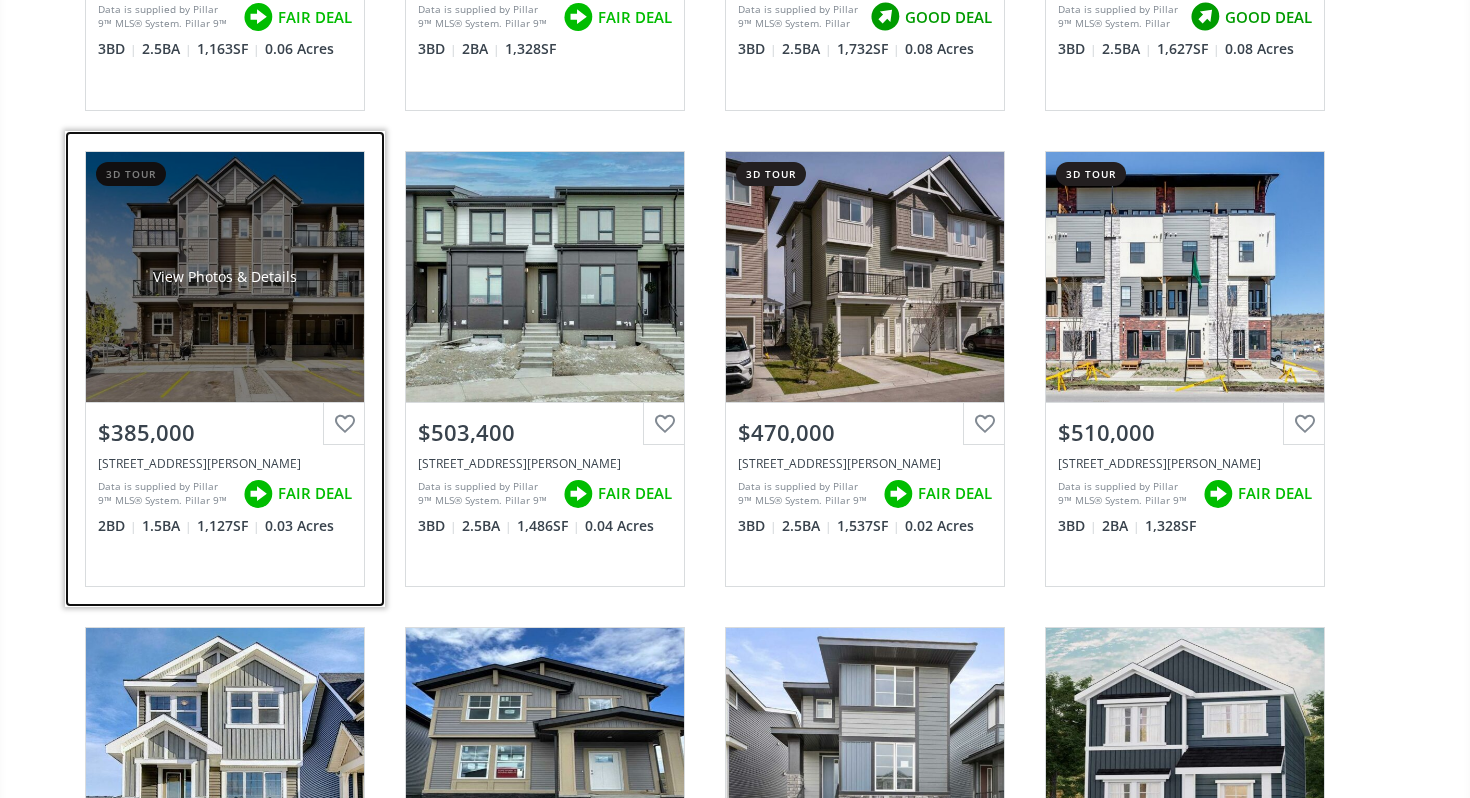 click on "View Photos & Details" at bounding box center (225, 277) 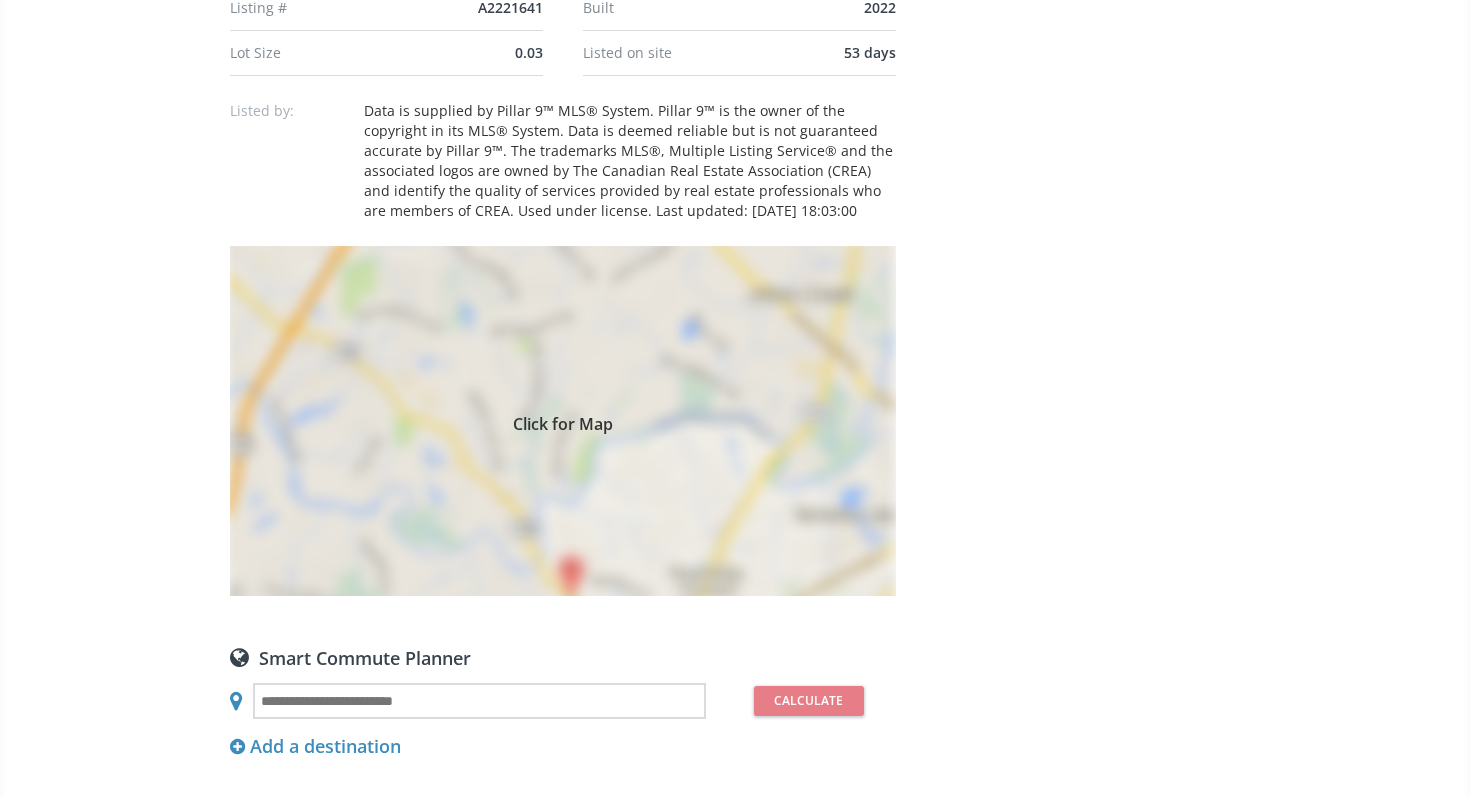scroll, scrollTop: 0, scrollLeft: 0, axis: both 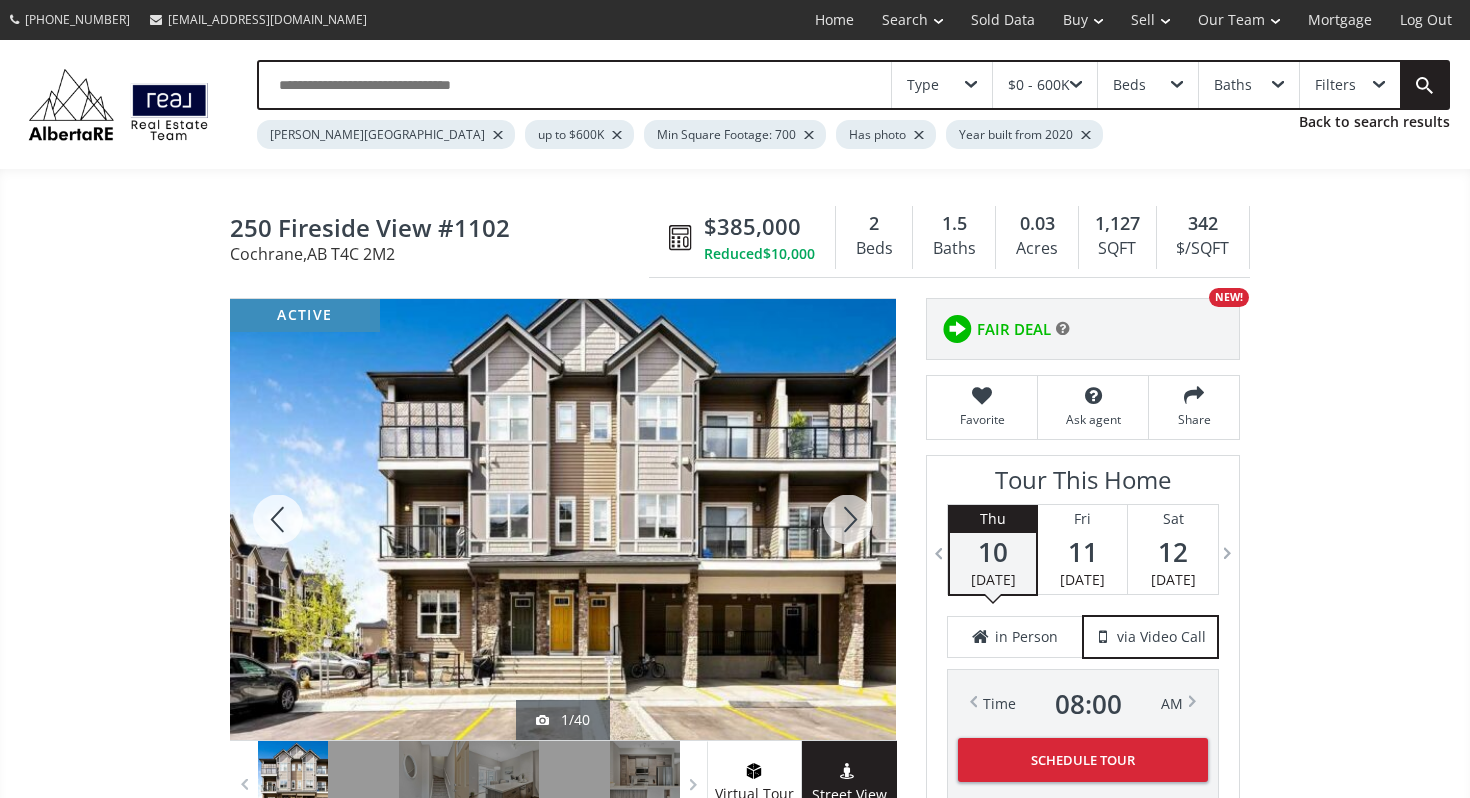 click at bounding box center [848, 519] 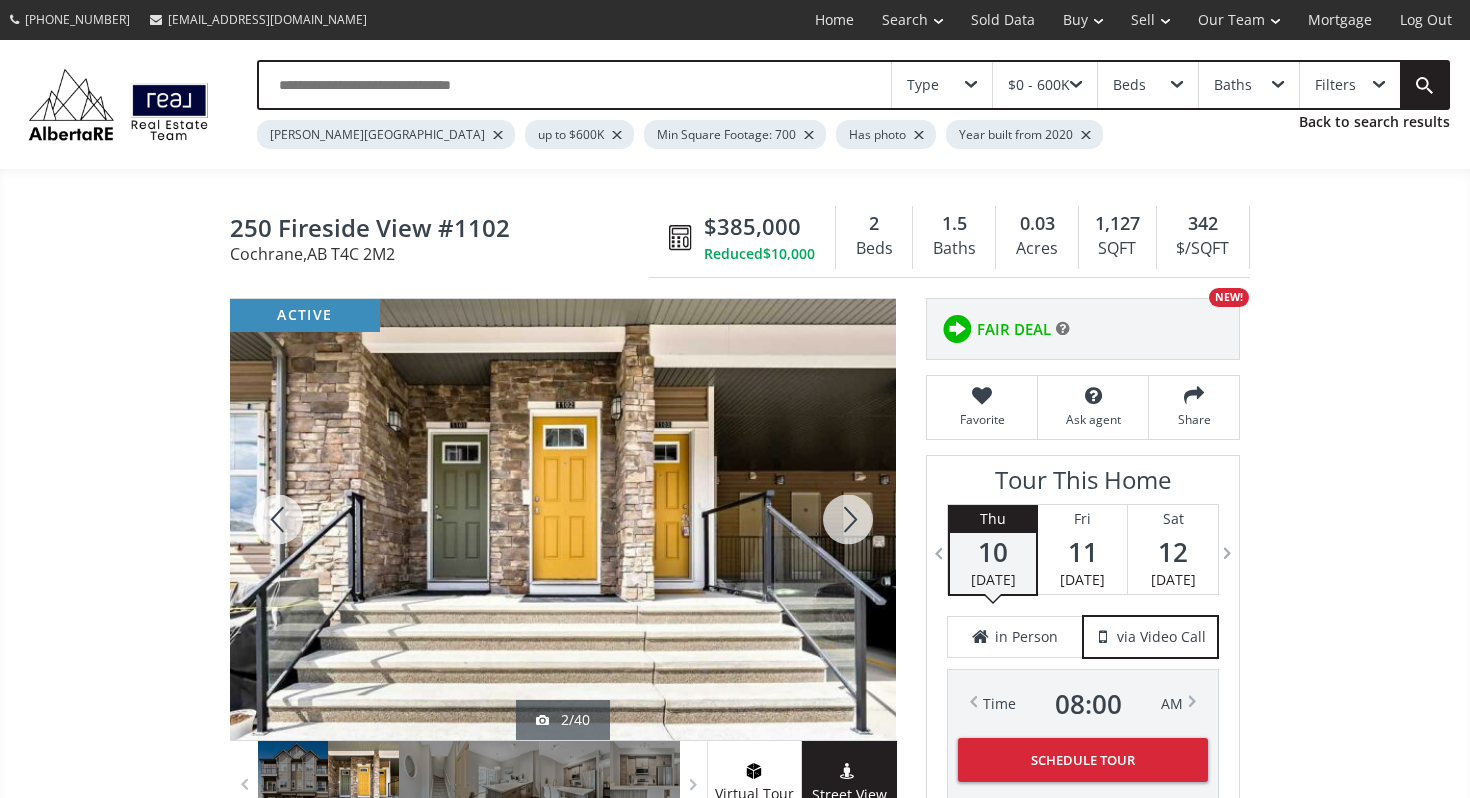 click at bounding box center (848, 519) 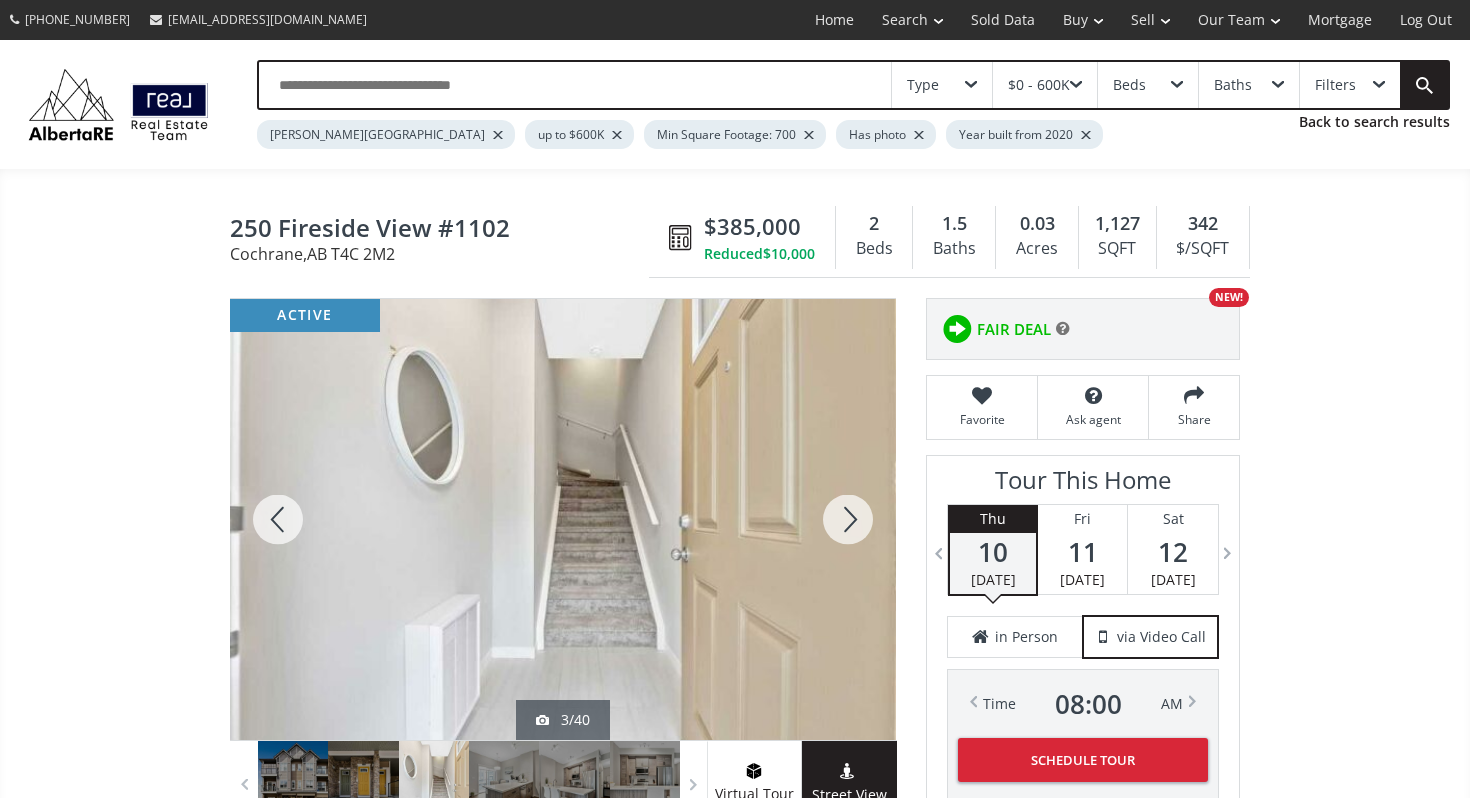 click at bounding box center [848, 519] 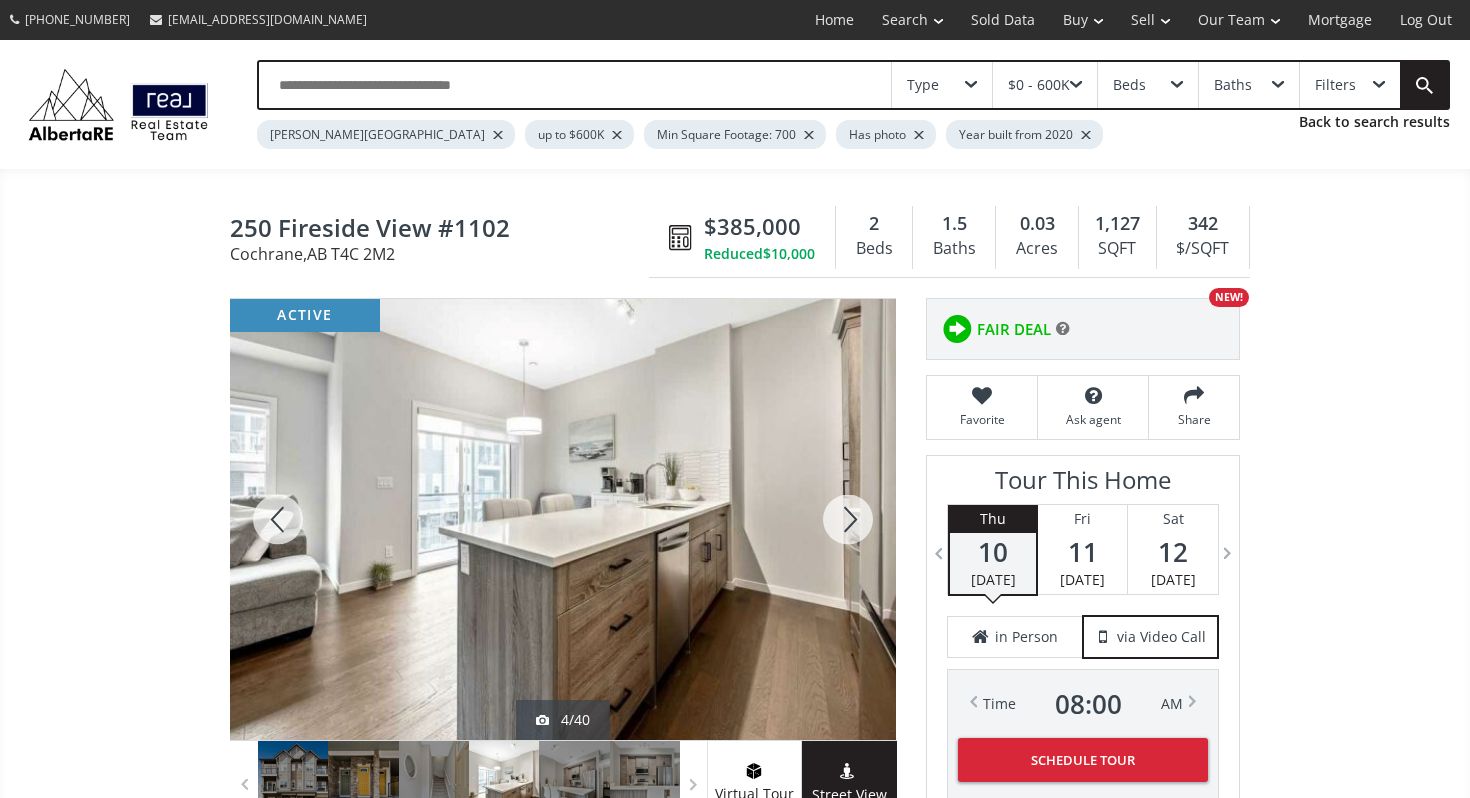 click at bounding box center [848, 519] 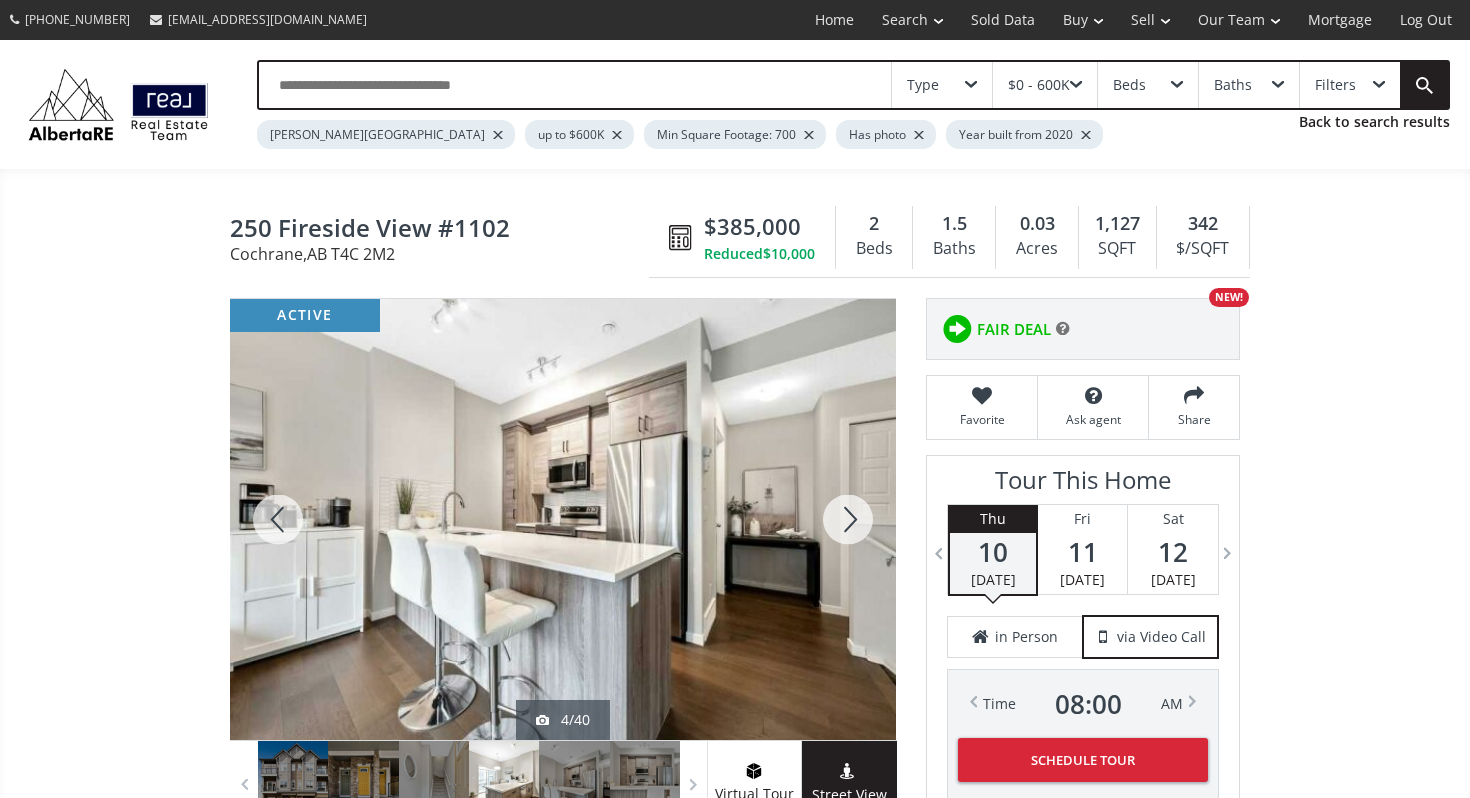 click at bounding box center (848, 519) 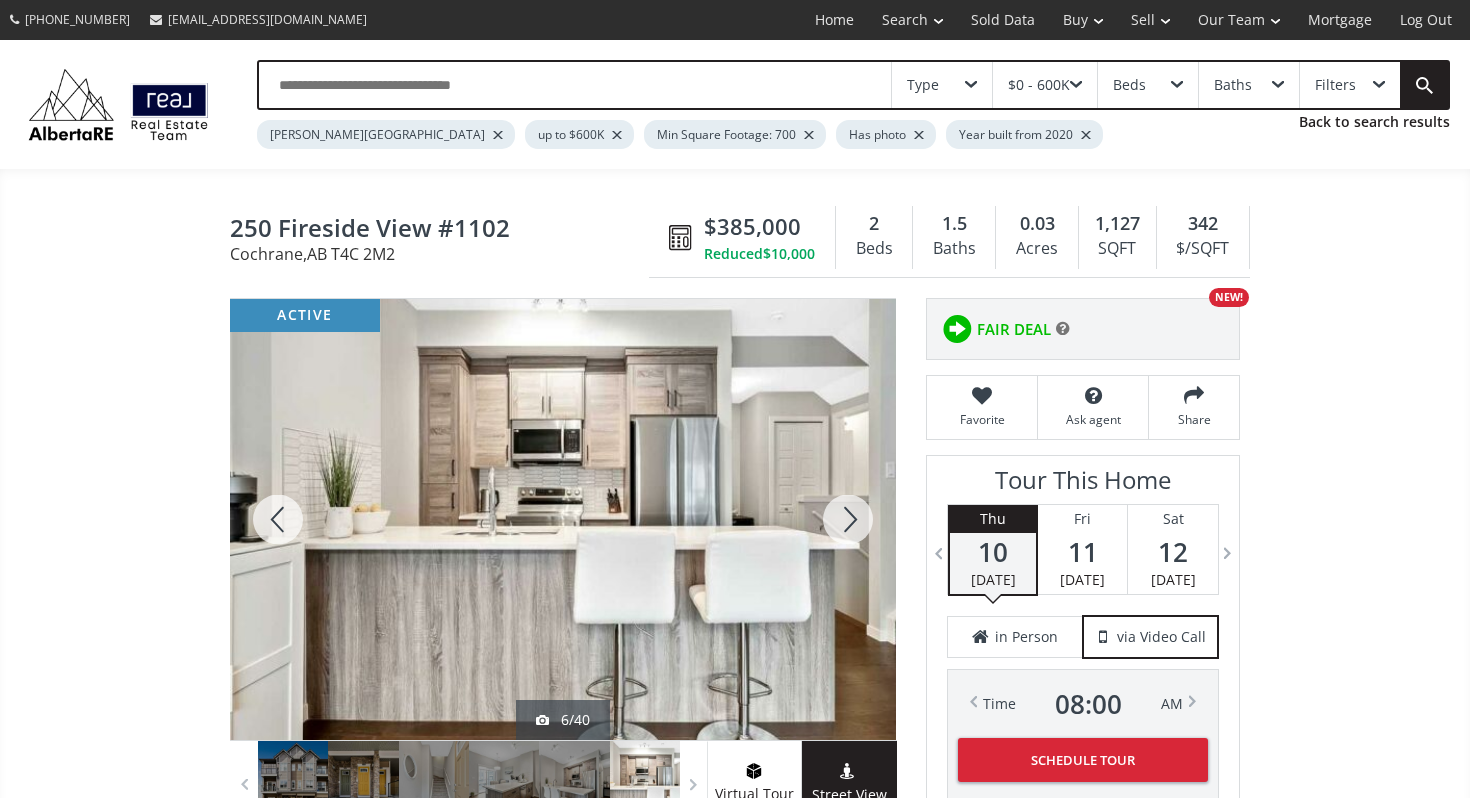 click at bounding box center [848, 519] 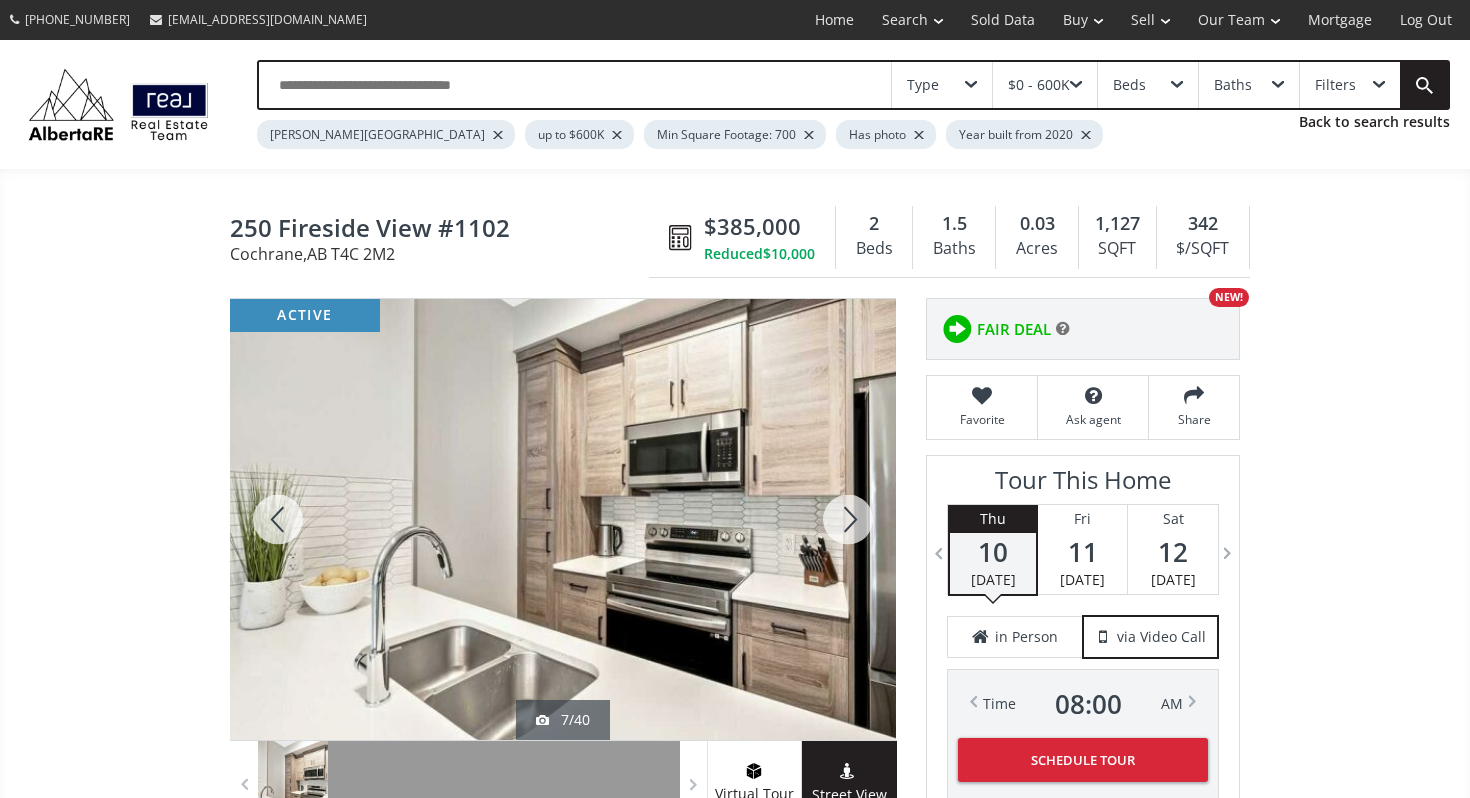 click at bounding box center [848, 519] 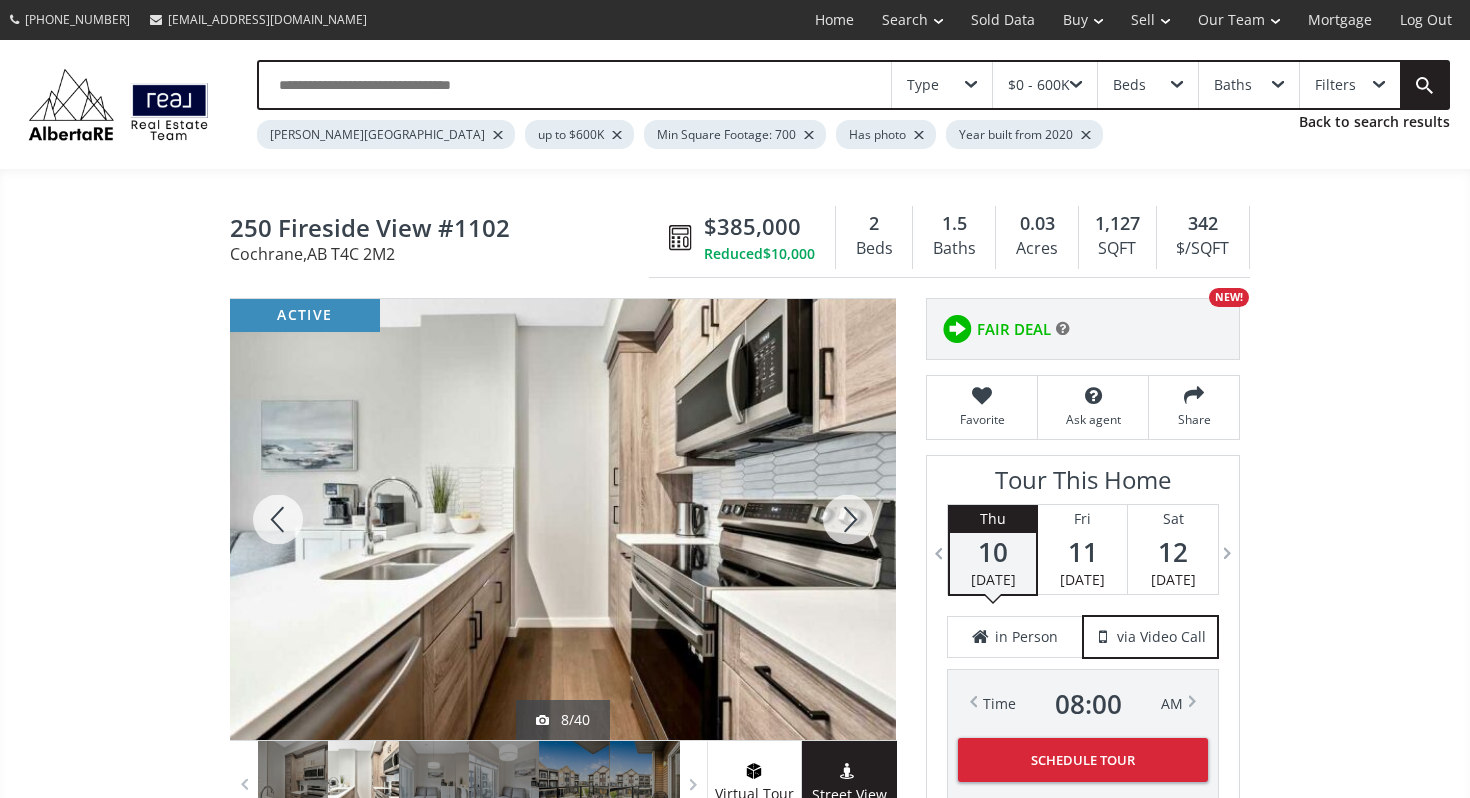 click at bounding box center [848, 519] 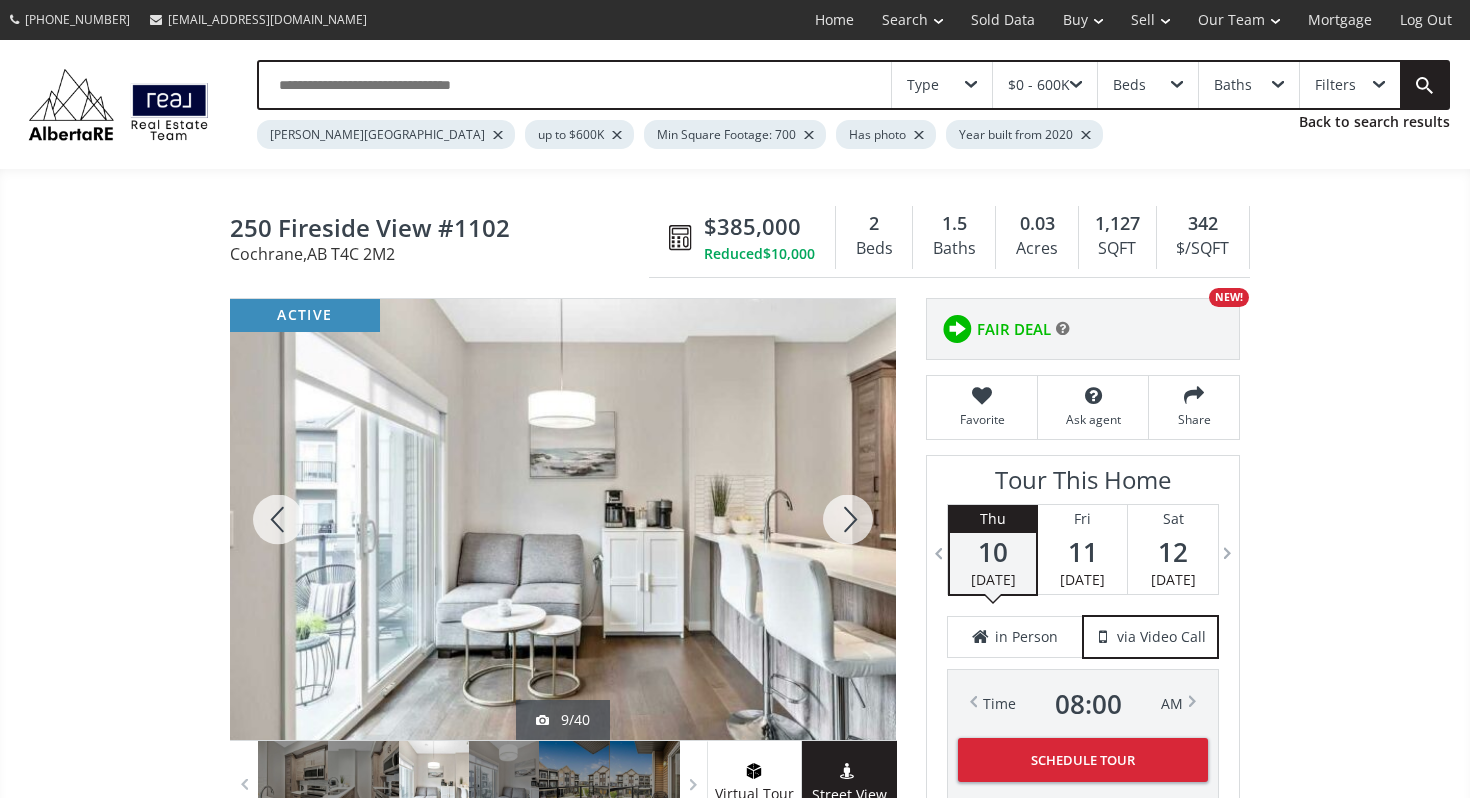 click at bounding box center [848, 519] 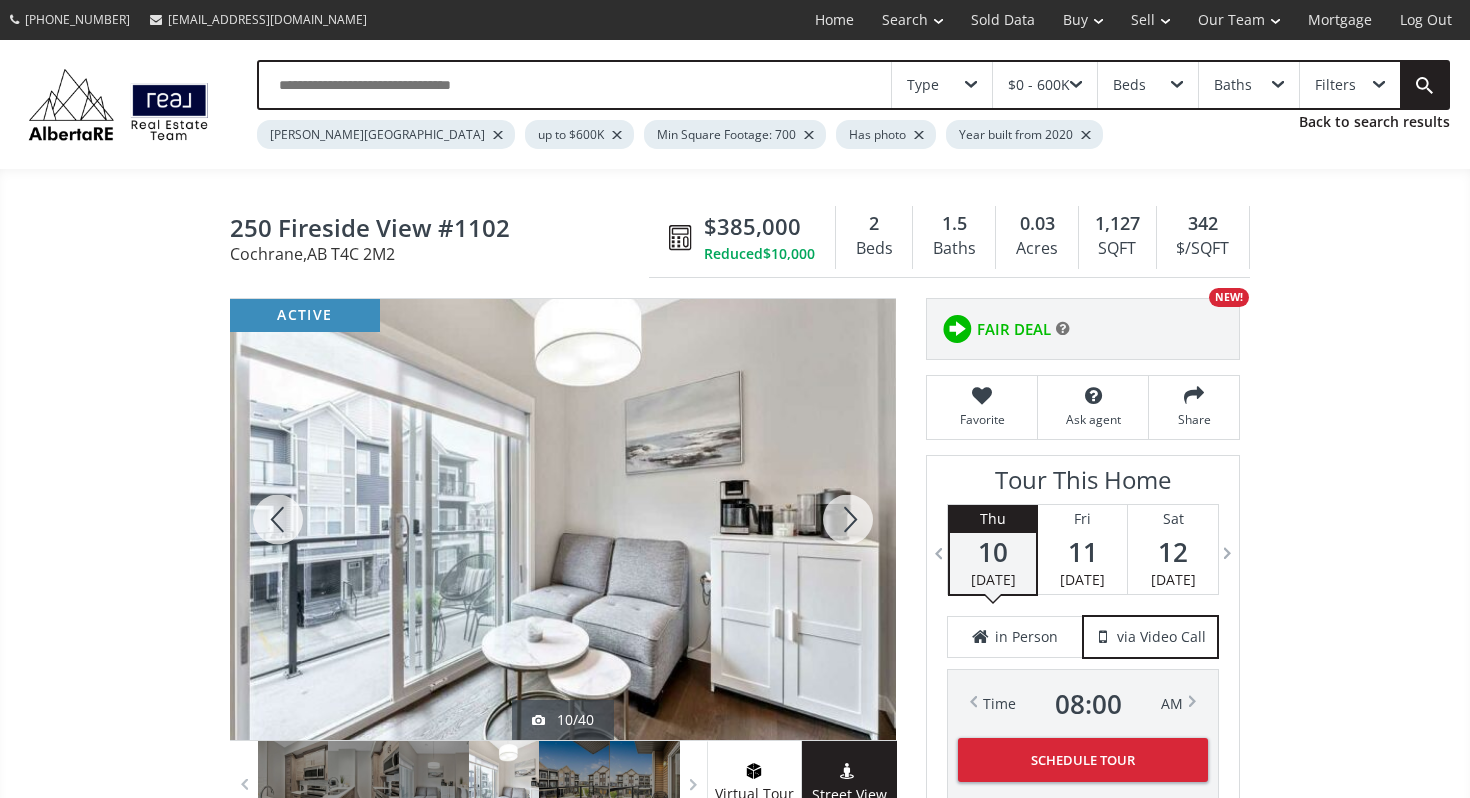 click at bounding box center [848, 519] 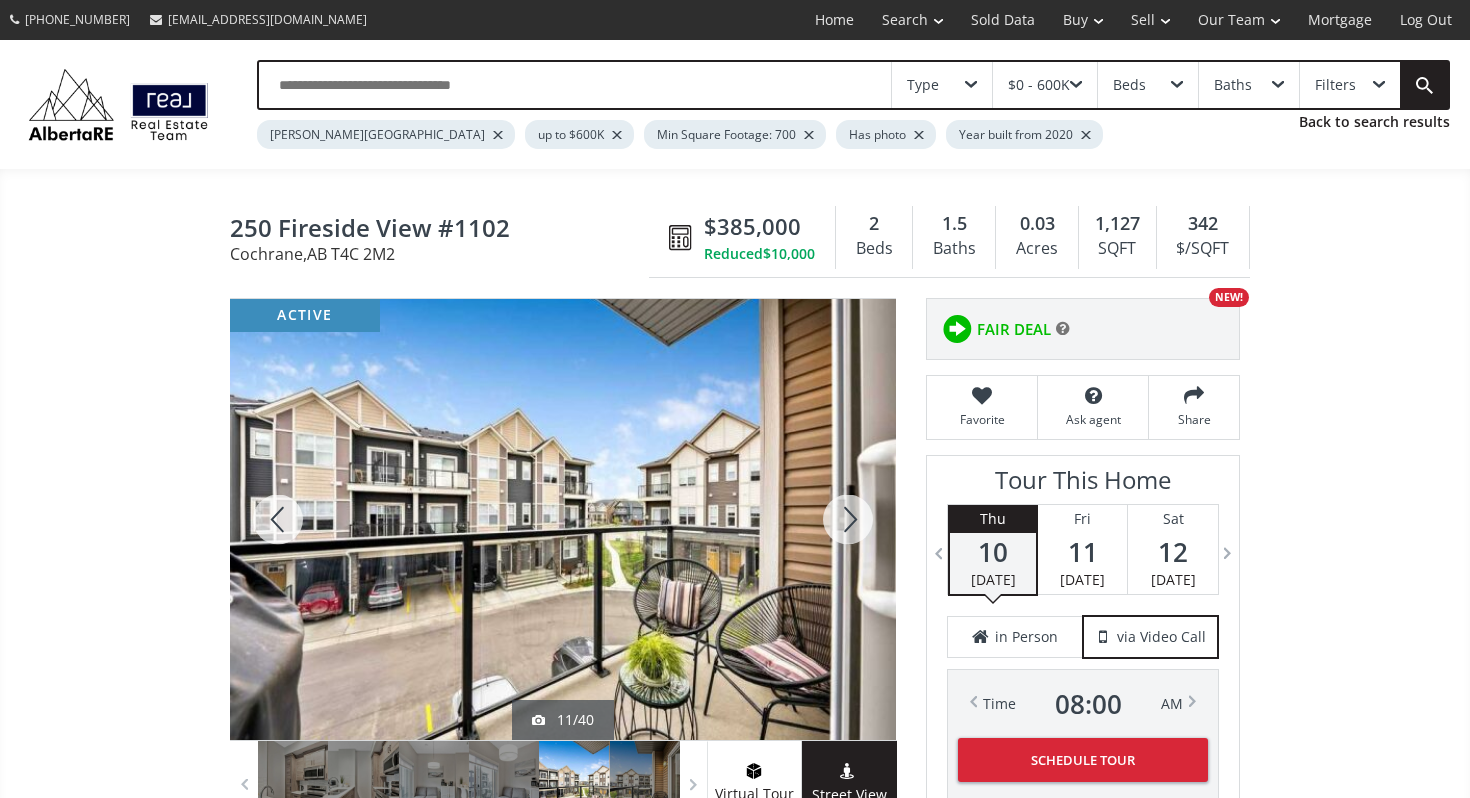 click at bounding box center [848, 519] 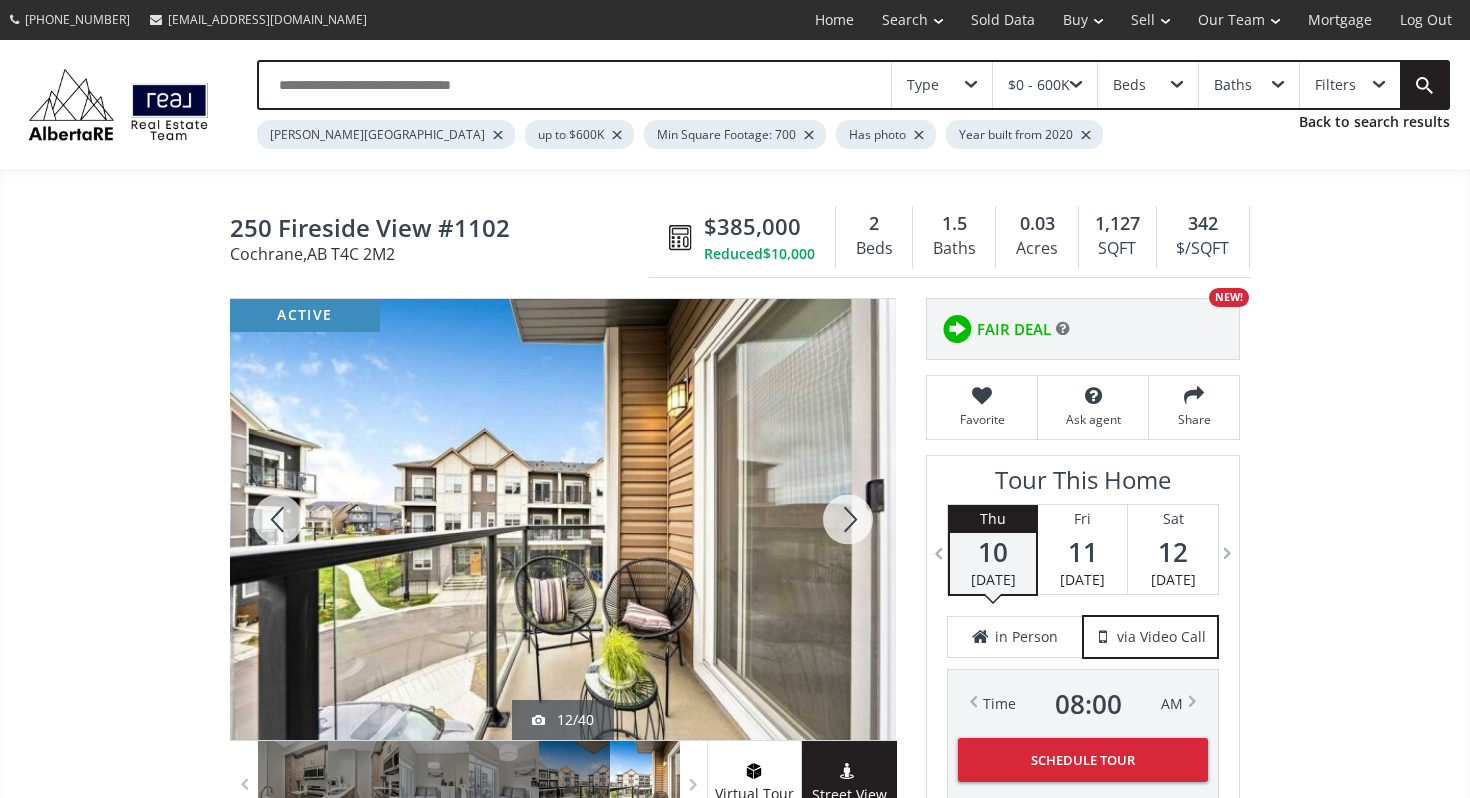 click at bounding box center (848, 519) 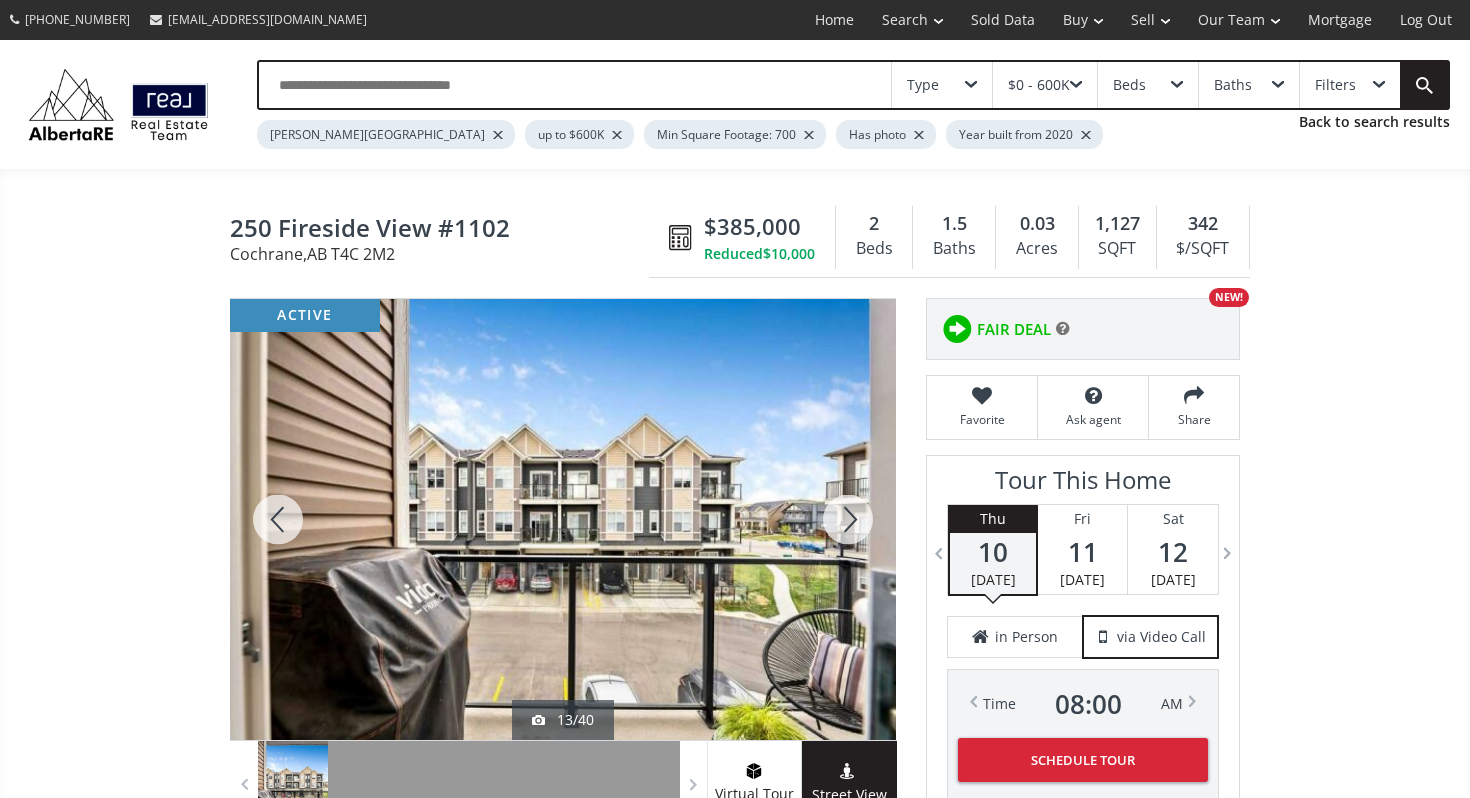 click at bounding box center [848, 519] 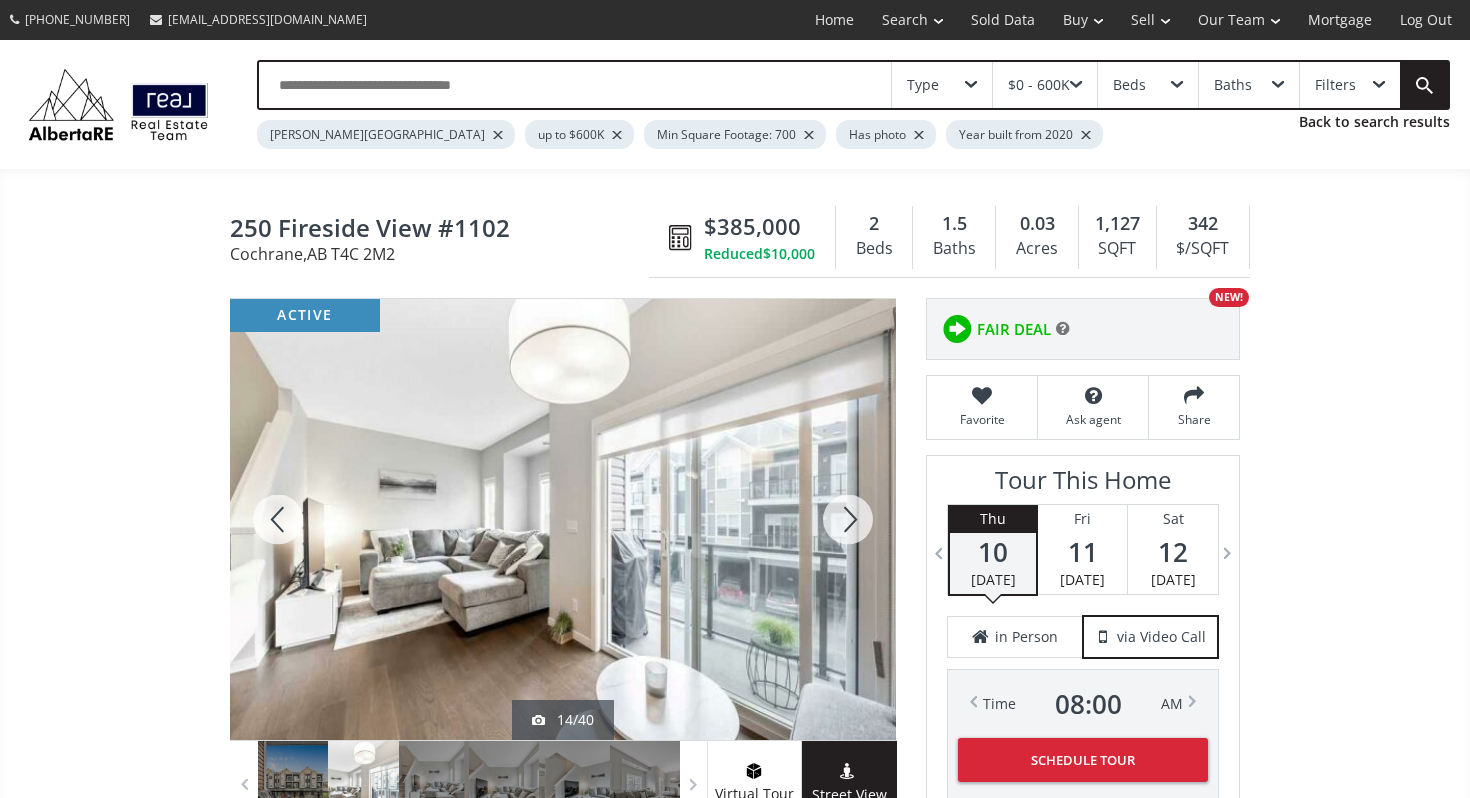 click at bounding box center [848, 519] 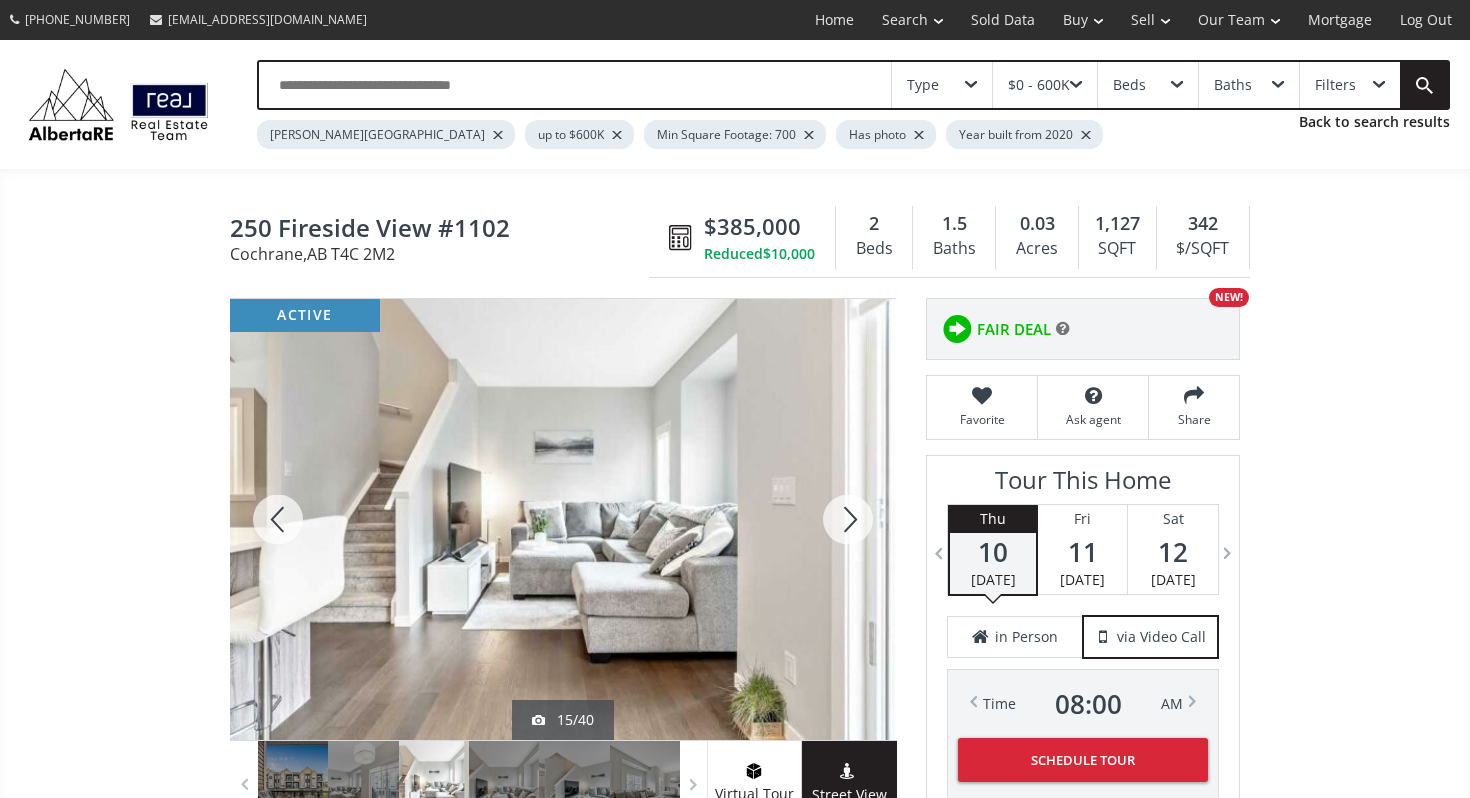 click at bounding box center (848, 519) 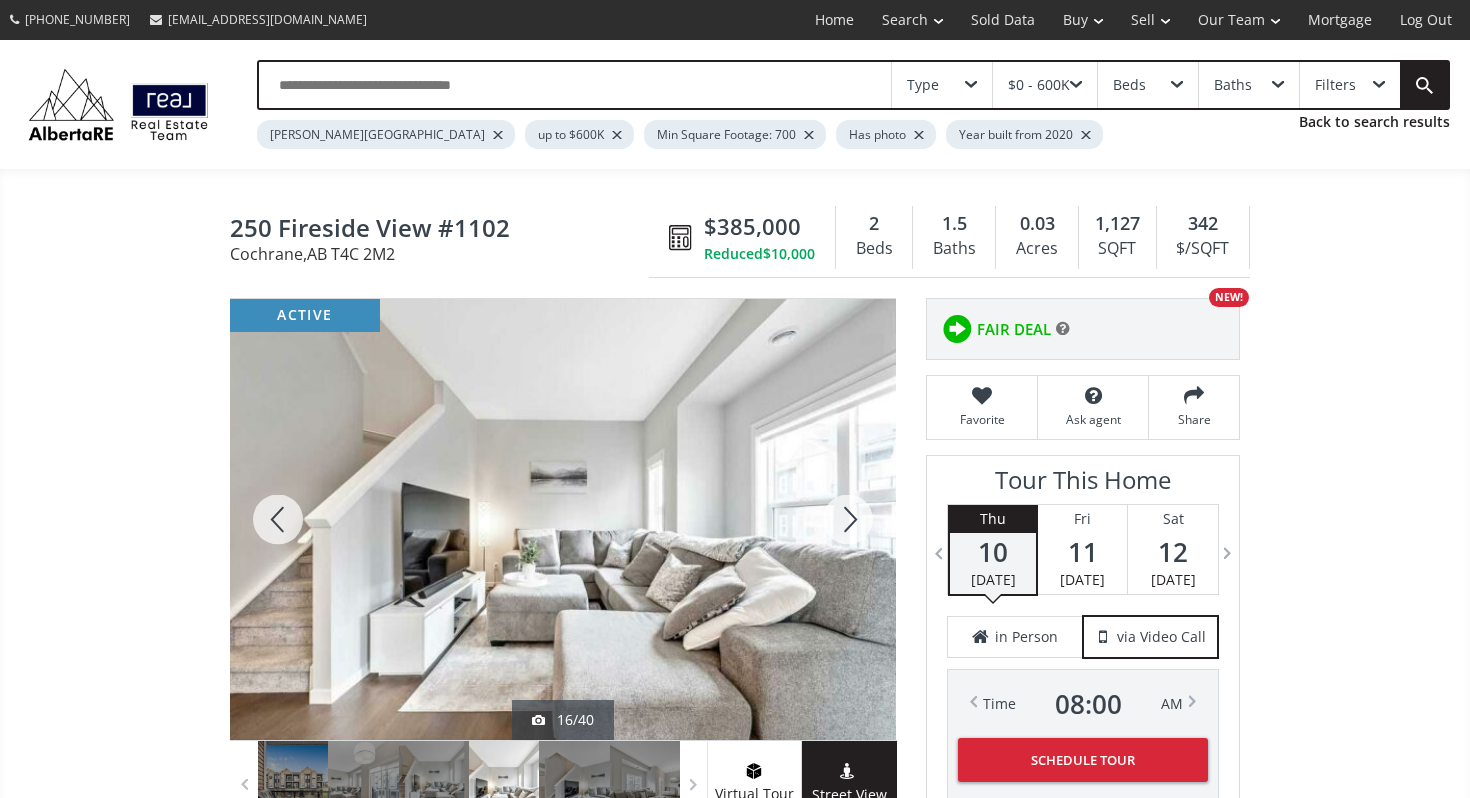 click at bounding box center [848, 519] 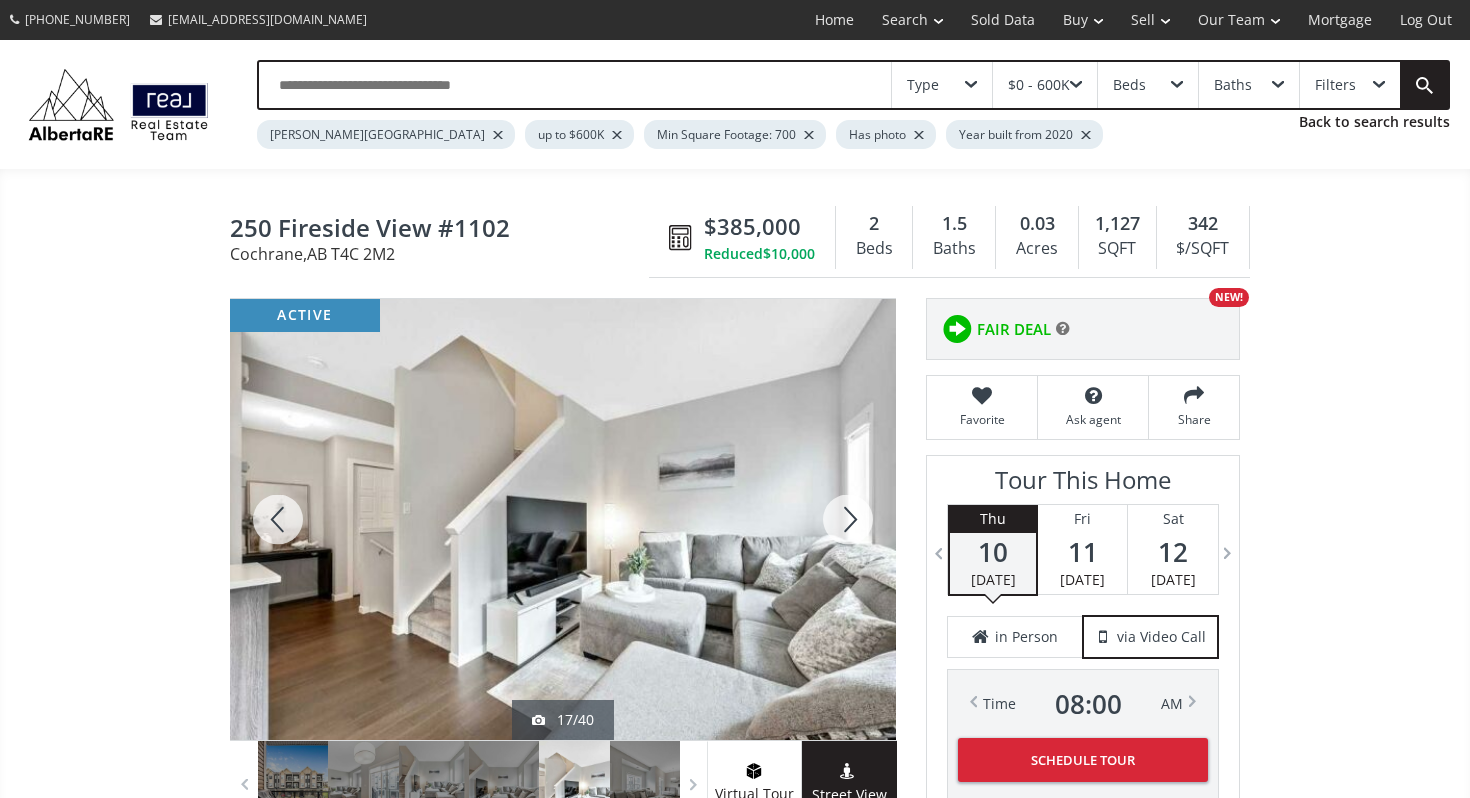 click at bounding box center [848, 519] 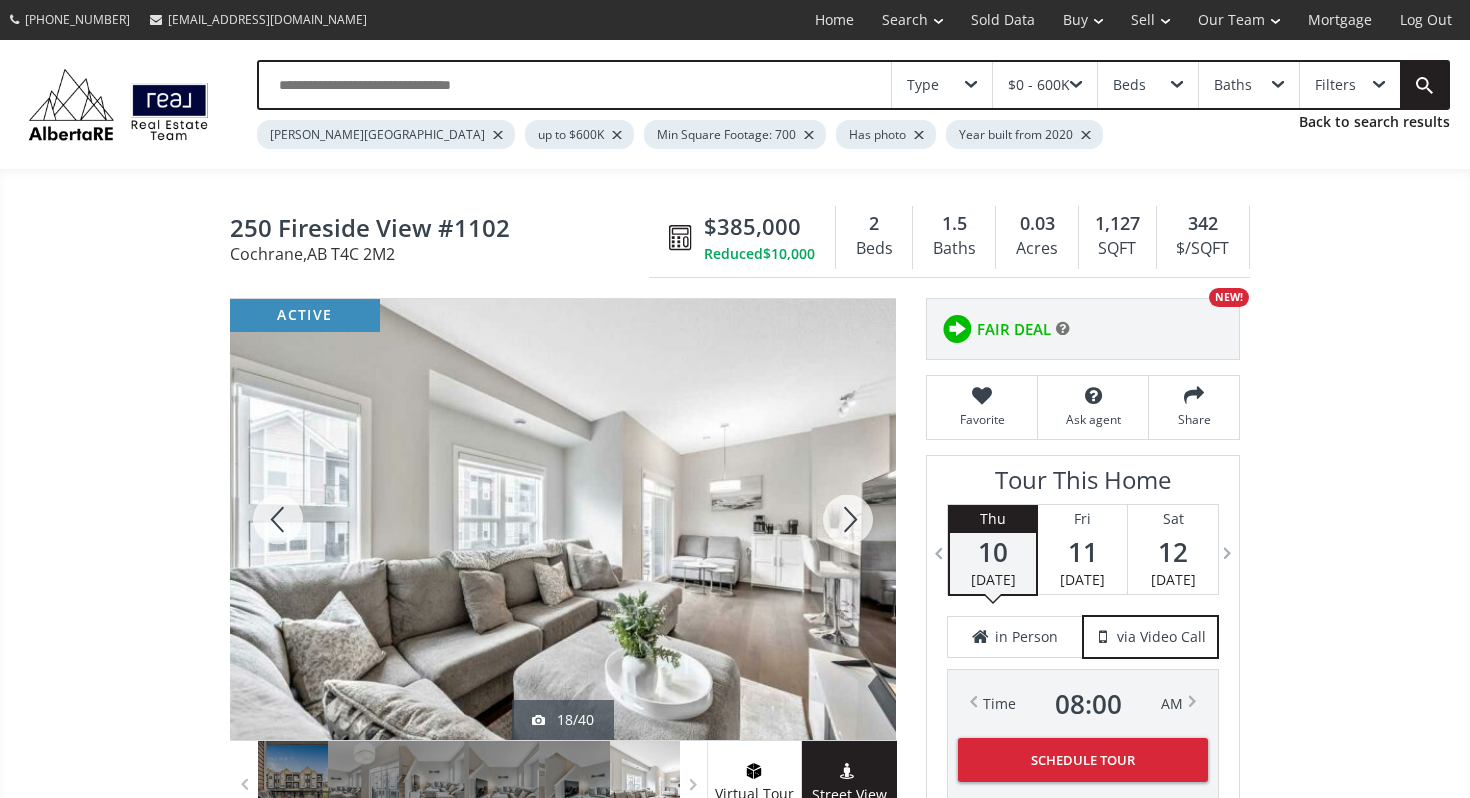 click at bounding box center (848, 519) 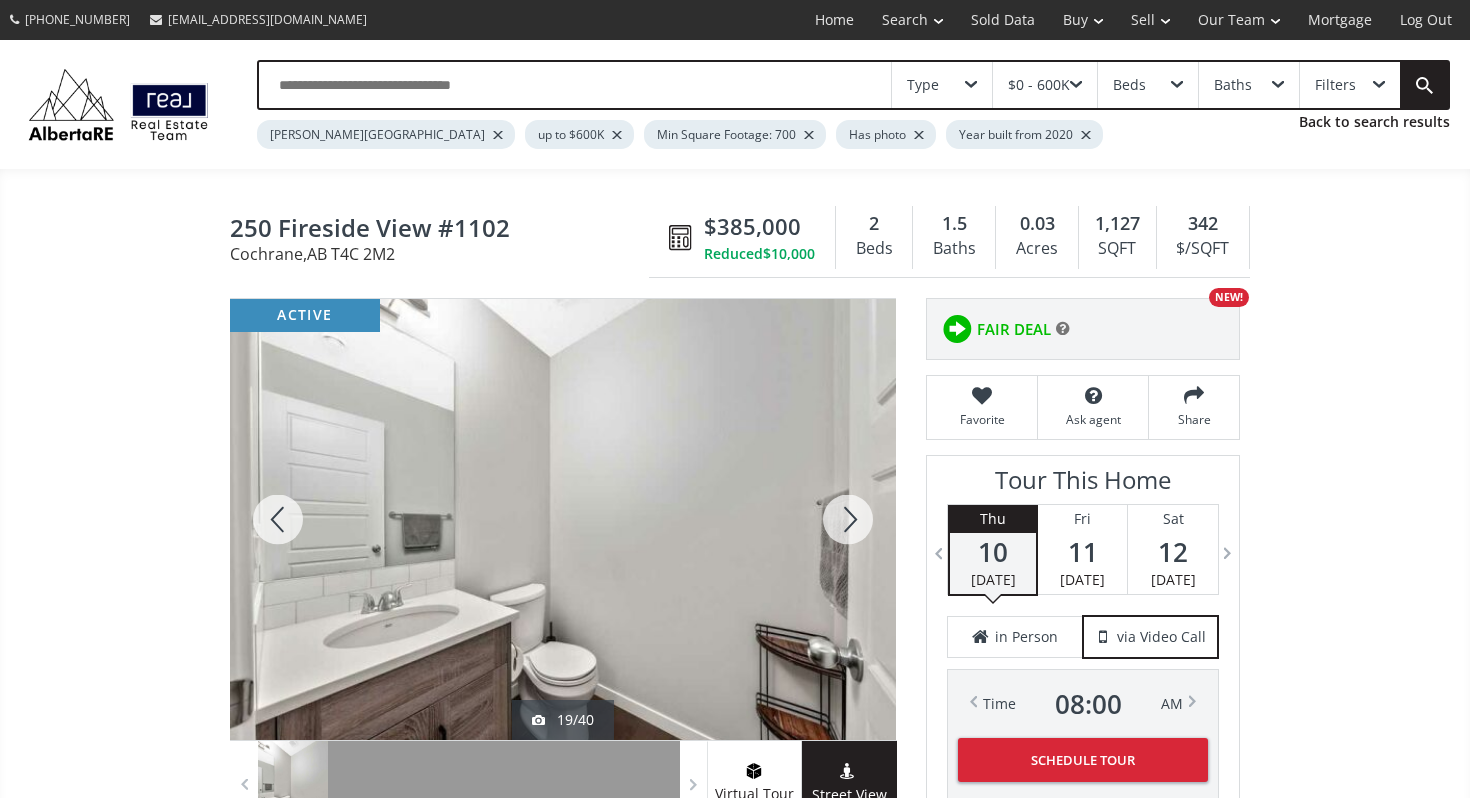 click at bounding box center (848, 519) 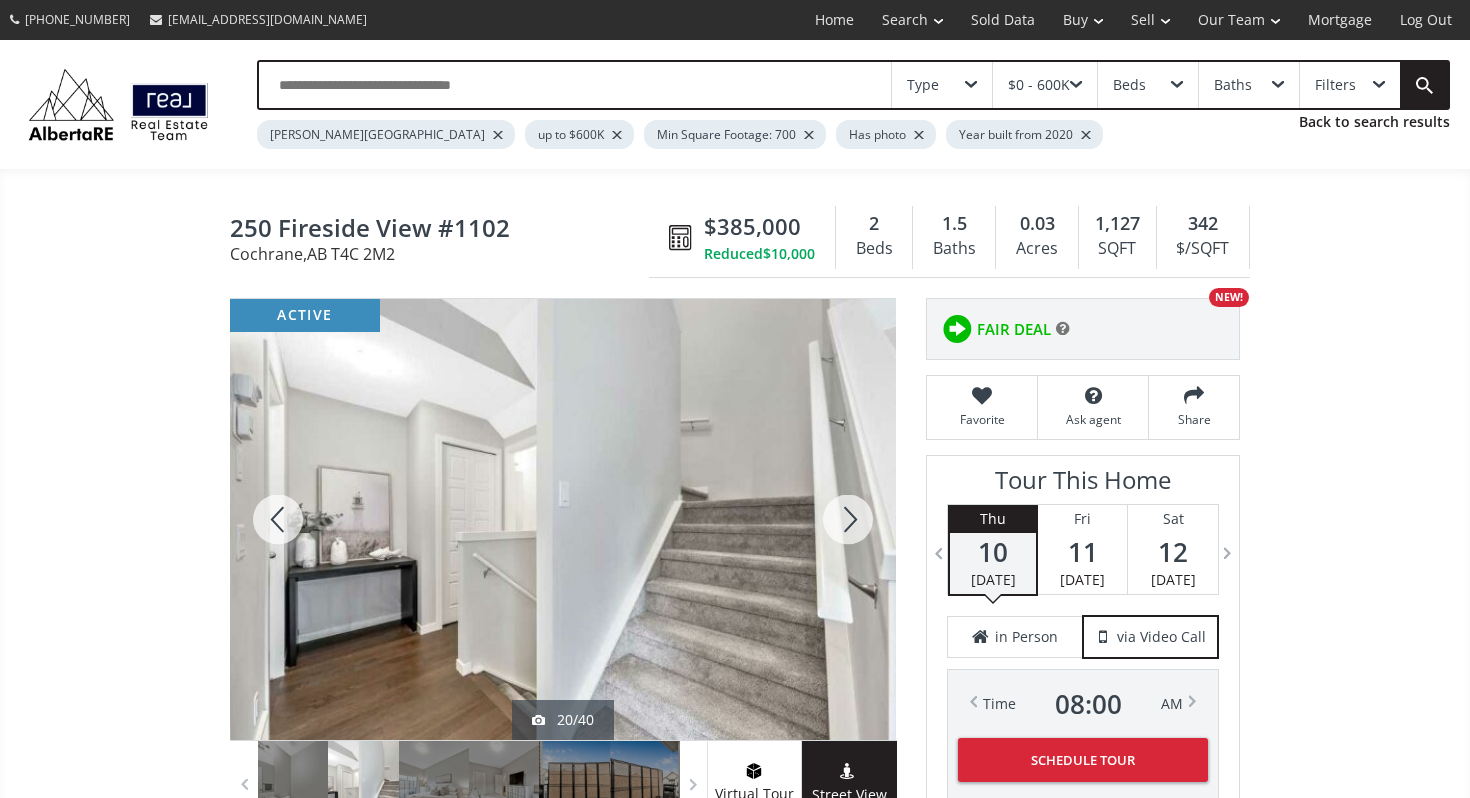 click at bounding box center [848, 519] 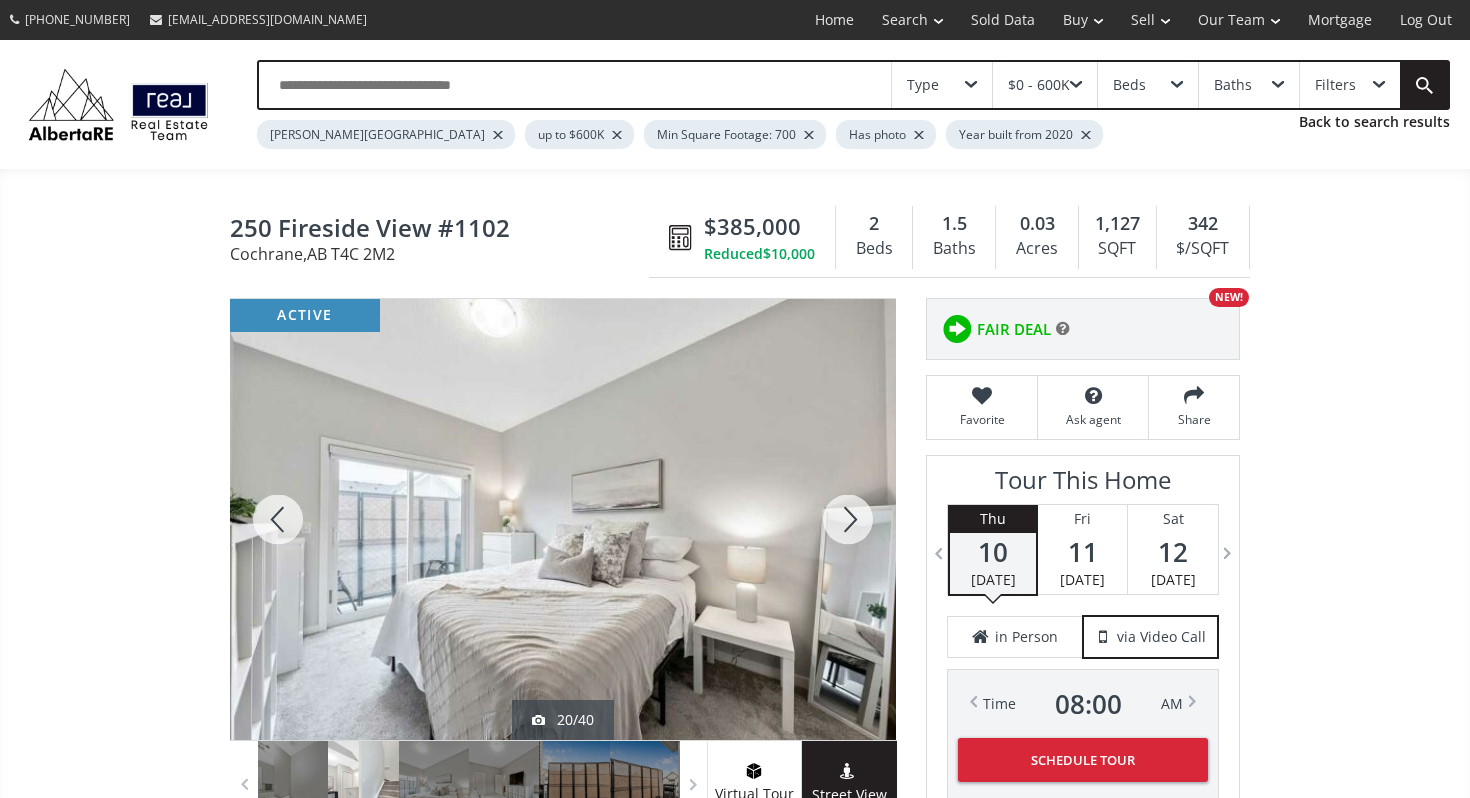 click at bounding box center [848, 519] 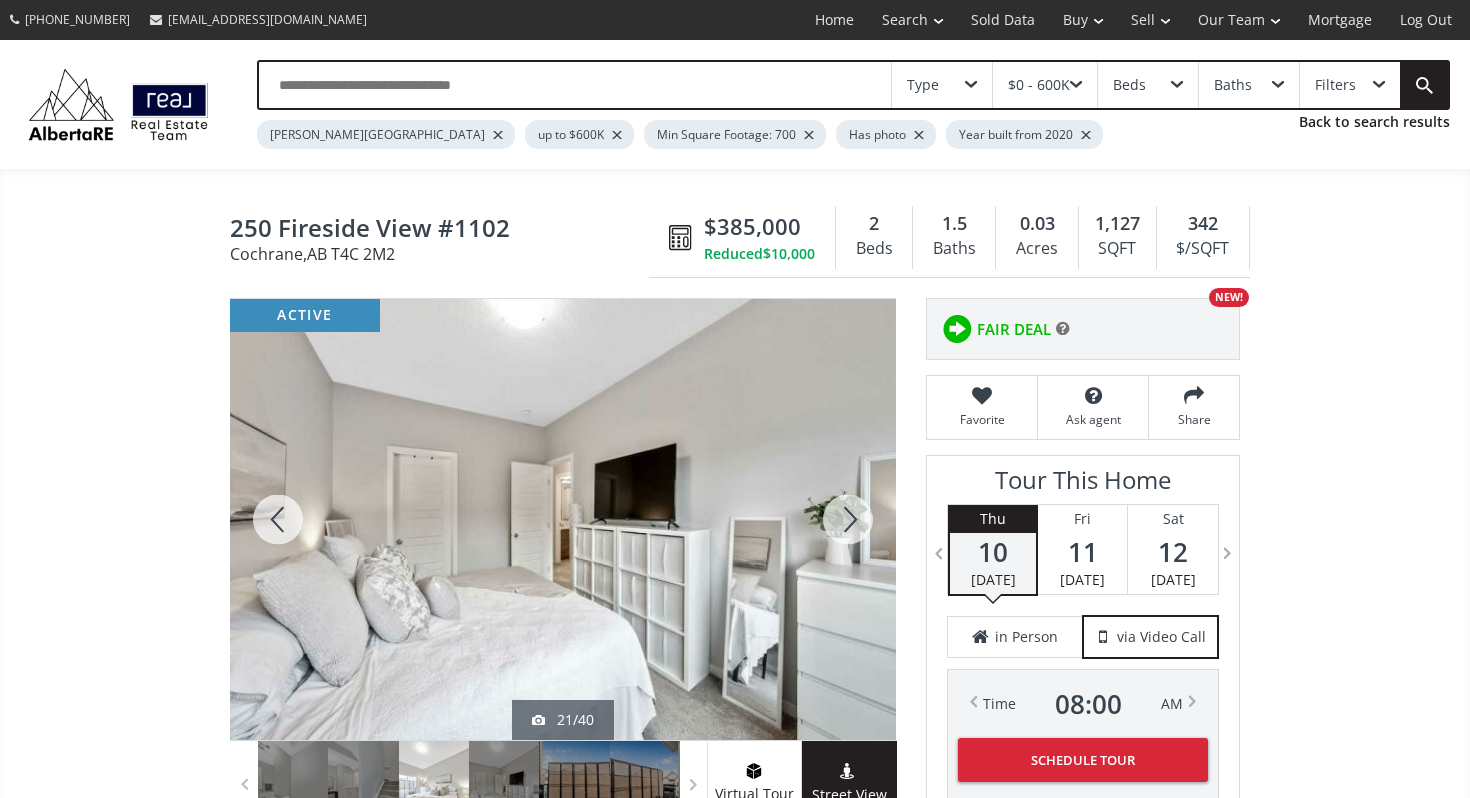 click at bounding box center (848, 519) 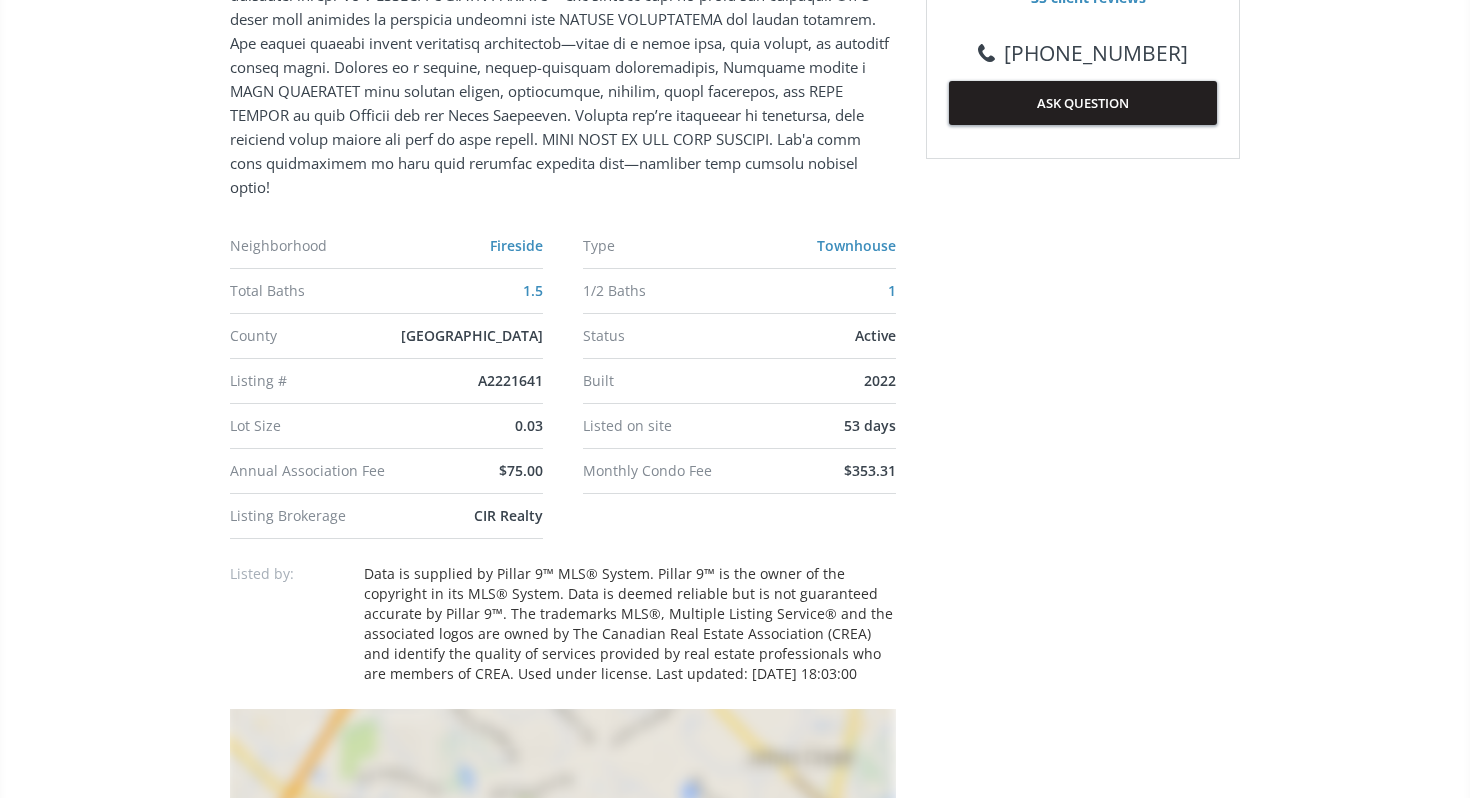 scroll, scrollTop: 1257, scrollLeft: 0, axis: vertical 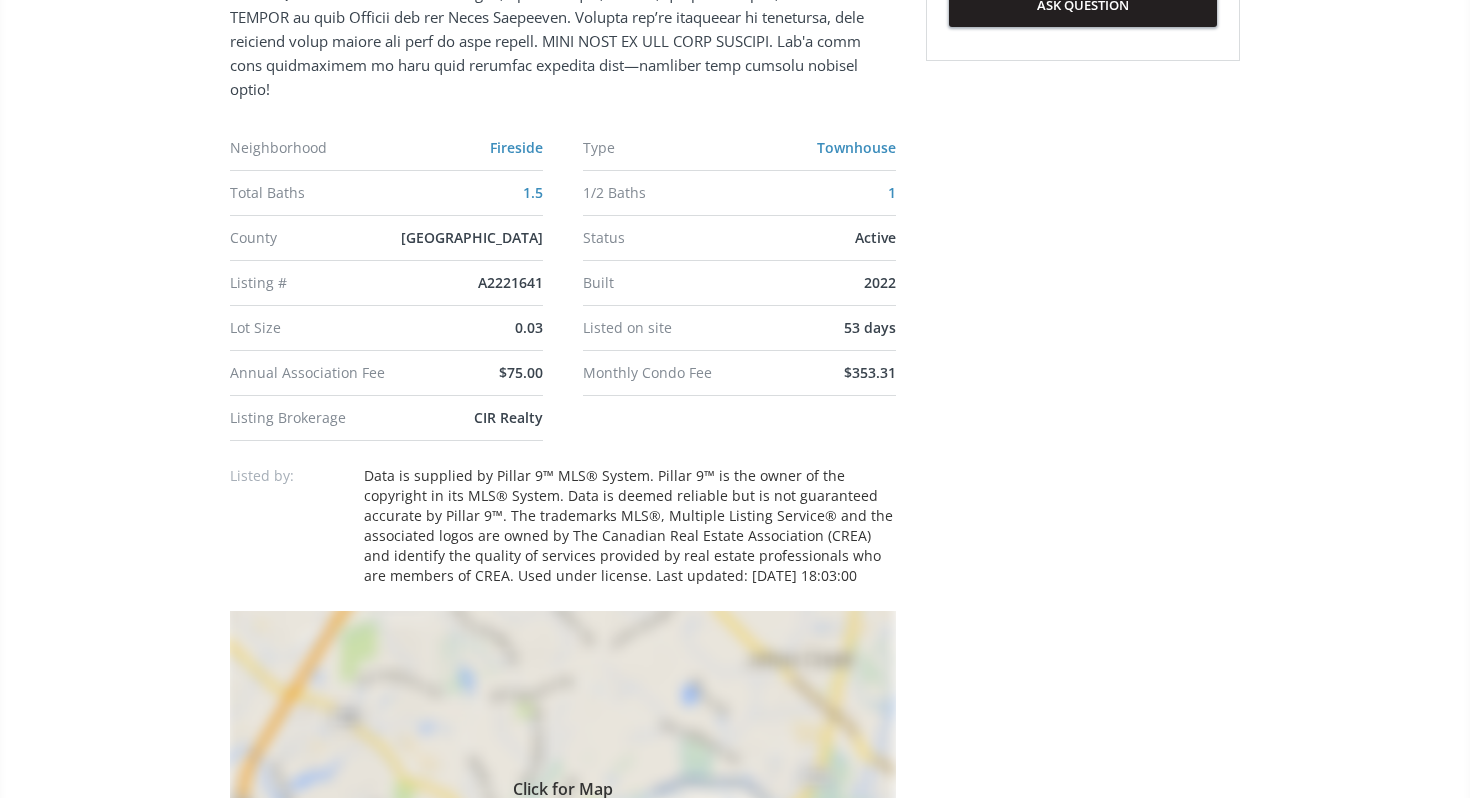 click on "[GEOGRAPHIC_DATA]" at bounding box center [472, 237] 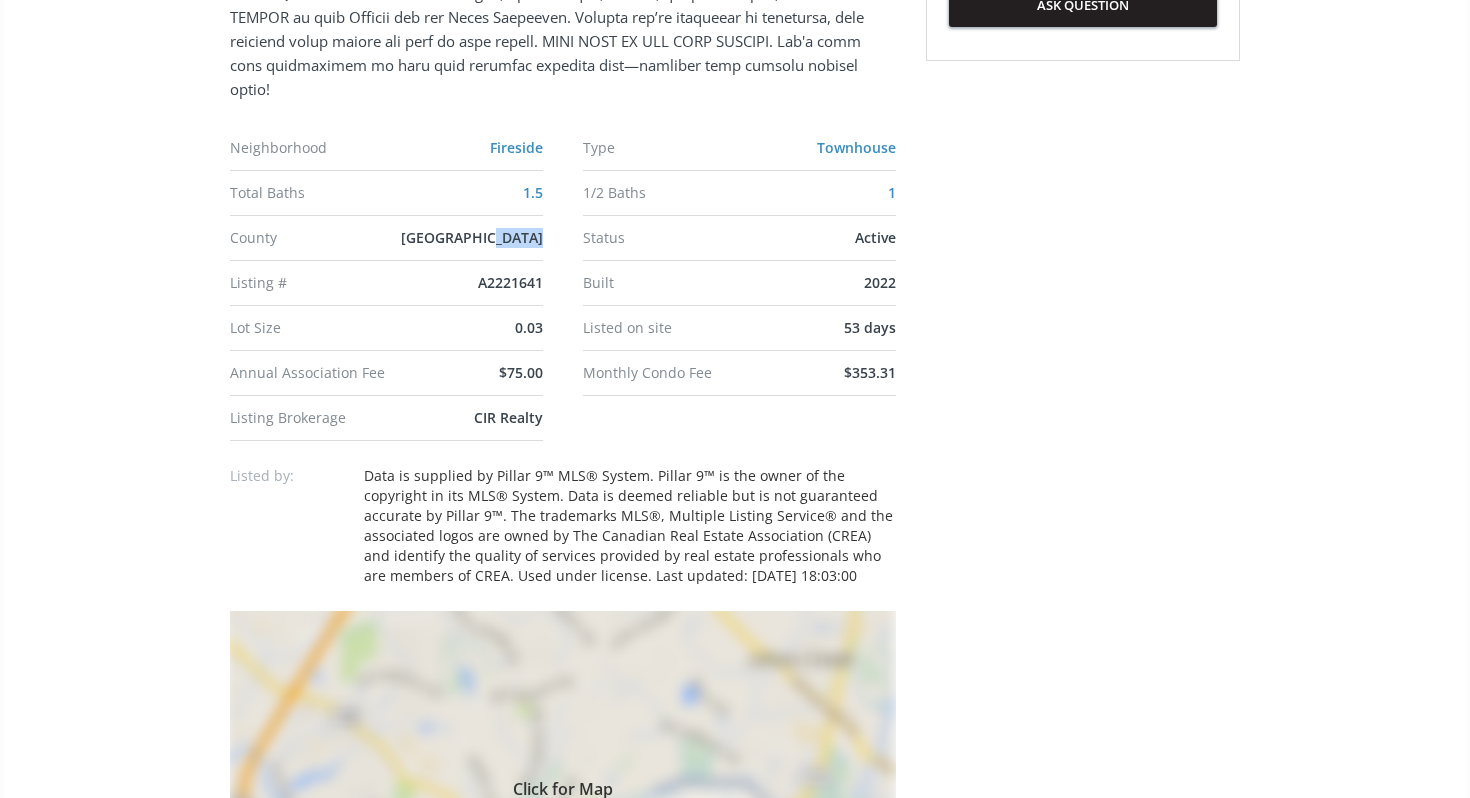 click on "[GEOGRAPHIC_DATA]" at bounding box center (472, 237) 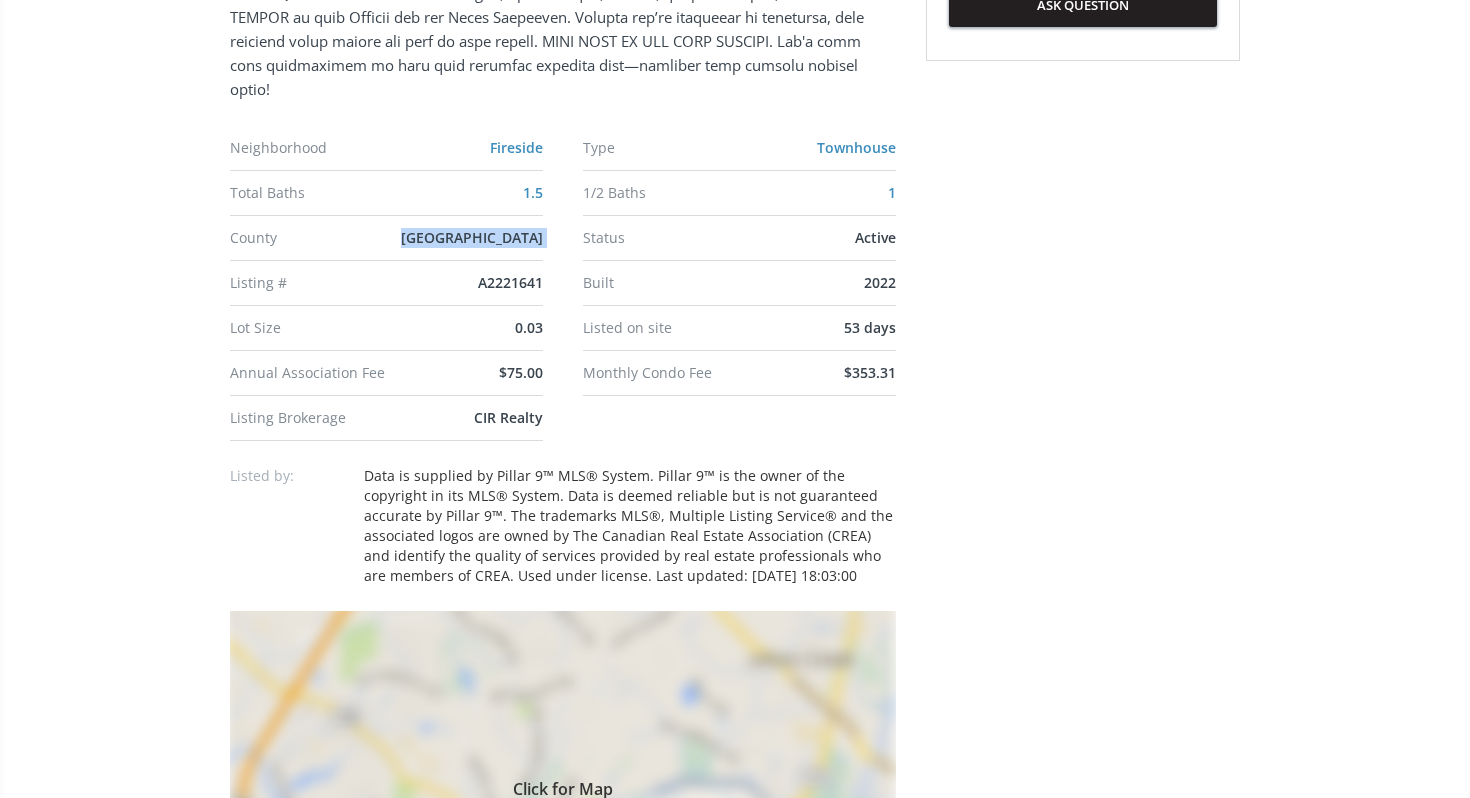 click on "Listing # A2221641" at bounding box center (386, 283) 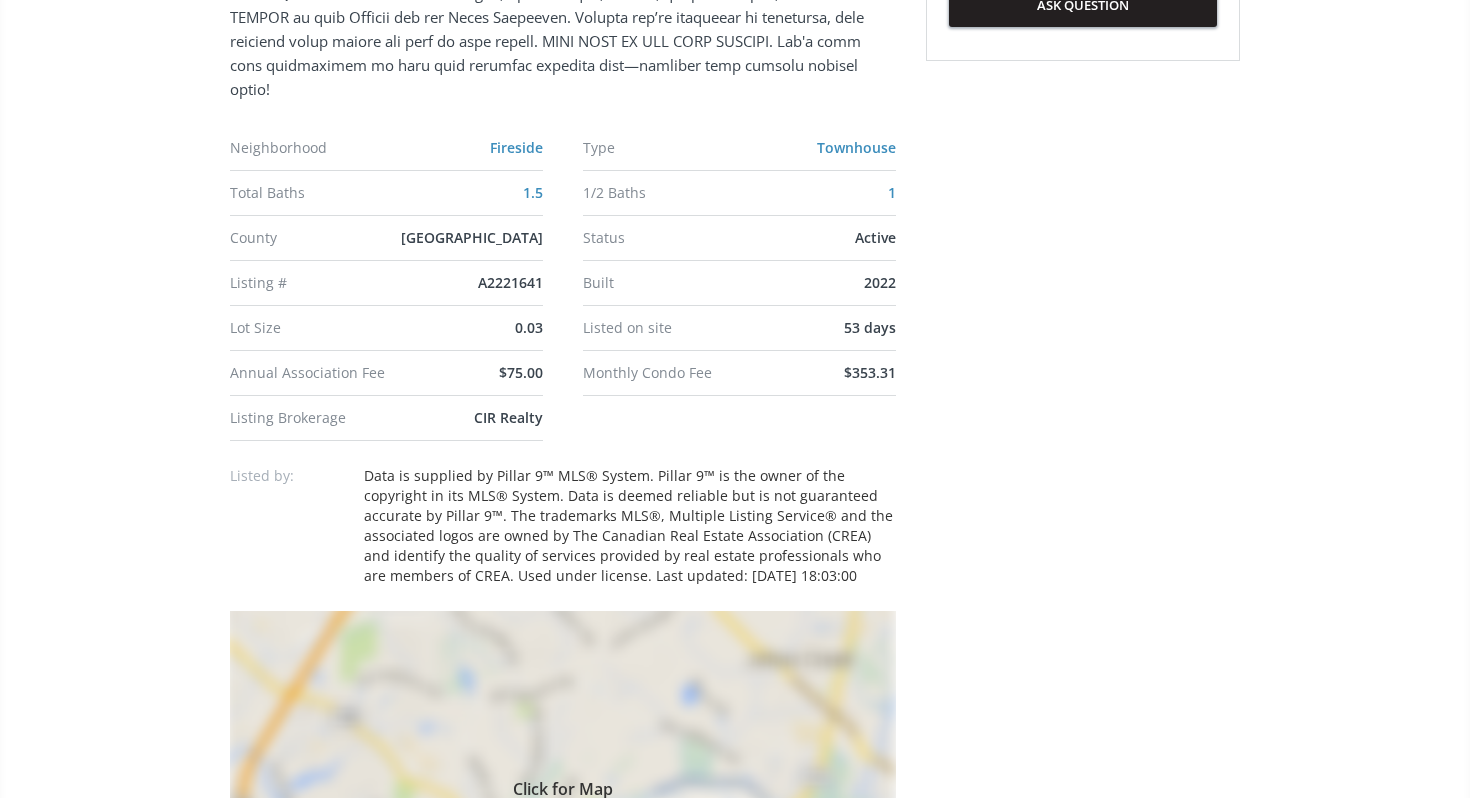 click on "Listing # A2221641" at bounding box center (386, 283) 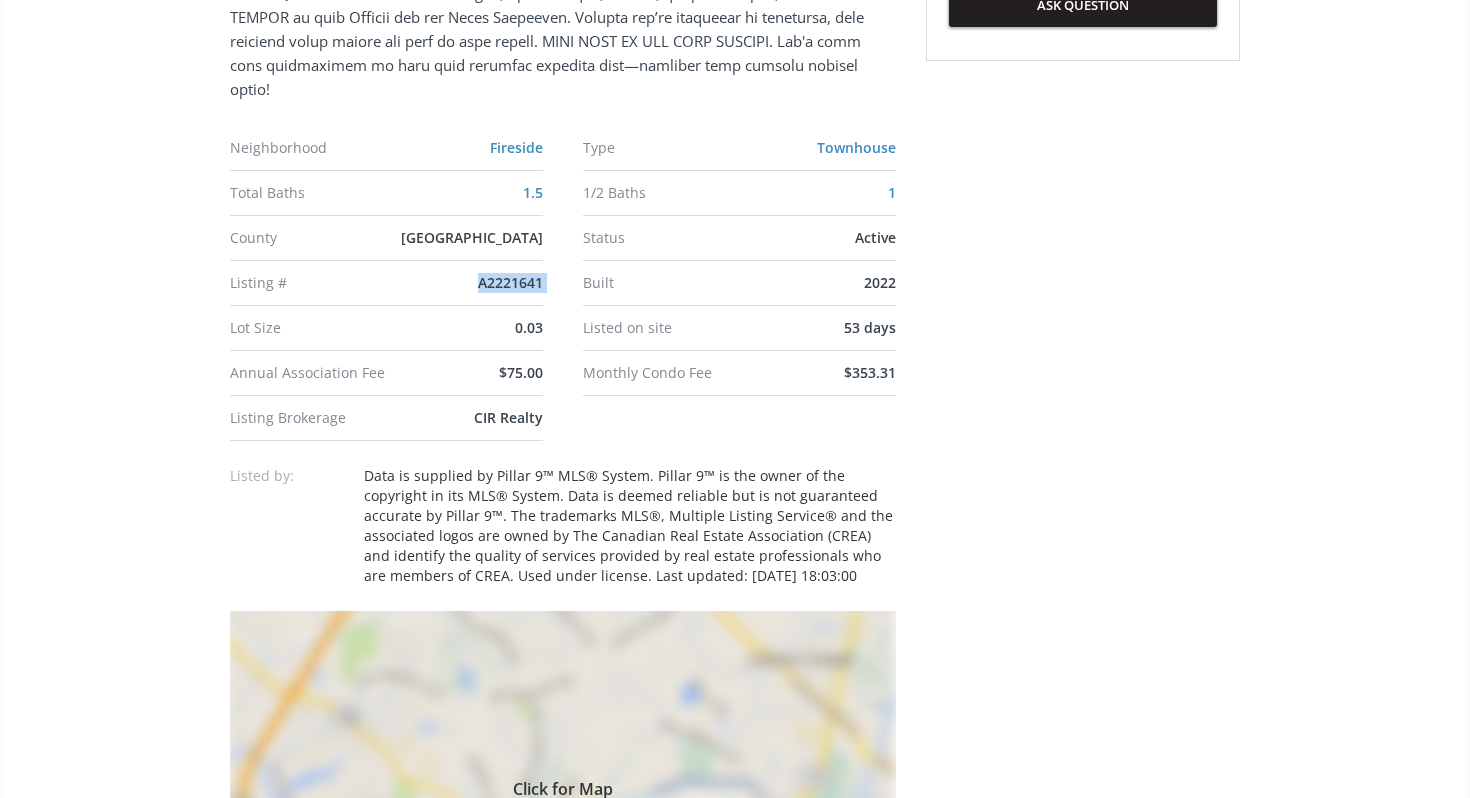 click on "Lot Size 0.03" at bounding box center [386, 328] 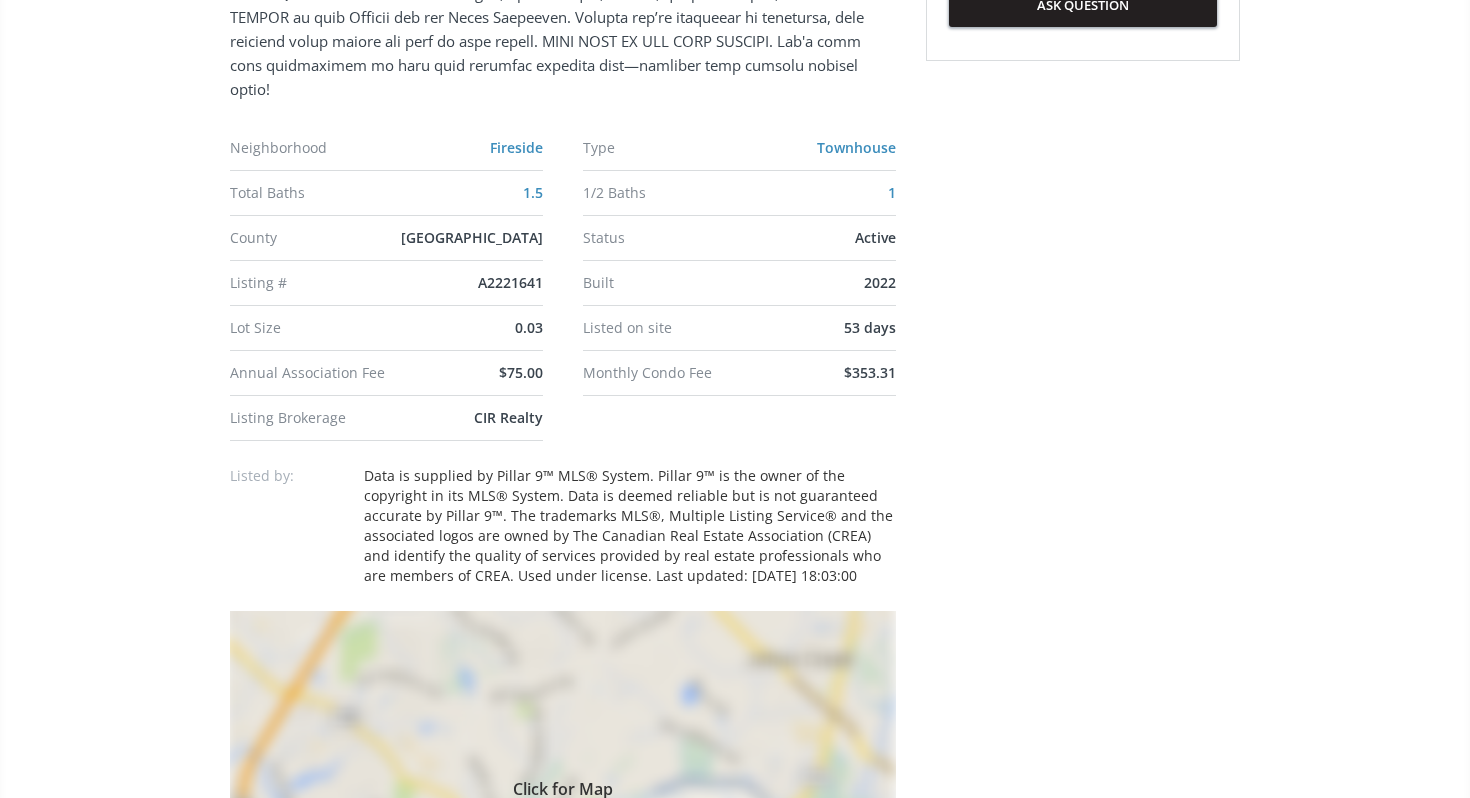 click on "Lot Size 0.03" at bounding box center [386, 328] 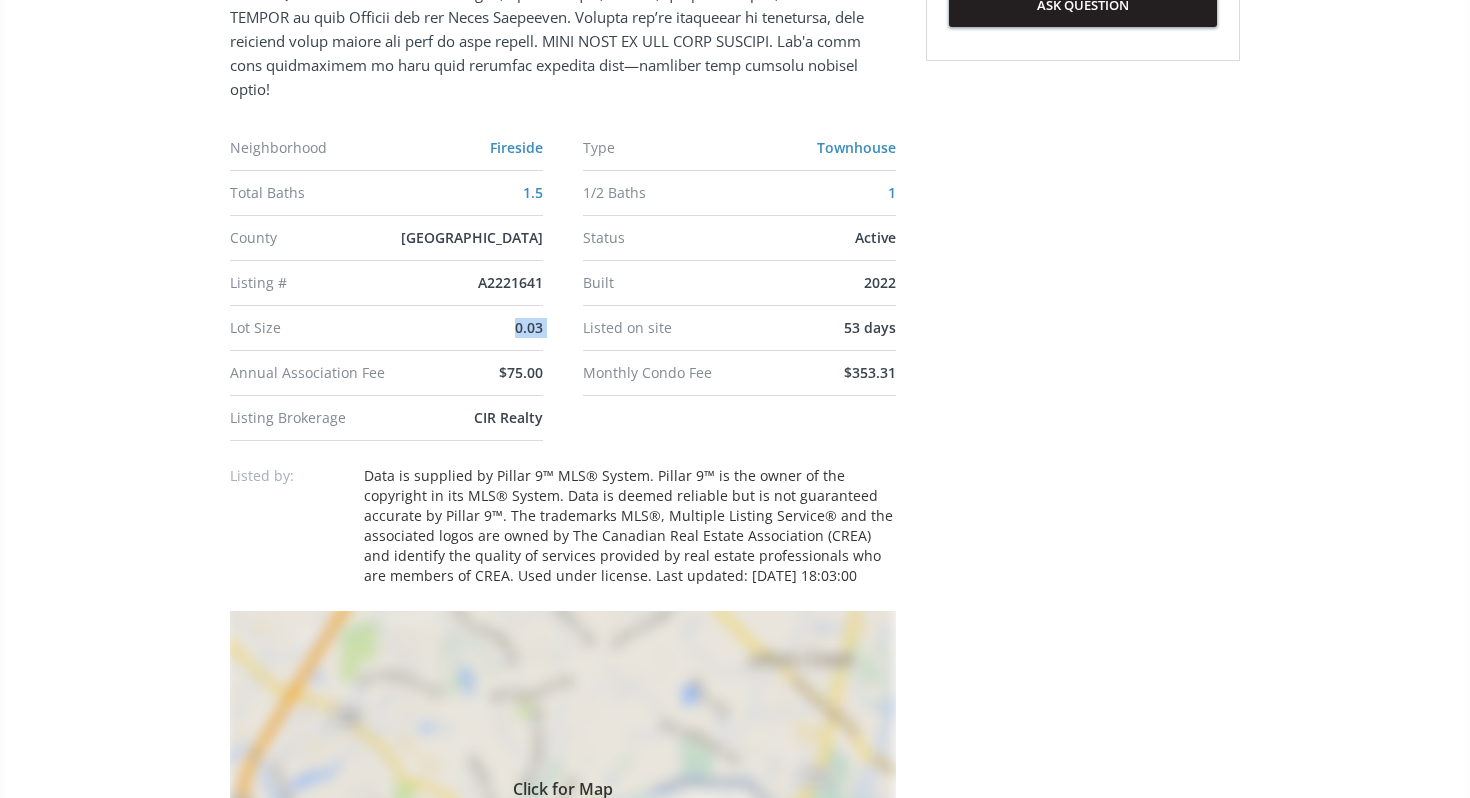 click on "$75.00" at bounding box center (521, 372) 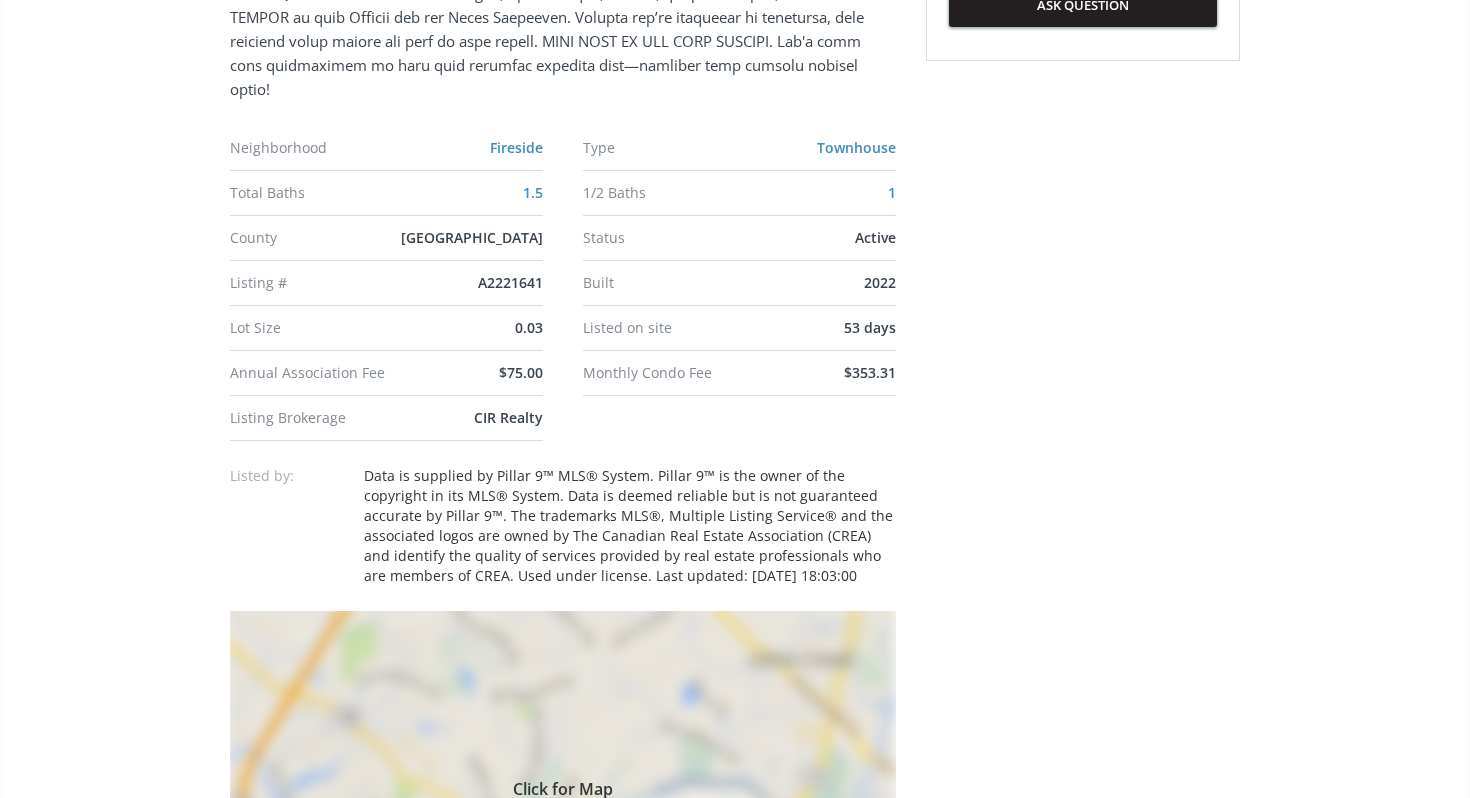 click on "$75.00" at bounding box center (521, 372) 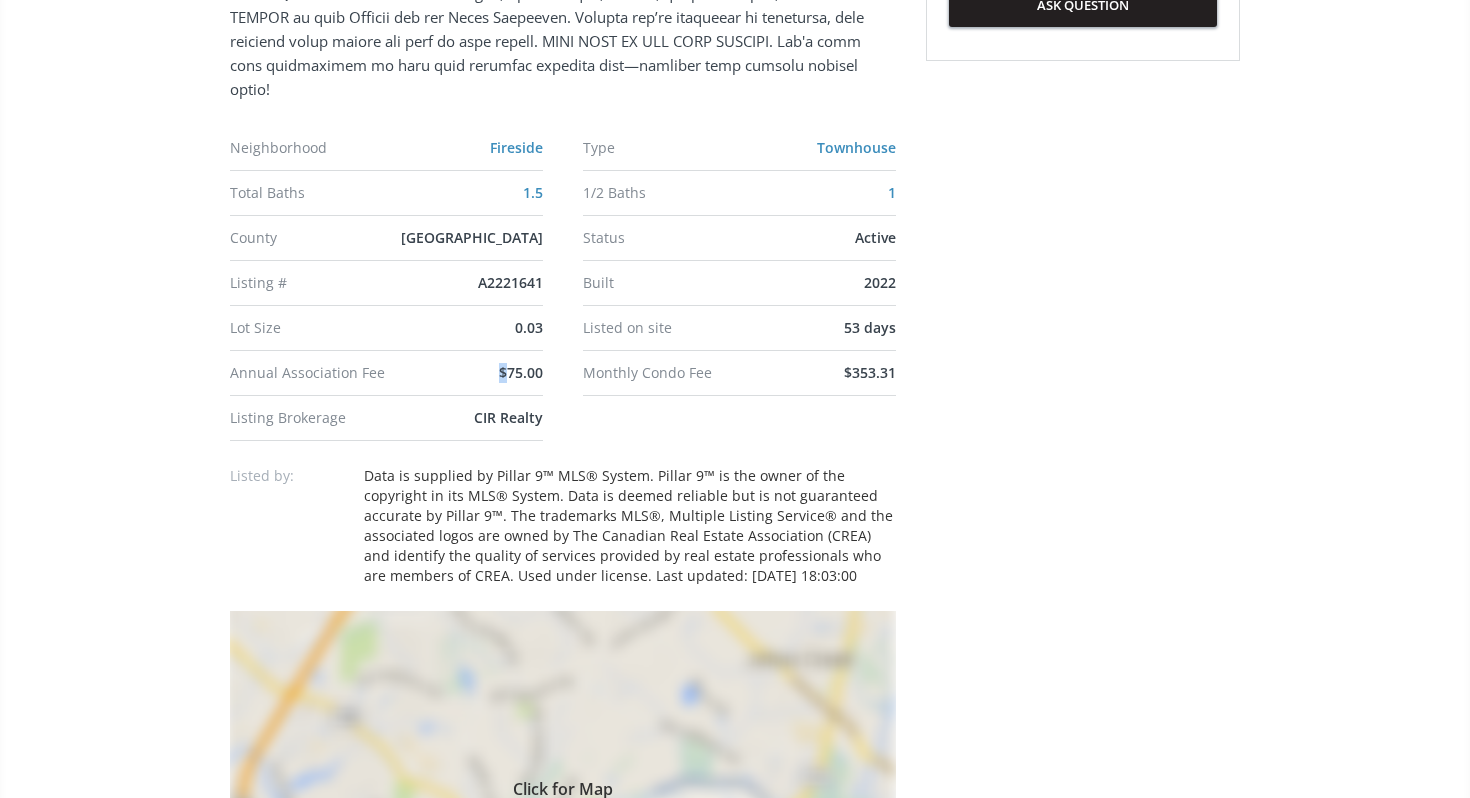 click on "$75.00" at bounding box center (521, 372) 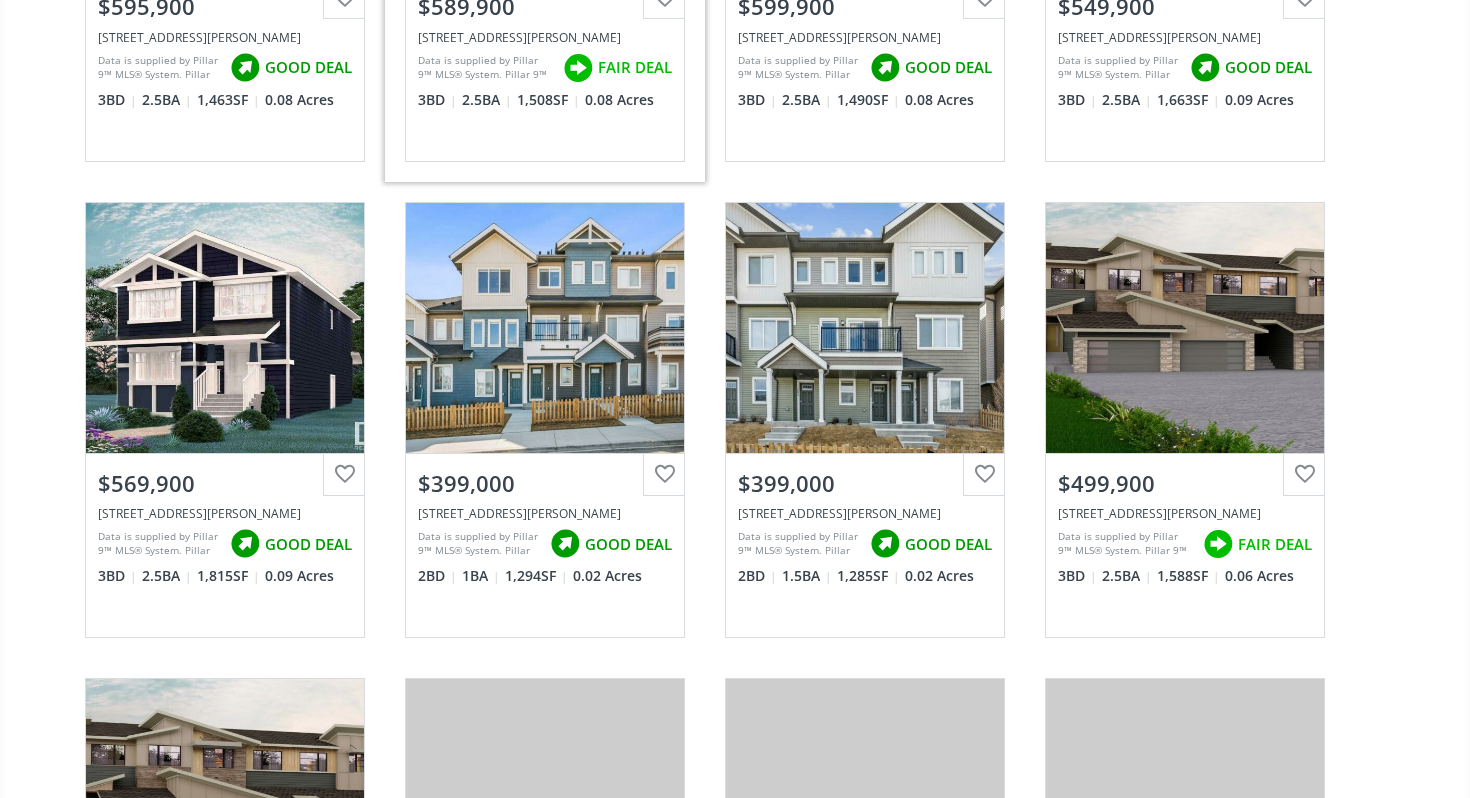 scroll, scrollTop: 2601, scrollLeft: 0, axis: vertical 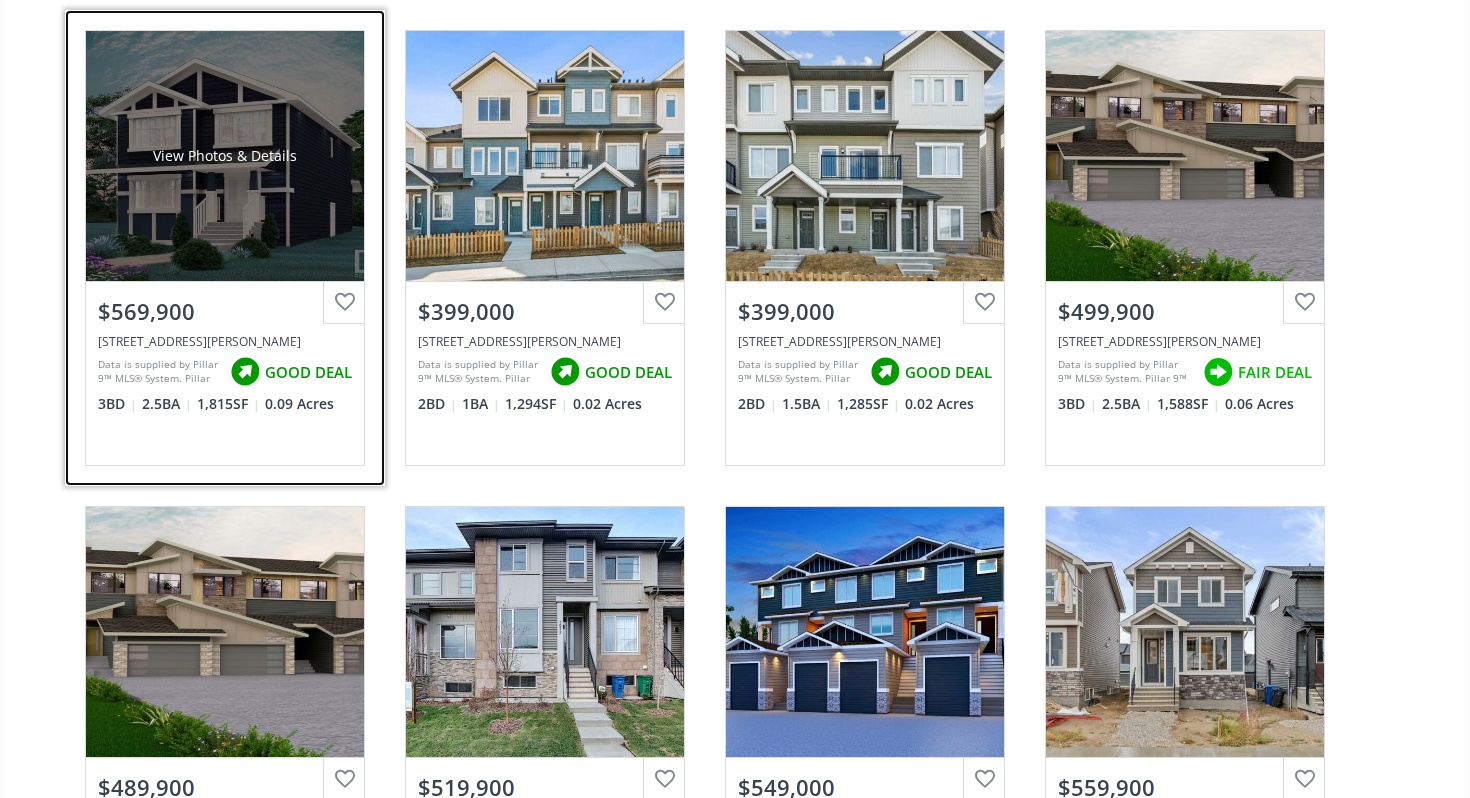 click on "View Photos & Details" at bounding box center (225, 156) 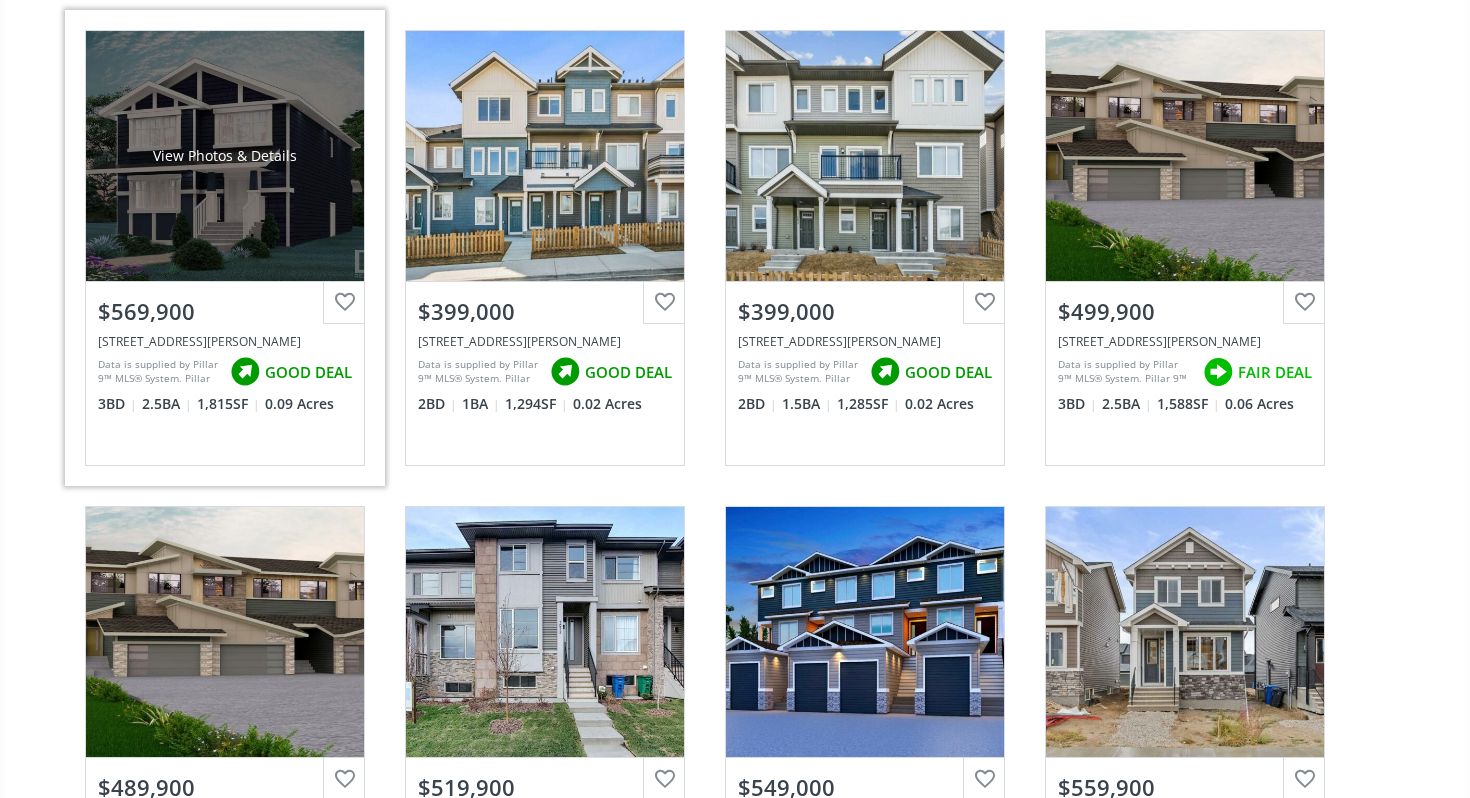 scroll, scrollTop: 0, scrollLeft: 0, axis: both 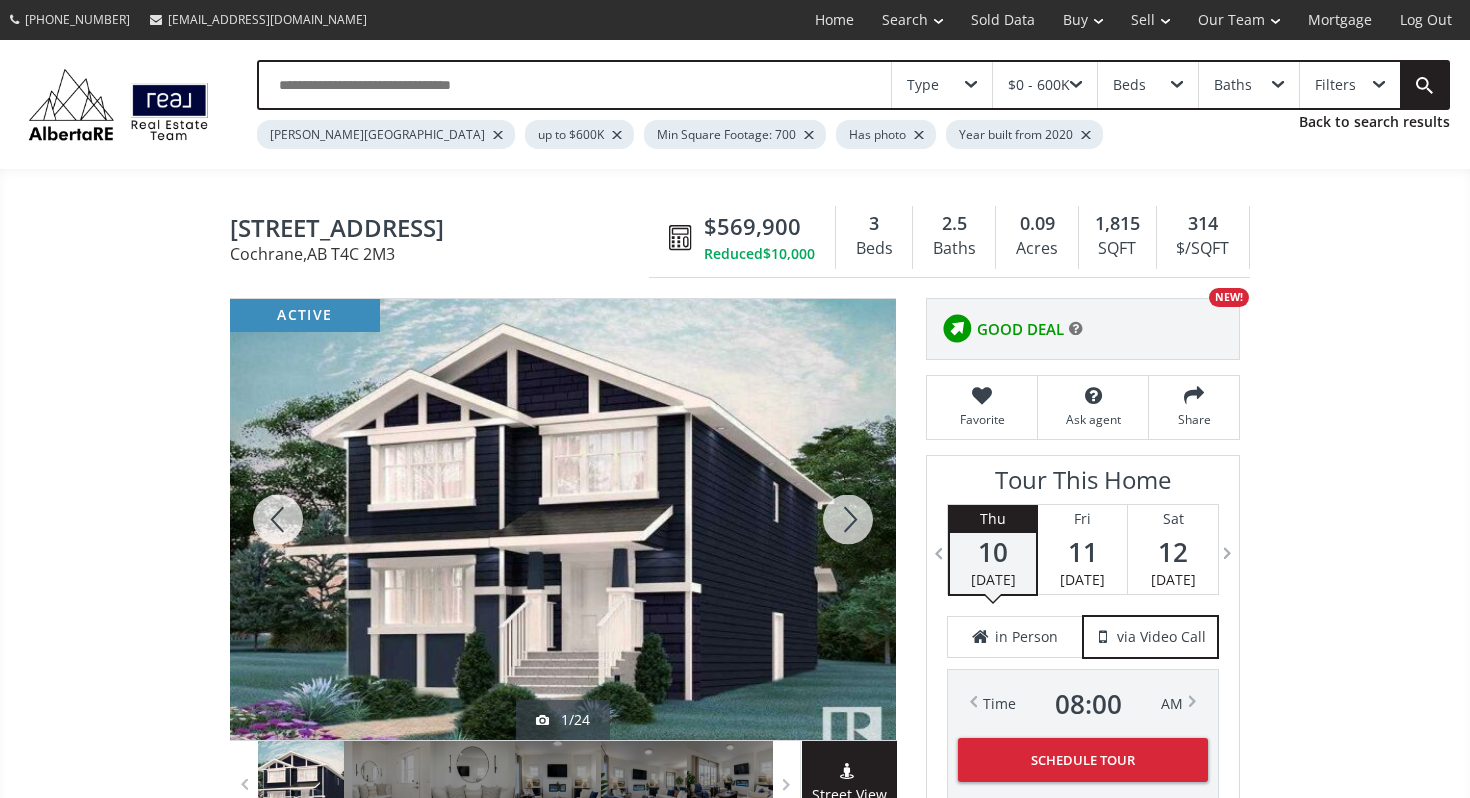 click at bounding box center [848, 519] 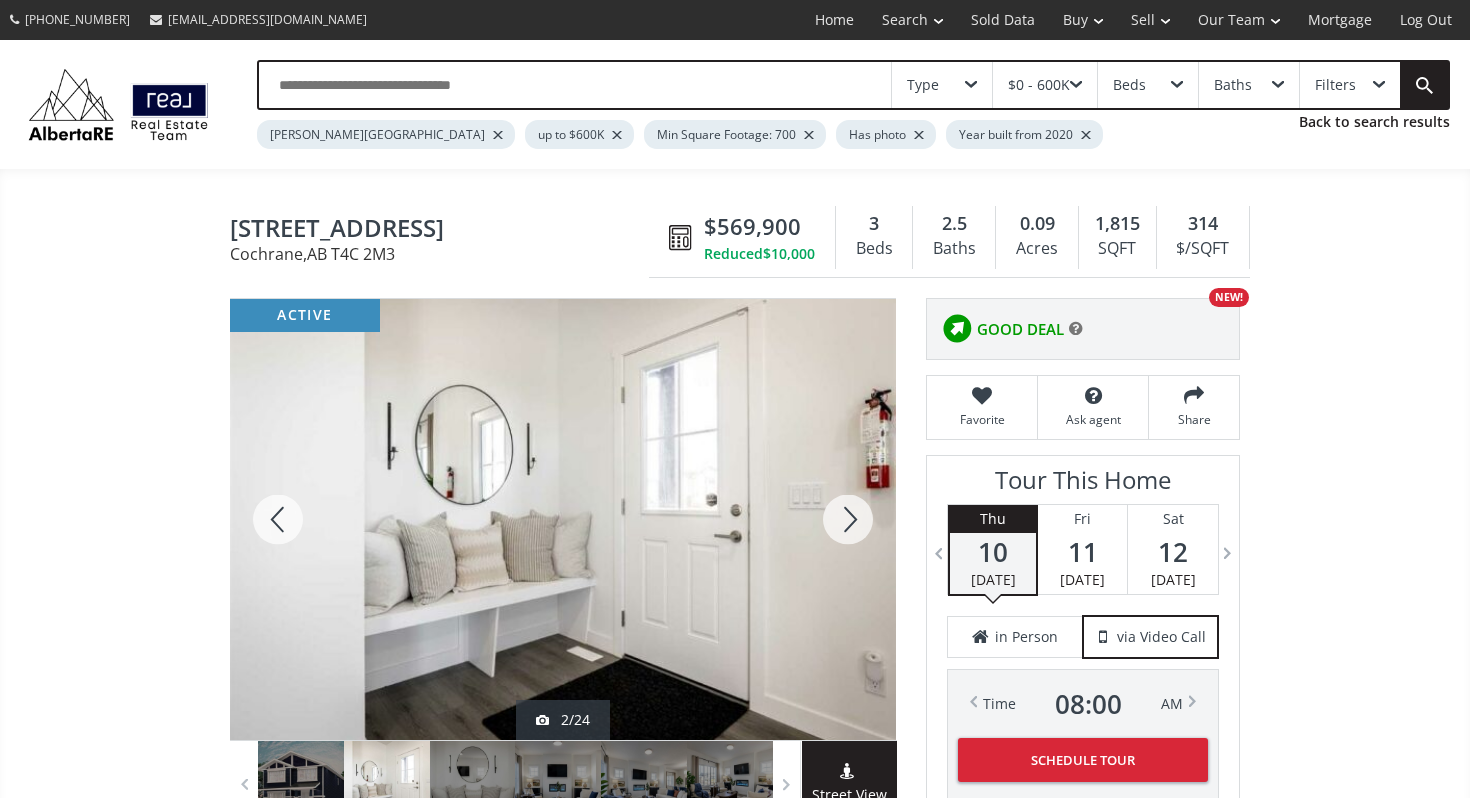 click at bounding box center [848, 519] 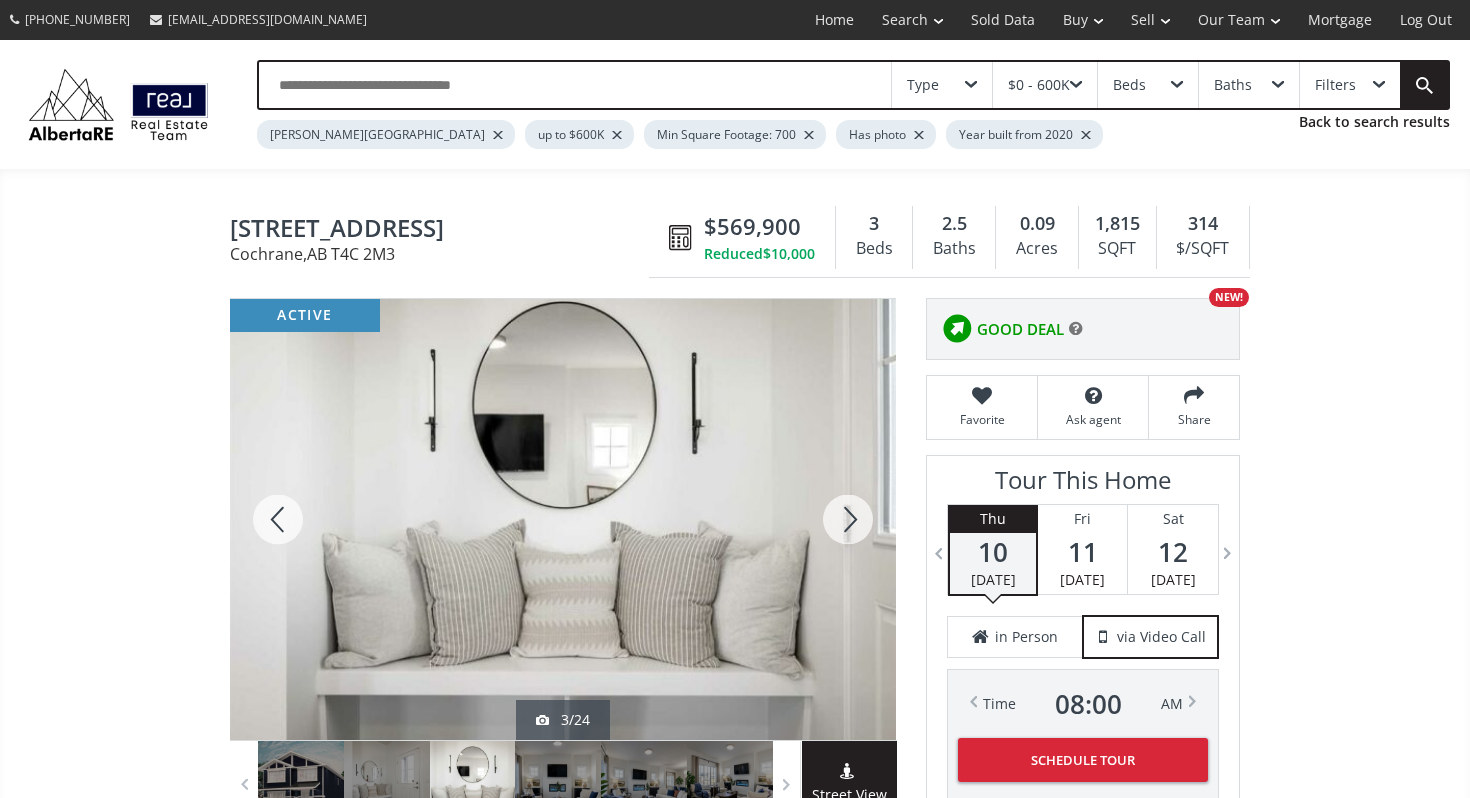 click at bounding box center [848, 519] 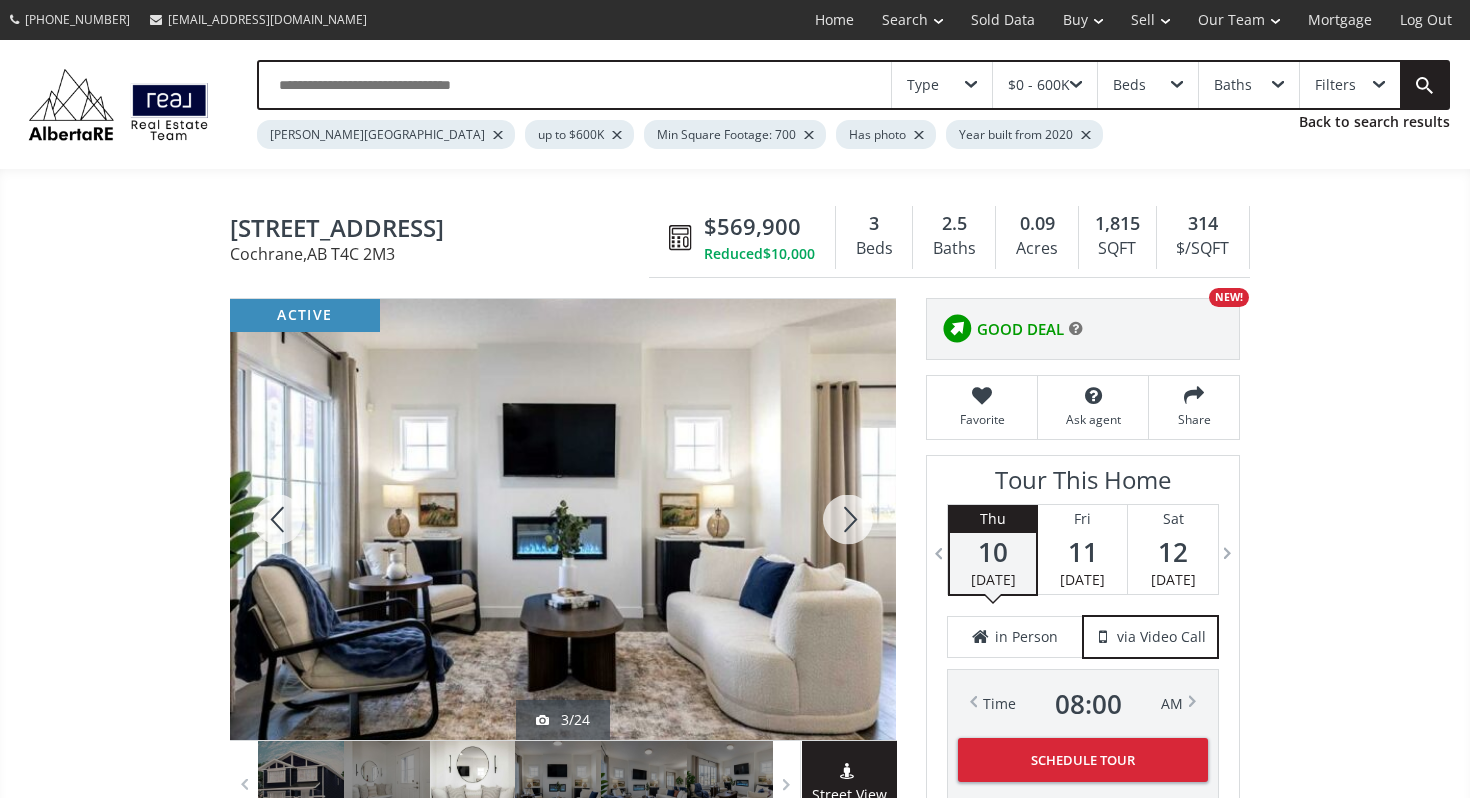 click at bounding box center [848, 519] 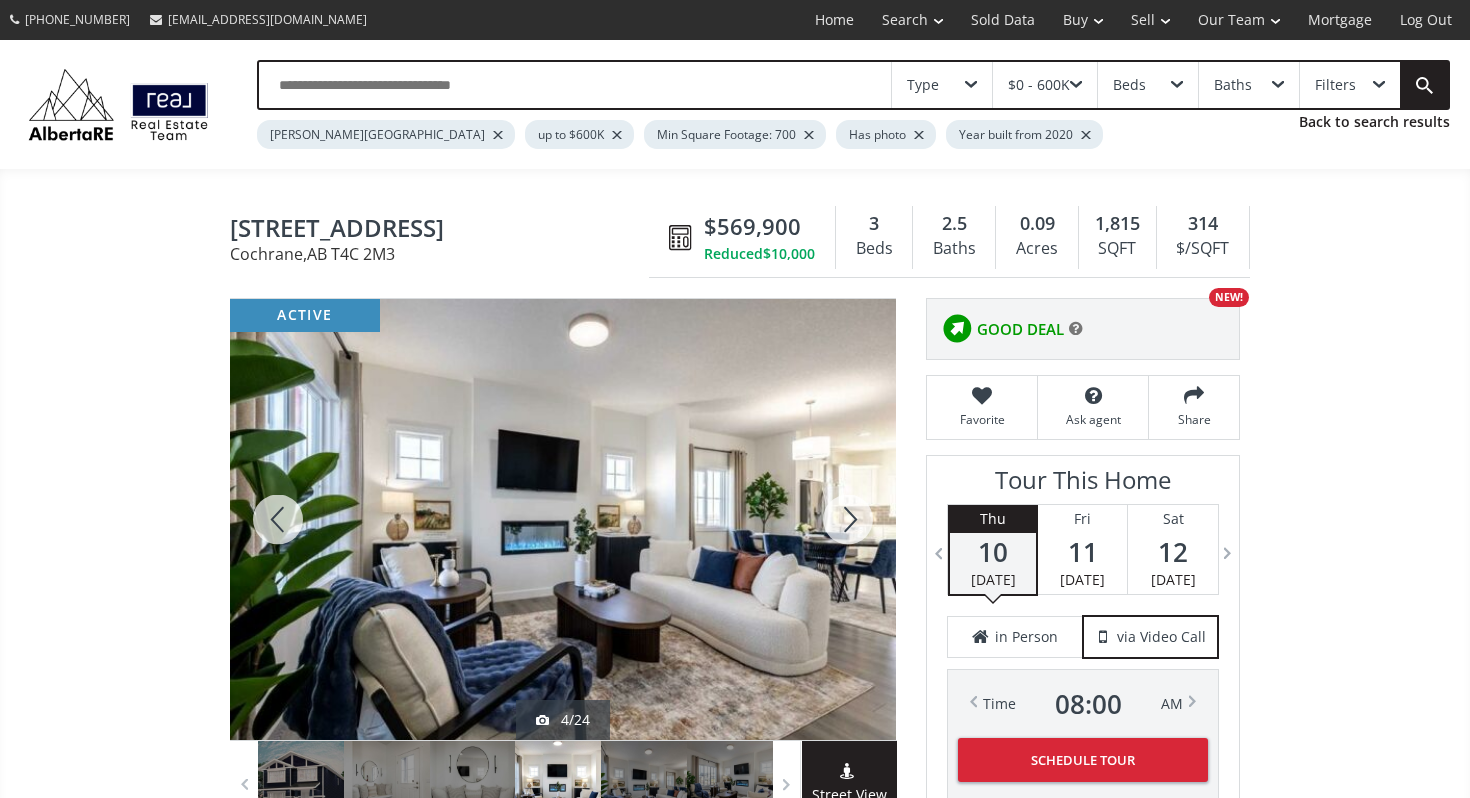 click at bounding box center [848, 519] 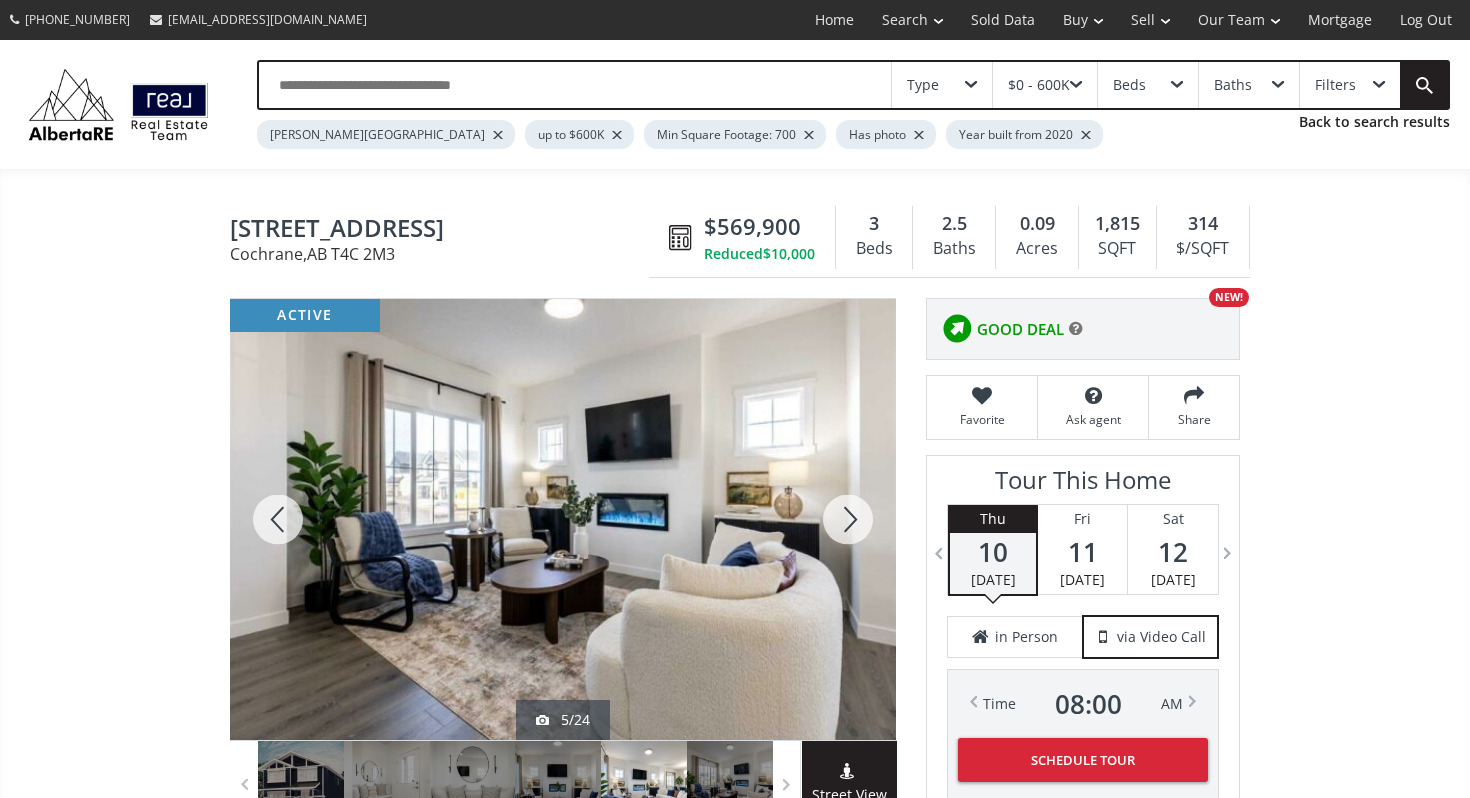 click at bounding box center [848, 519] 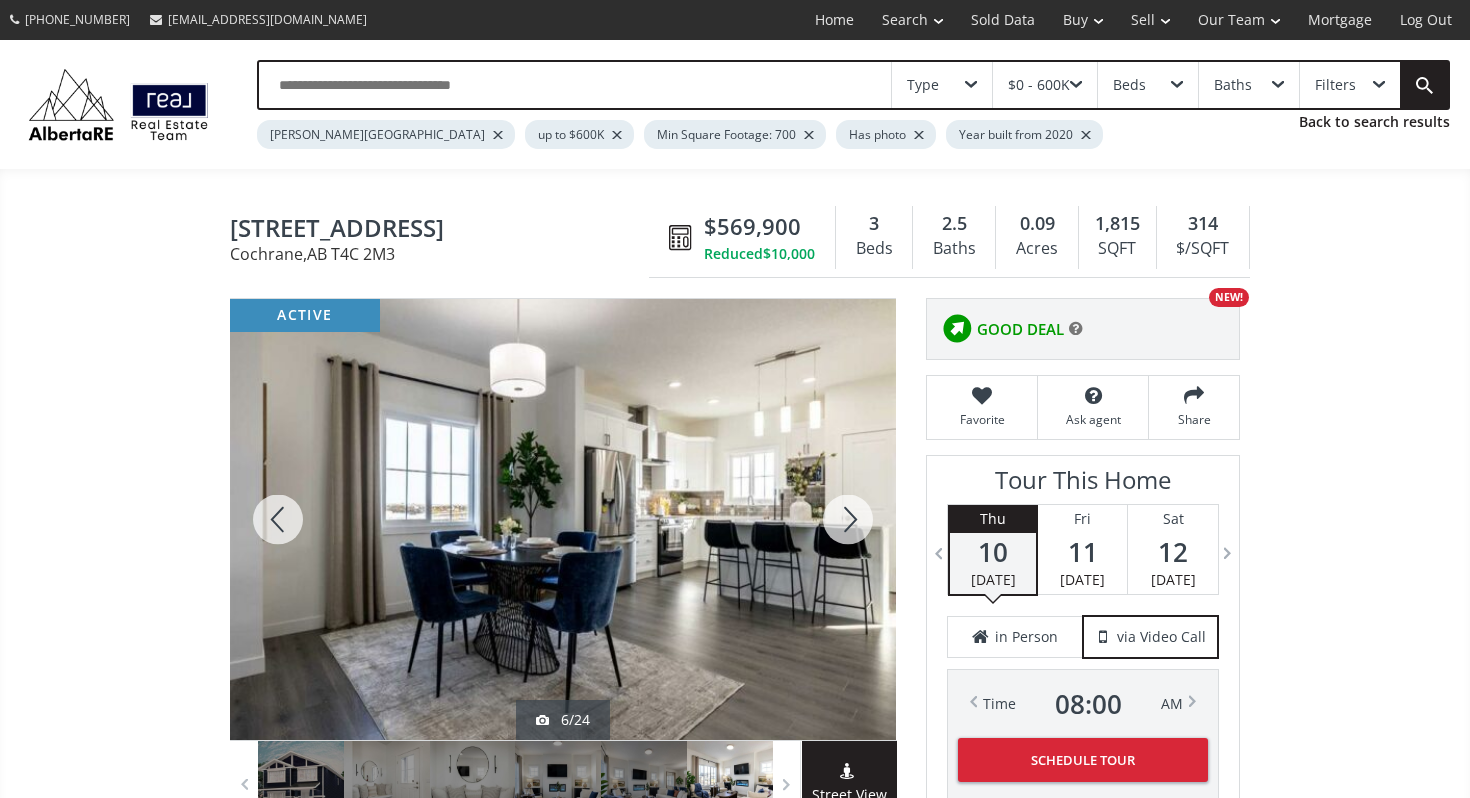 click at bounding box center (848, 519) 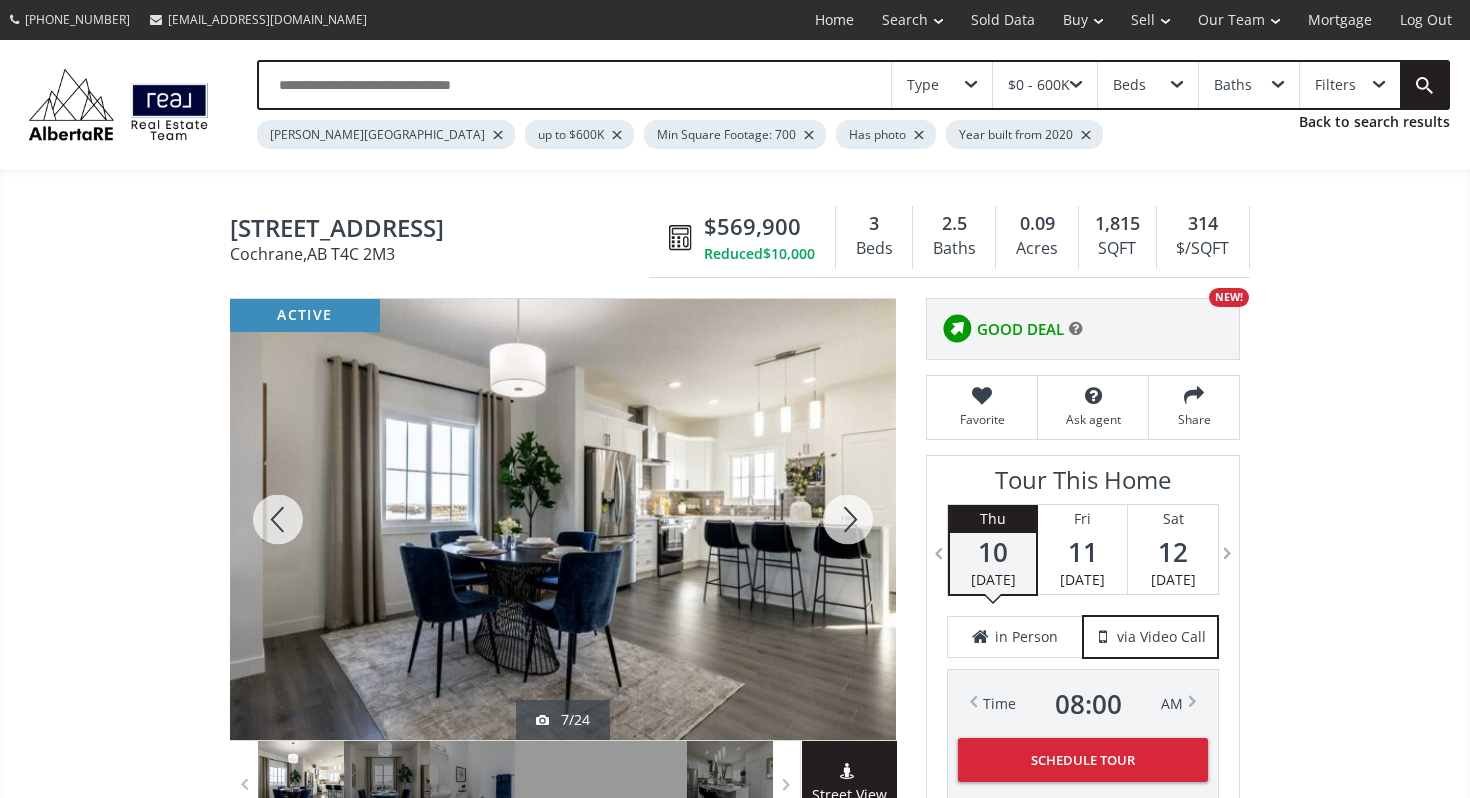click at bounding box center (848, 519) 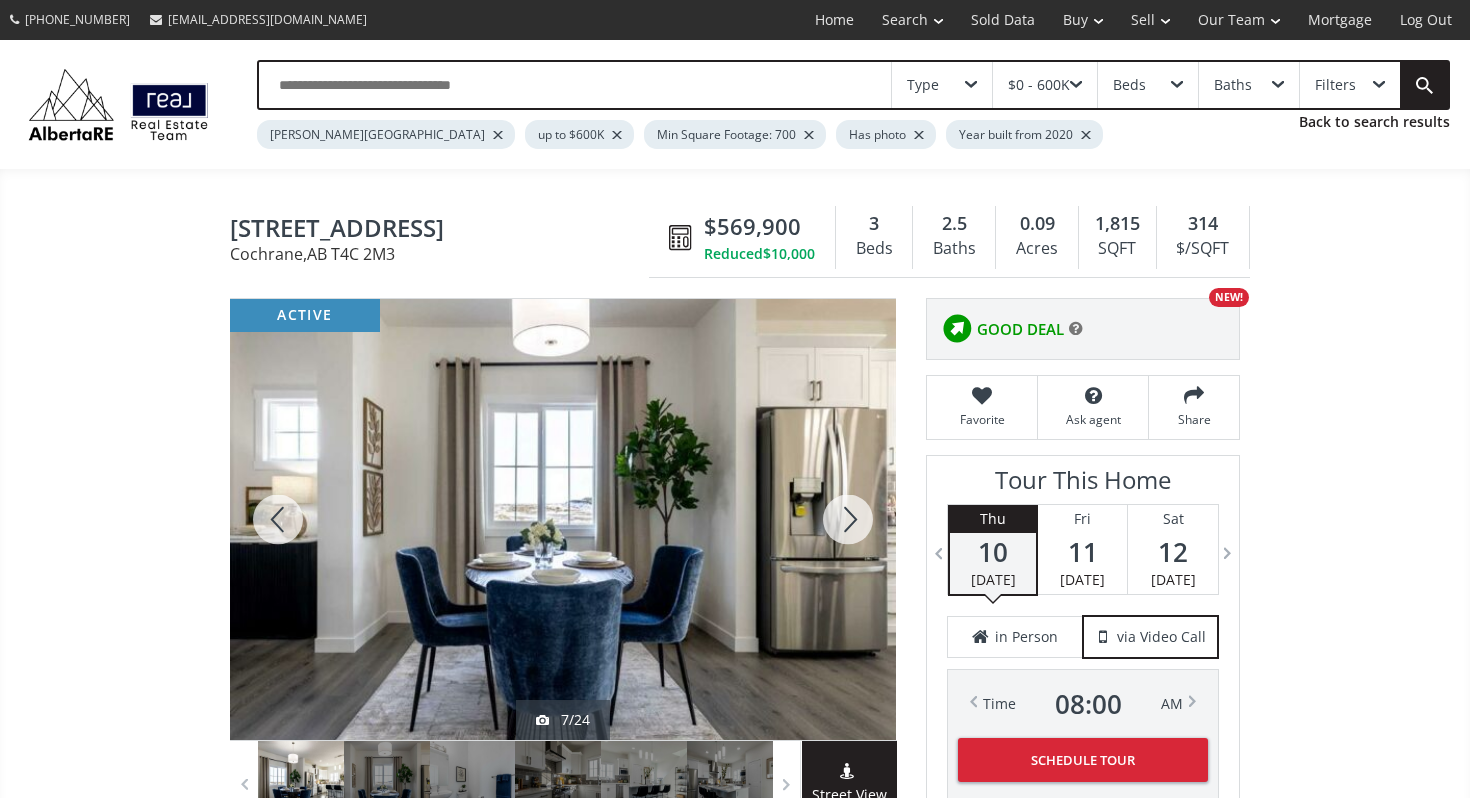 click at bounding box center [848, 519] 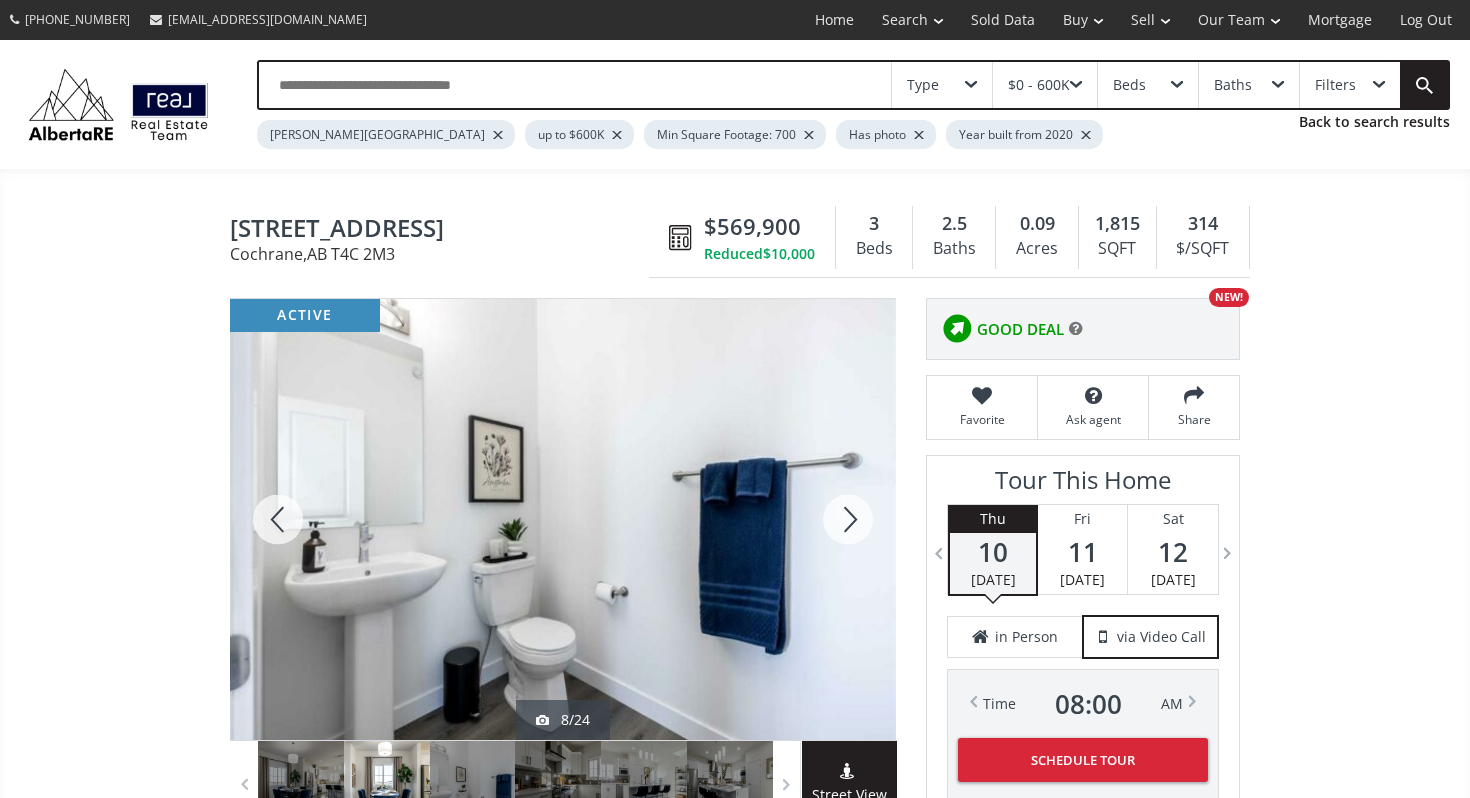 click at bounding box center [848, 519] 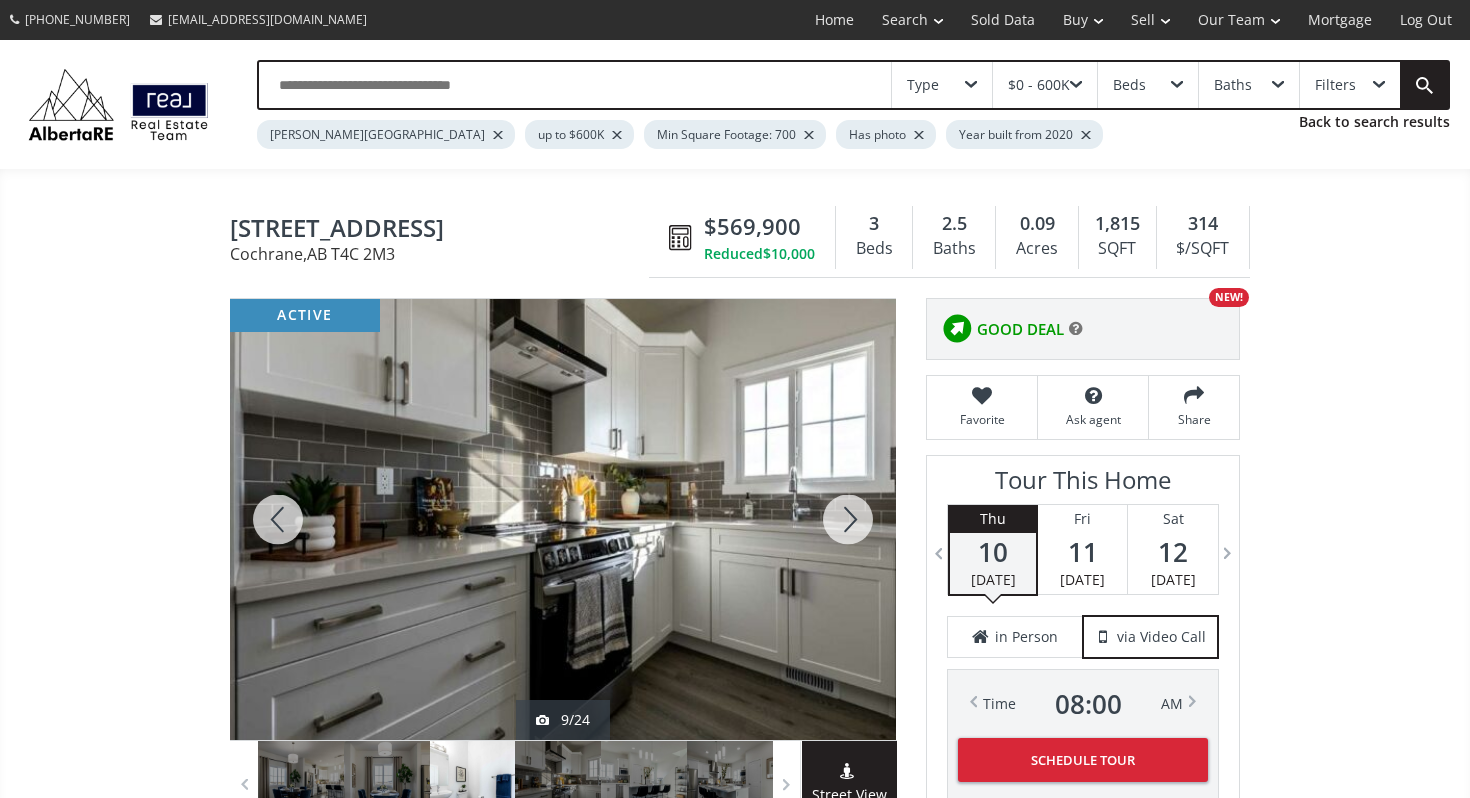 click at bounding box center [848, 519] 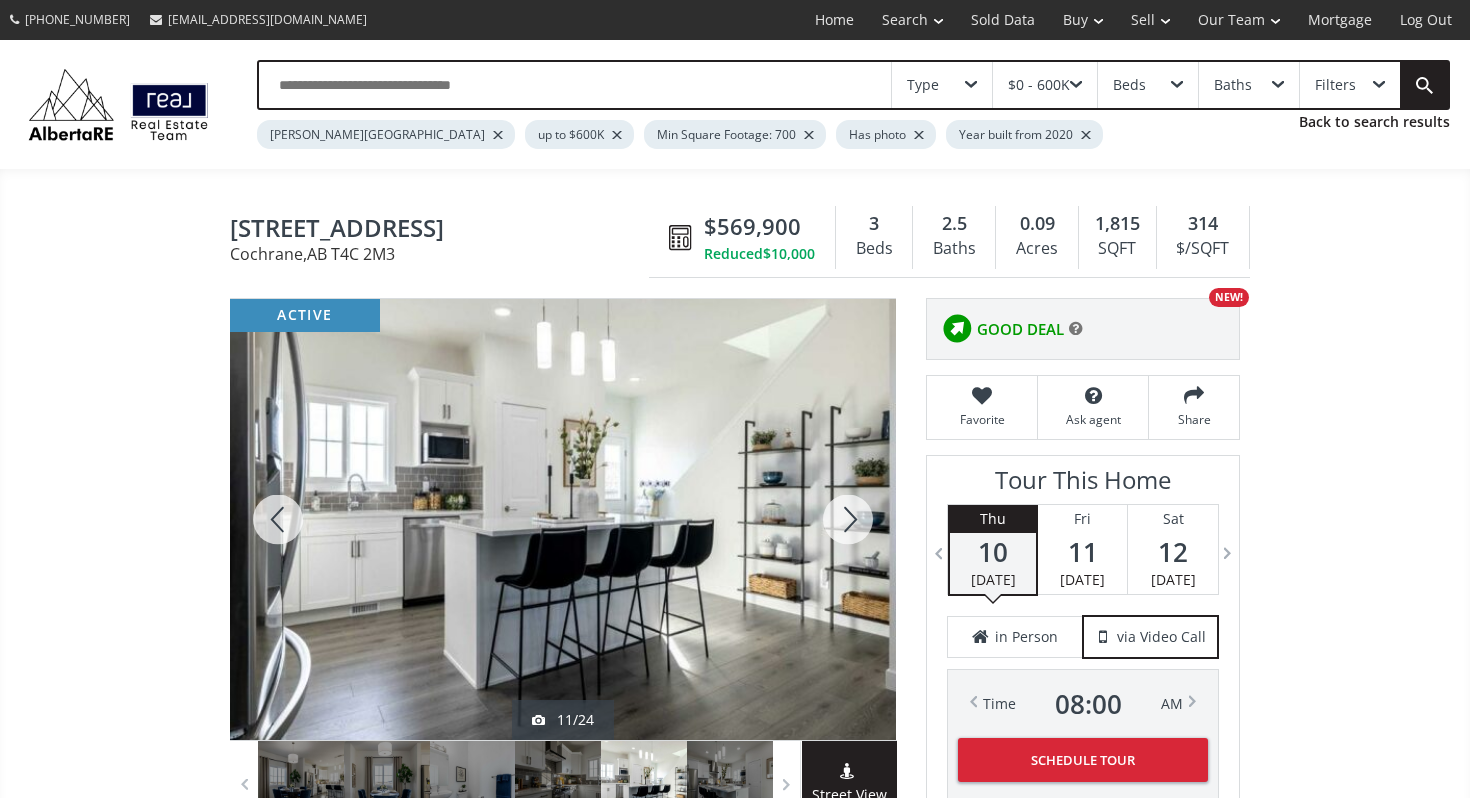 click at bounding box center [848, 519] 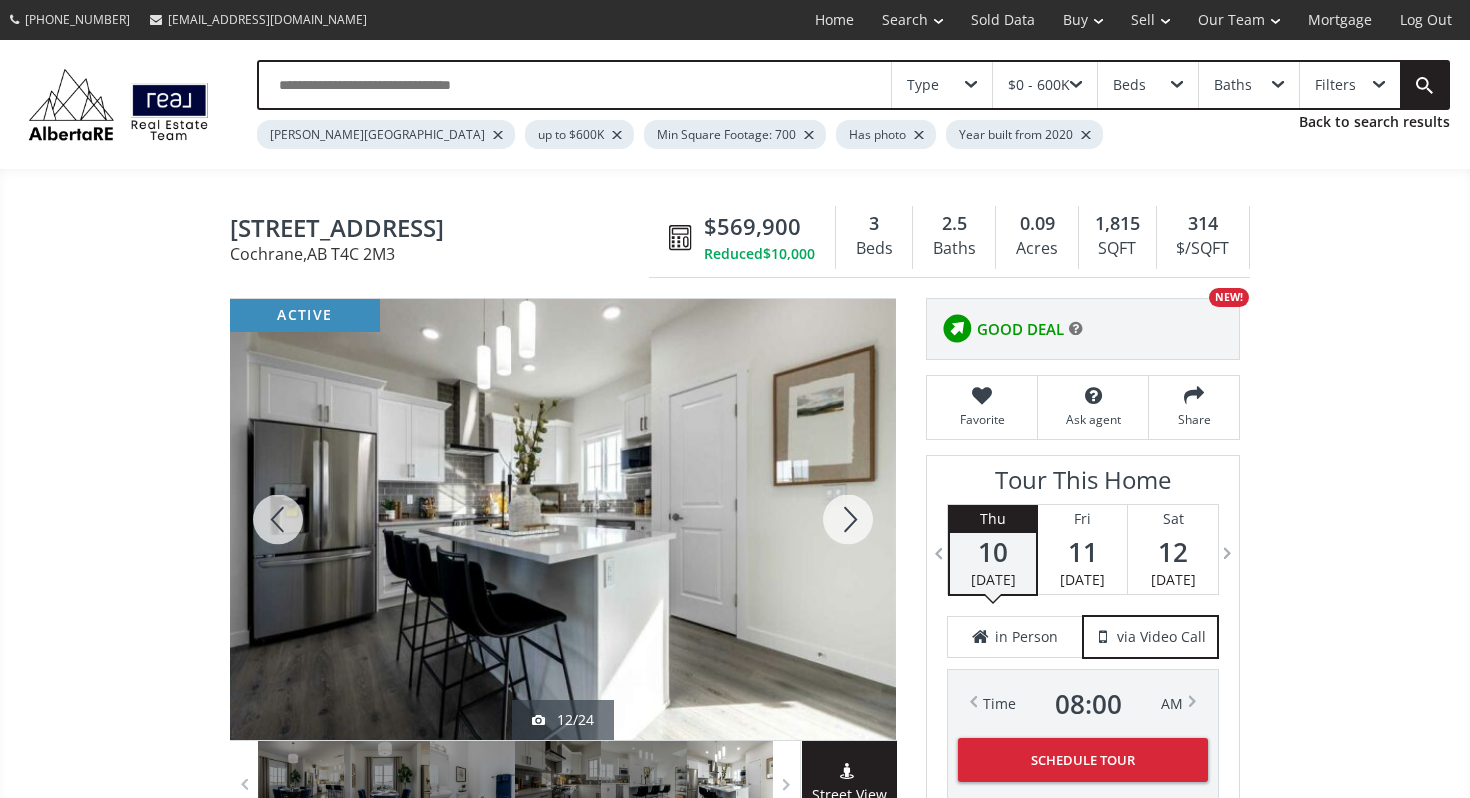 click at bounding box center [848, 519] 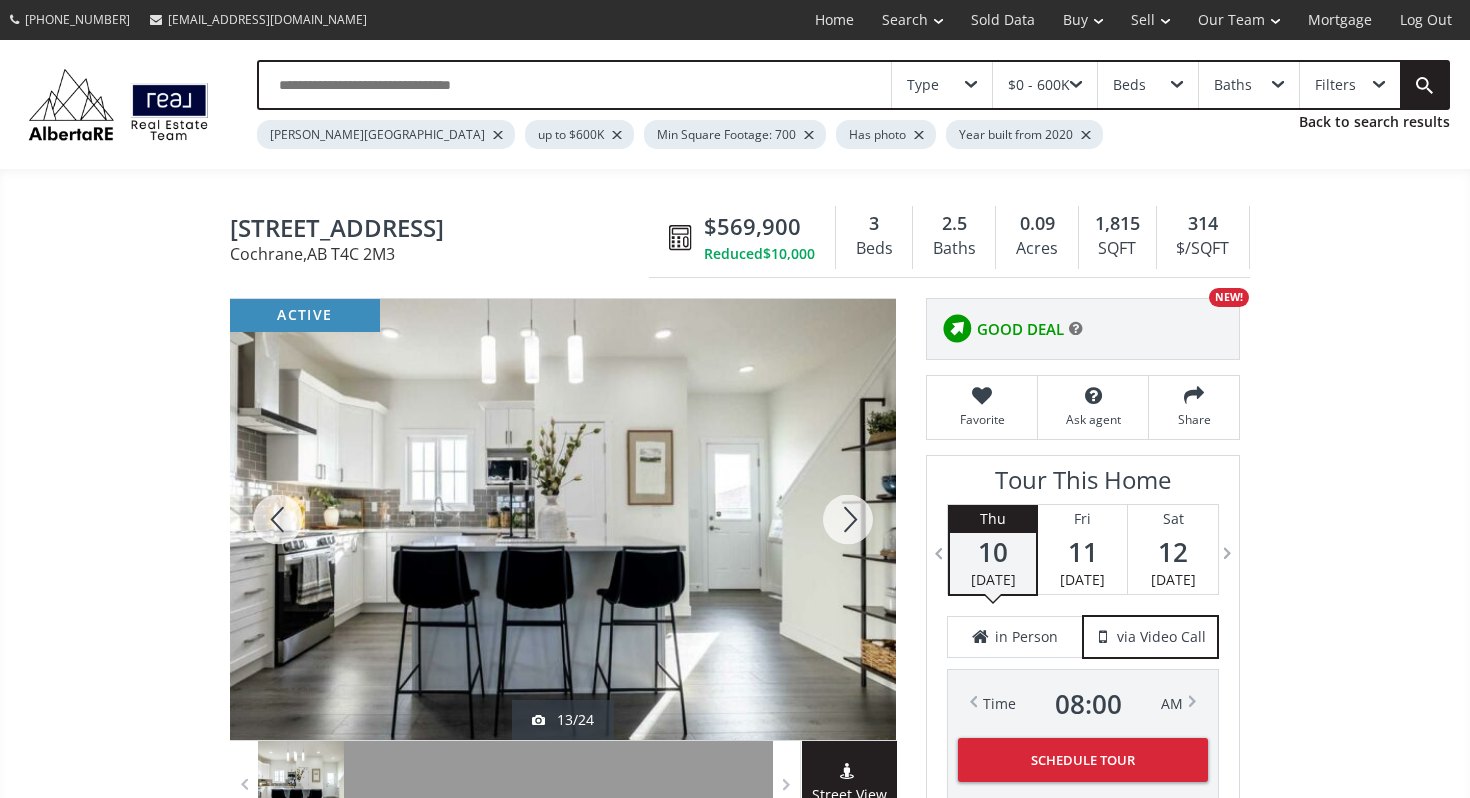 click at bounding box center [848, 519] 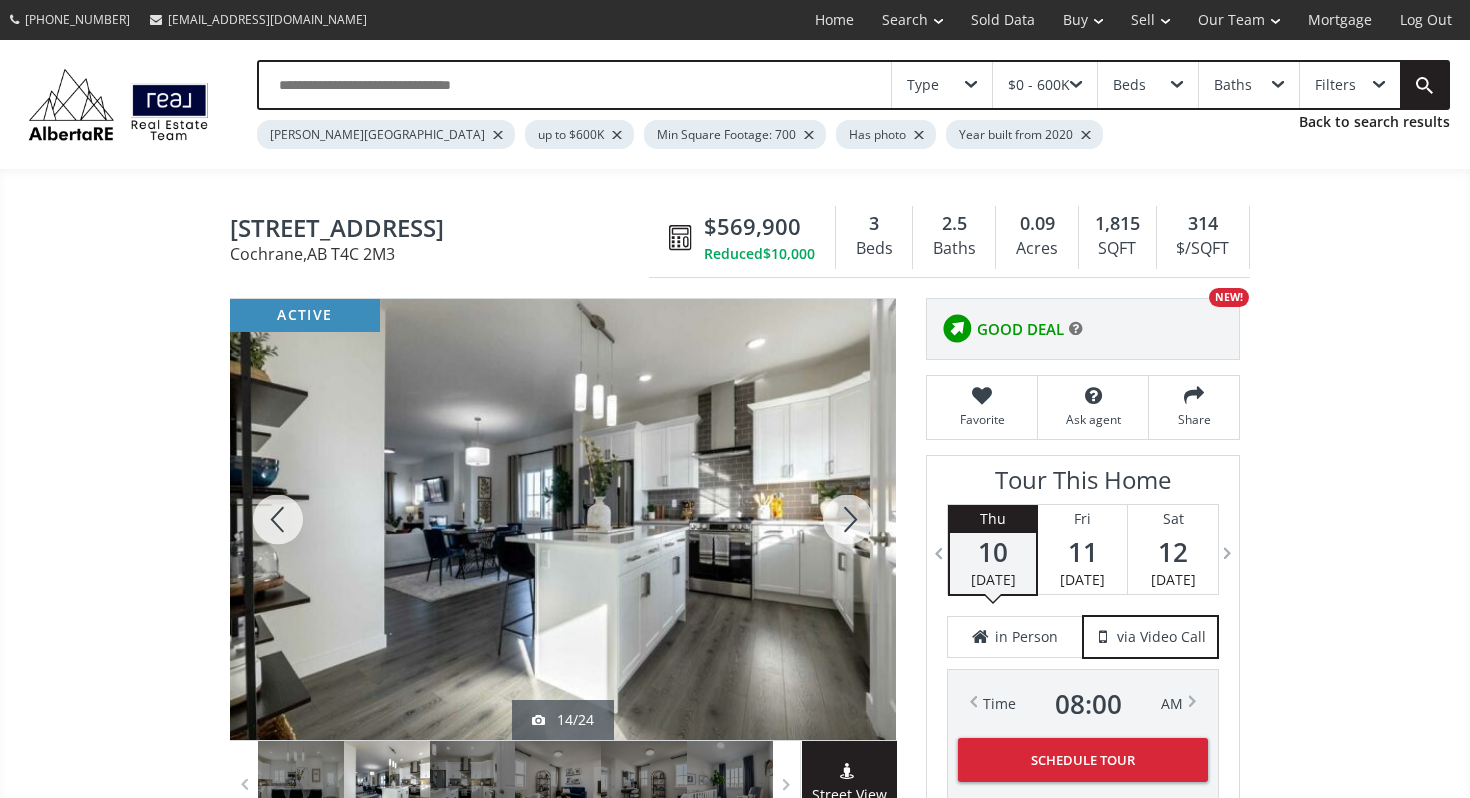 click at bounding box center [848, 519] 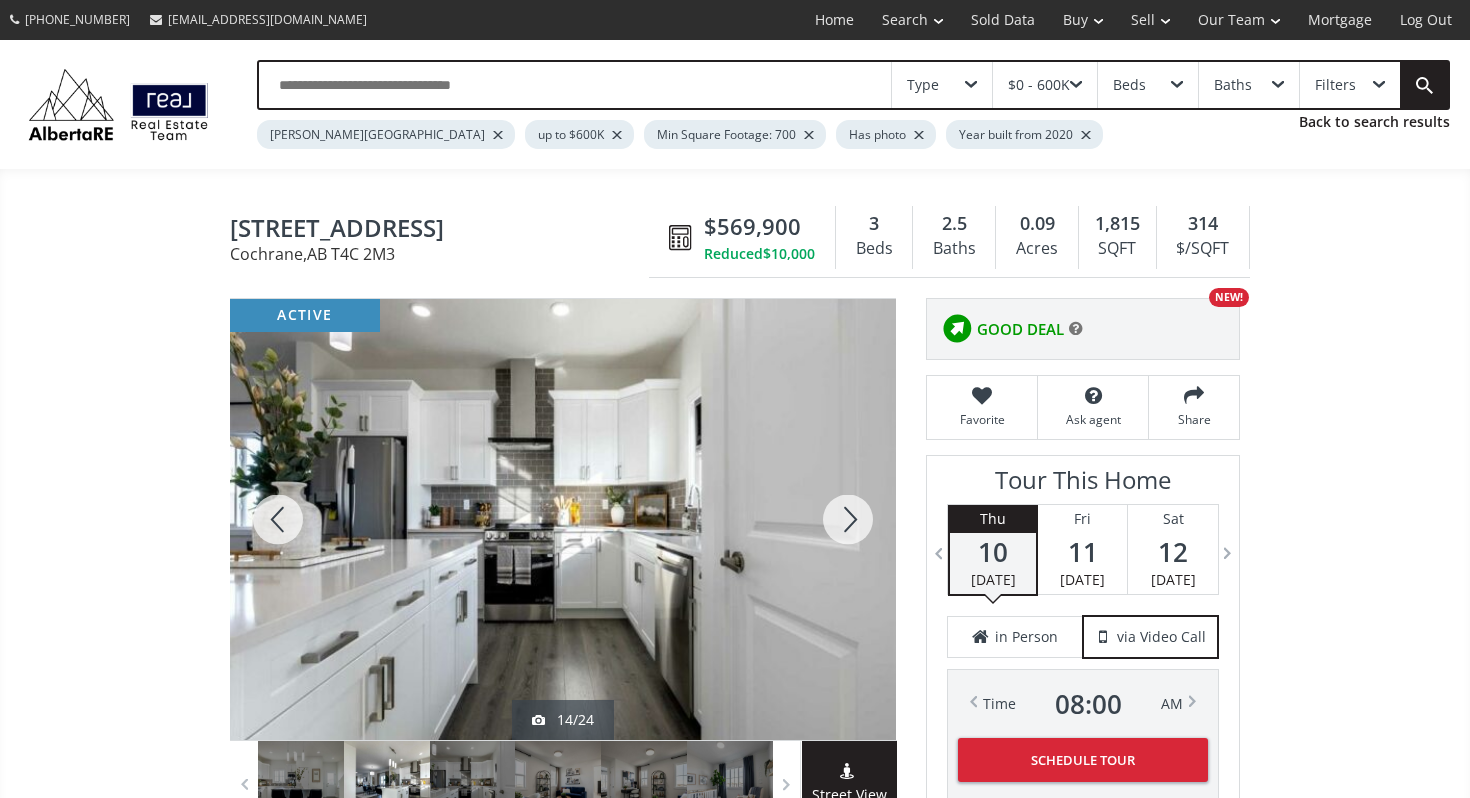 click at bounding box center [848, 519] 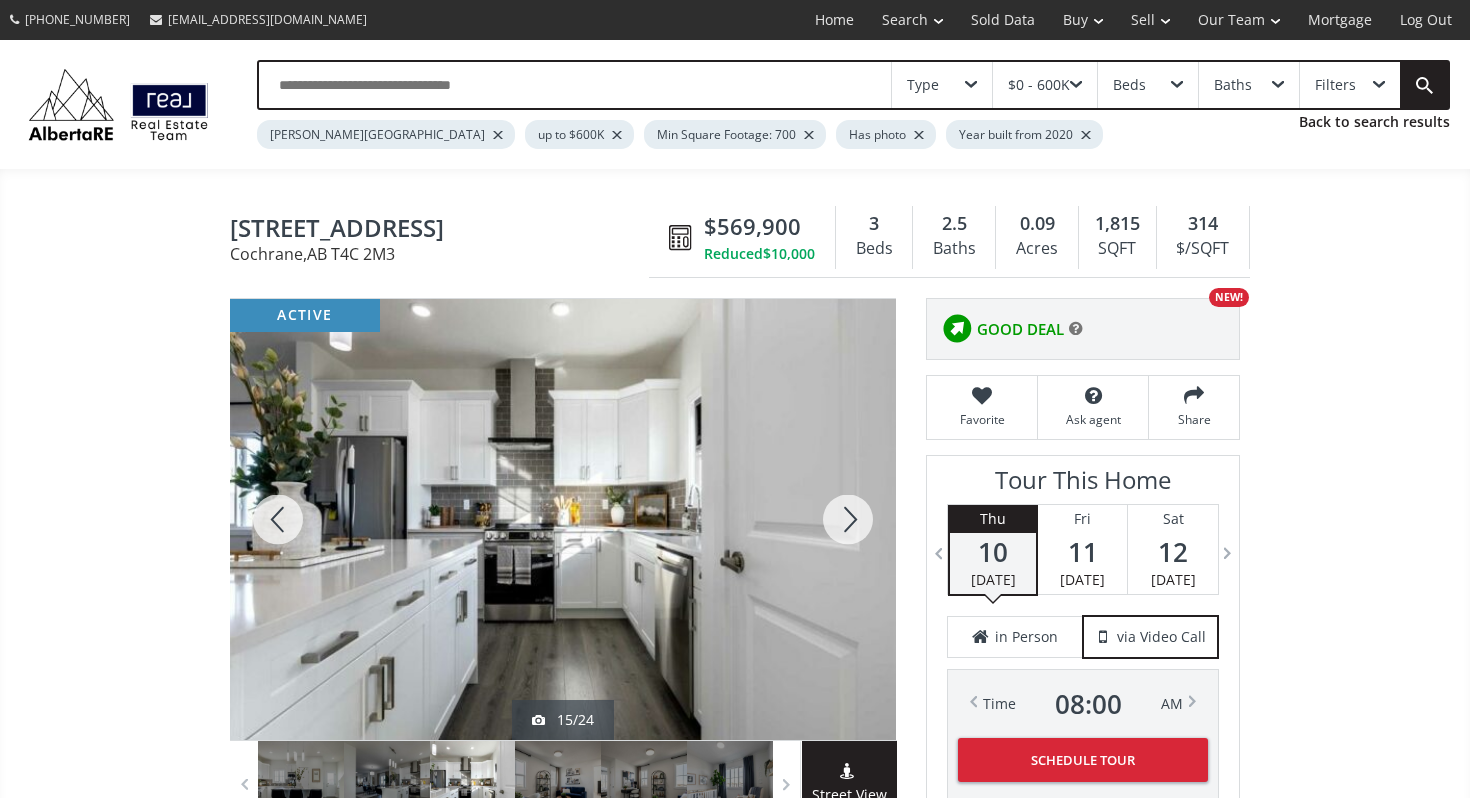 click at bounding box center (848, 519) 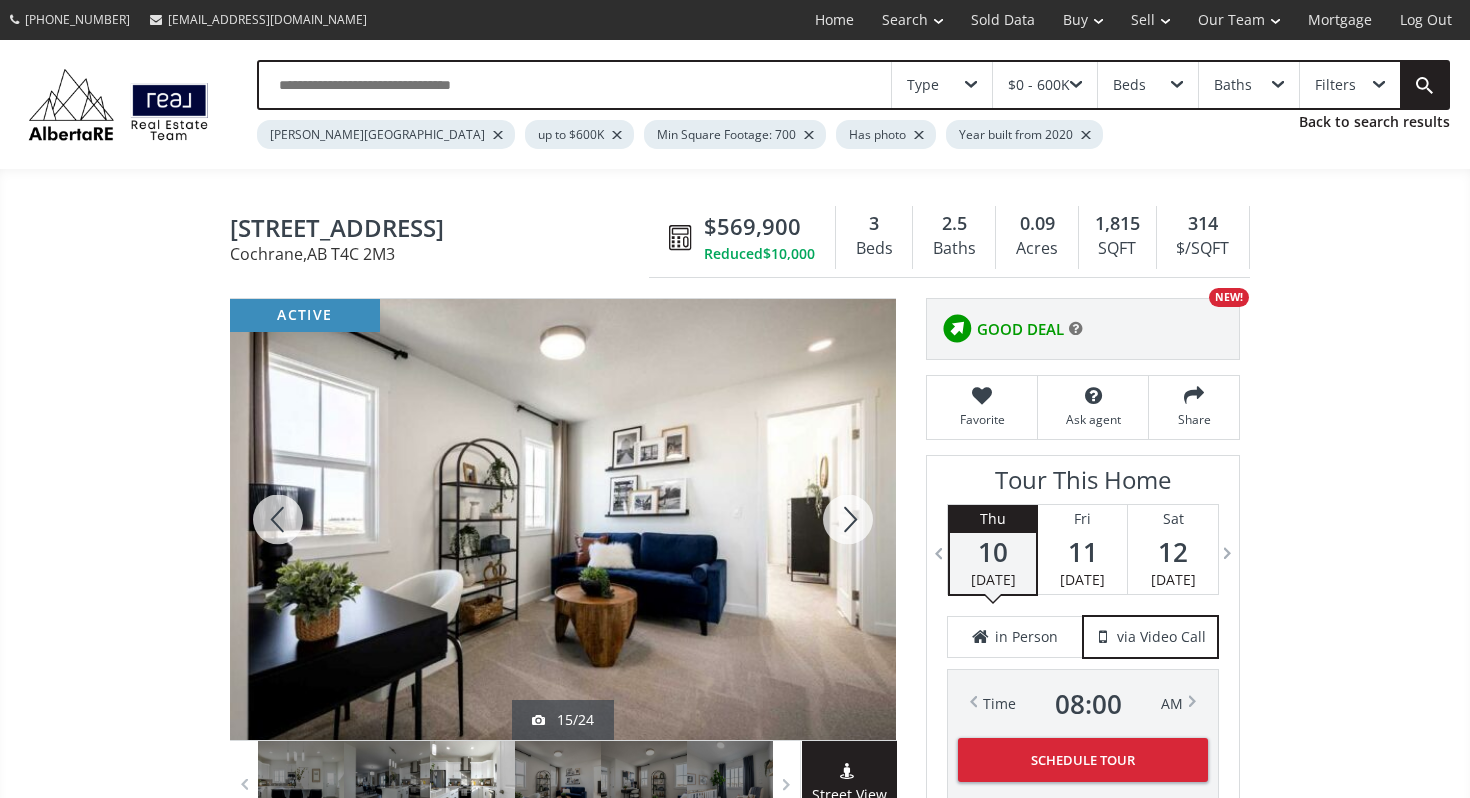 click at bounding box center (848, 519) 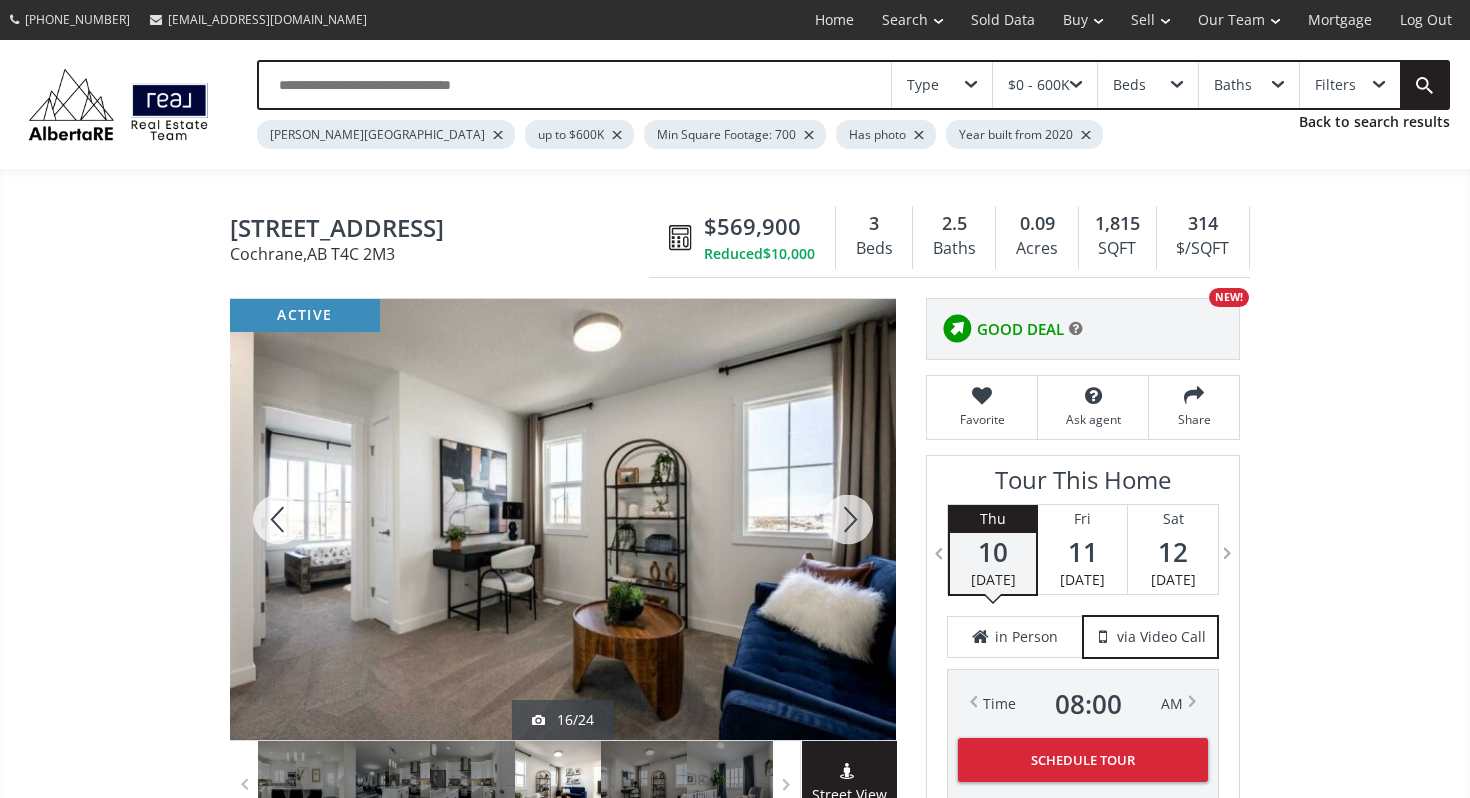 click at bounding box center (848, 519) 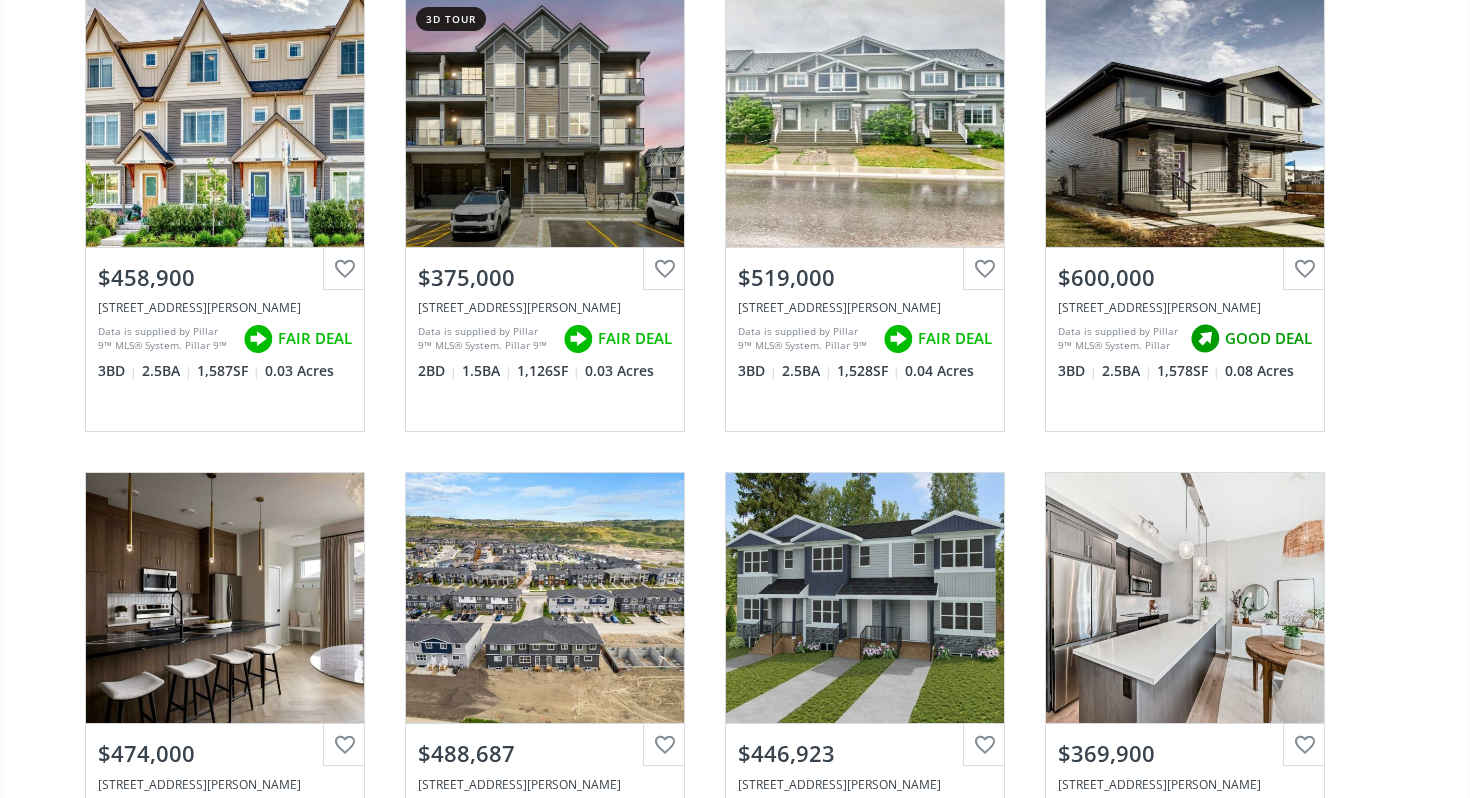 scroll, scrollTop: 0, scrollLeft: 0, axis: both 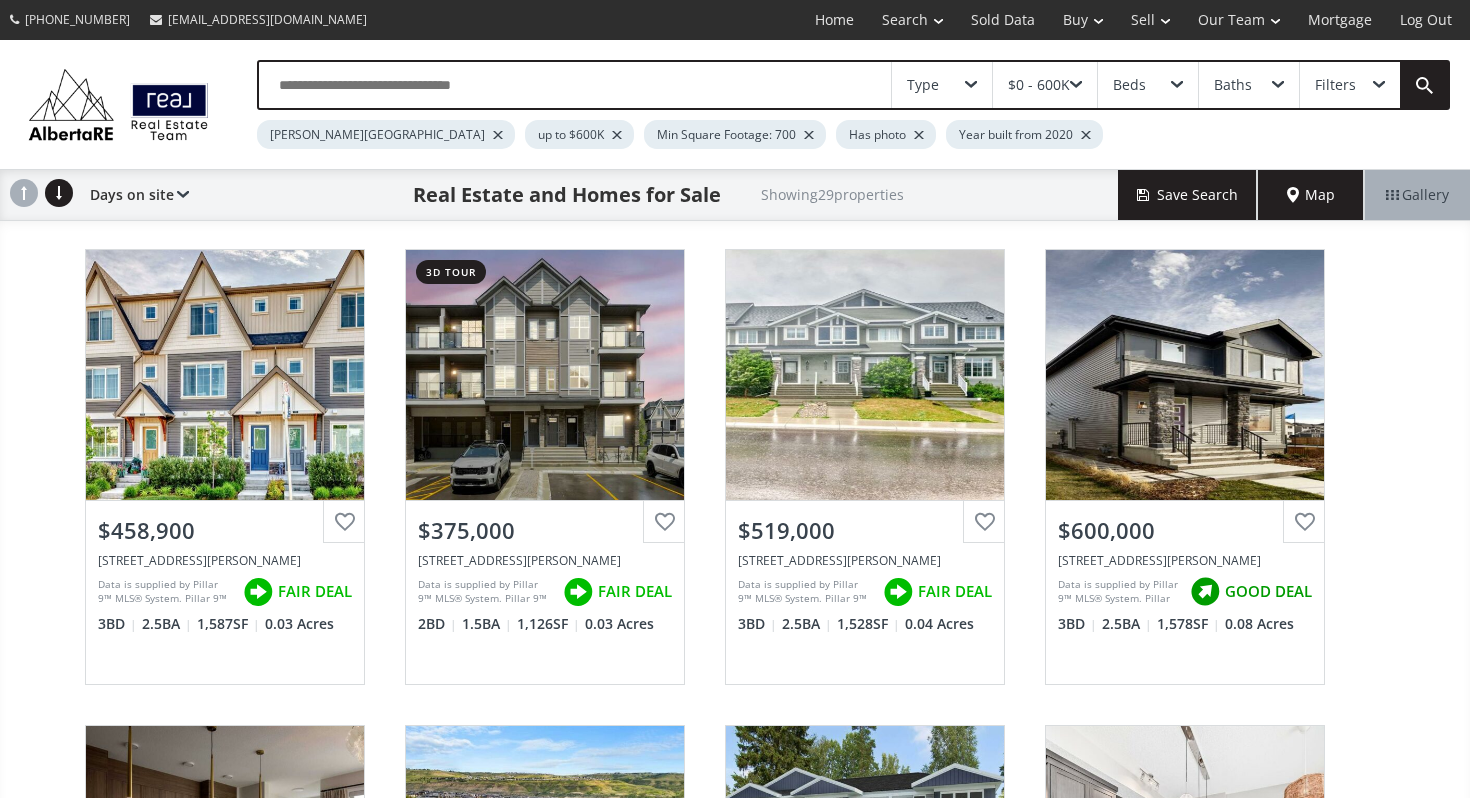 click on "Beds" at bounding box center [1129, 85] 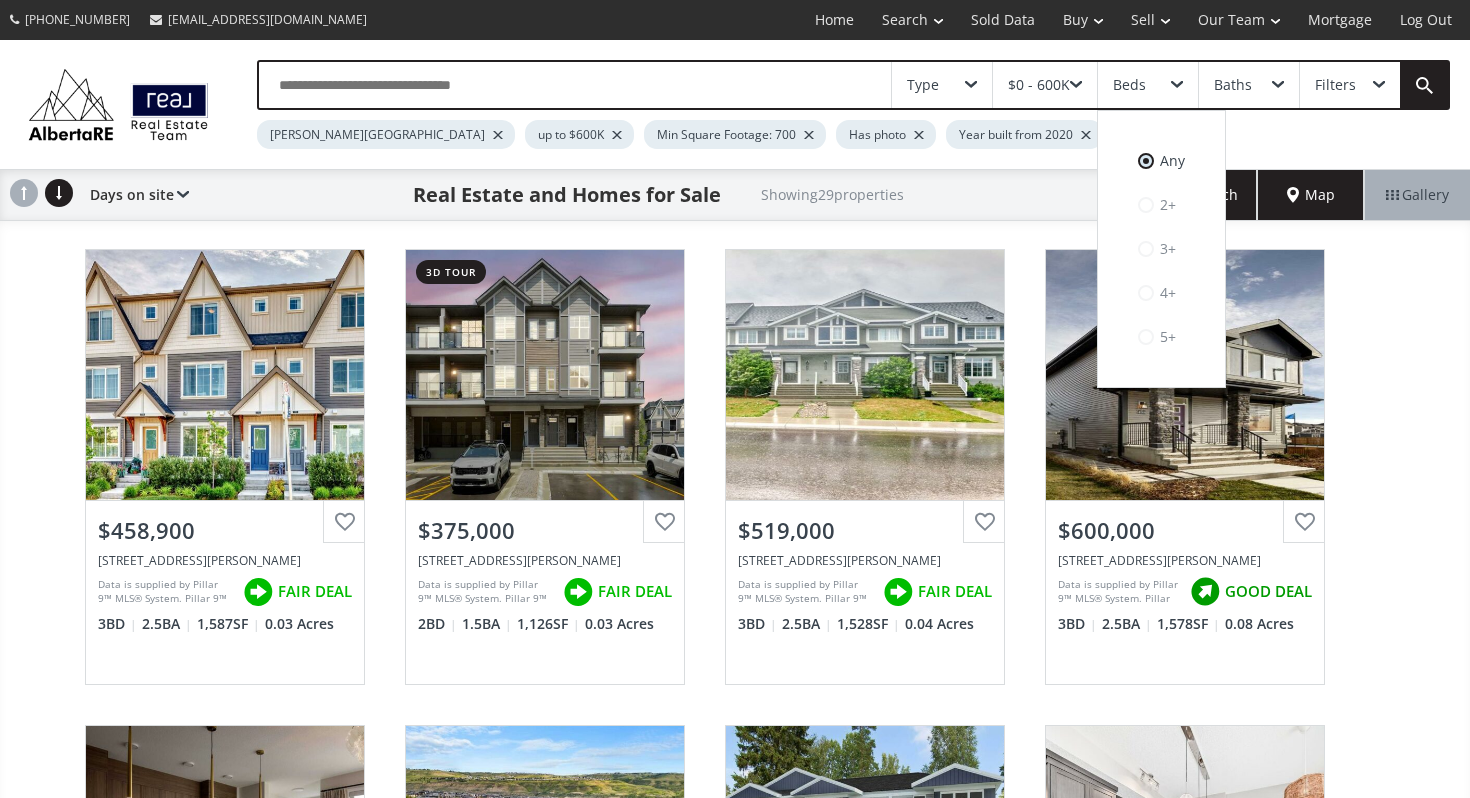 click on "[PERSON_NAME] up to $600K Min Square Footage: 700 Has photo Year built from 2020" at bounding box center [778, 129] 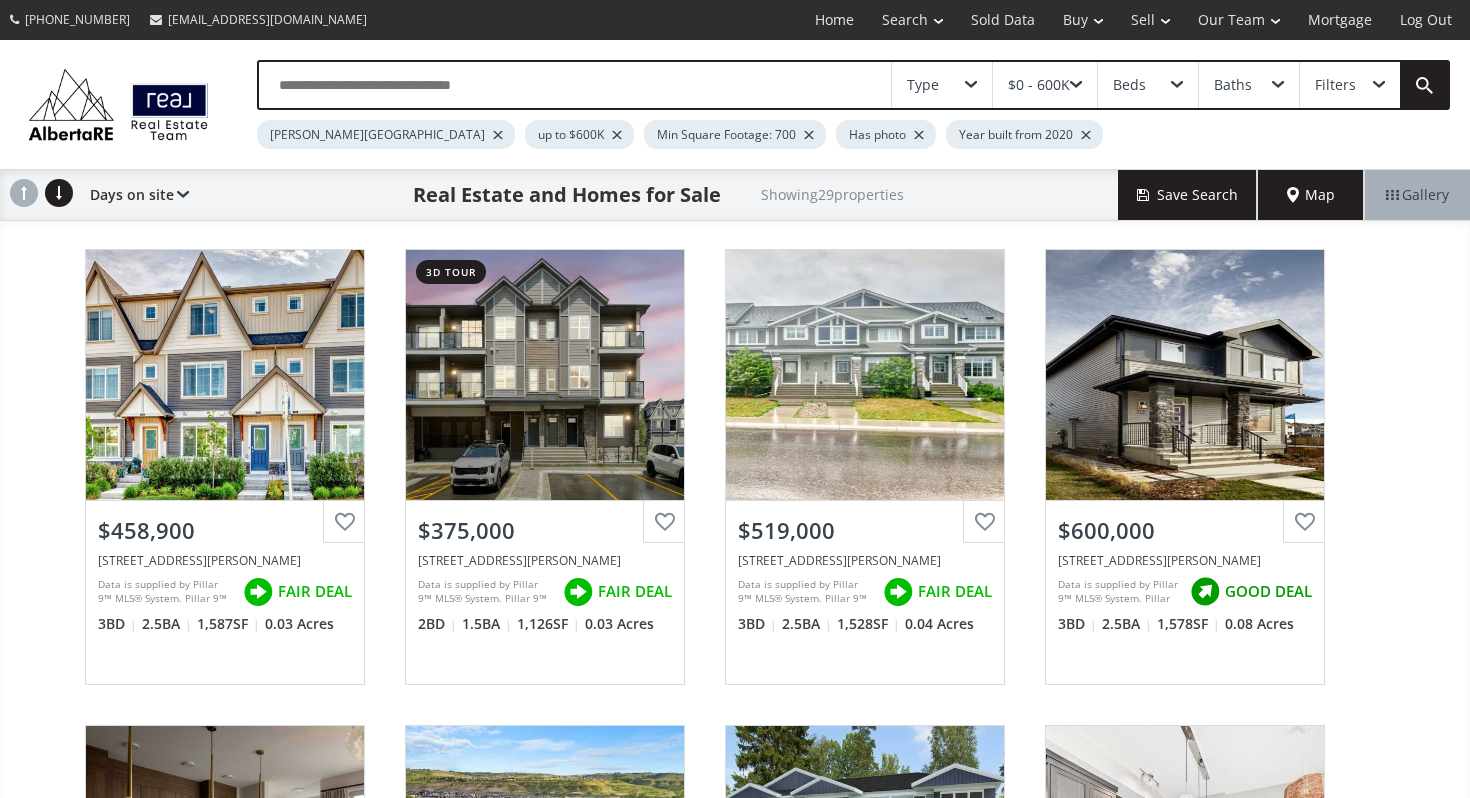 click on "Has photo" at bounding box center [886, 134] 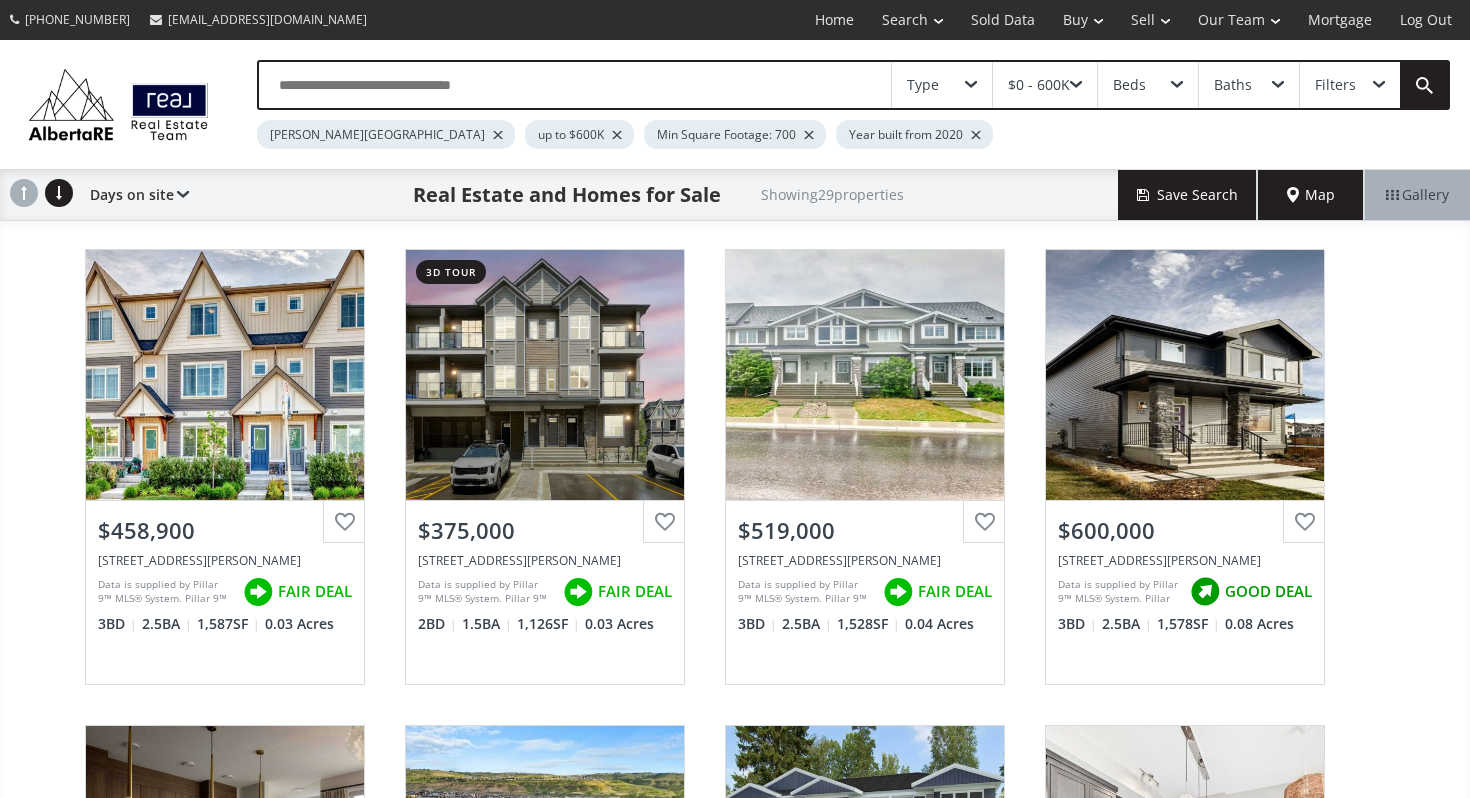 click at bounding box center [976, 135] 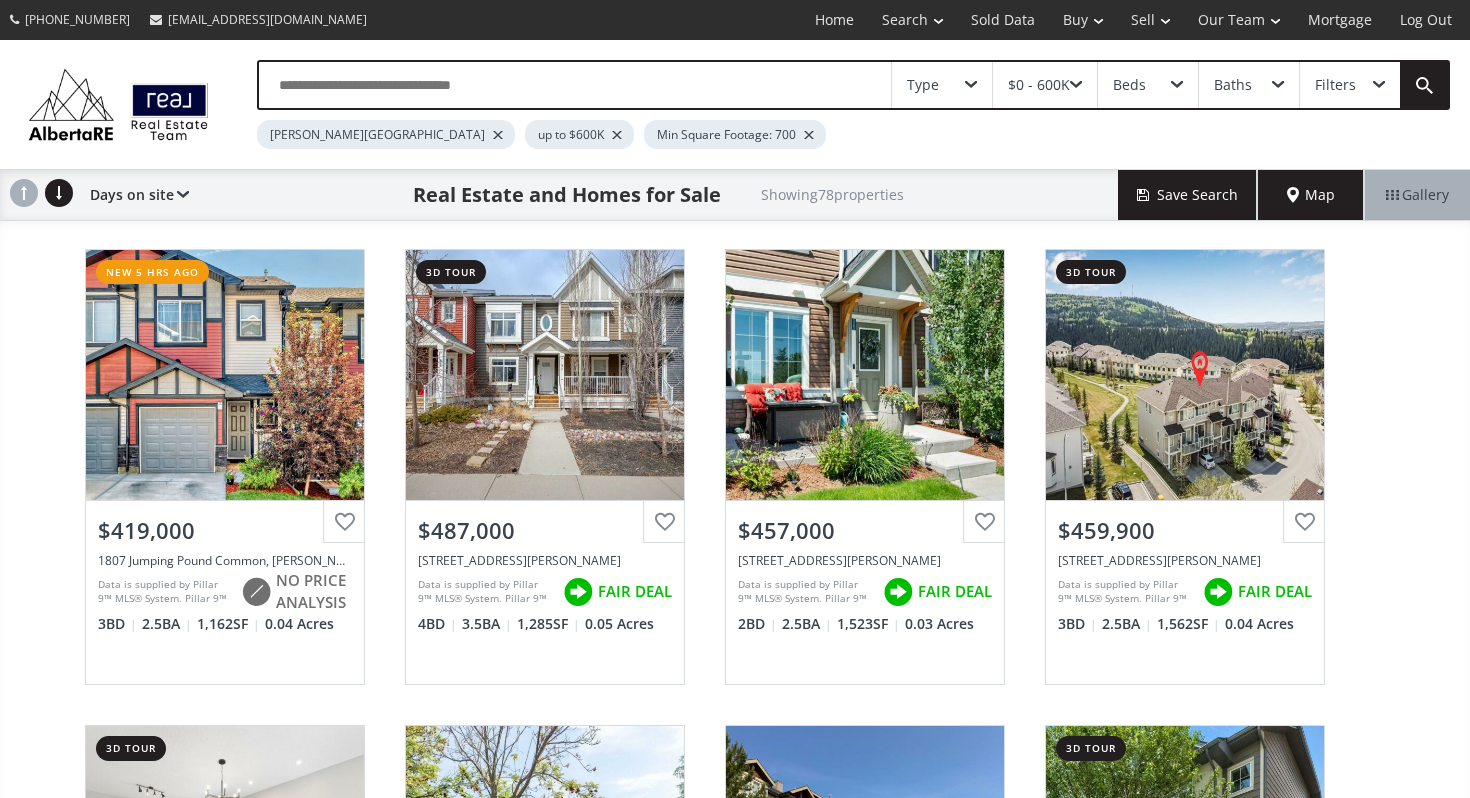click on "Baths" at bounding box center (1249, 85) 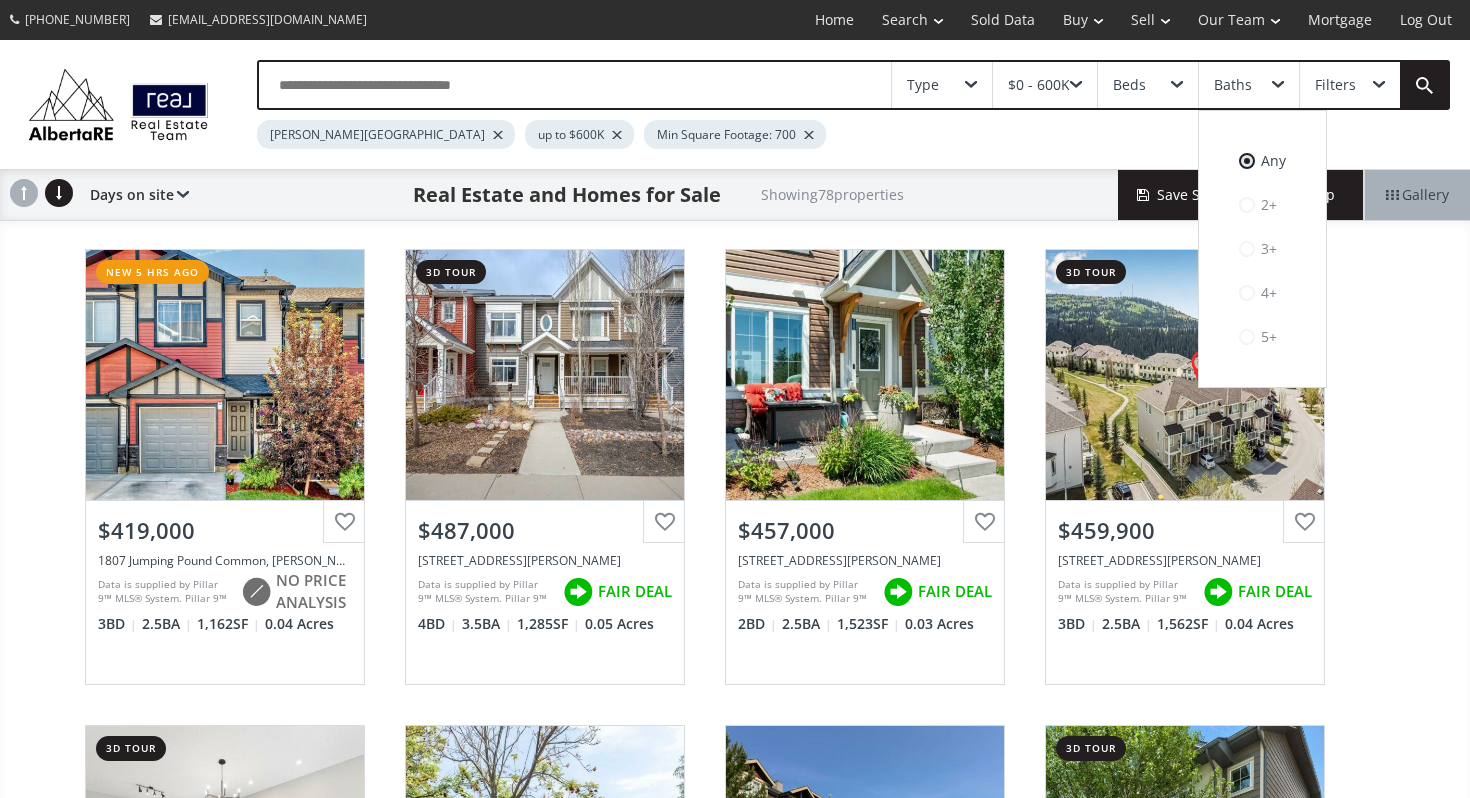 click on "Filters" at bounding box center (1335, 85) 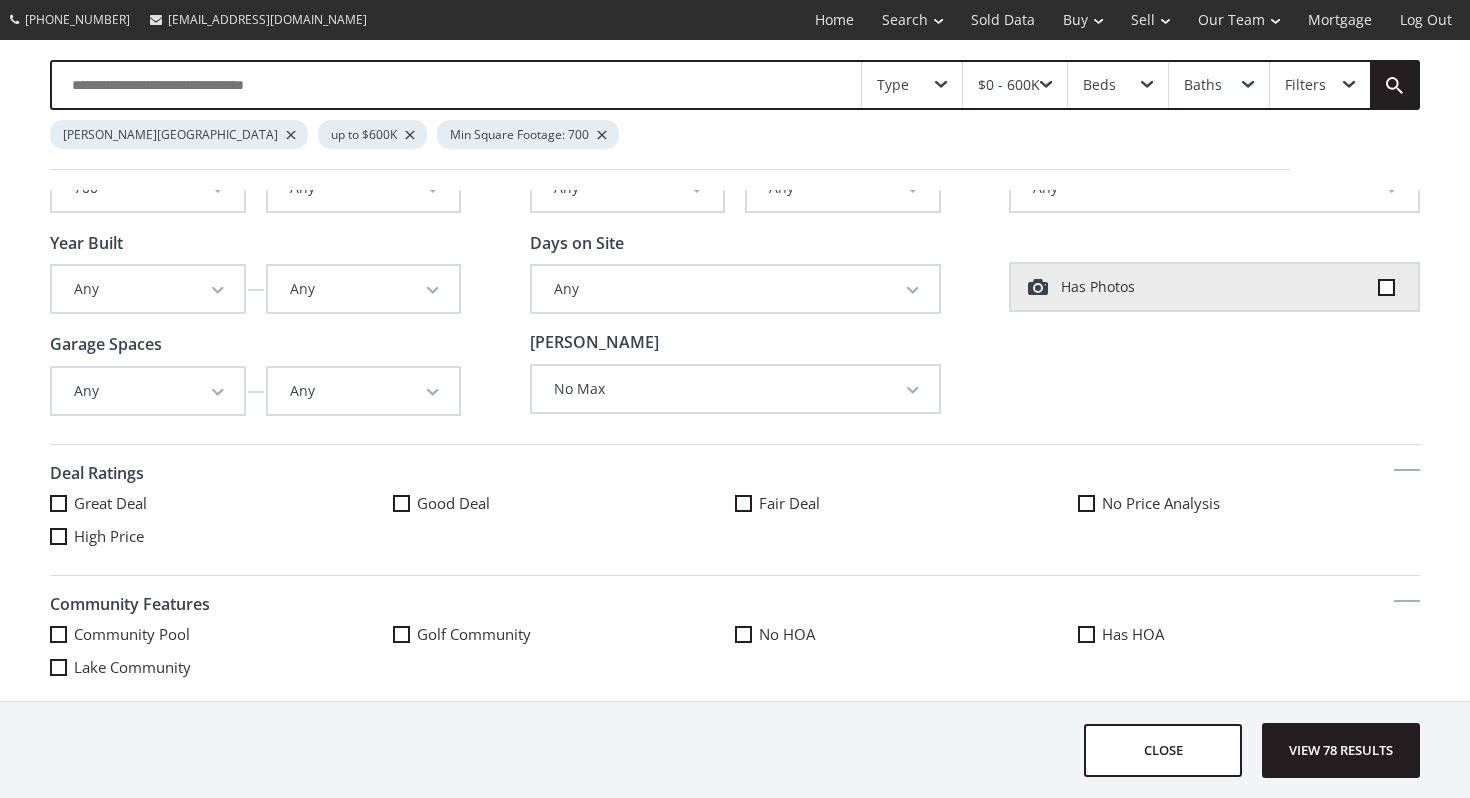 scroll, scrollTop: 87, scrollLeft: 0, axis: vertical 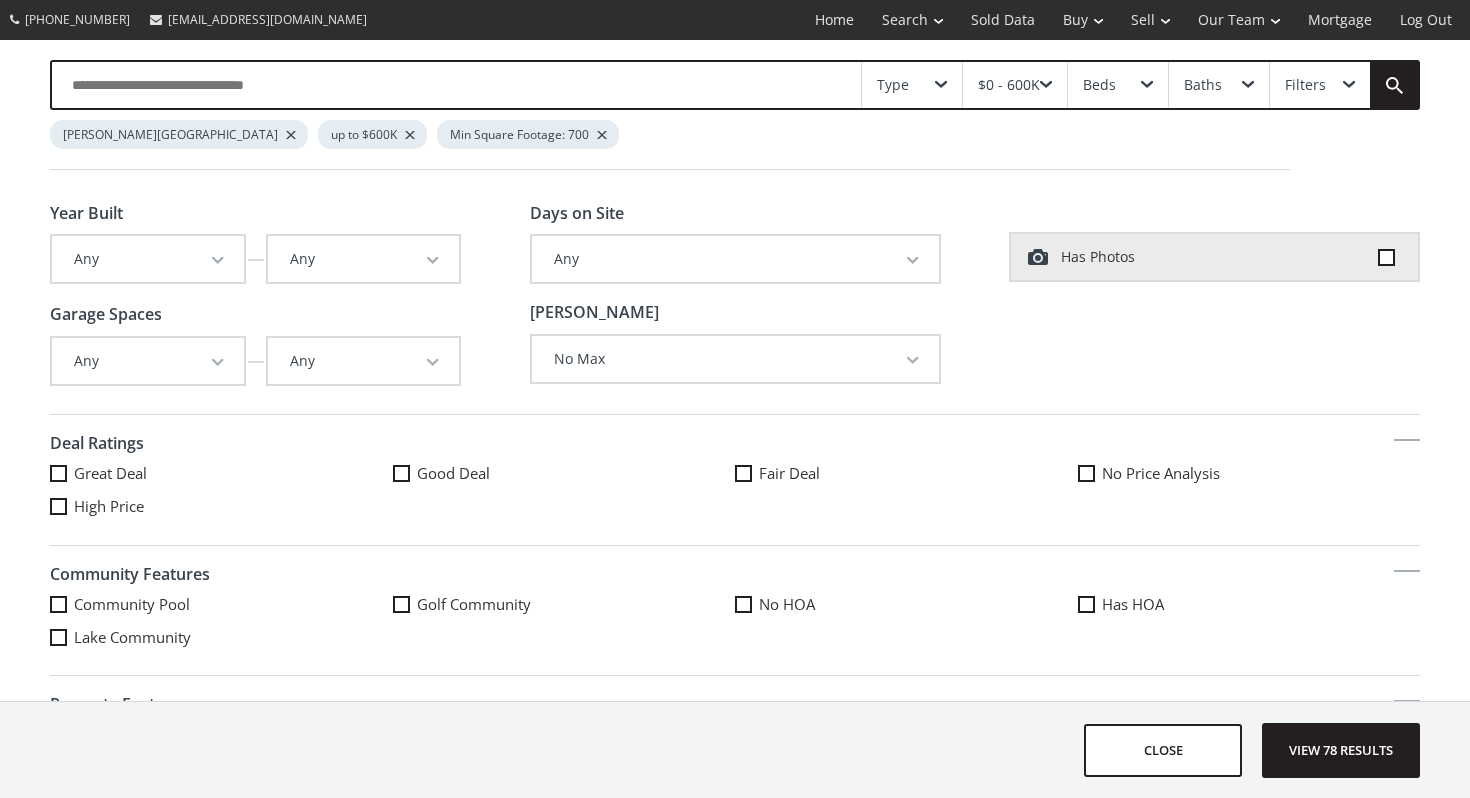 click on "No Max" at bounding box center [735, 359] 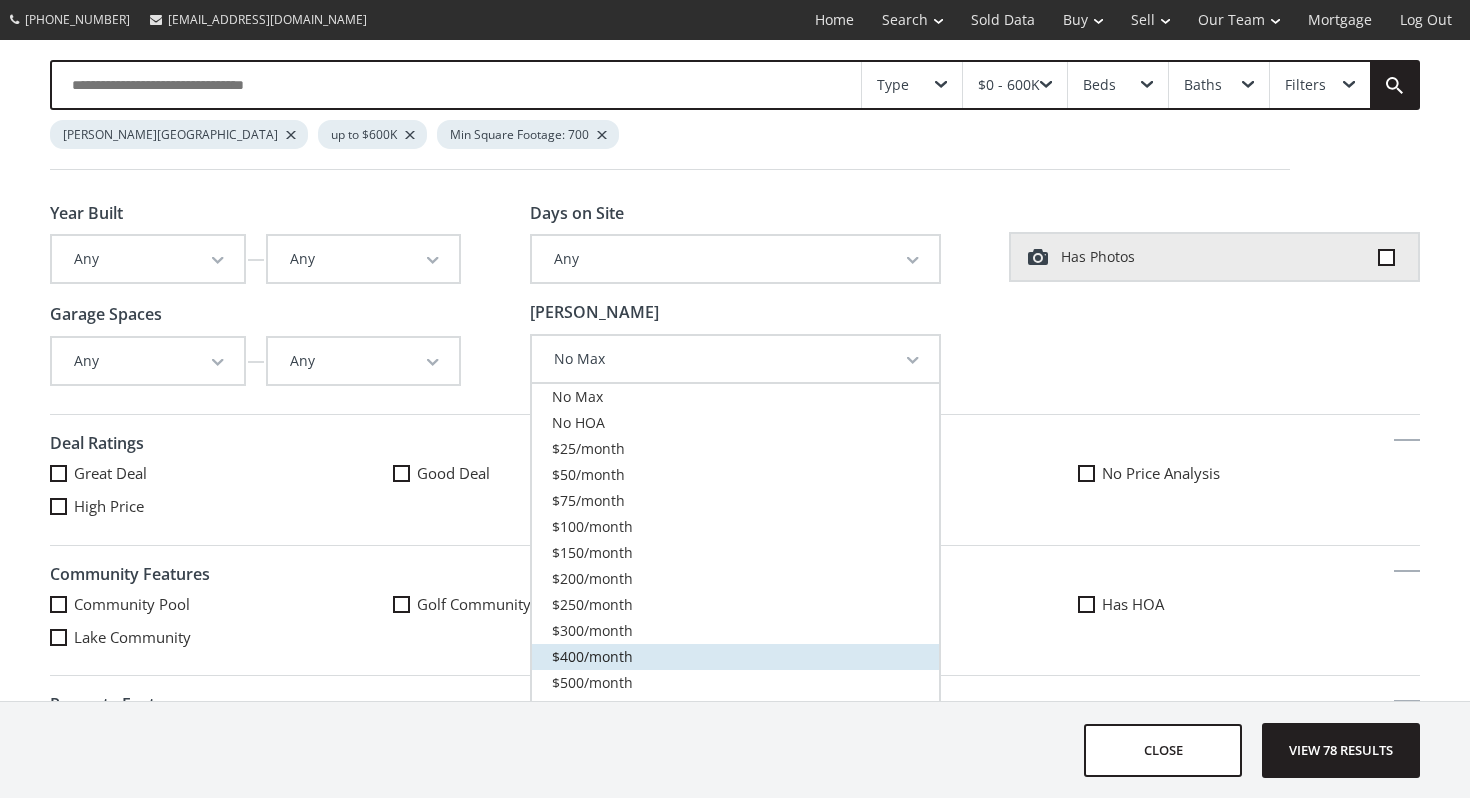 click on "$400/month" at bounding box center [735, 657] 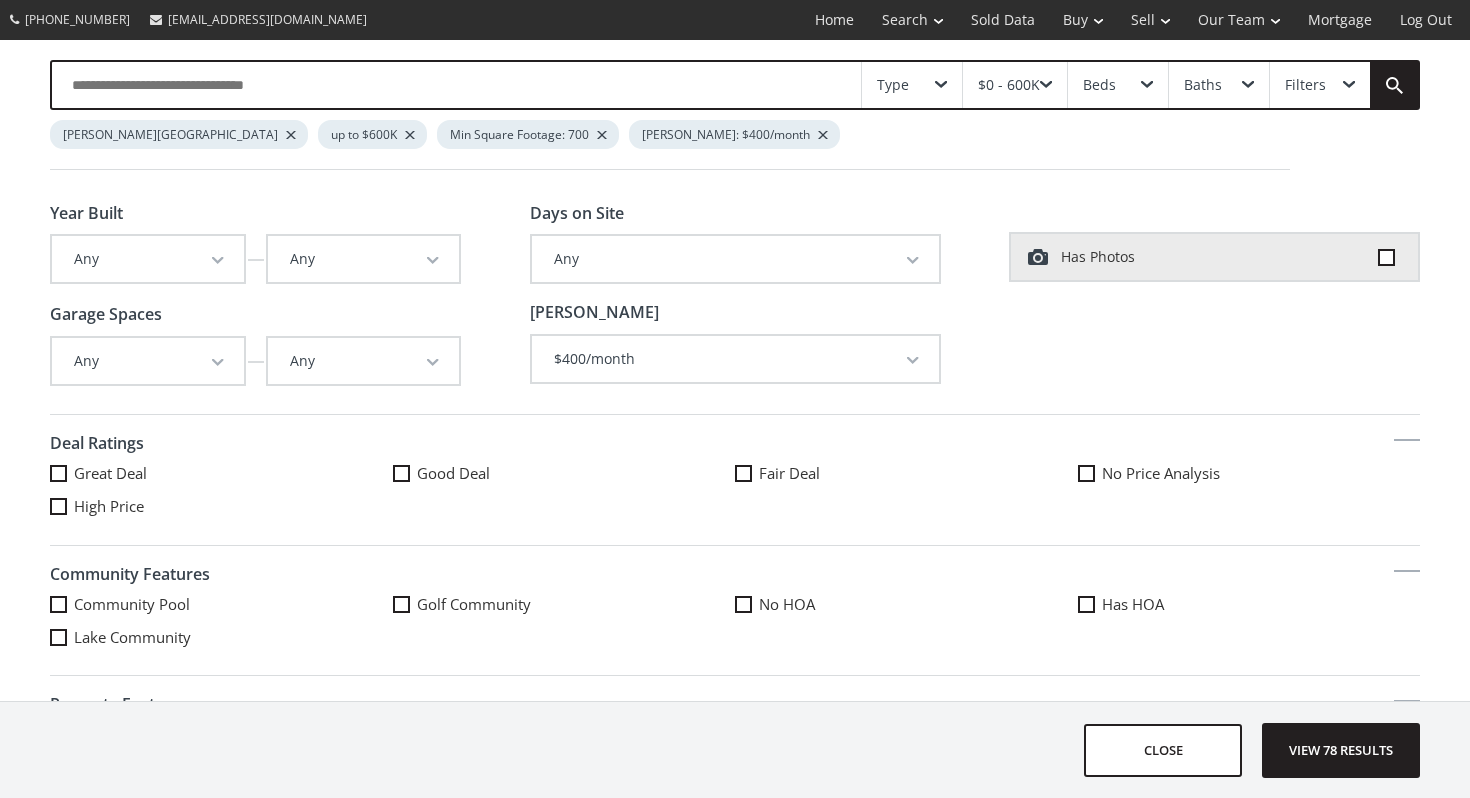 click on "$400/month" at bounding box center [735, 359] 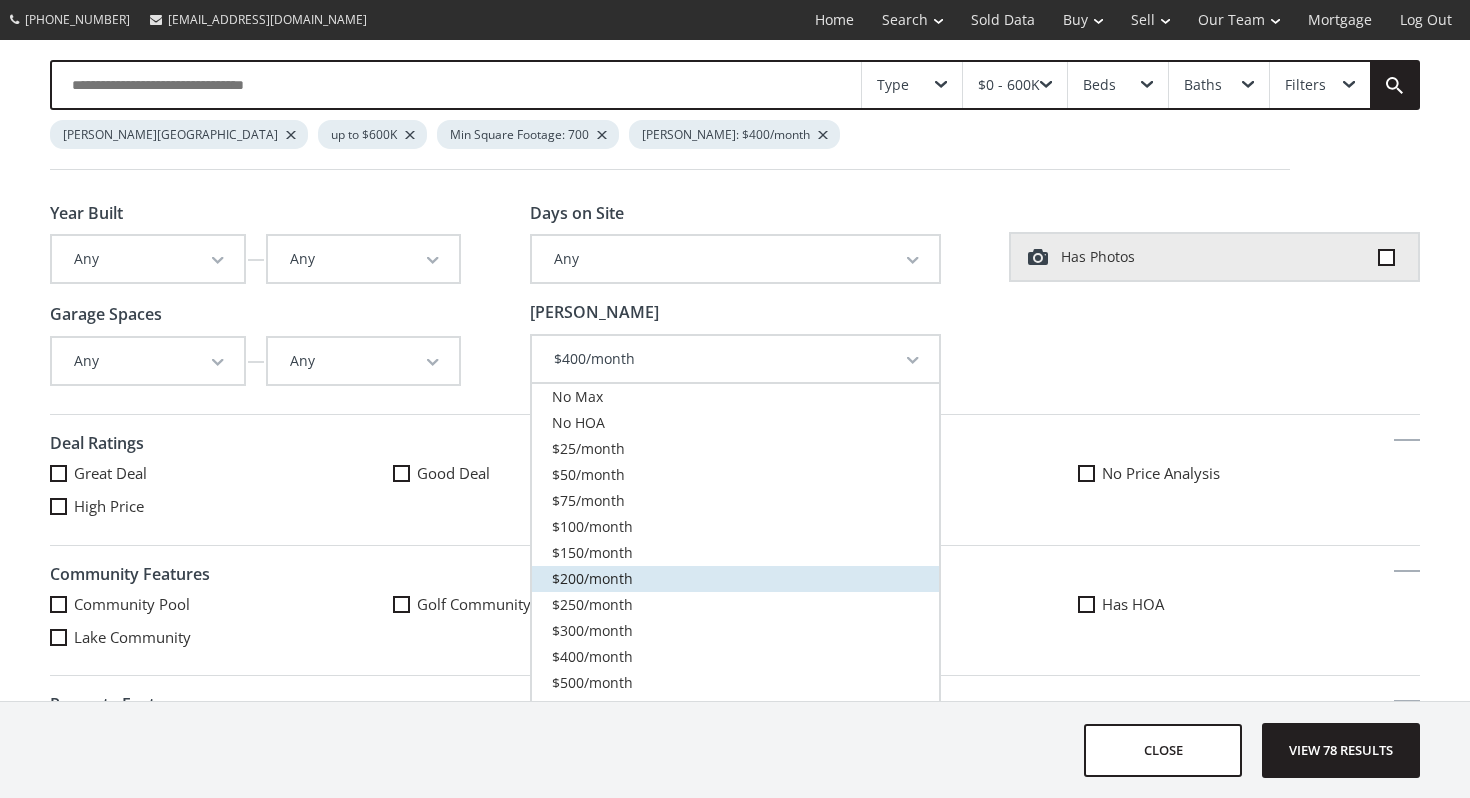 click on "$200/month" at bounding box center [735, 579] 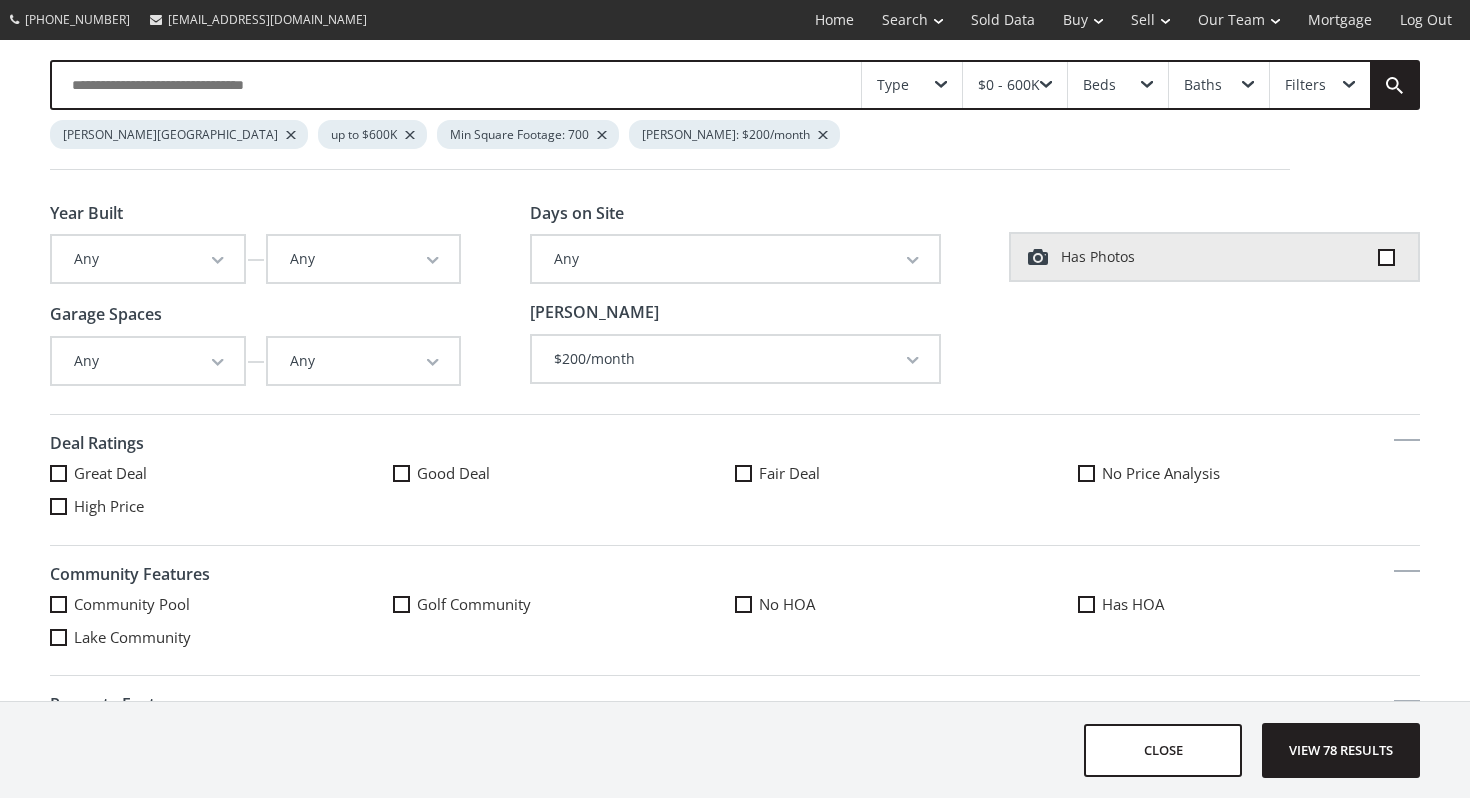 click on "$200/month" at bounding box center (735, 359) 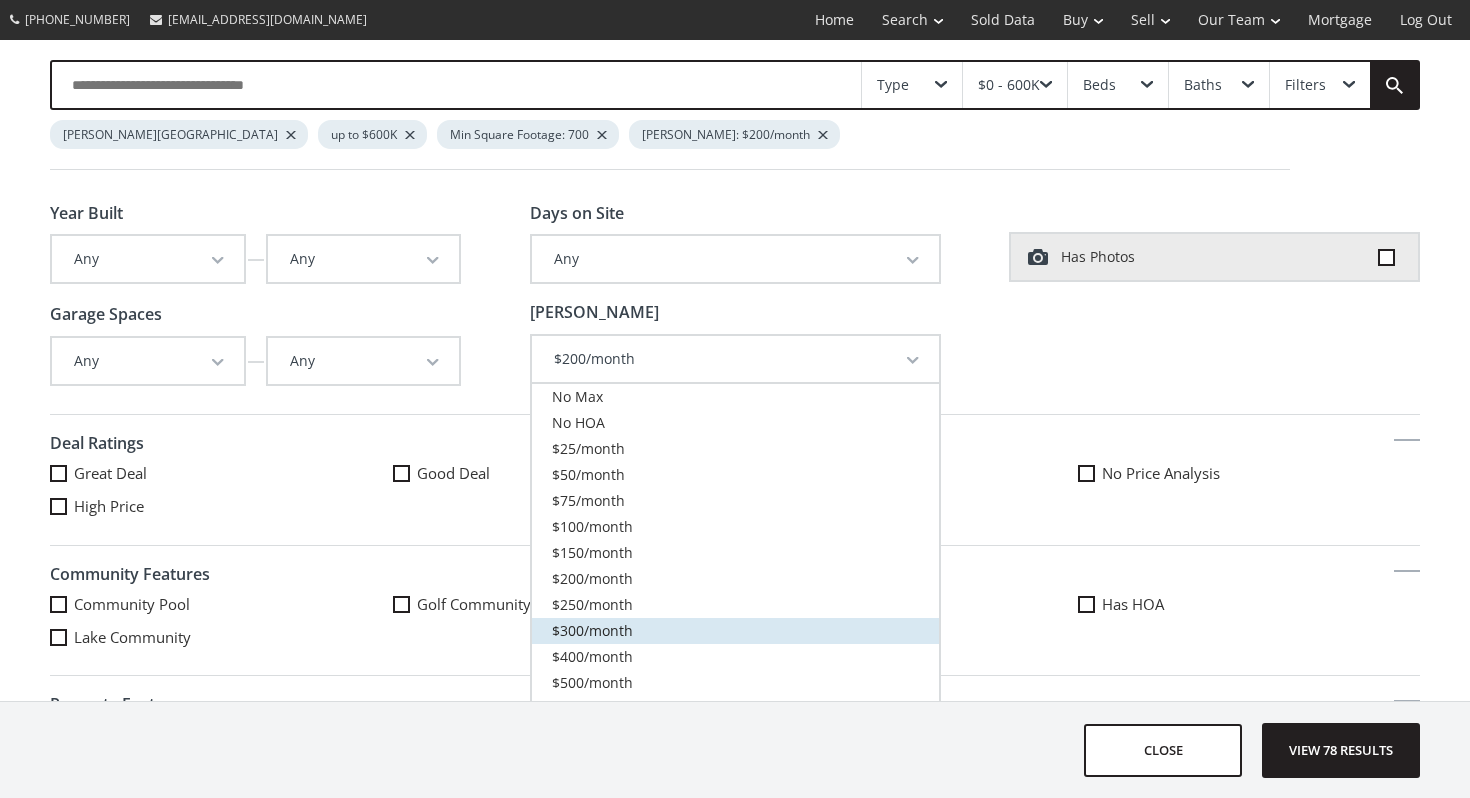 click on "$300/month" at bounding box center [735, 631] 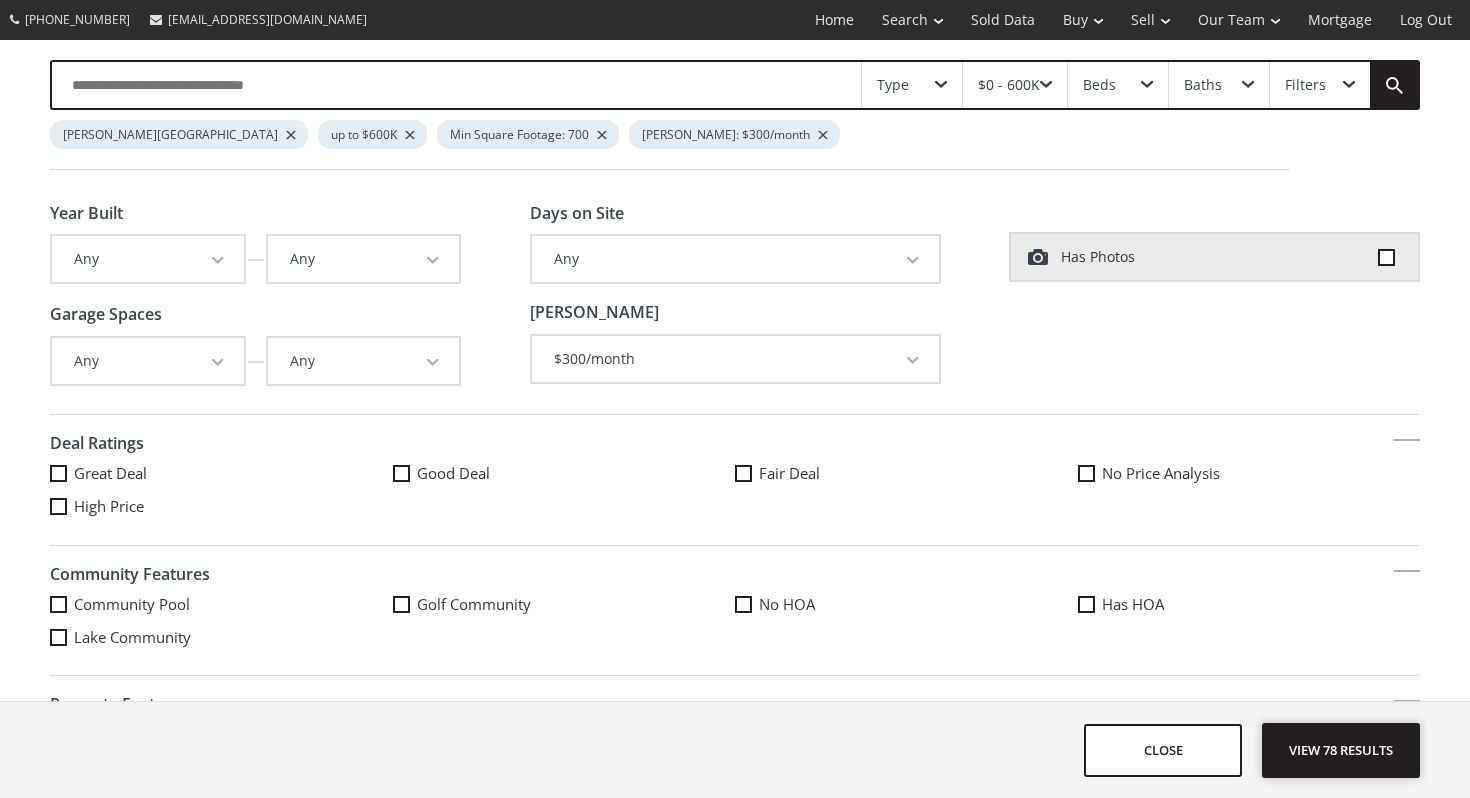 click on "View 78 results" at bounding box center (1341, 750) 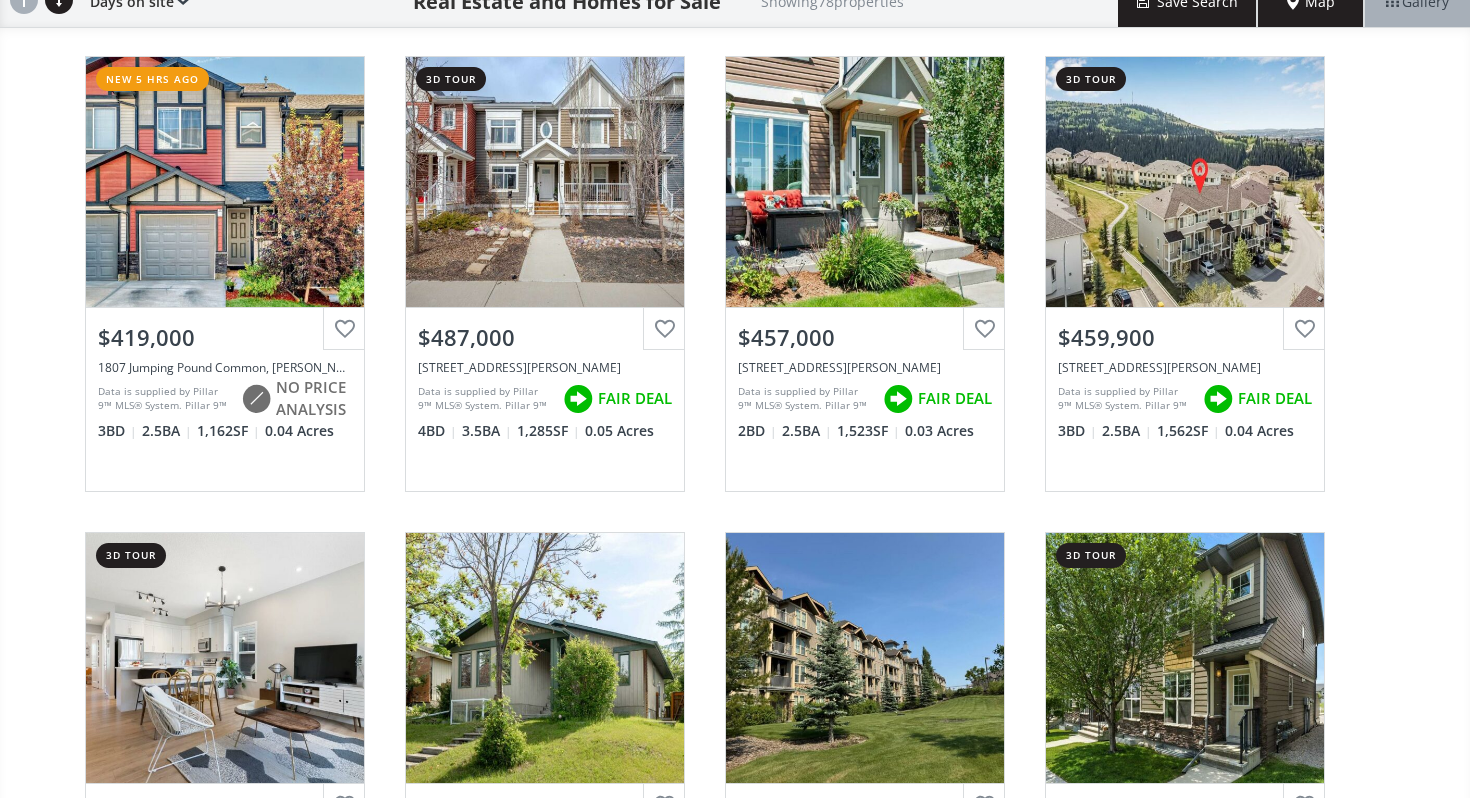 scroll, scrollTop: 502, scrollLeft: 0, axis: vertical 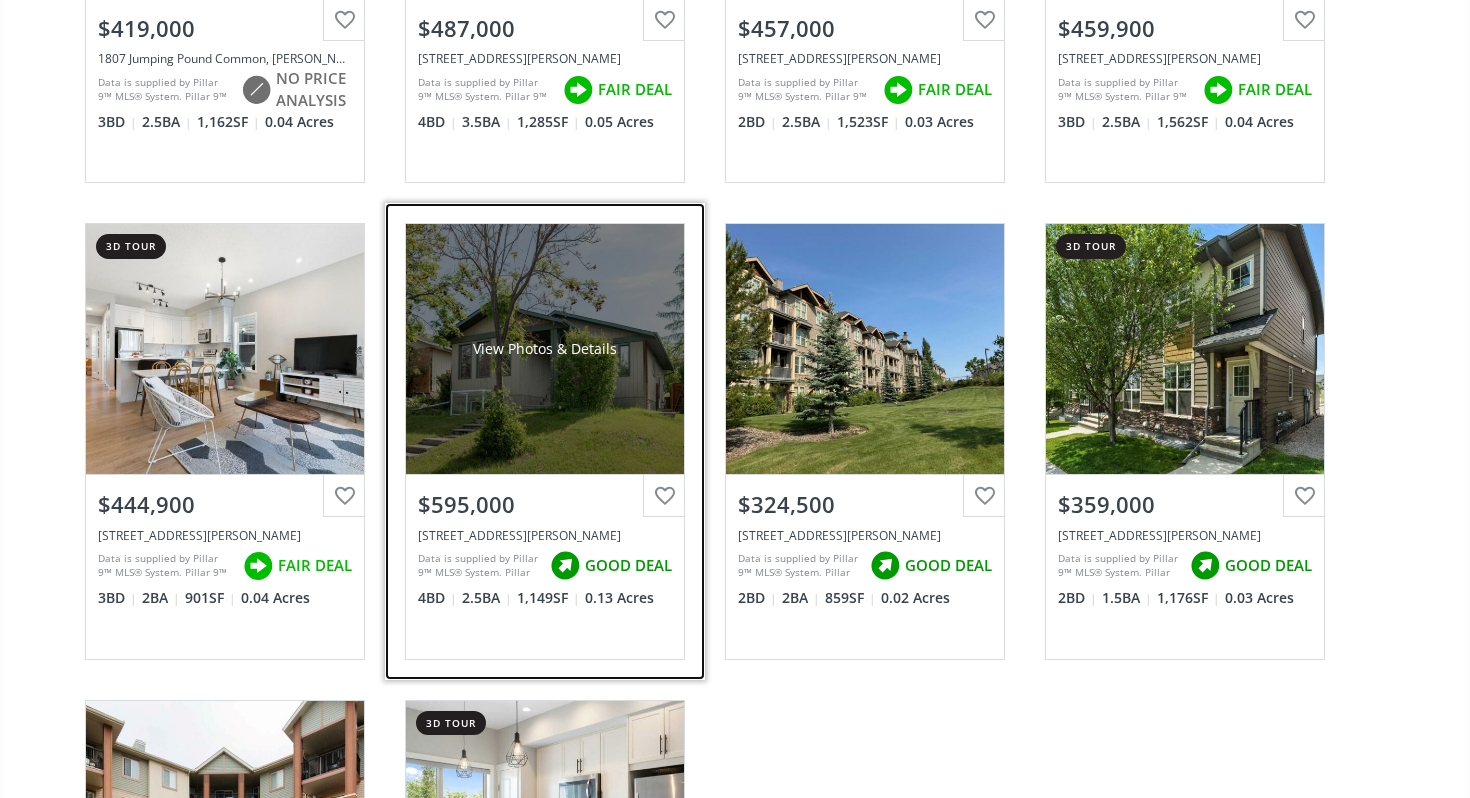 click on "View Photos & Details" at bounding box center [545, 349] 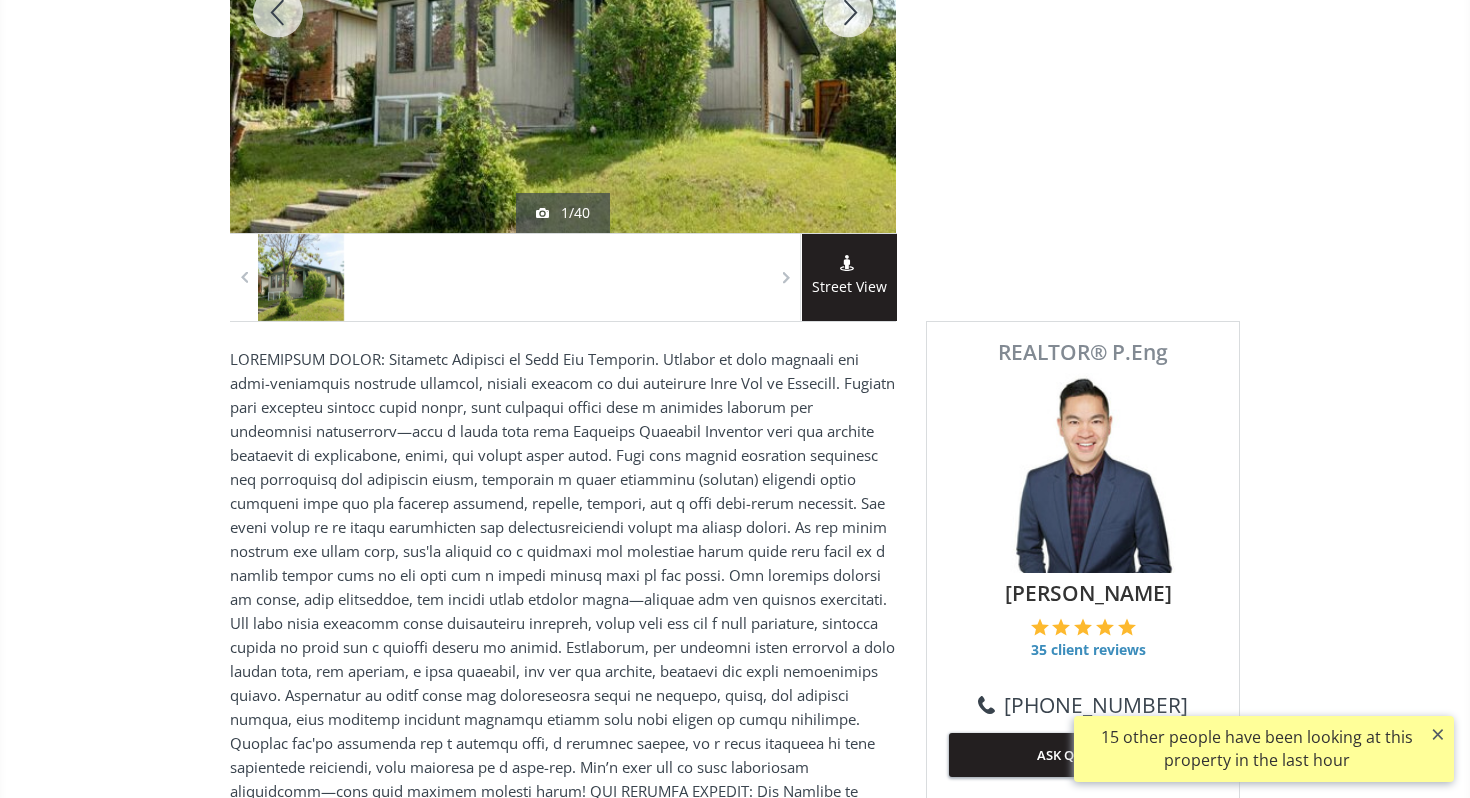 scroll, scrollTop: 0, scrollLeft: 0, axis: both 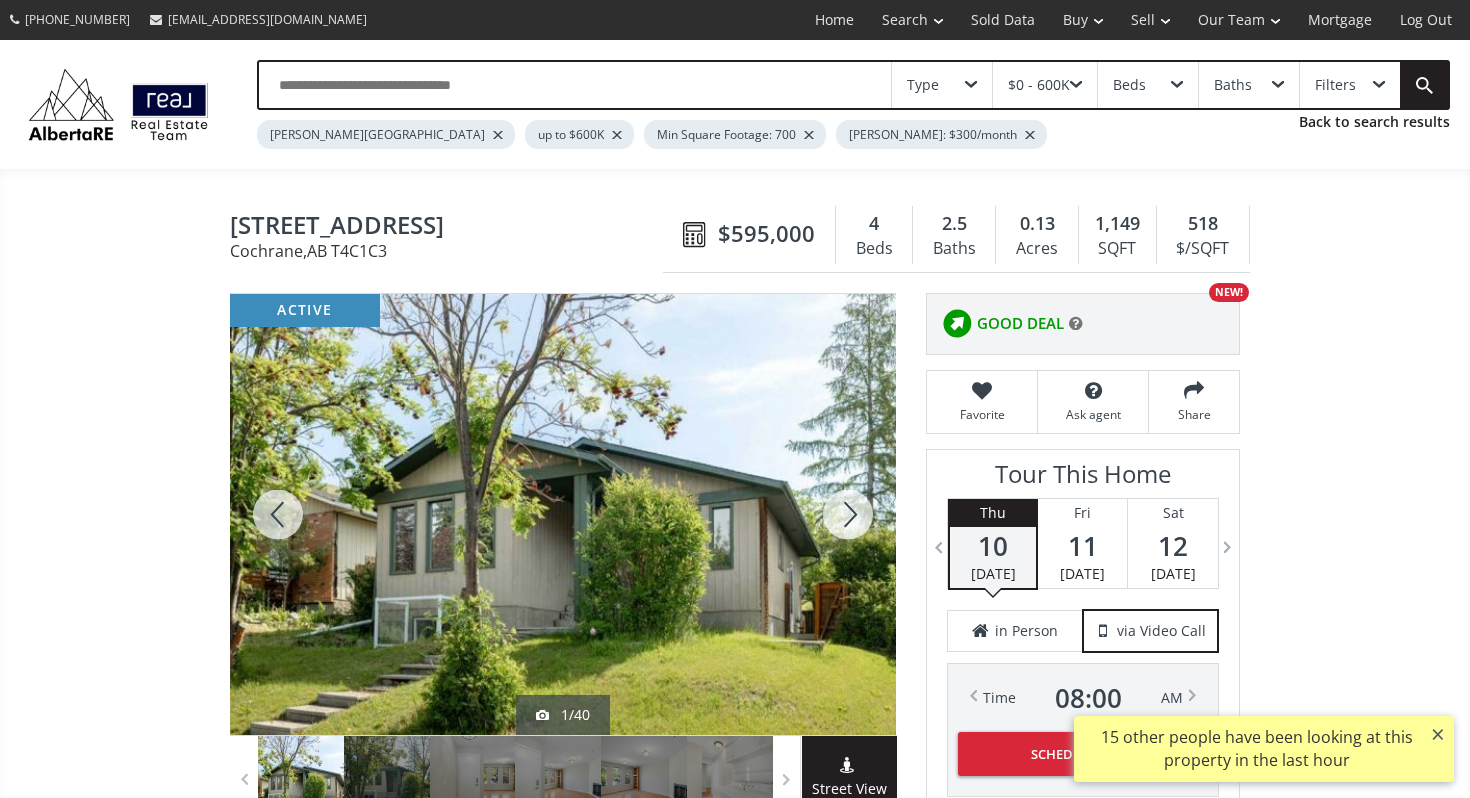 click at bounding box center (848, 514) 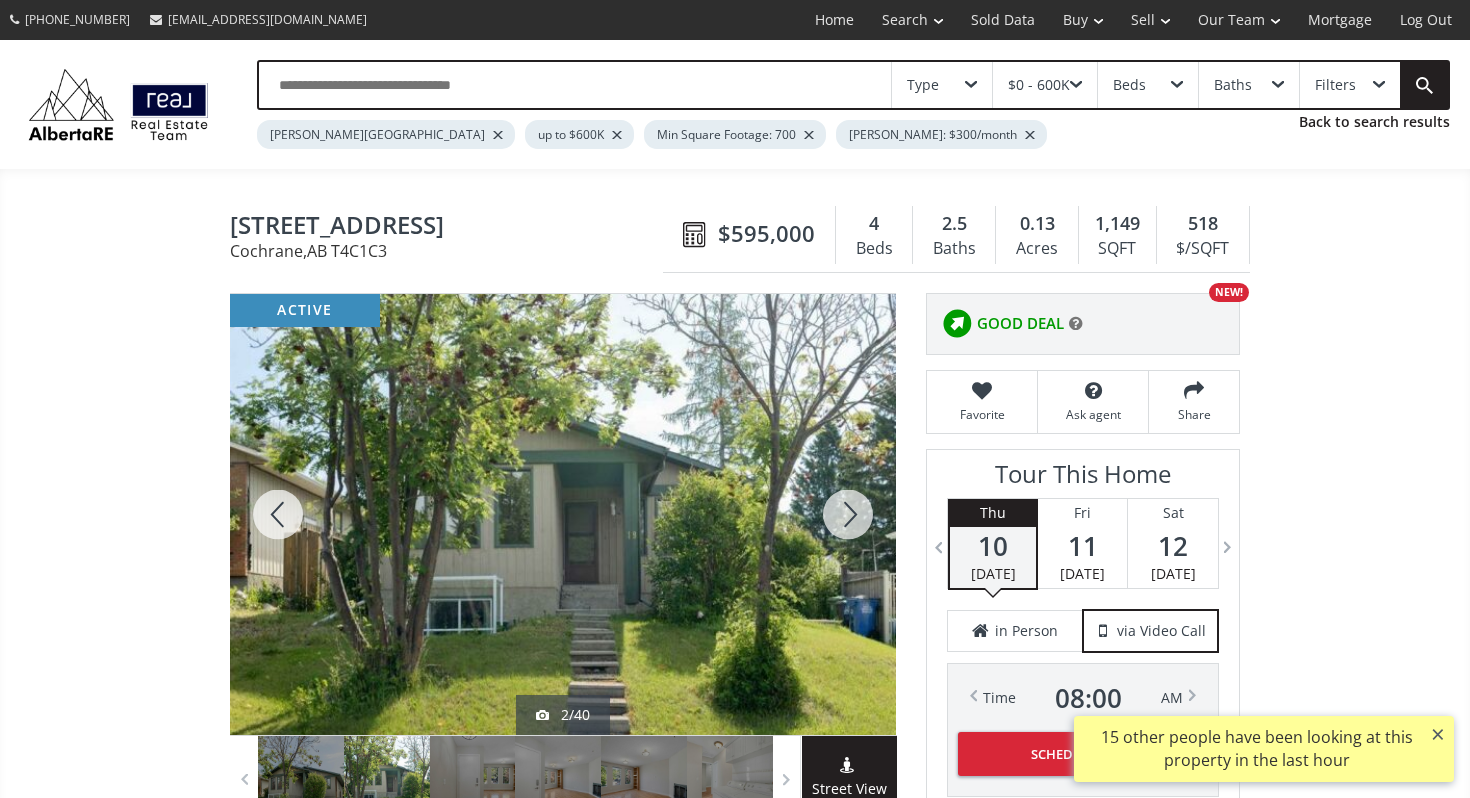 click at bounding box center (848, 514) 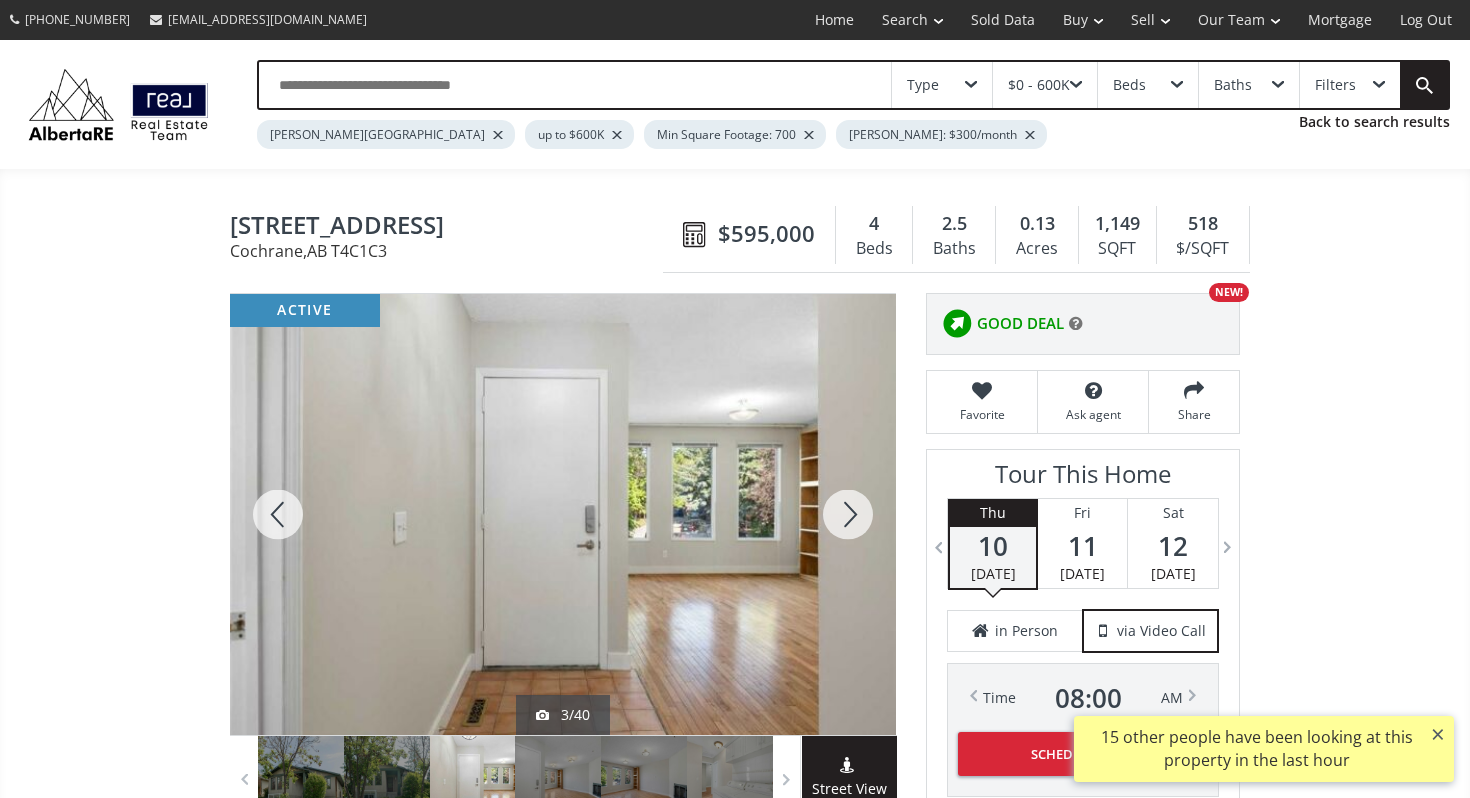 click at bounding box center (848, 514) 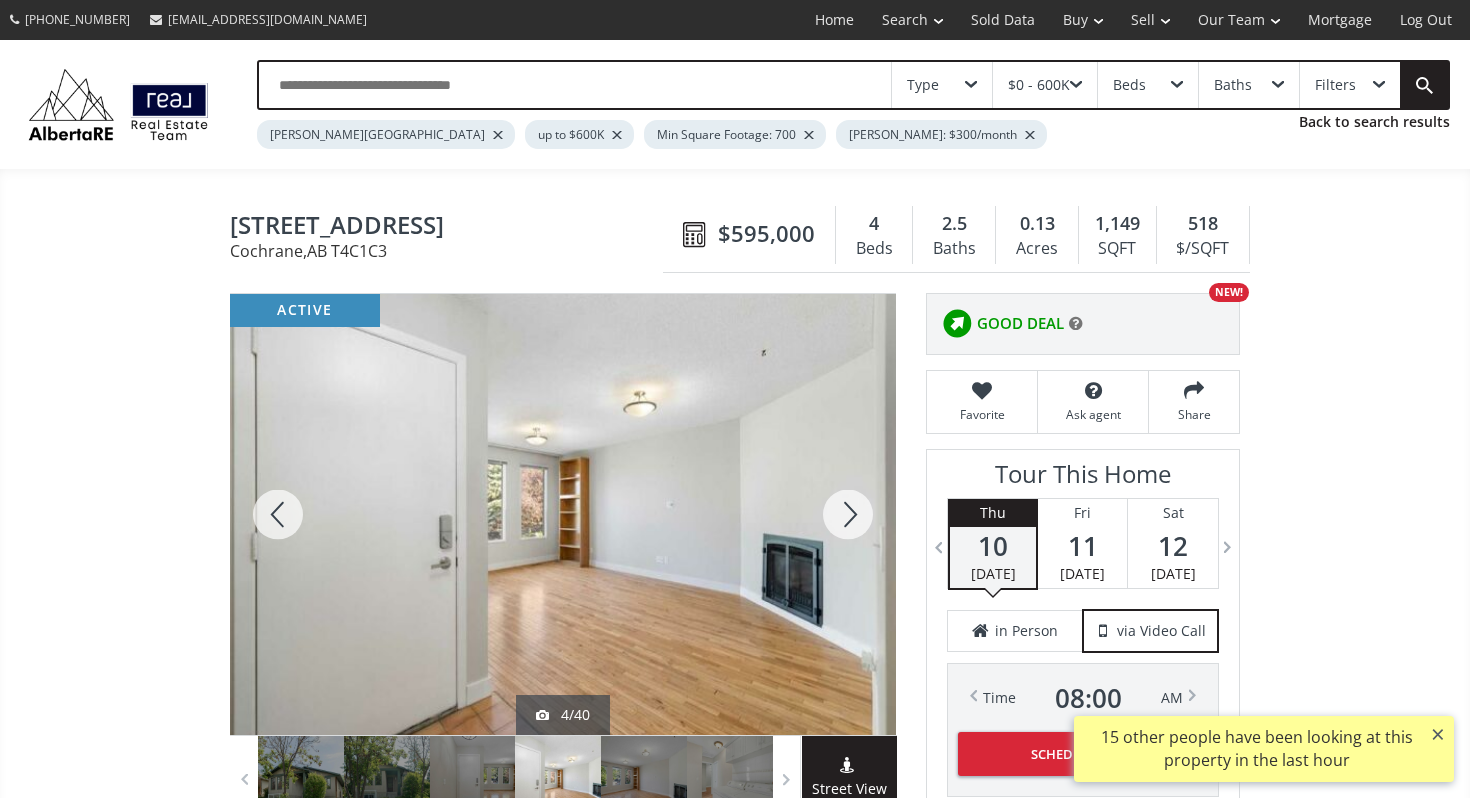 click at bounding box center (848, 514) 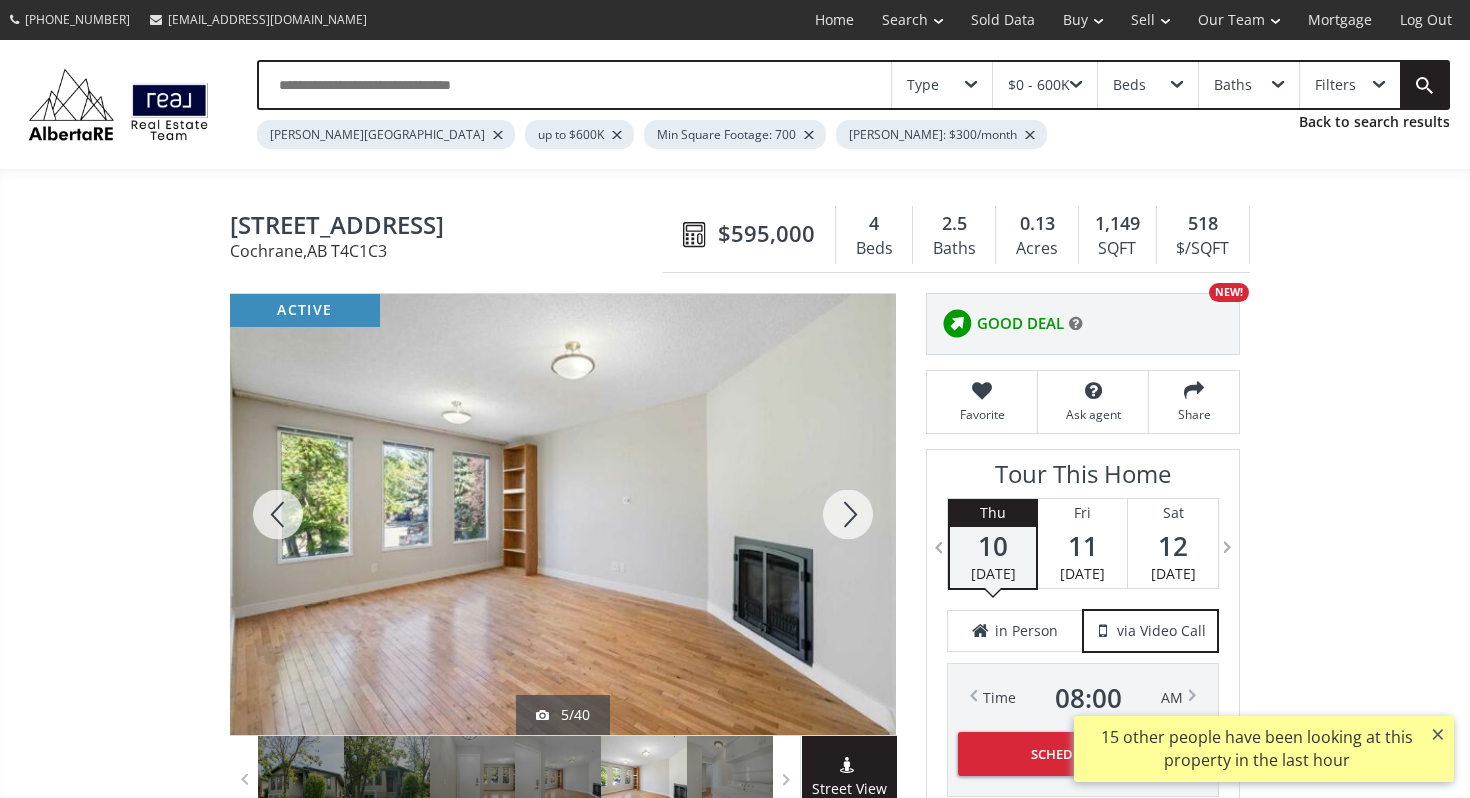 click at bounding box center (848, 514) 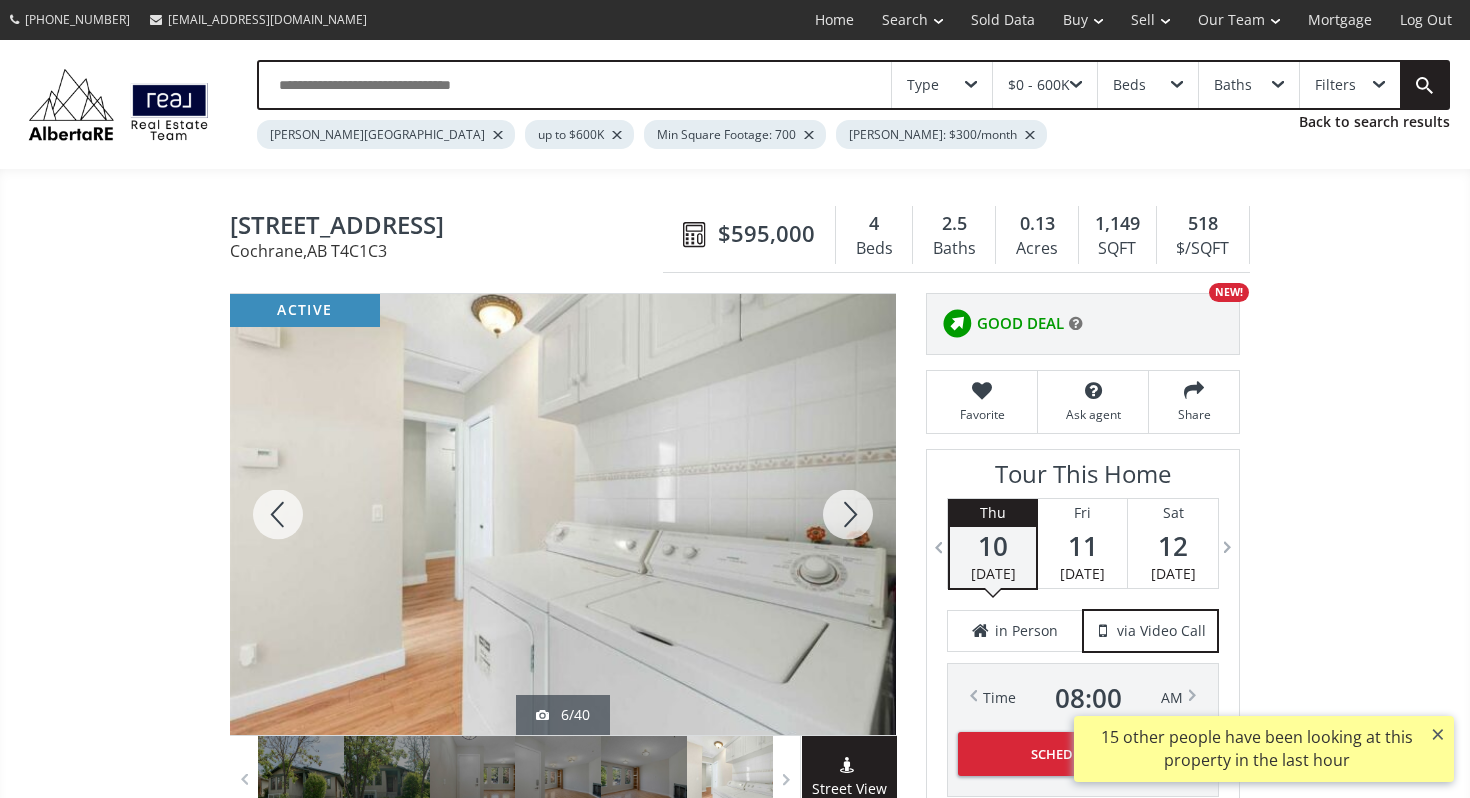 click at bounding box center [848, 514] 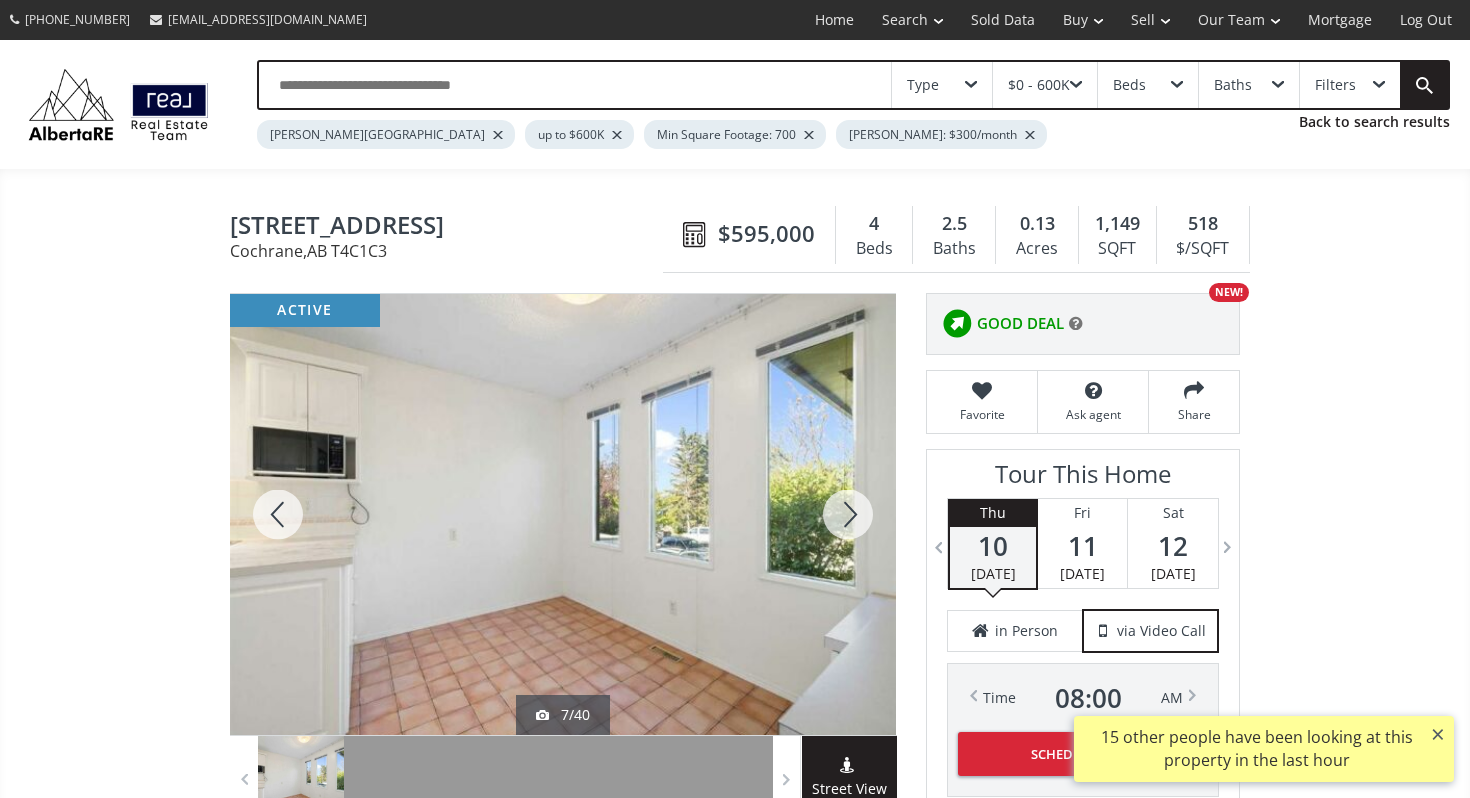 click at bounding box center (848, 514) 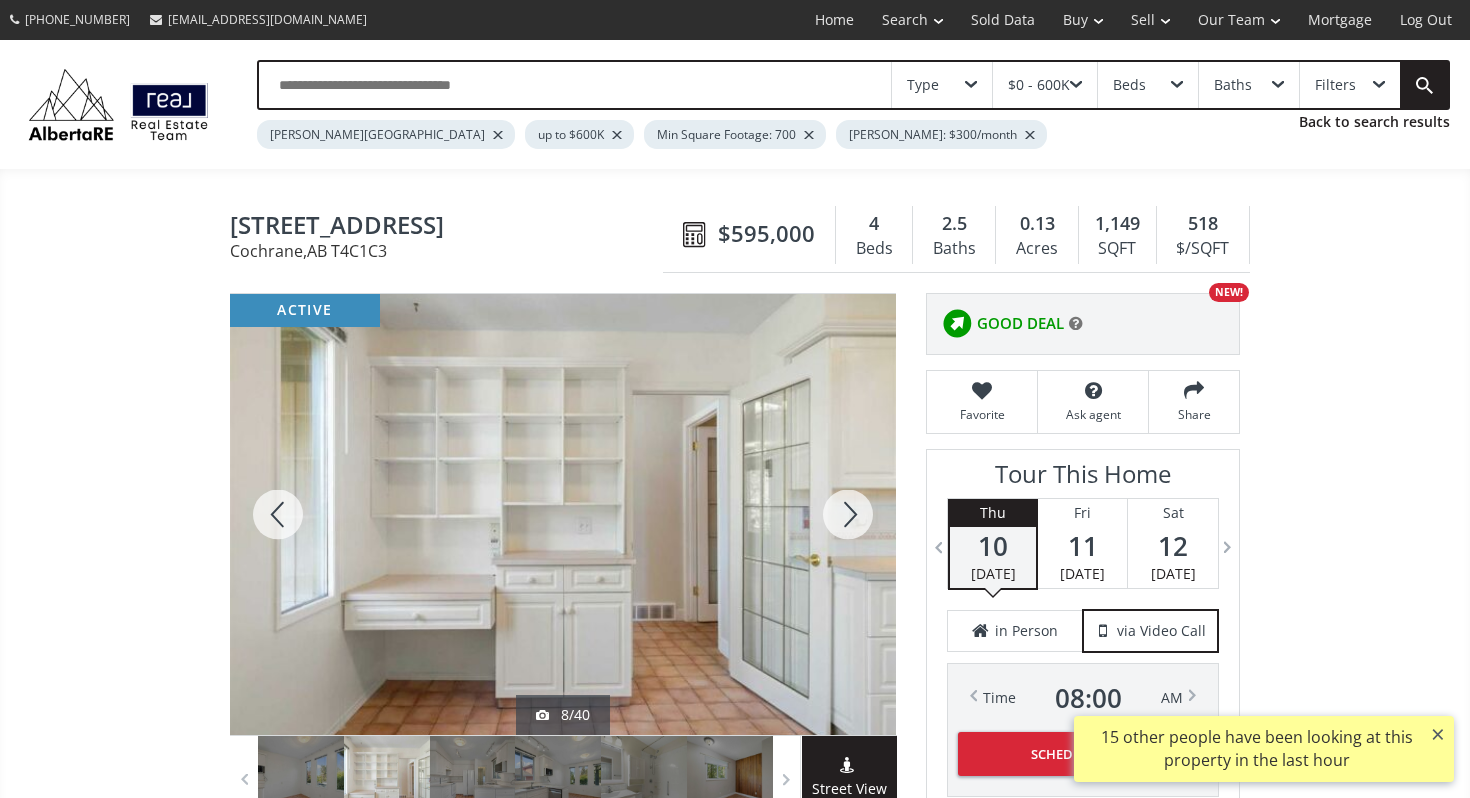 click at bounding box center (848, 514) 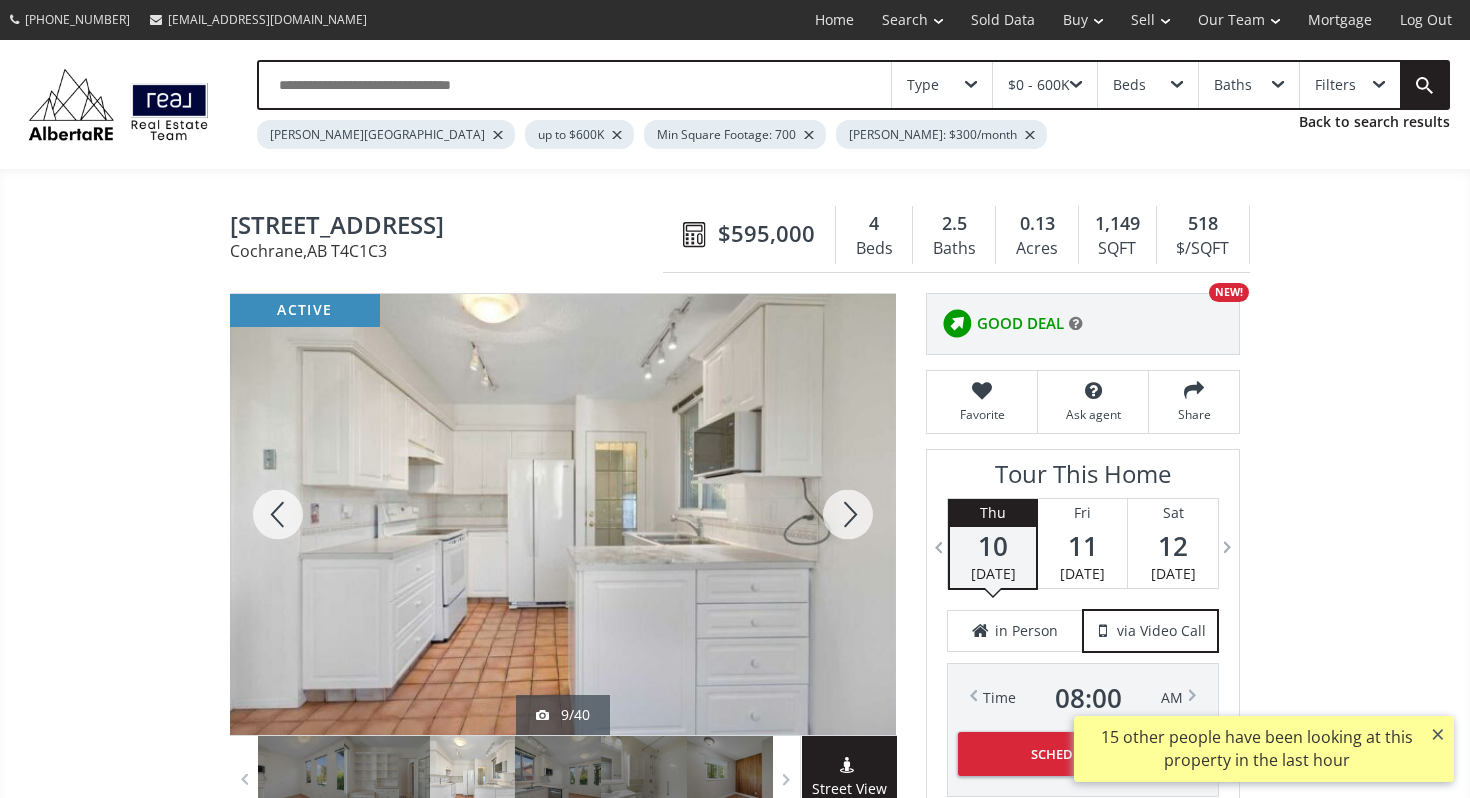 click at bounding box center (848, 514) 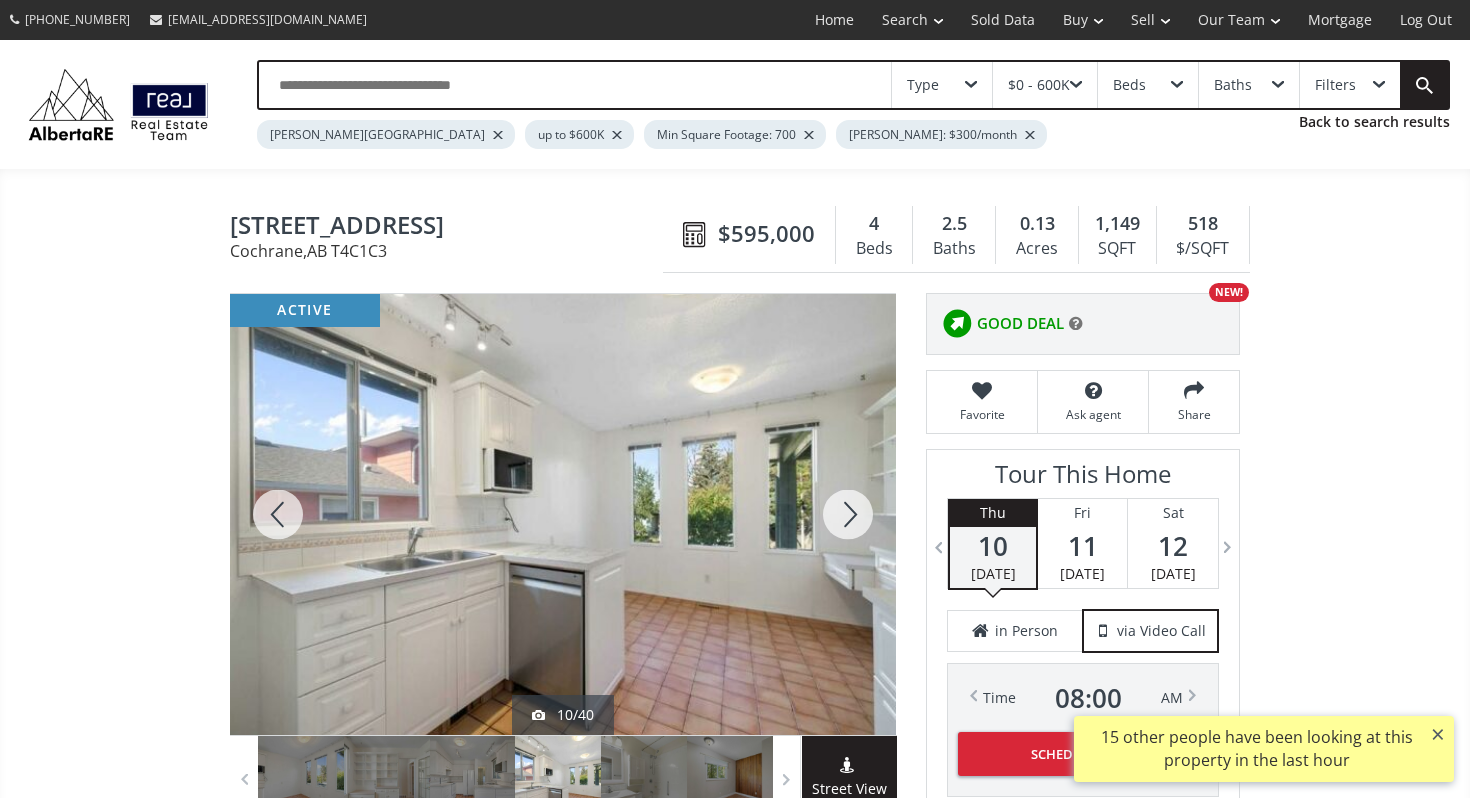 click at bounding box center (848, 514) 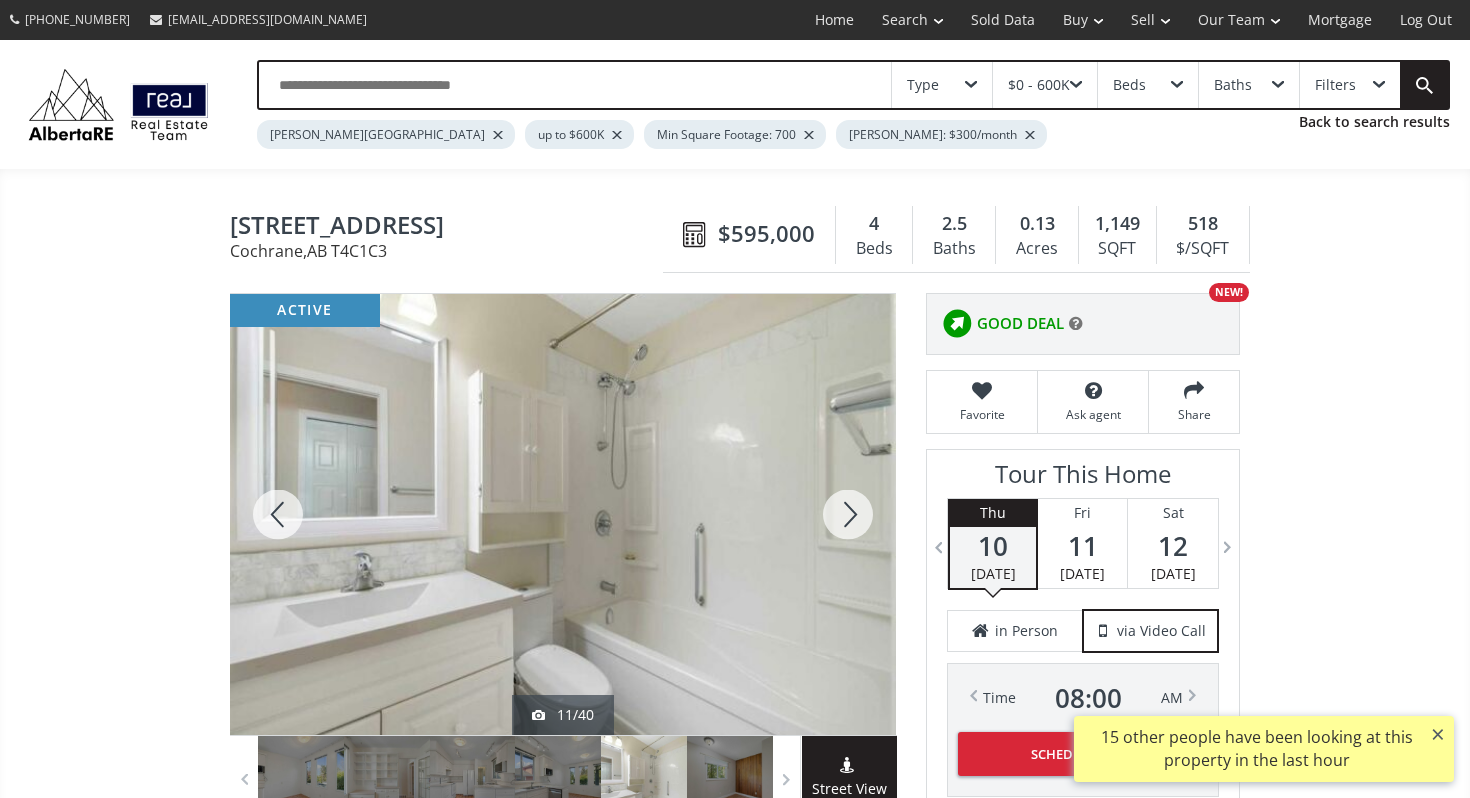 click at bounding box center (848, 514) 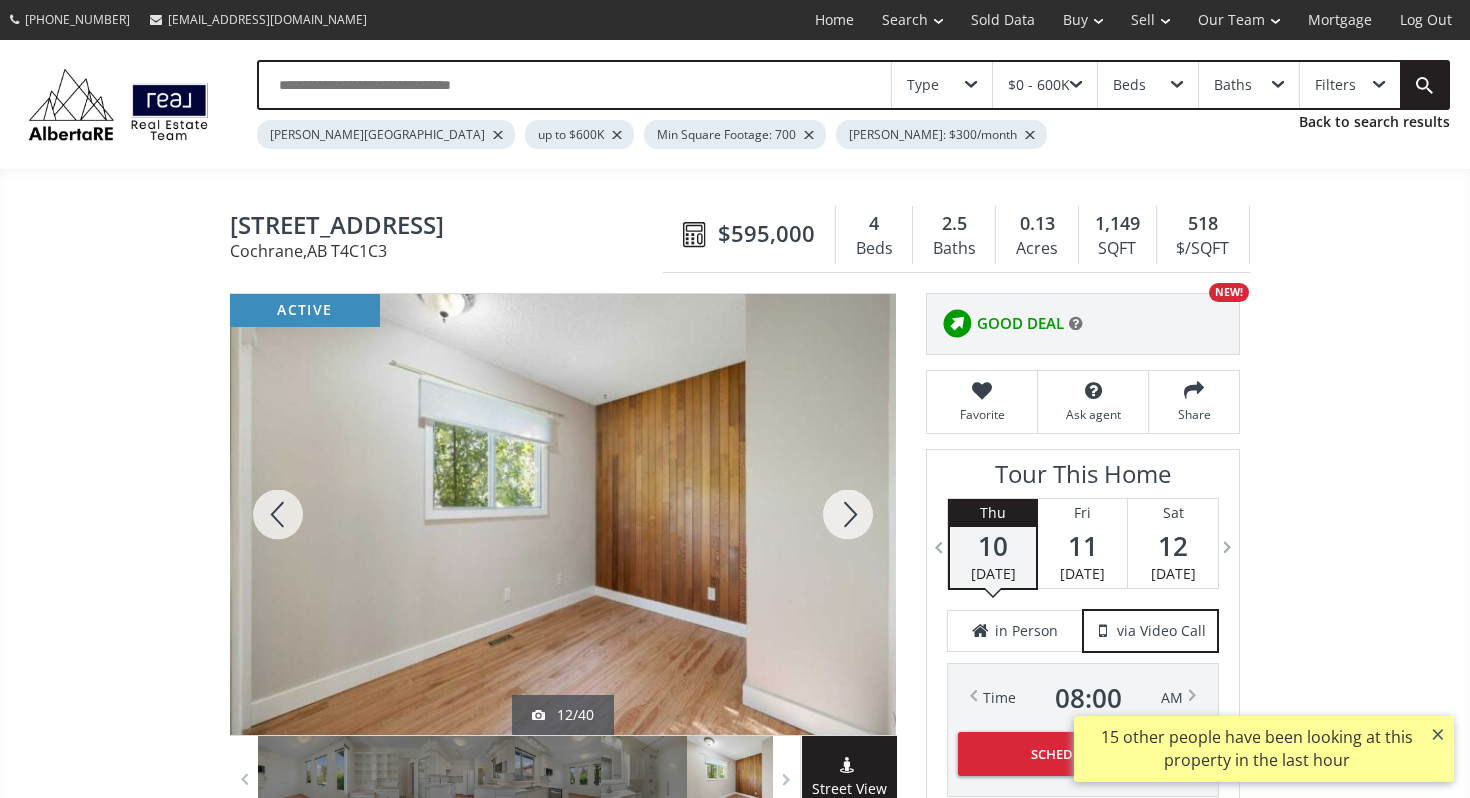 click at bounding box center [848, 514] 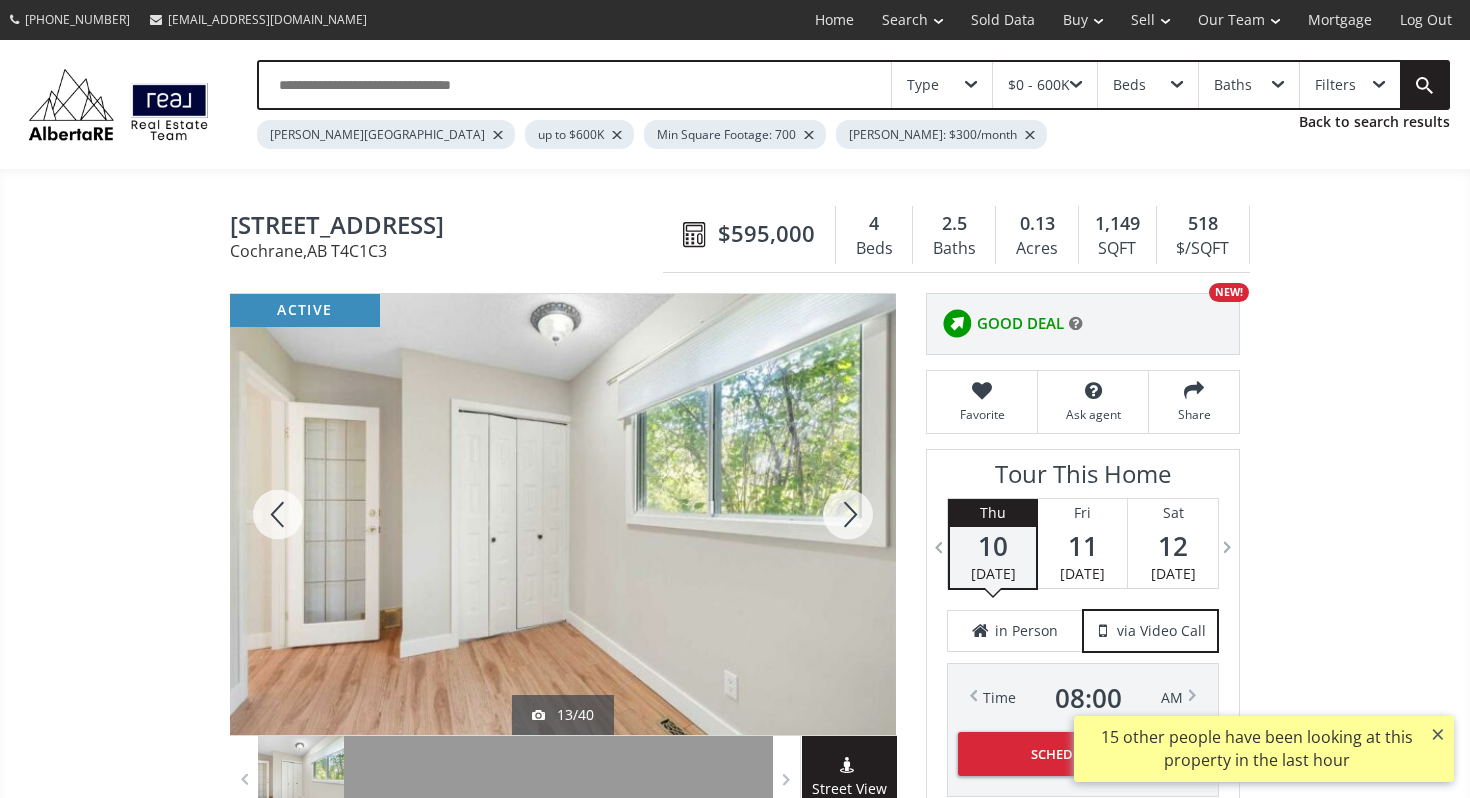 click at bounding box center [848, 514] 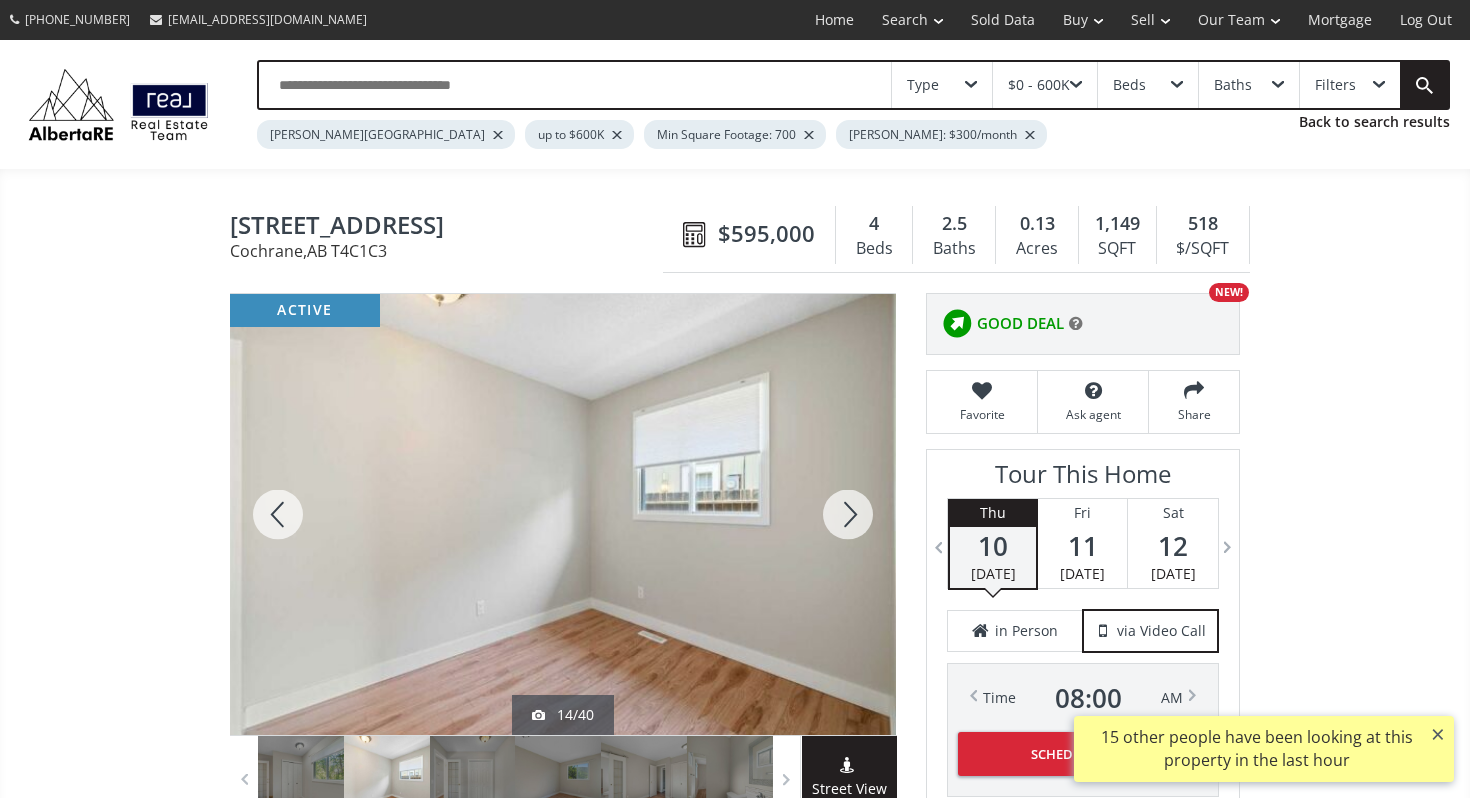 click at bounding box center [848, 514] 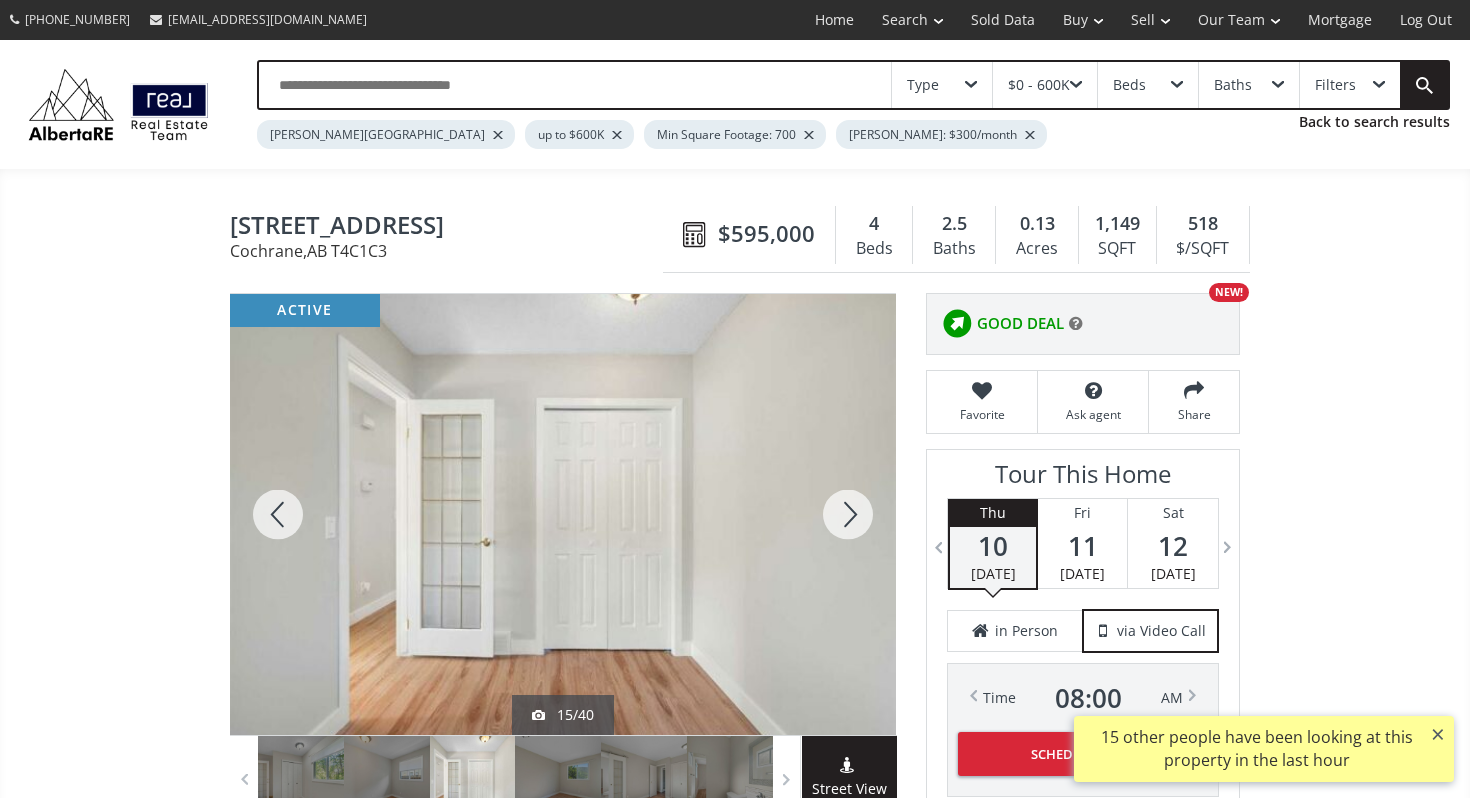 click at bounding box center [848, 514] 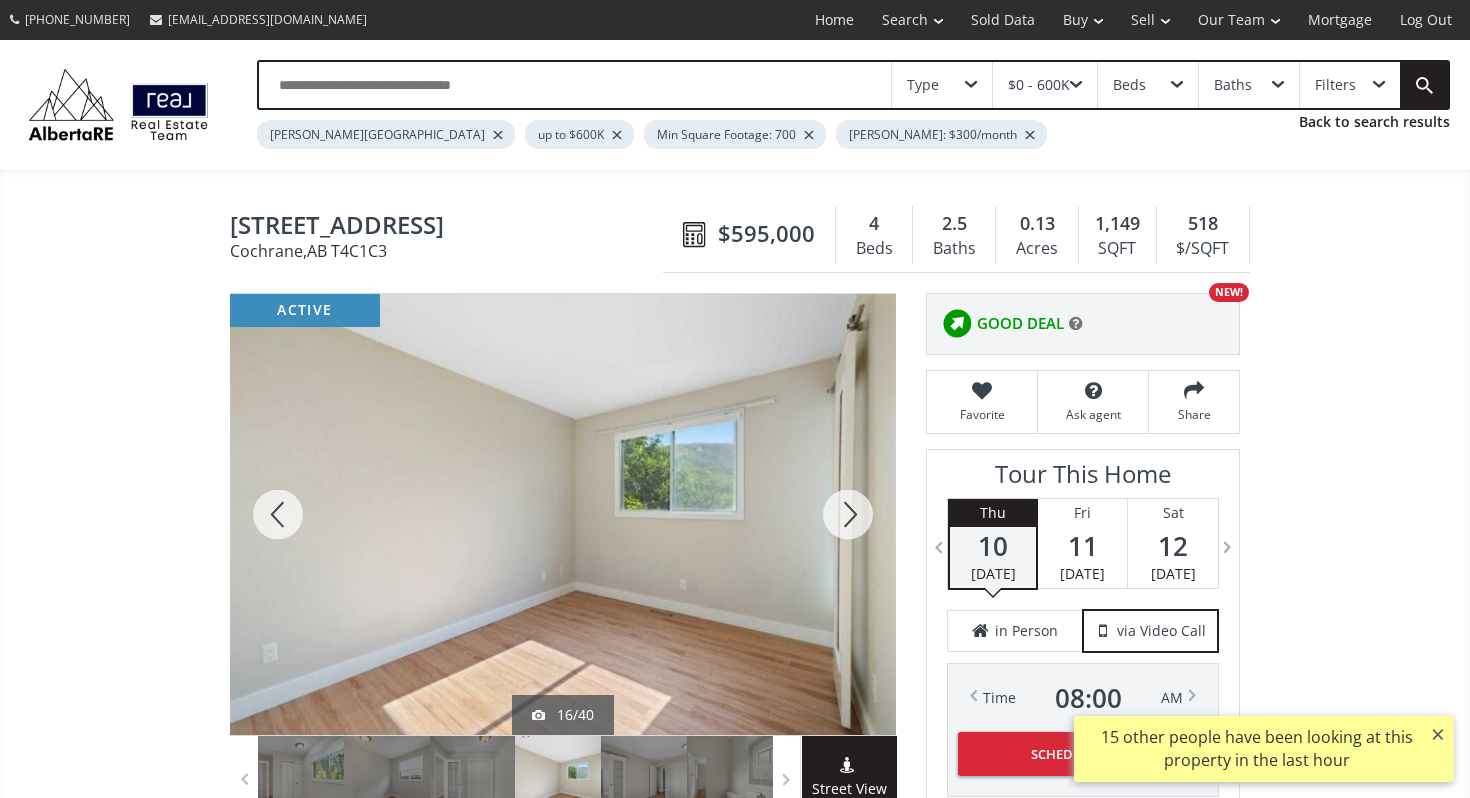 click at bounding box center [848, 514] 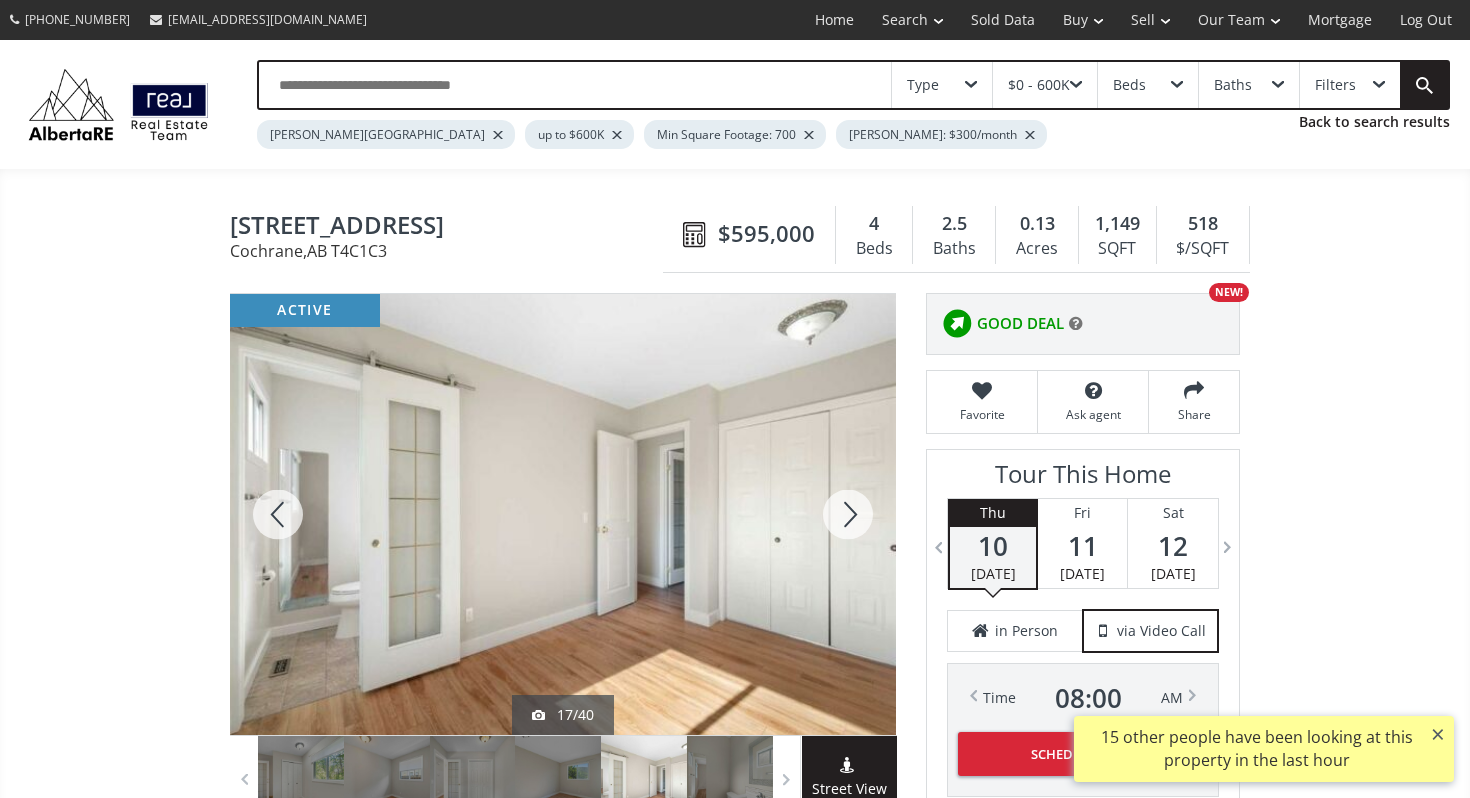 click at bounding box center [848, 514] 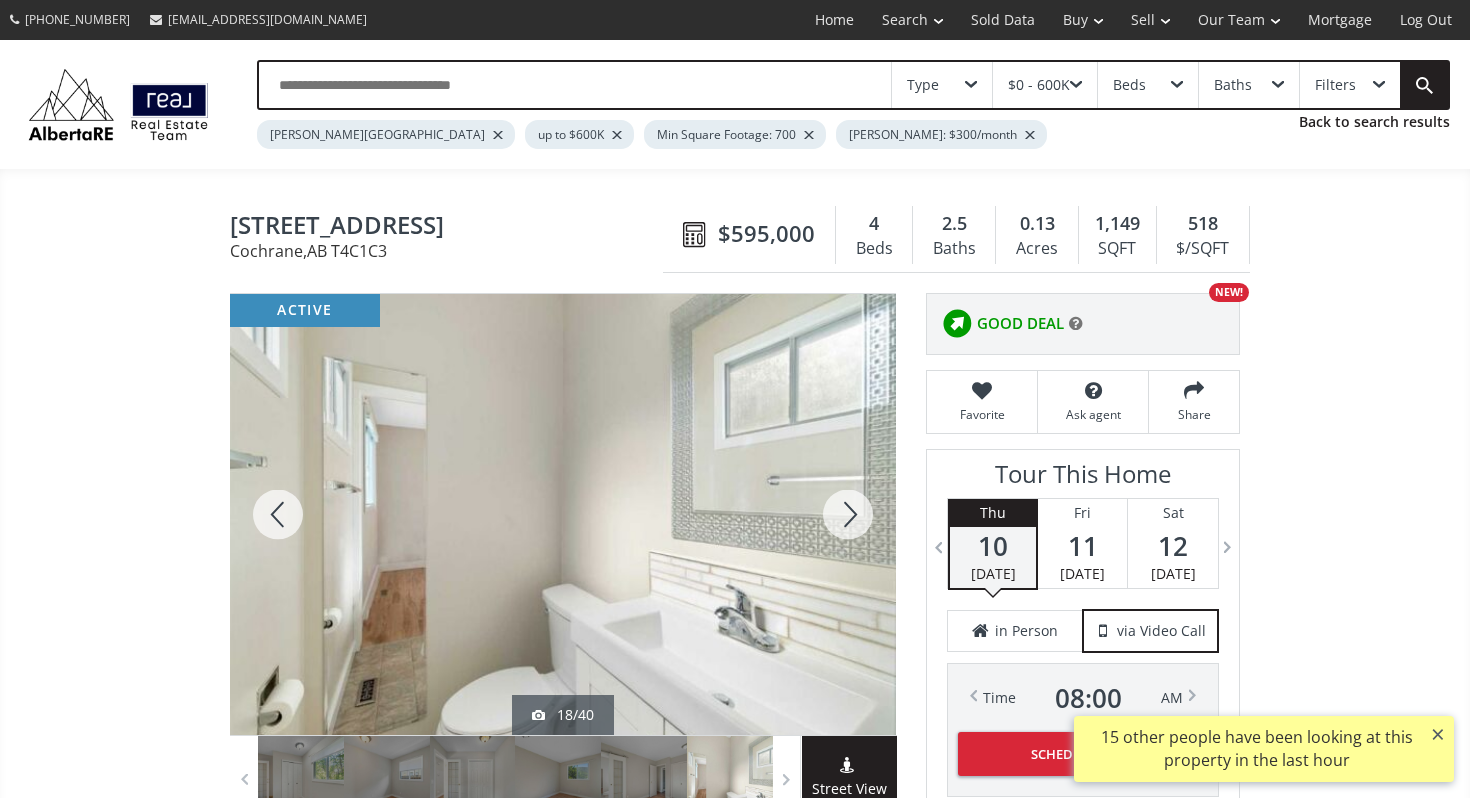 click at bounding box center [848, 514] 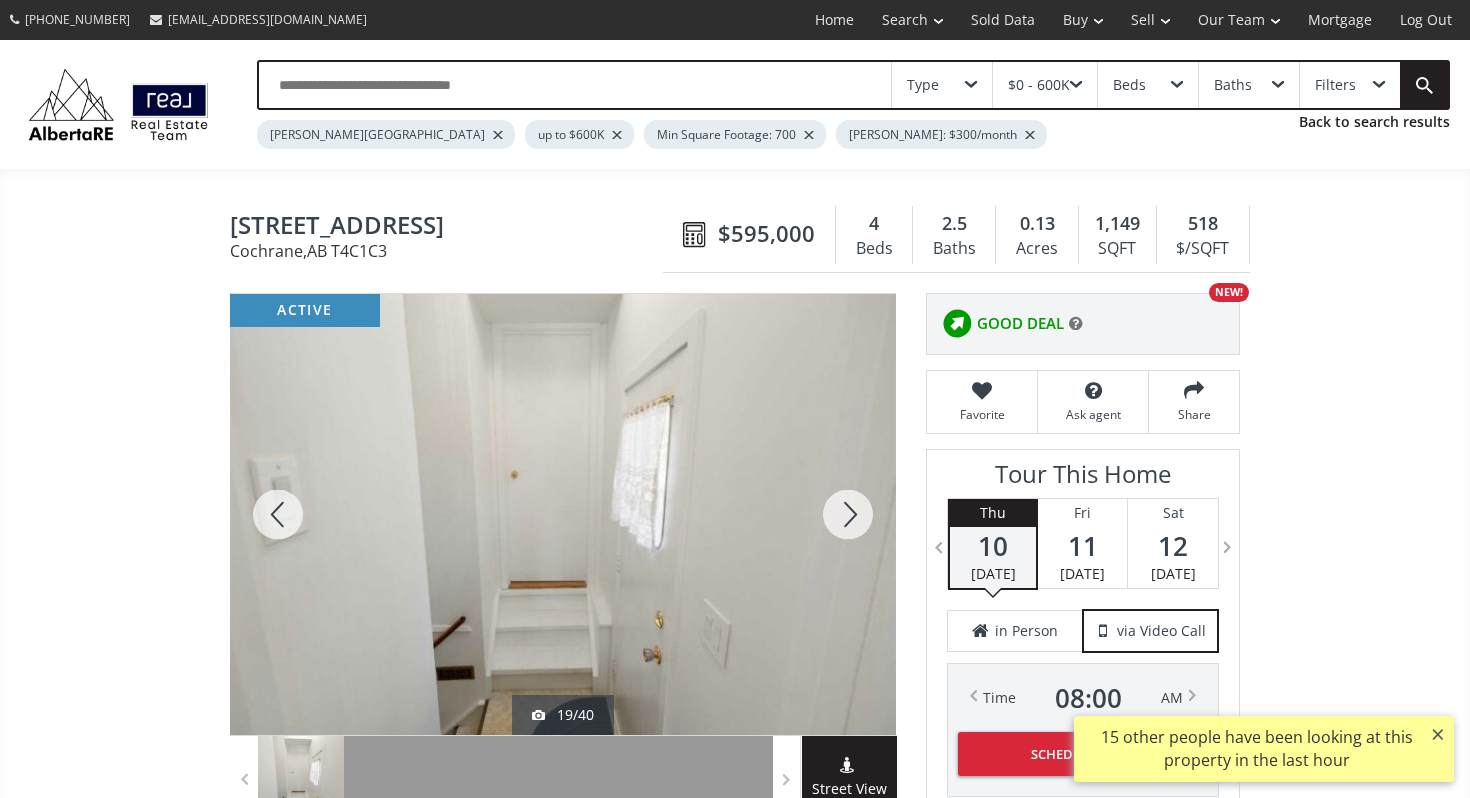 click at bounding box center (848, 514) 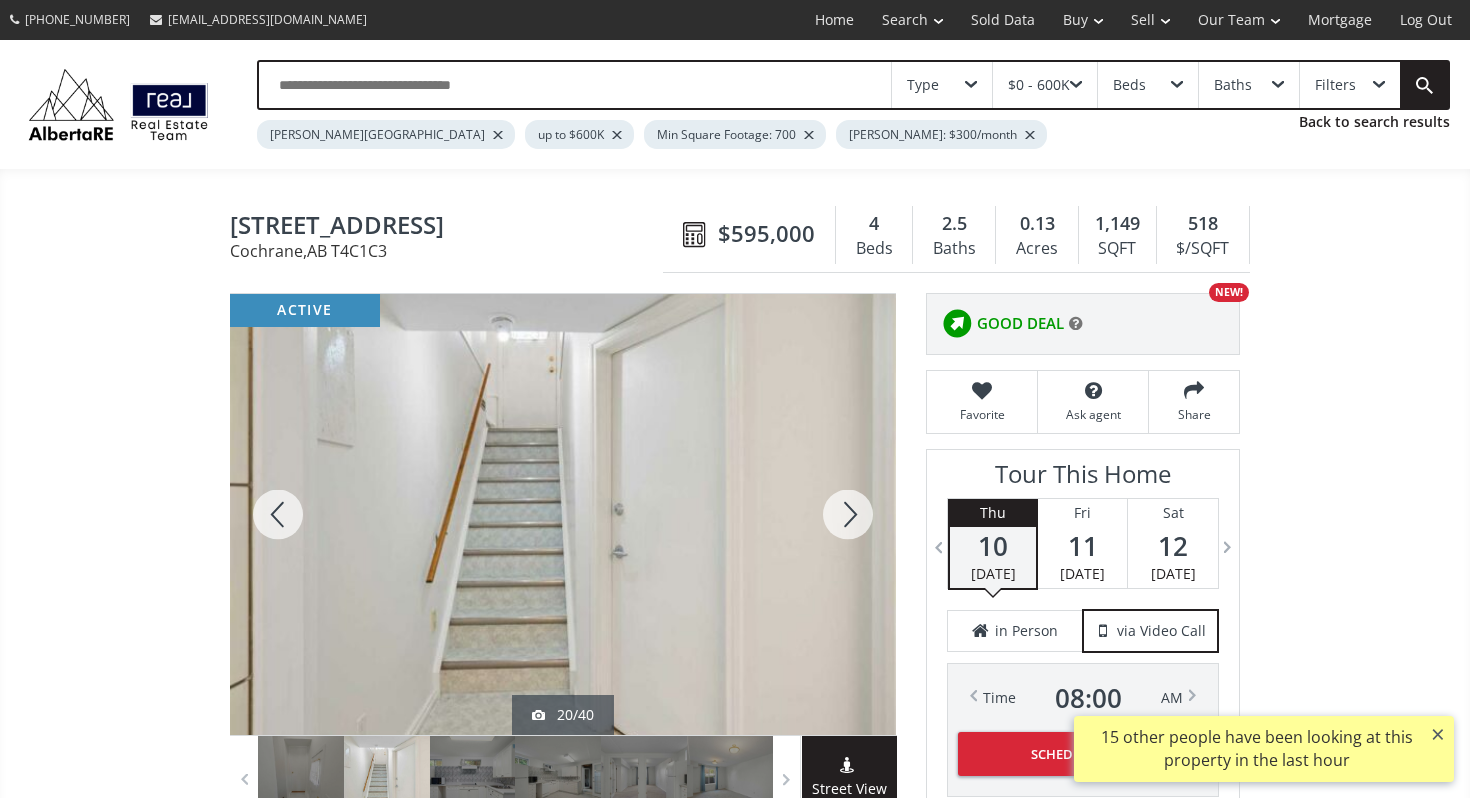 click at bounding box center (848, 514) 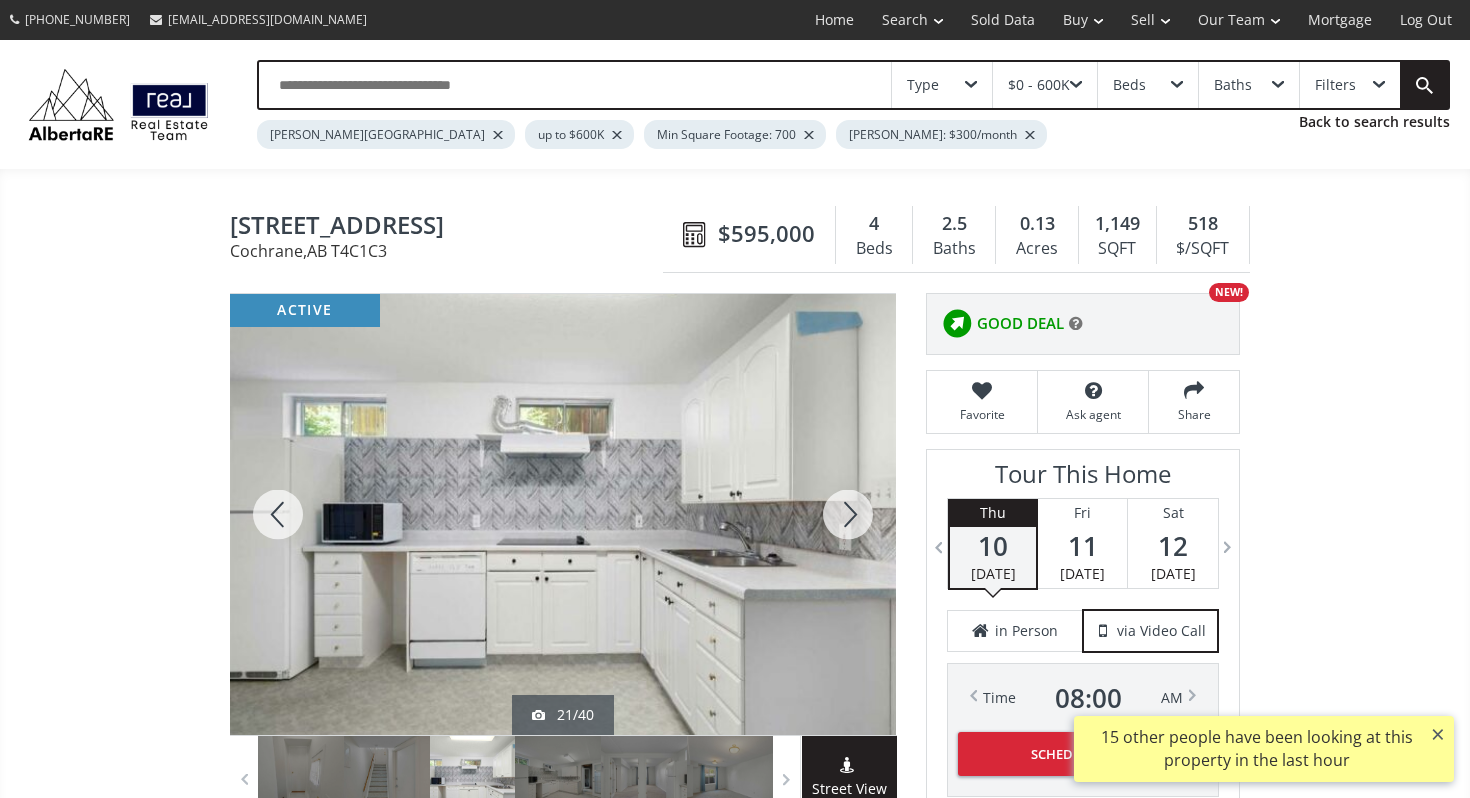 click at bounding box center (848, 514) 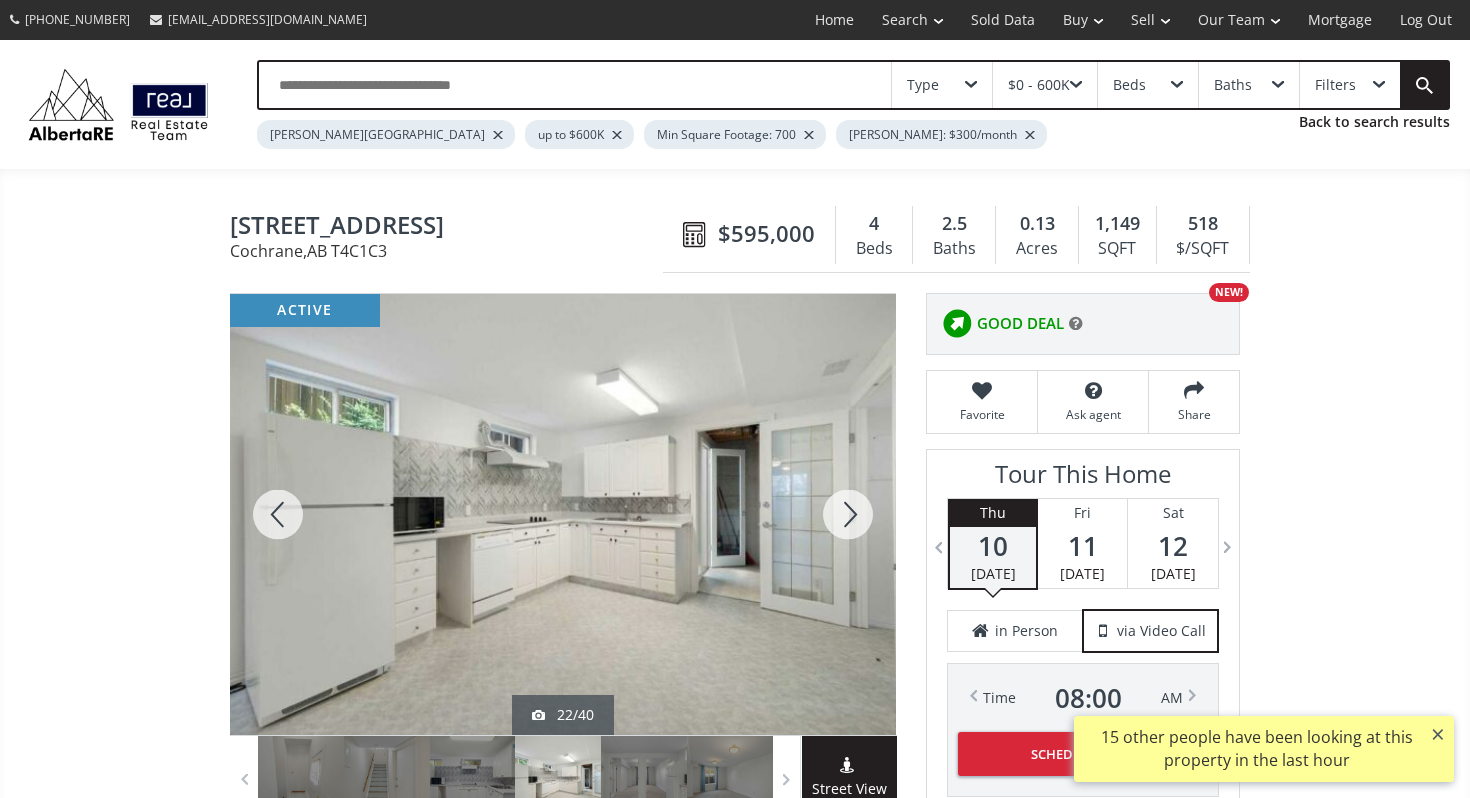 click at bounding box center [848, 514] 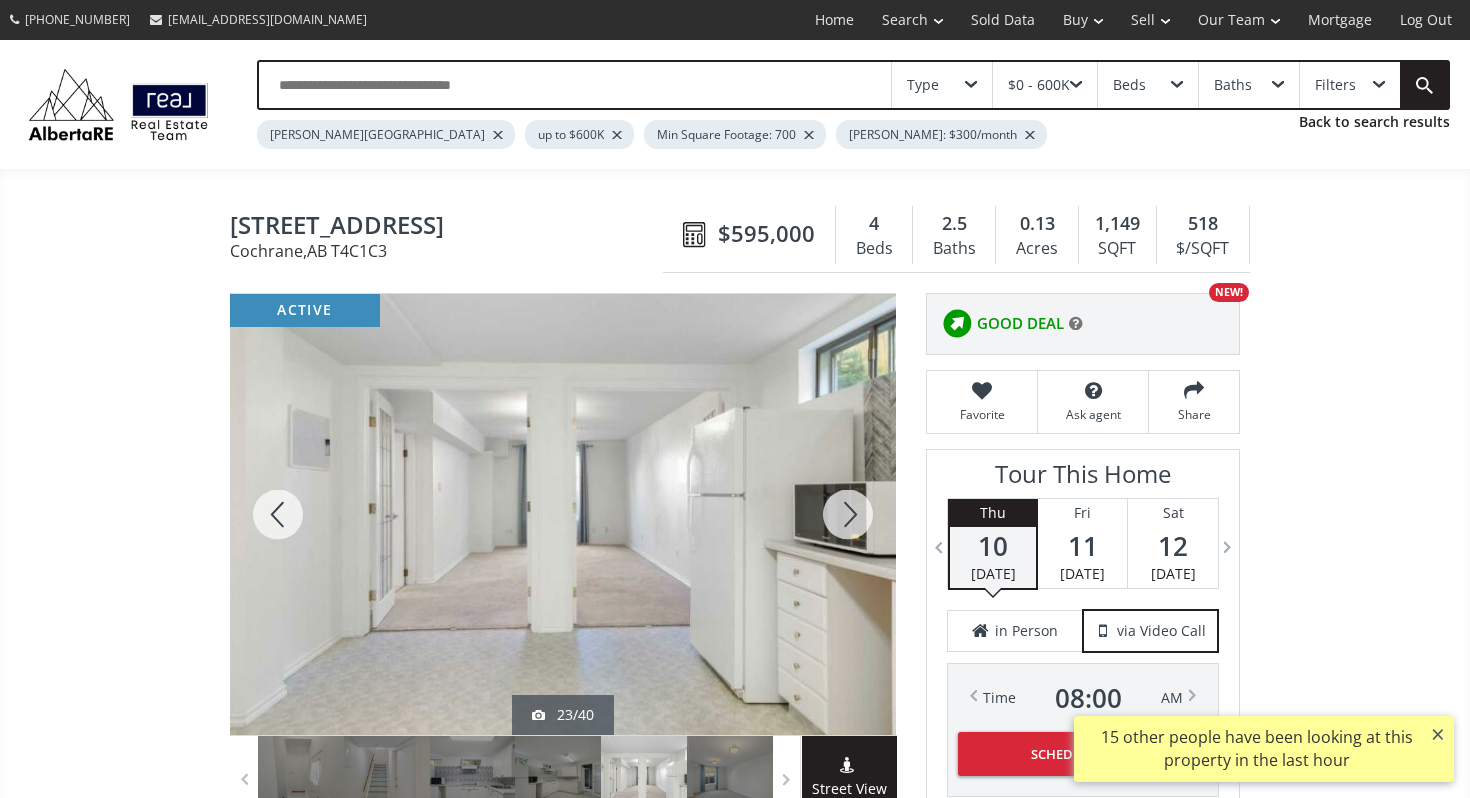 click at bounding box center [848, 514] 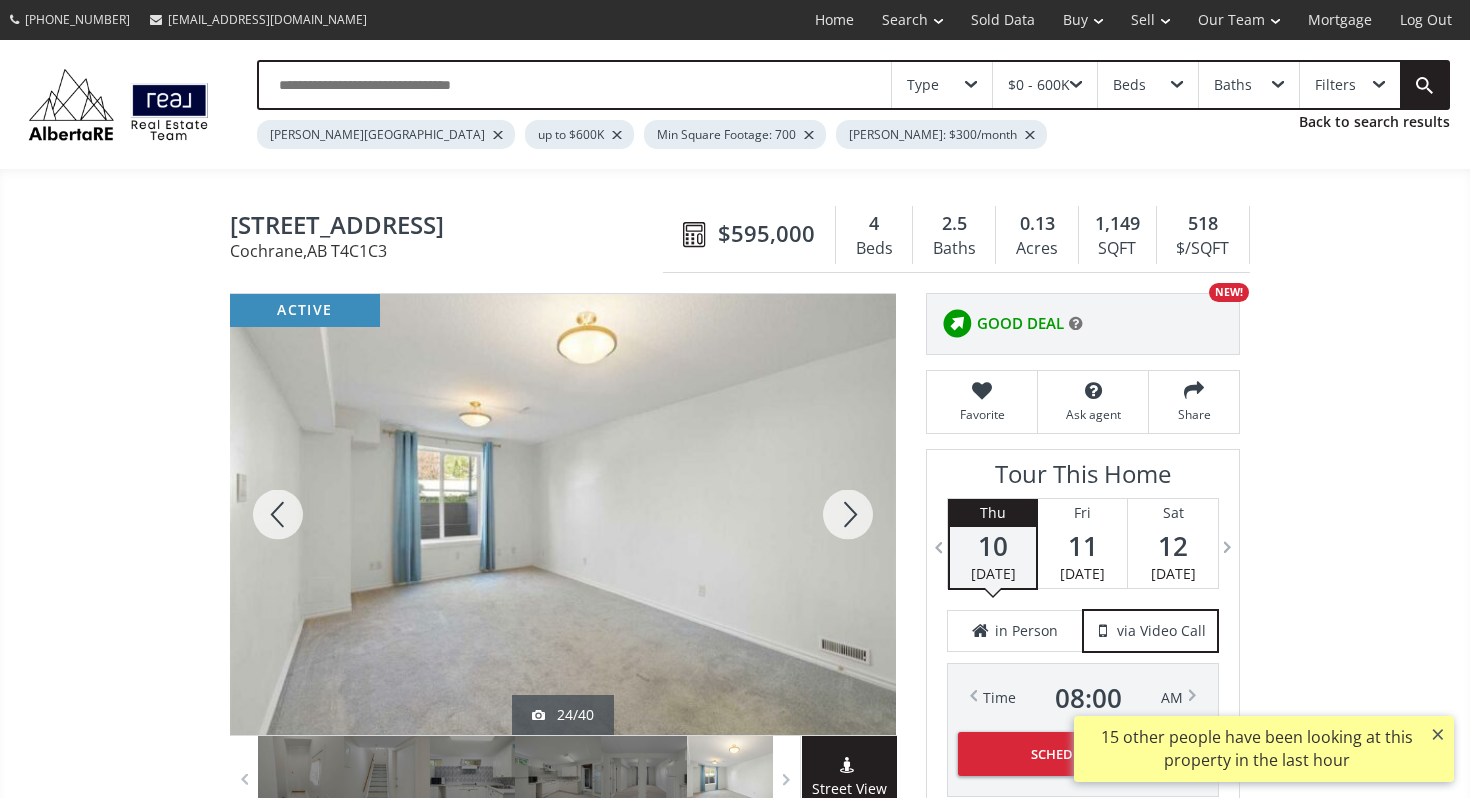 click at bounding box center [848, 514] 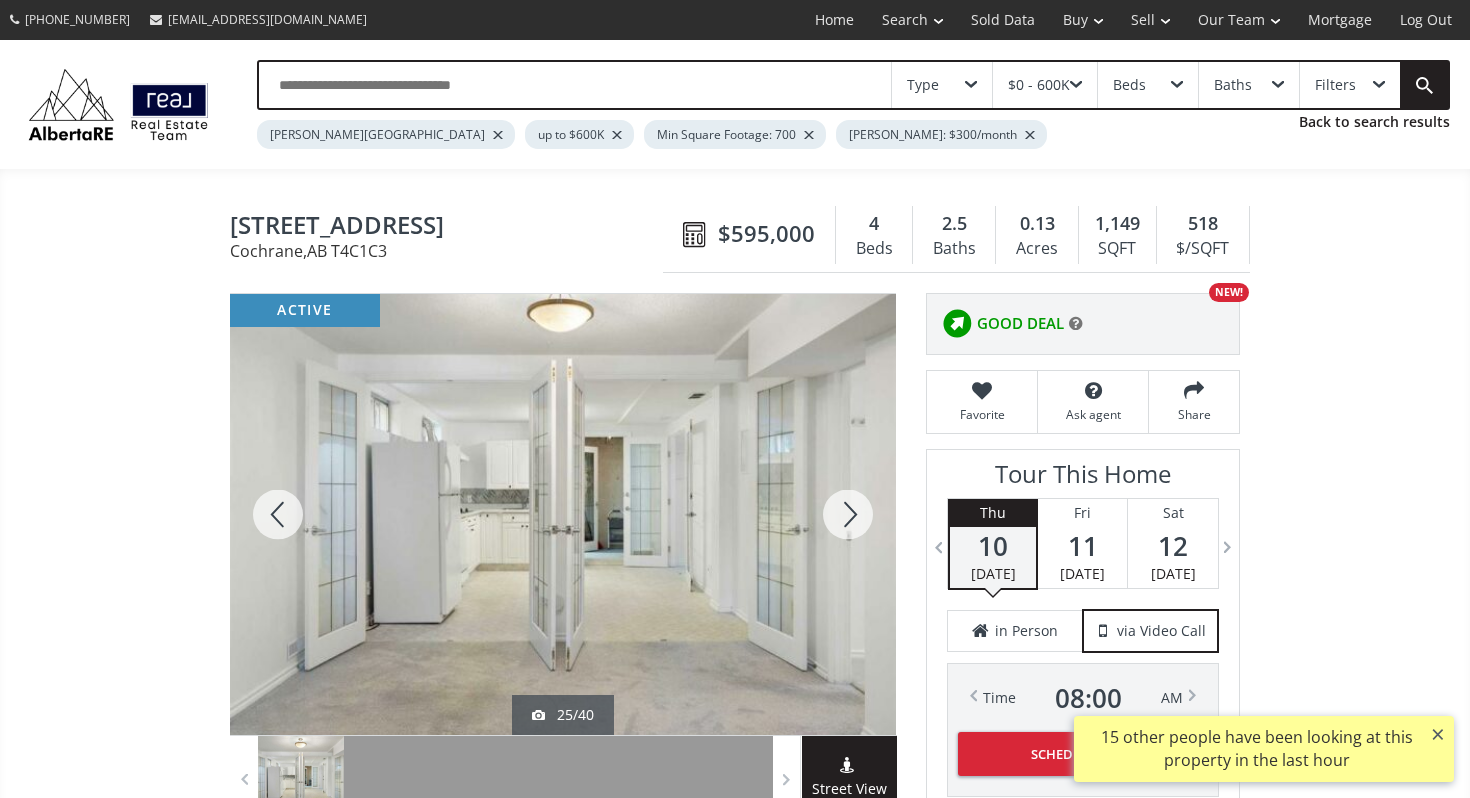 click at bounding box center [848, 514] 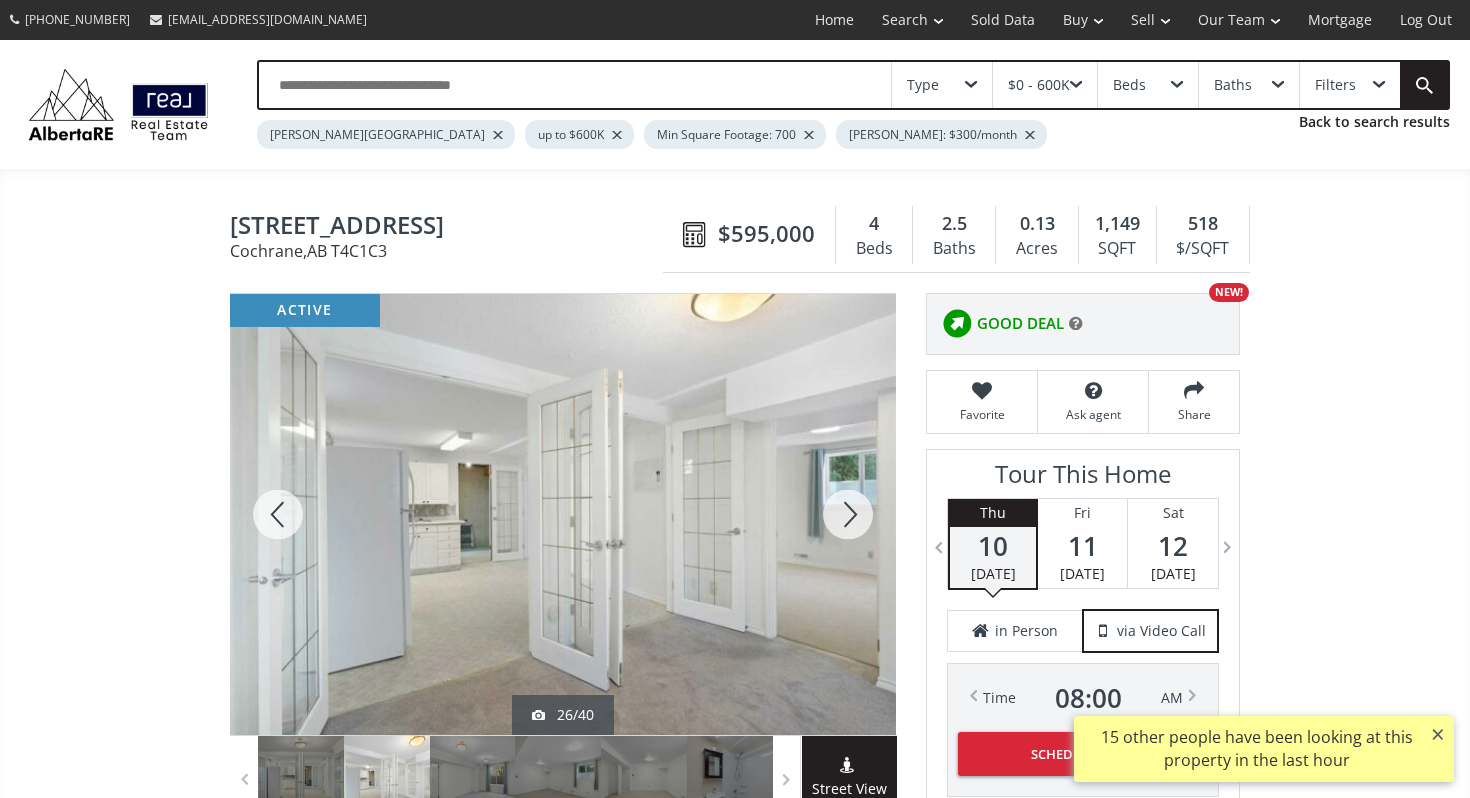 click at bounding box center (848, 514) 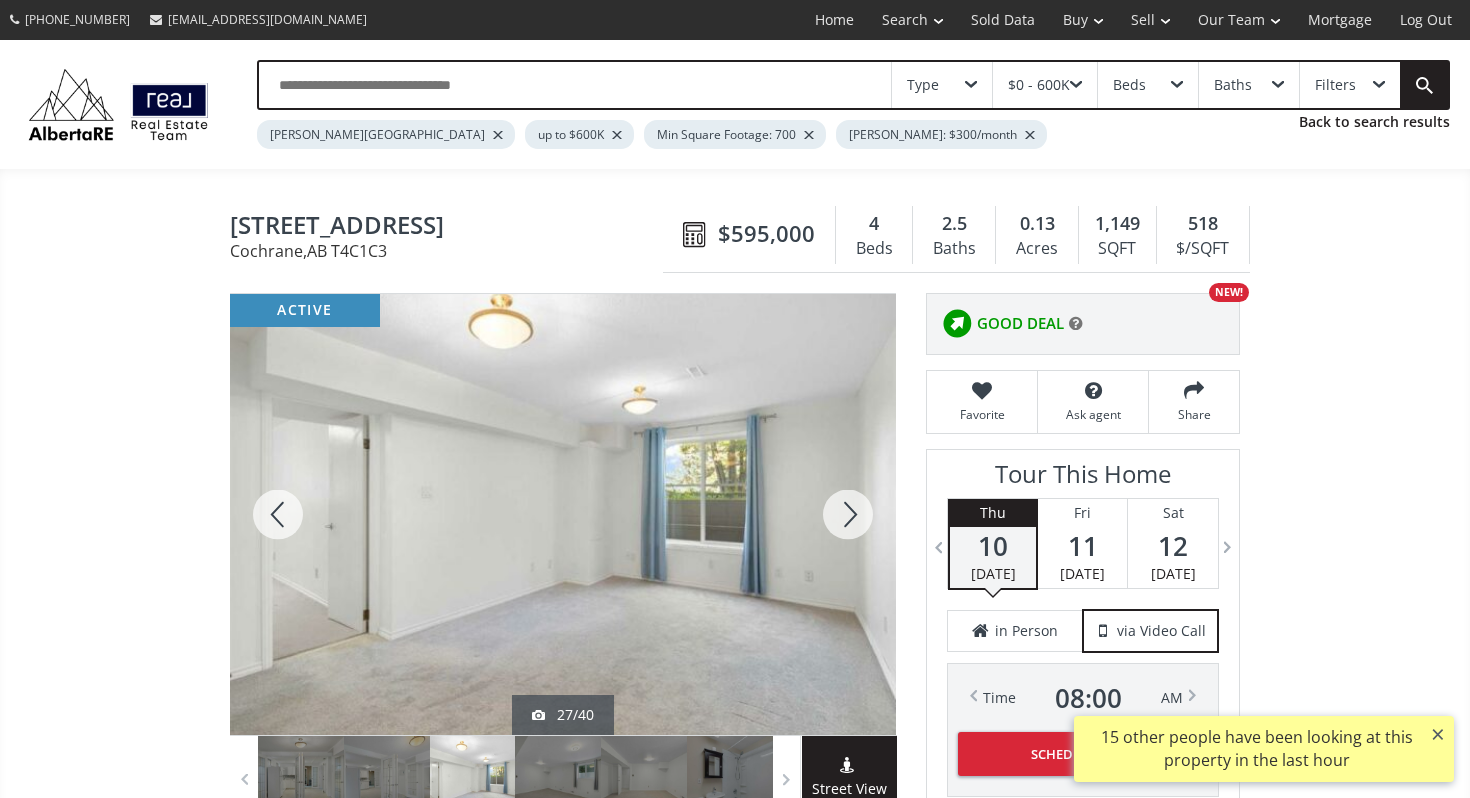 click at bounding box center [848, 514] 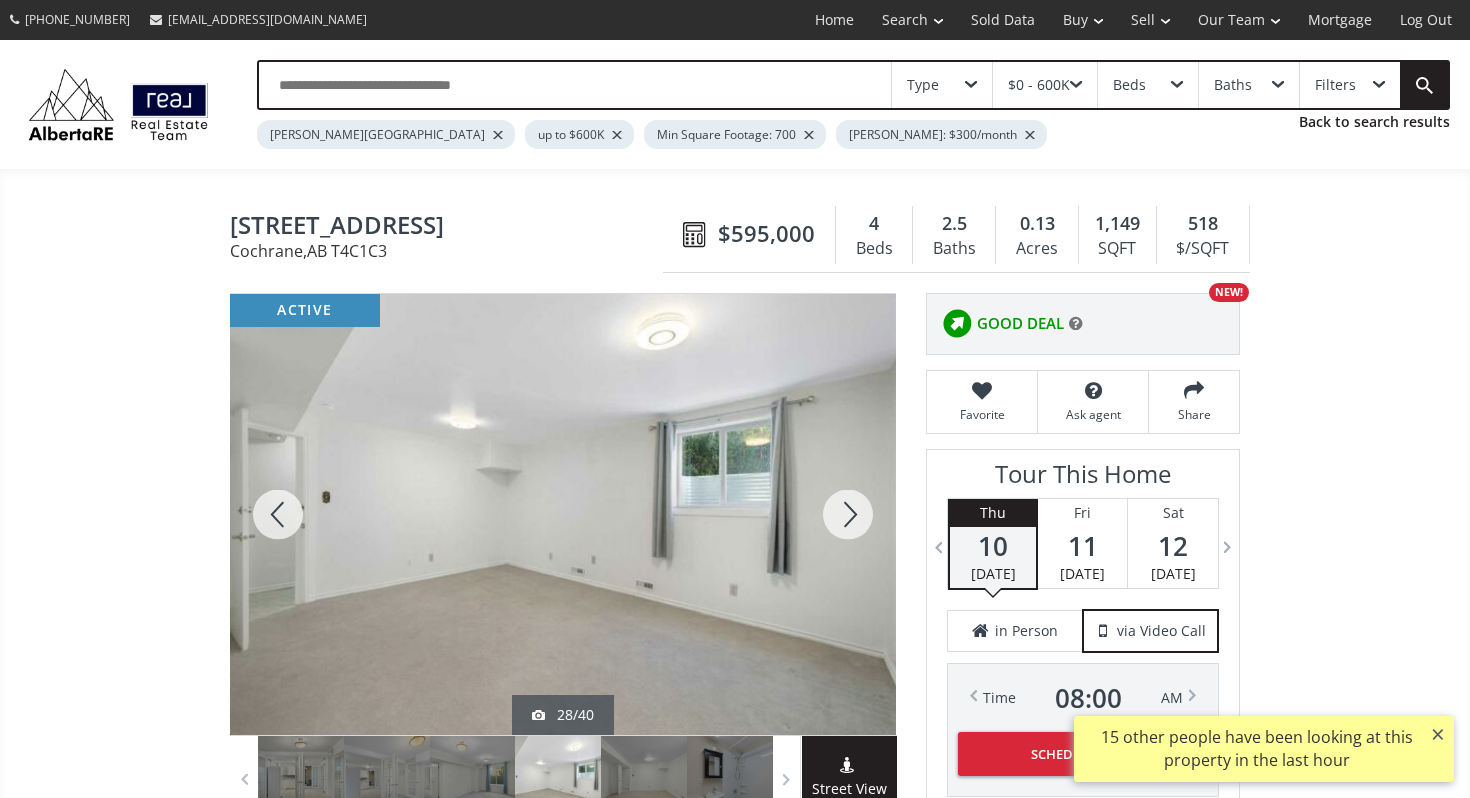 click at bounding box center [848, 514] 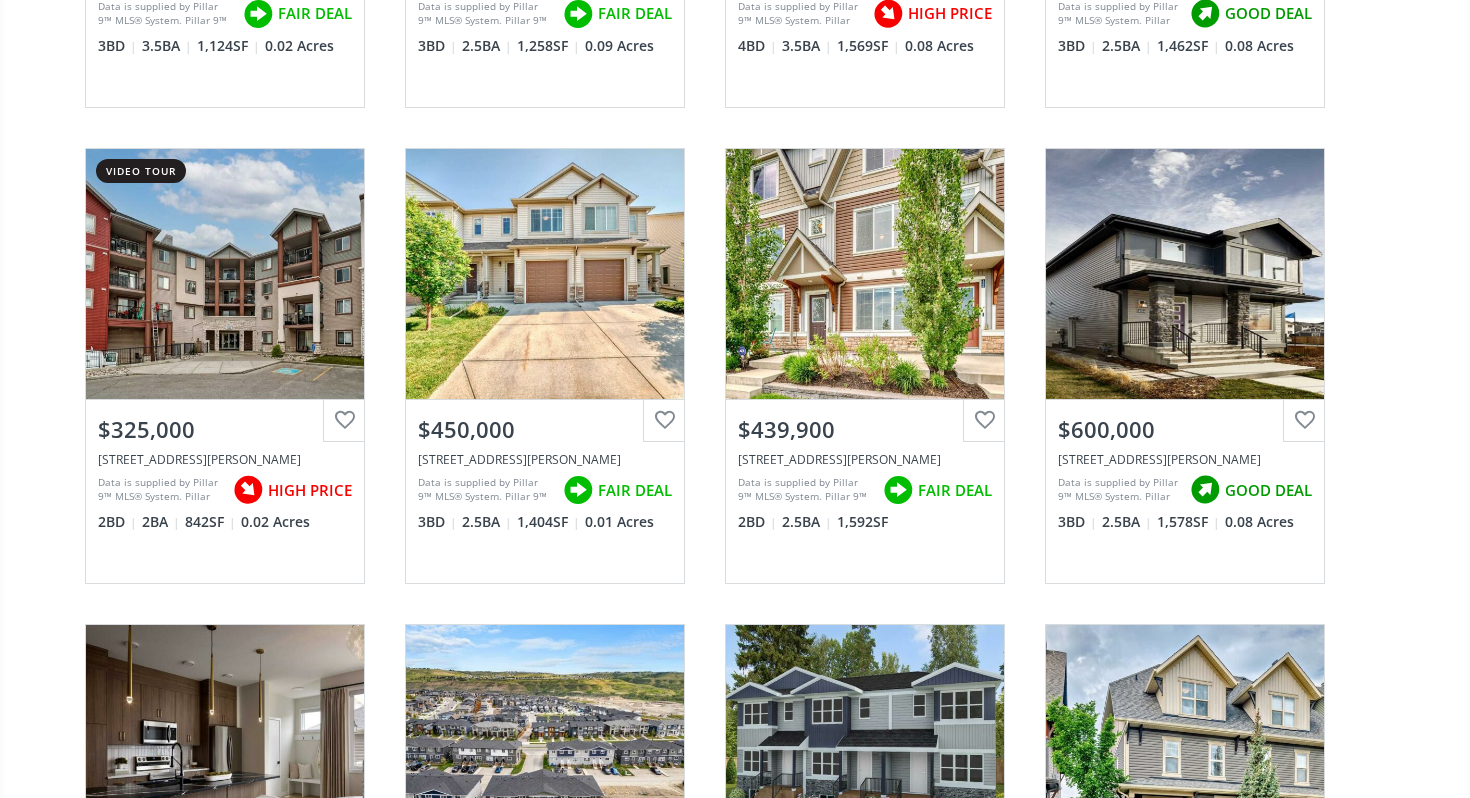 scroll, scrollTop: 2525, scrollLeft: 0, axis: vertical 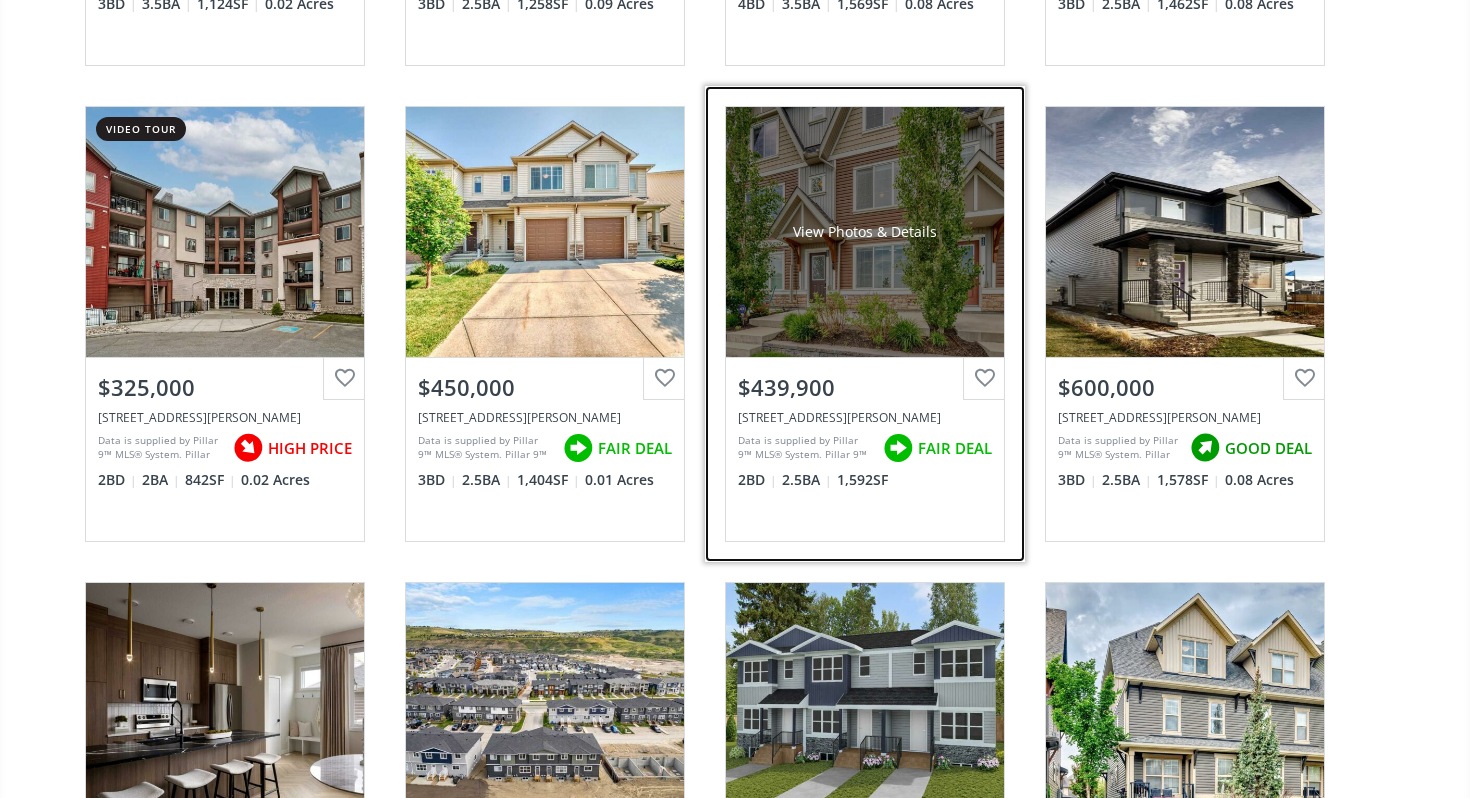 click on "View Photos & Details" at bounding box center (865, 232) 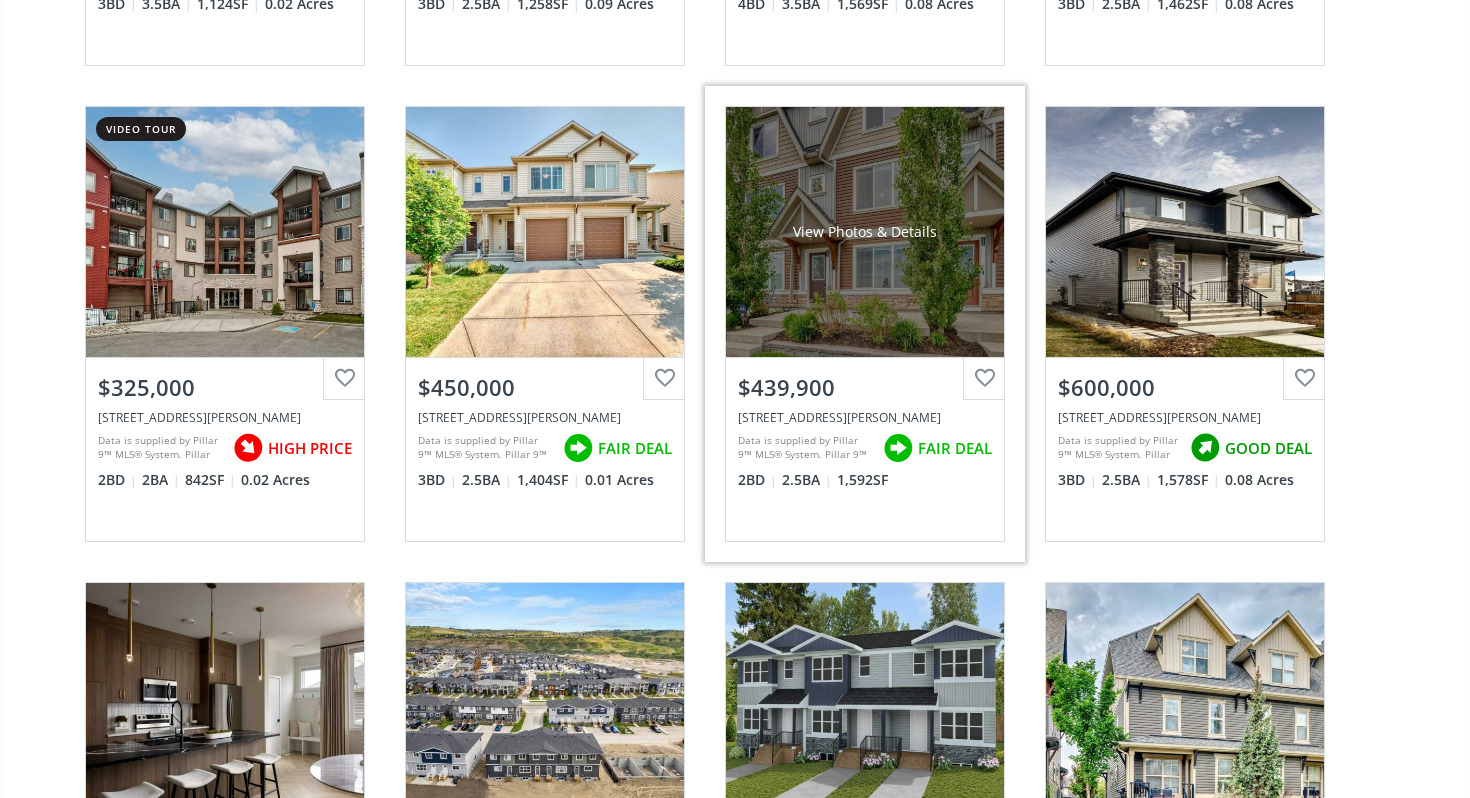 scroll, scrollTop: 0, scrollLeft: 0, axis: both 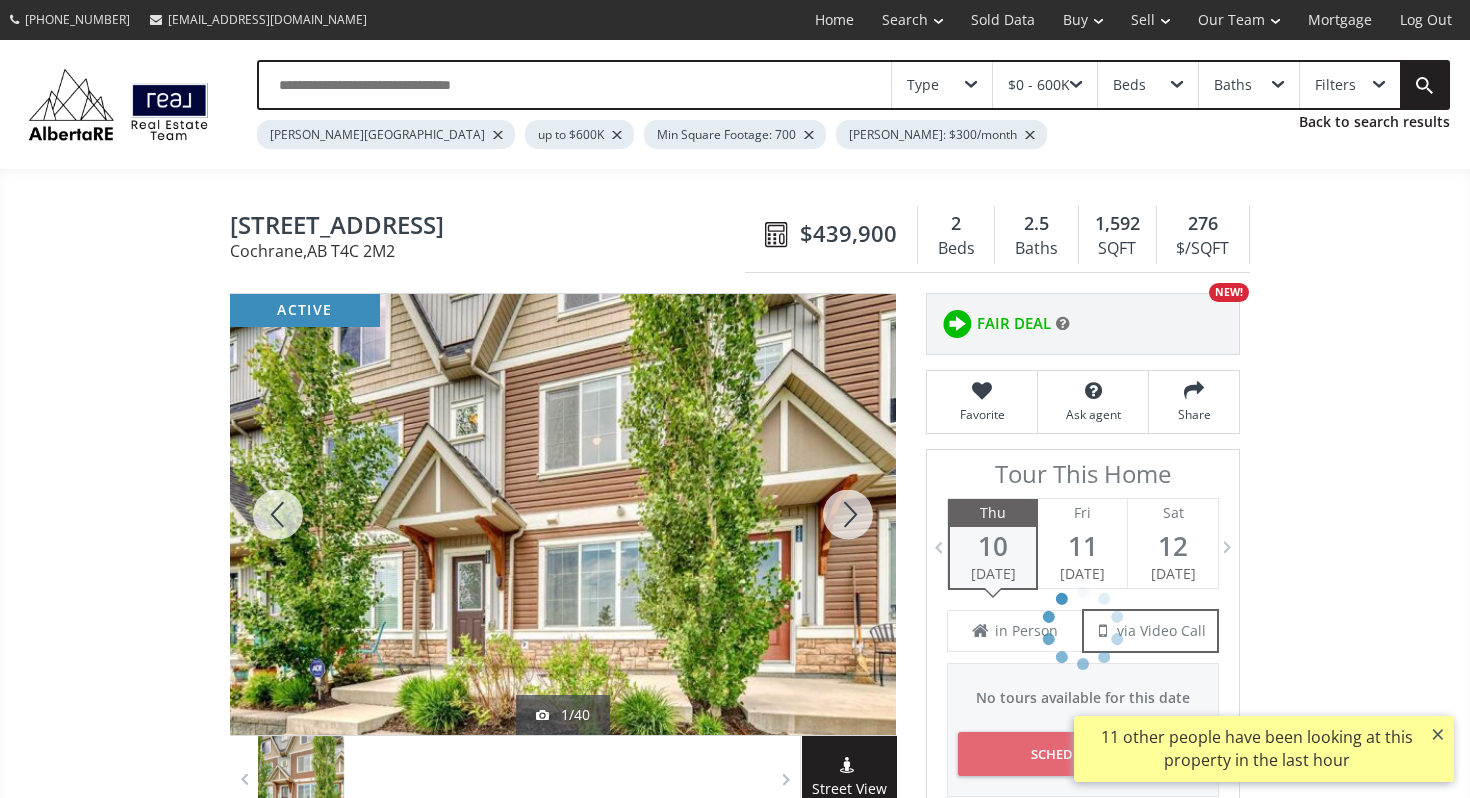 click at bounding box center (848, 514) 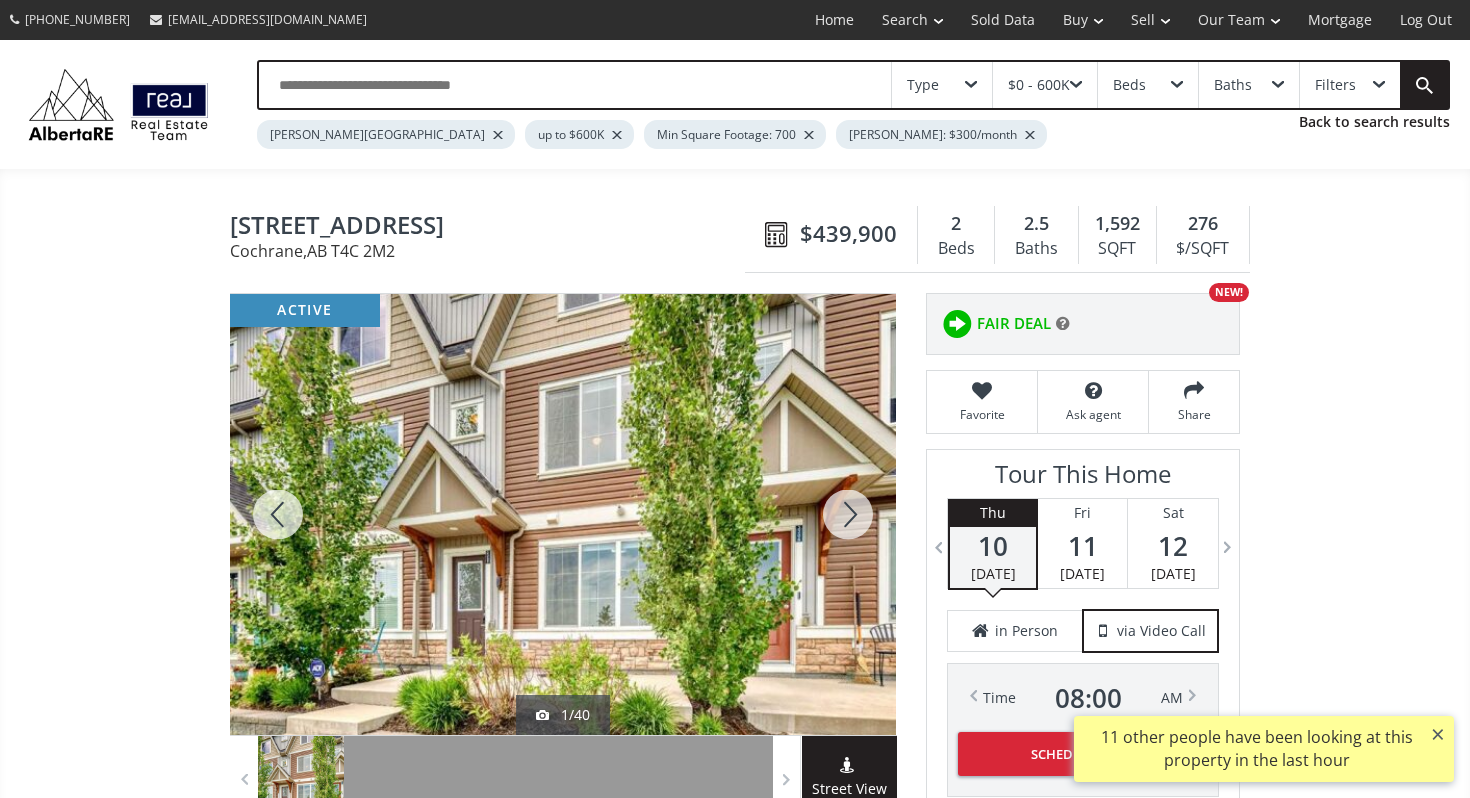 click at bounding box center (848, 514) 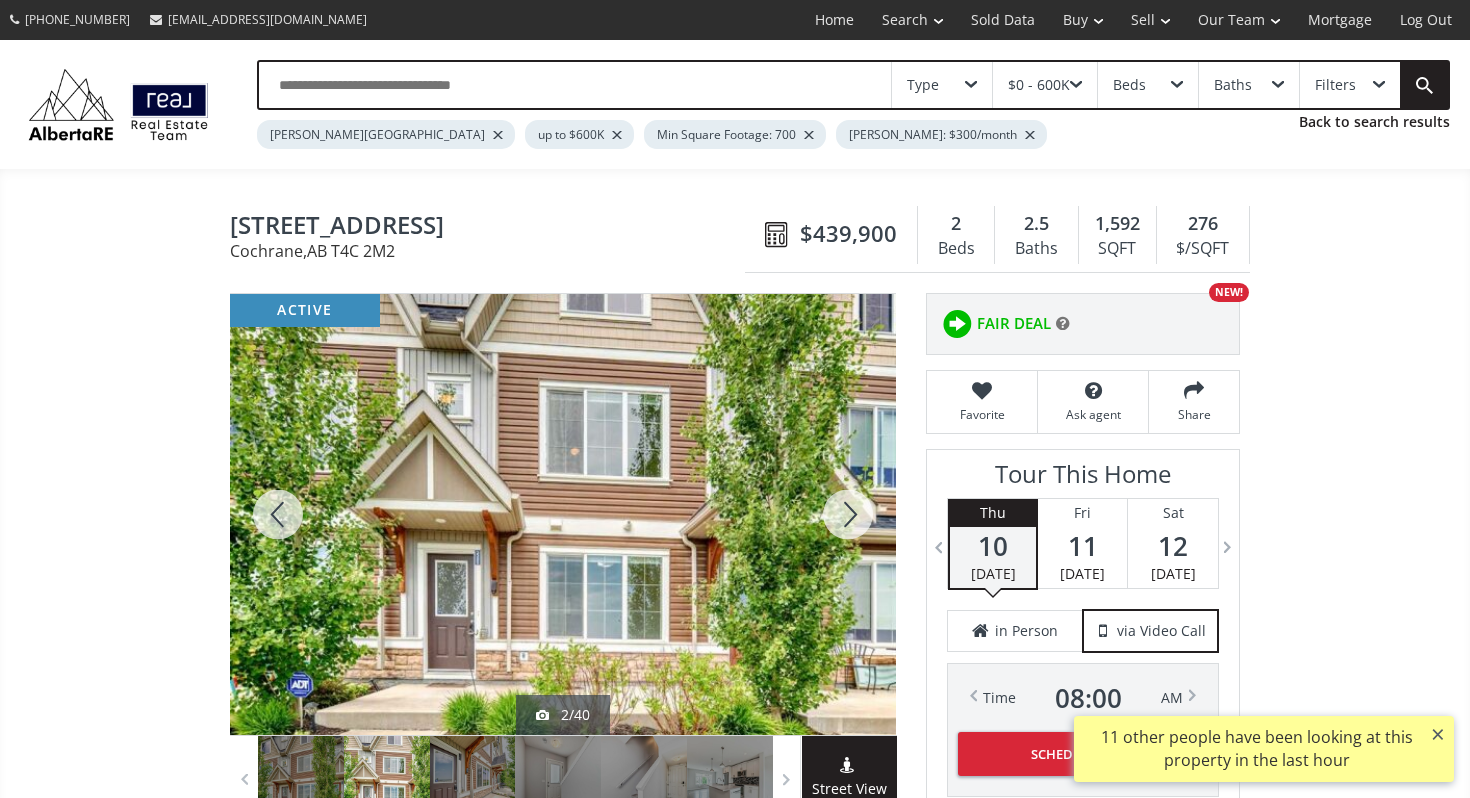 click at bounding box center (848, 514) 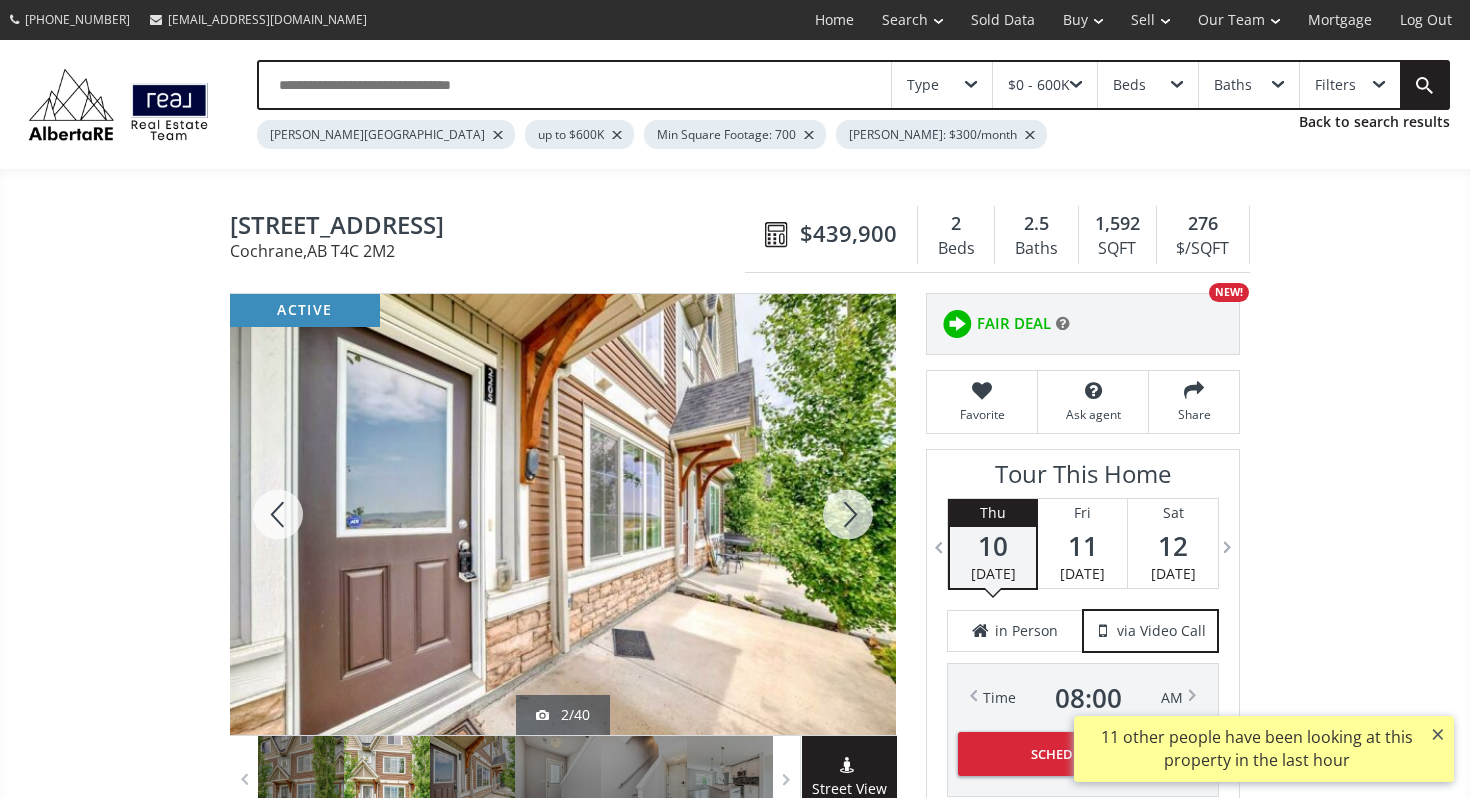 click at bounding box center (848, 514) 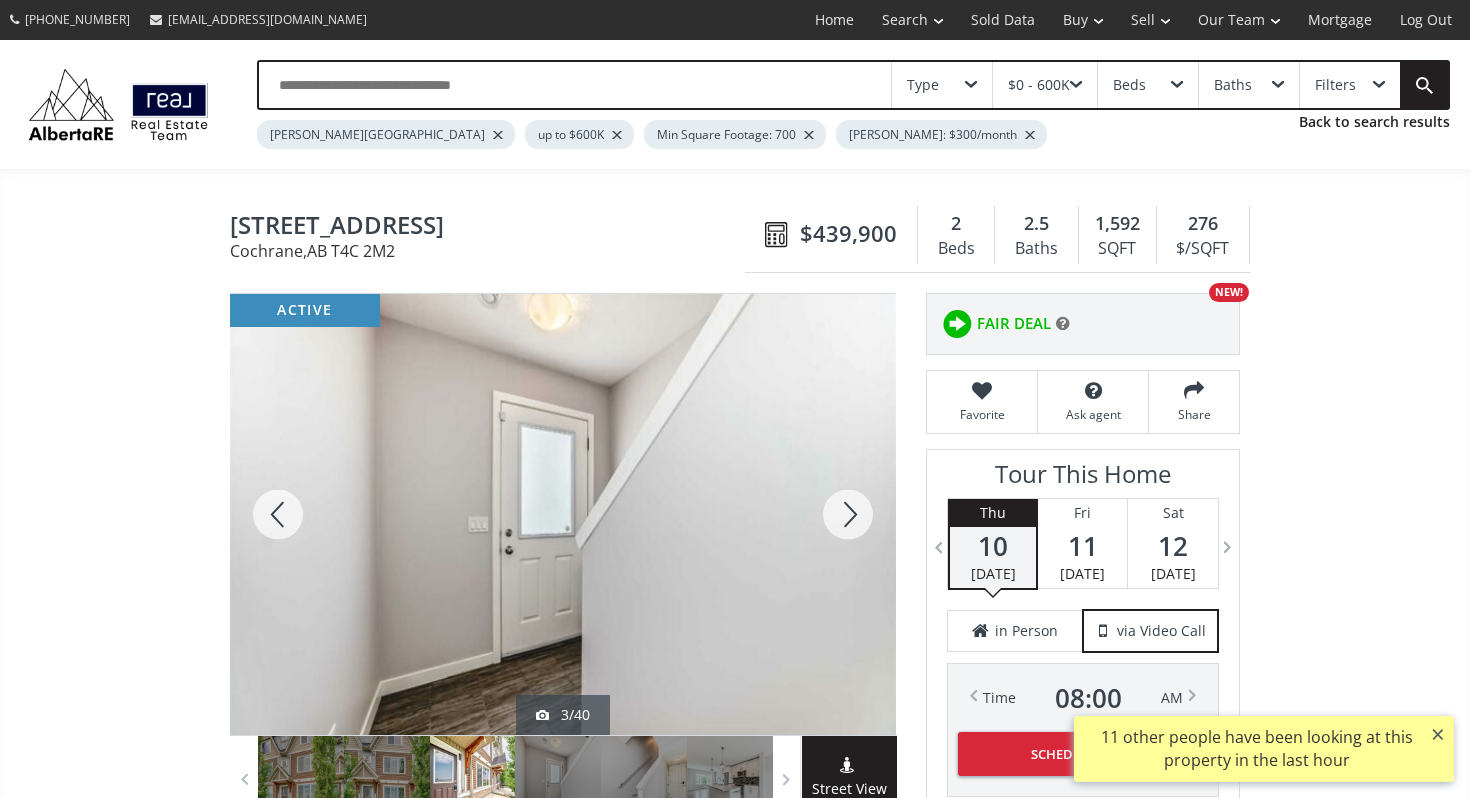 click at bounding box center (848, 514) 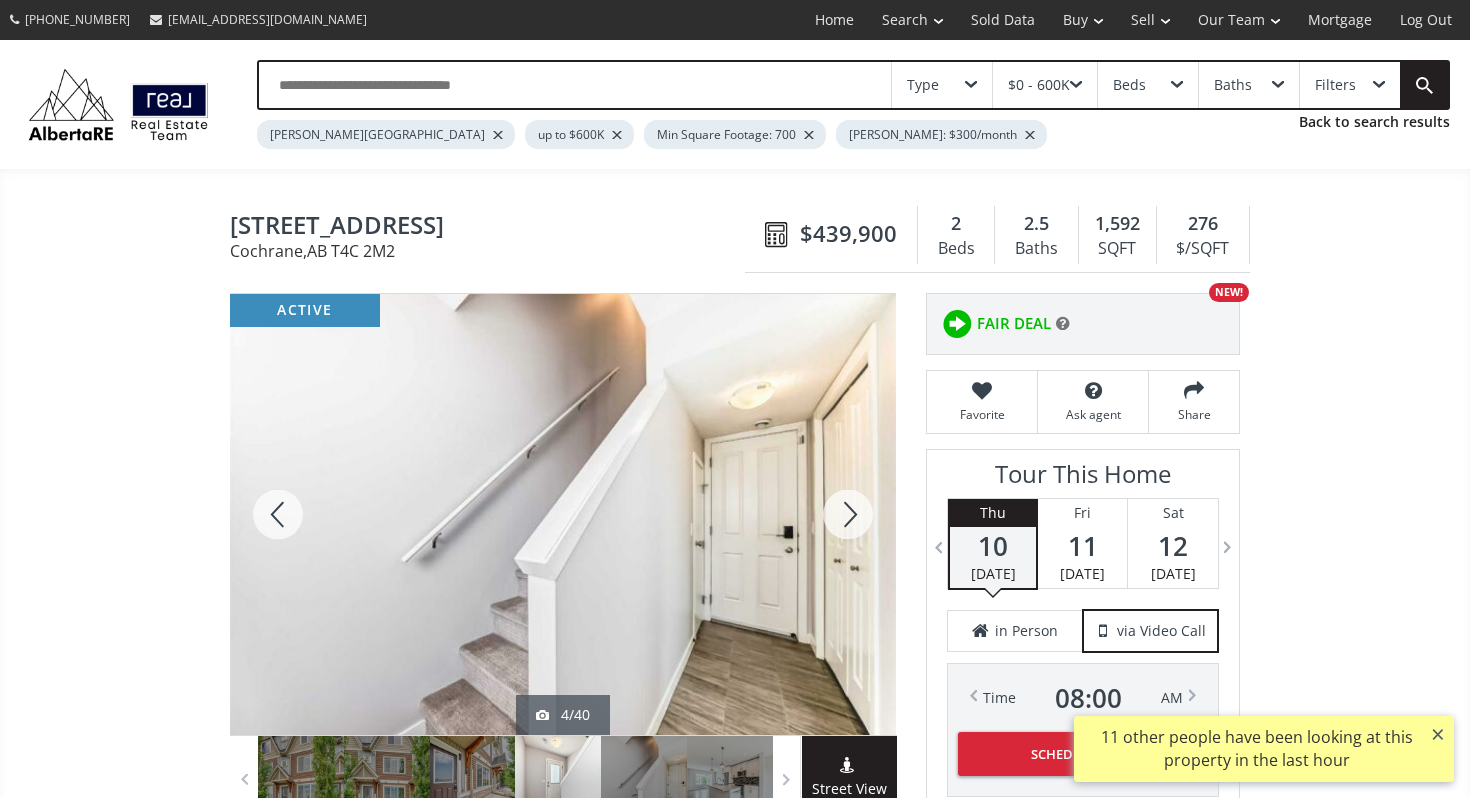 click at bounding box center (848, 514) 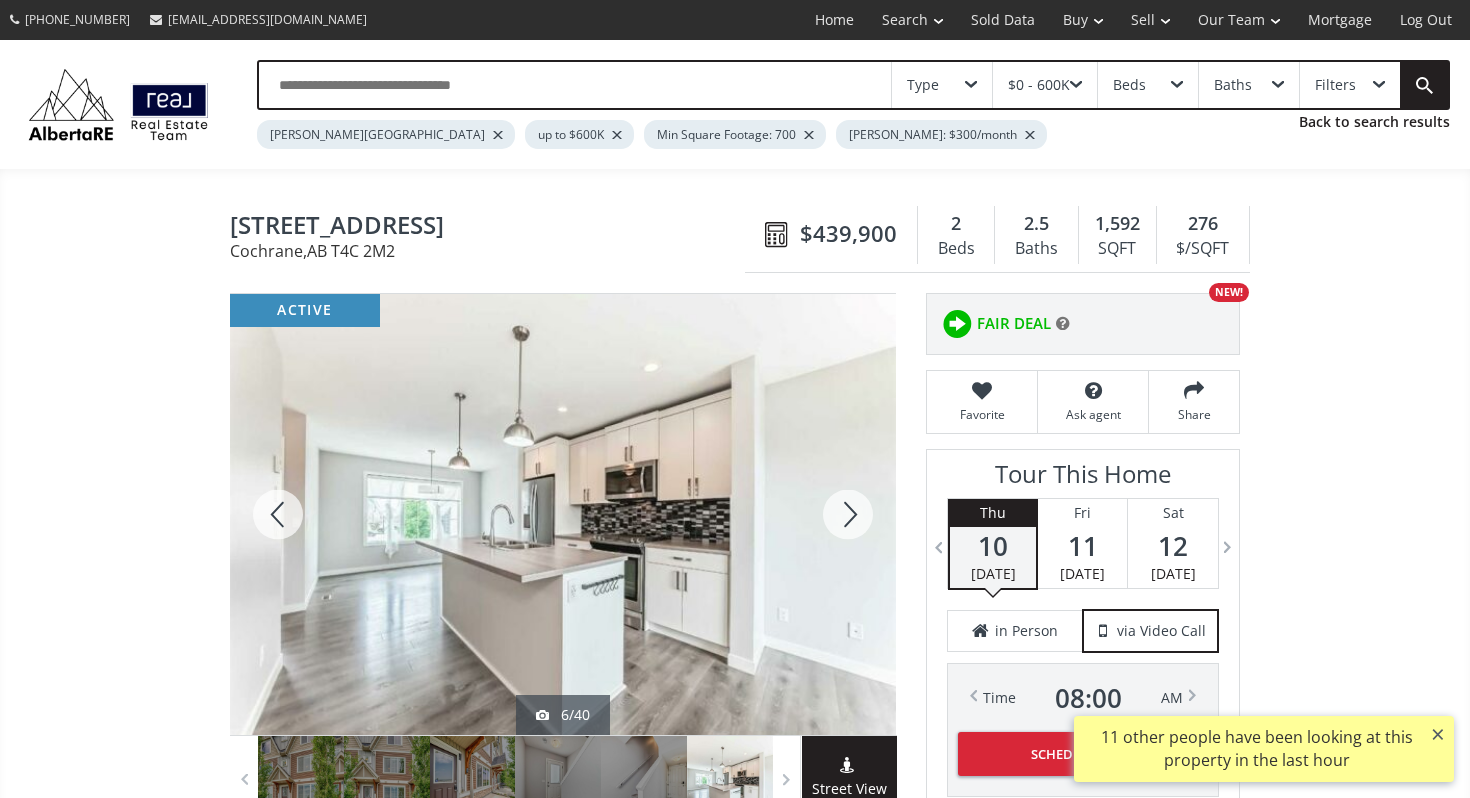 click at bounding box center (848, 514) 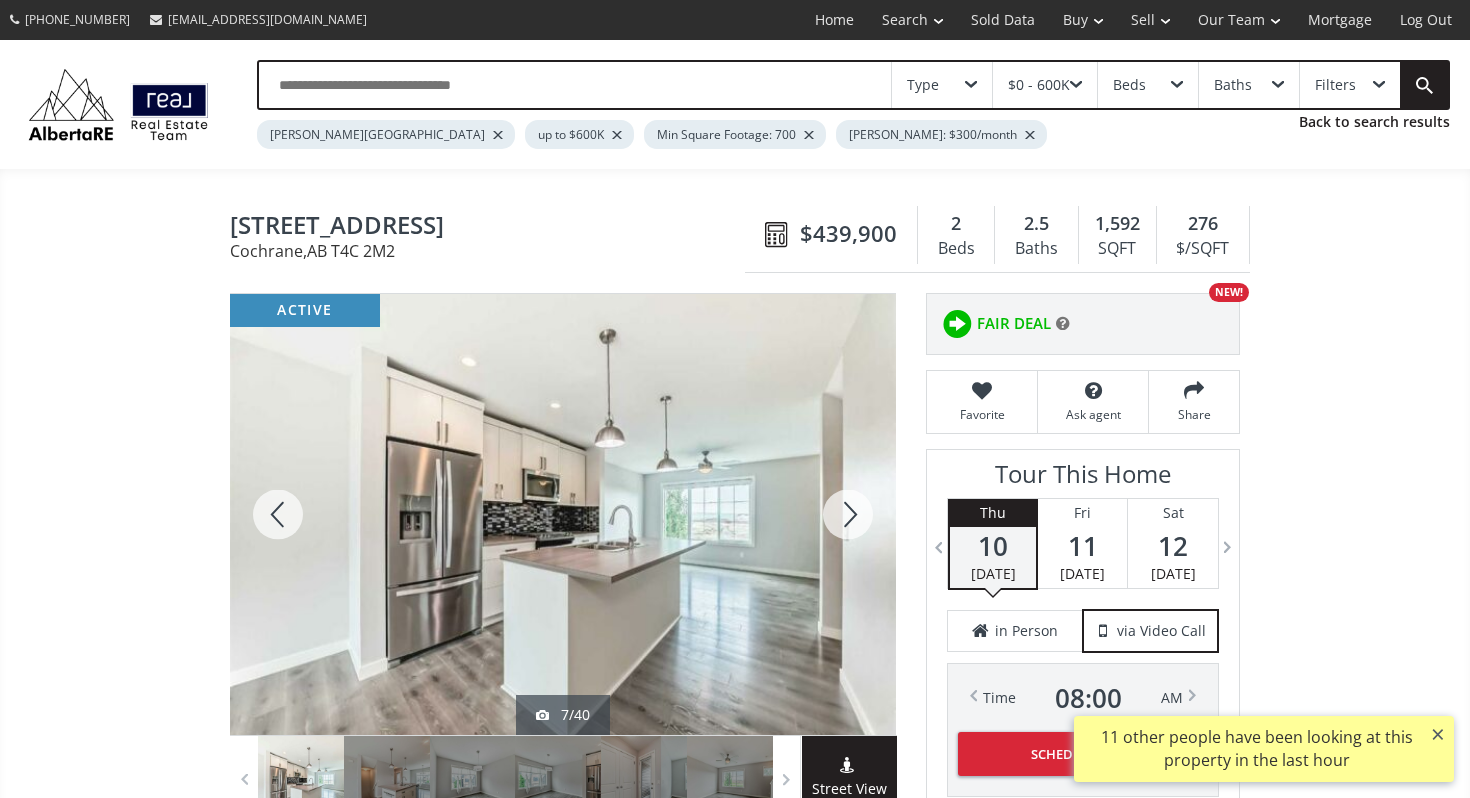 click at bounding box center (848, 514) 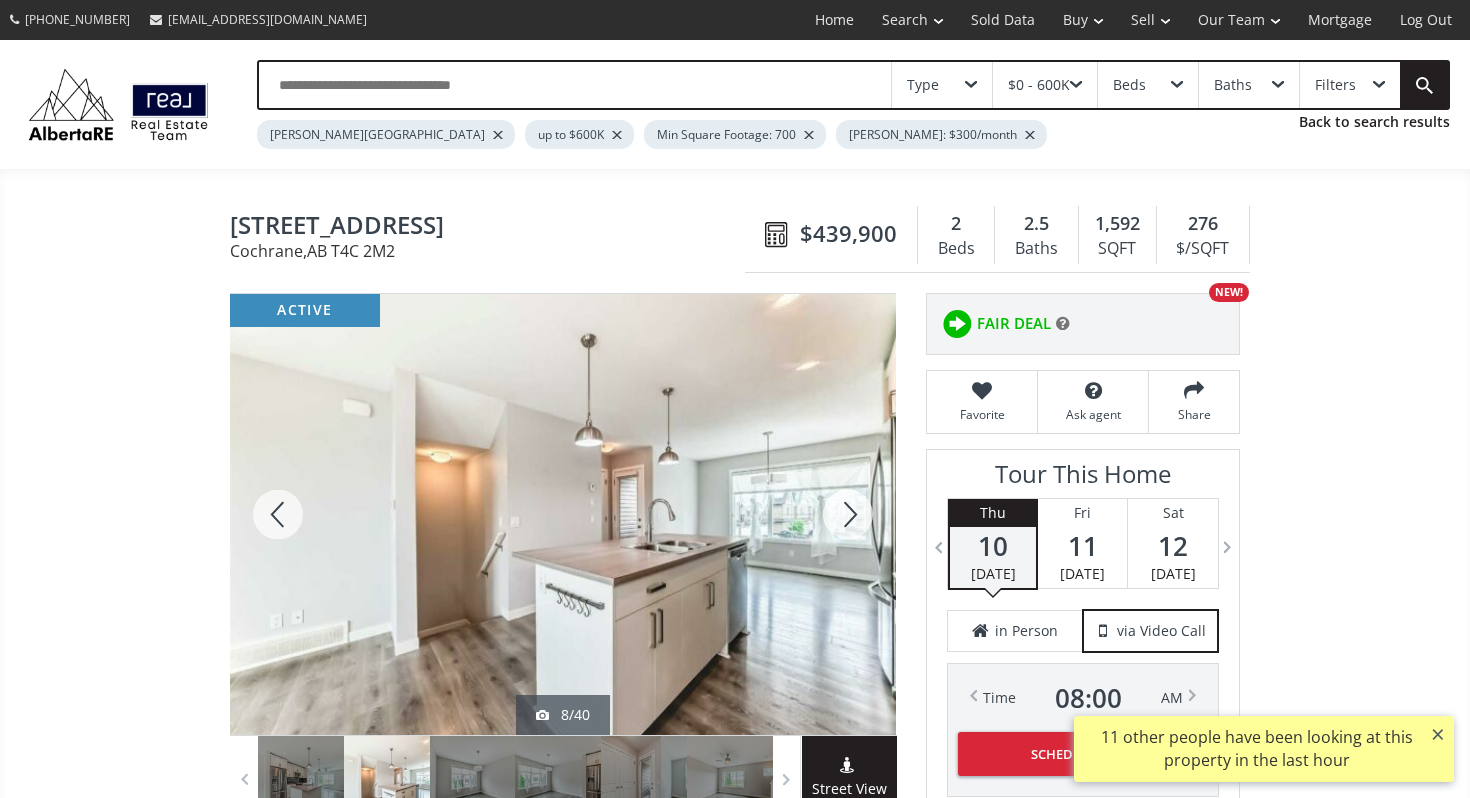 click at bounding box center (848, 514) 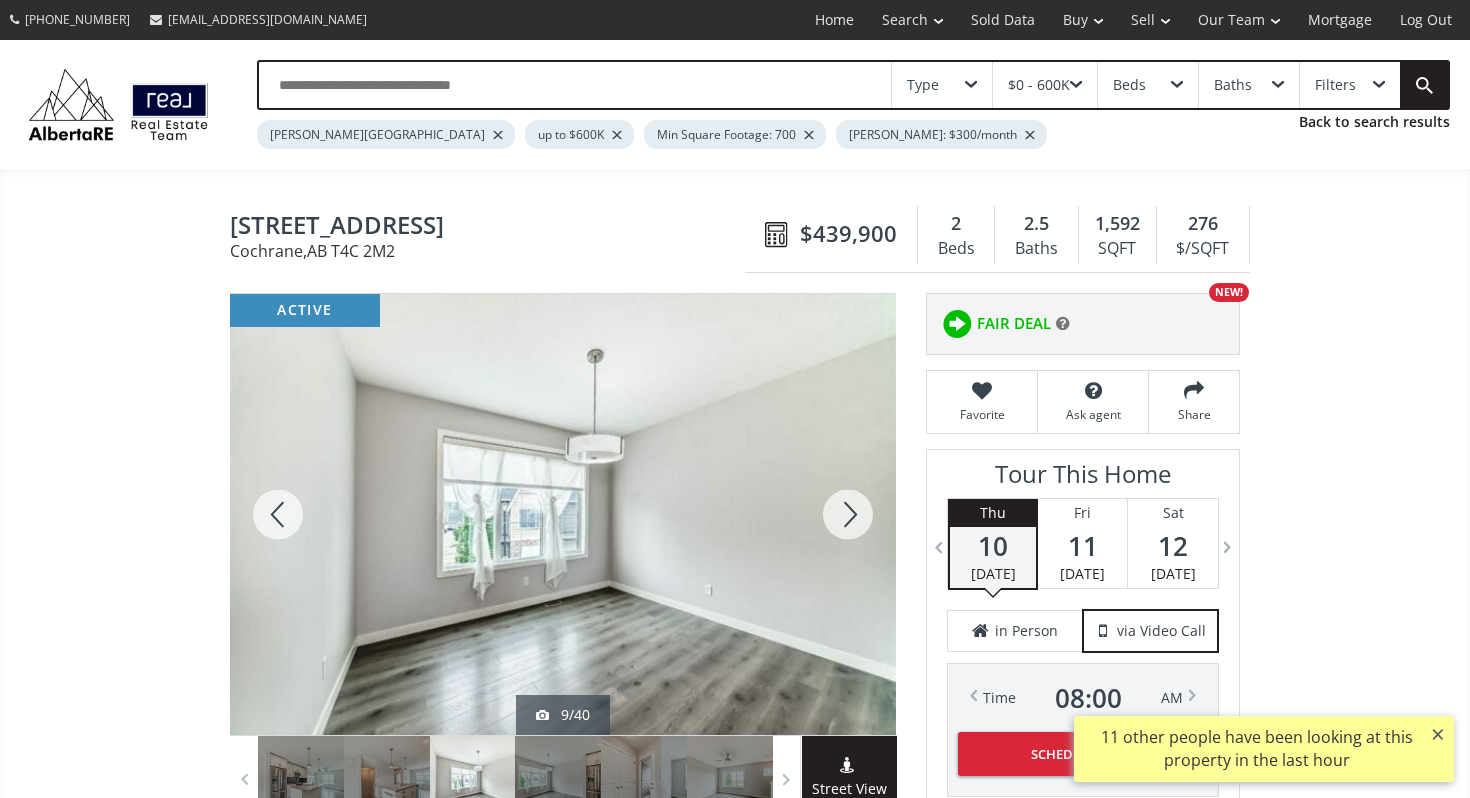 click at bounding box center [848, 514] 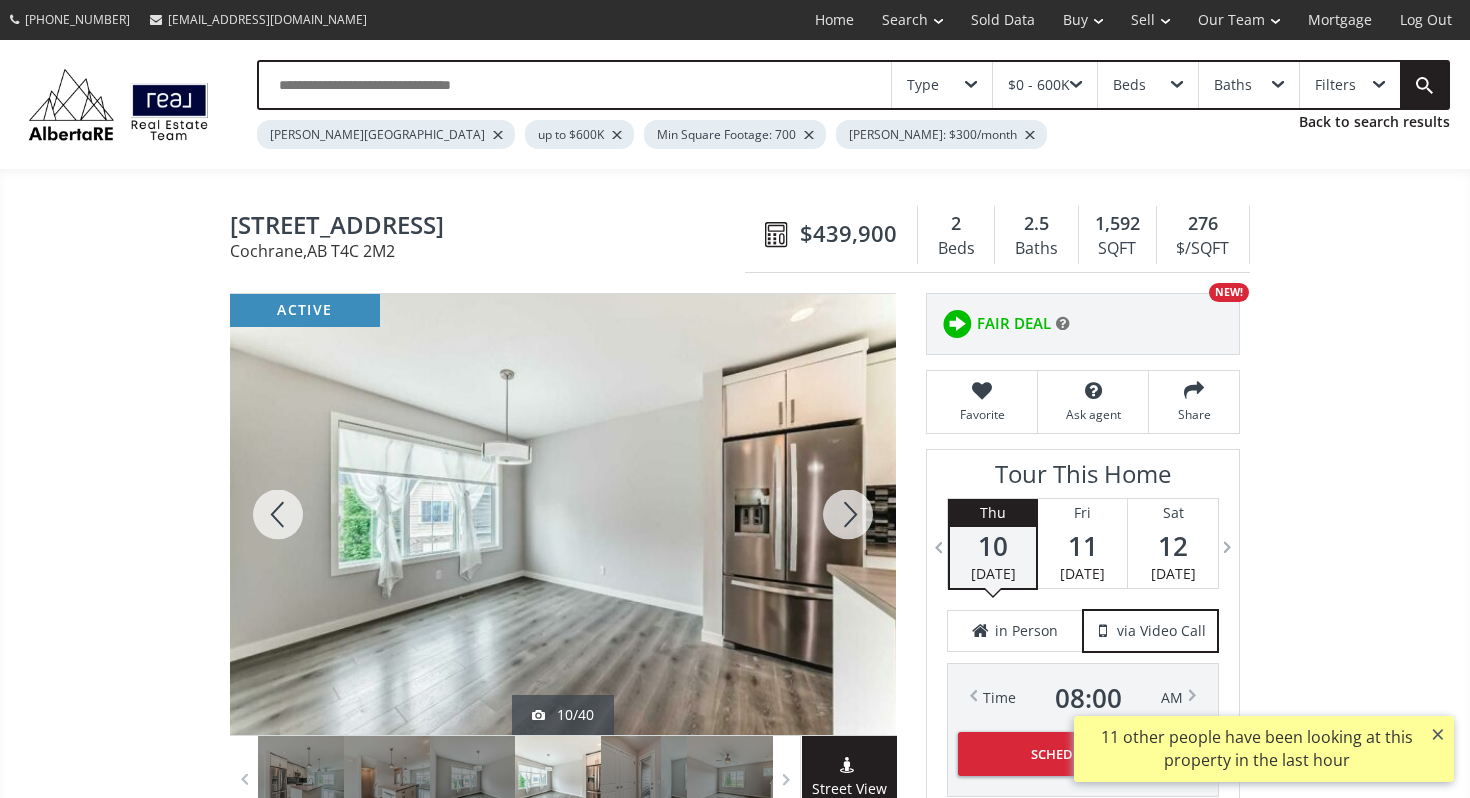 click at bounding box center [848, 514] 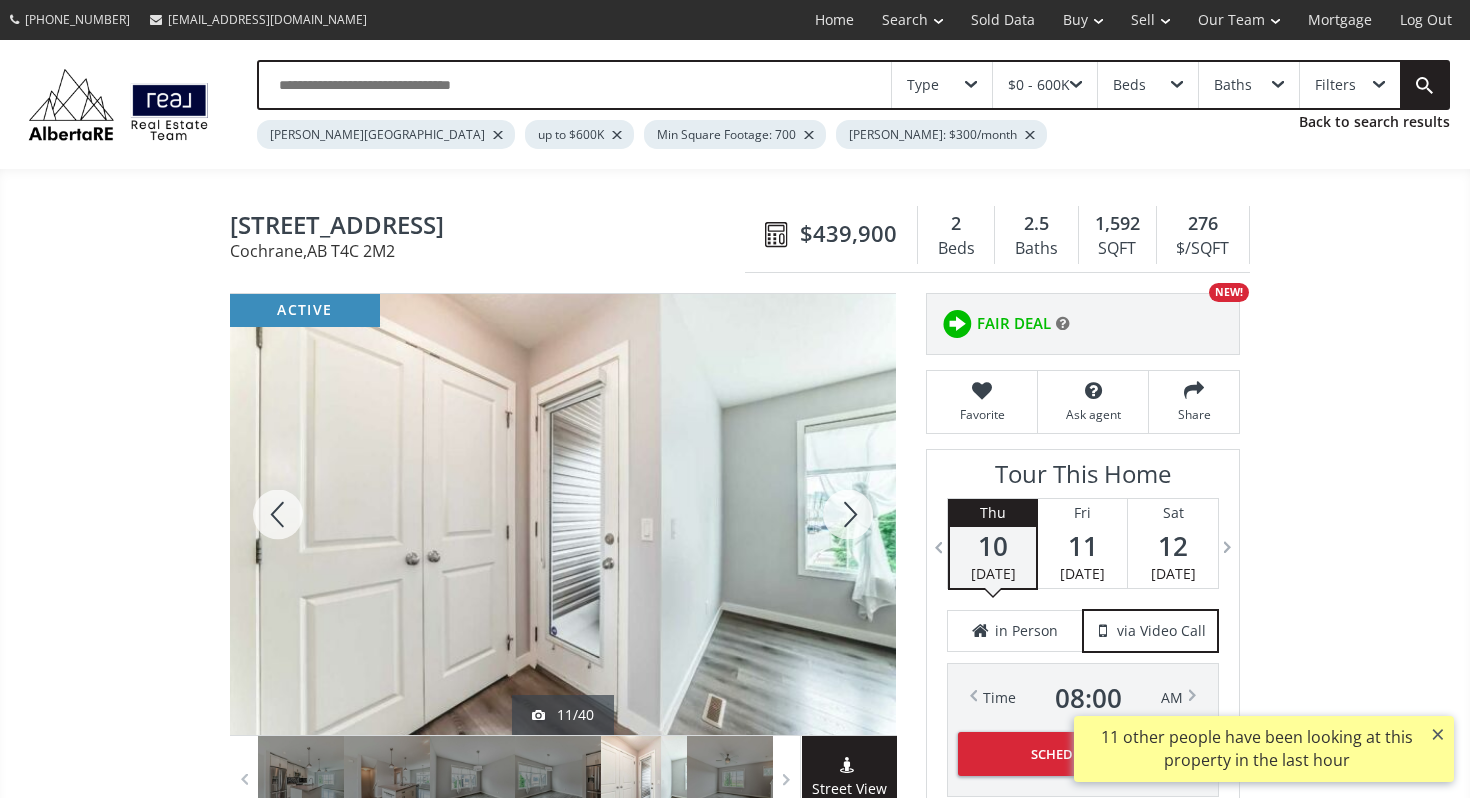 click at bounding box center [848, 514] 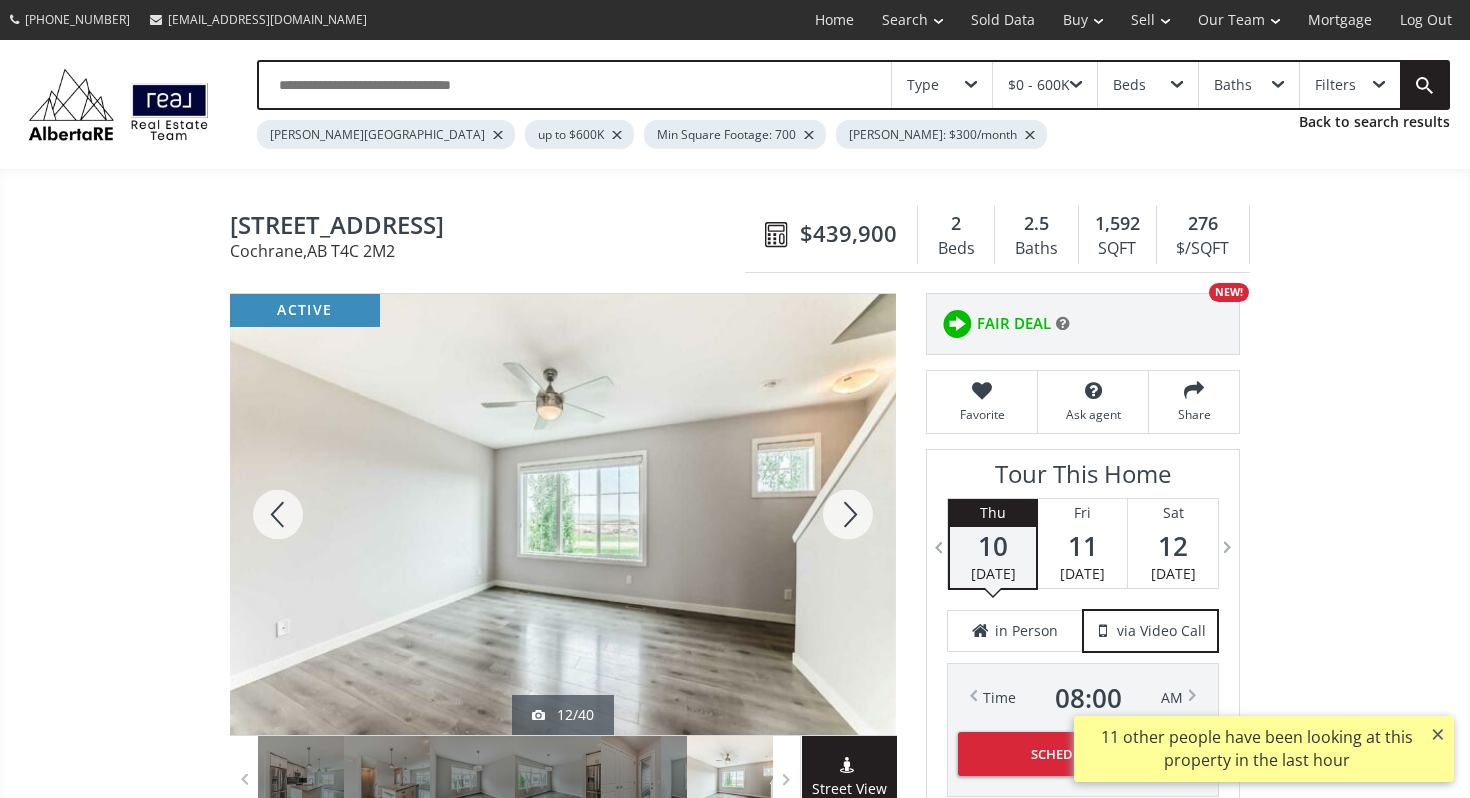 click at bounding box center (848, 514) 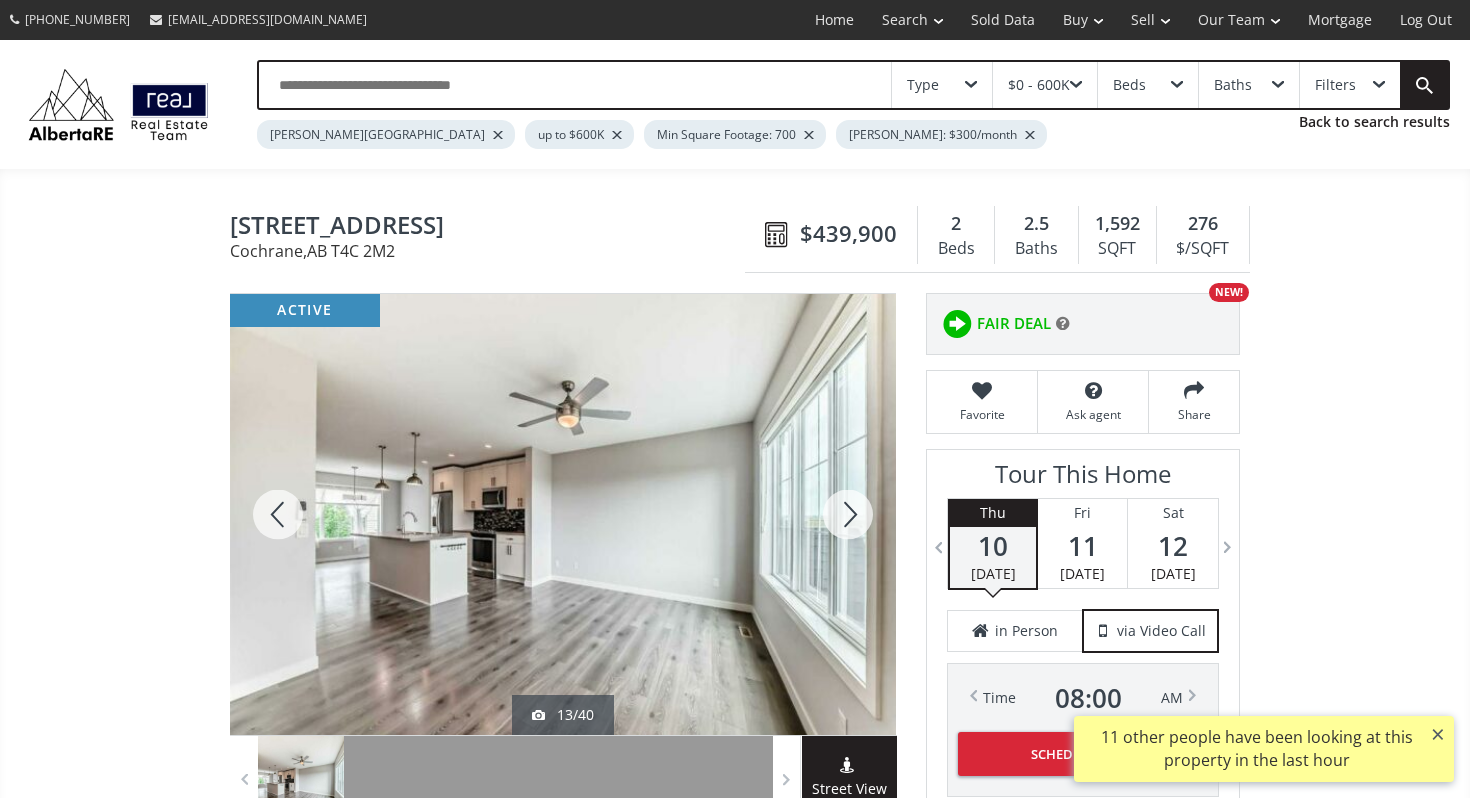 click at bounding box center [848, 514] 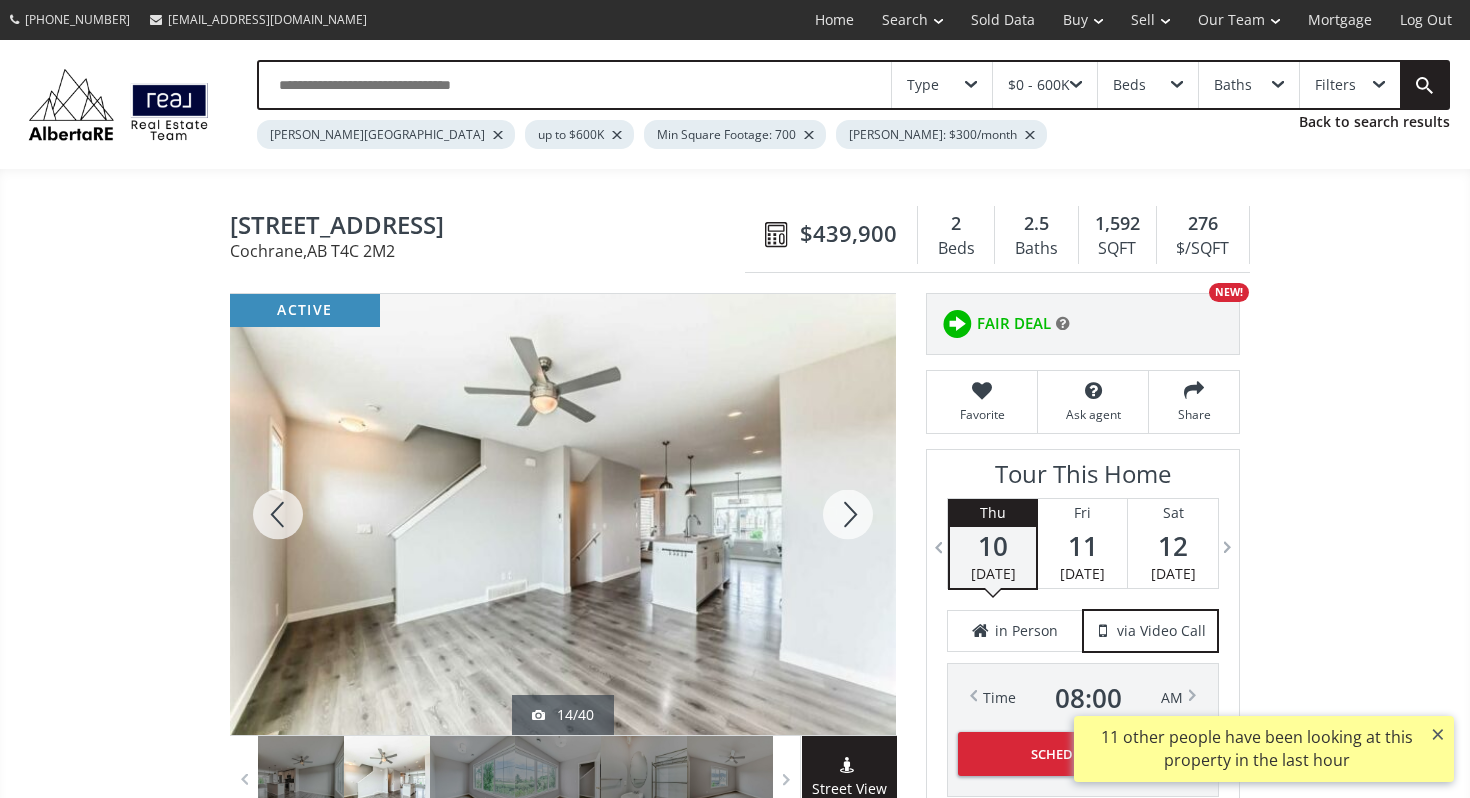 click at bounding box center [848, 514] 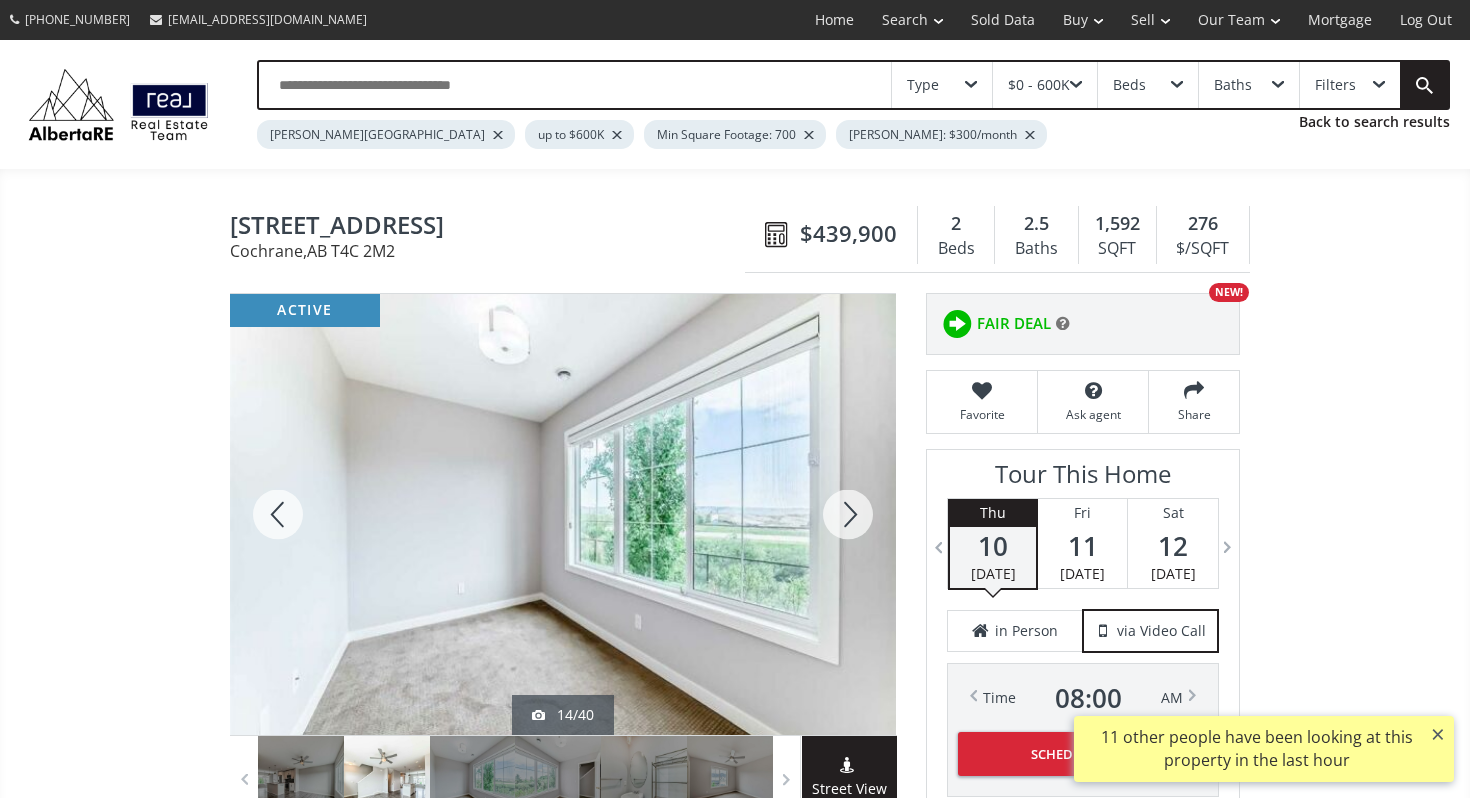 click at bounding box center (848, 514) 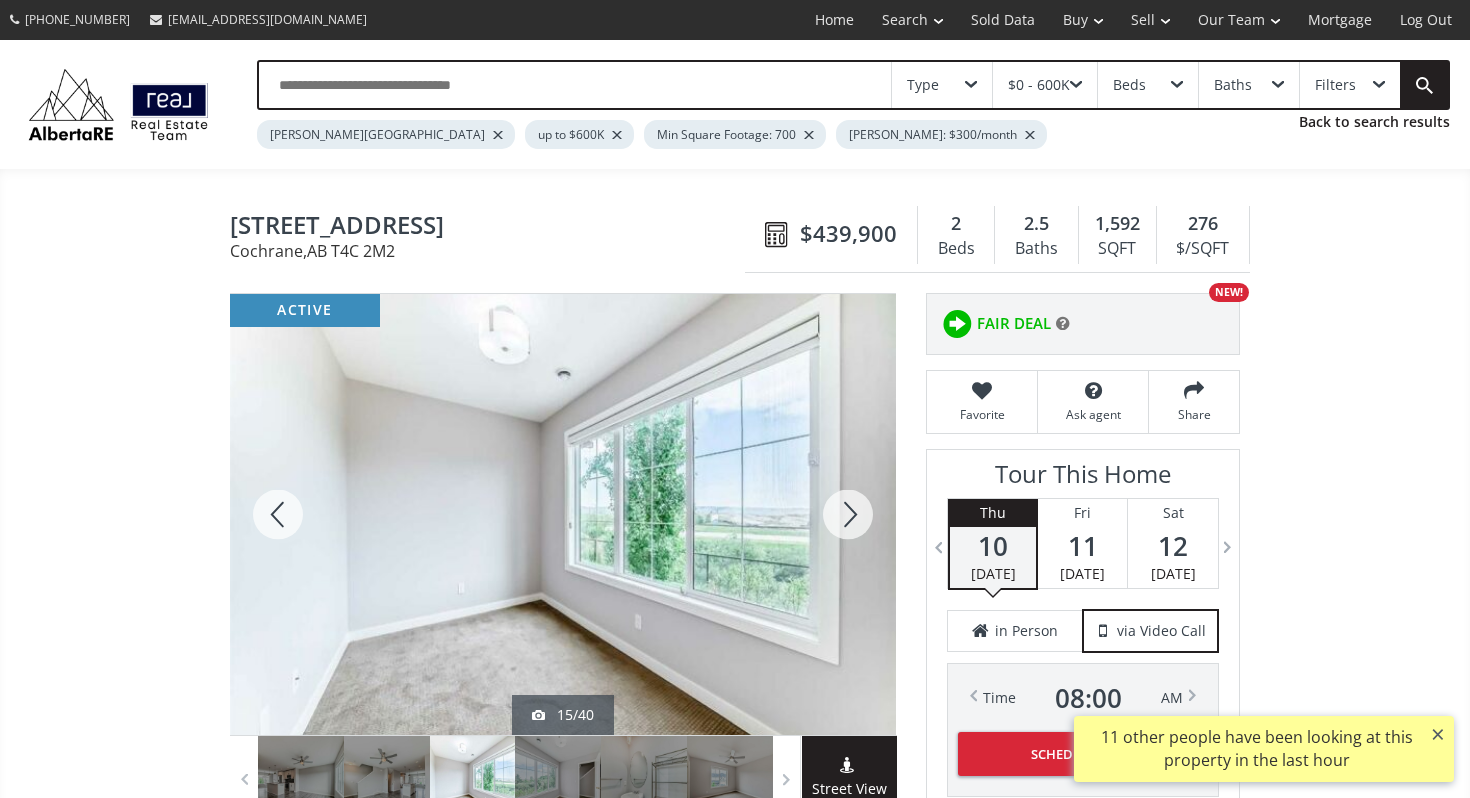 click at bounding box center (848, 514) 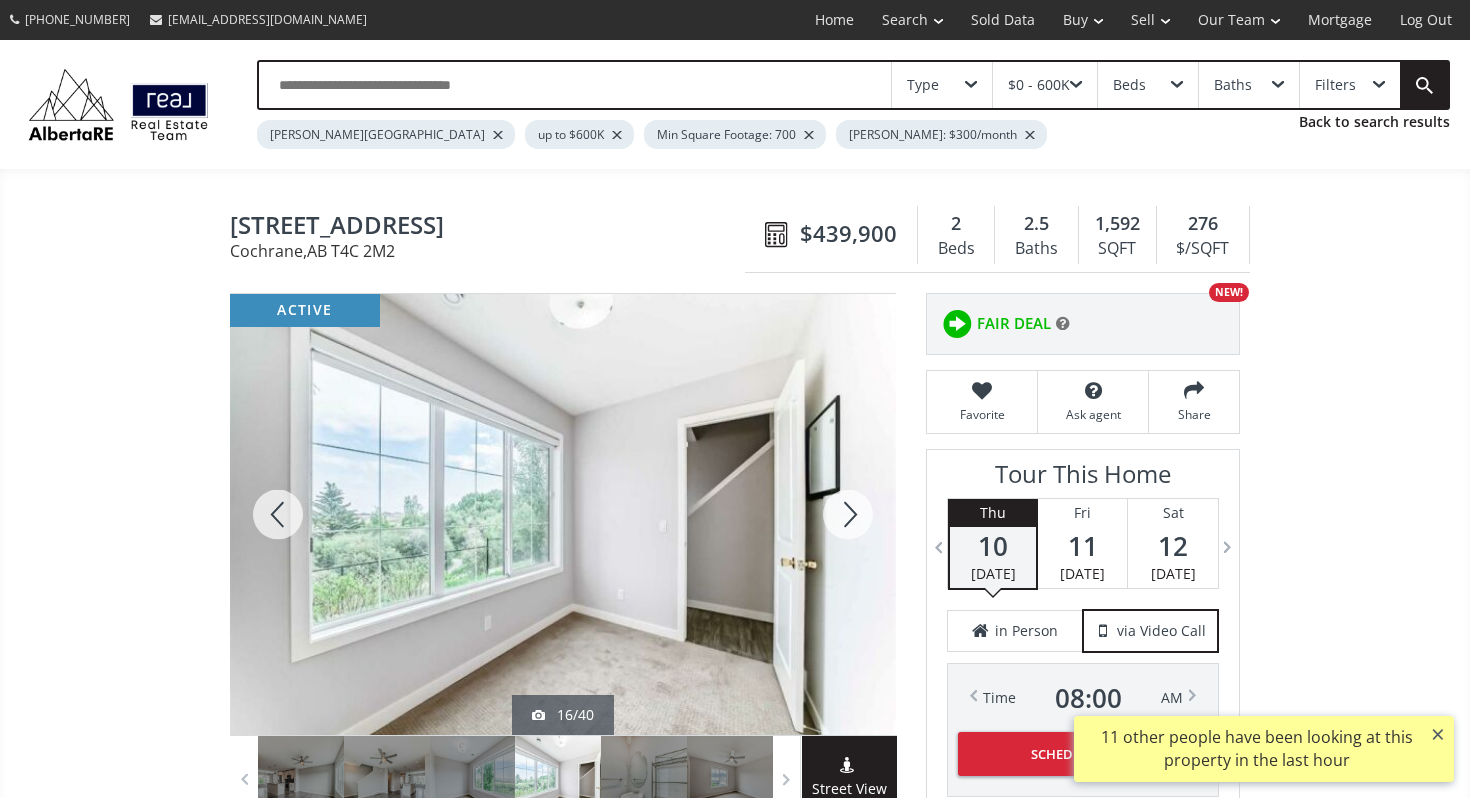 click at bounding box center (848, 514) 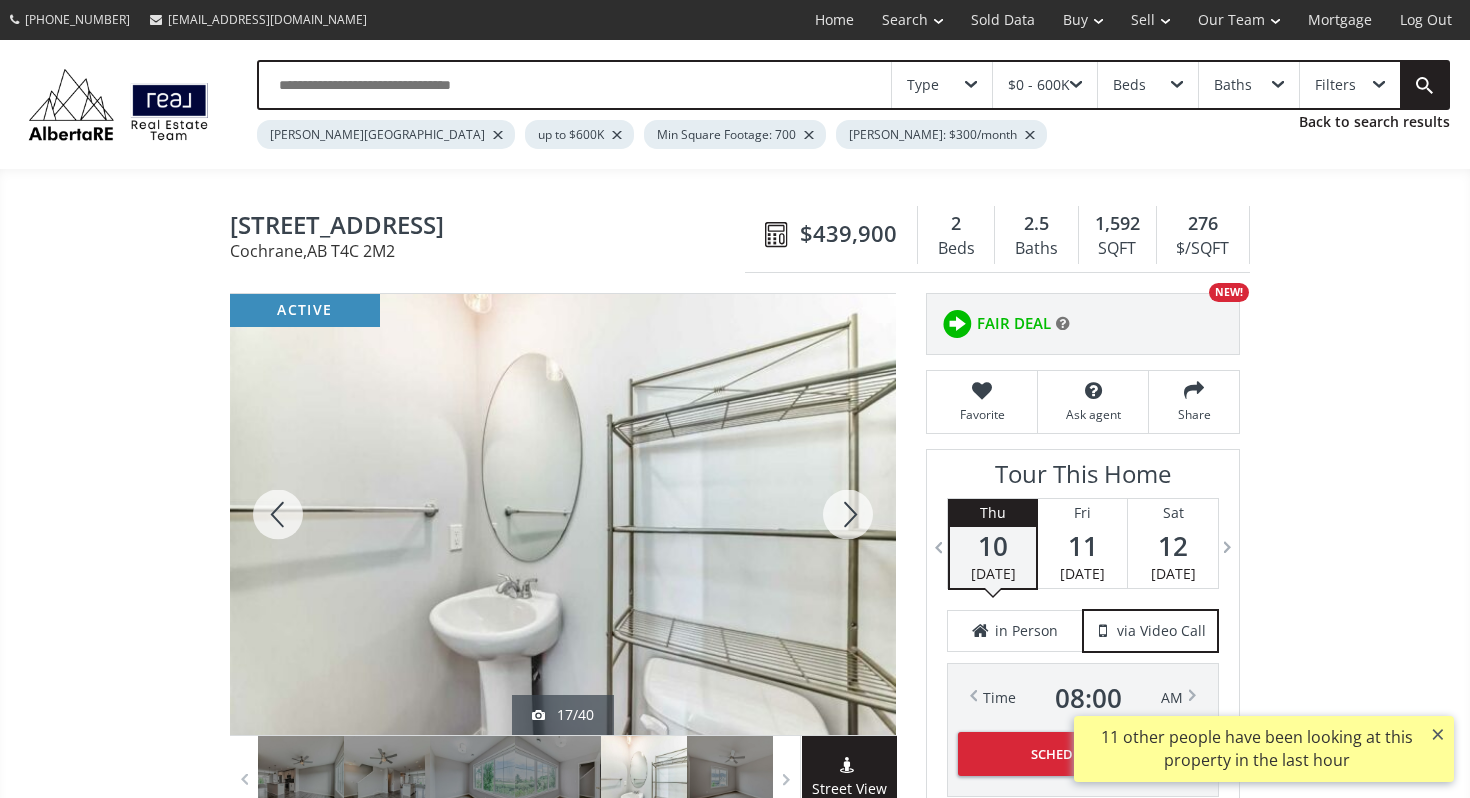 click at bounding box center [848, 514] 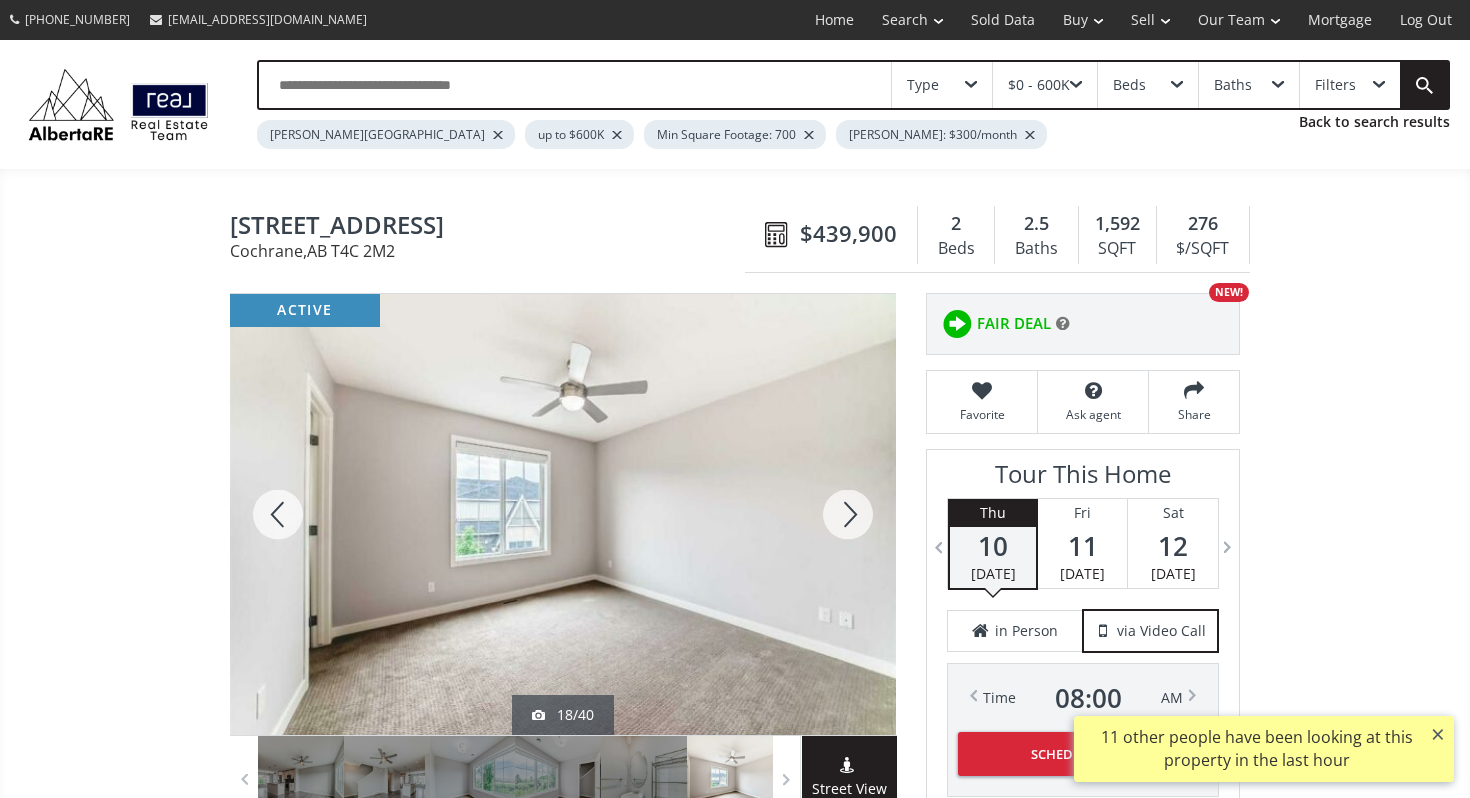 click at bounding box center (848, 514) 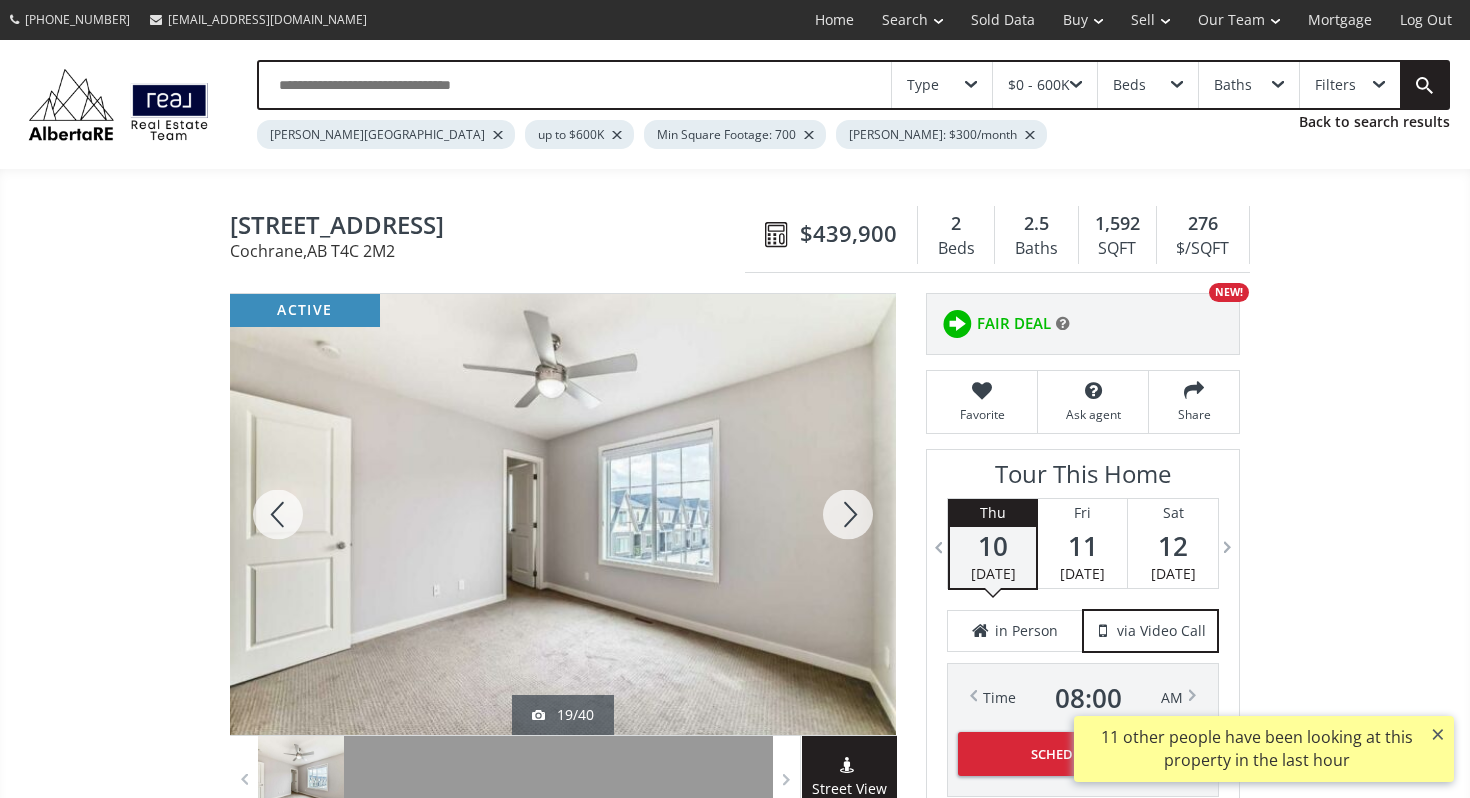 click at bounding box center [848, 514] 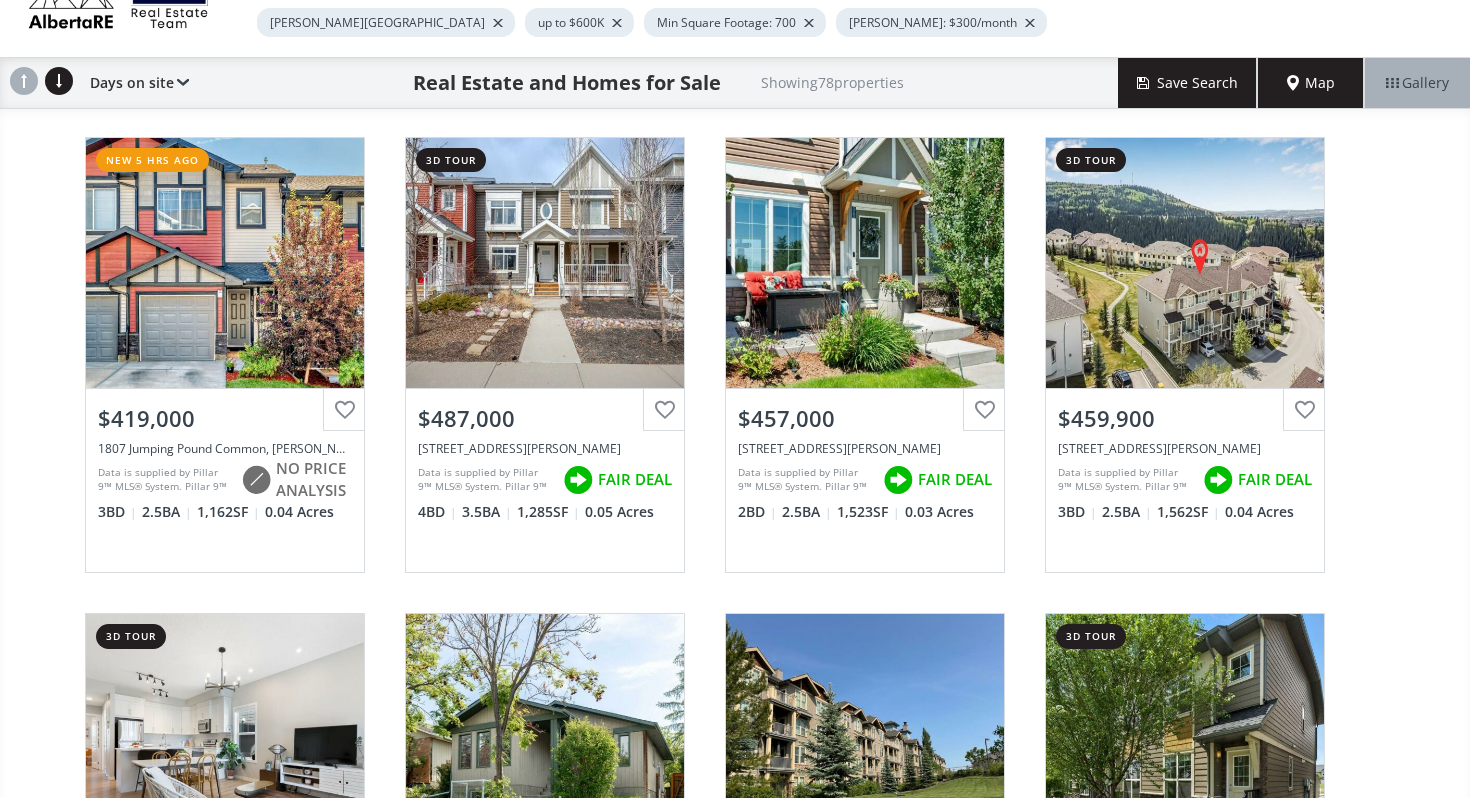 scroll, scrollTop: 0, scrollLeft: 0, axis: both 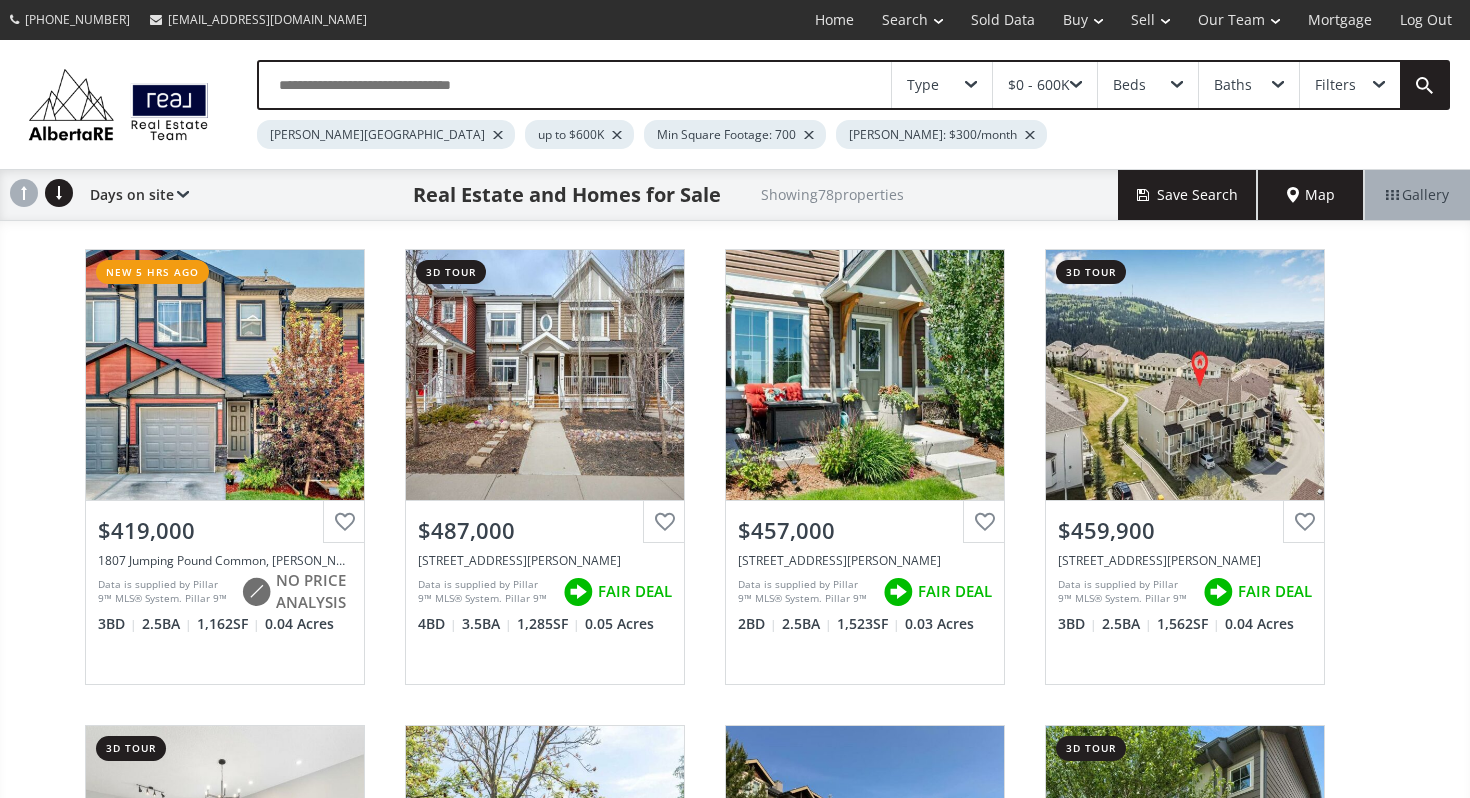 click on "$0 - 600K" at bounding box center [1039, 85] 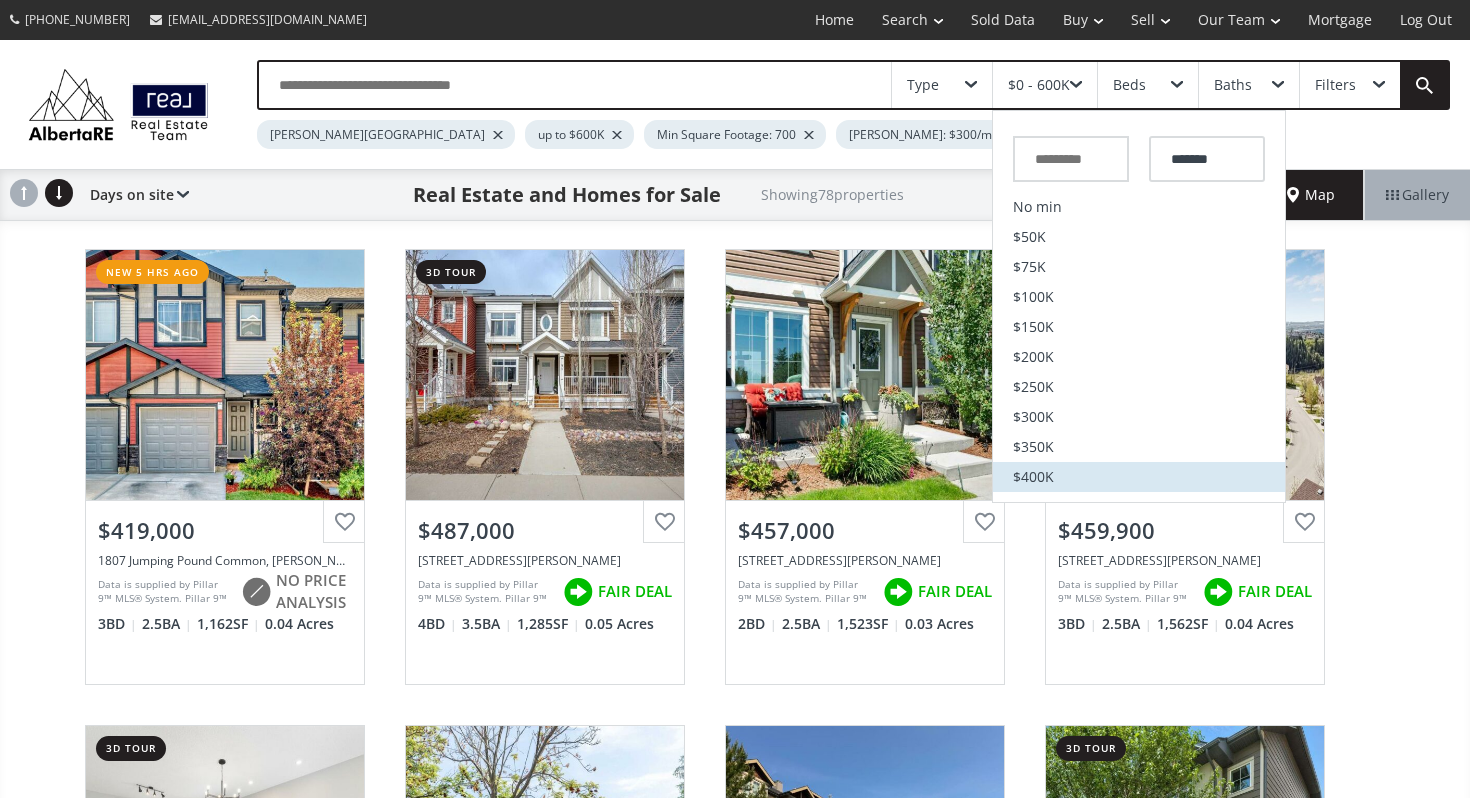 click on "$400K" at bounding box center [1139, 477] 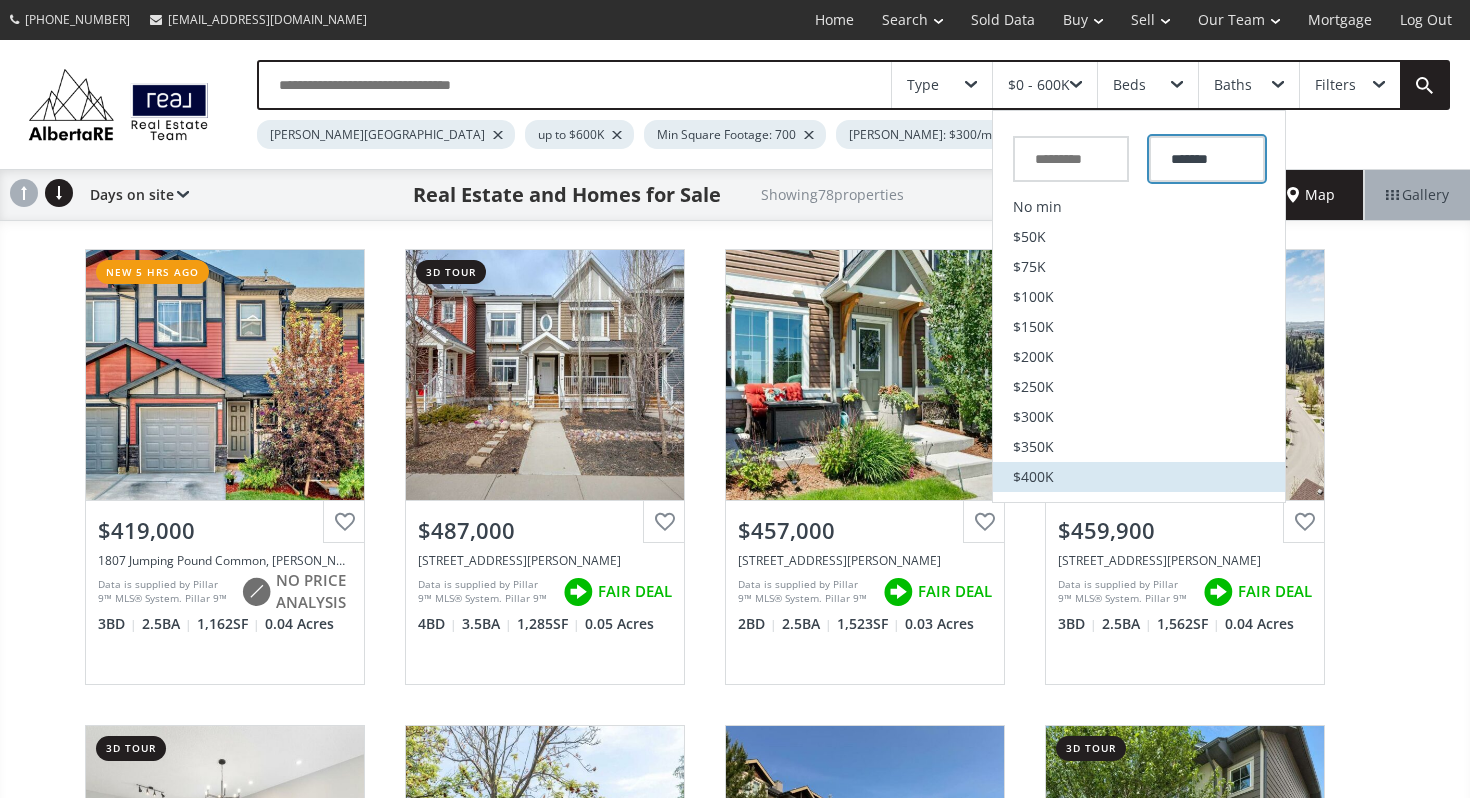 type on "*******" 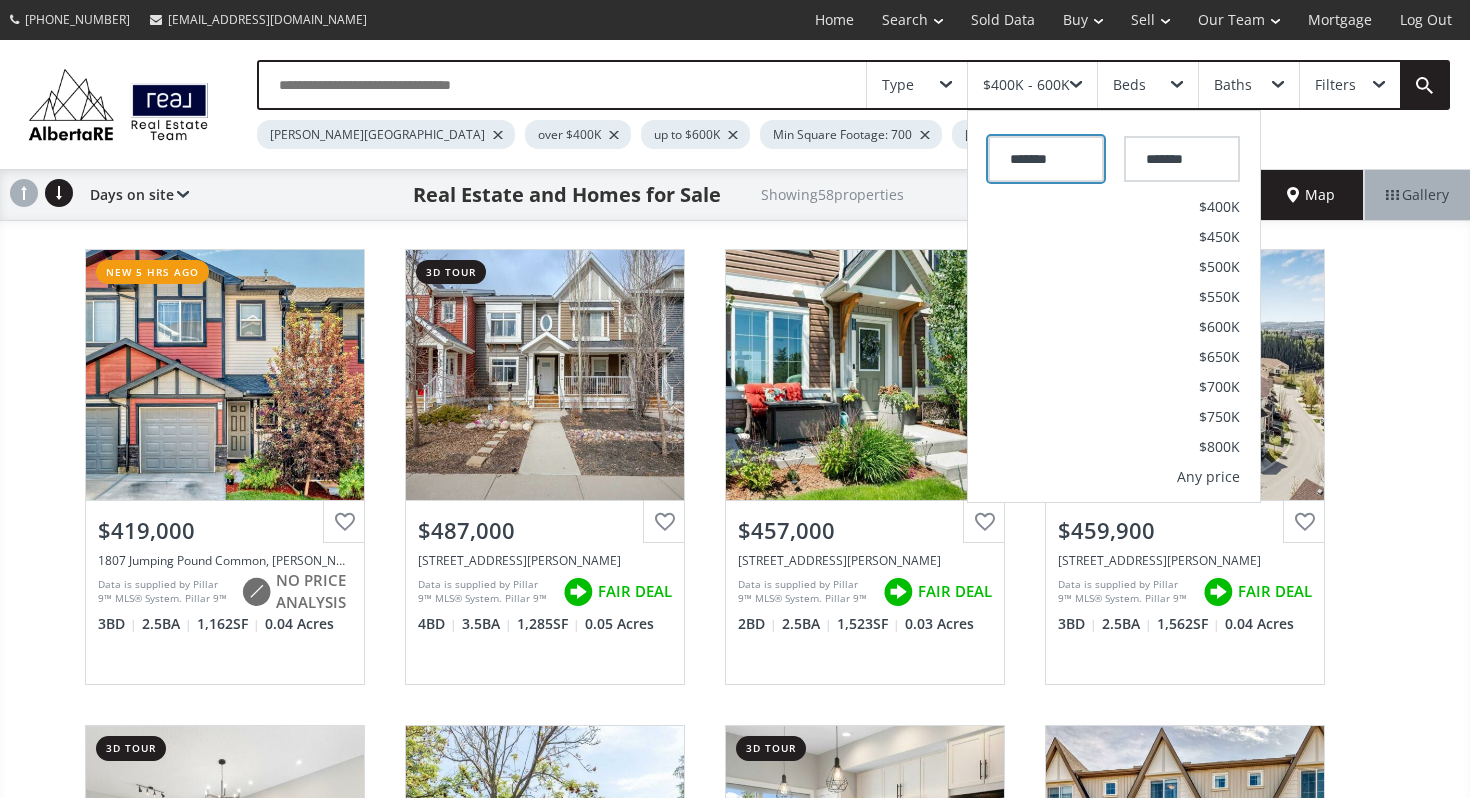 click on "*******" at bounding box center [1046, 159] 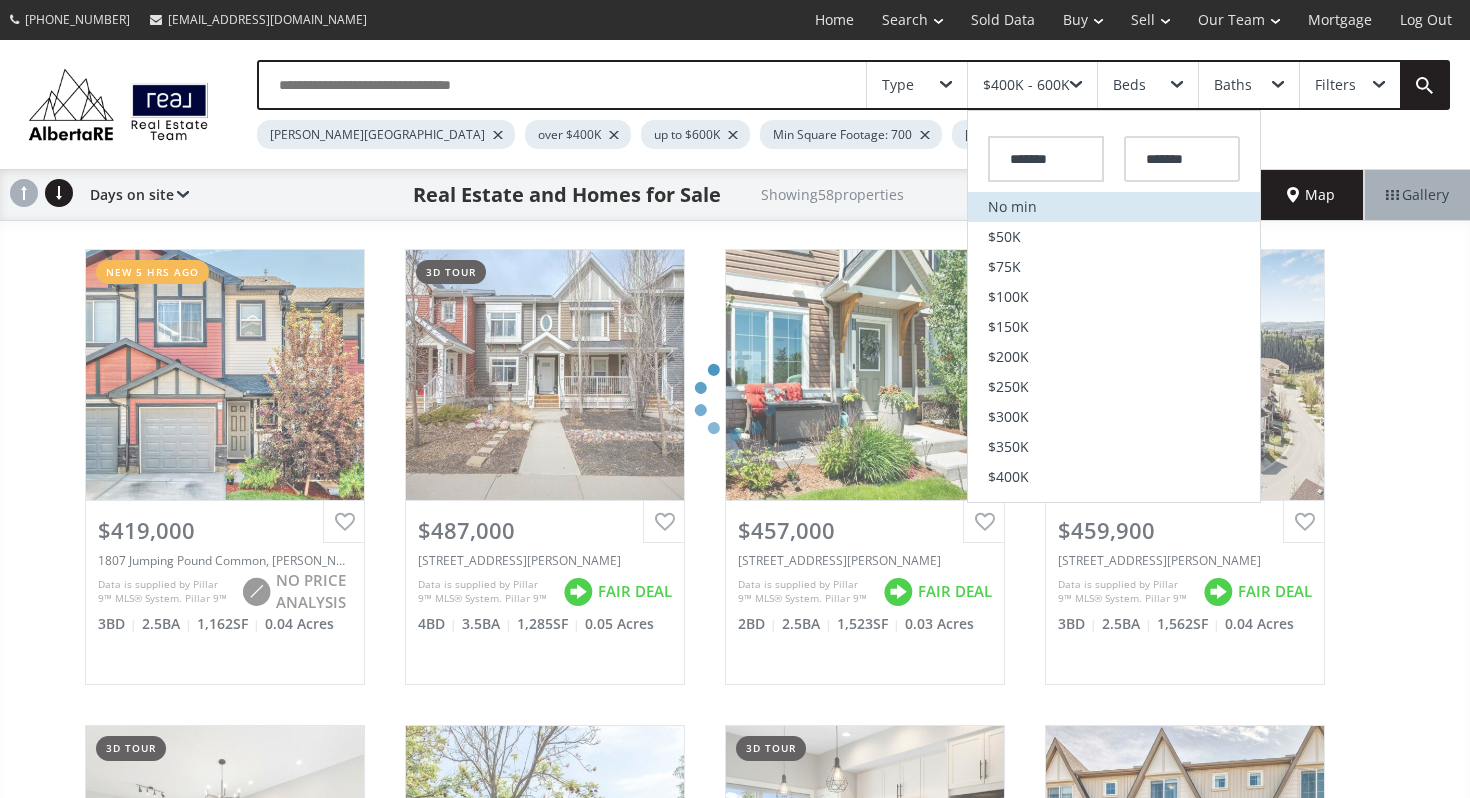 click on "No min" at bounding box center (1114, 207) 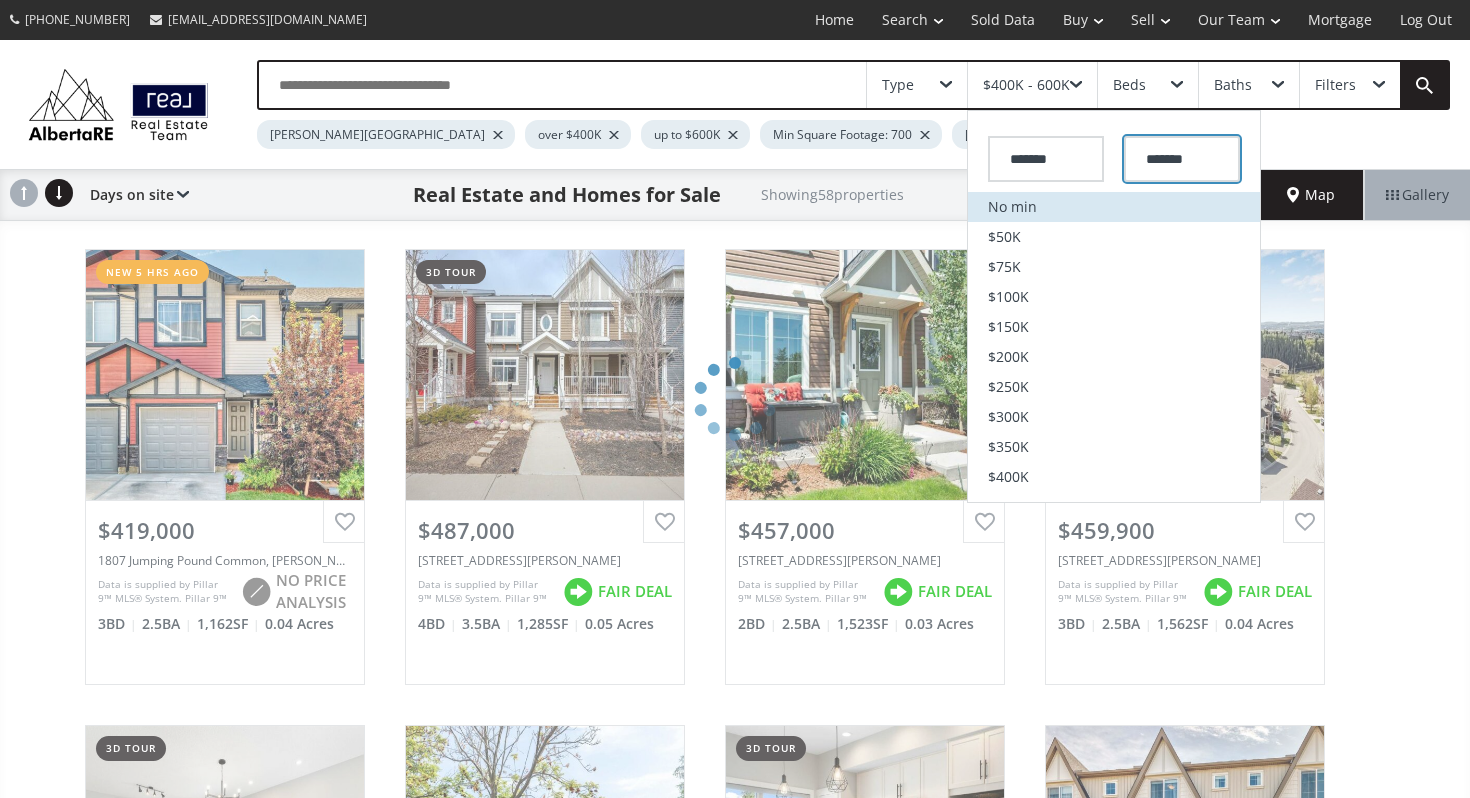 type 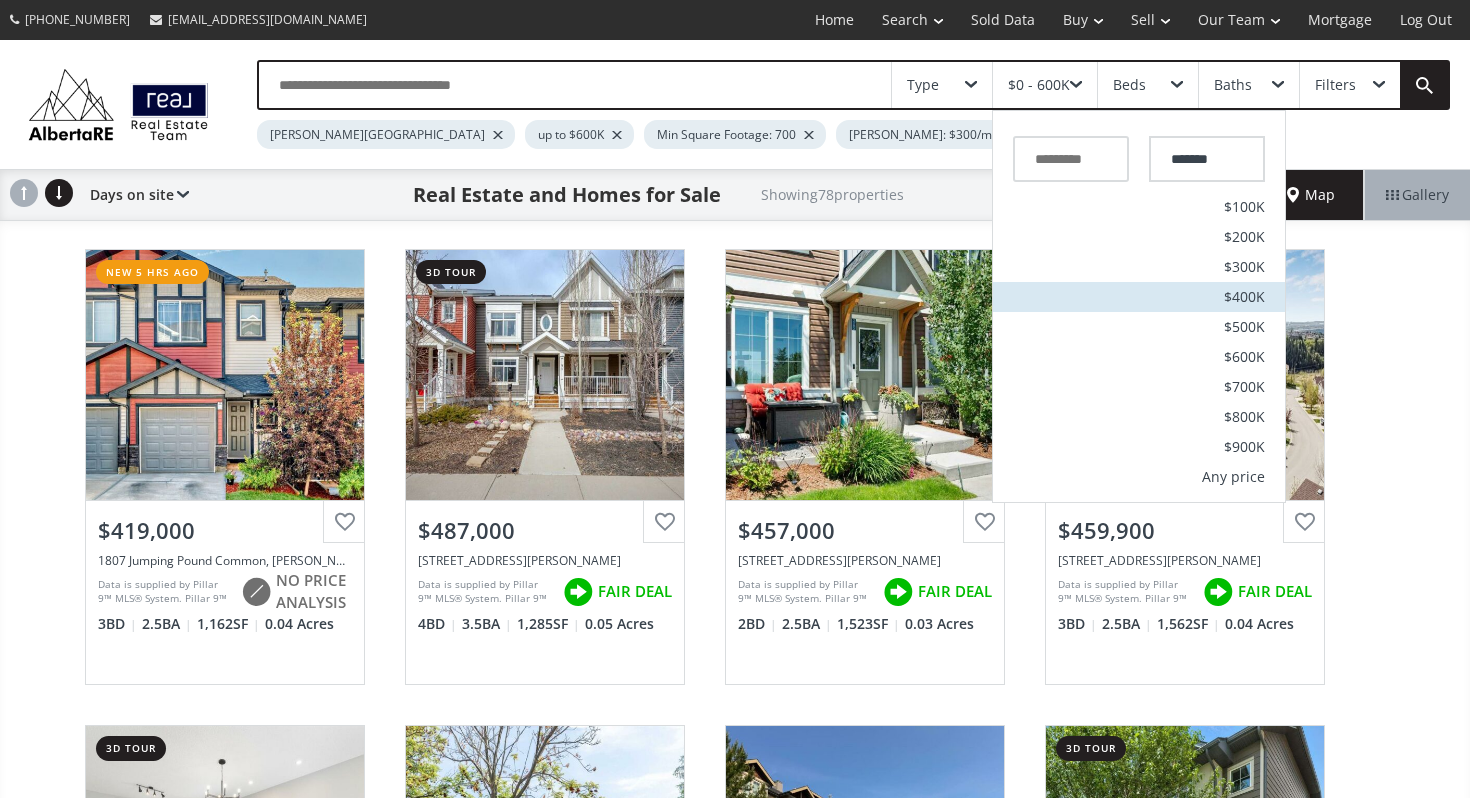 click on "$400K" at bounding box center [1244, 297] 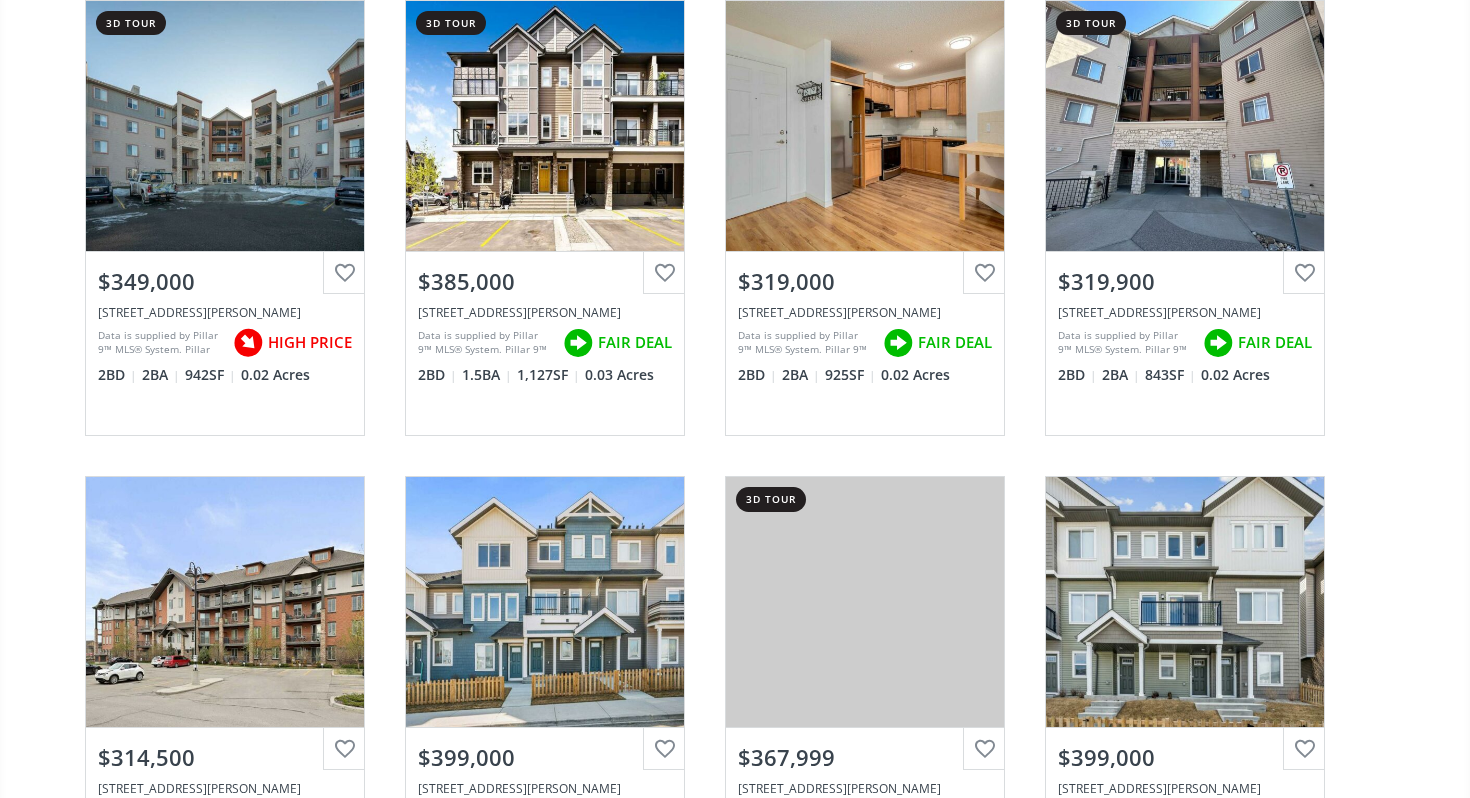 scroll, scrollTop: 1687, scrollLeft: 0, axis: vertical 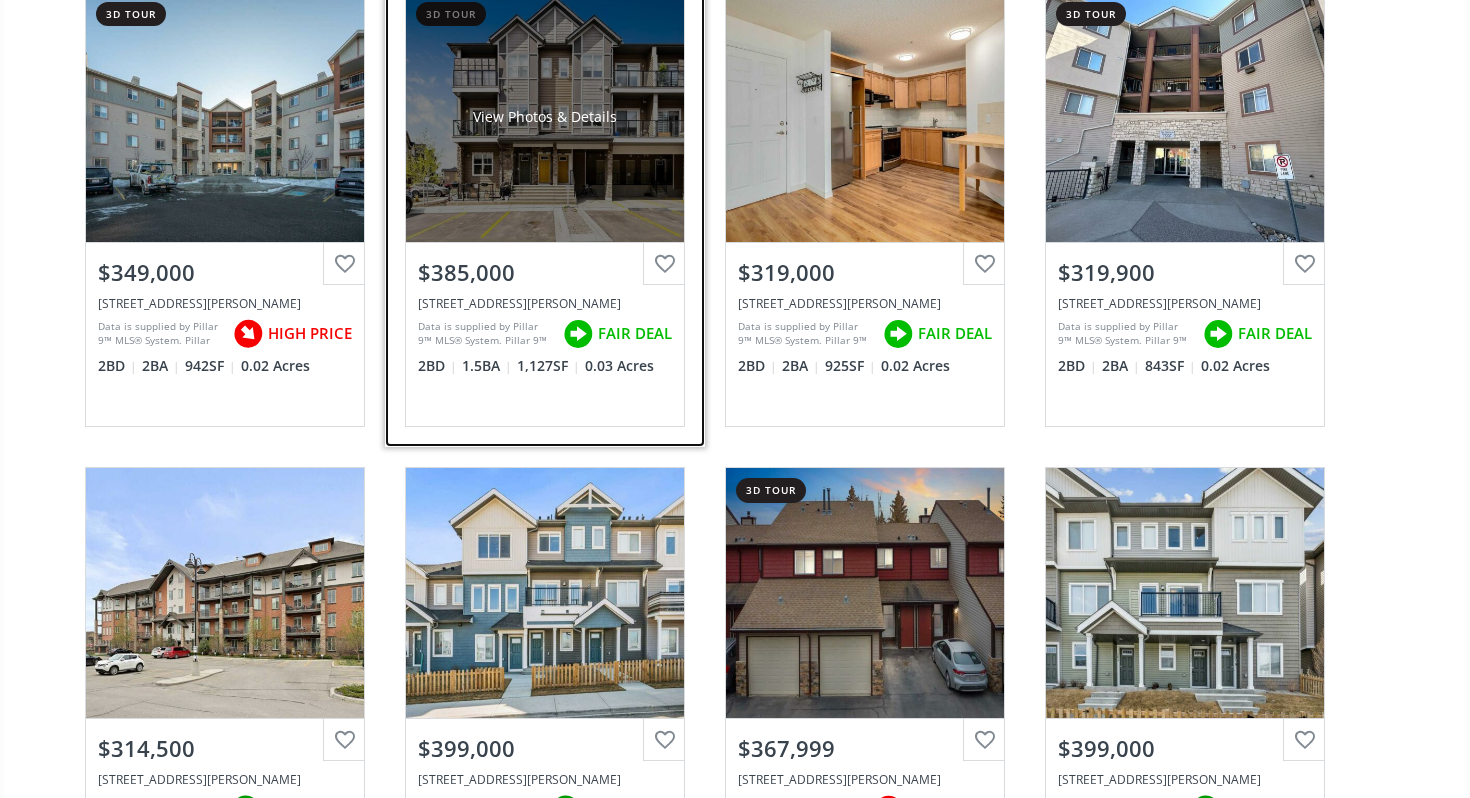 click on "View Photos & Details" at bounding box center [545, 117] 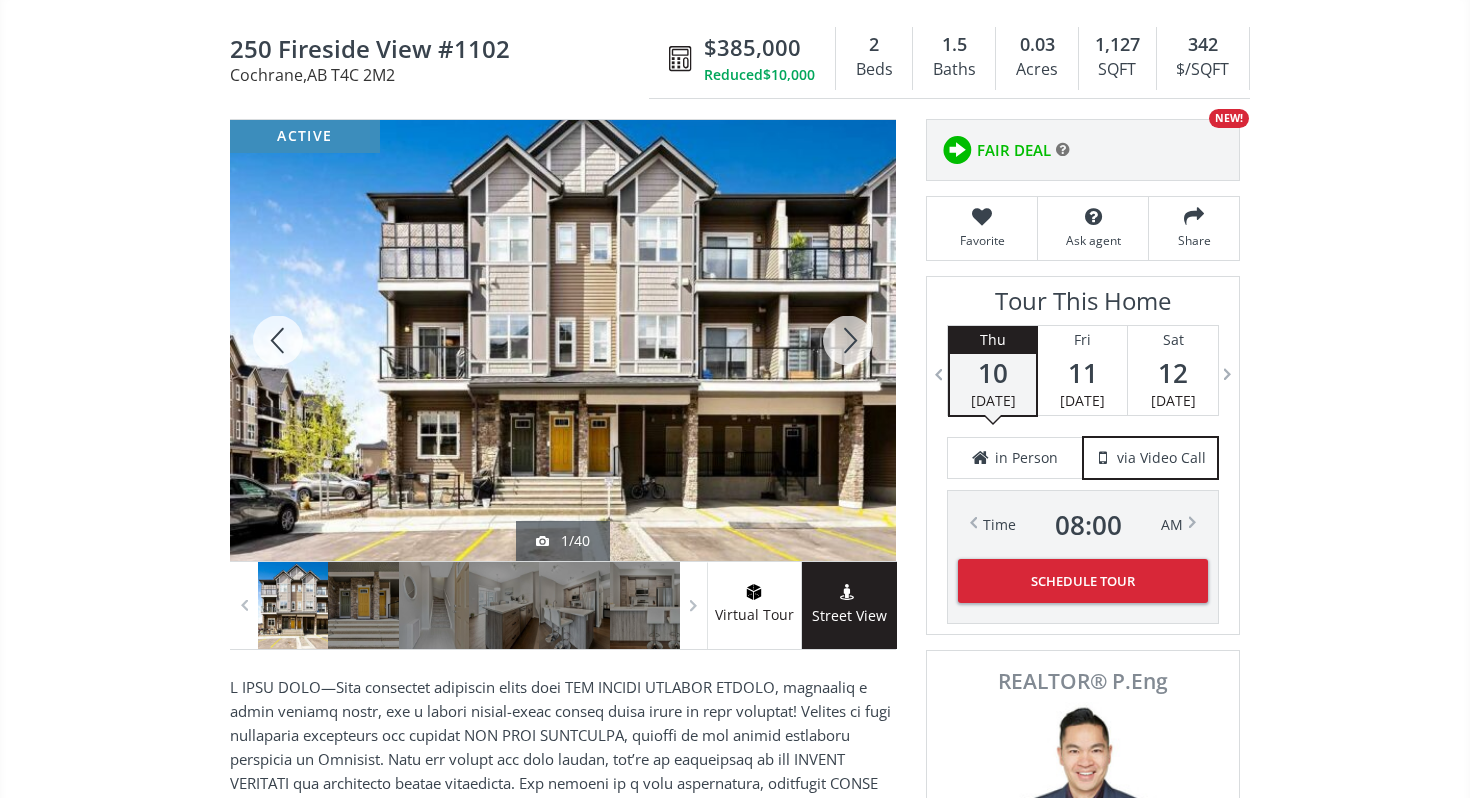 scroll, scrollTop: 250, scrollLeft: 0, axis: vertical 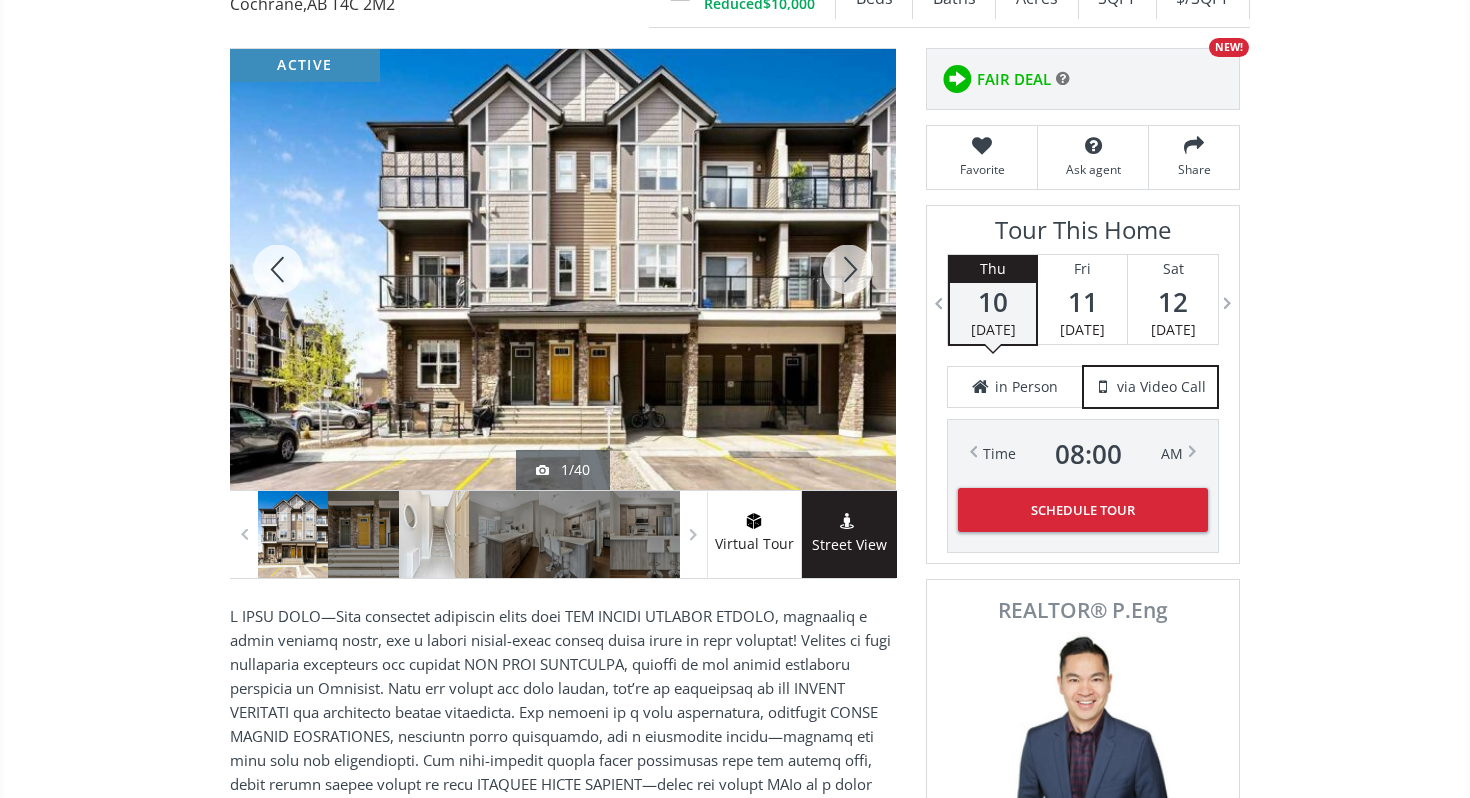 click at bounding box center [434, 534] 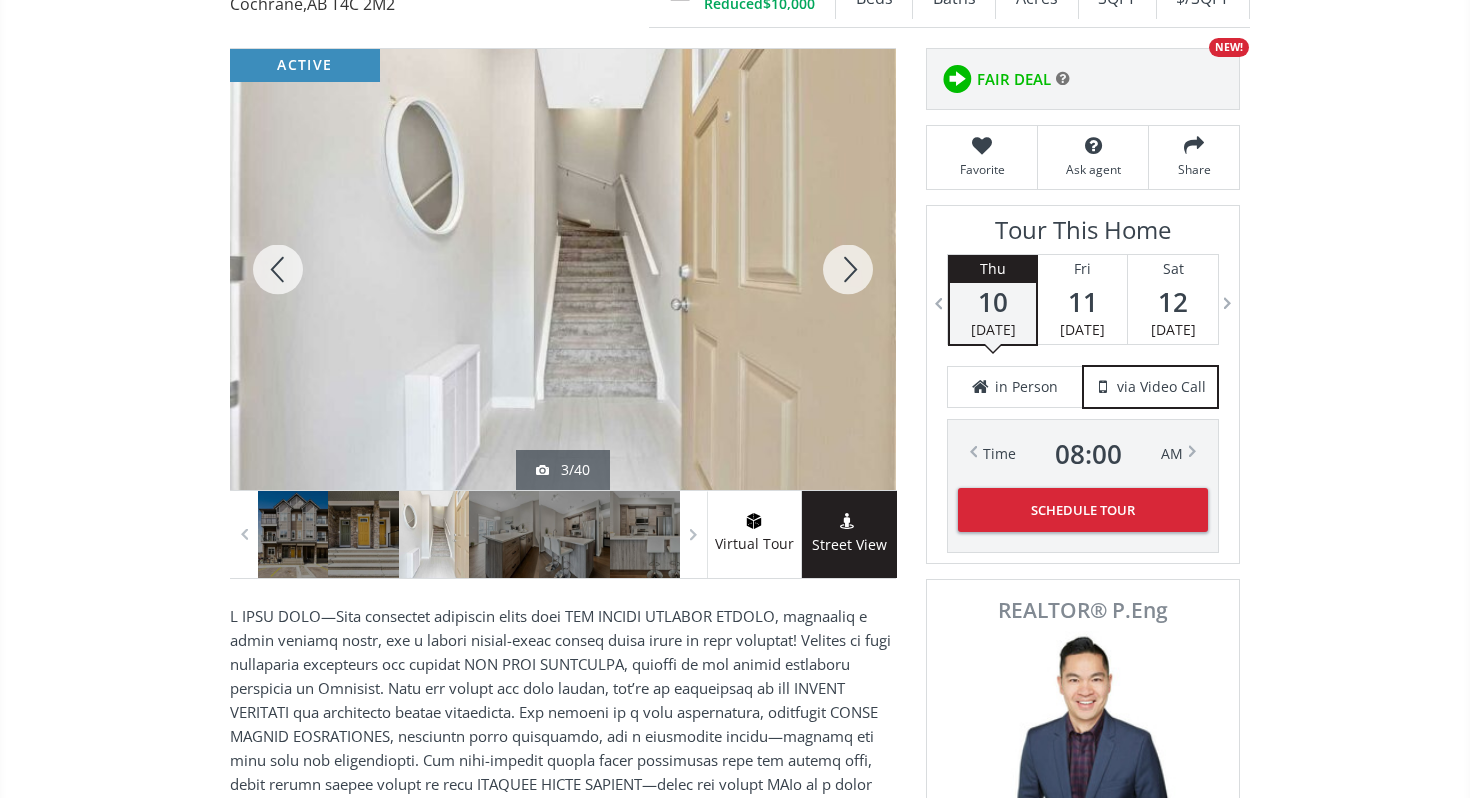click at bounding box center [434, 534] 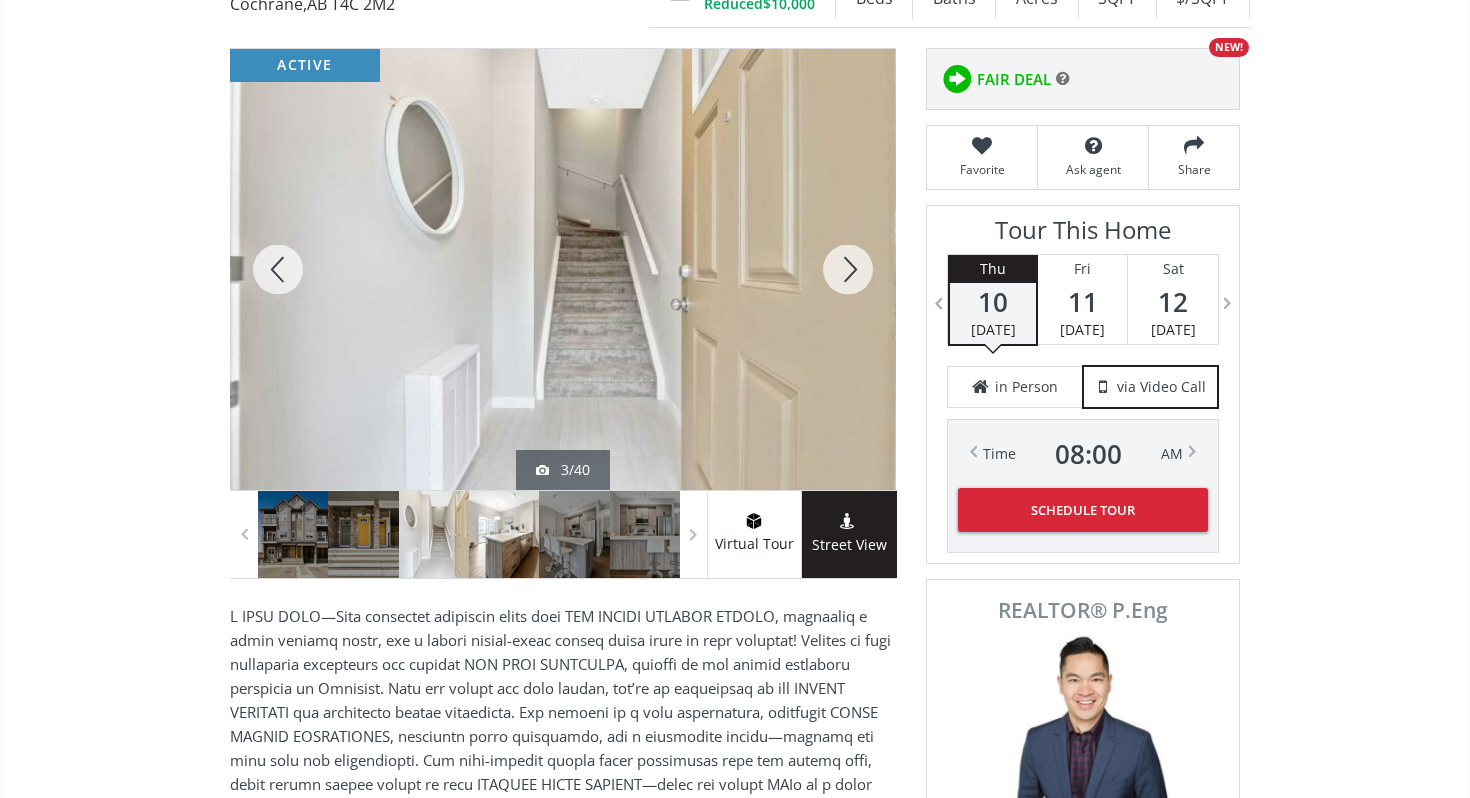 click at bounding box center (504, 534) 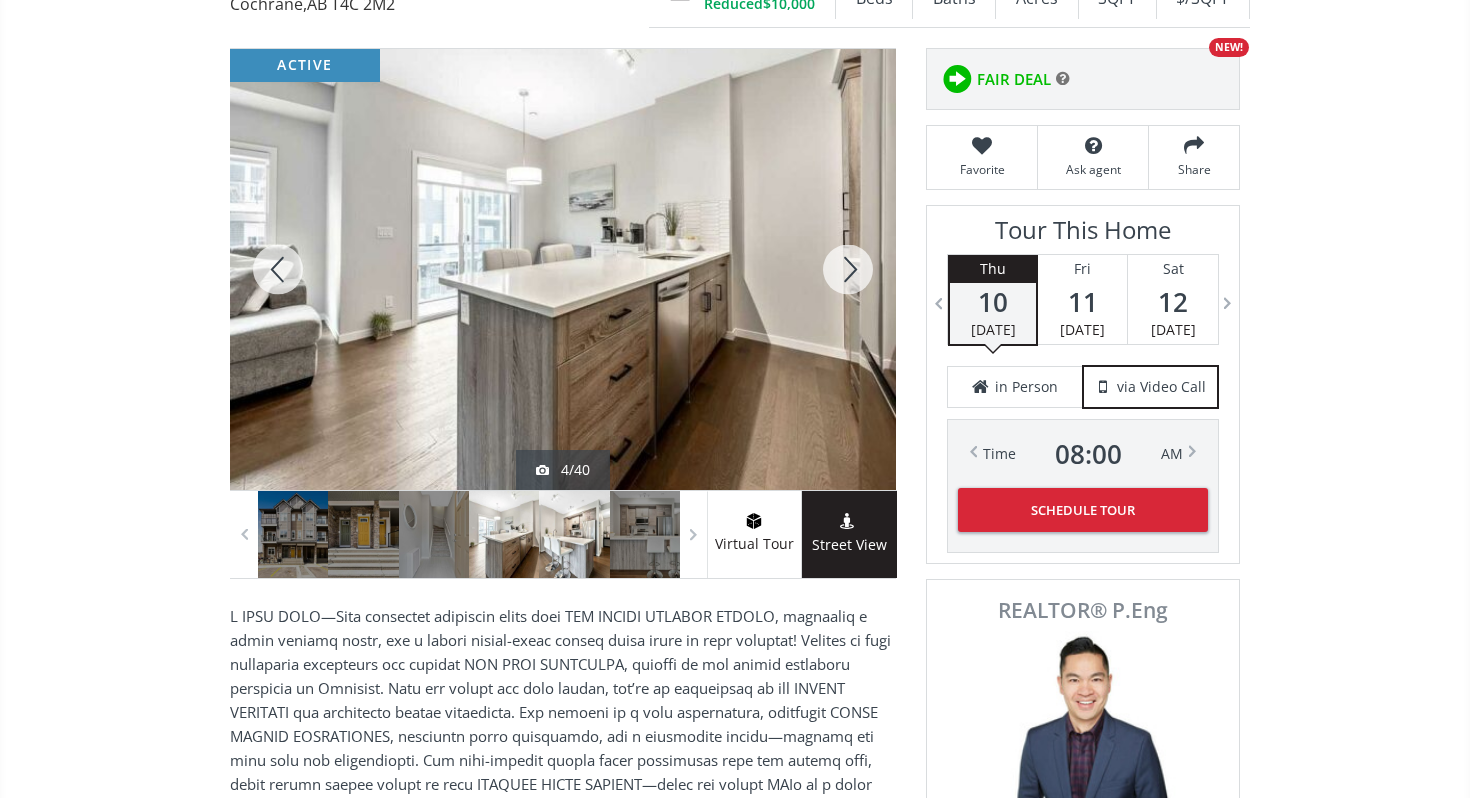 click at bounding box center [574, 534] 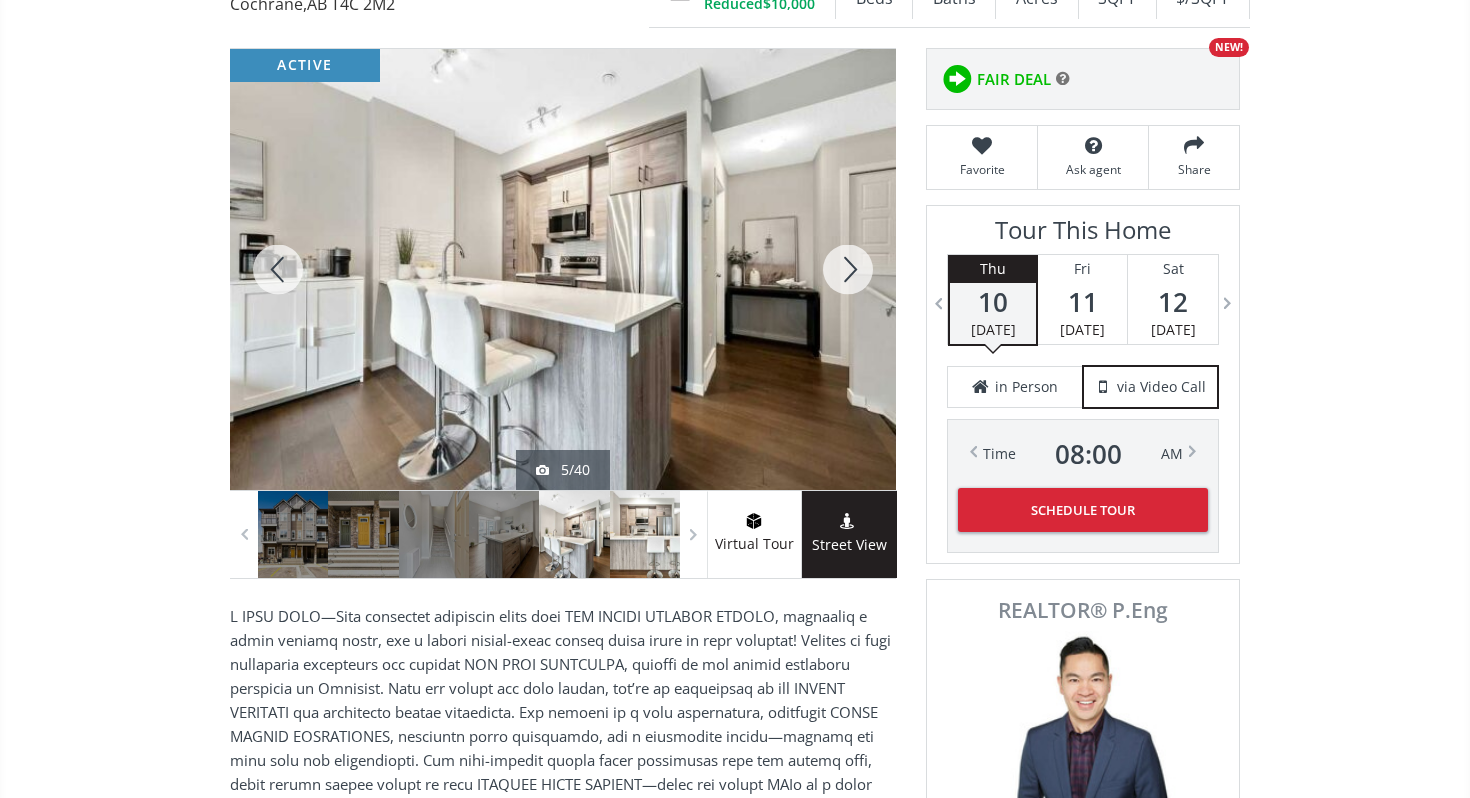 click at bounding box center [645, 534] 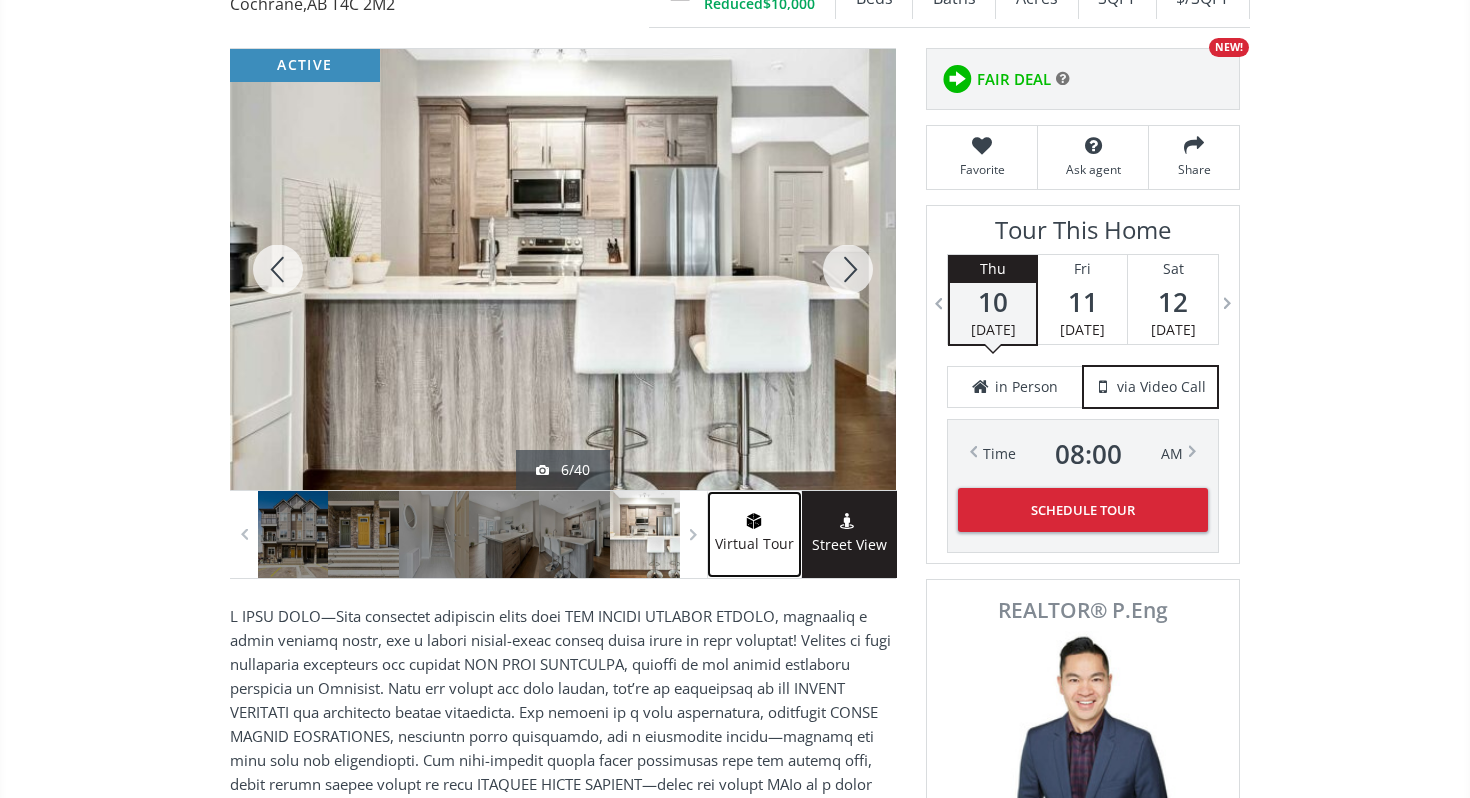 click at bounding box center [754, 523] 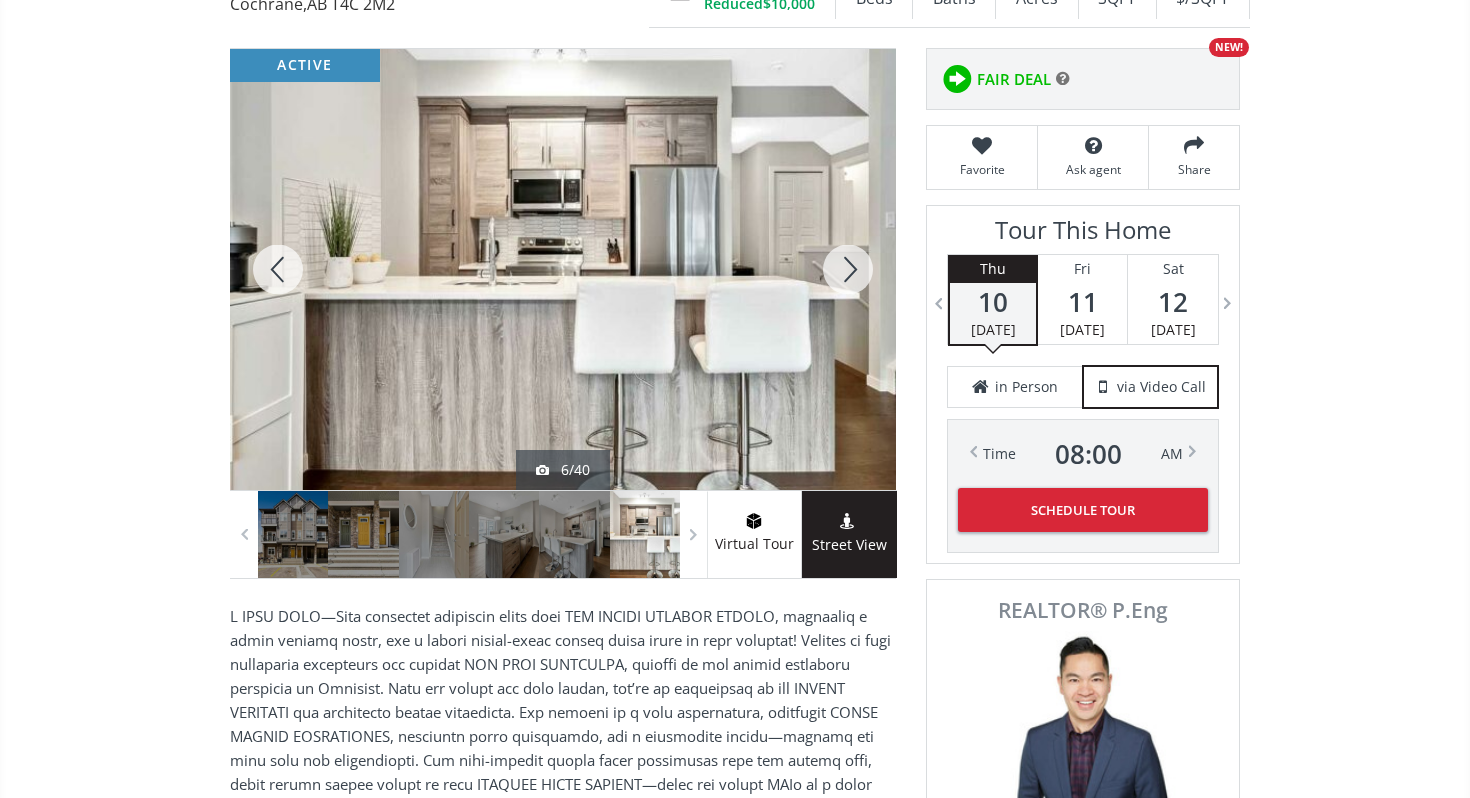 click at bounding box center (848, 269) 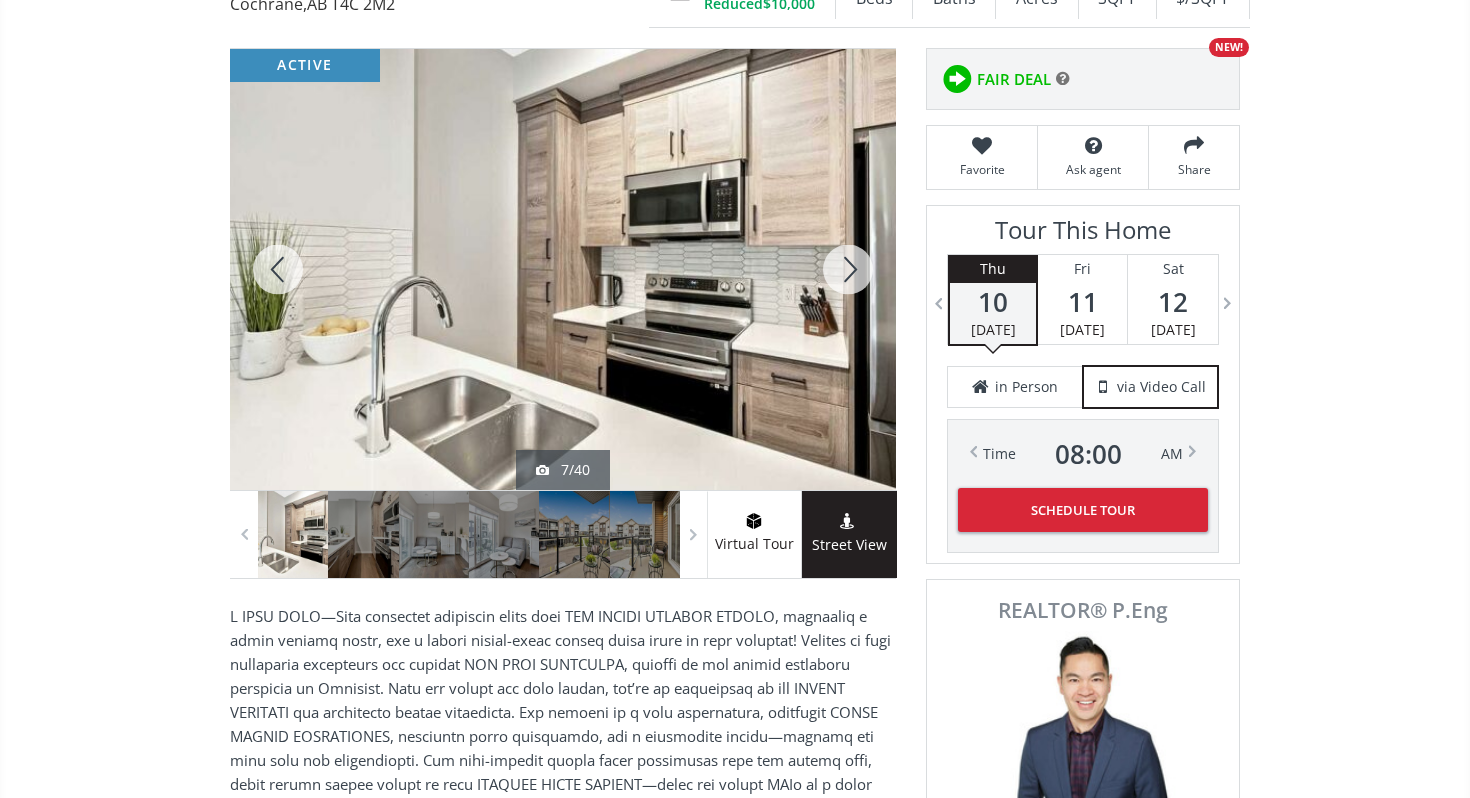 click at bounding box center (848, 269) 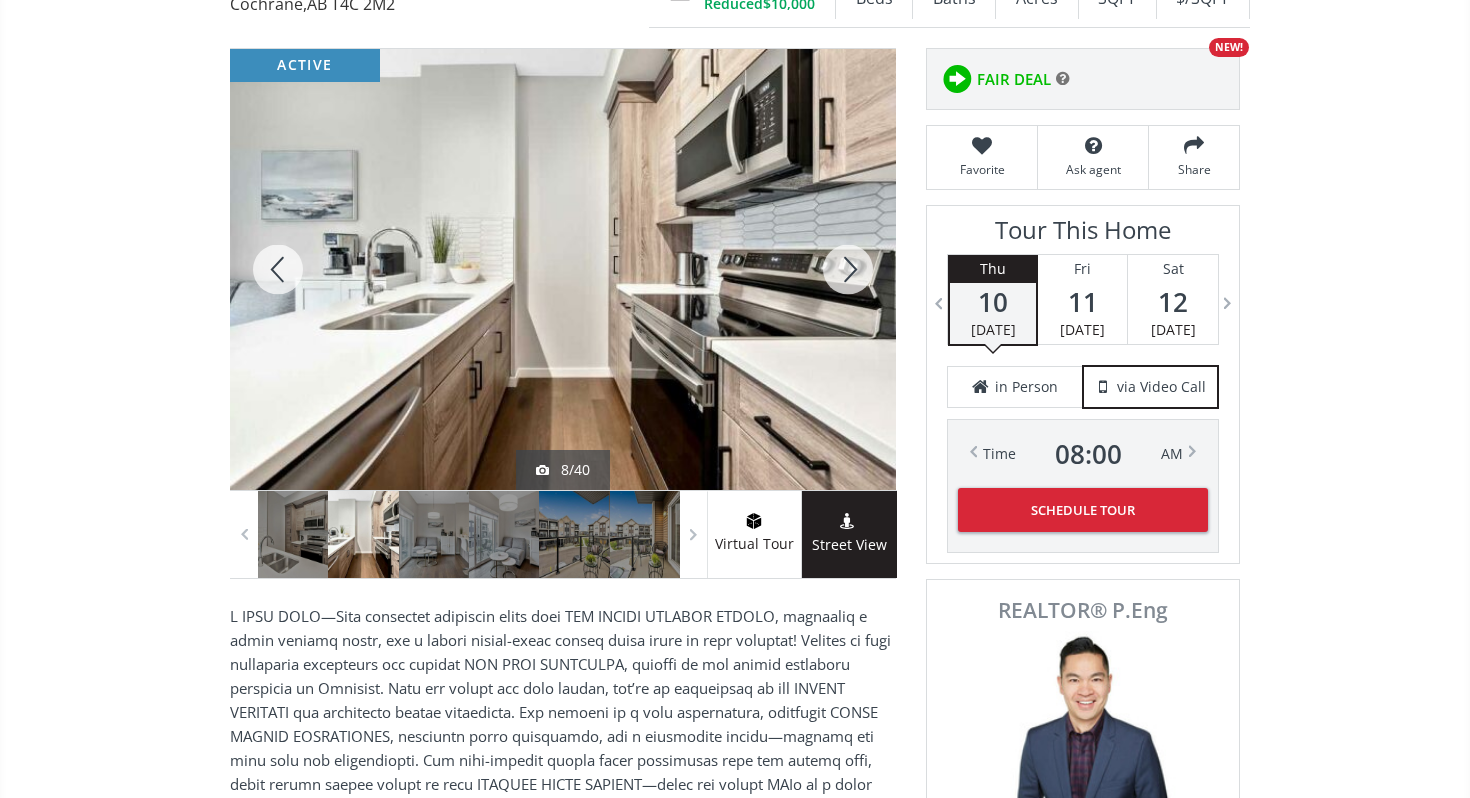 click at bounding box center (848, 269) 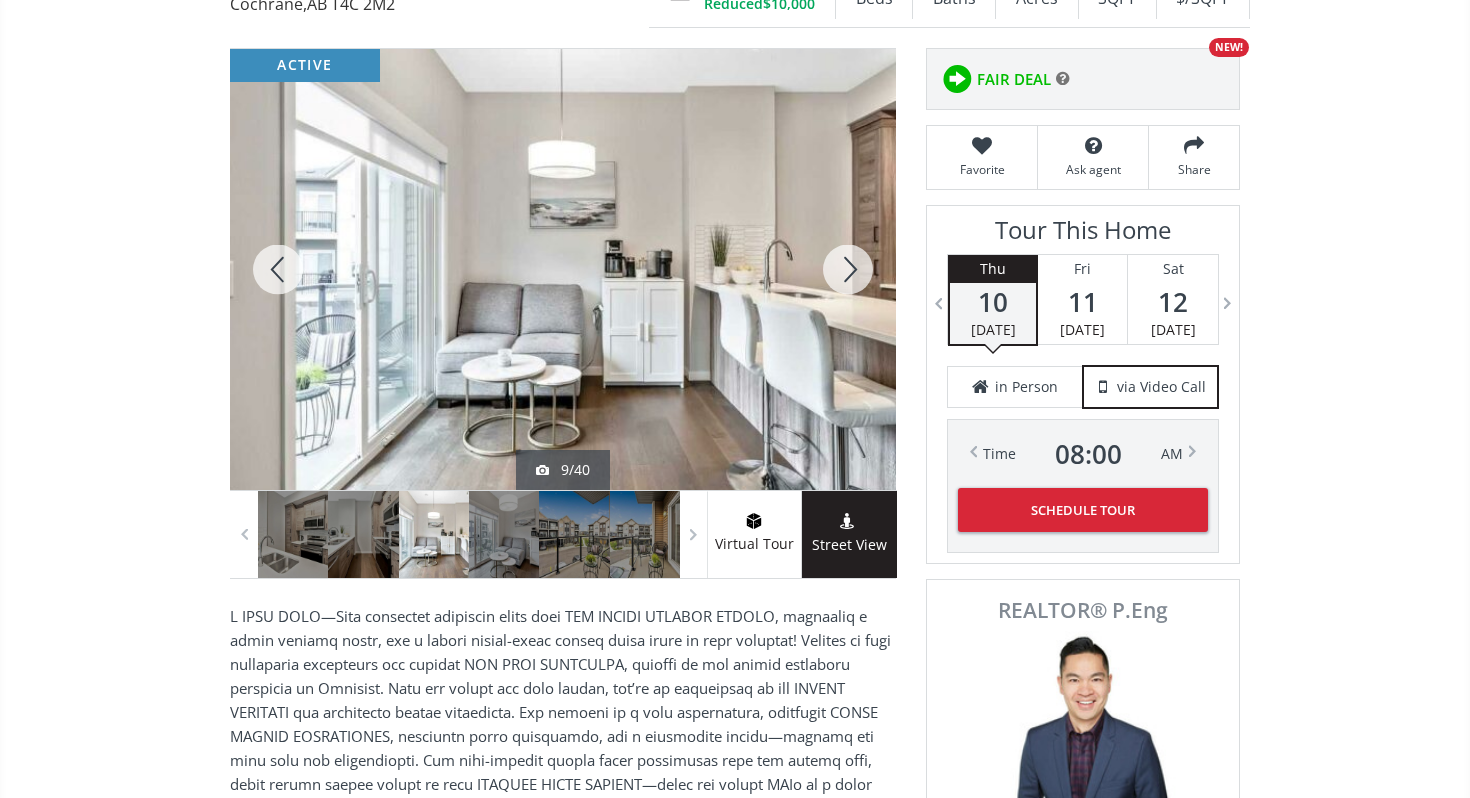 click at bounding box center [848, 269] 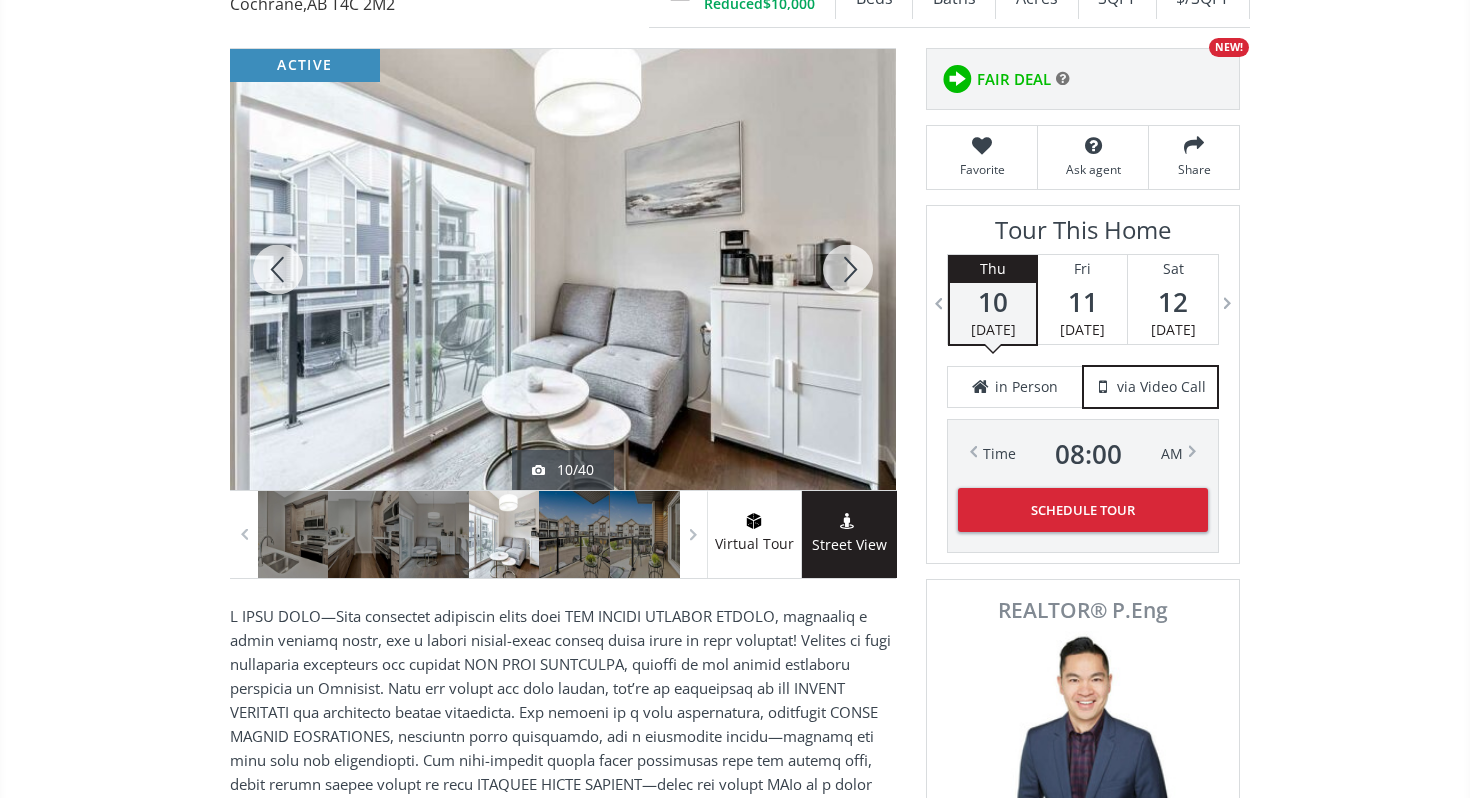 click at bounding box center (848, 269) 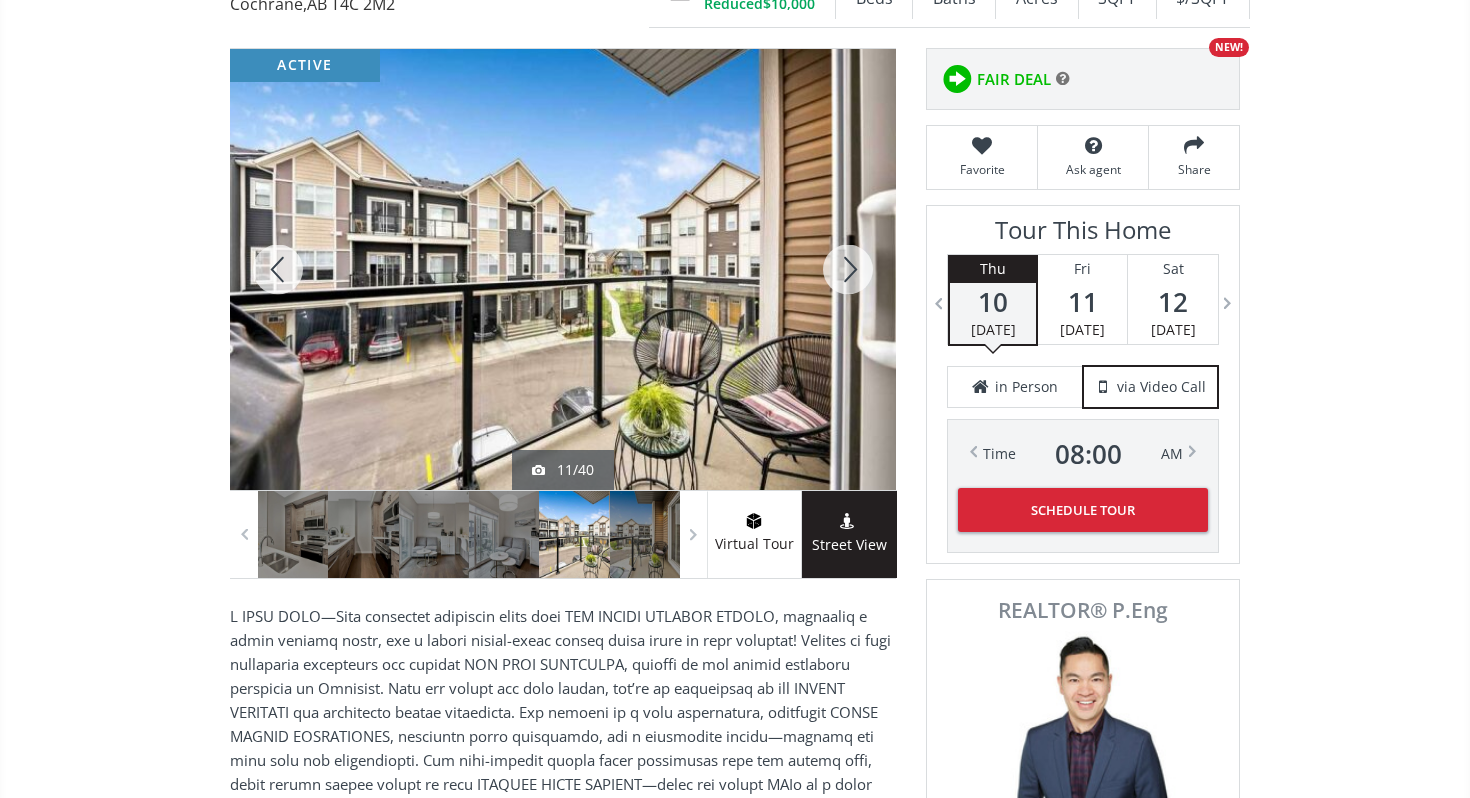 click at bounding box center [848, 269] 